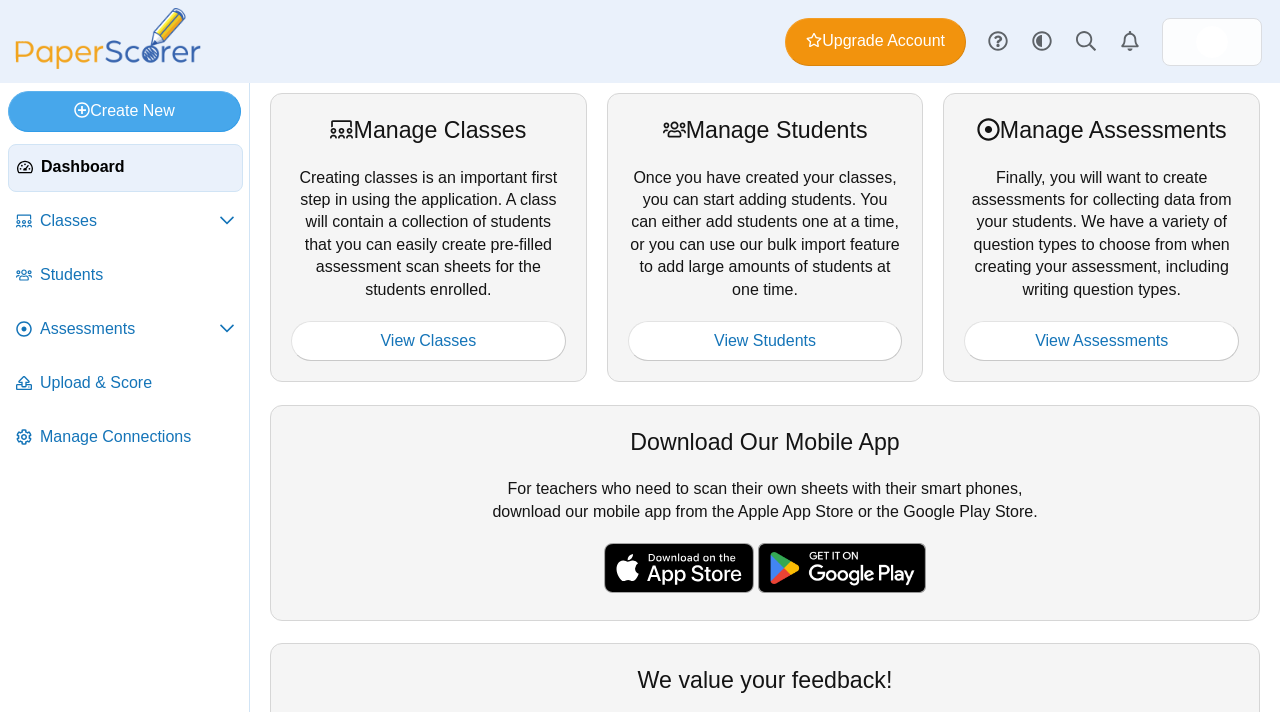 scroll, scrollTop: 0, scrollLeft: 0, axis: both 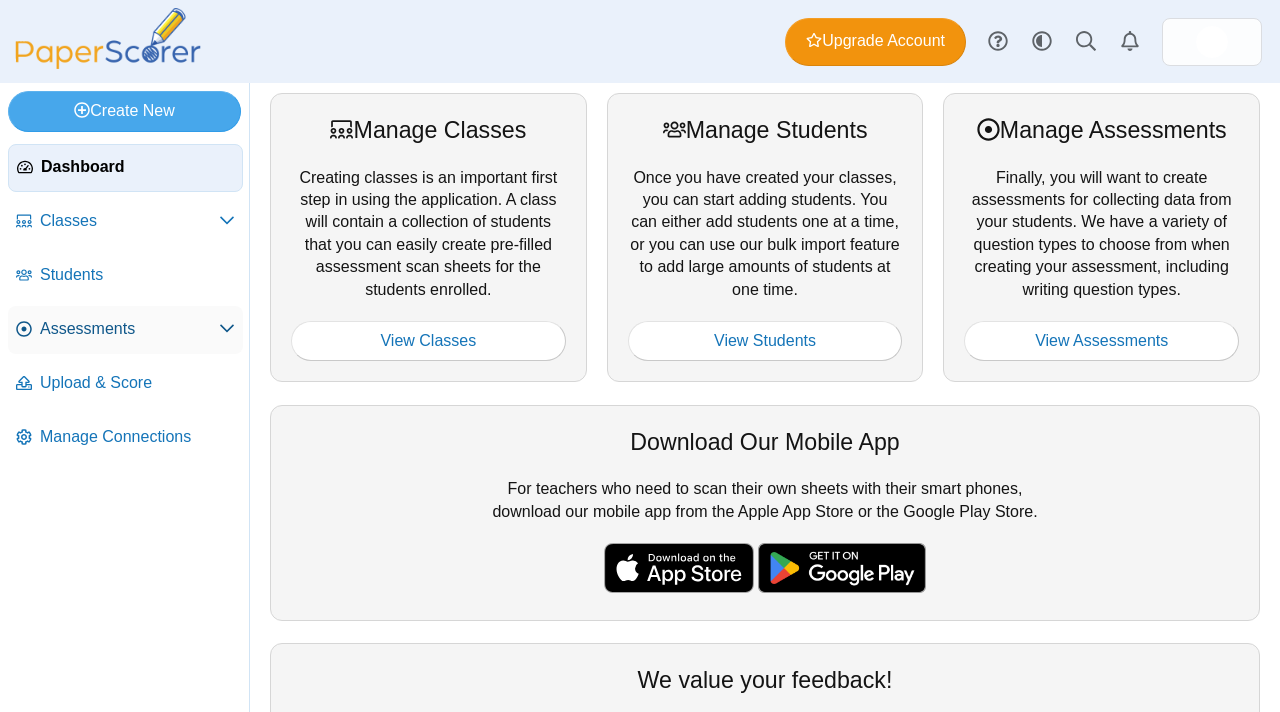 click on "Assessments" at bounding box center [125, 330] 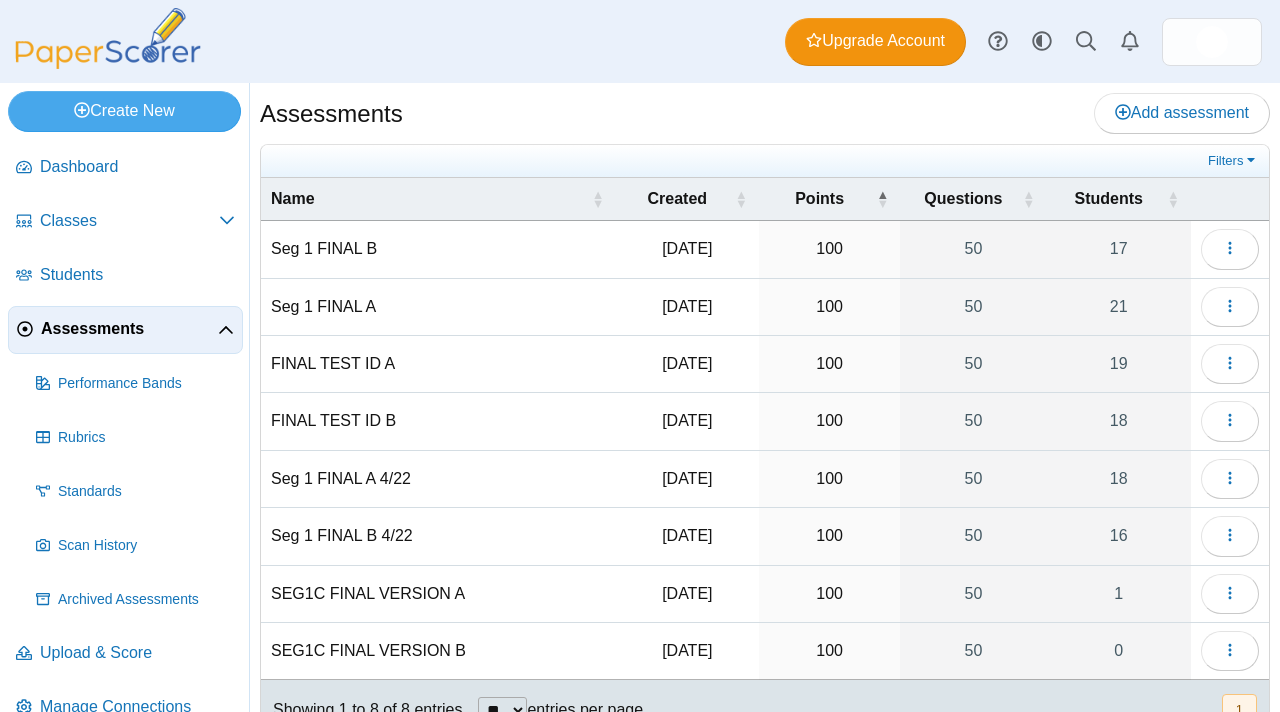 scroll, scrollTop: 0, scrollLeft: 0, axis: both 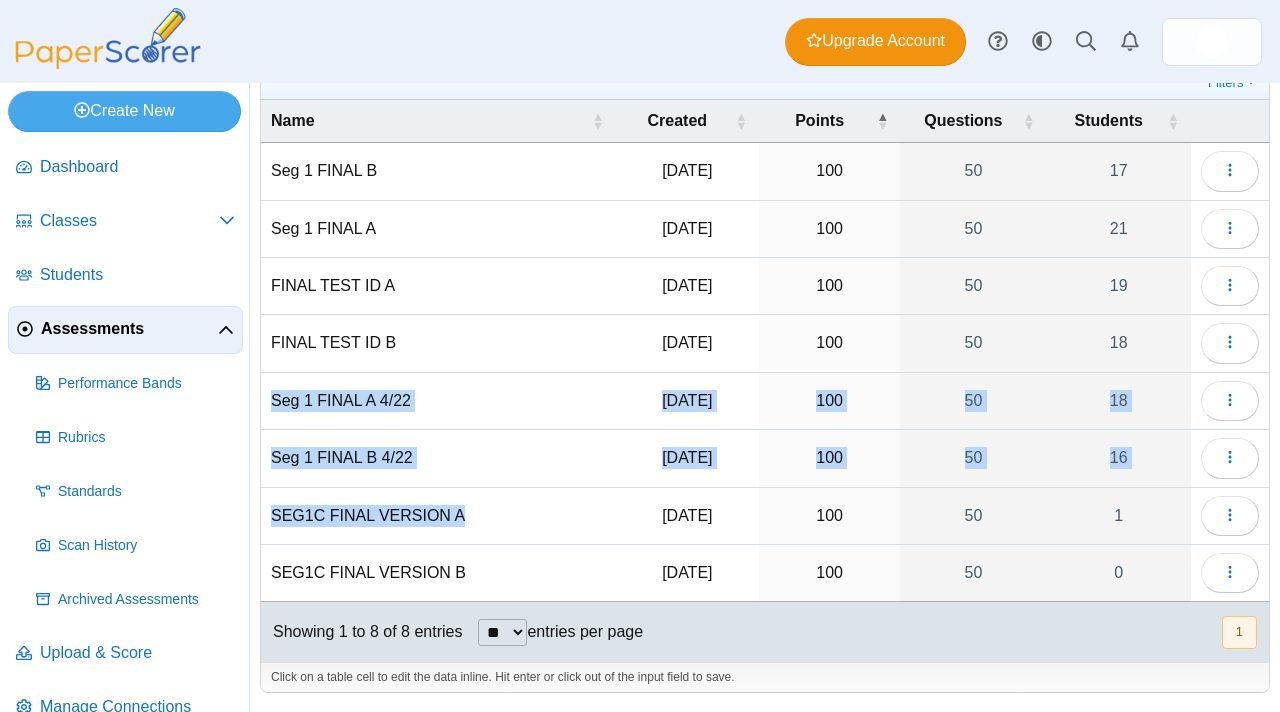drag, startPoint x: 578, startPoint y: 526, endPoint x: 584, endPoint y: 397, distance: 129.13947 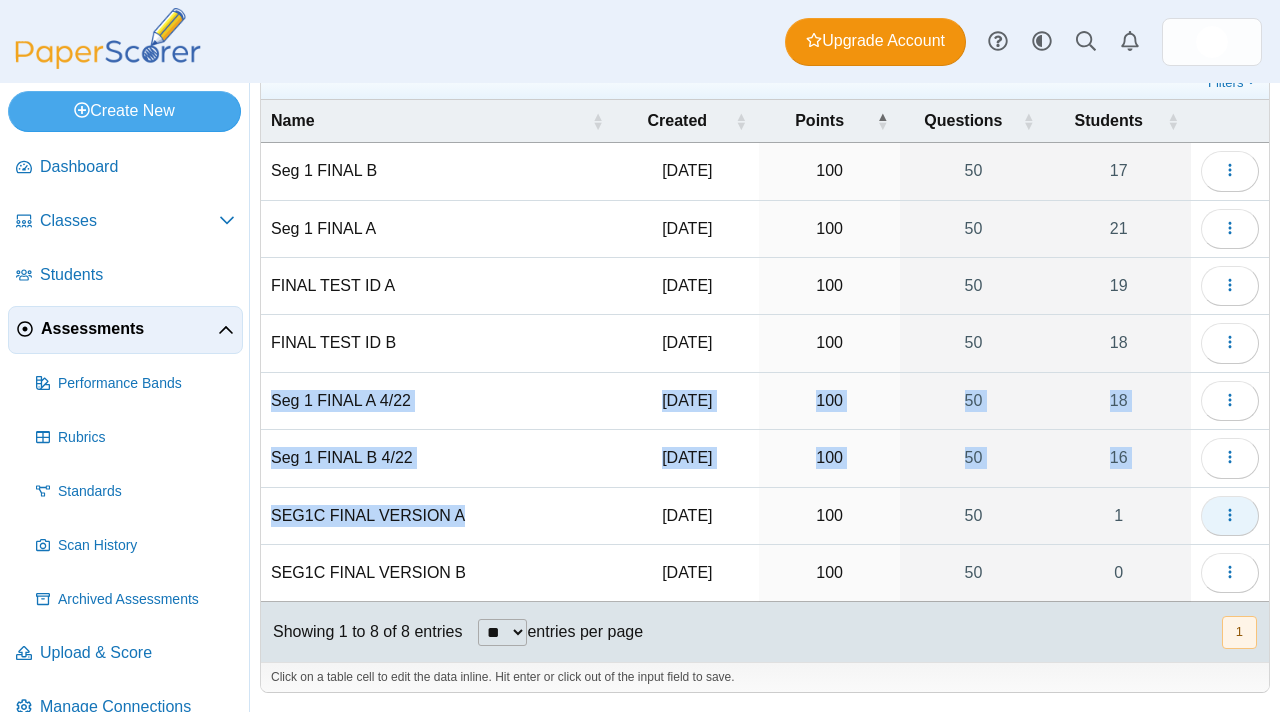 click 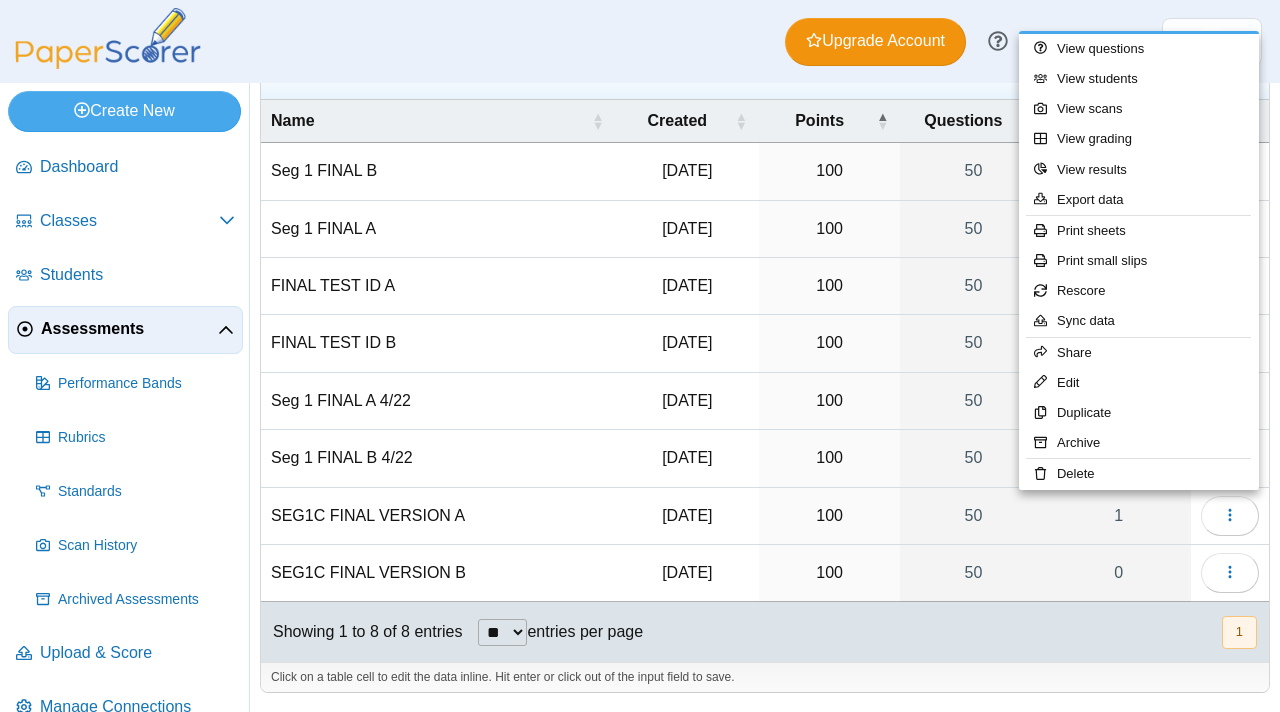 click on "Showing 1 to 8 of 8 entries ** ** ** ***  entries per page « Prev 1 Next »" at bounding box center [765, 632] 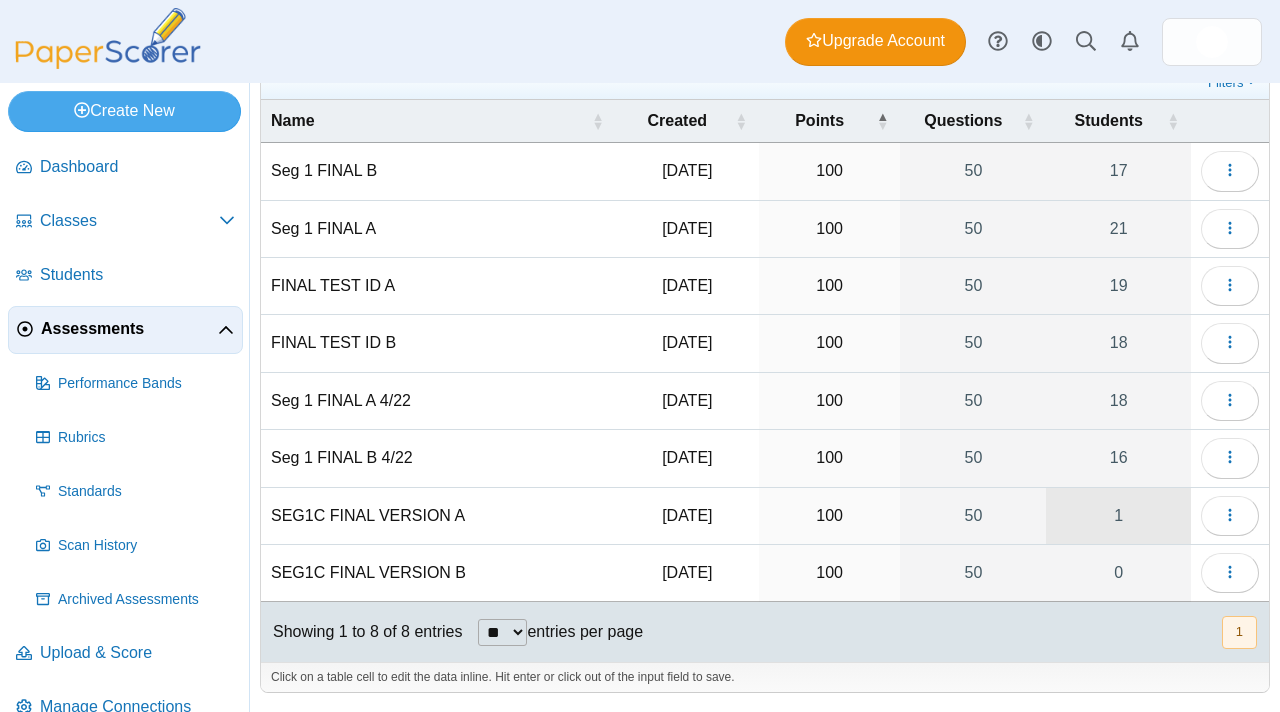 click on "1" at bounding box center [1118, 516] 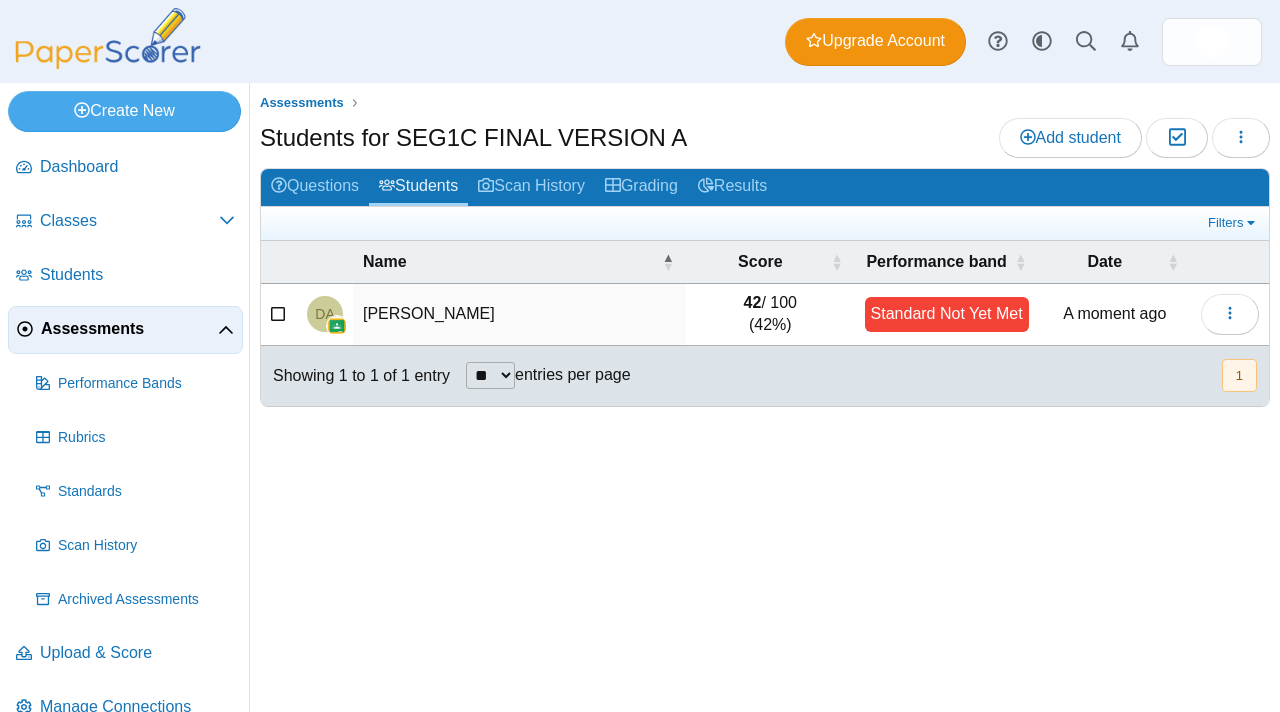 scroll, scrollTop: 0, scrollLeft: 0, axis: both 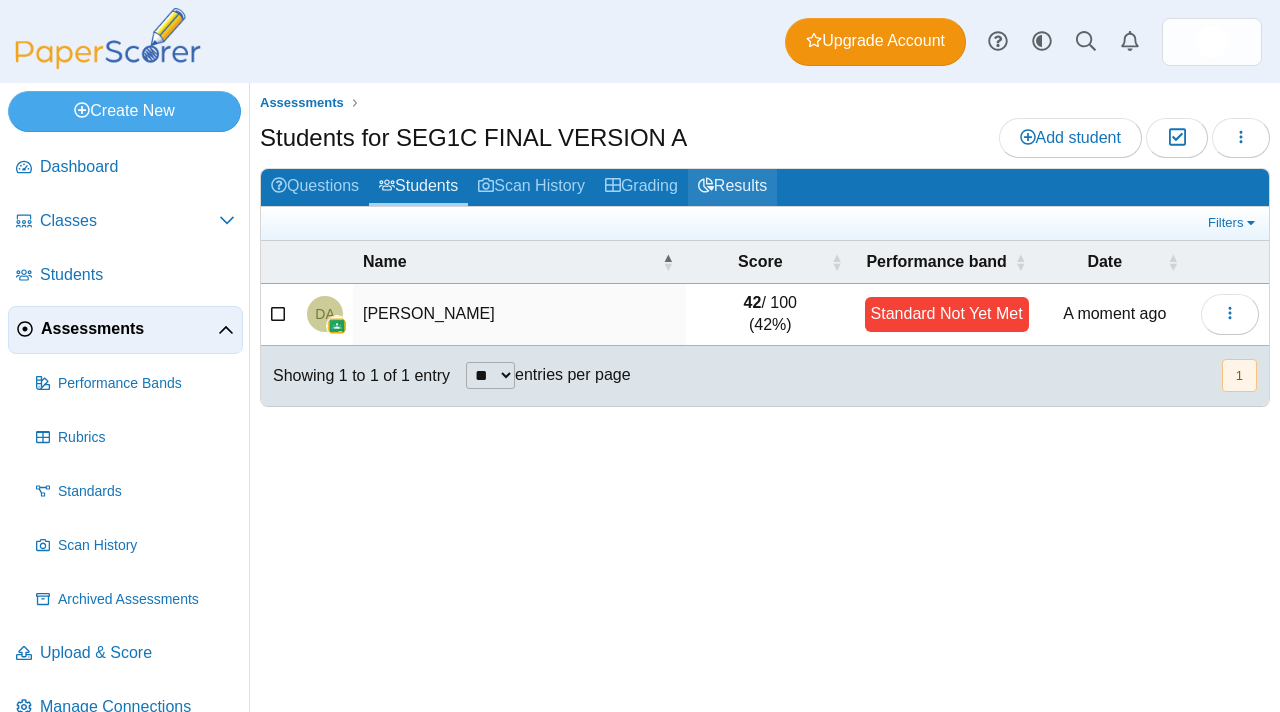 click on "Results" at bounding box center (732, 187) 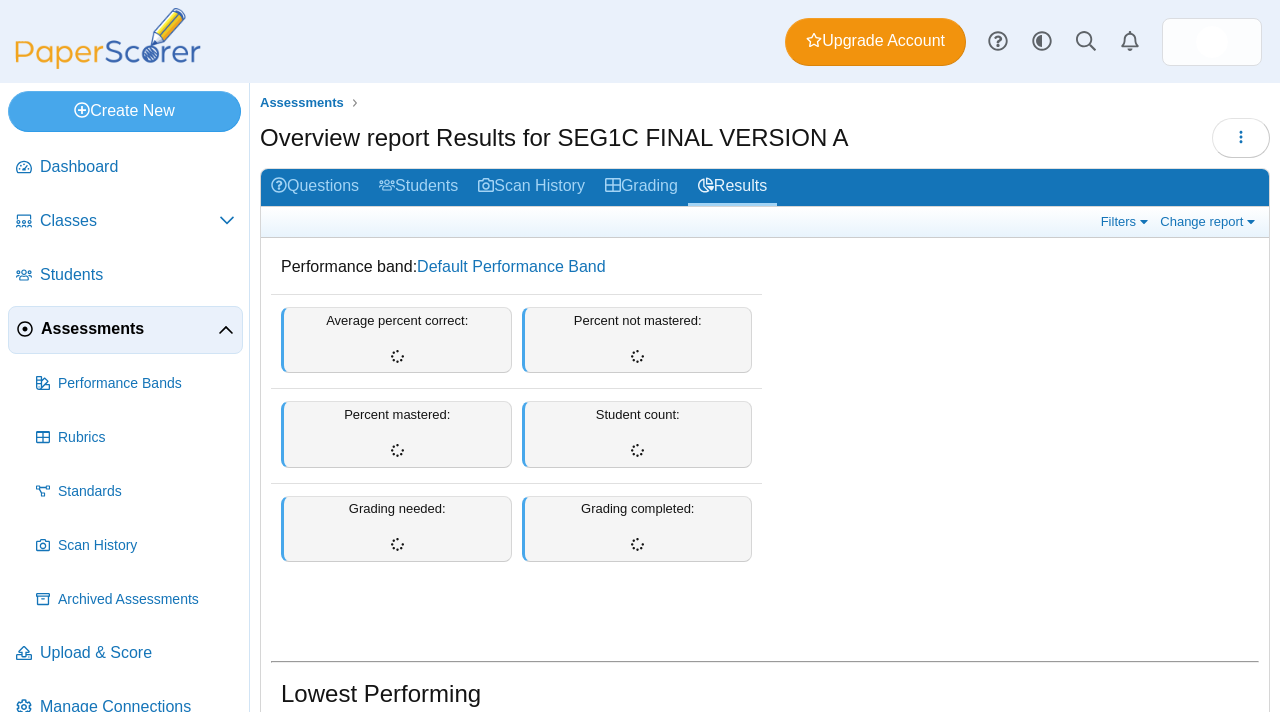 scroll, scrollTop: 0, scrollLeft: 0, axis: both 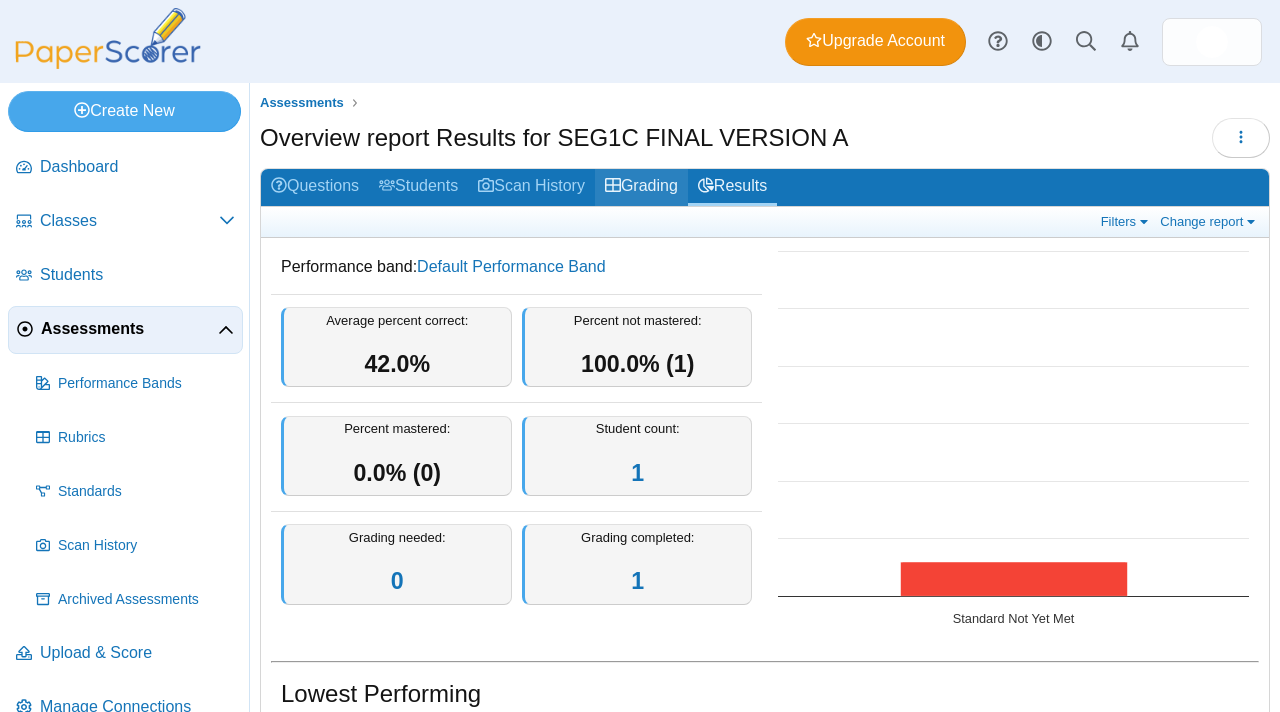 click on "Grading" at bounding box center [641, 187] 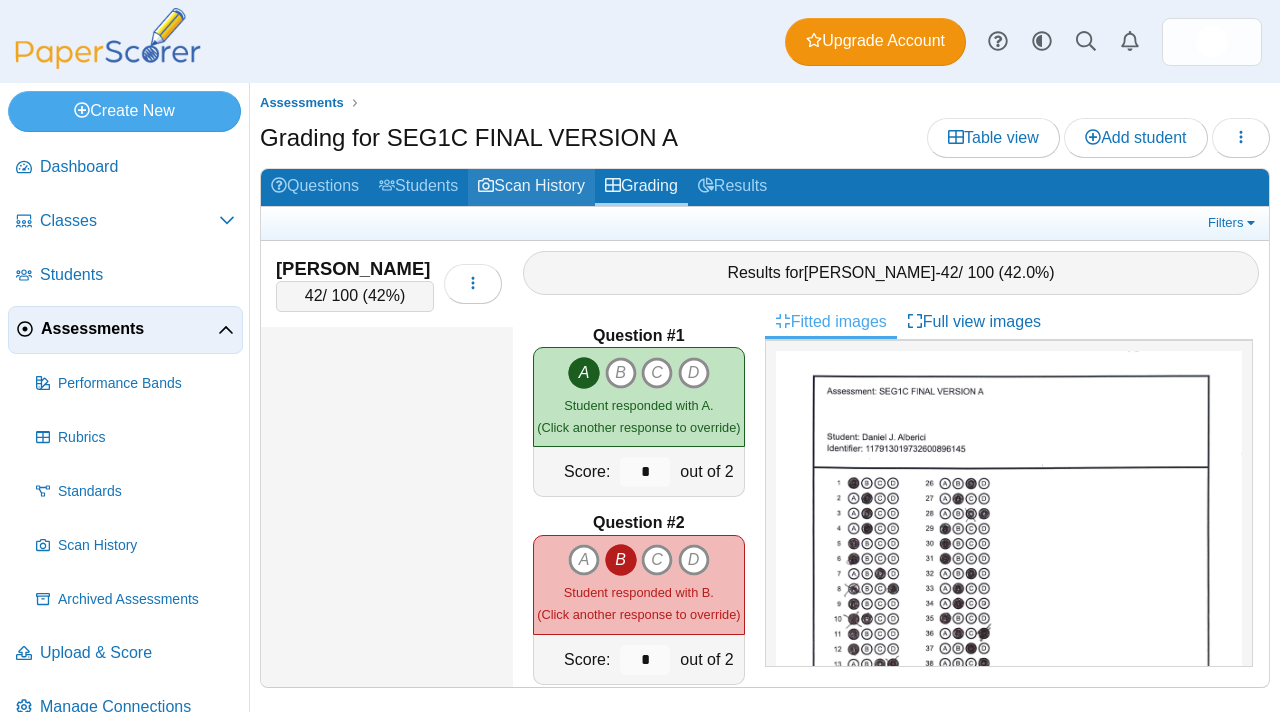 scroll, scrollTop: 0, scrollLeft: 0, axis: both 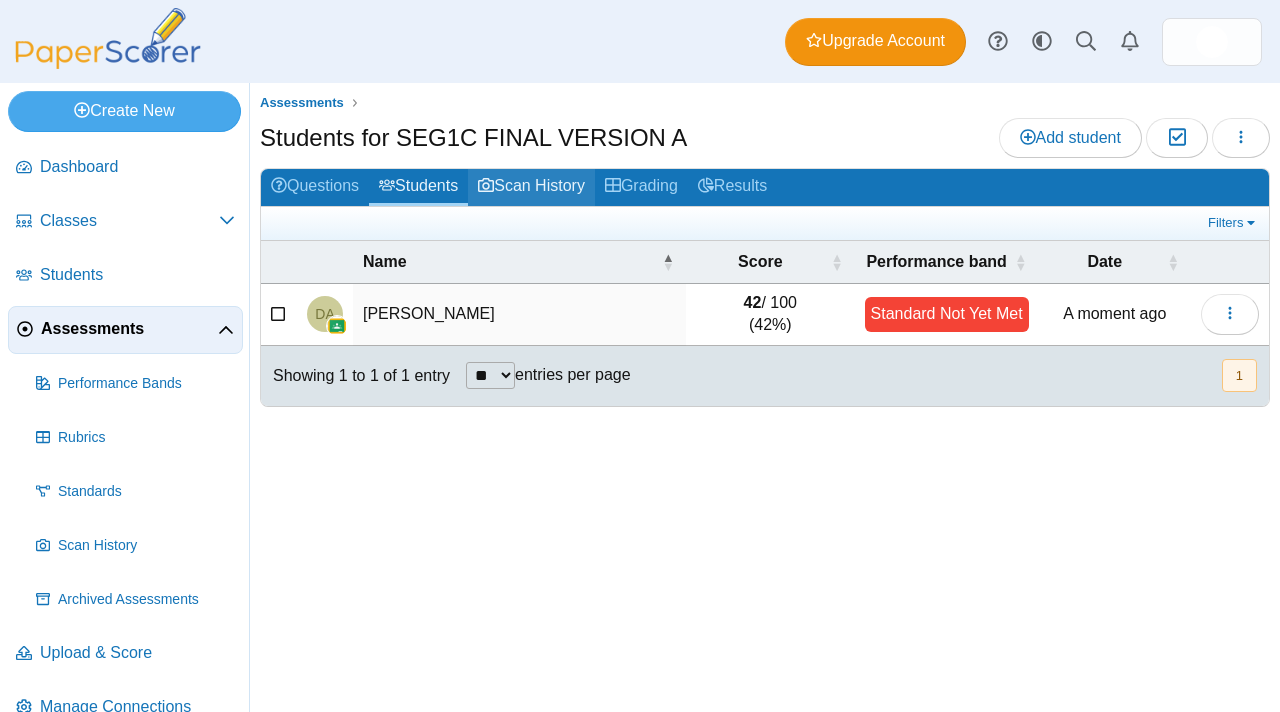 click on "Scan History" at bounding box center (531, 187) 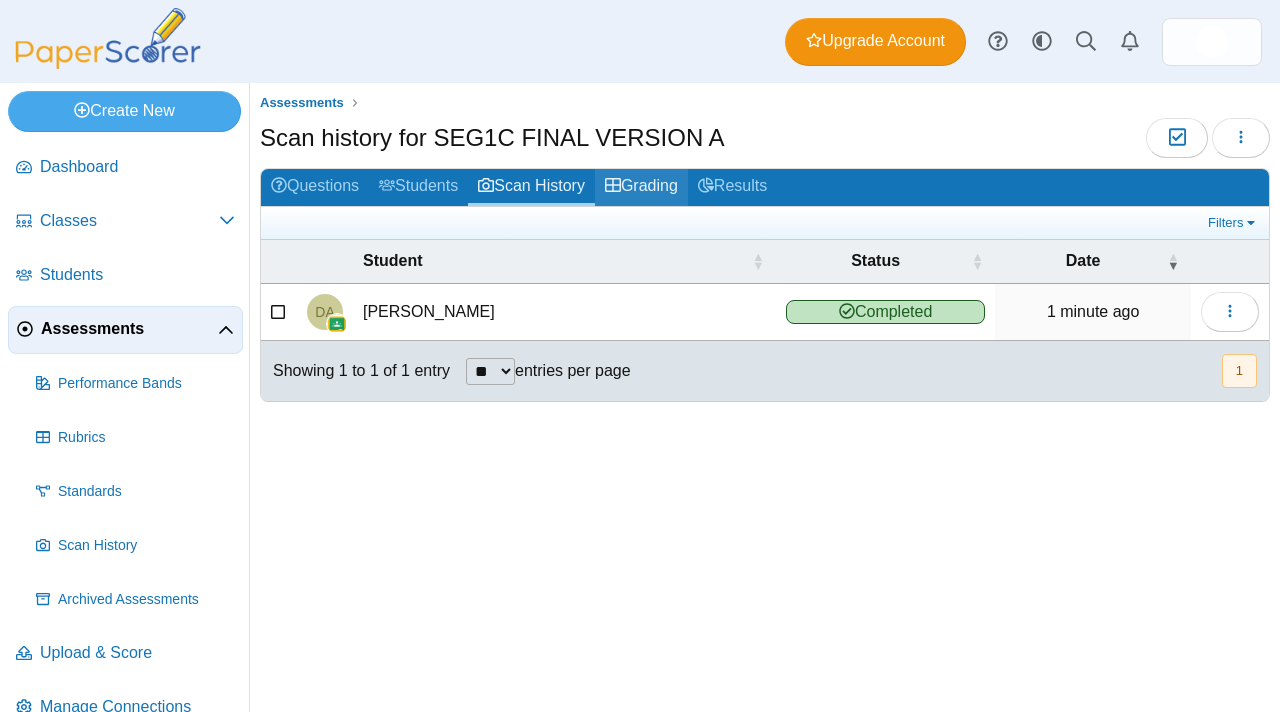 scroll, scrollTop: 0, scrollLeft: 0, axis: both 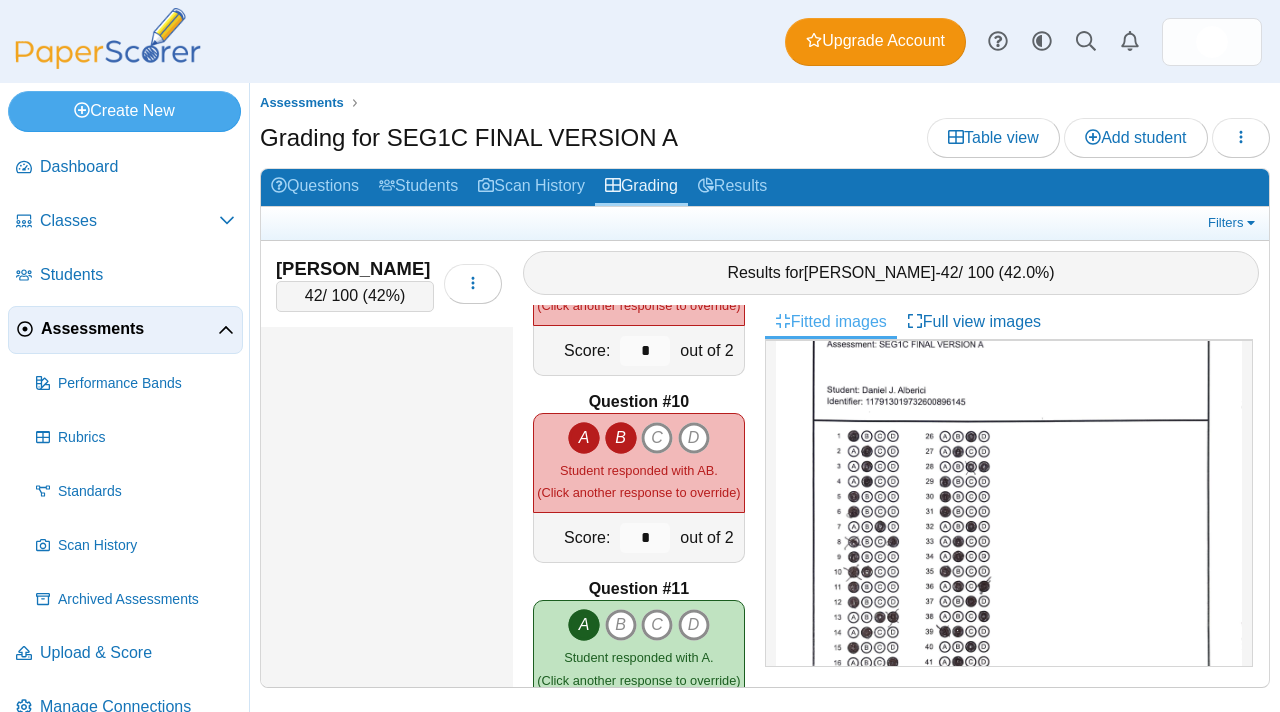 click on "A" at bounding box center [584, 438] 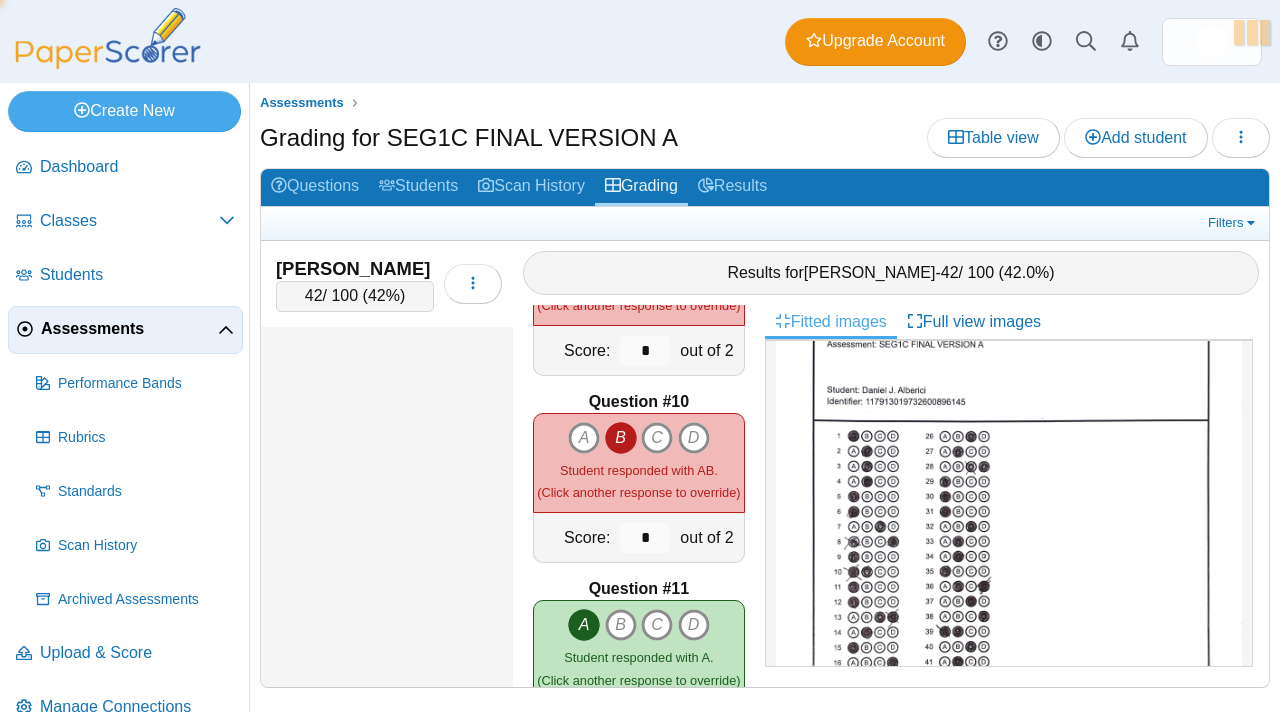 type on "*" 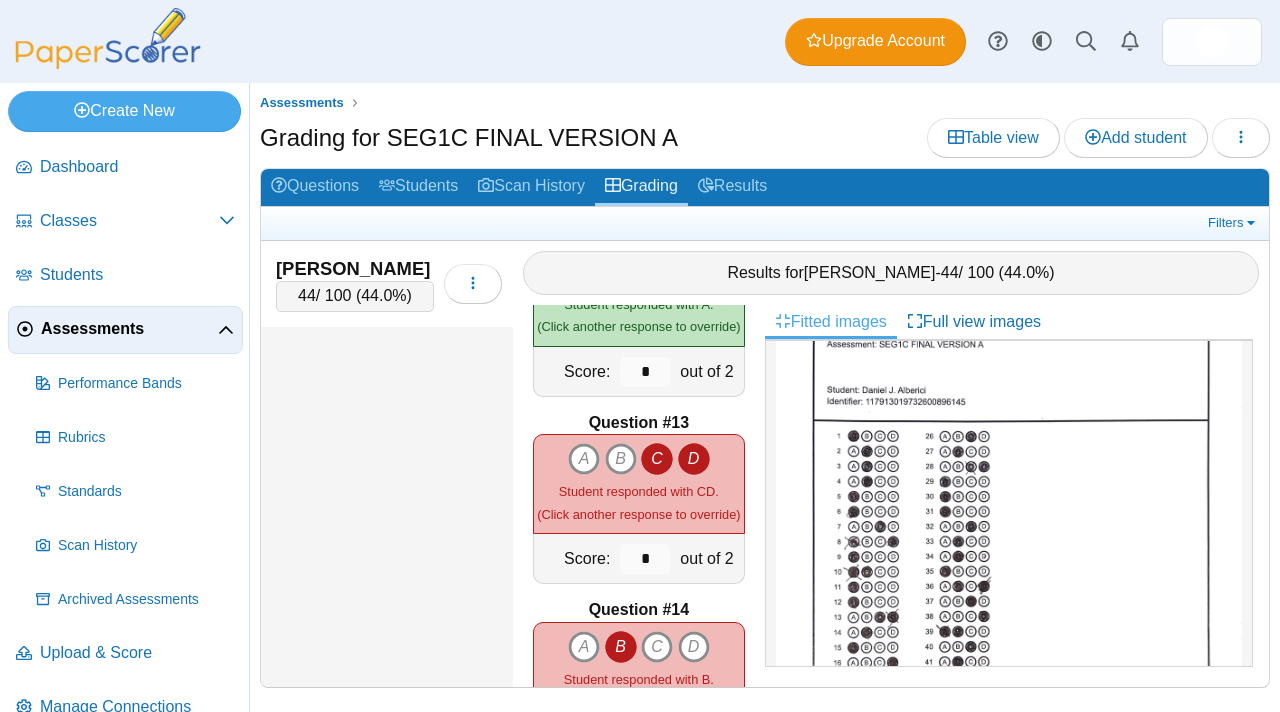 scroll, scrollTop: 2167, scrollLeft: 0, axis: vertical 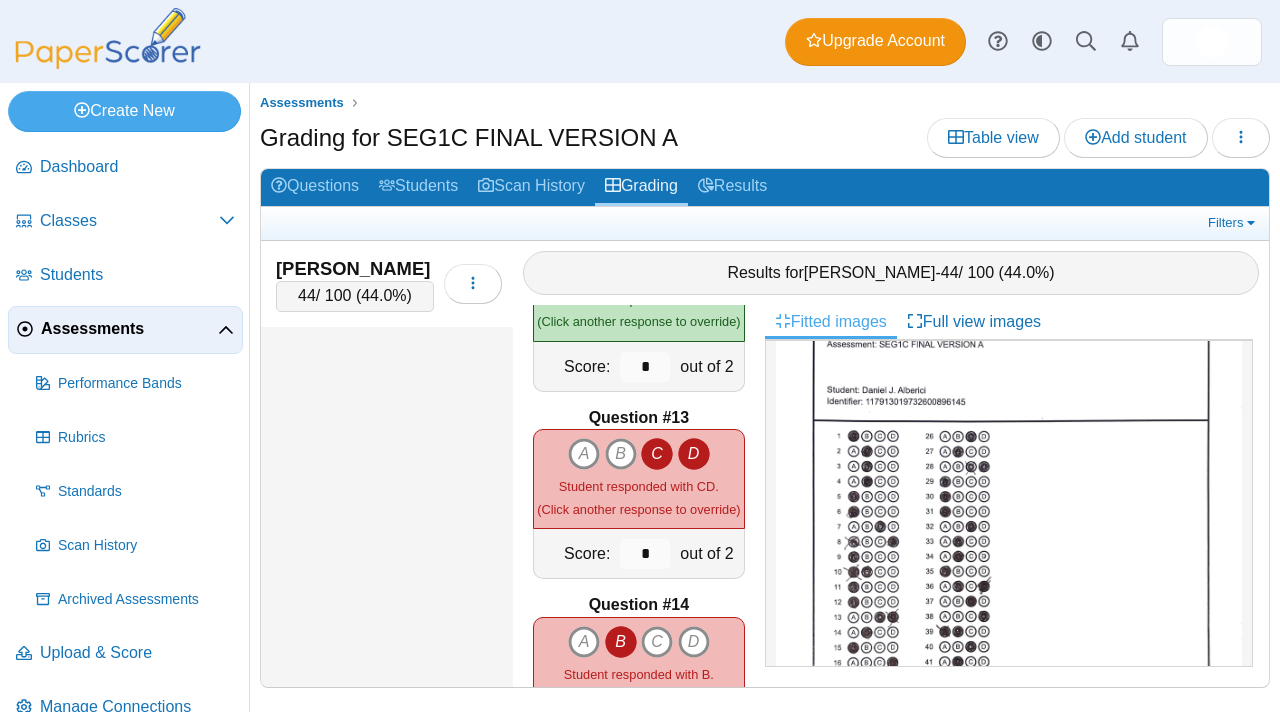 click on "D" at bounding box center (694, 454) 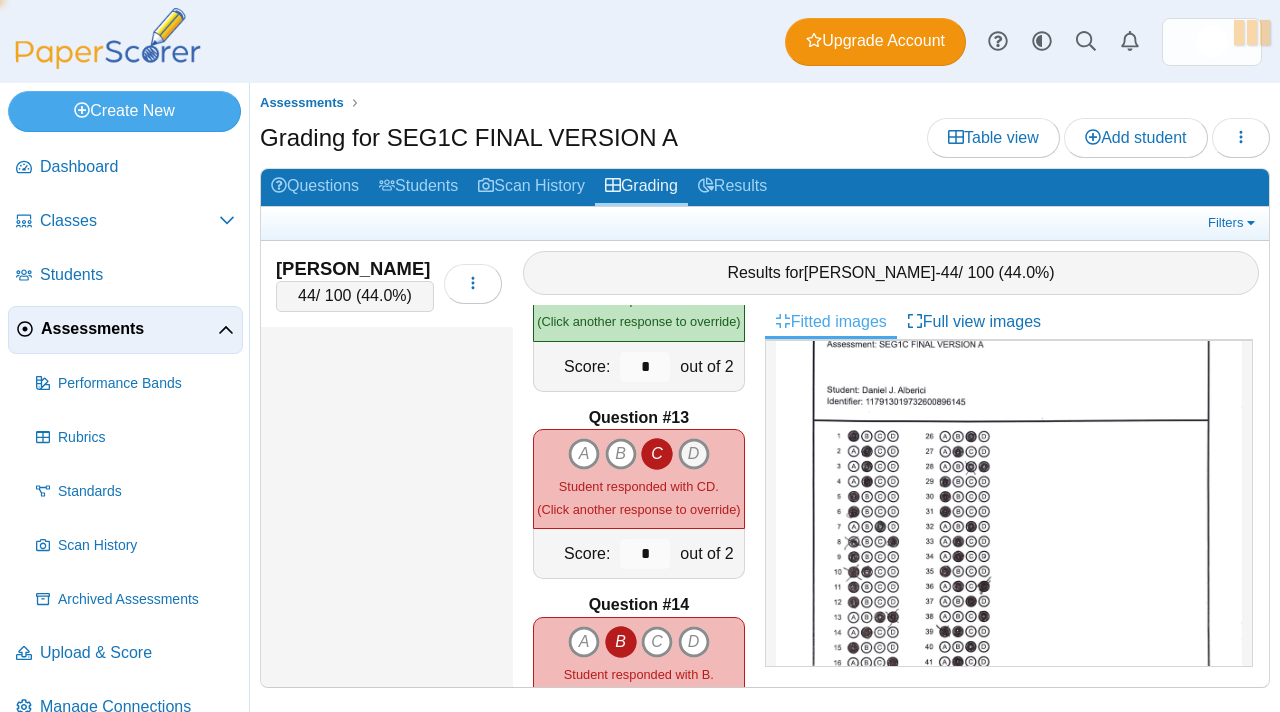 type on "*" 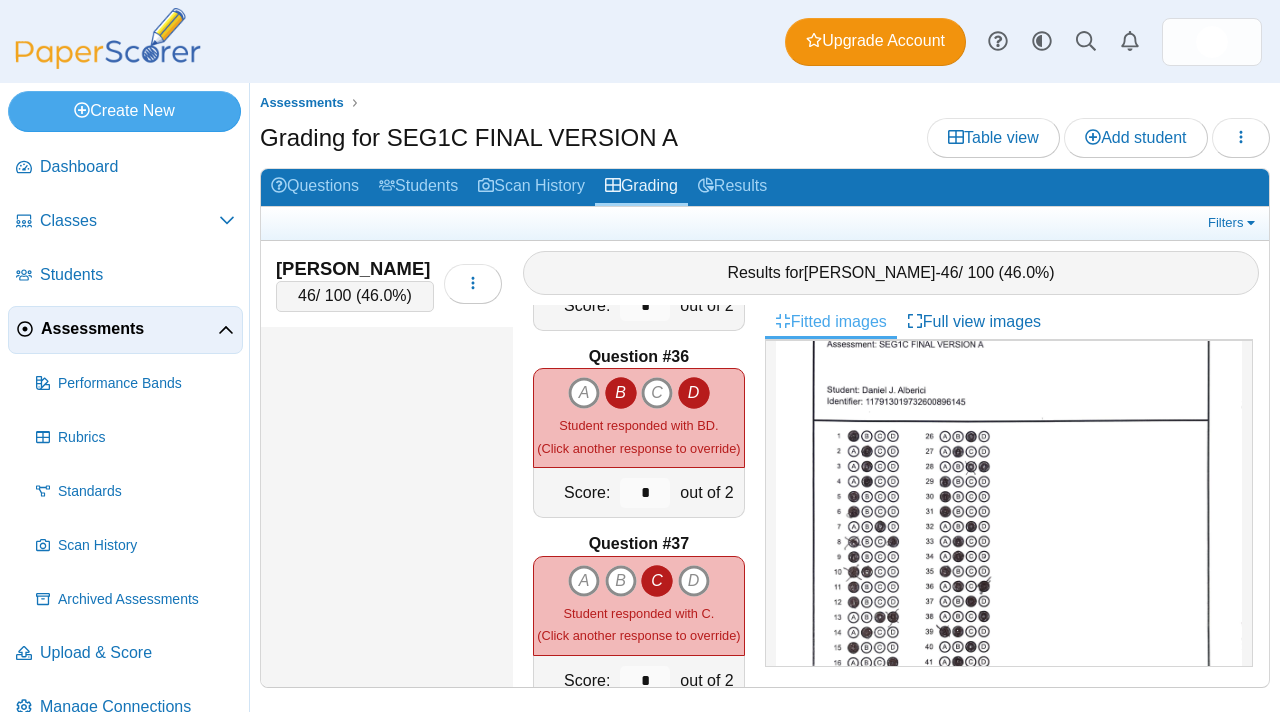 scroll, scrollTop: 6535, scrollLeft: 0, axis: vertical 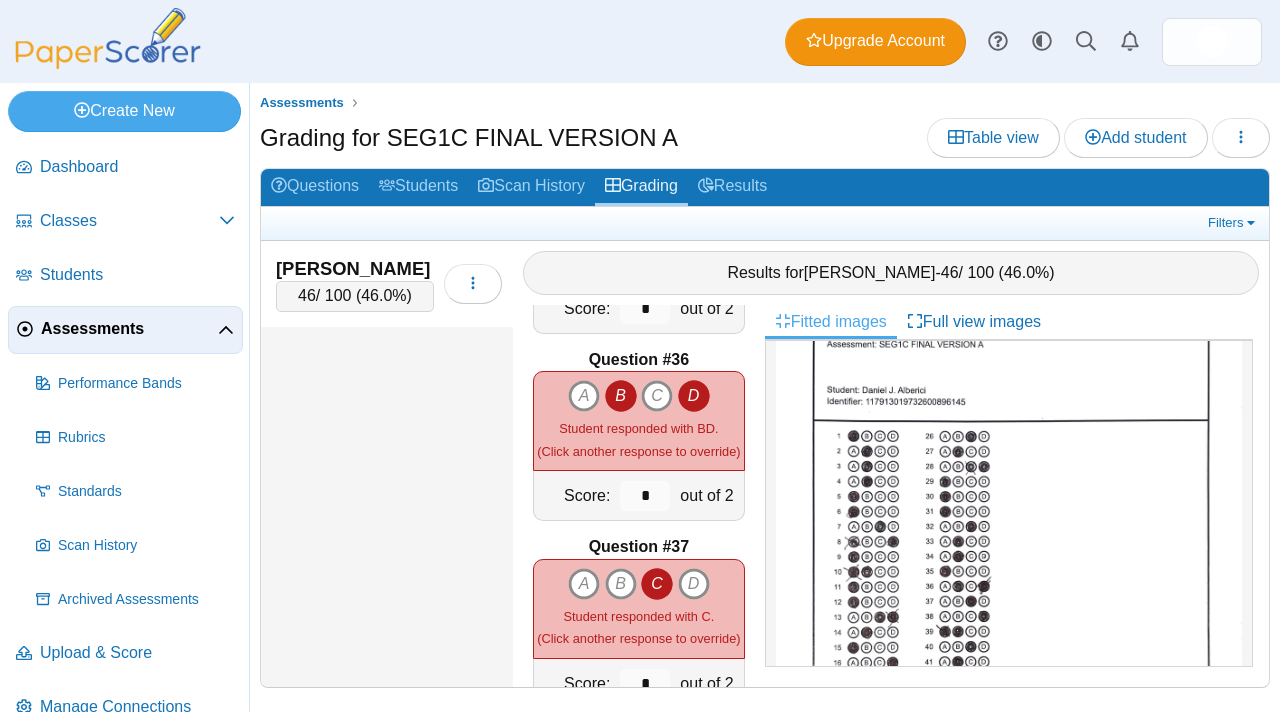 click on "D" at bounding box center [694, 396] 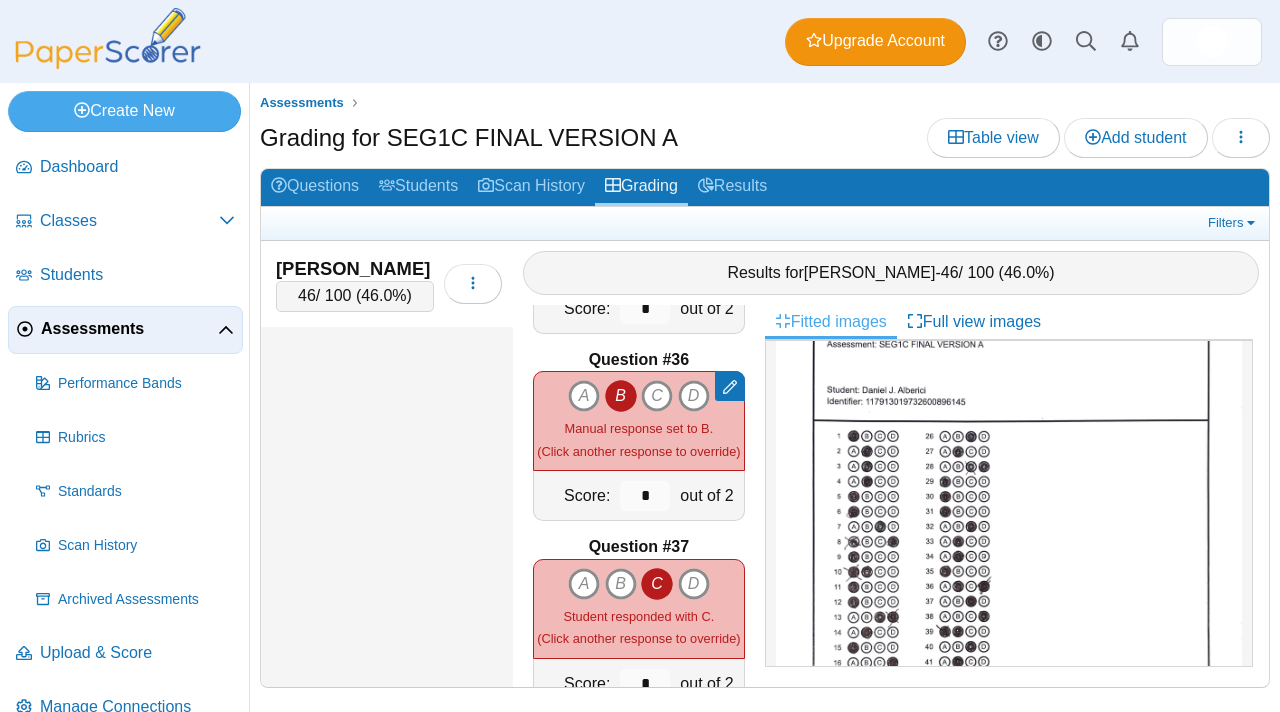 click on "B" at bounding box center [621, 396] 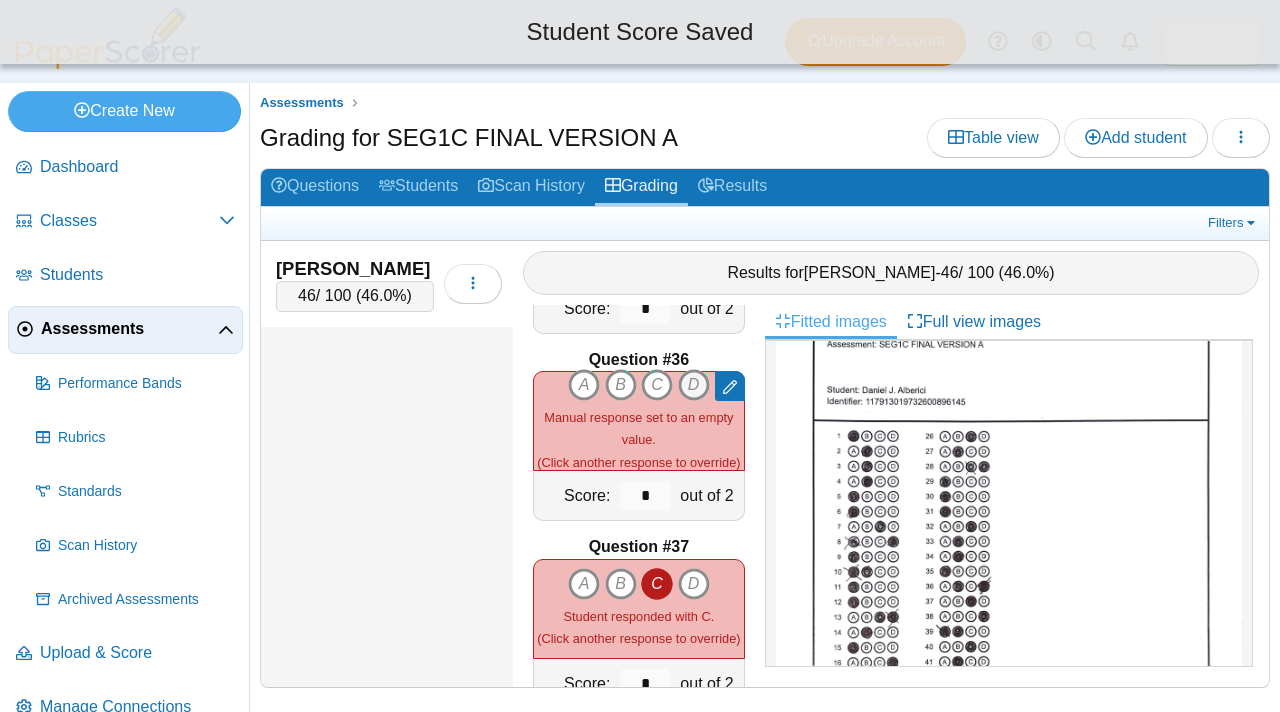 click on "D" at bounding box center (694, 385) 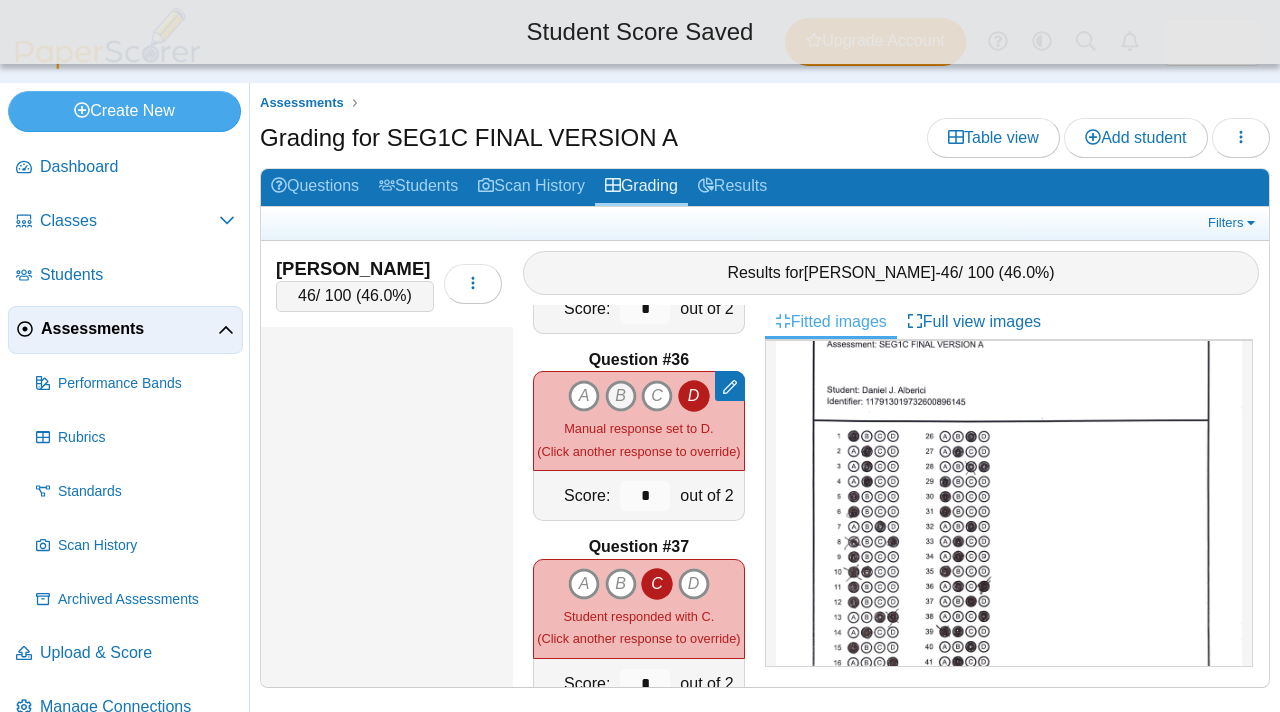 click on "B" at bounding box center (621, 396) 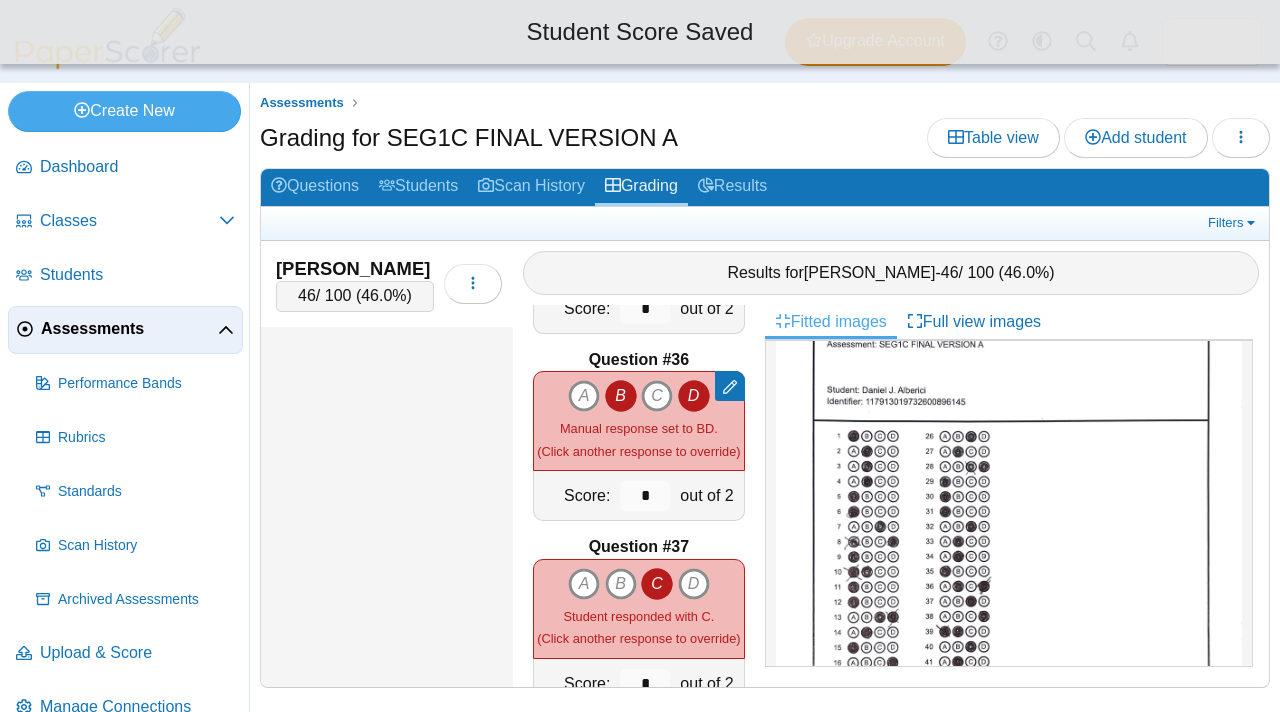 click on "D" at bounding box center [694, 396] 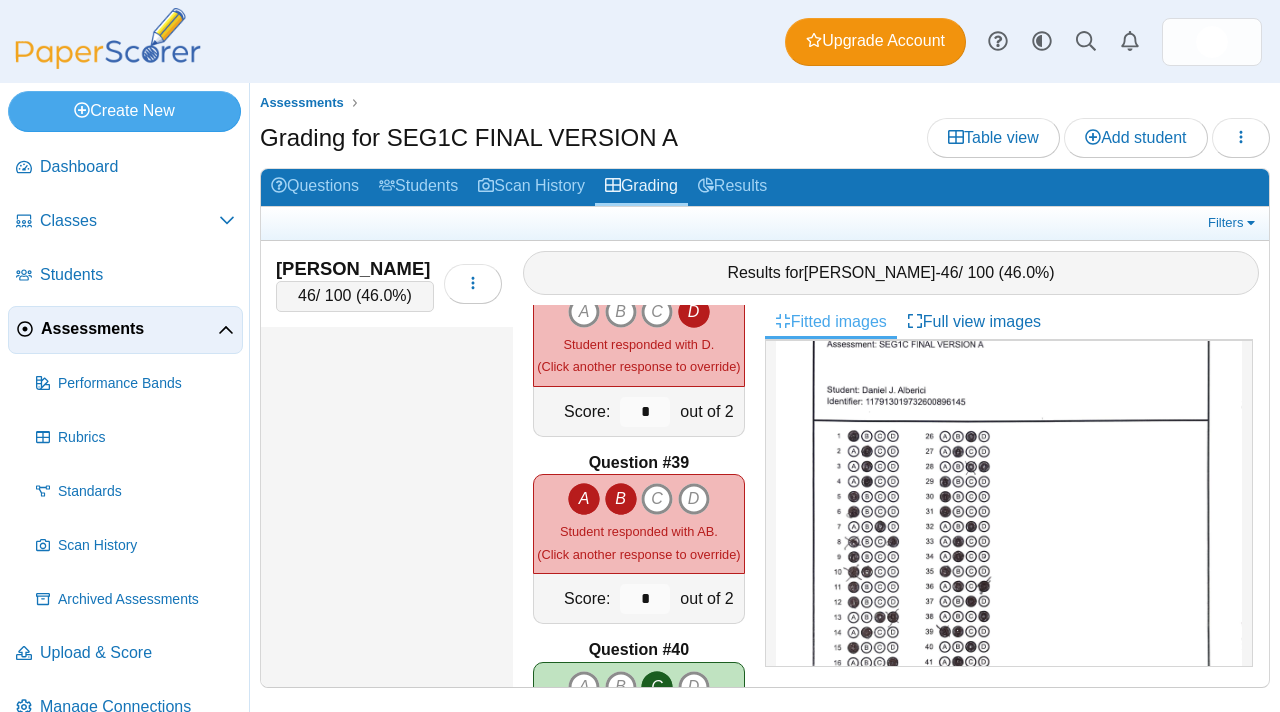 scroll, scrollTop: 7060, scrollLeft: 0, axis: vertical 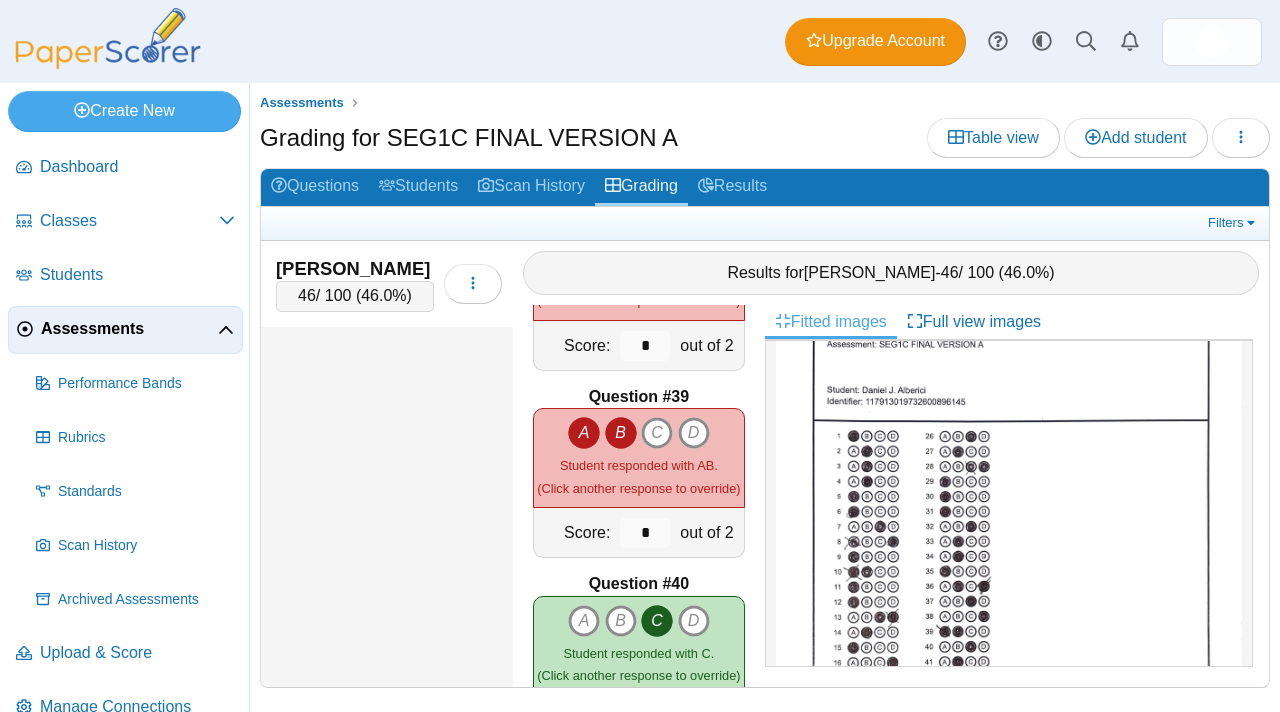 click on "A" at bounding box center (584, 433) 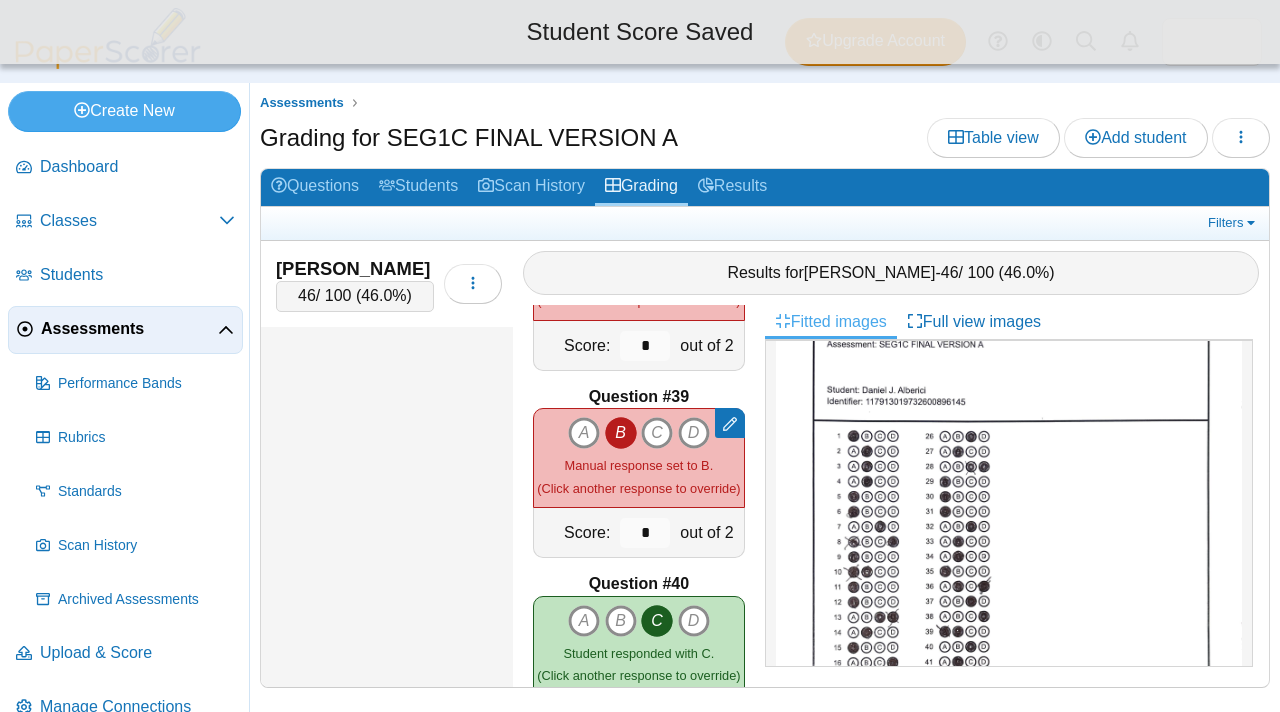 click on "B" at bounding box center [621, 433] 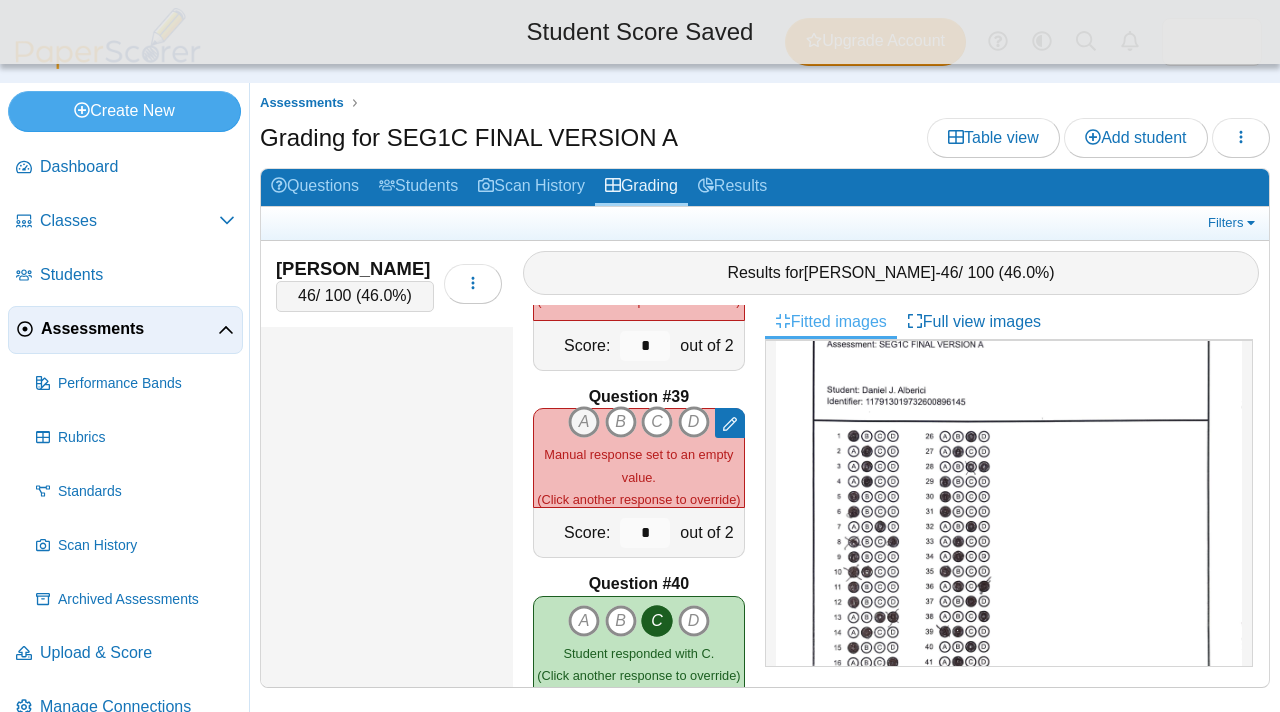 click on "A" at bounding box center [584, 422] 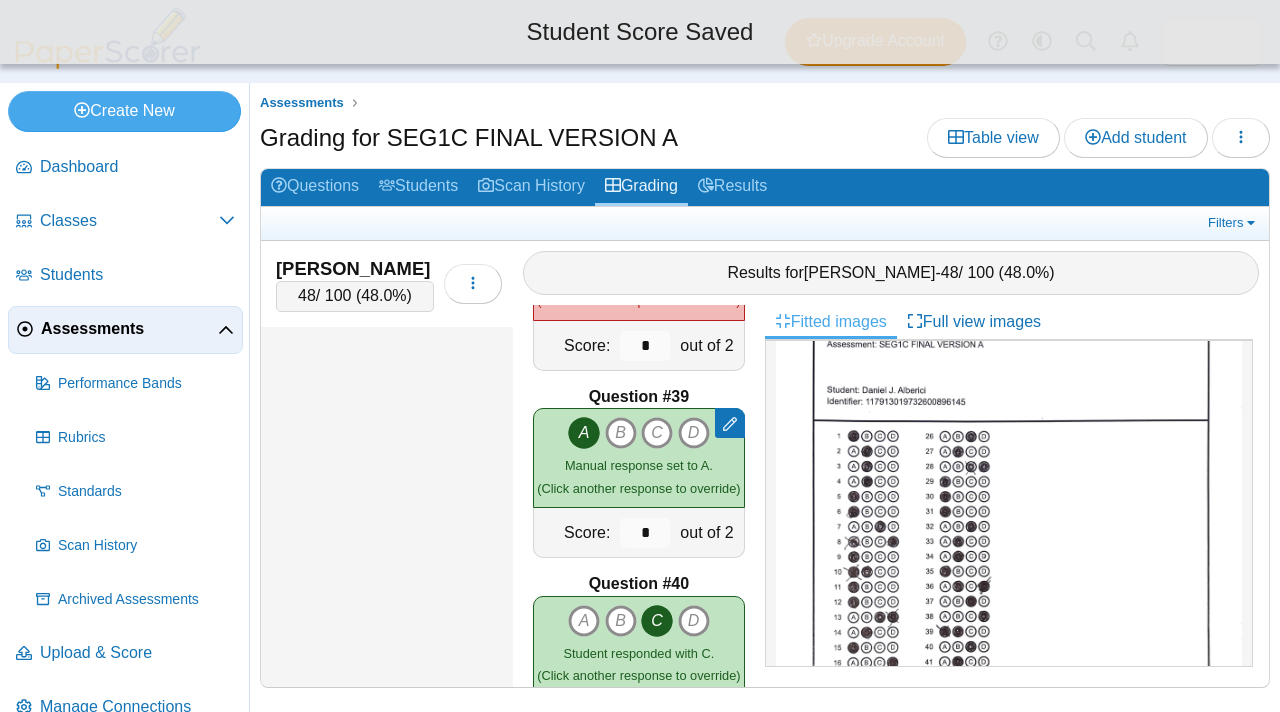click on "A" at bounding box center [584, 433] 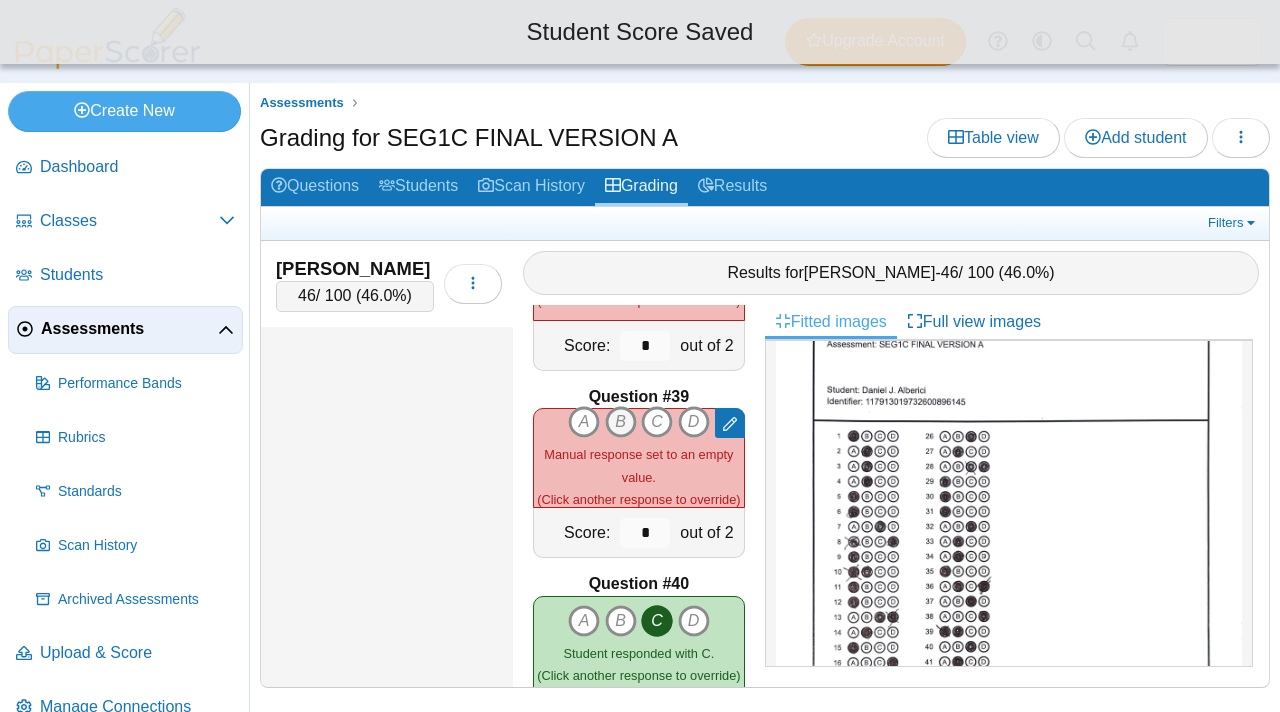 click on "B" at bounding box center (621, 422) 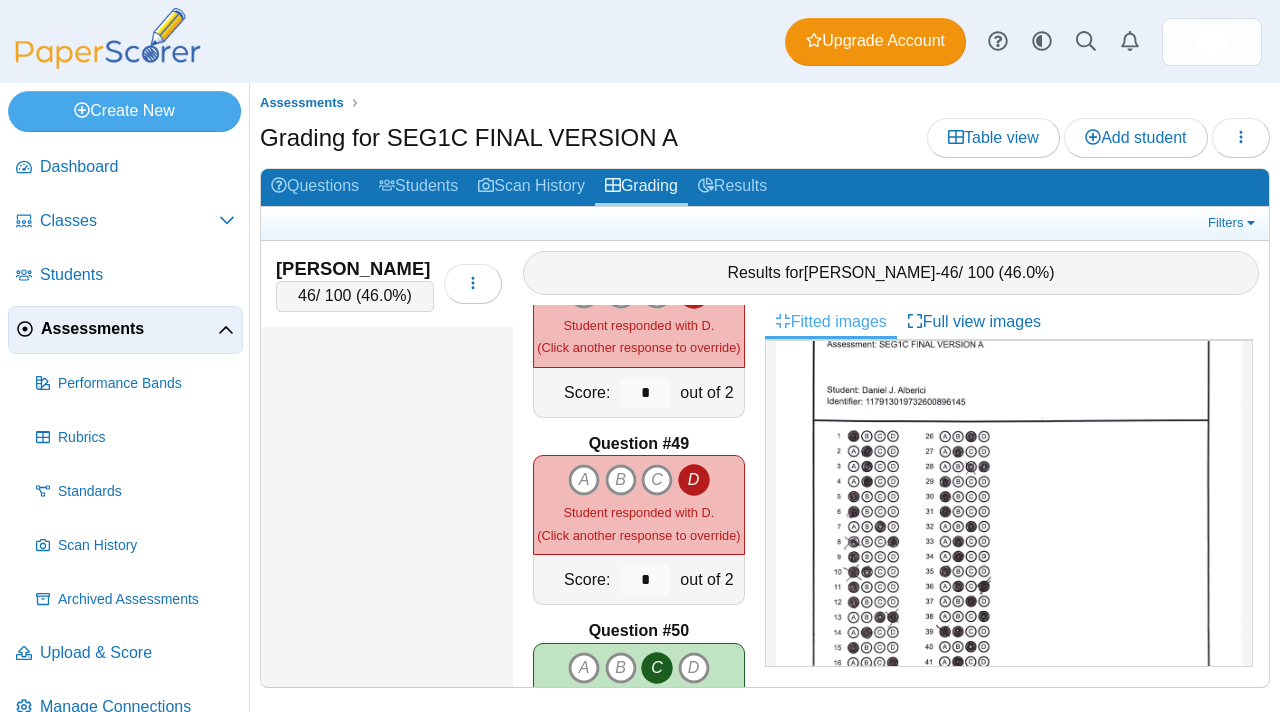 scroll, scrollTop: 9027, scrollLeft: 0, axis: vertical 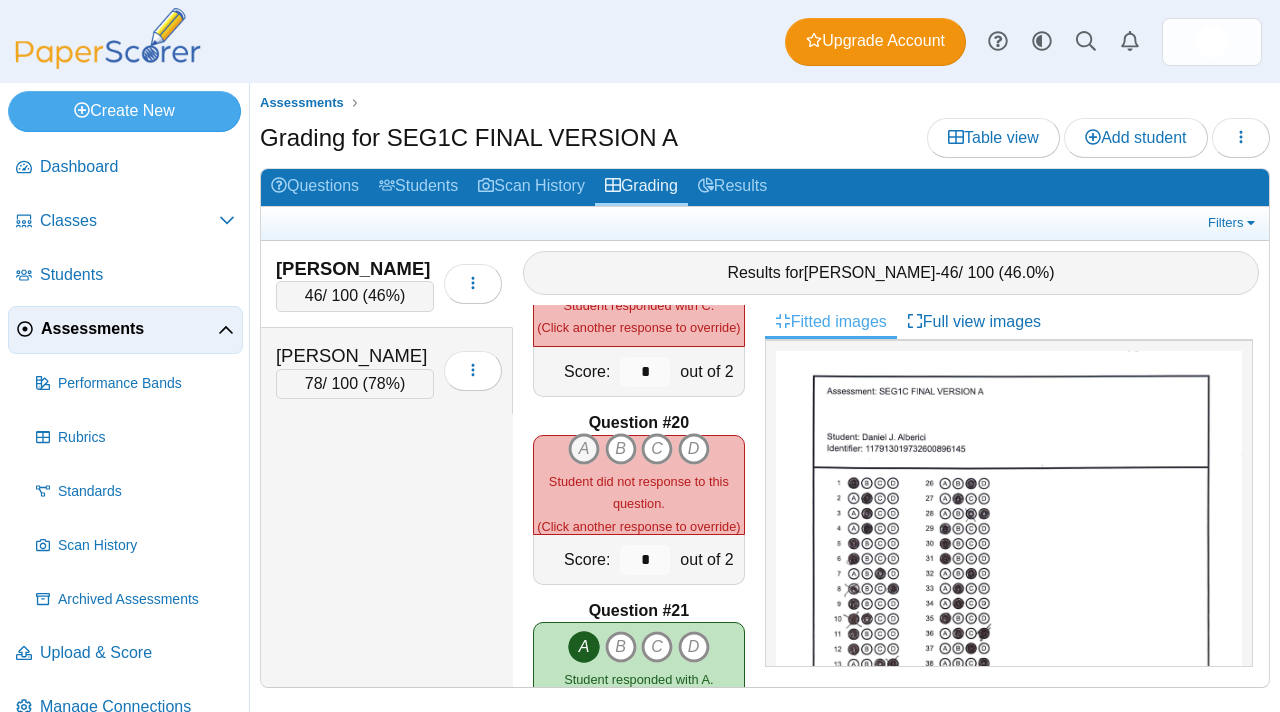 click on "A" at bounding box center [584, 449] 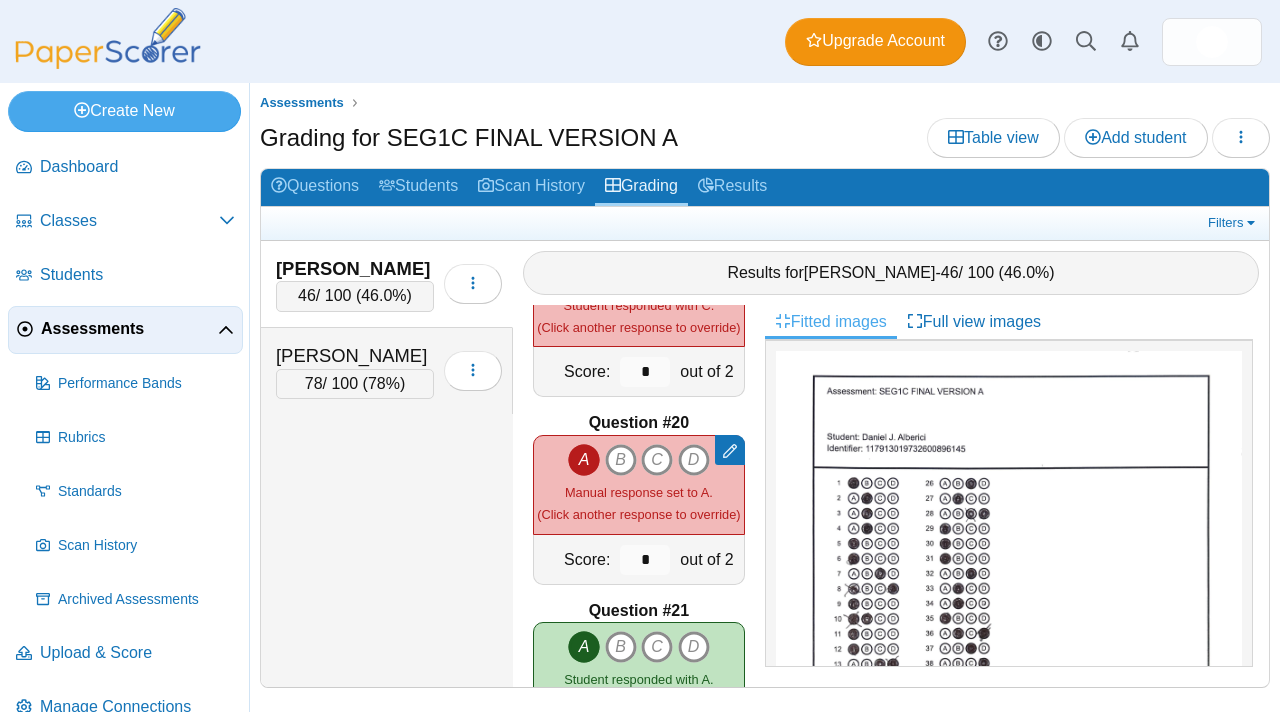 click on "46.0%" at bounding box center (383, 295) 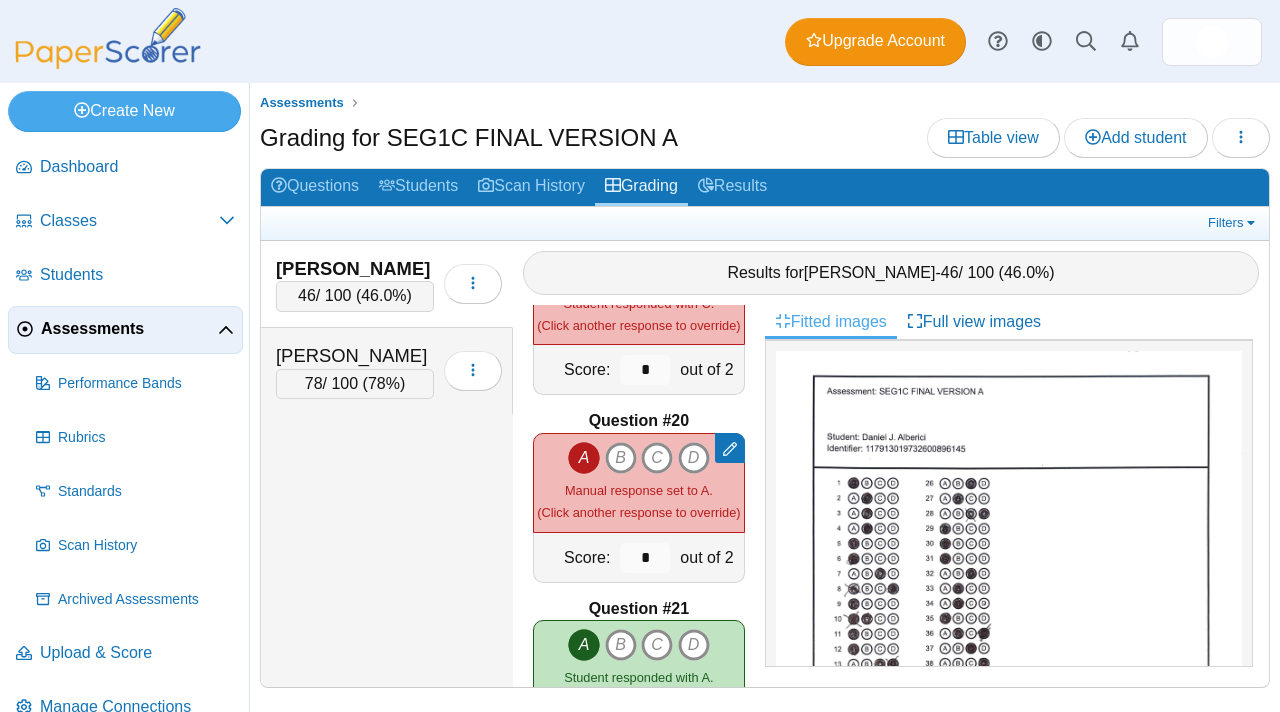 scroll, scrollTop: 3451, scrollLeft: 0, axis: vertical 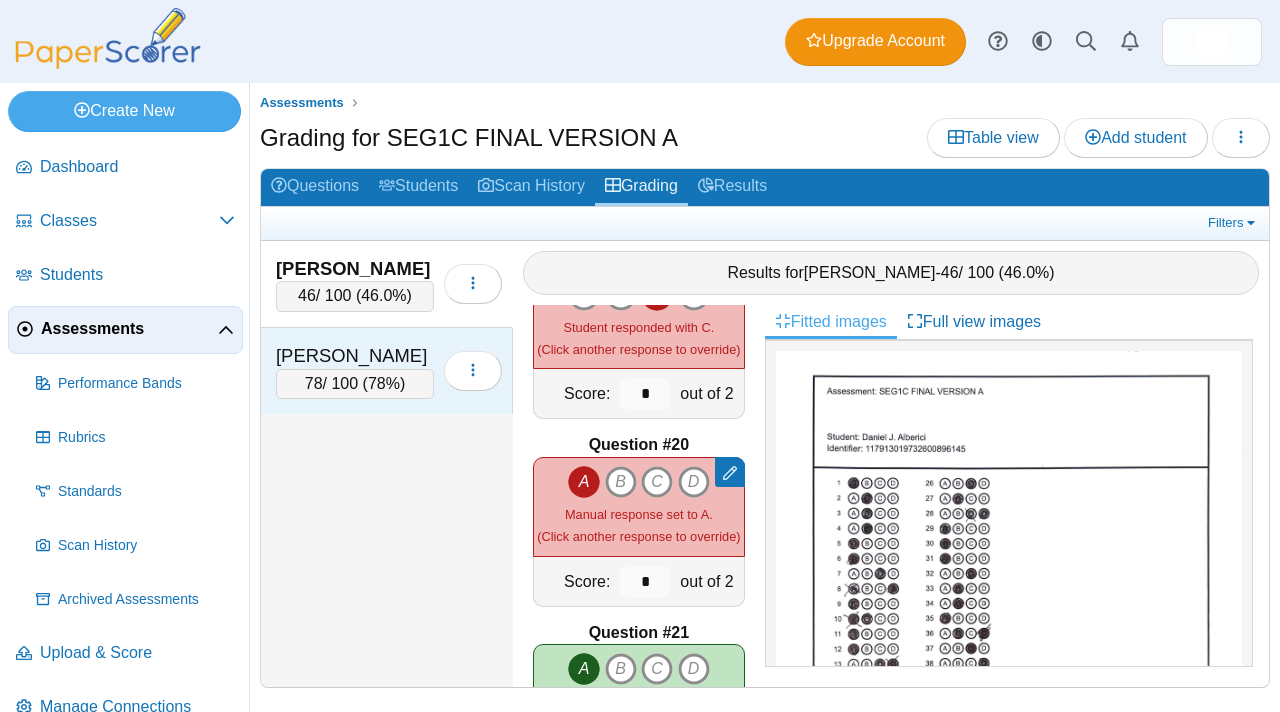 click on "[PERSON_NAME]" at bounding box center [355, 356] 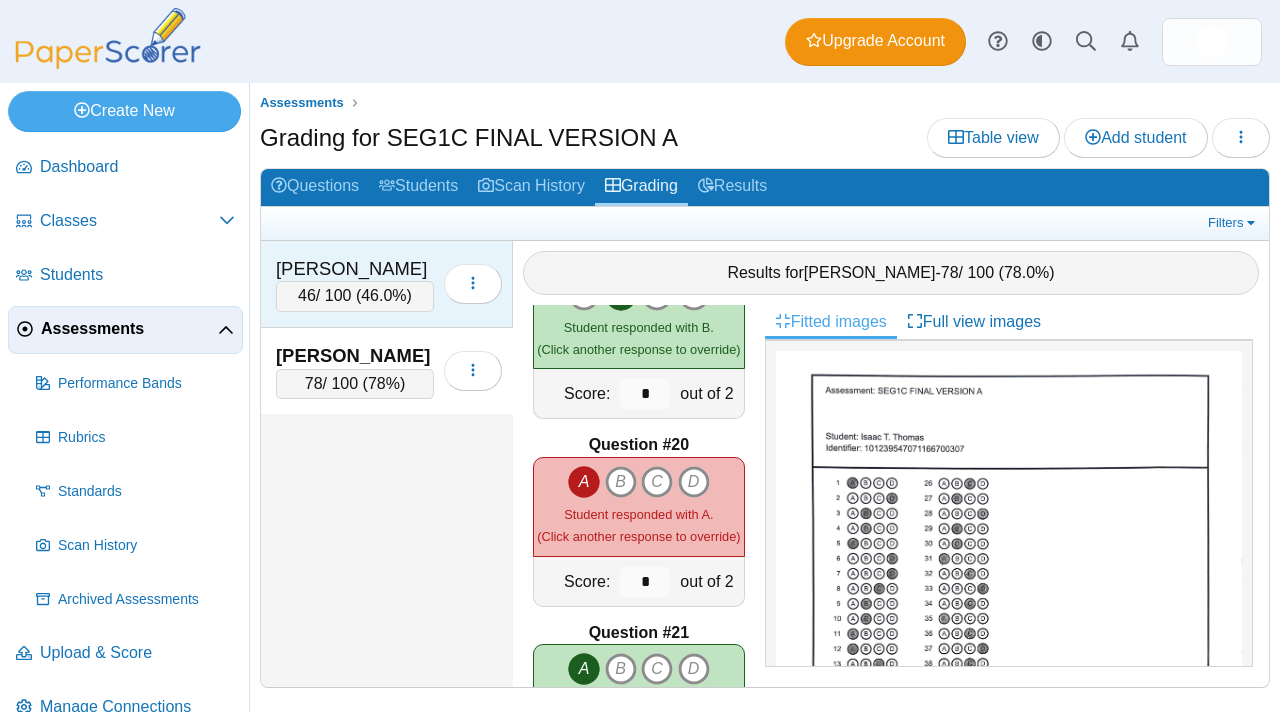 click on "Alberici, Daniel J." at bounding box center (355, 269) 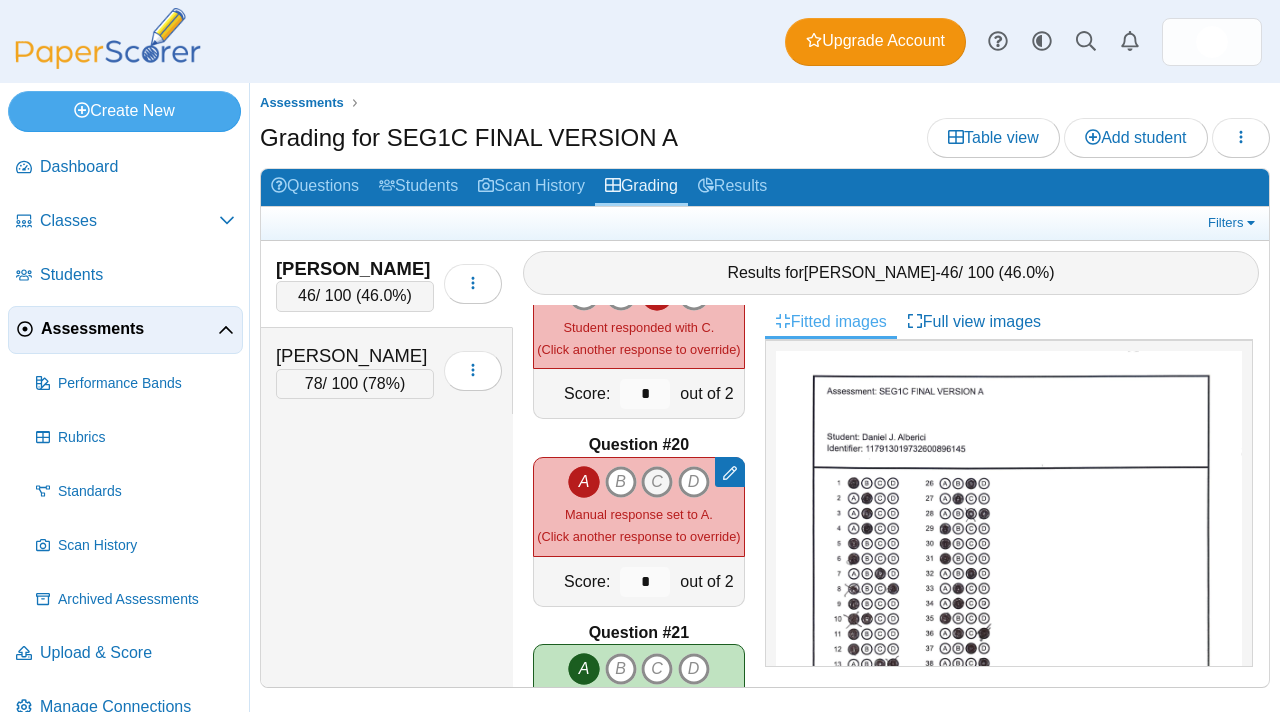 click on "C" at bounding box center (657, 482) 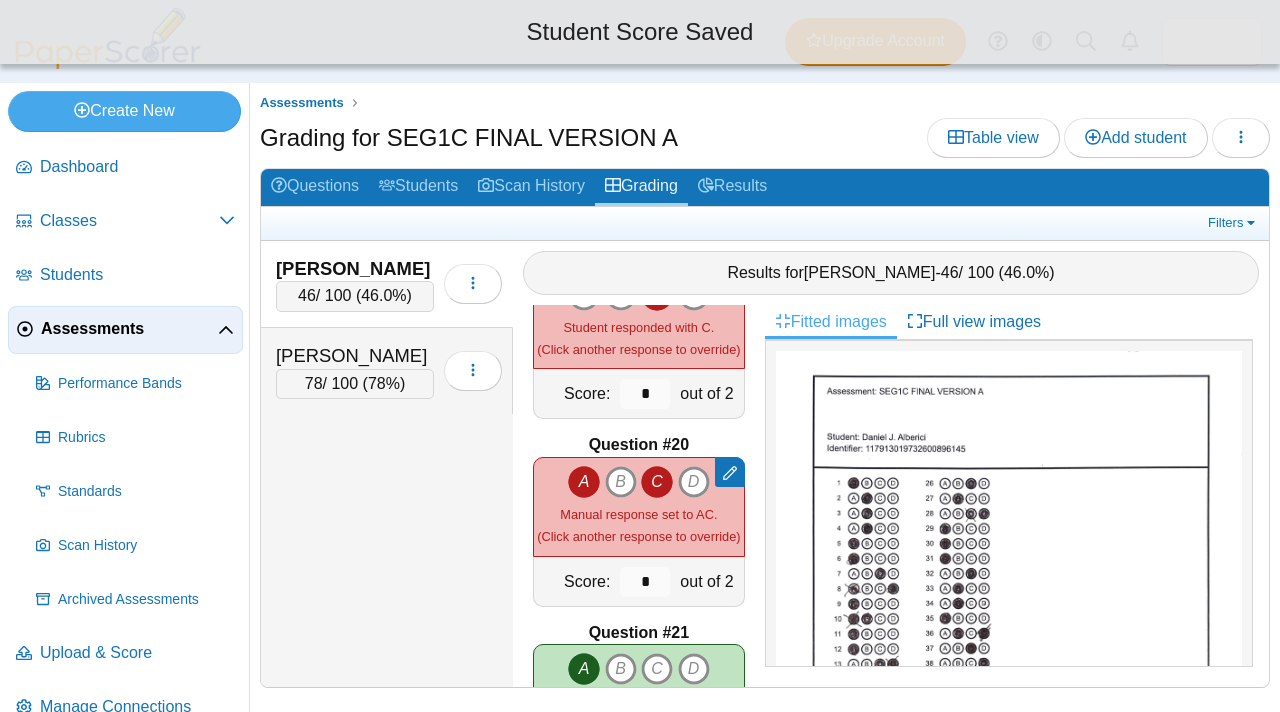 click on "A" at bounding box center [584, 482] 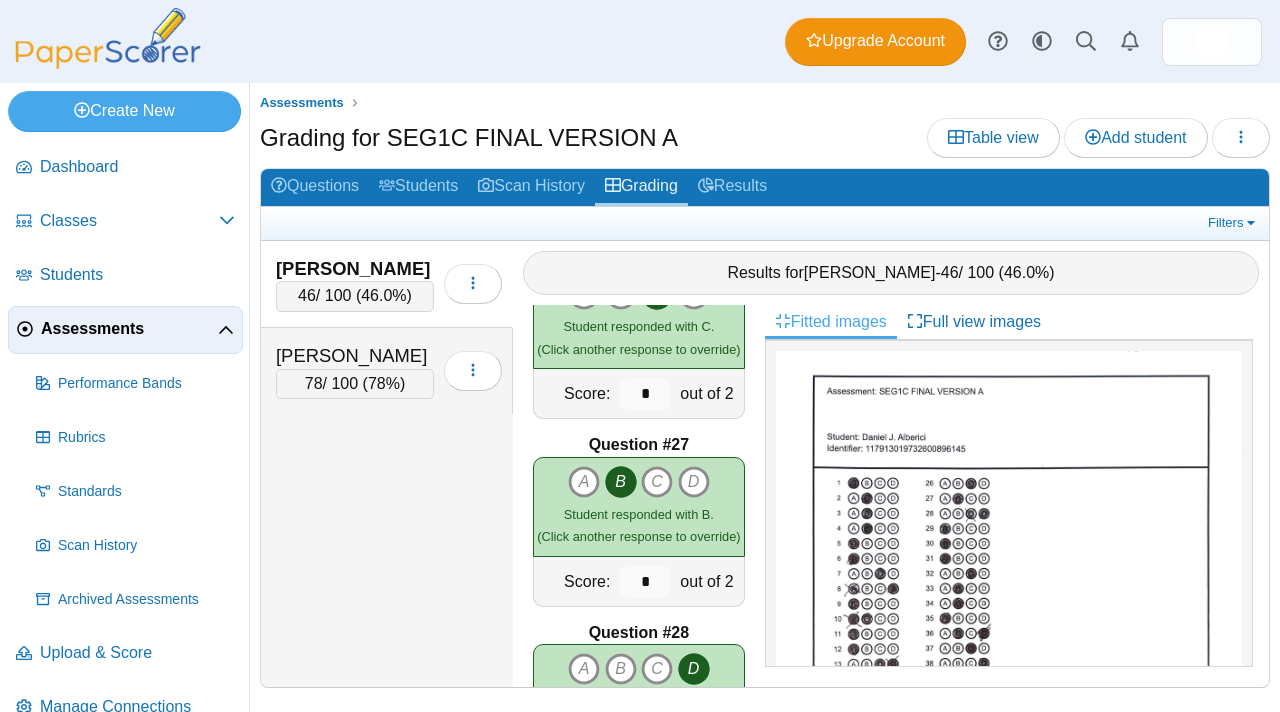 scroll, scrollTop: 4148, scrollLeft: 0, axis: vertical 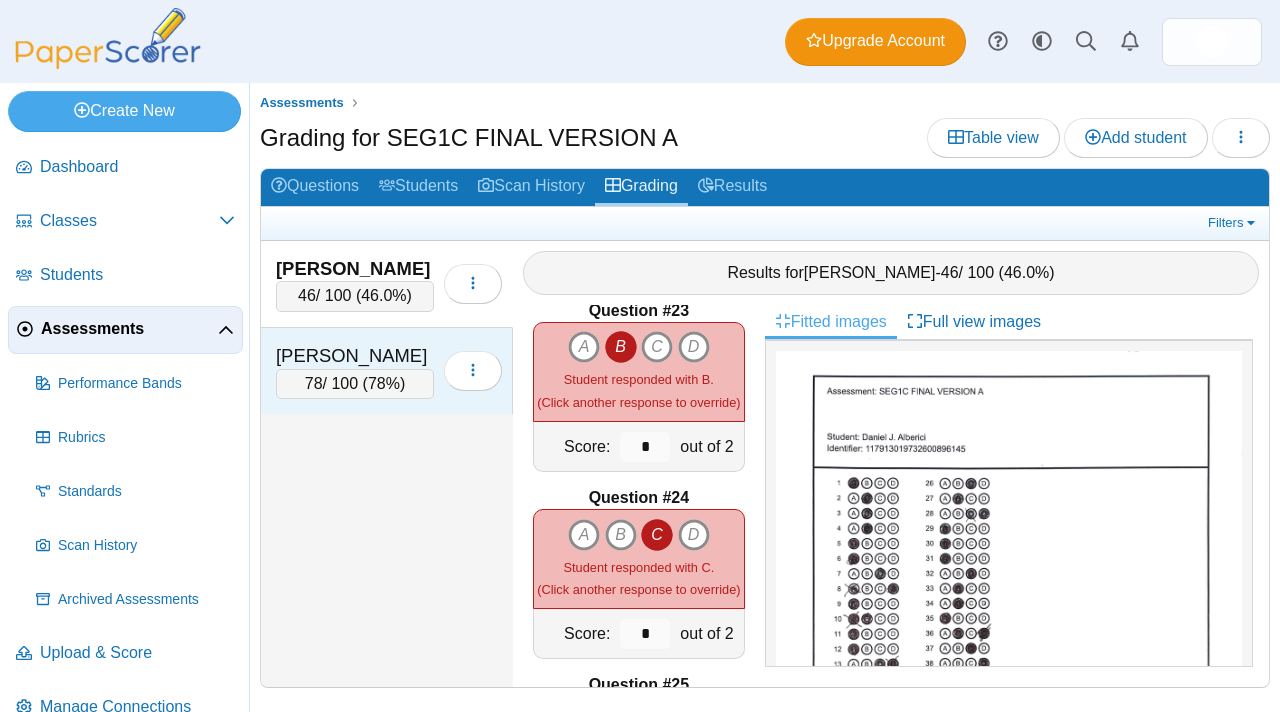 click on "[PERSON_NAME]" at bounding box center [355, 356] 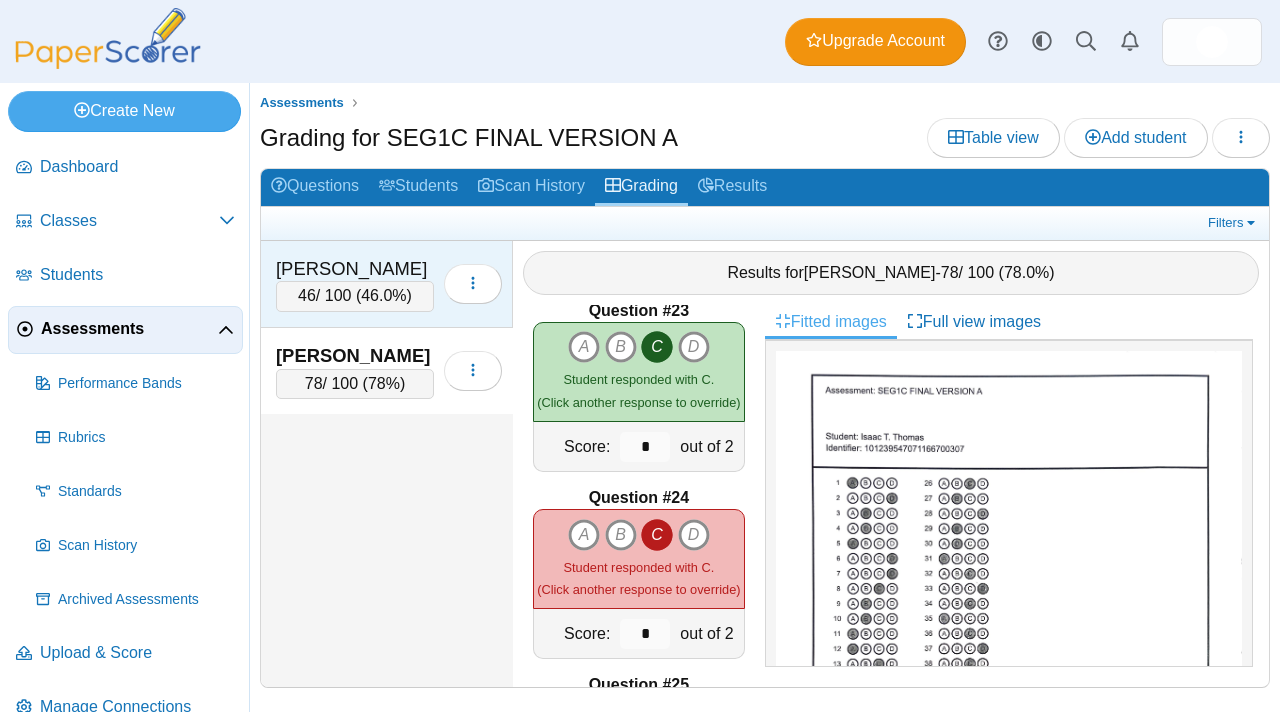 click on "[PERSON_NAME]" at bounding box center [355, 269] 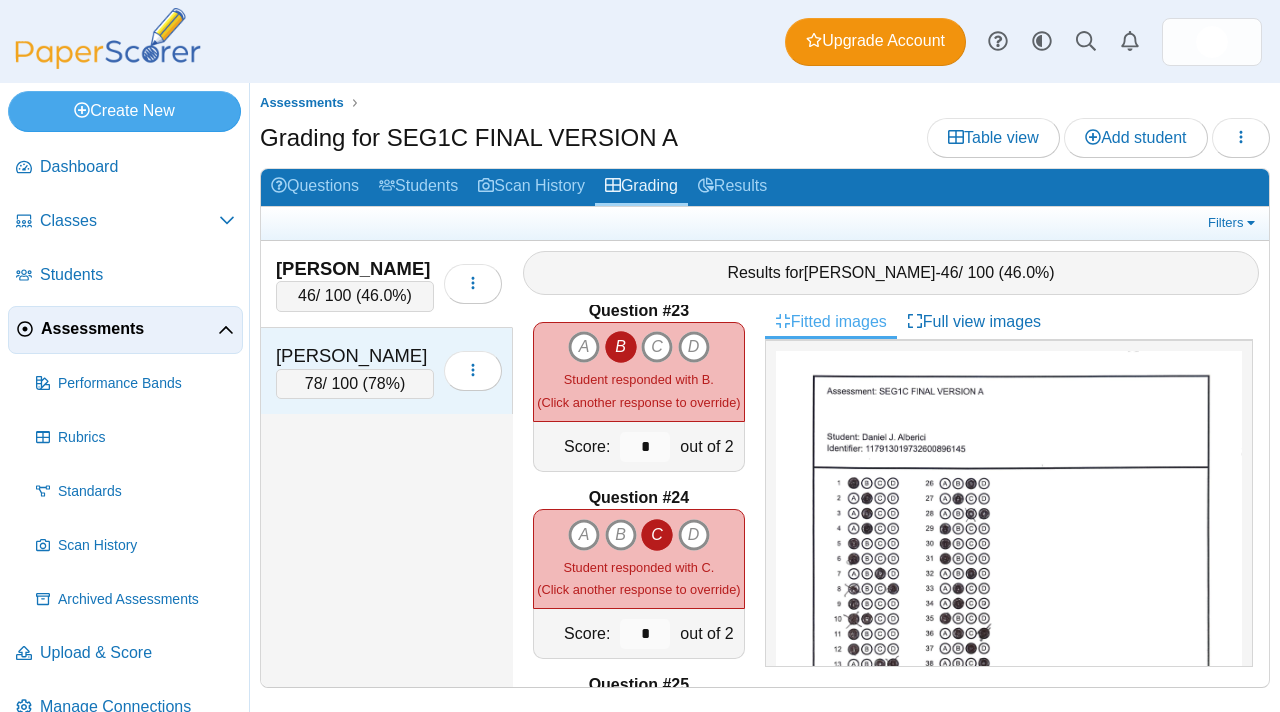 click on "[PERSON_NAME]" at bounding box center [355, 356] 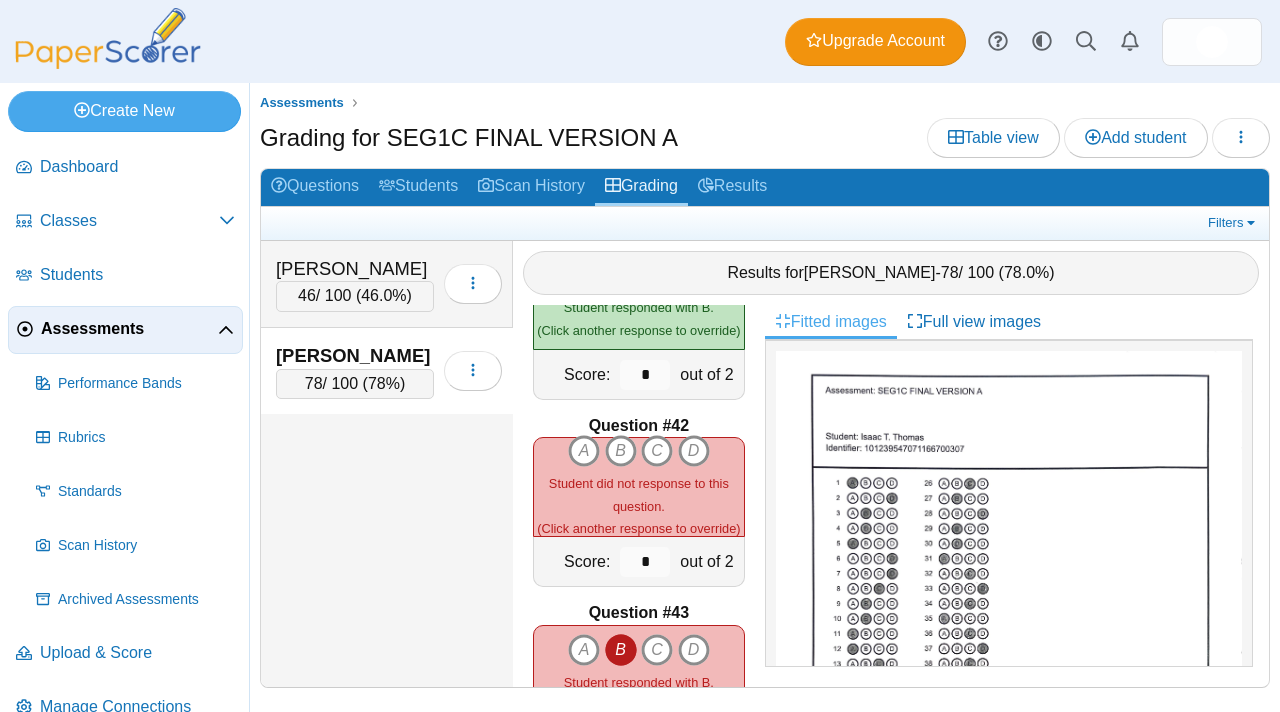 scroll, scrollTop: 7591, scrollLeft: 0, axis: vertical 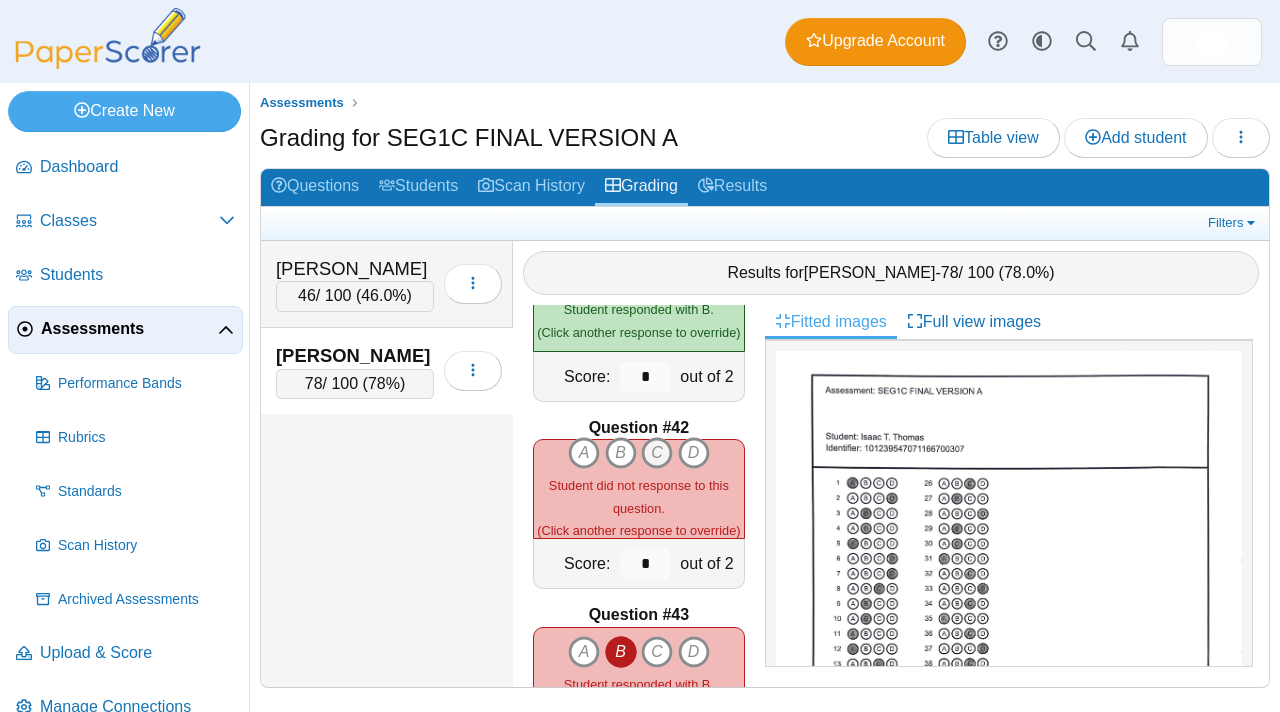 click on "C" at bounding box center (657, 453) 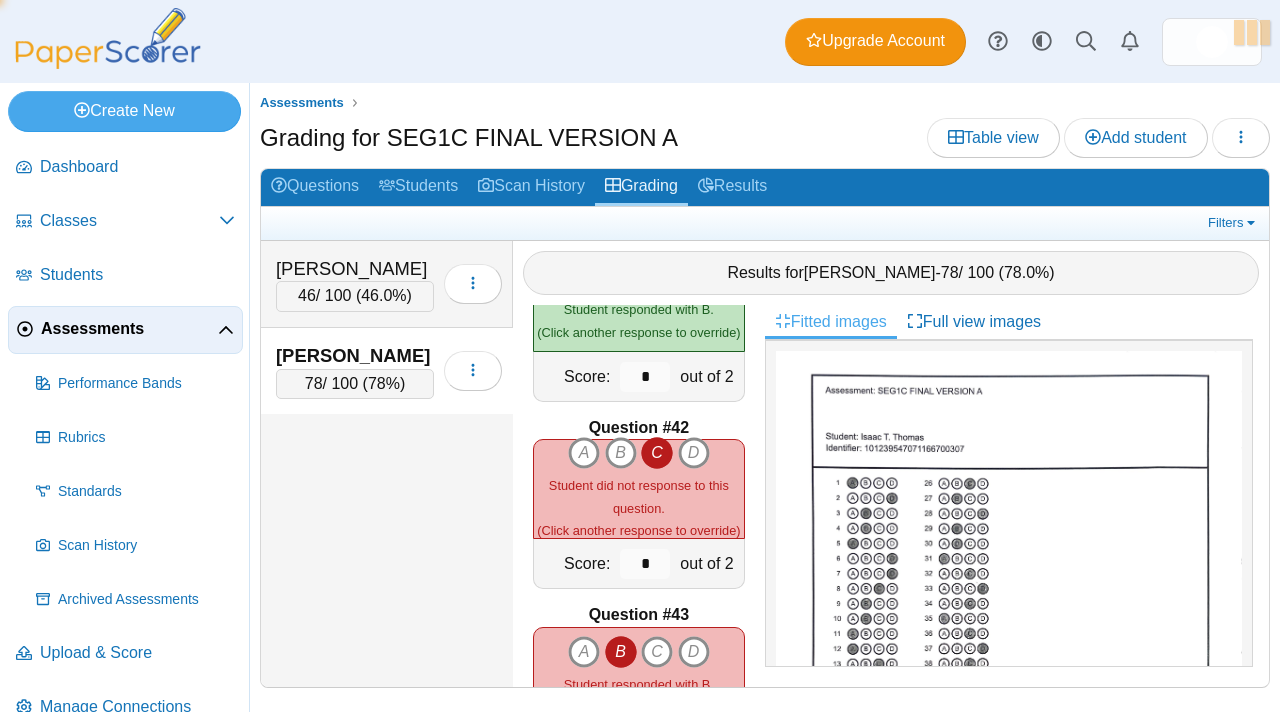 type on "*" 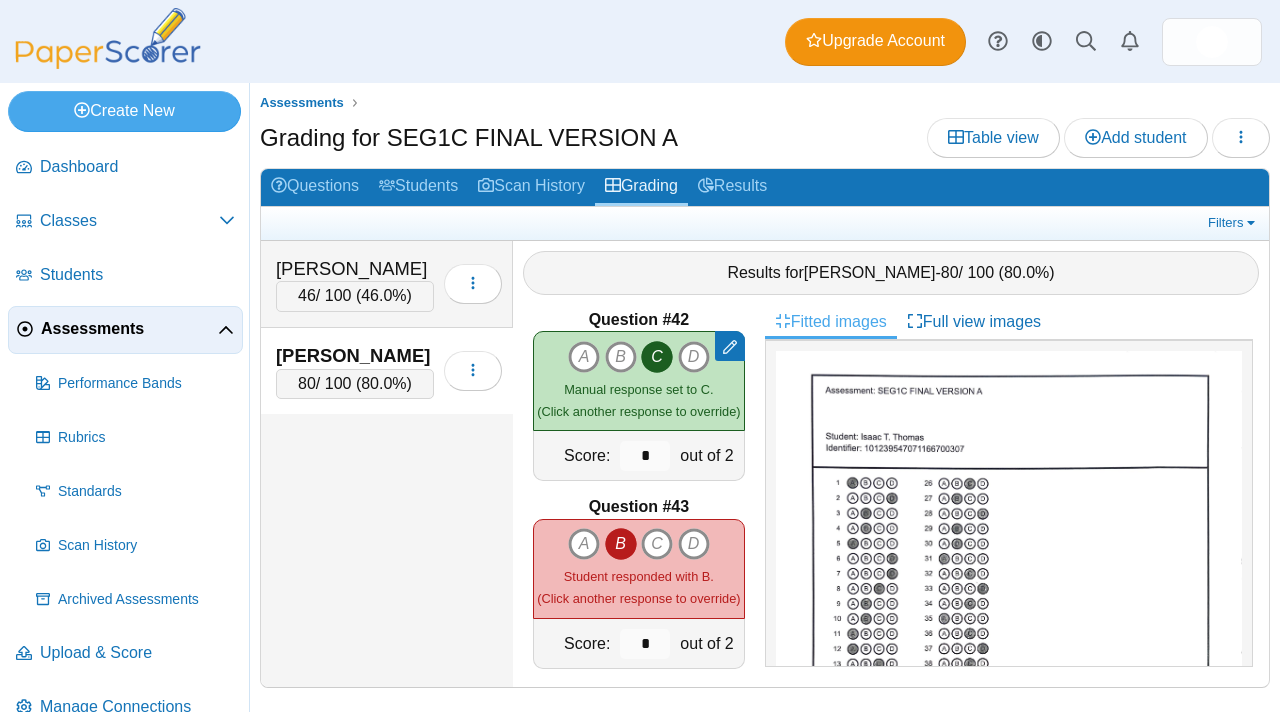 scroll, scrollTop: 7744, scrollLeft: 0, axis: vertical 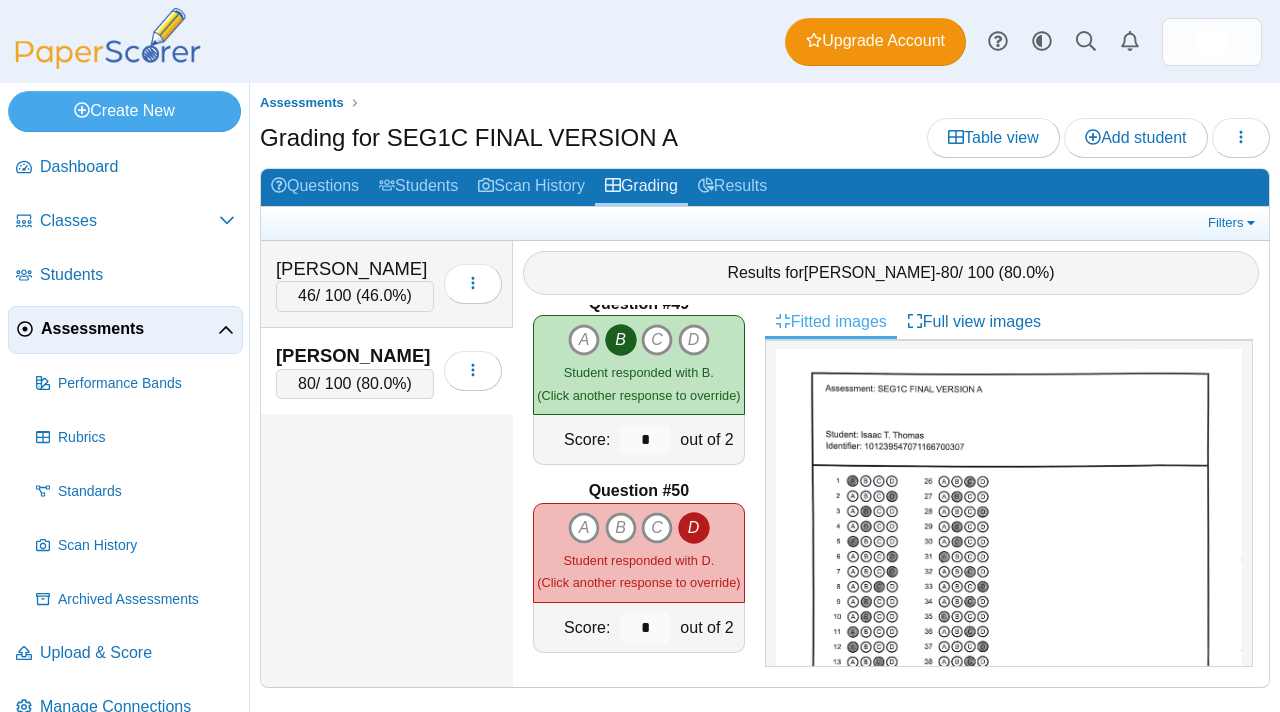 click on "Assessments" at bounding box center (129, 329) 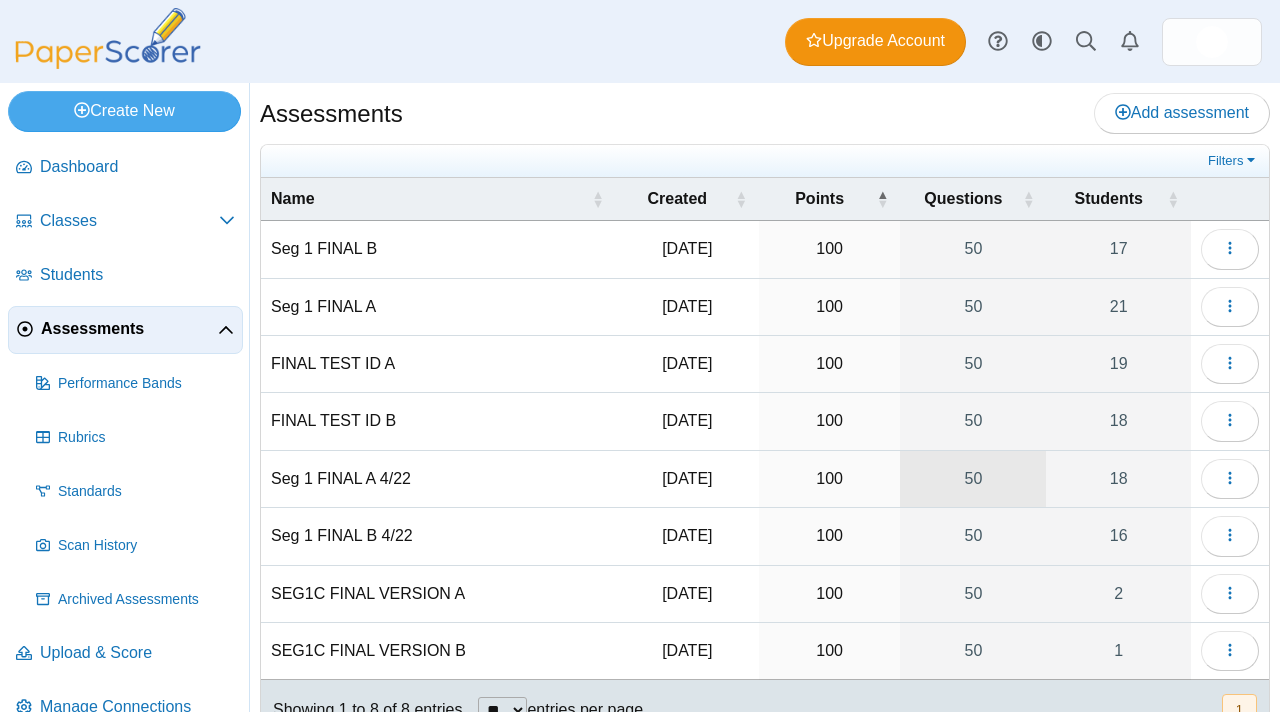 scroll, scrollTop: 0, scrollLeft: 0, axis: both 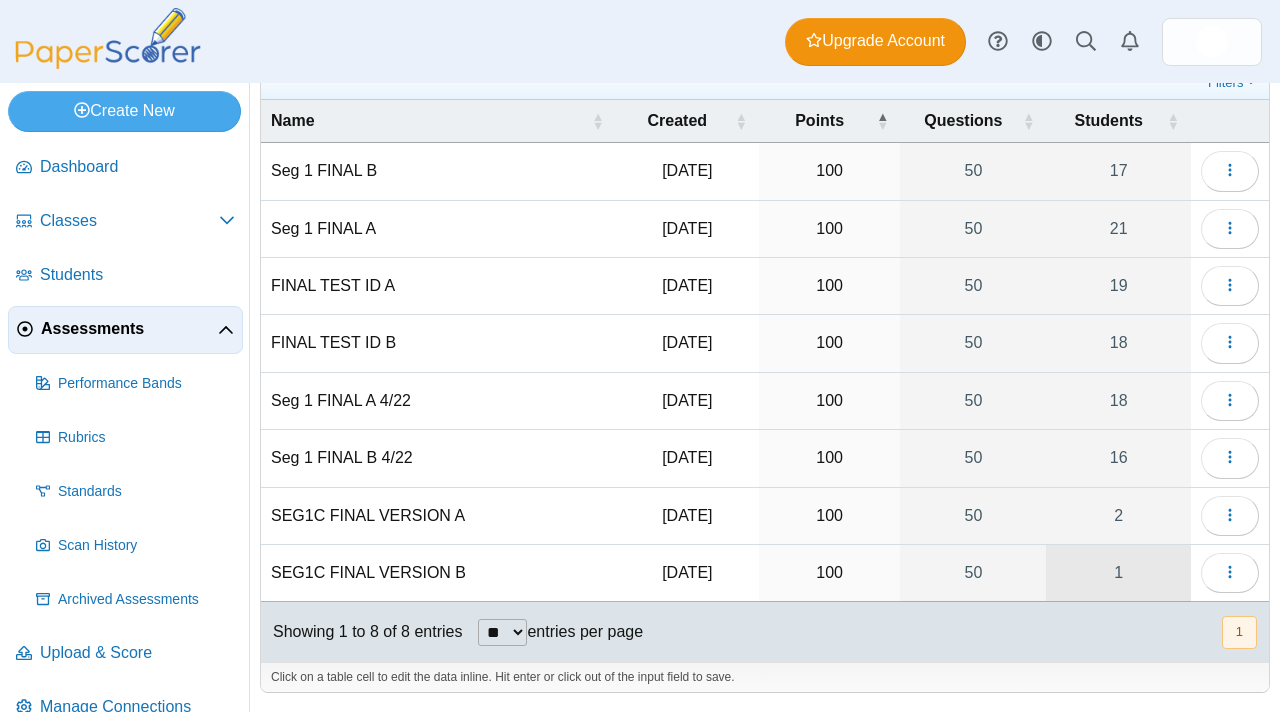 click on "1" at bounding box center [1118, 573] 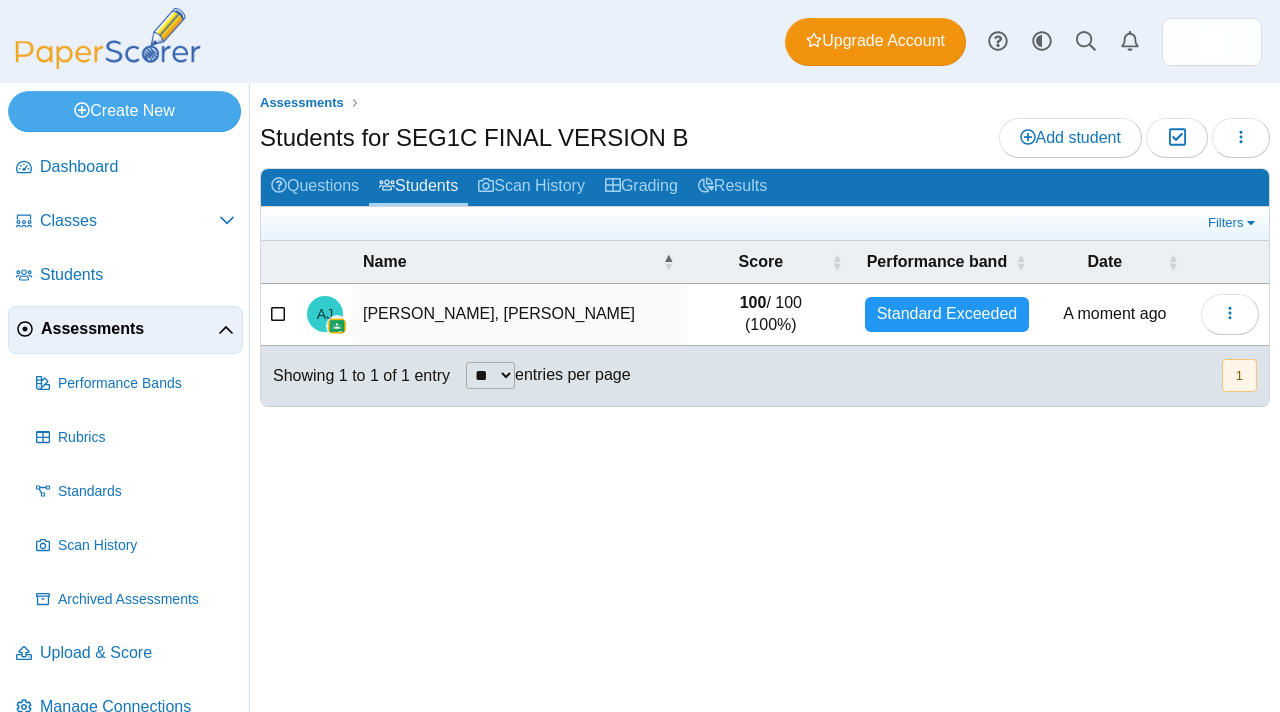scroll, scrollTop: 0, scrollLeft: 0, axis: both 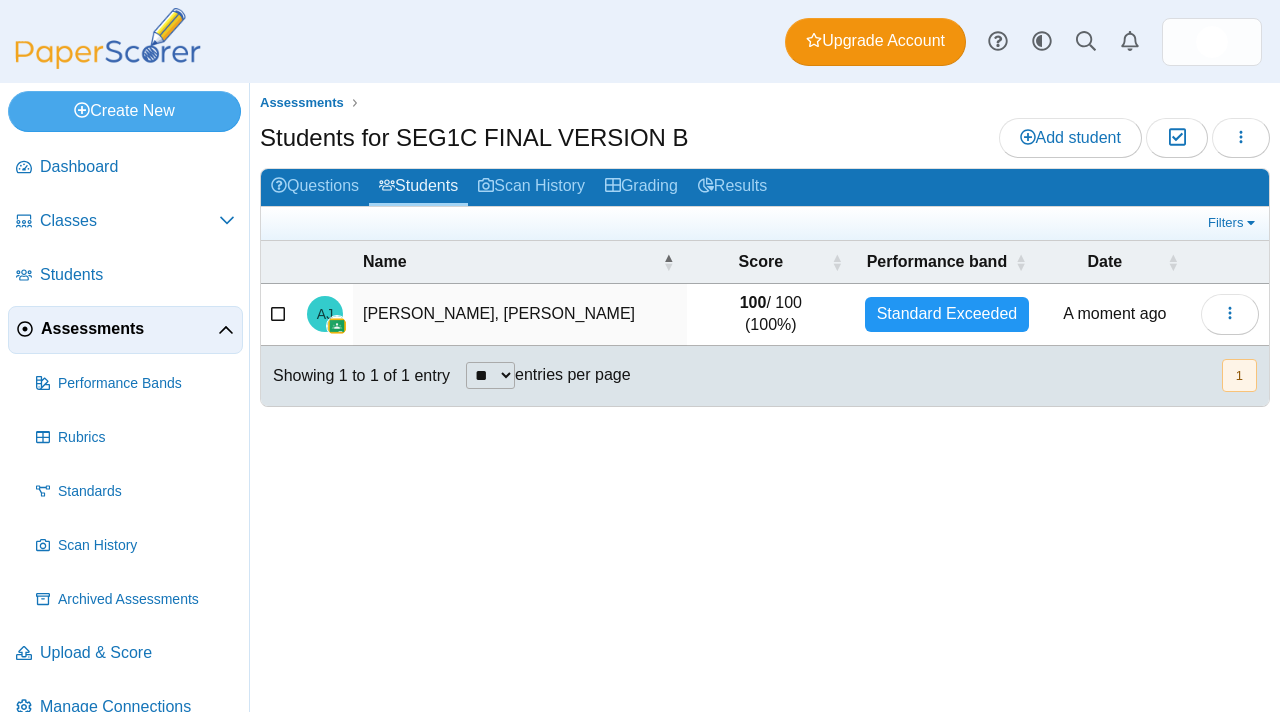 click on "[PERSON_NAME], [PERSON_NAME]" at bounding box center (520, 315) 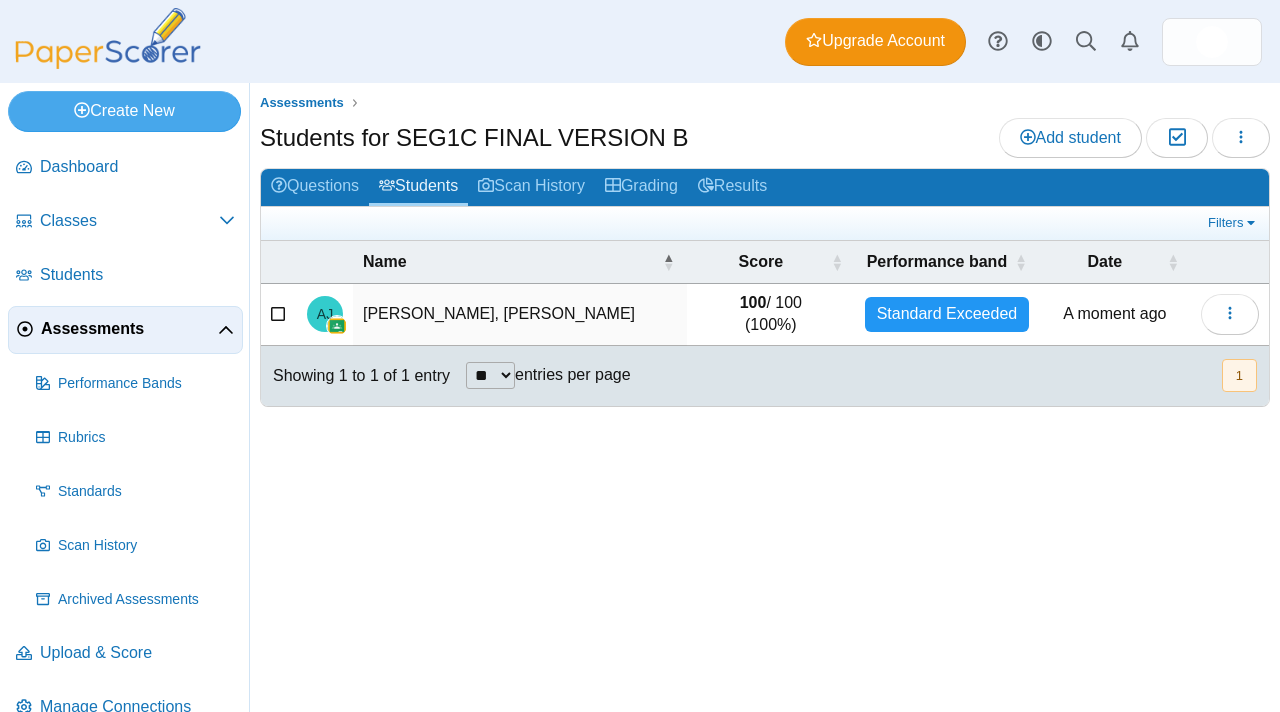click on "[PERSON_NAME], [PERSON_NAME]" at bounding box center [520, 315] 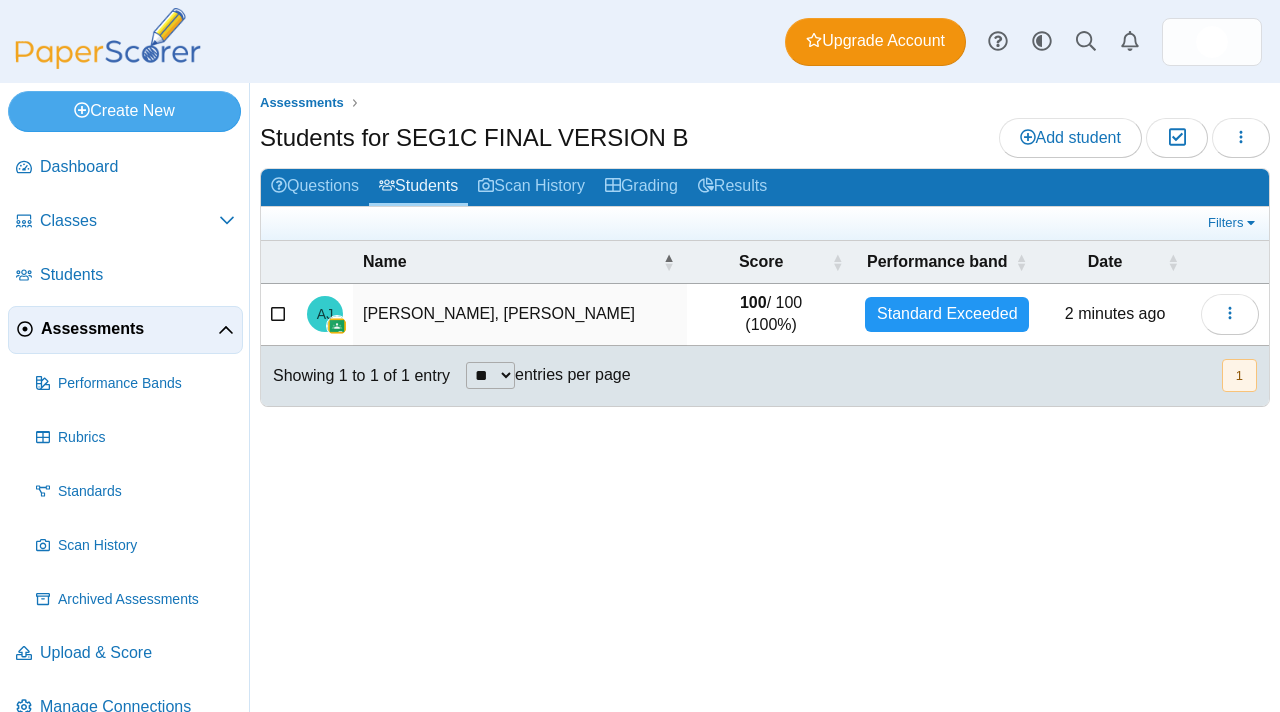 click on "Assessments" at bounding box center [129, 329] 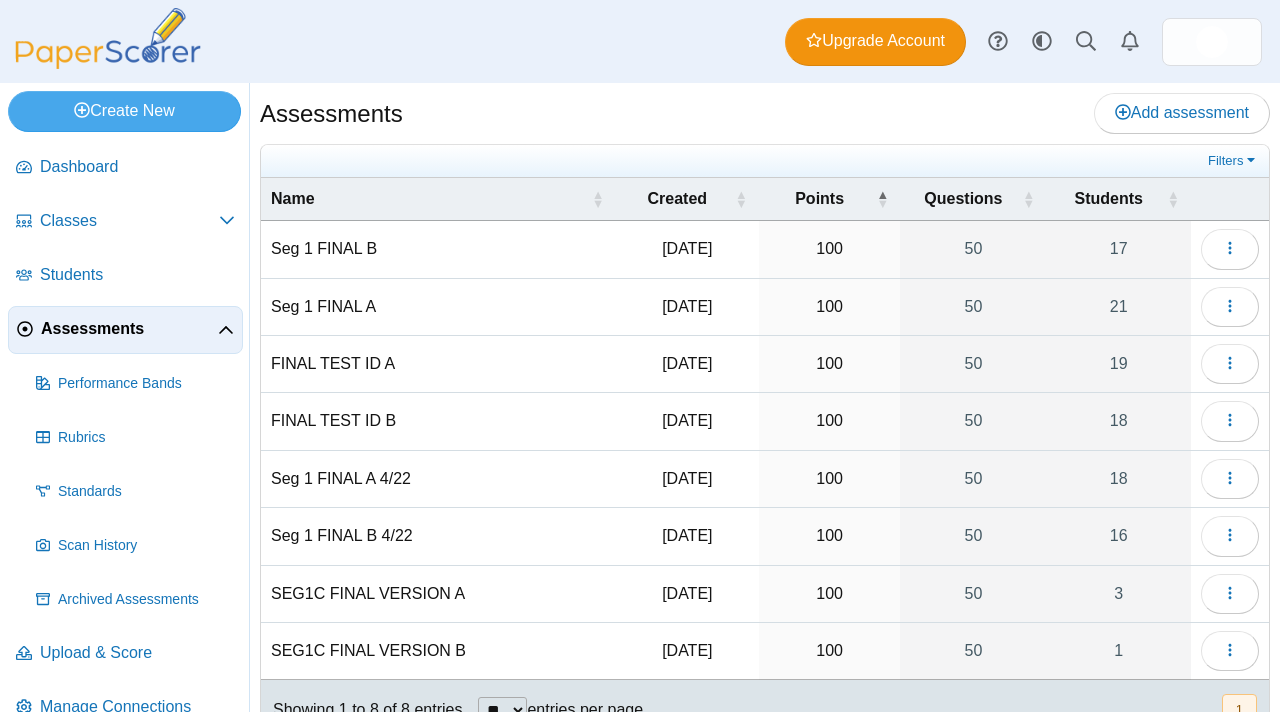 scroll, scrollTop: 0, scrollLeft: 0, axis: both 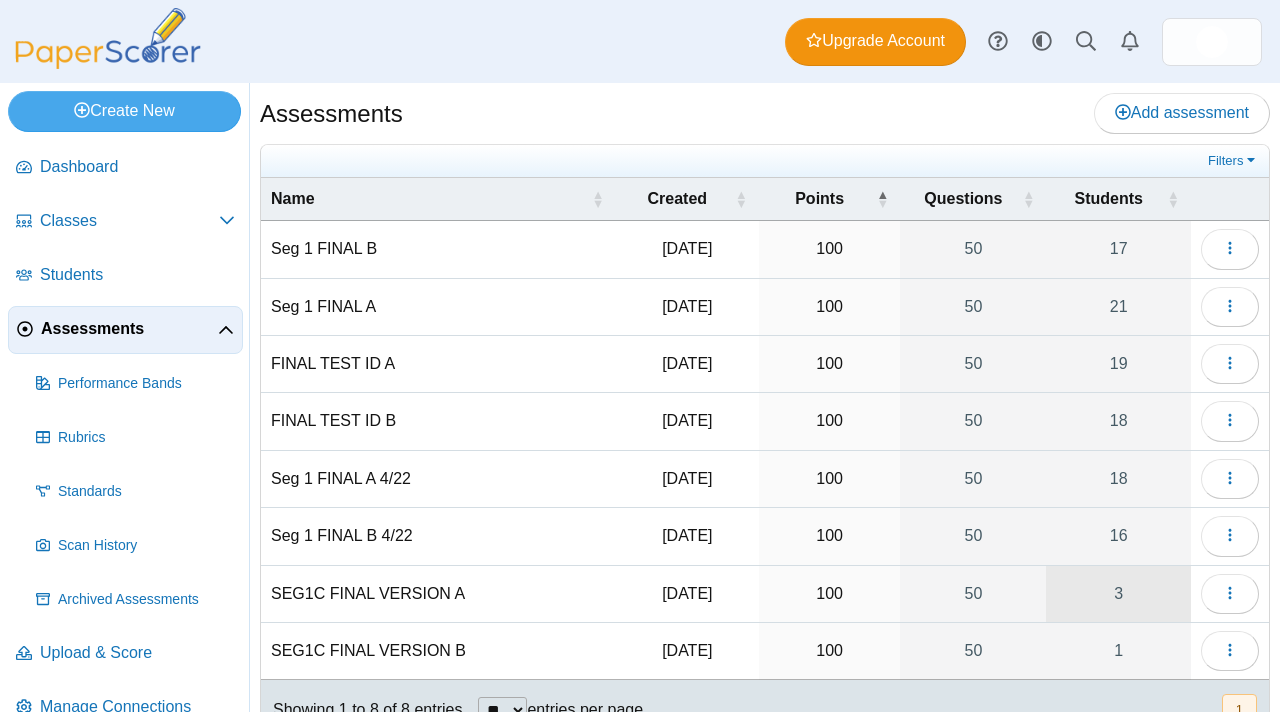 click on "3" at bounding box center [1118, 594] 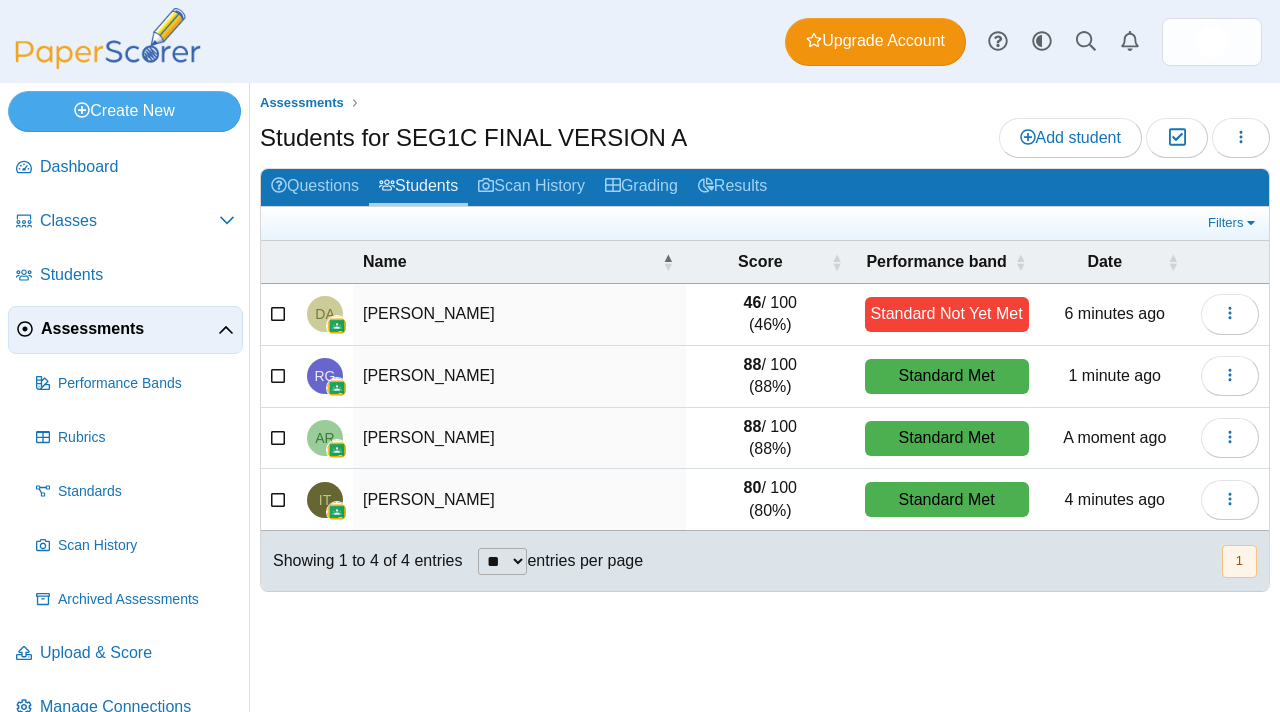 scroll, scrollTop: 0, scrollLeft: 0, axis: both 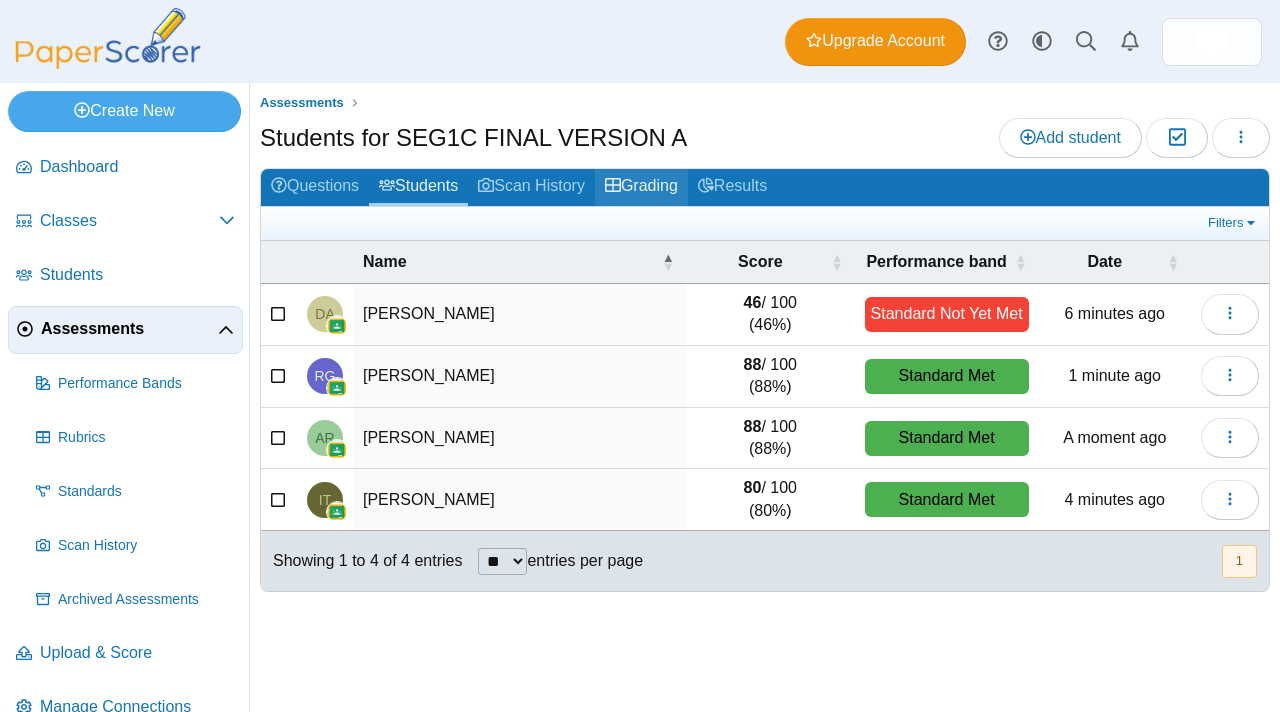 click on "Grading" at bounding box center (641, 187) 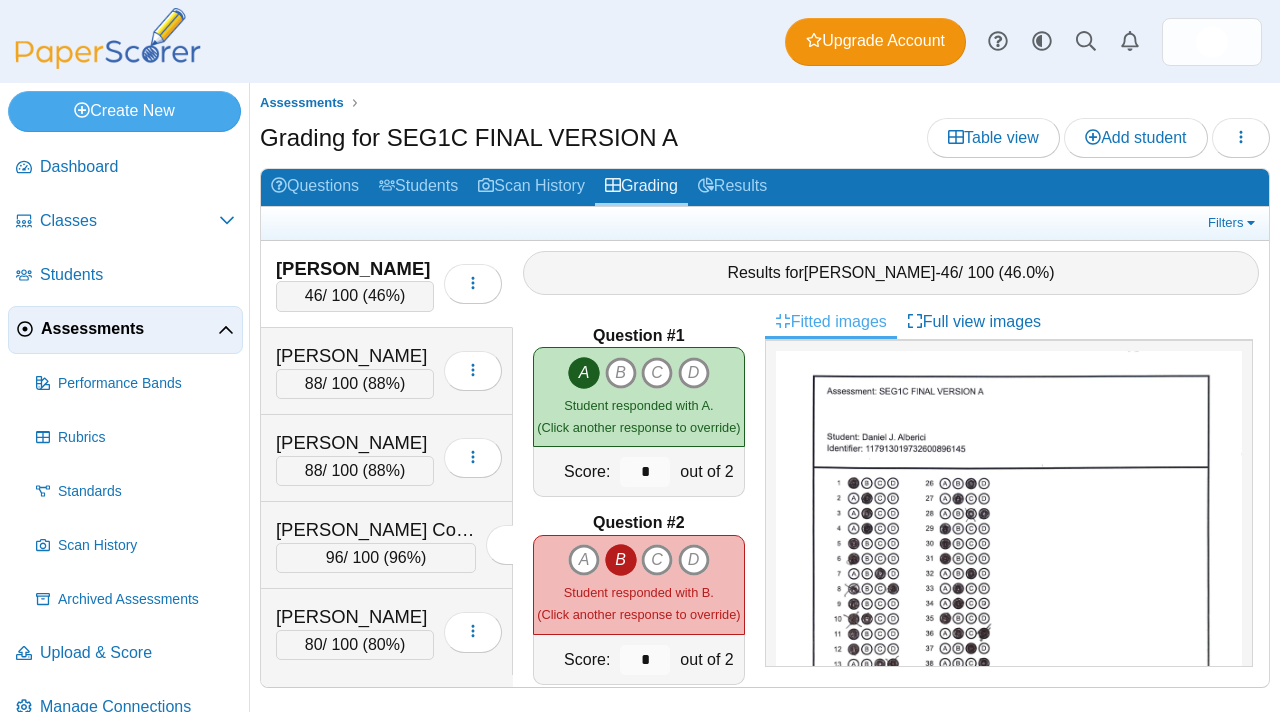 scroll, scrollTop: 0, scrollLeft: 0, axis: both 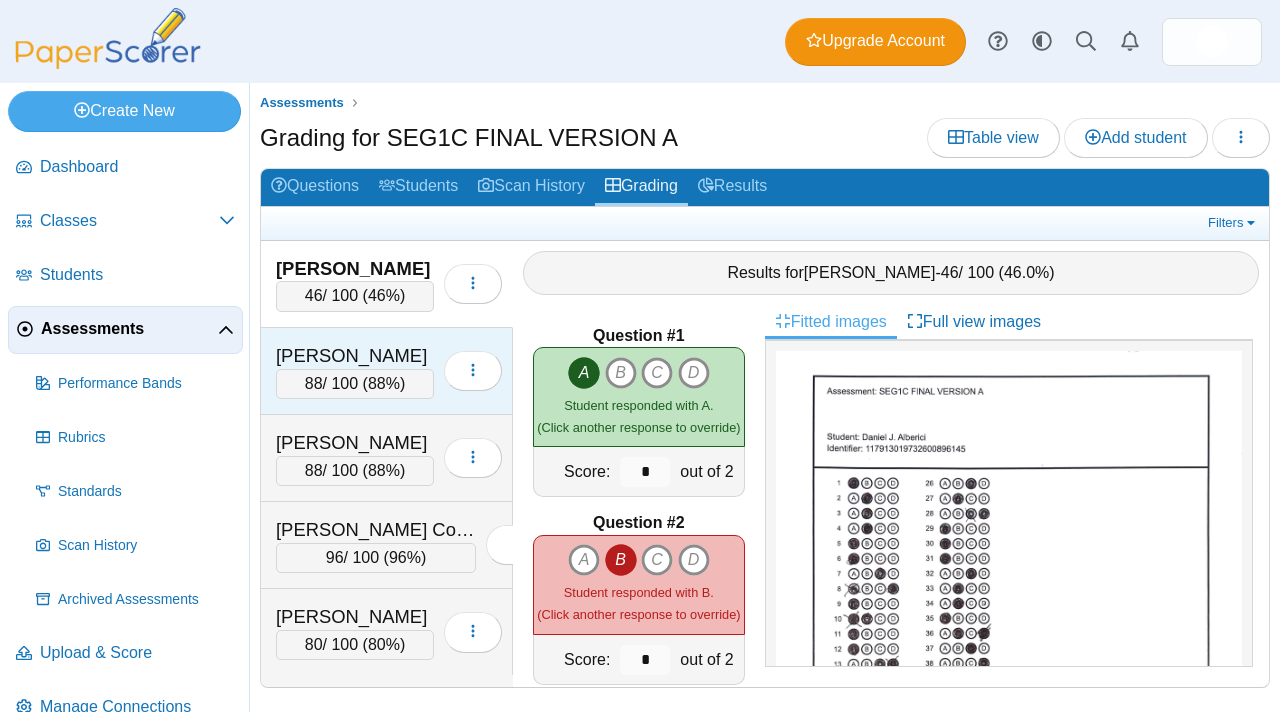 click on "88  / 100
( 88% )" at bounding box center (355, 384) 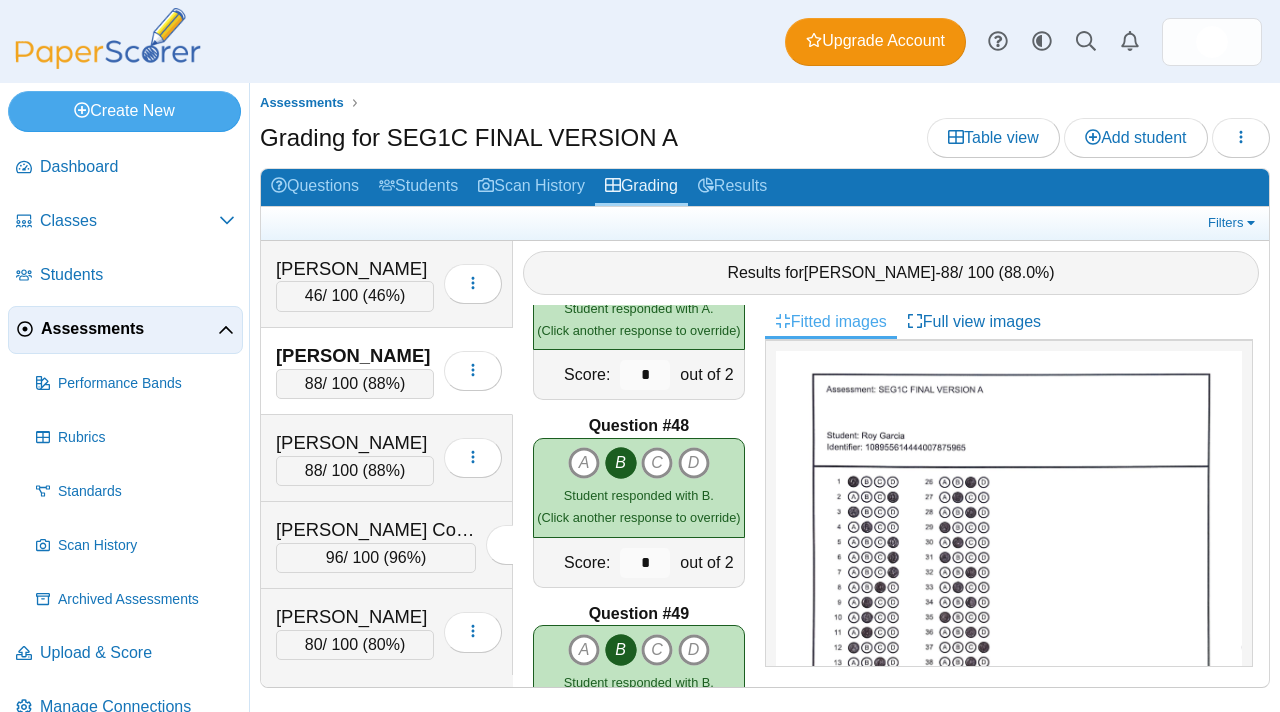 scroll, scrollTop: 9027, scrollLeft: 0, axis: vertical 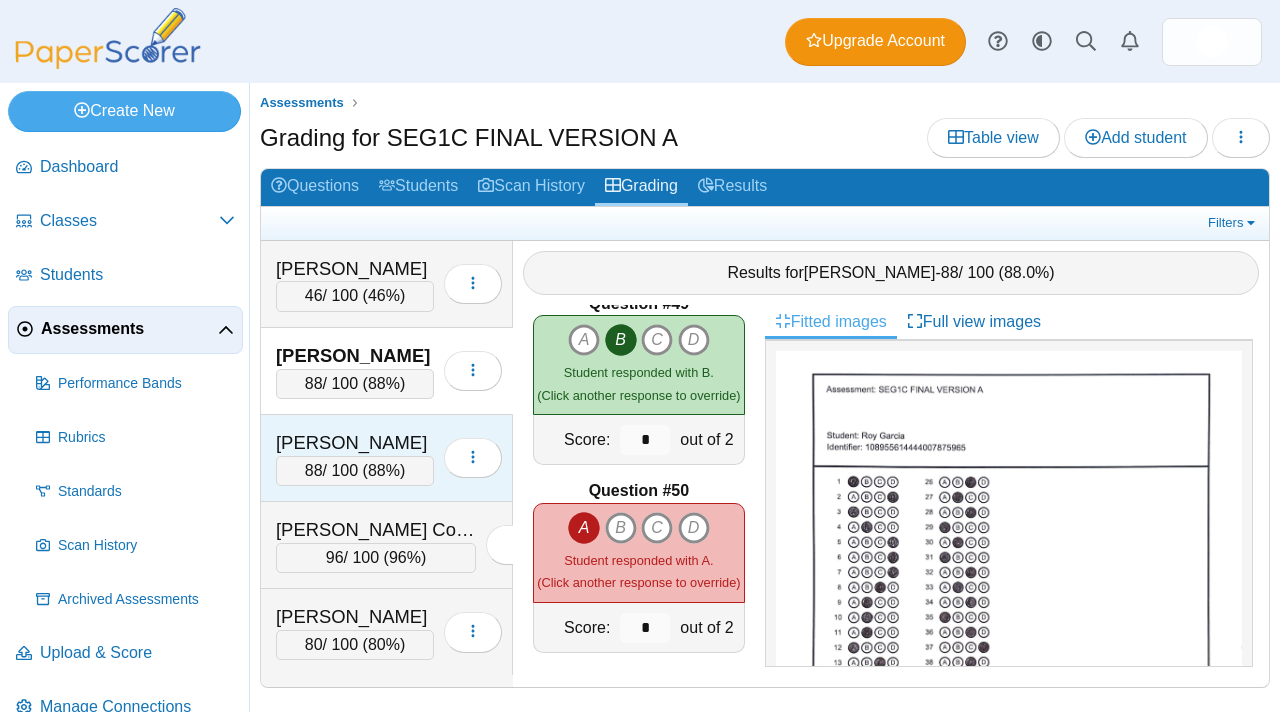 click on "[PERSON_NAME]" at bounding box center [355, 443] 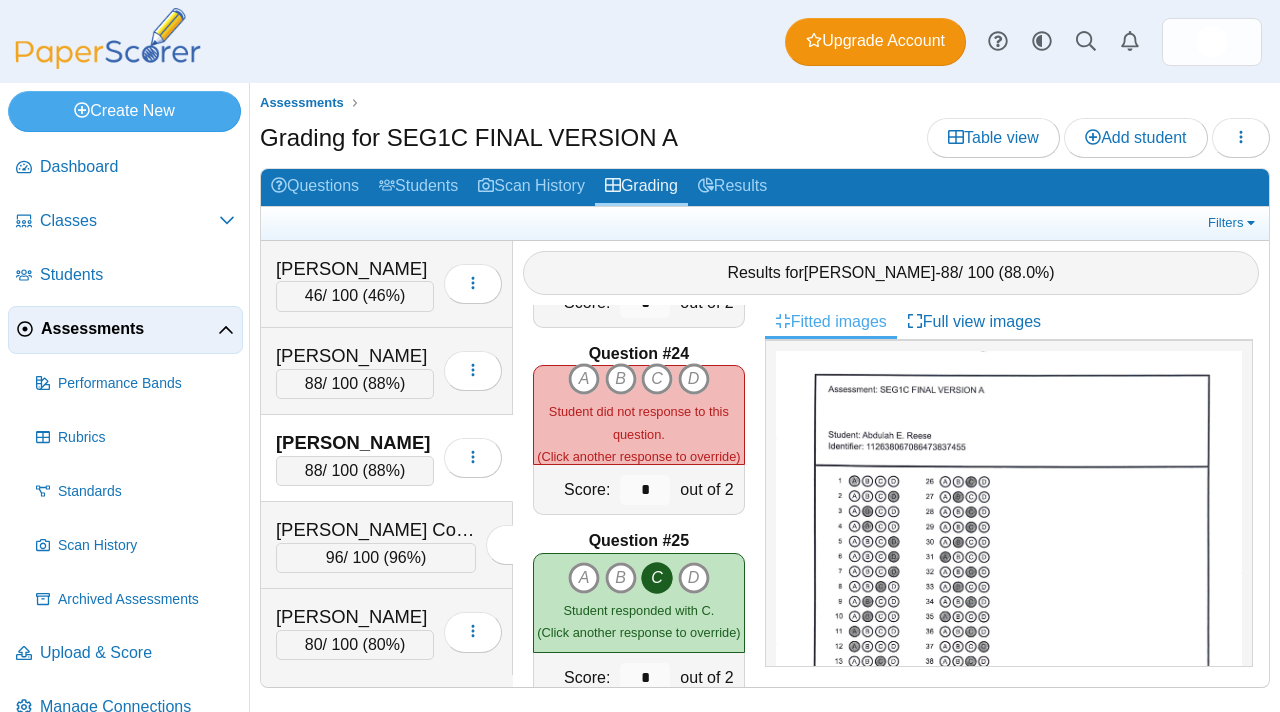 scroll, scrollTop: 4274, scrollLeft: 0, axis: vertical 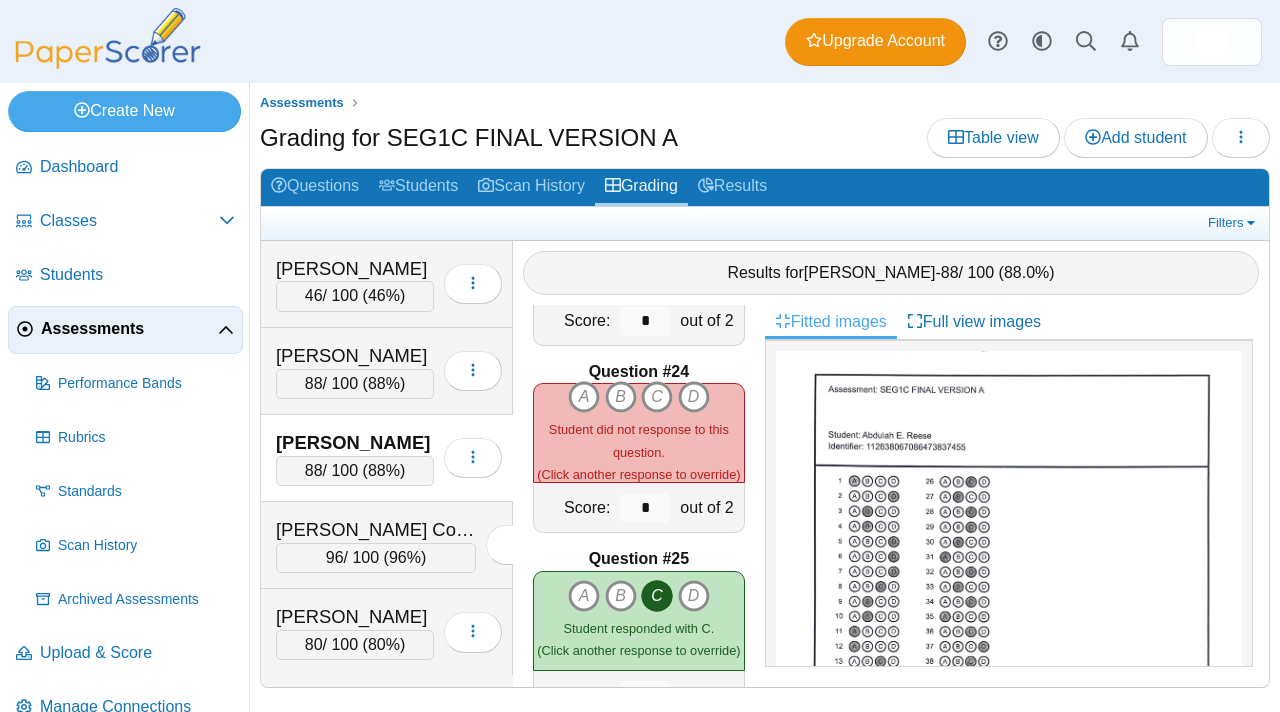 click on "Assessments" at bounding box center (129, 329) 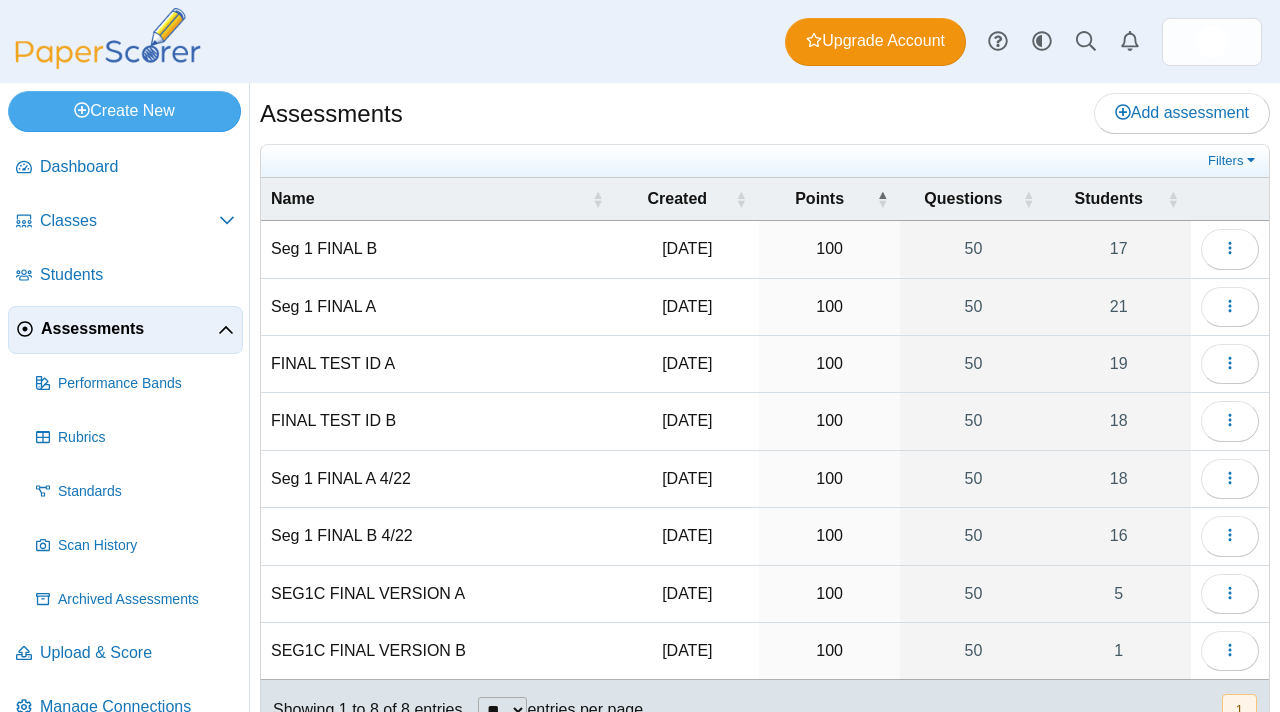 scroll, scrollTop: 0, scrollLeft: 0, axis: both 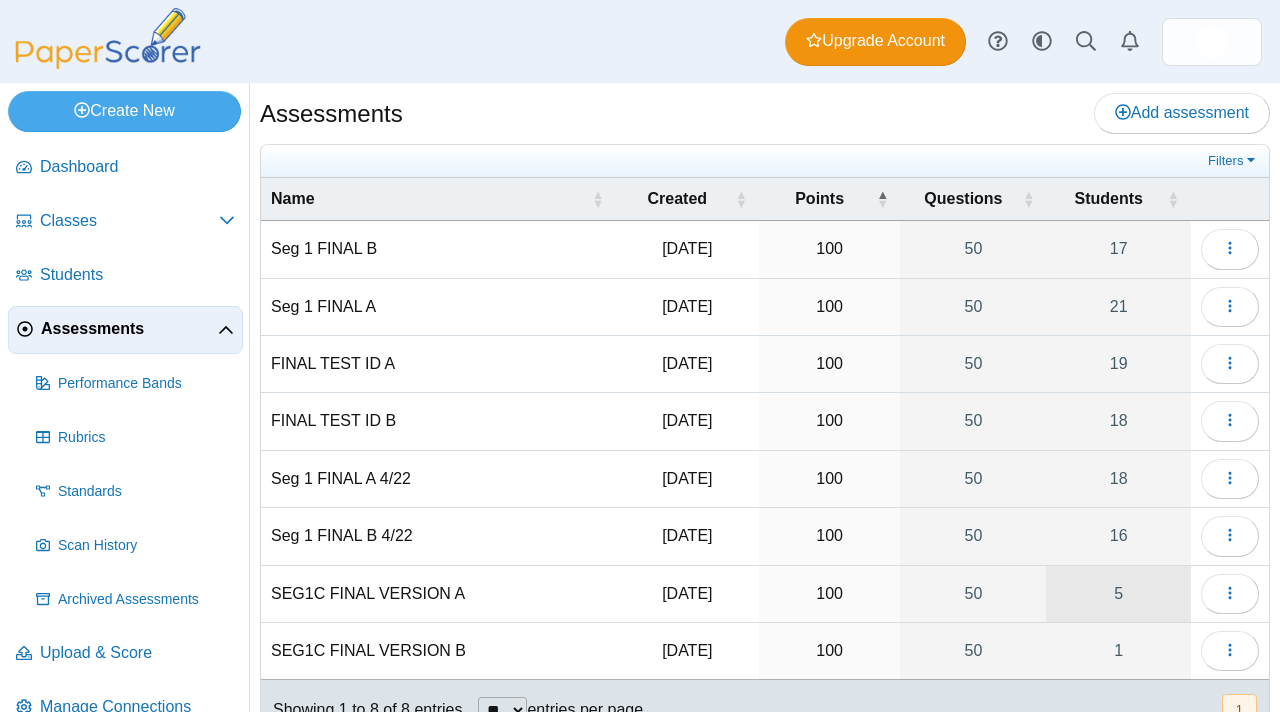 click on "5" at bounding box center [1118, 594] 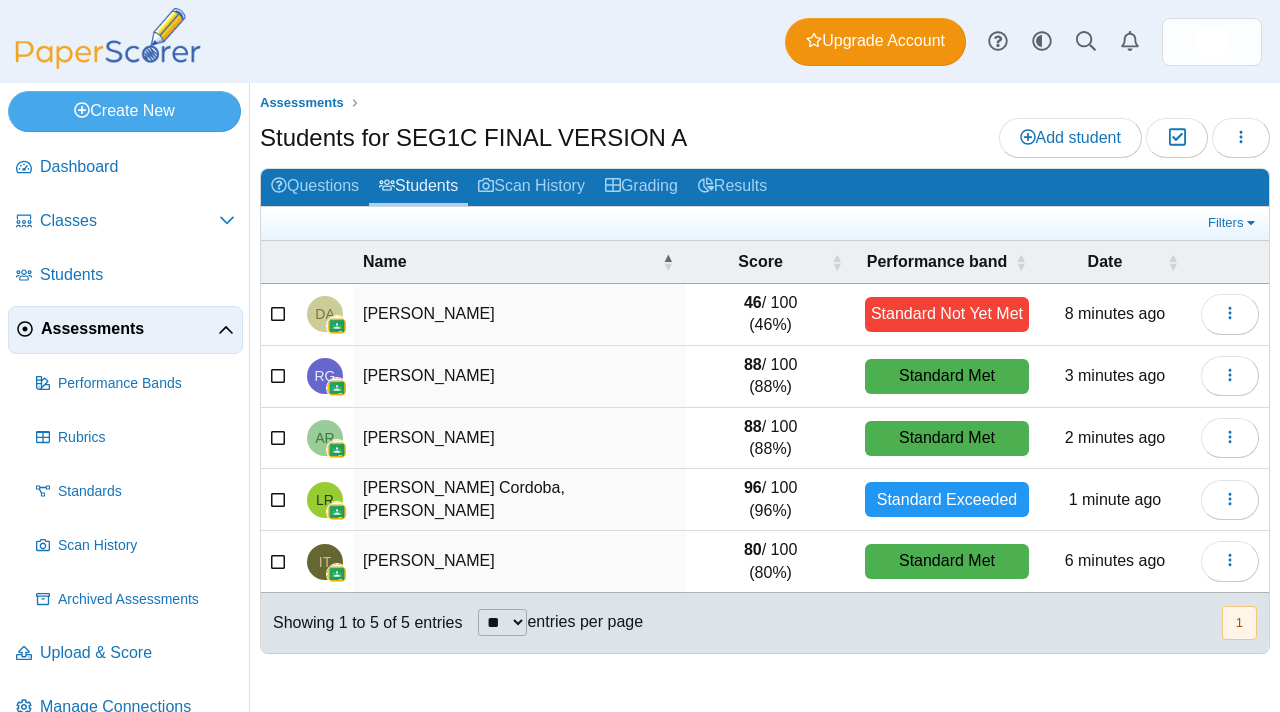 scroll, scrollTop: 0, scrollLeft: 0, axis: both 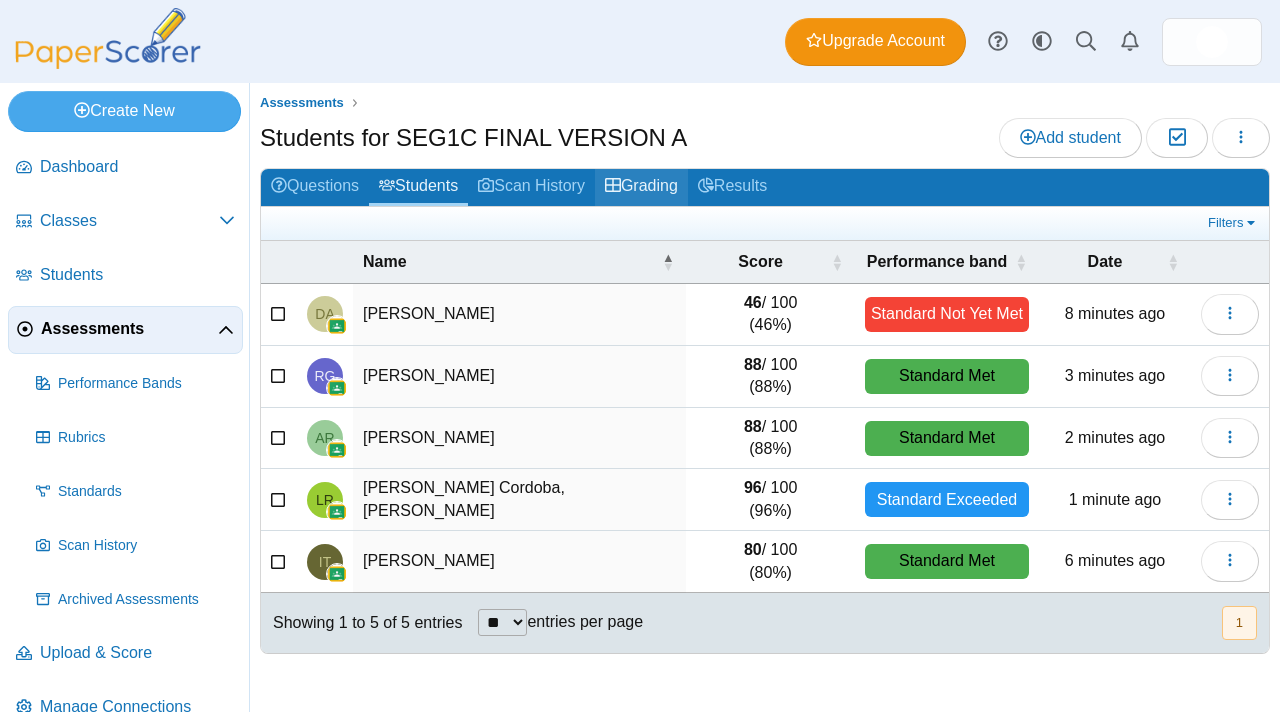 click on "Grading" at bounding box center (641, 187) 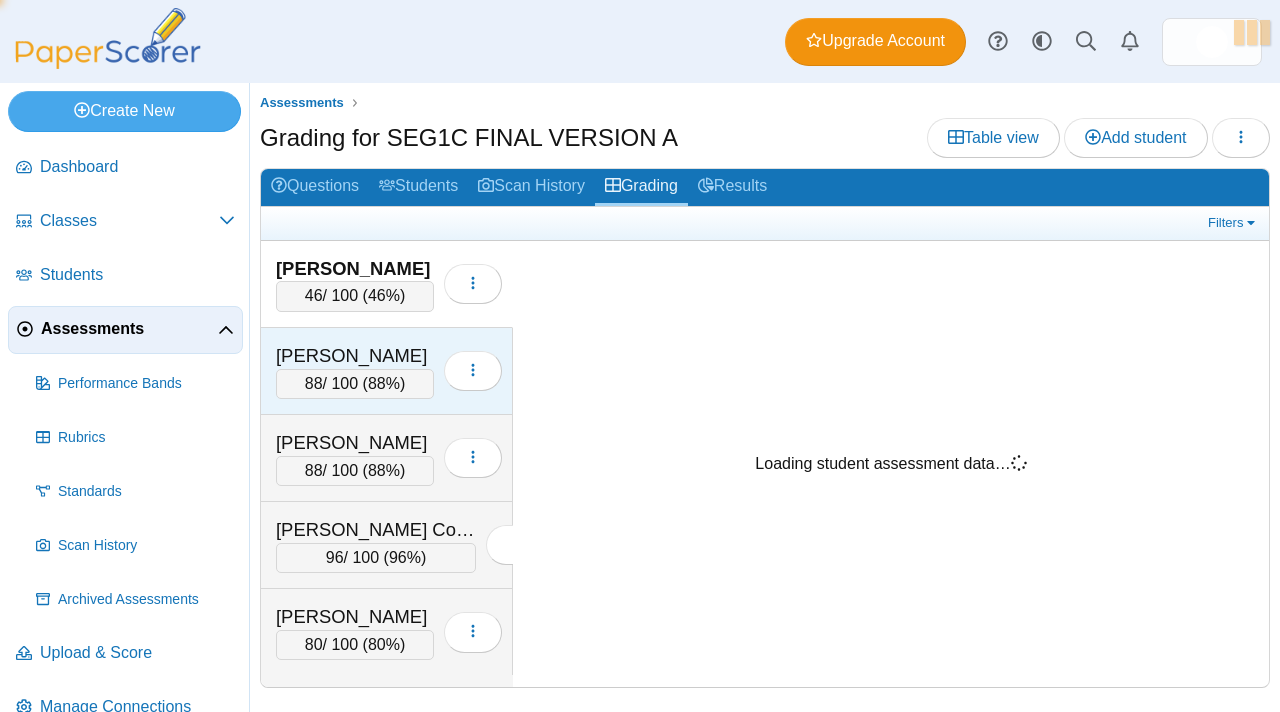 scroll, scrollTop: 0, scrollLeft: 0, axis: both 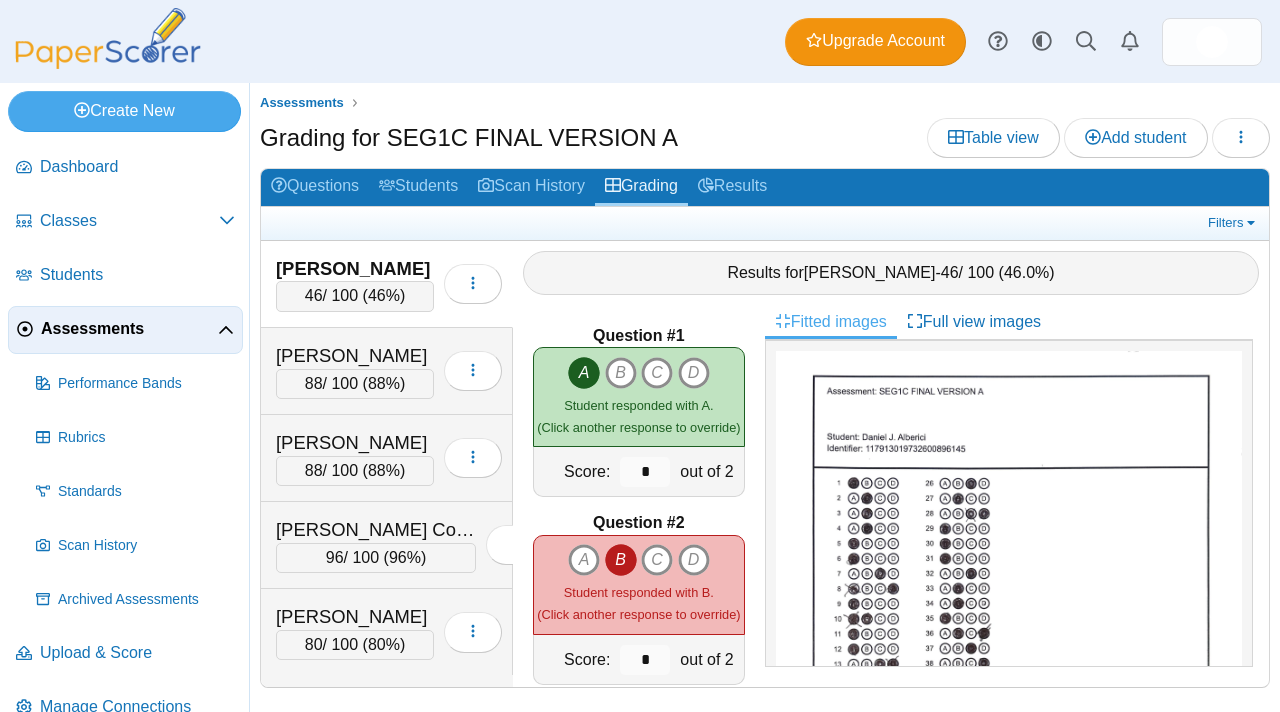 click on "Assessments" at bounding box center [125, 330] 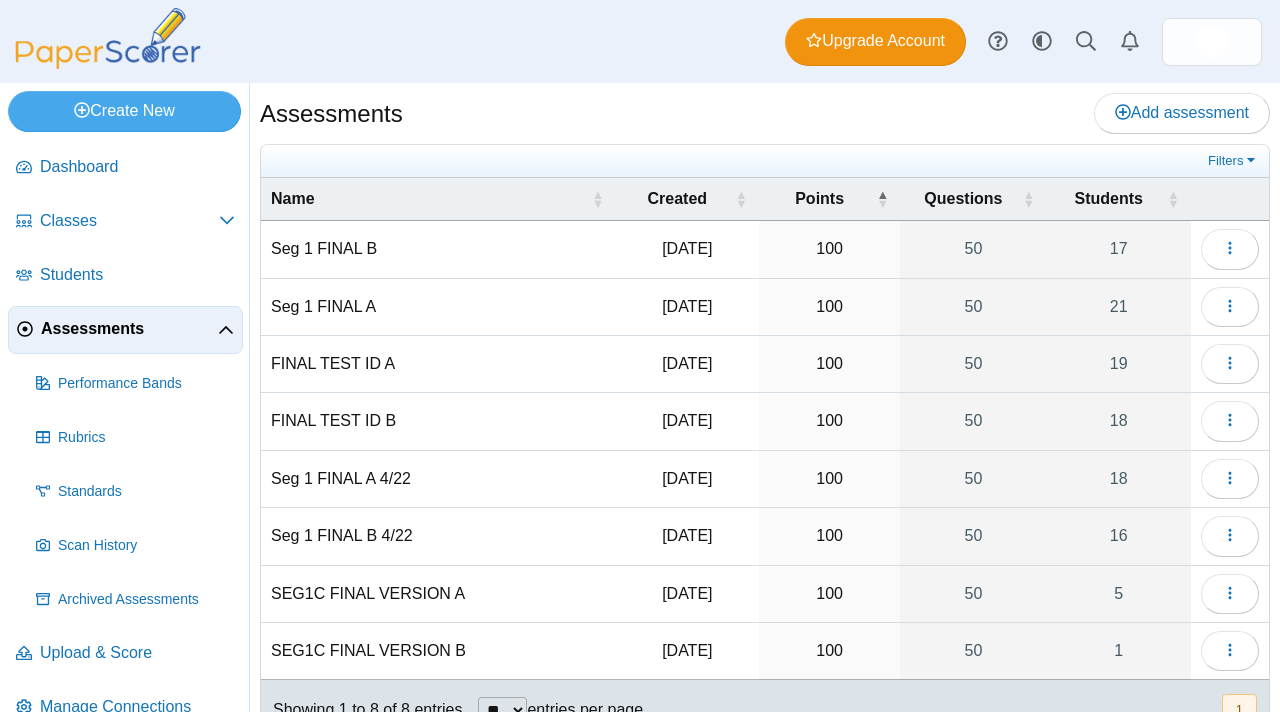 scroll, scrollTop: 0, scrollLeft: 0, axis: both 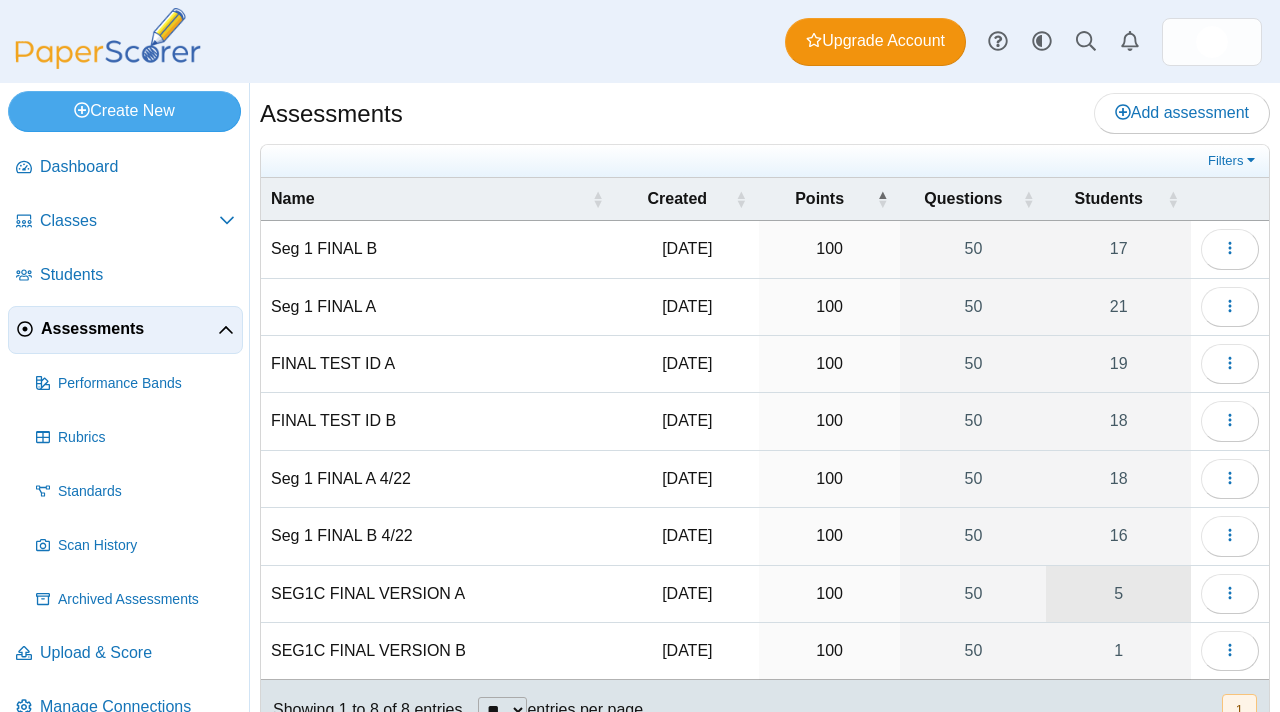 click on "5" at bounding box center [1118, 594] 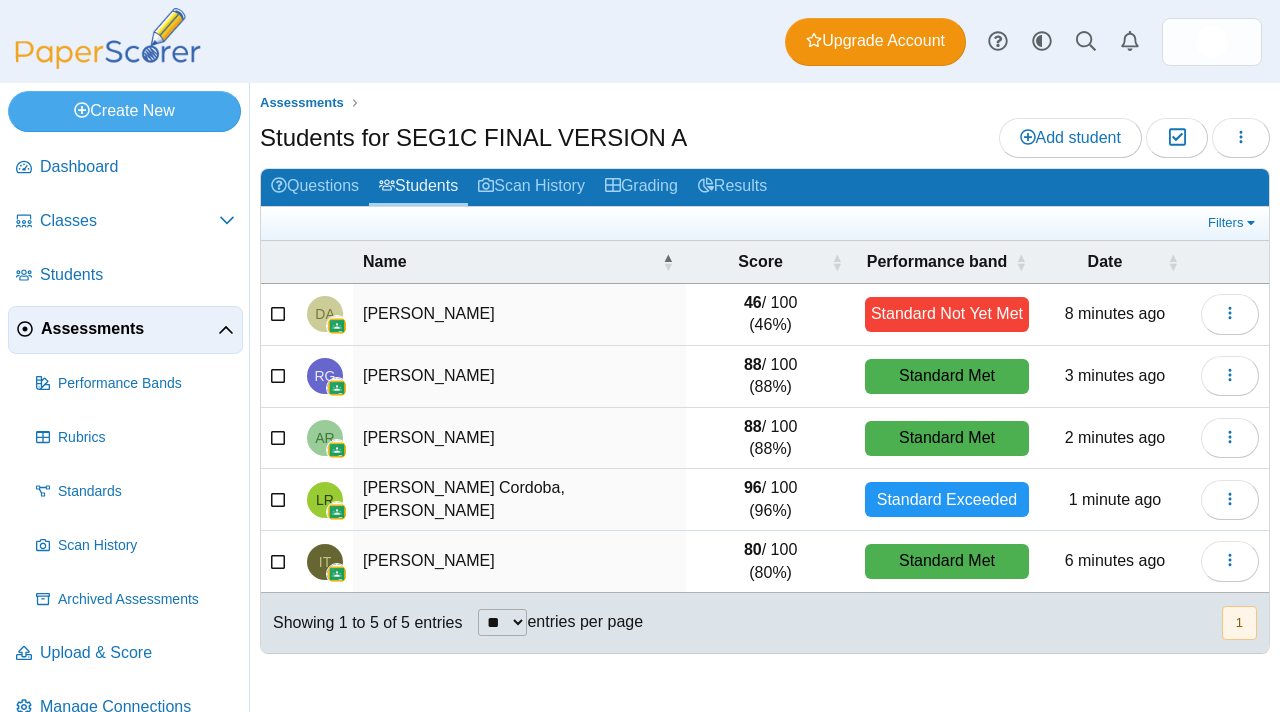 scroll, scrollTop: 0, scrollLeft: 0, axis: both 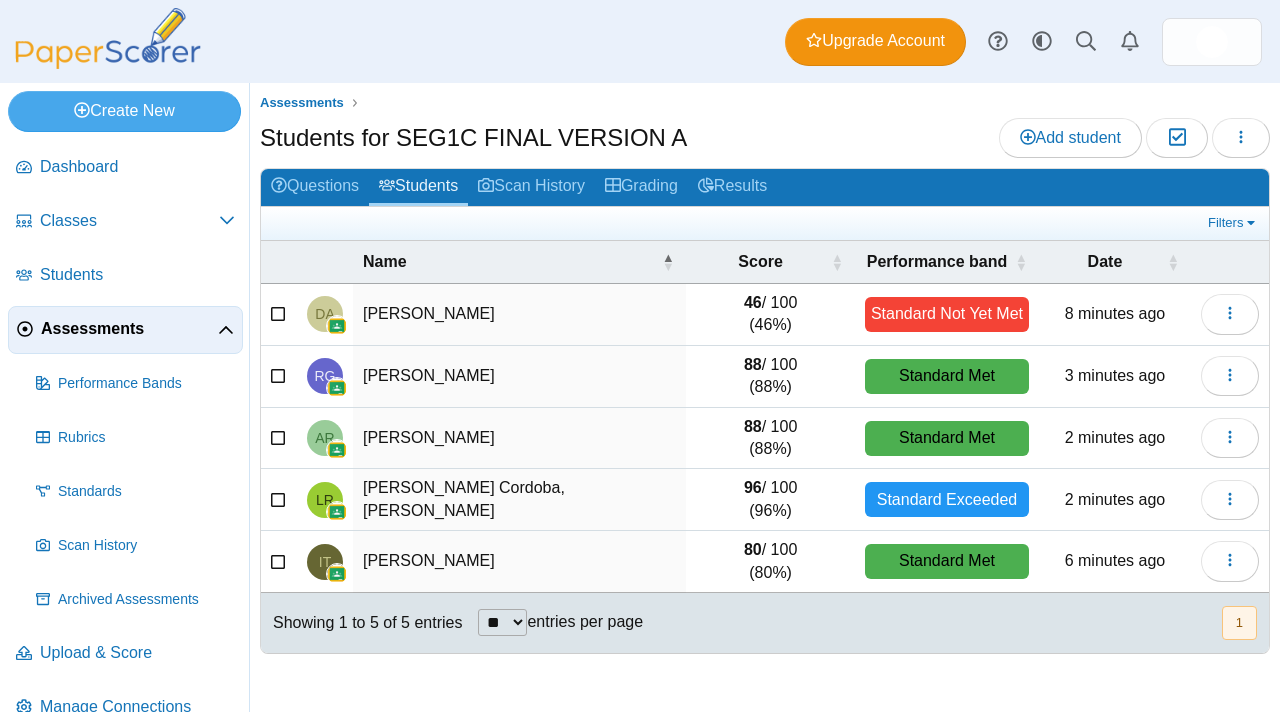 click on "Assessments" at bounding box center [129, 329] 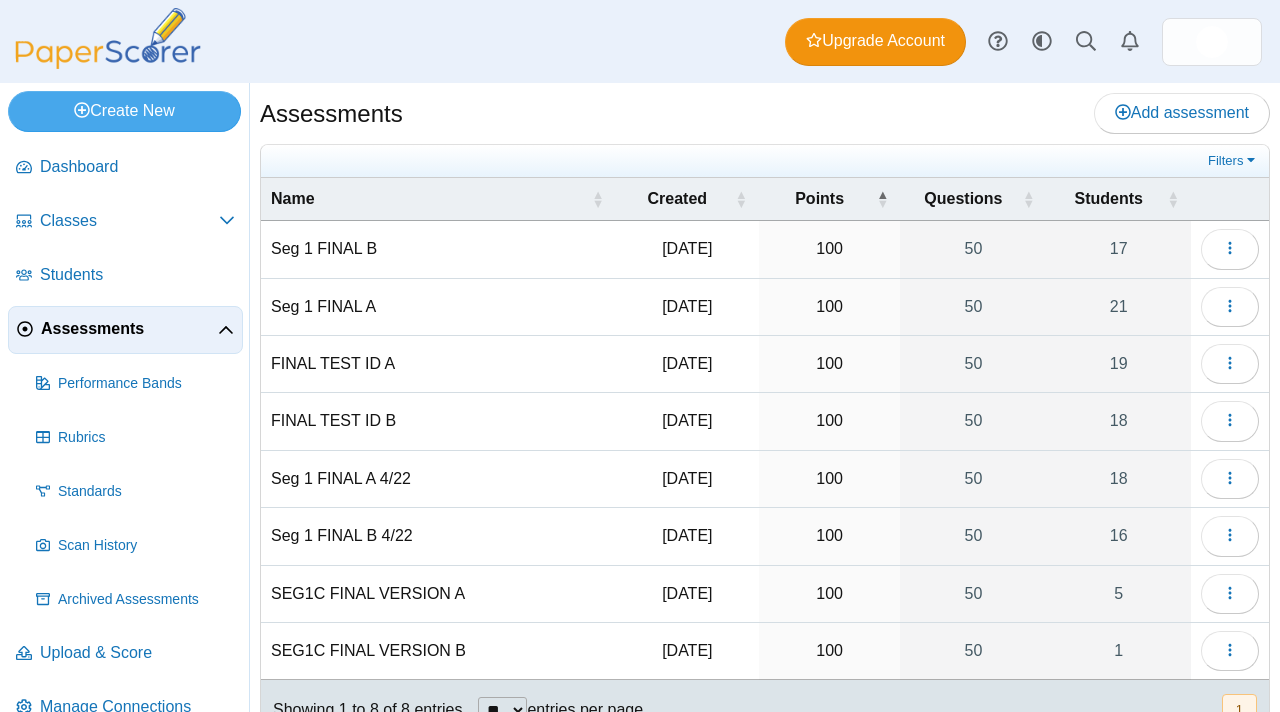scroll, scrollTop: 0, scrollLeft: 0, axis: both 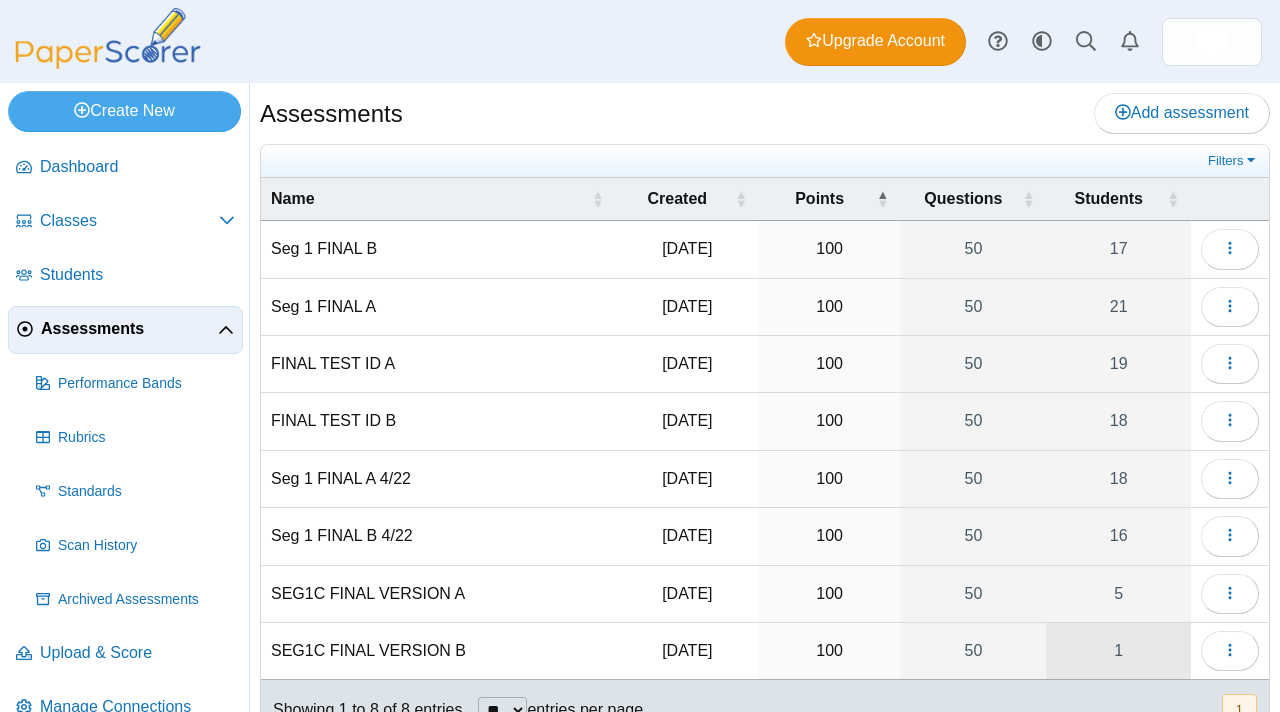 click on "1" at bounding box center (1118, 651) 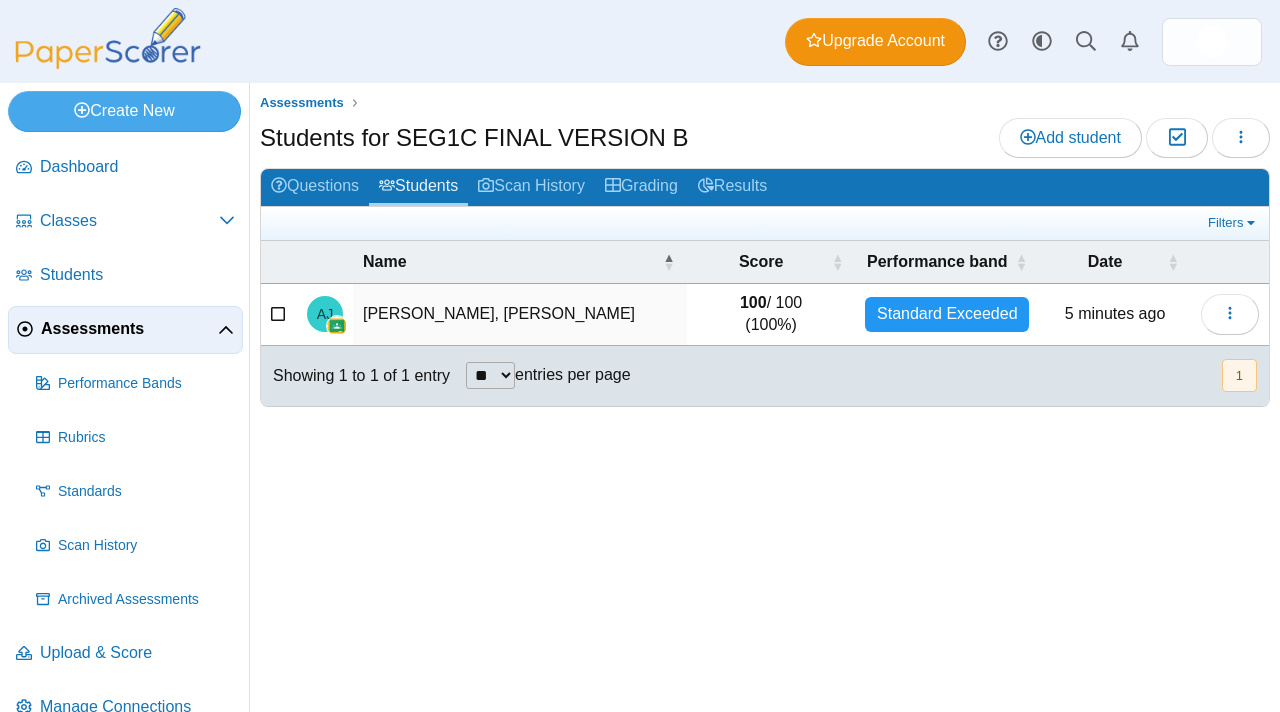 scroll, scrollTop: 0, scrollLeft: 0, axis: both 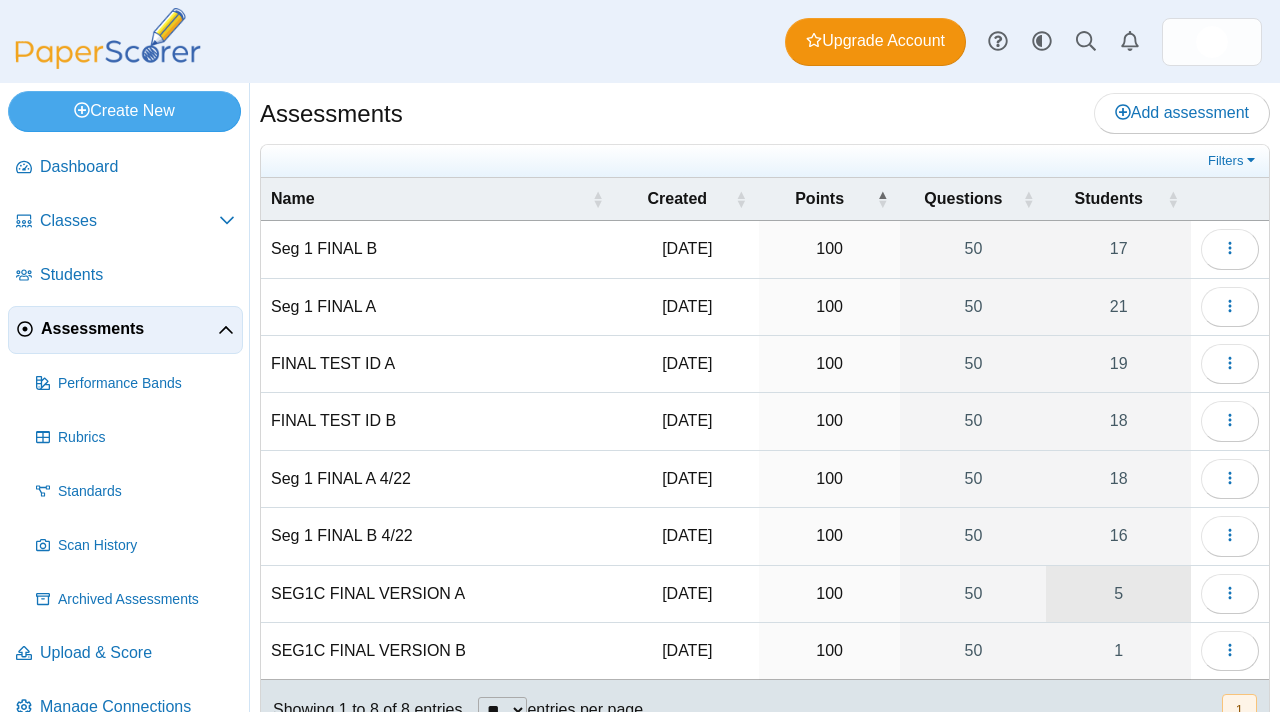 click on "5" at bounding box center [1118, 594] 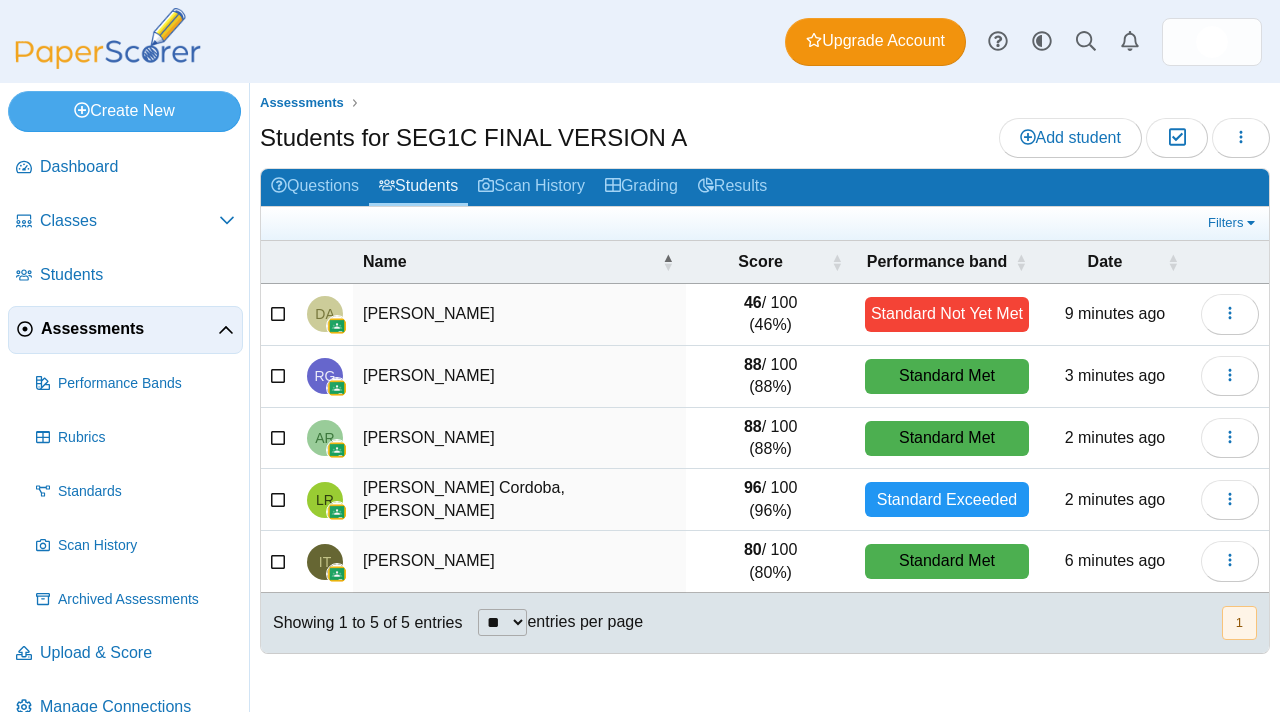 scroll, scrollTop: 0, scrollLeft: 0, axis: both 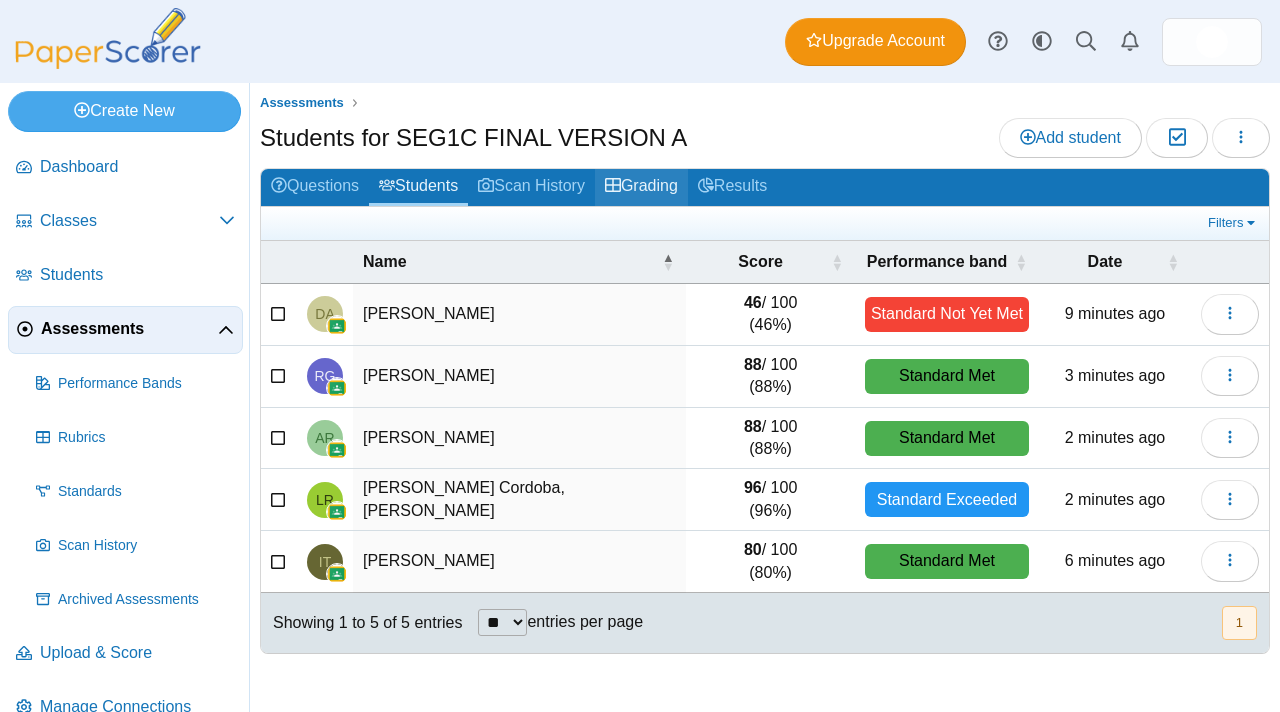 click on "Grading" at bounding box center [641, 187] 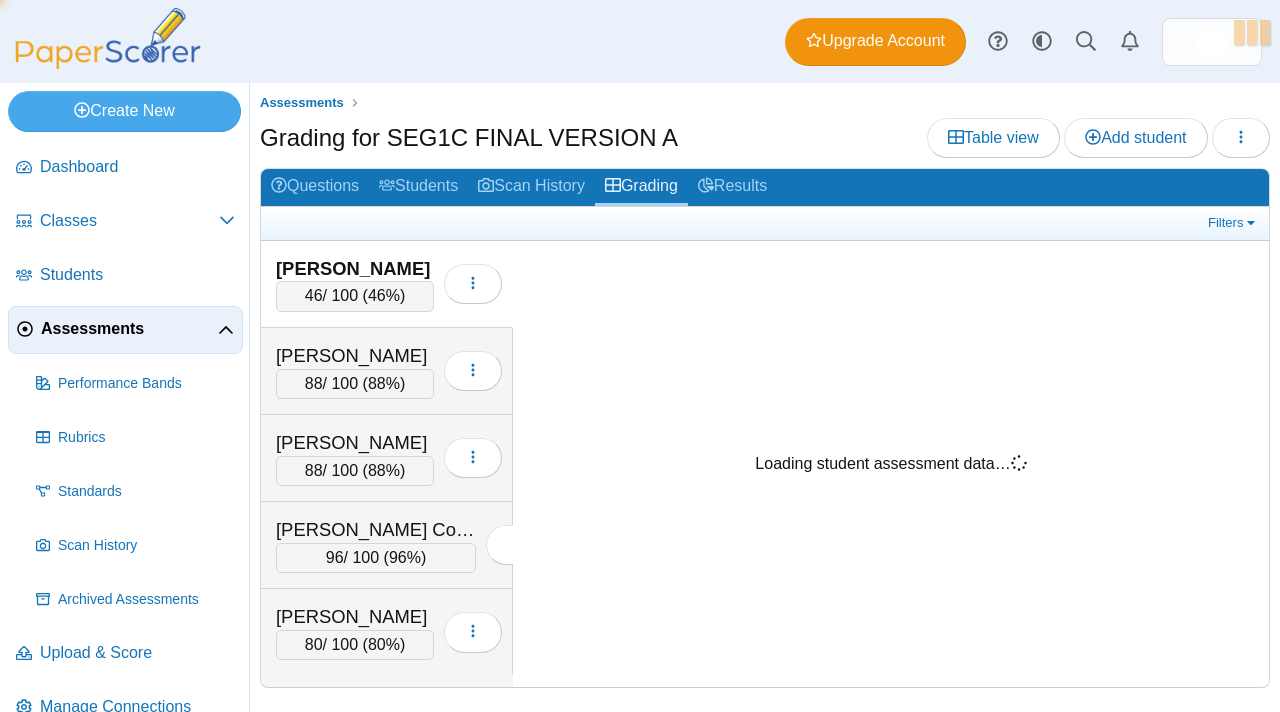 scroll, scrollTop: 0, scrollLeft: 0, axis: both 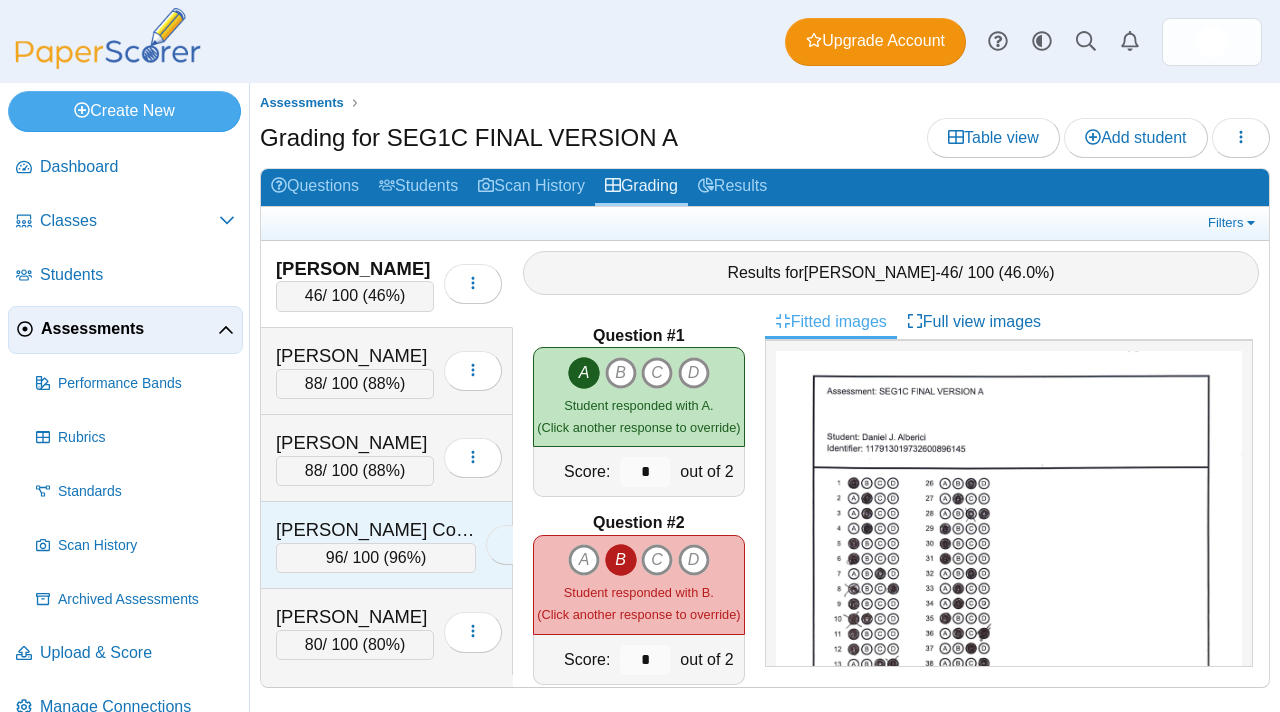 click at bounding box center [515, 545] 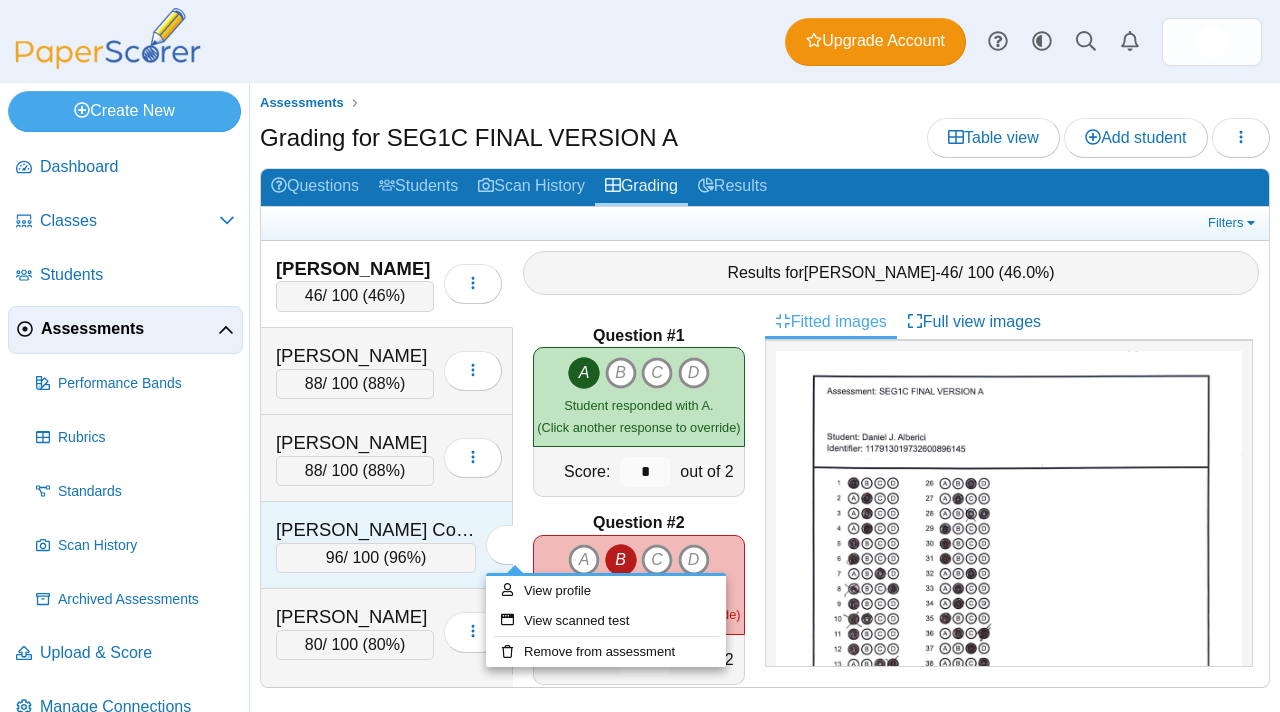 click on "[PERSON_NAME] Cordoba, [PERSON_NAME]" at bounding box center (376, 530) 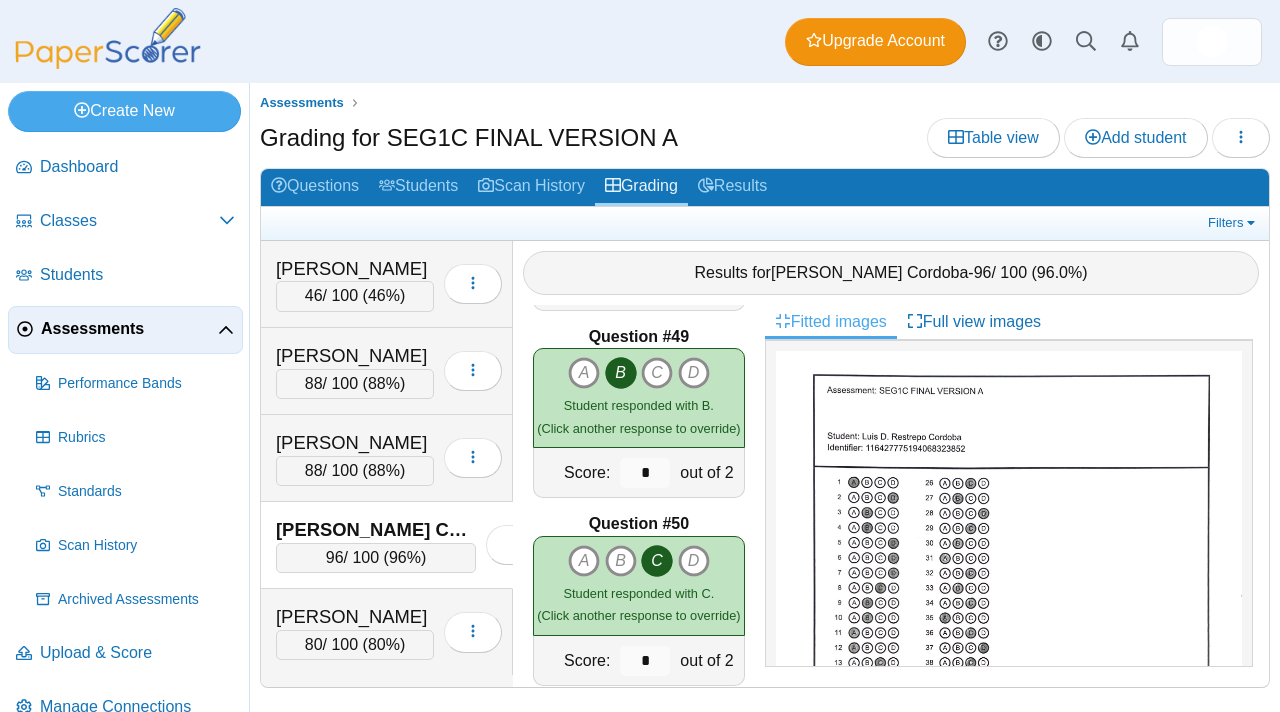 scroll, scrollTop: 9027, scrollLeft: 0, axis: vertical 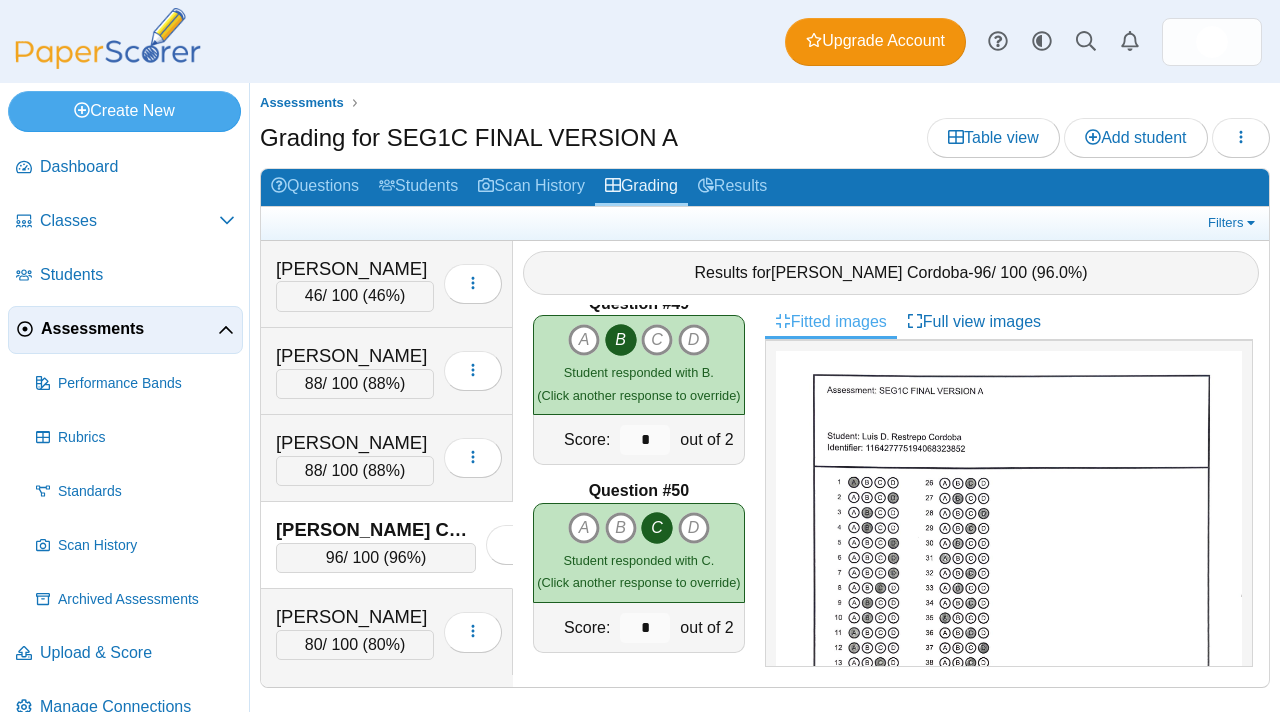 click on "Assessments" at bounding box center [129, 329] 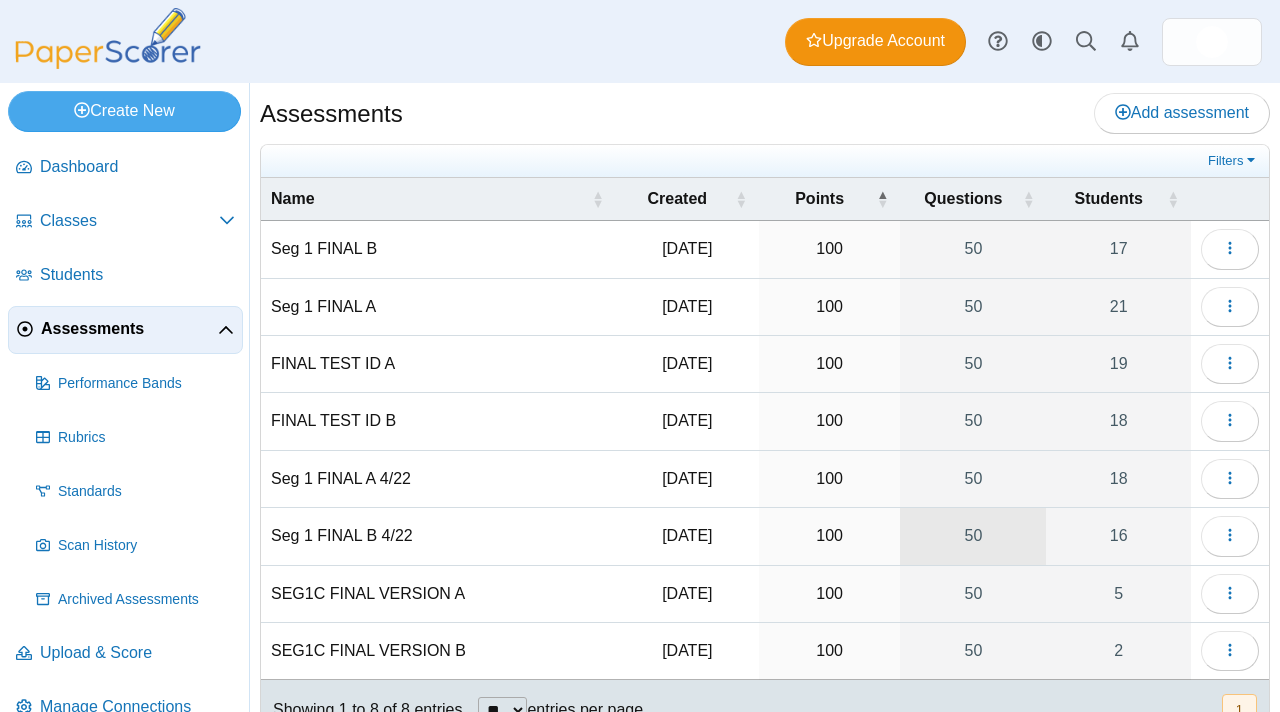 scroll, scrollTop: 0, scrollLeft: 0, axis: both 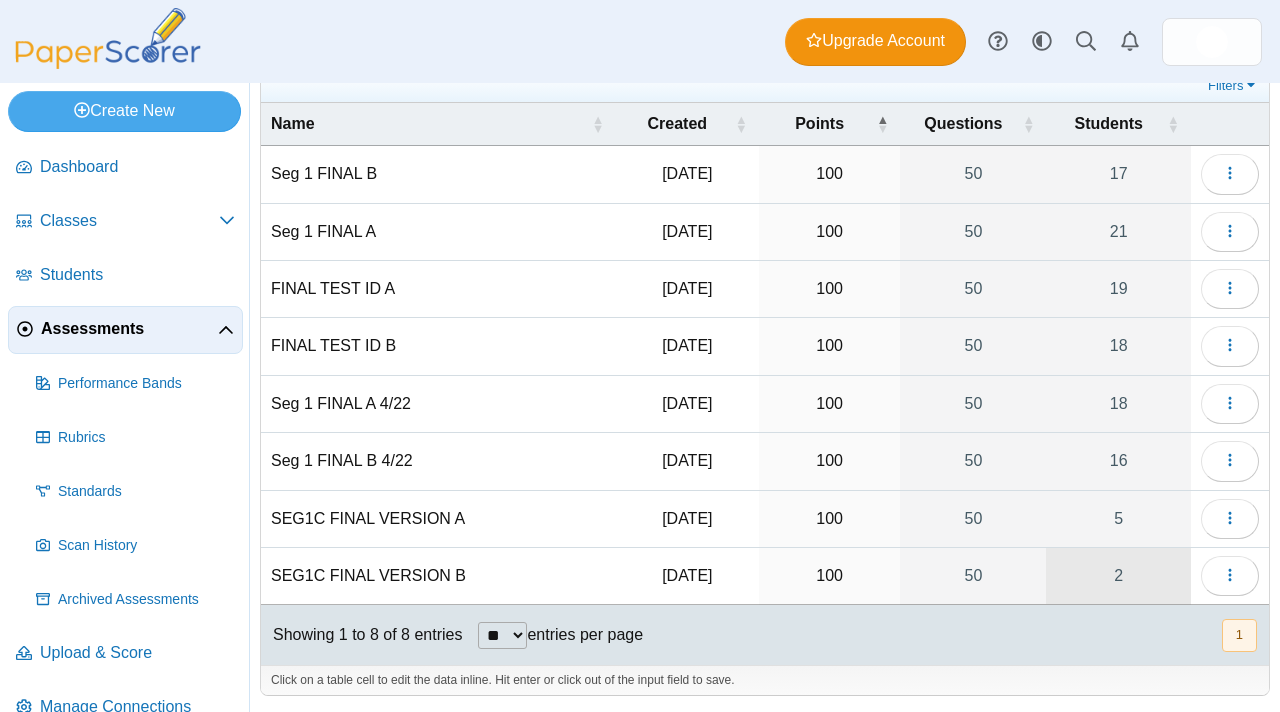 click on "2" at bounding box center [1118, 576] 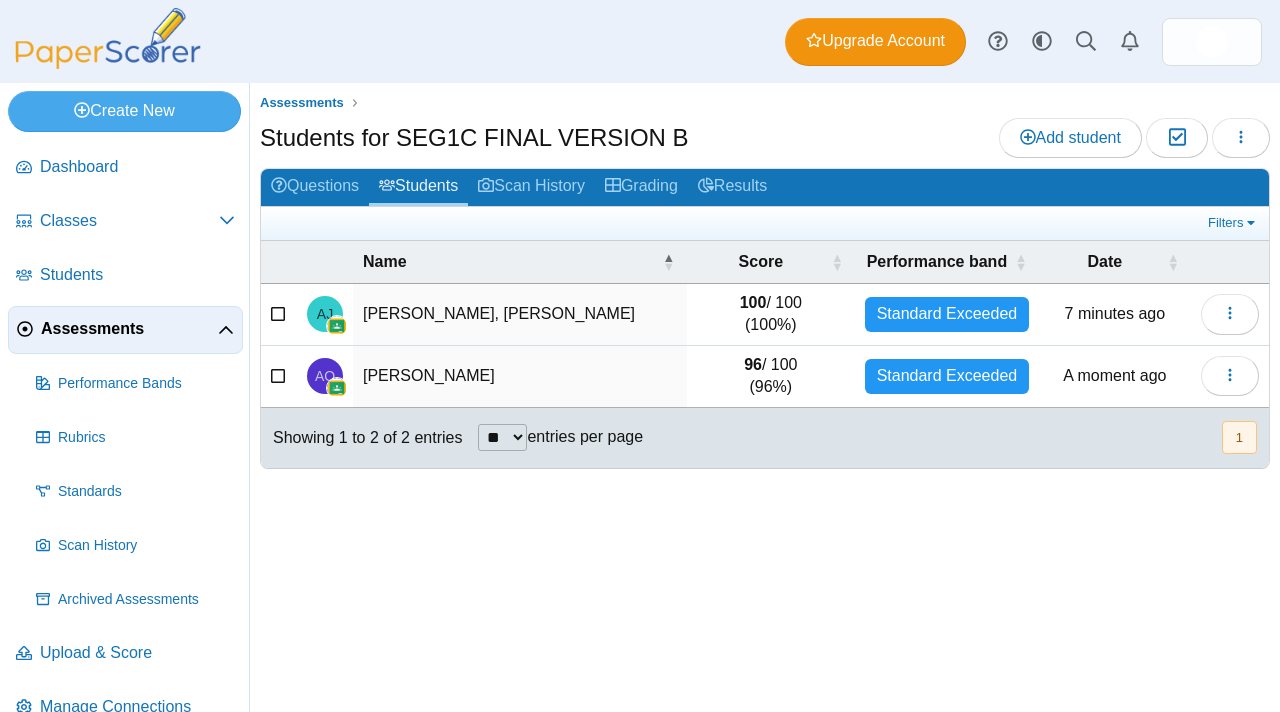 scroll, scrollTop: 0, scrollLeft: 0, axis: both 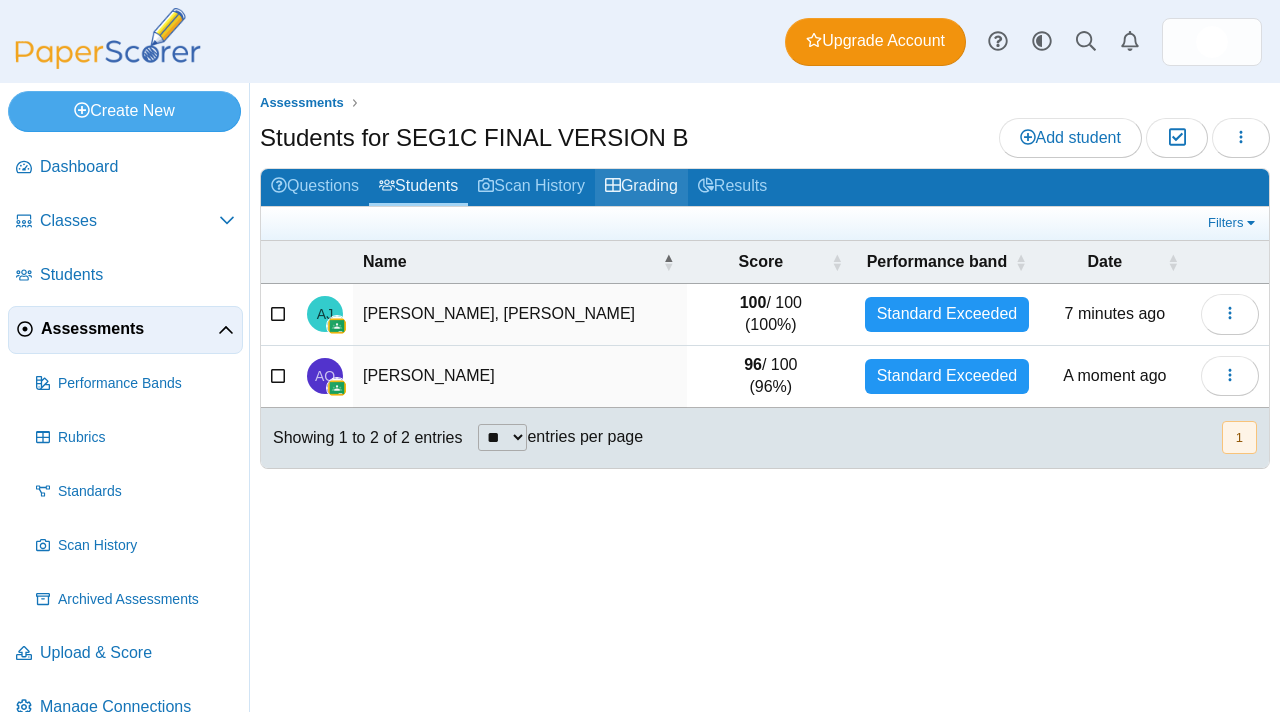 click on "Grading" at bounding box center [641, 187] 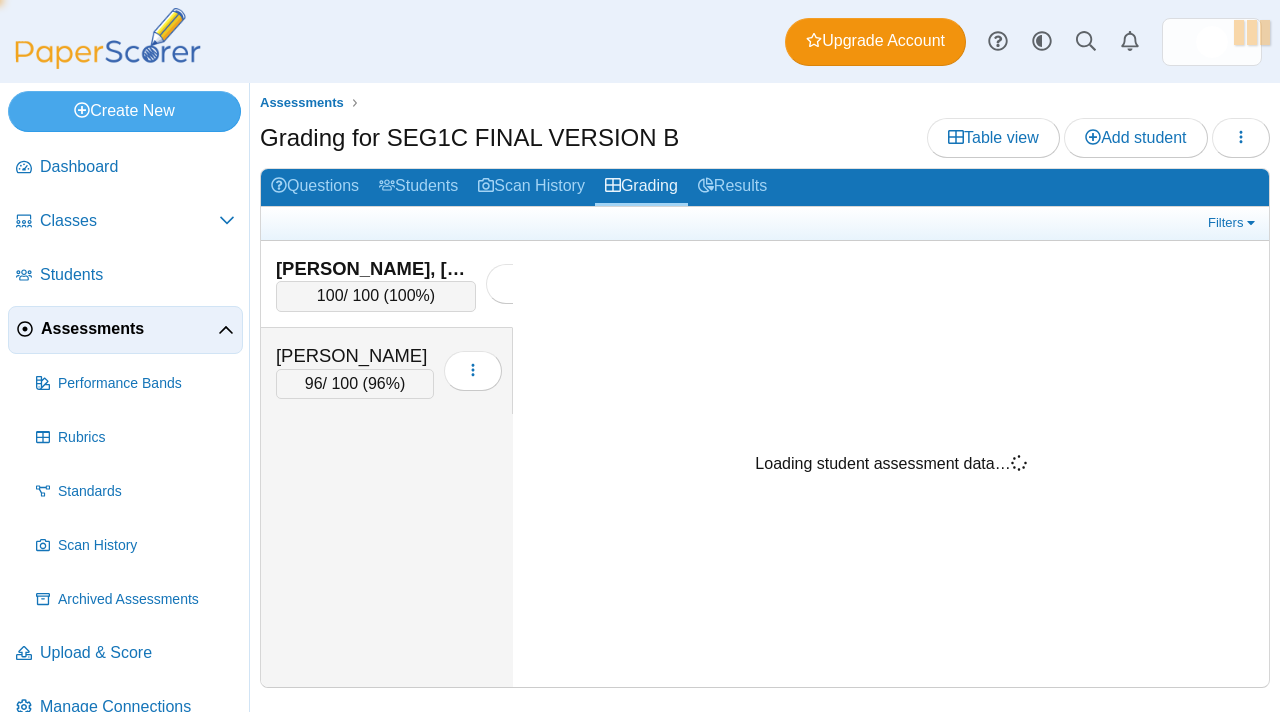 scroll, scrollTop: 0, scrollLeft: 0, axis: both 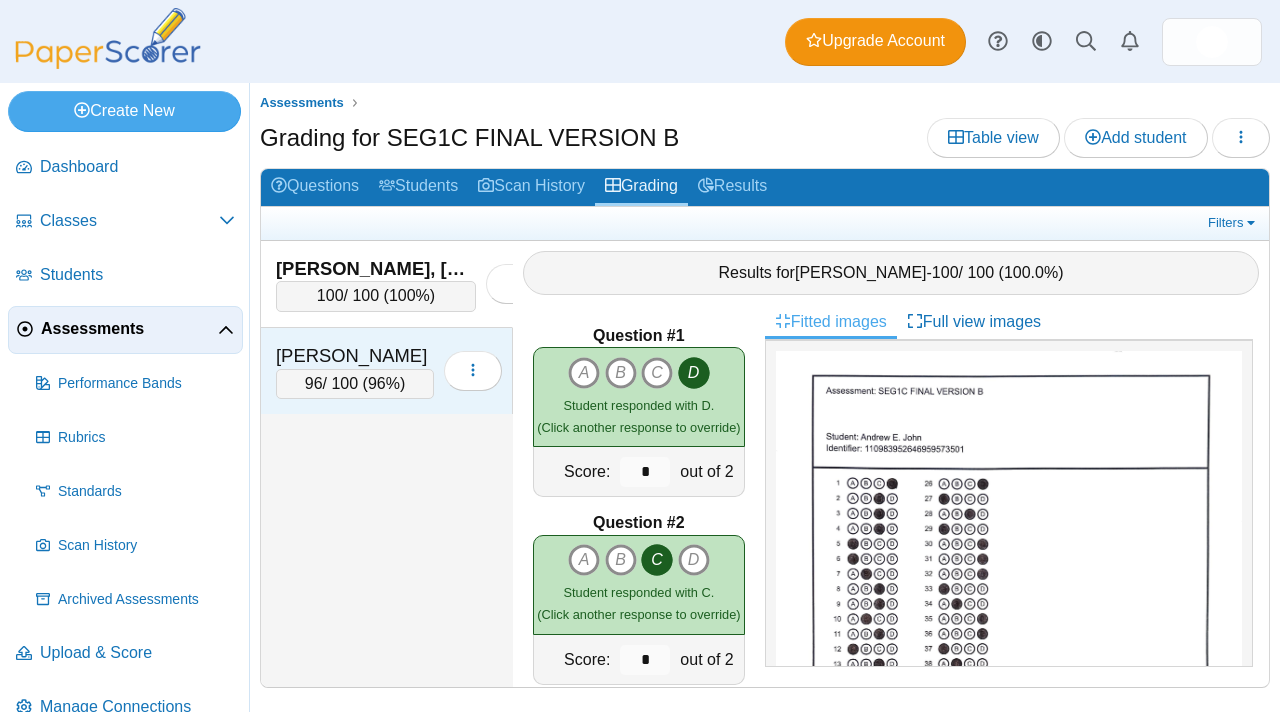 click on "Onega Perez, Alexander J." at bounding box center [355, 356] 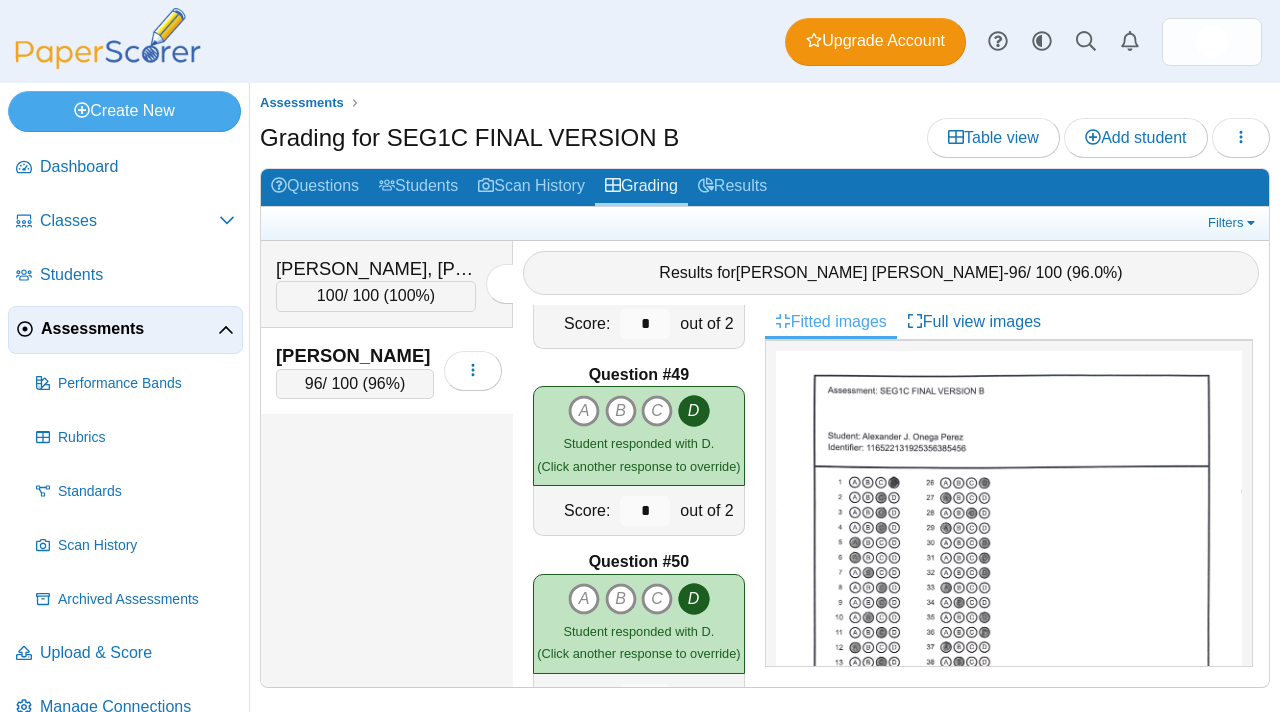 scroll, scrollTop: 9027, scrollLeft: 0, axis: vertical 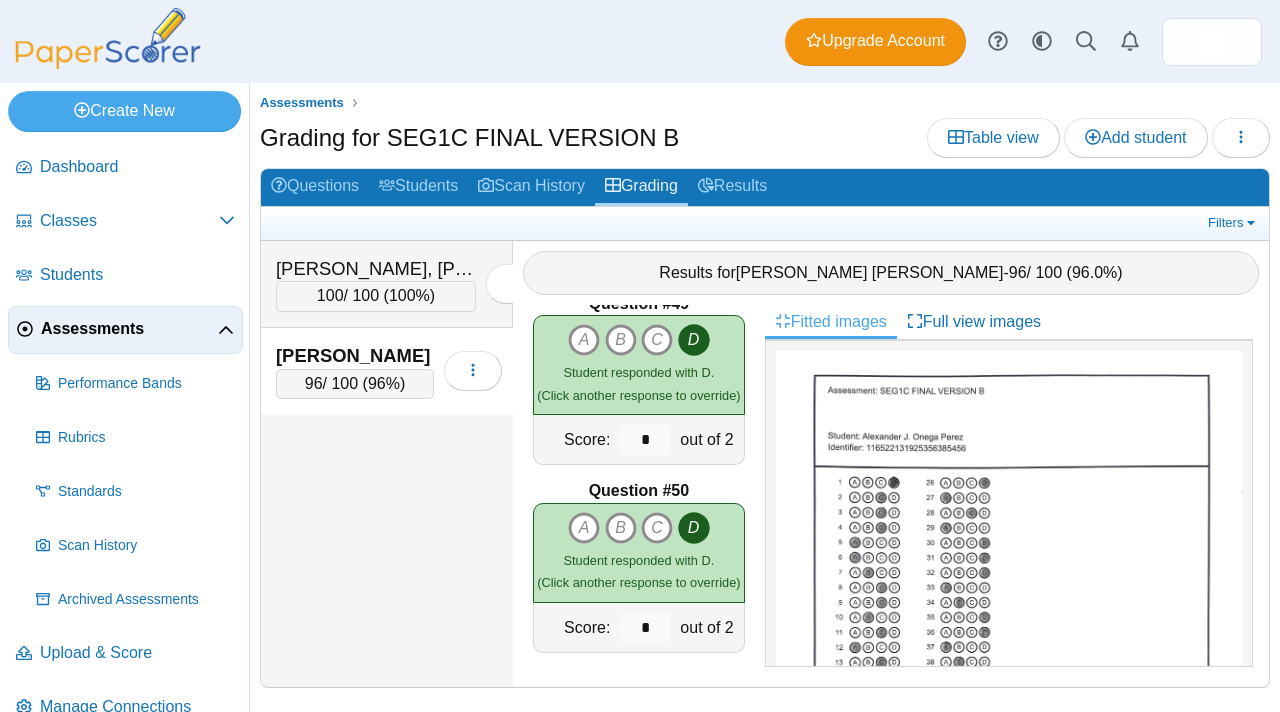 click on "Assessments" at bounding box center (125, 330) 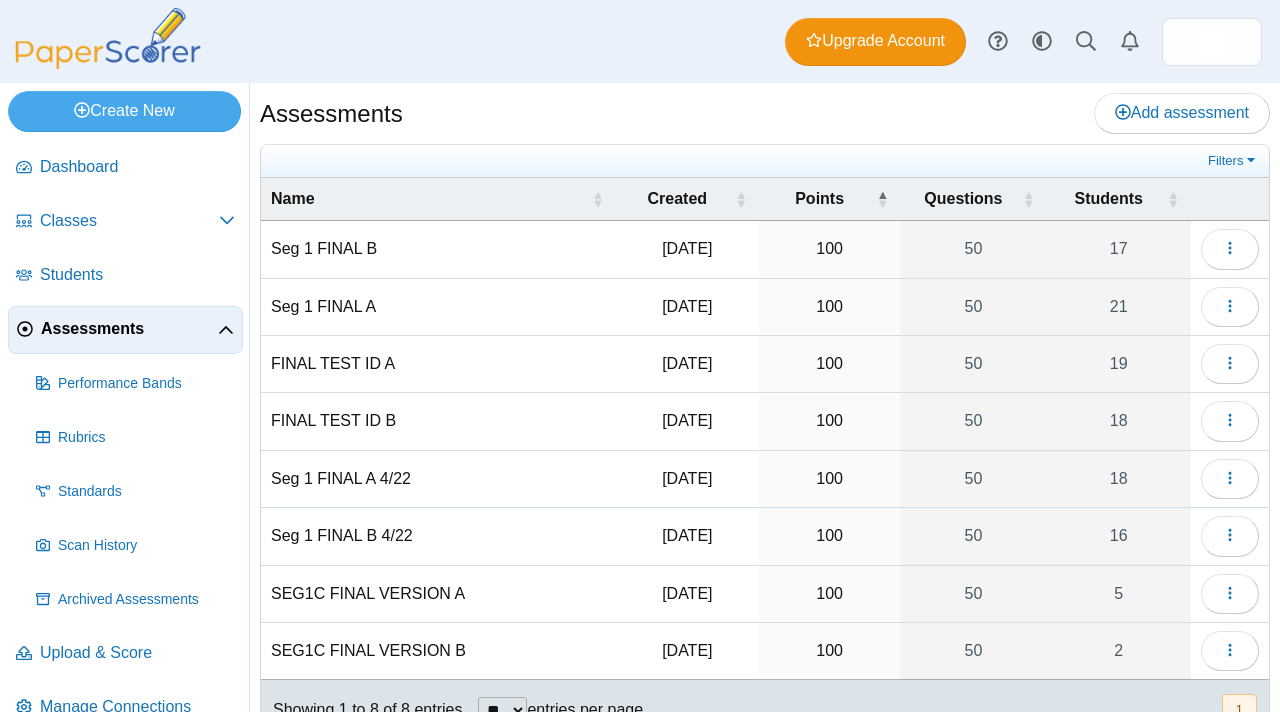 scroll, scrollTop: 0, scrollLeft: 0, axis: both 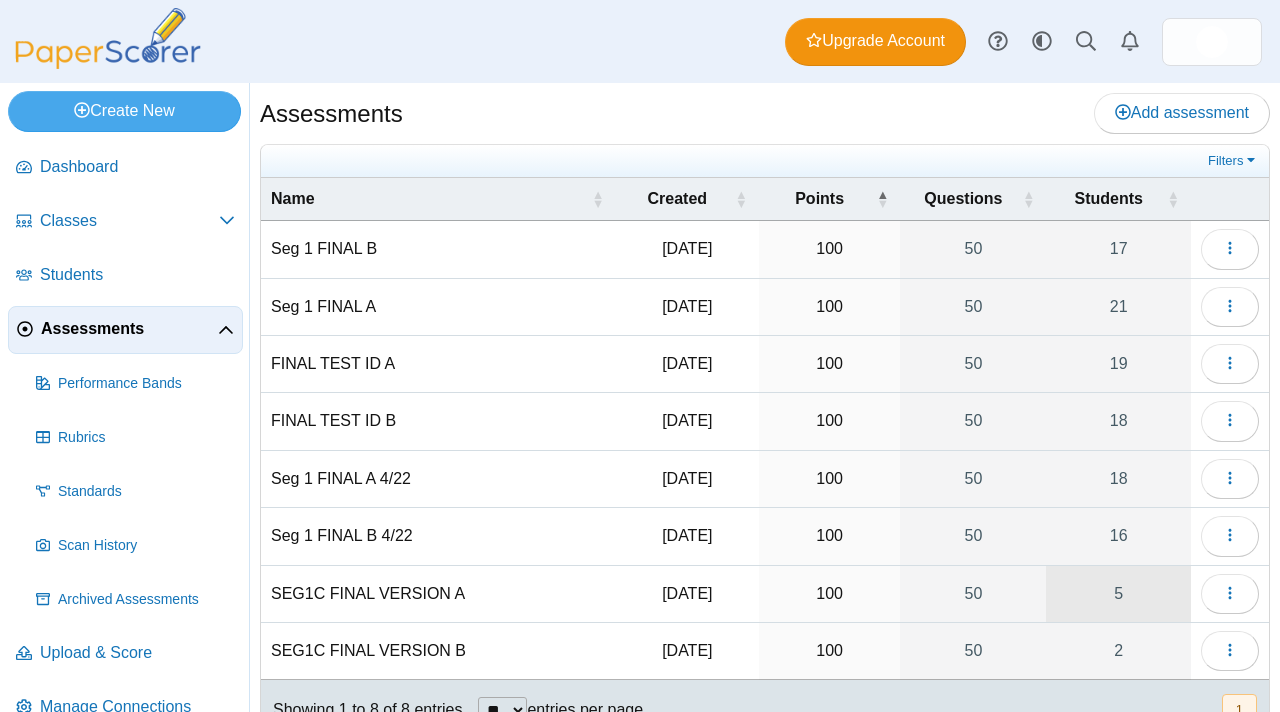 click on "5" at bounding box center [1118, 594] 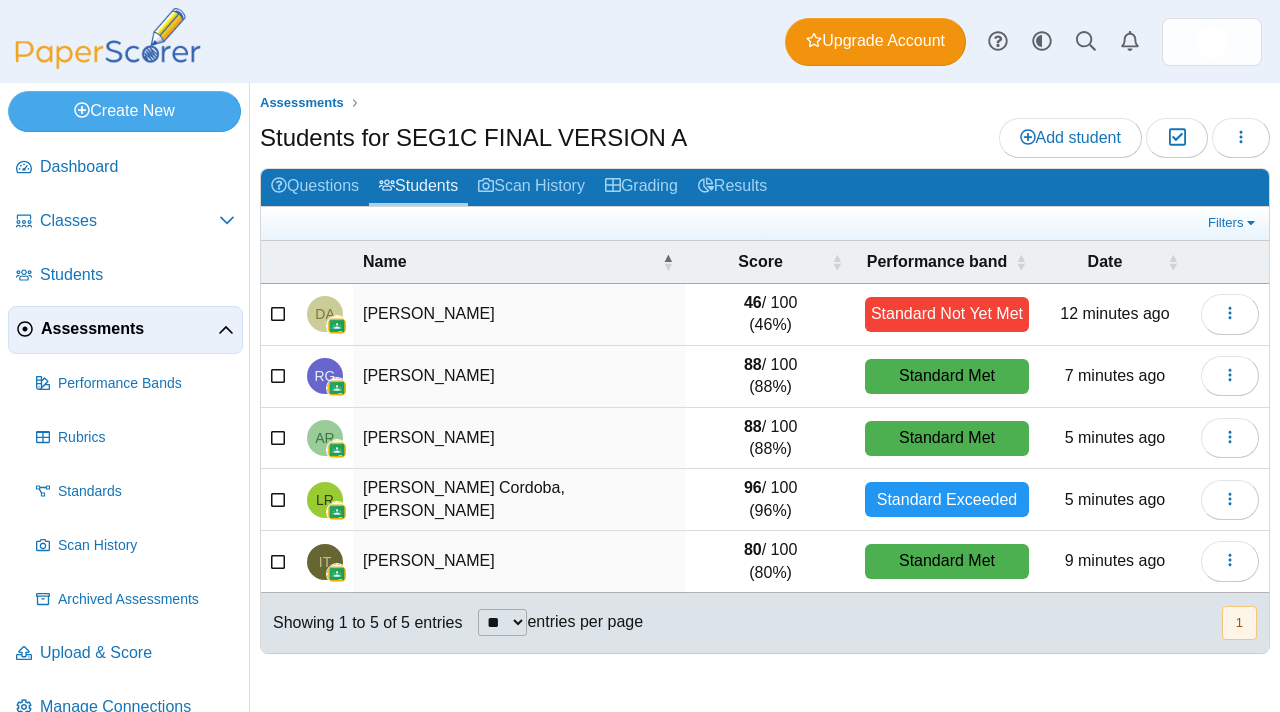 scroll, scrollTop: 0, scrollLeft: 0, axis: both 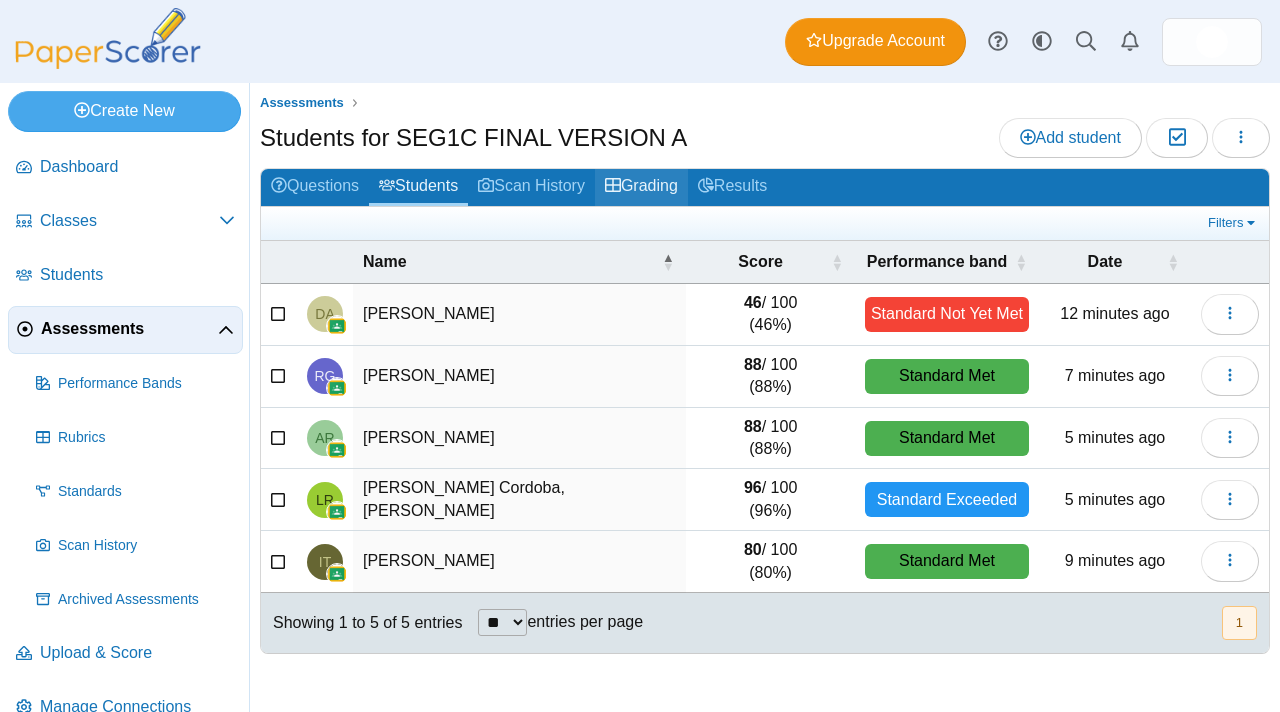 click on "Grading" at bounding box center (641, 187) 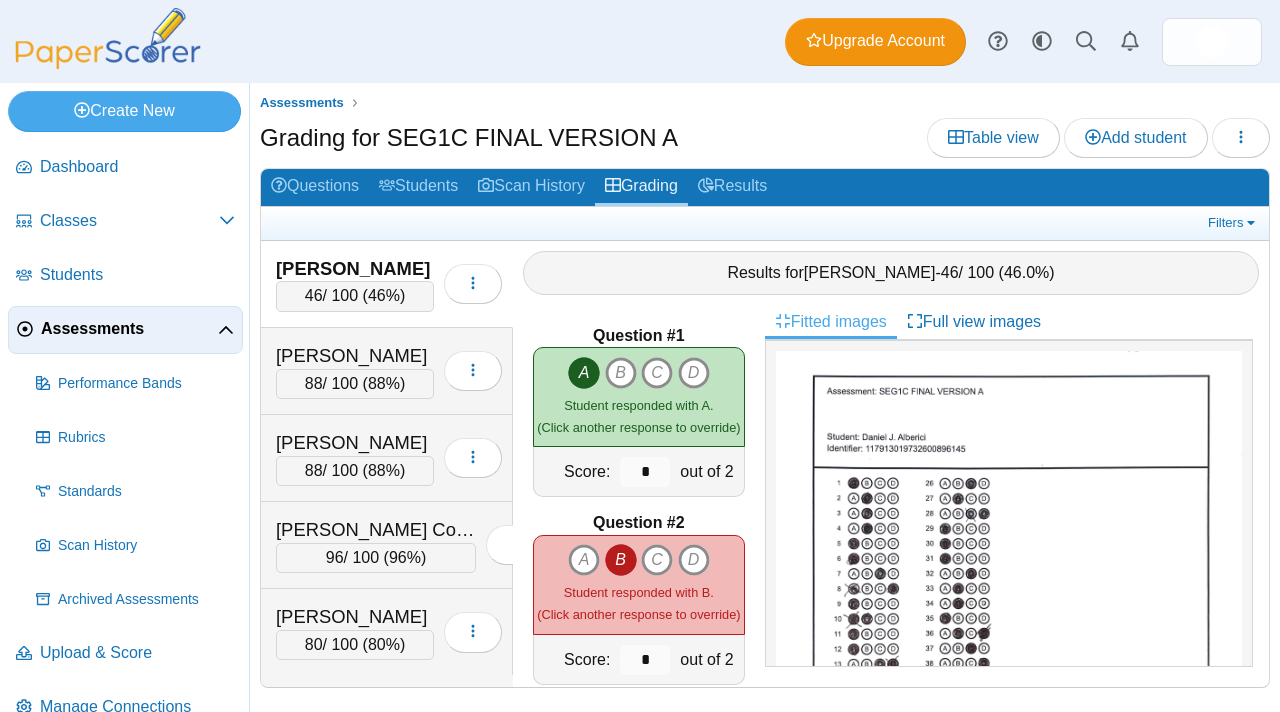 scroll, scrollTop: 0, scrollLeft: 0, axis: both 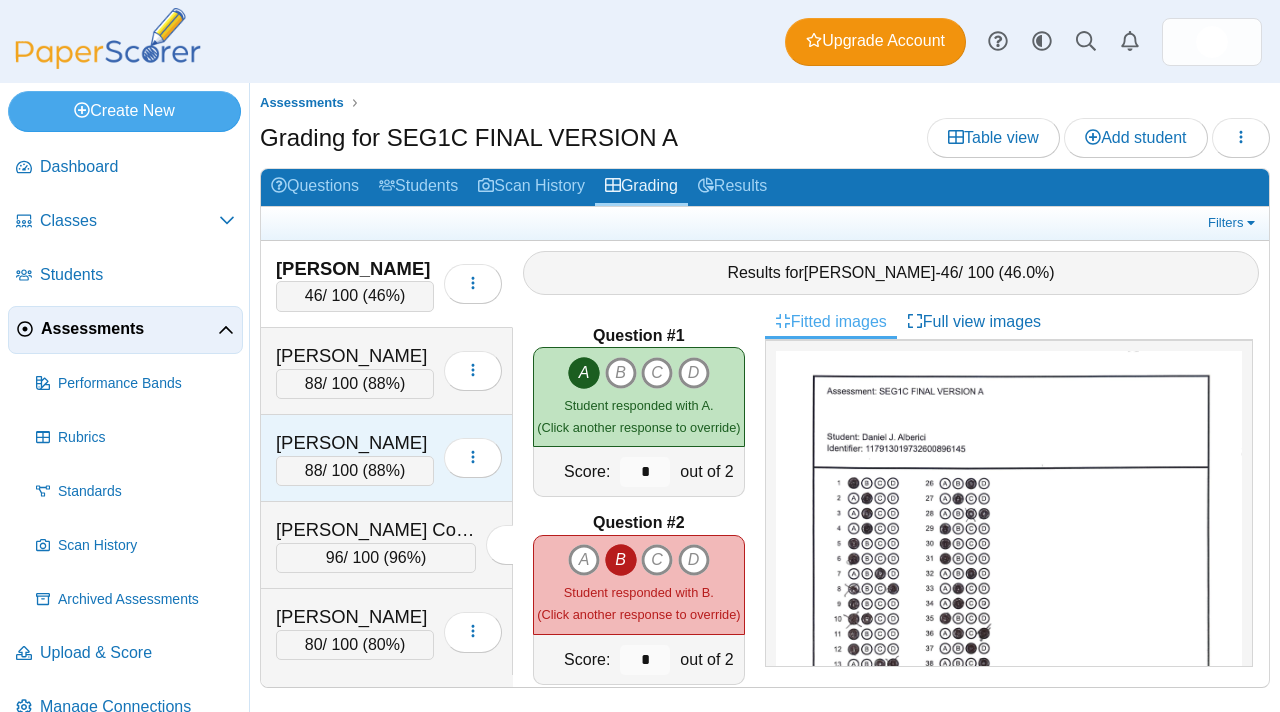 click on "Reese, Abdulah E." at bounding box center (355, 443) 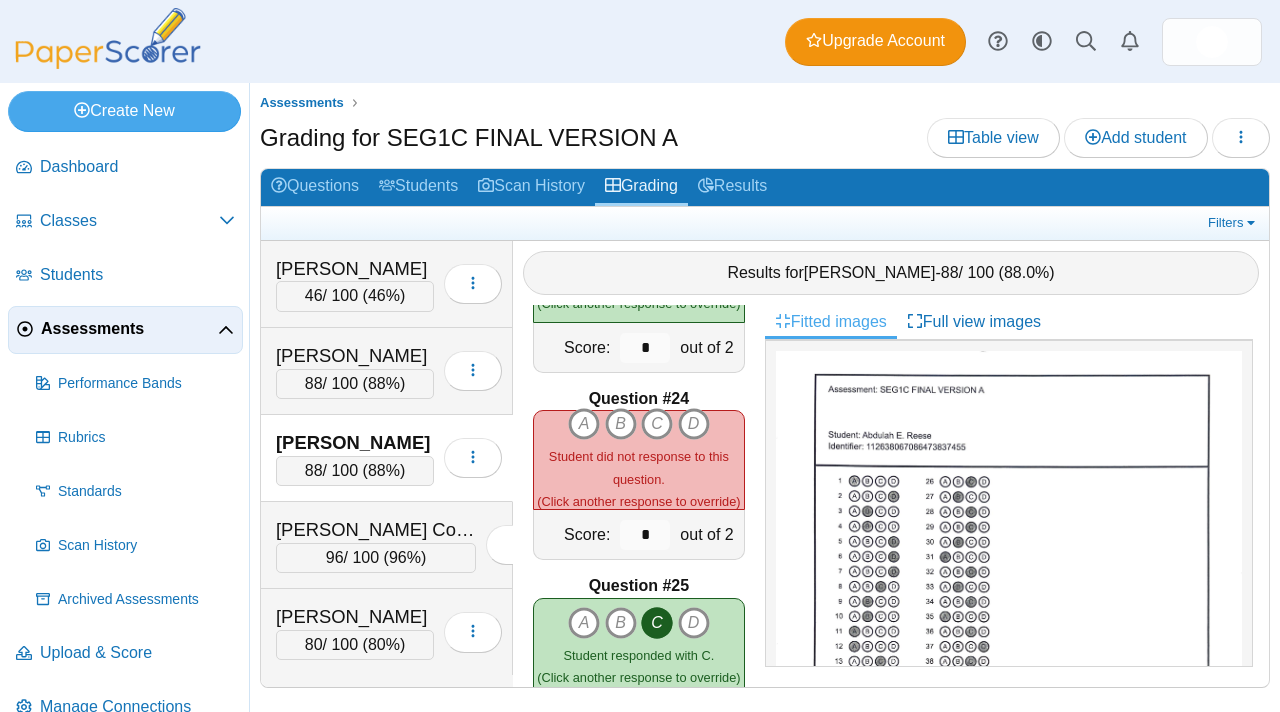 scroll, scrollTop: 4250, scrollLeft: 0, axis: vertical 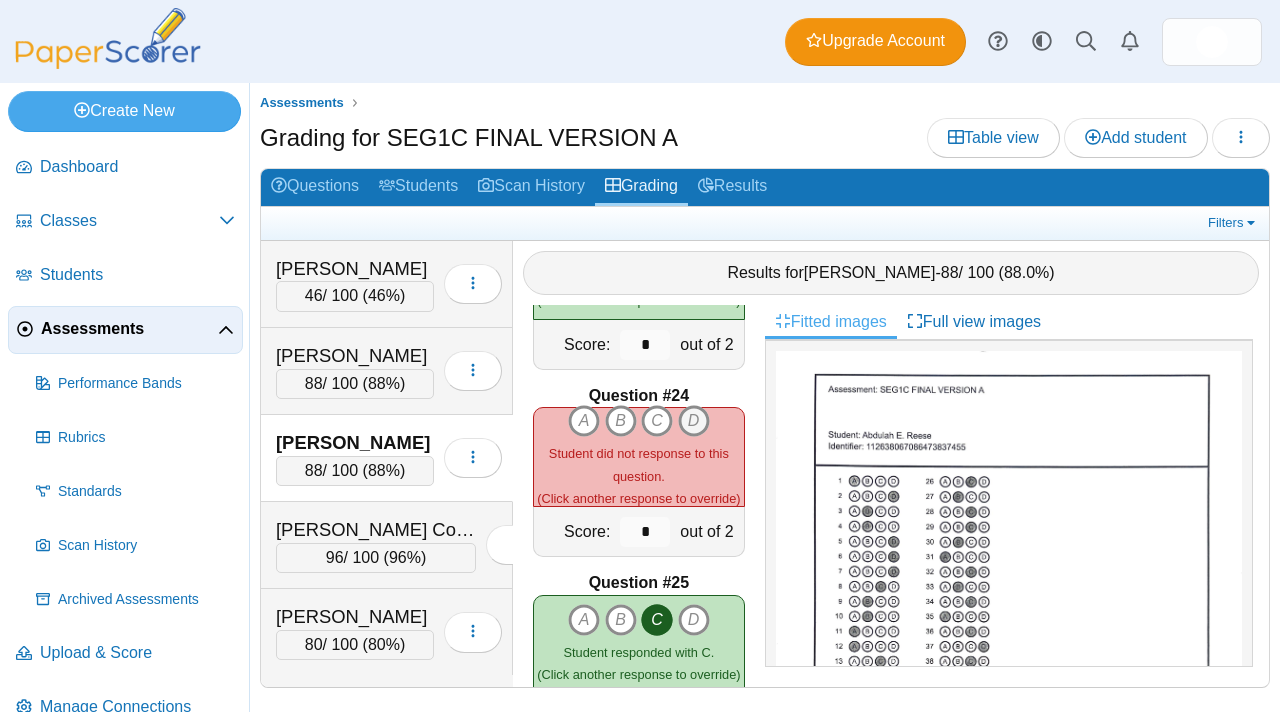click on "D" at bounding box center (694, 421) 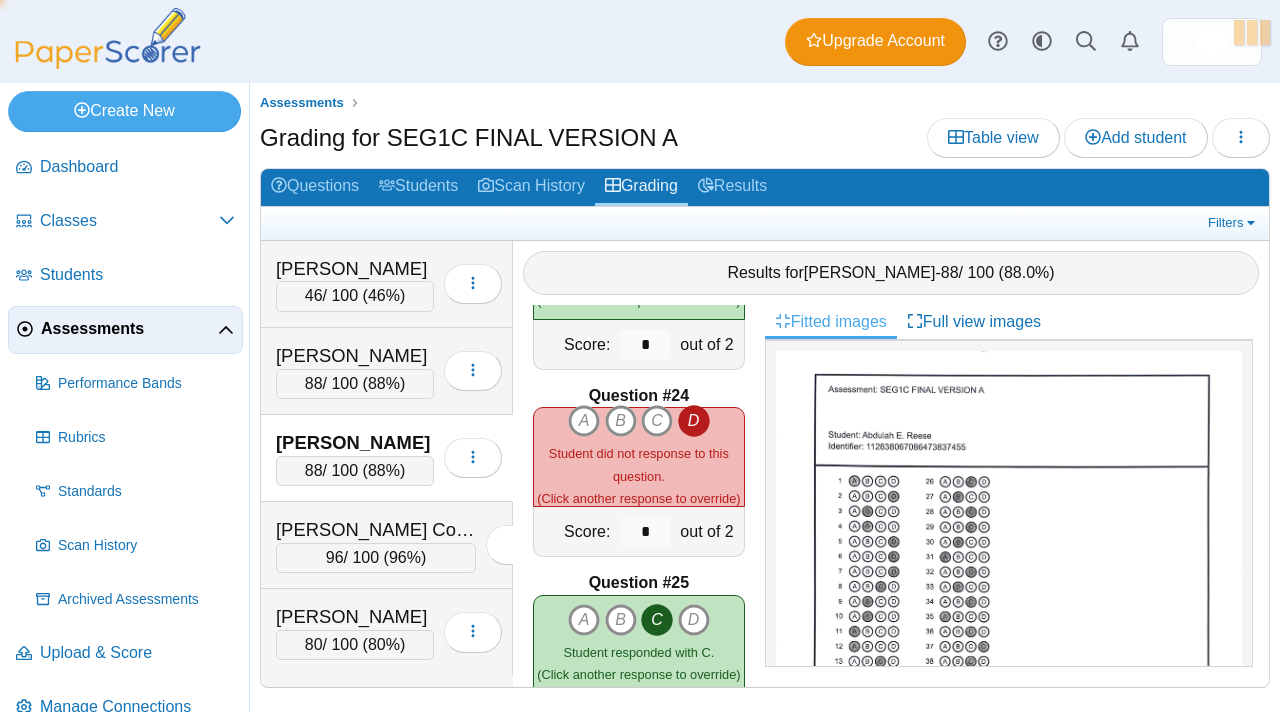 type on "*" 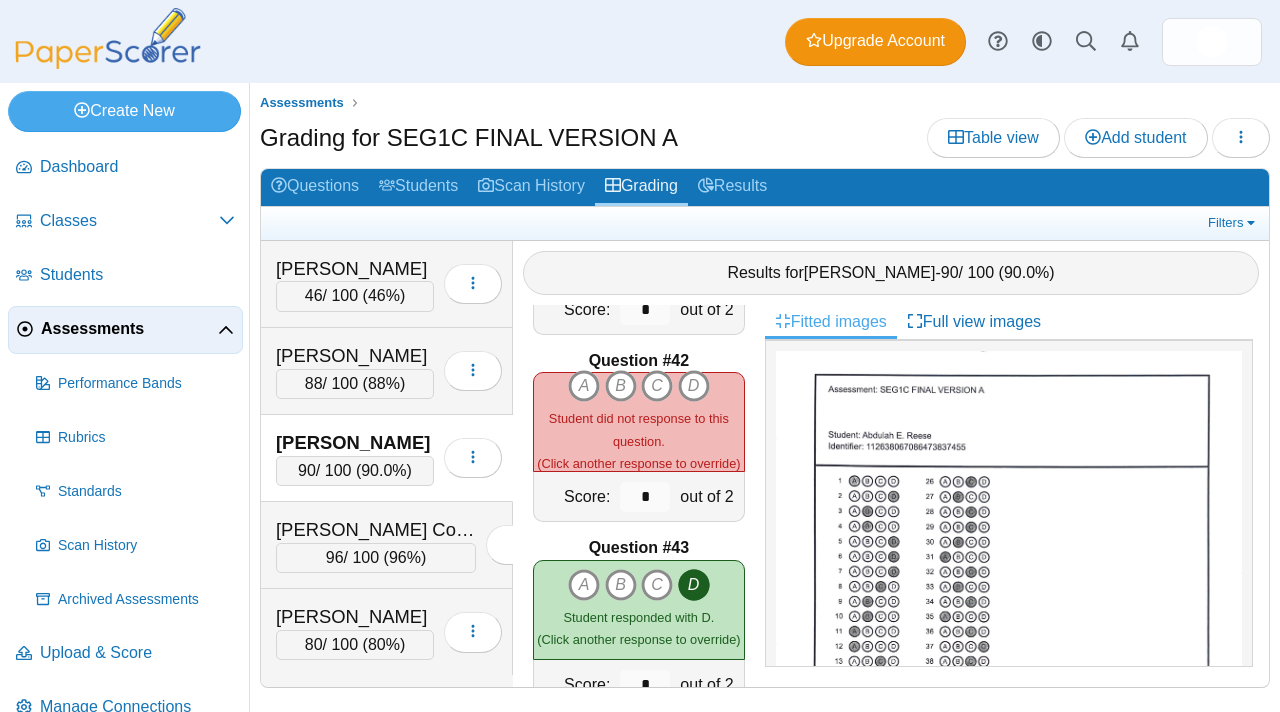 scroll, scrollTop: 7660, scrollLeft: 0, axis: vertical 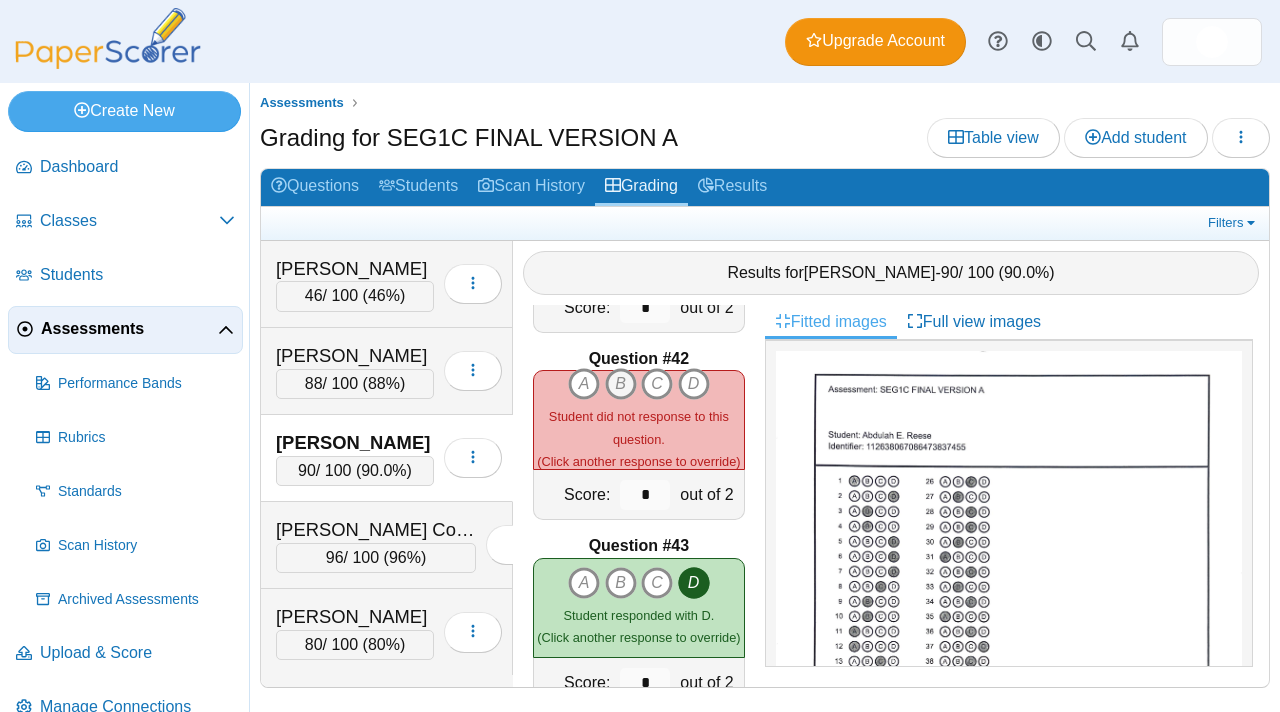 click on "B" at bounding box center (621, 384) 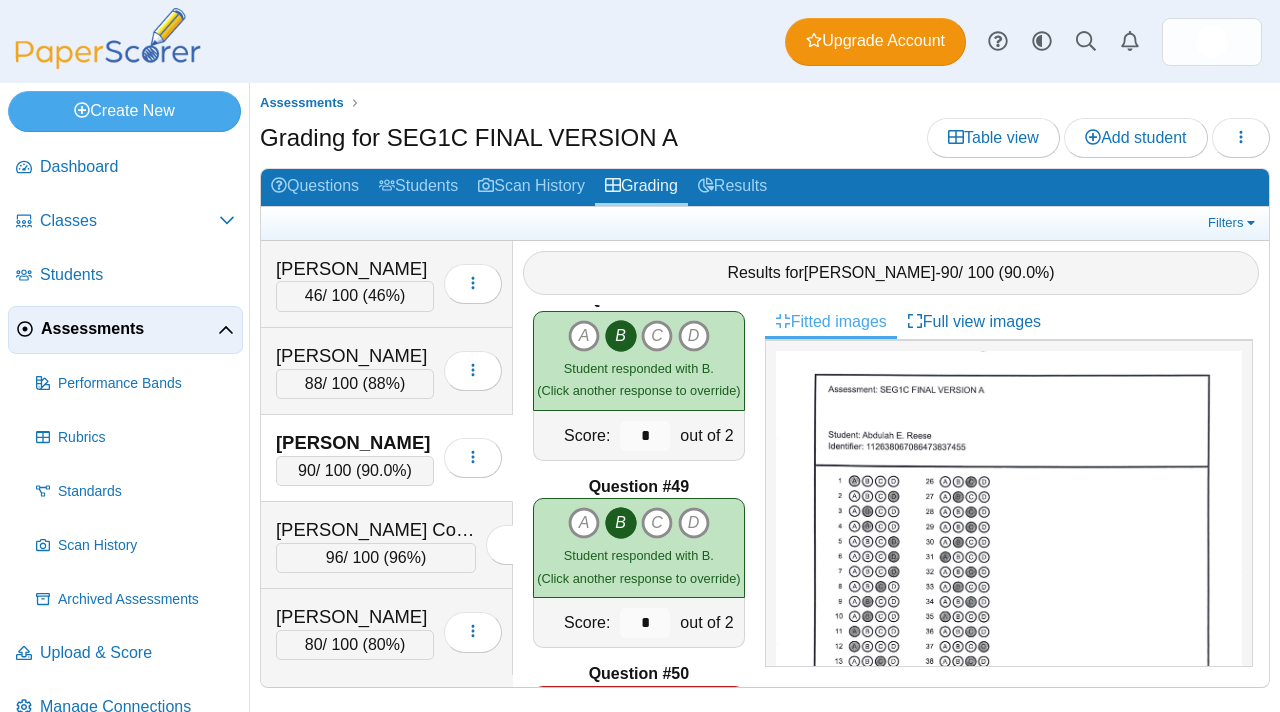 scroll, scrollTop: 9027, scrollLeft: 0, axis: vertical 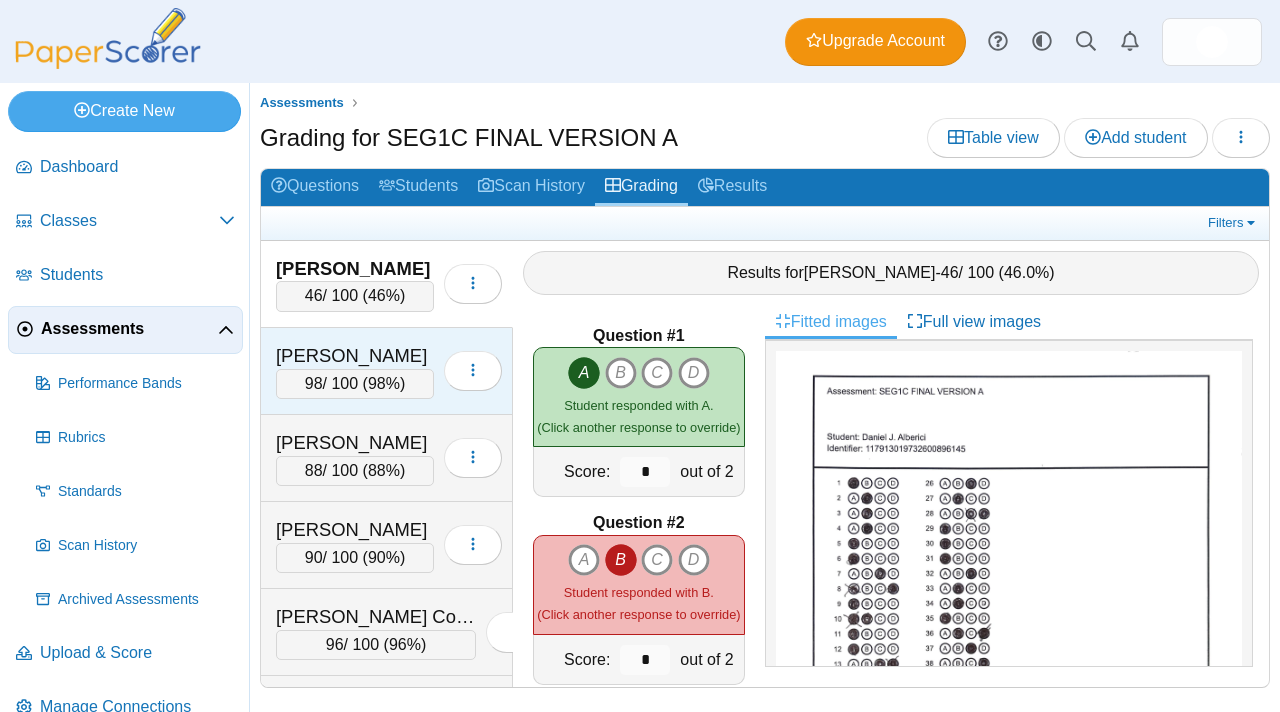 click on "Alhuay, Giovanni" at bounding box center [355, 356] 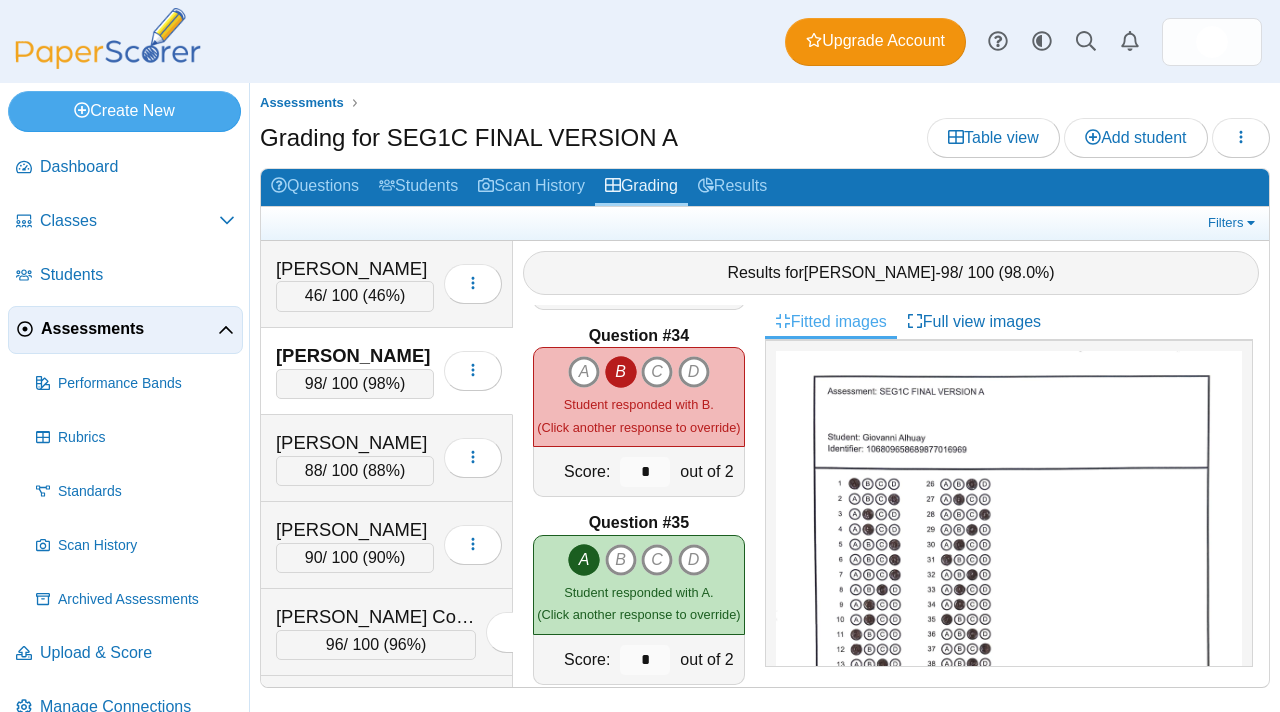 scroll, scrollTop: 6188, scrollLeft: 0, axis: vertical 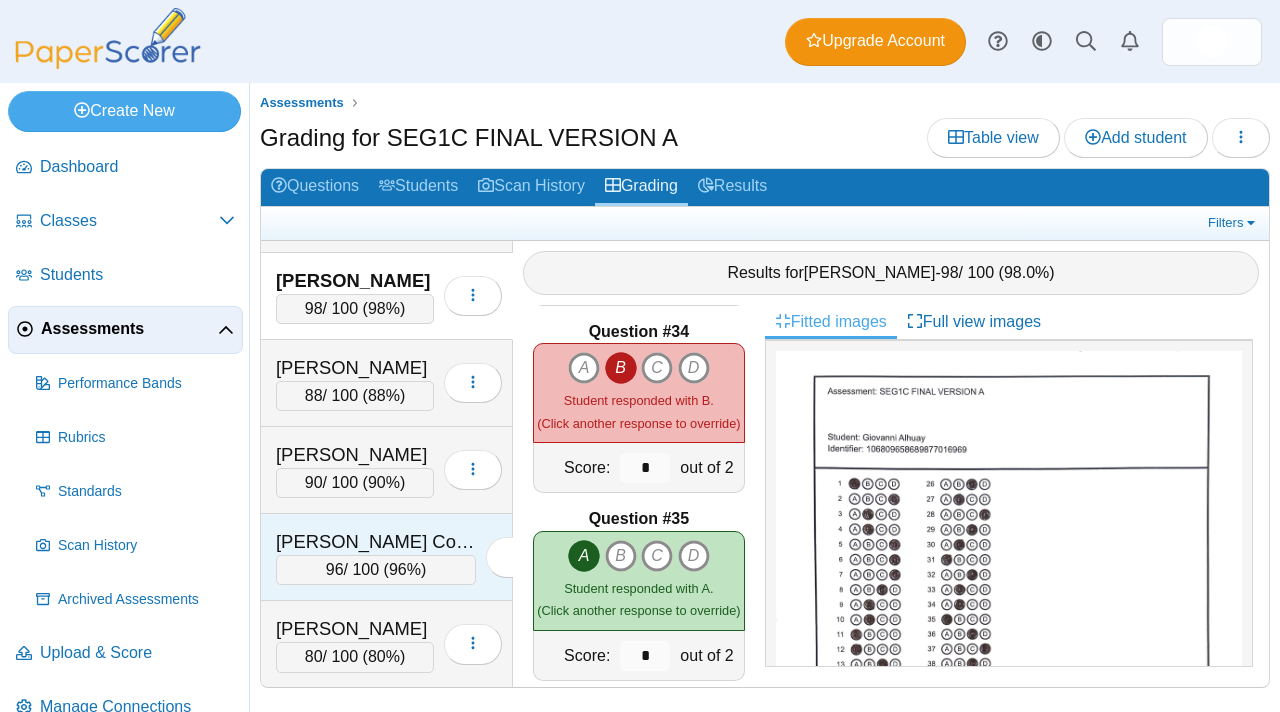 click on "Restrepo Cordoba, Luis D." at bounding box center [376, 542] 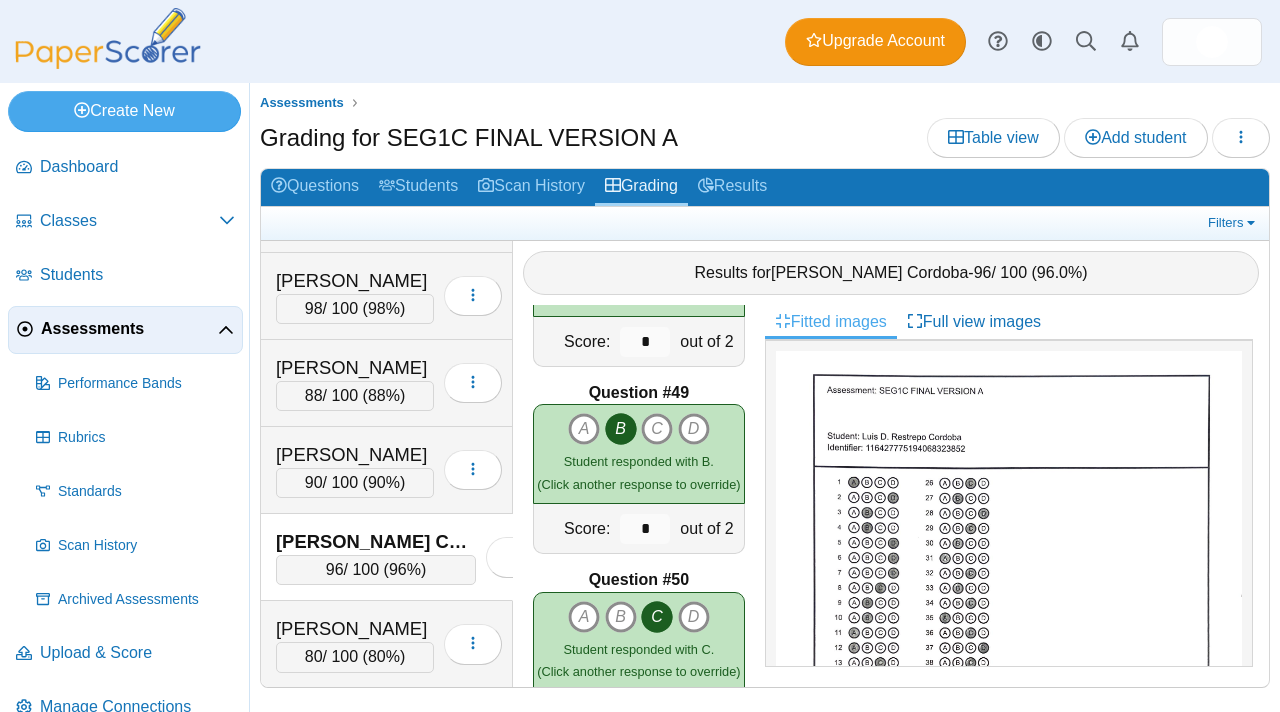 scroll, scrollTop: 9027, scrollLeft: 0, axis: vertical 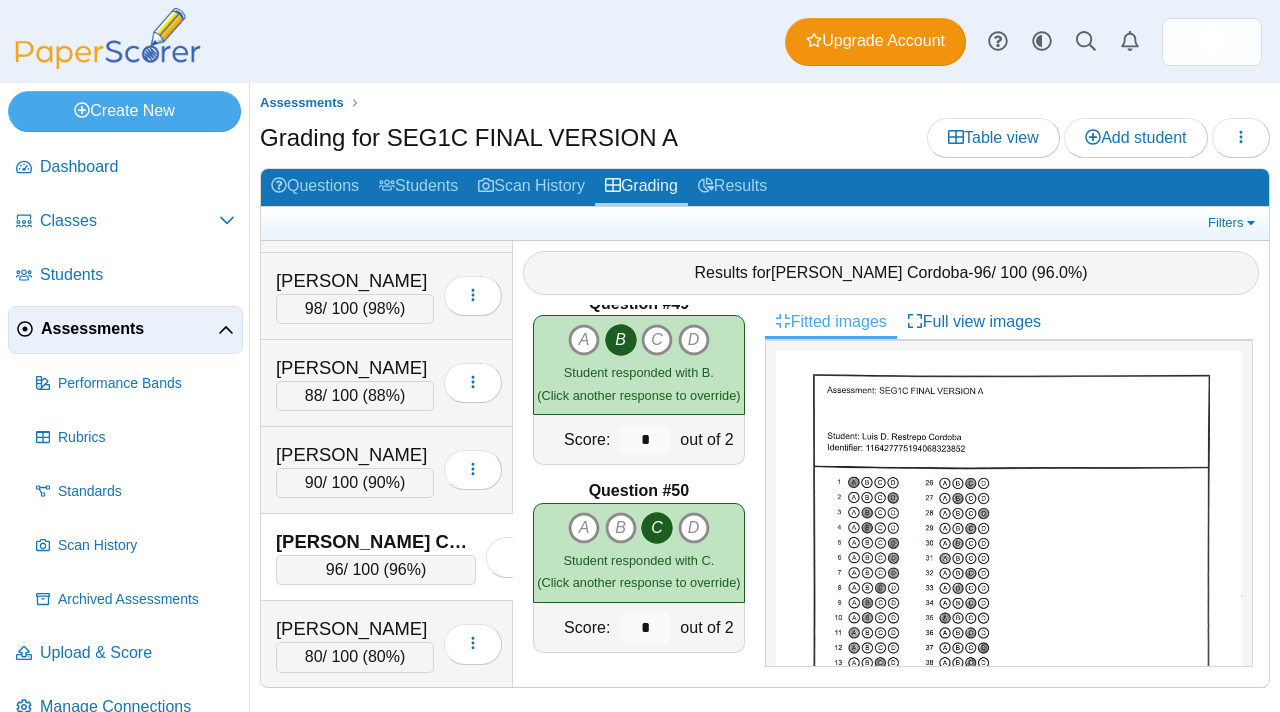 click on "Assessments" at bounding box center (129, 329) 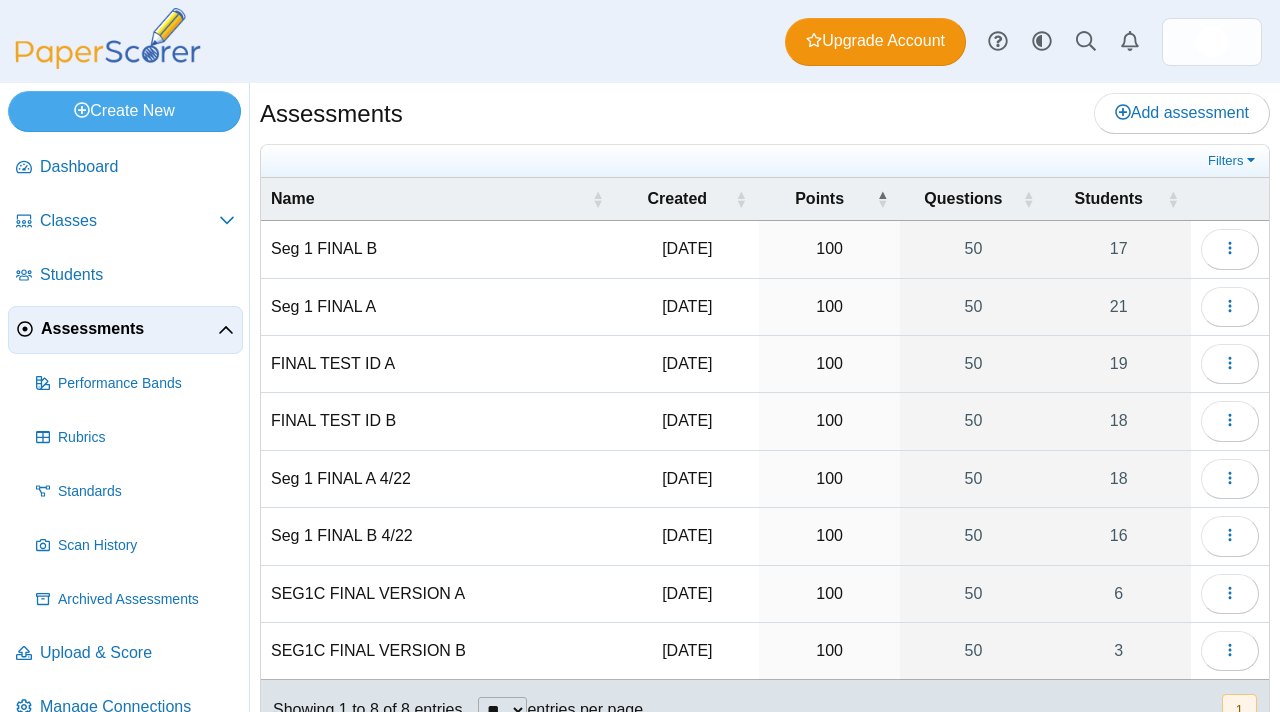 scroll, scrollTop: 0, scrollLeft: 0, axis: both 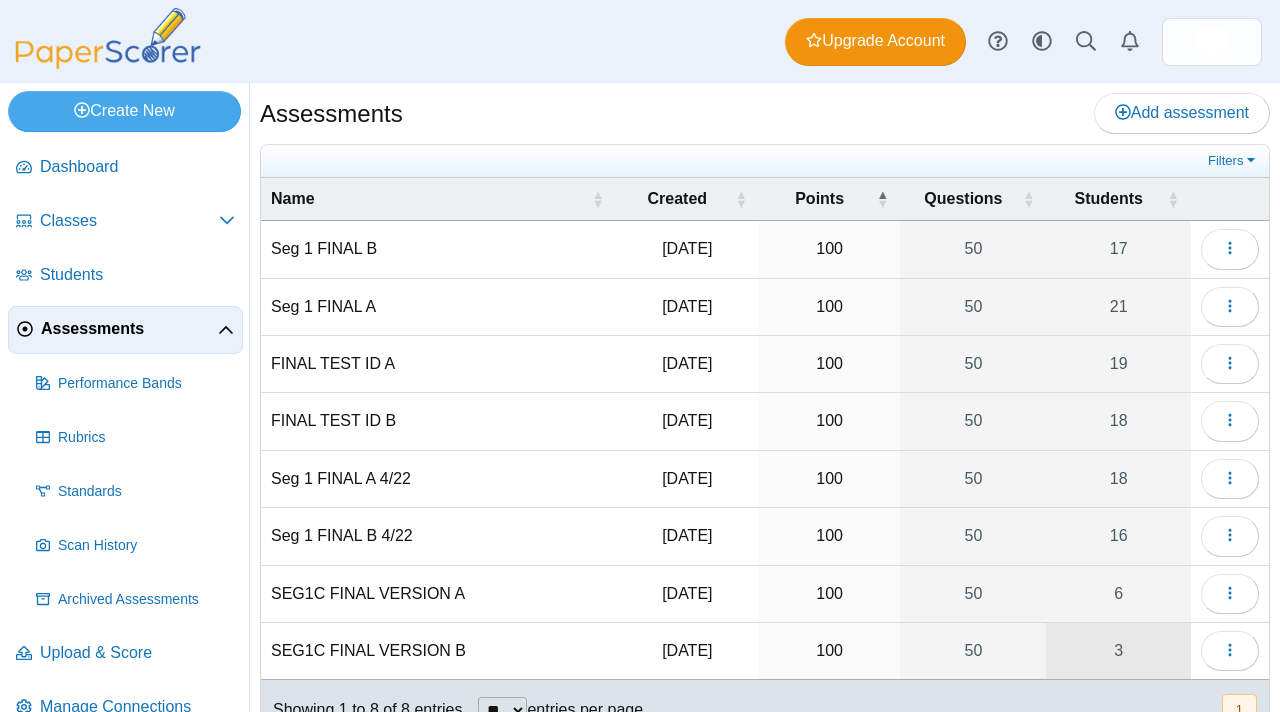 click on "3" at bounding box center (1118, 651) 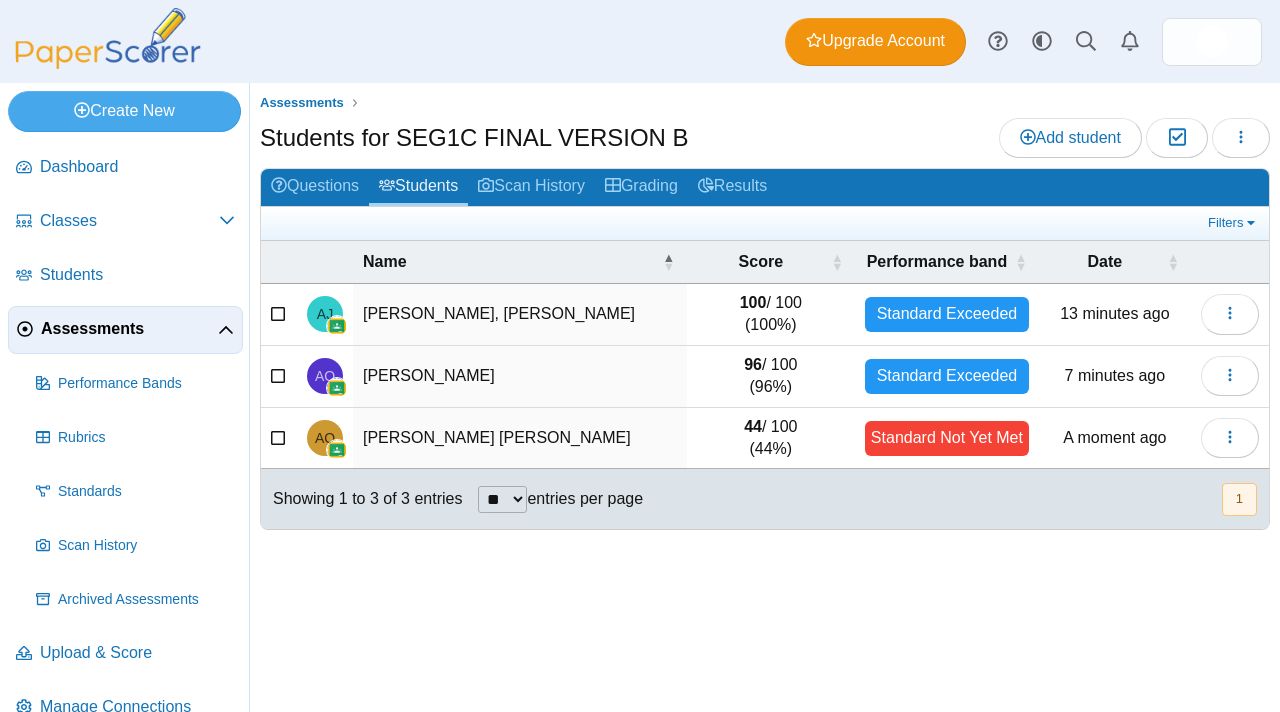 scroll, scrollTop: 0, scrollLeft: 0, axis: both 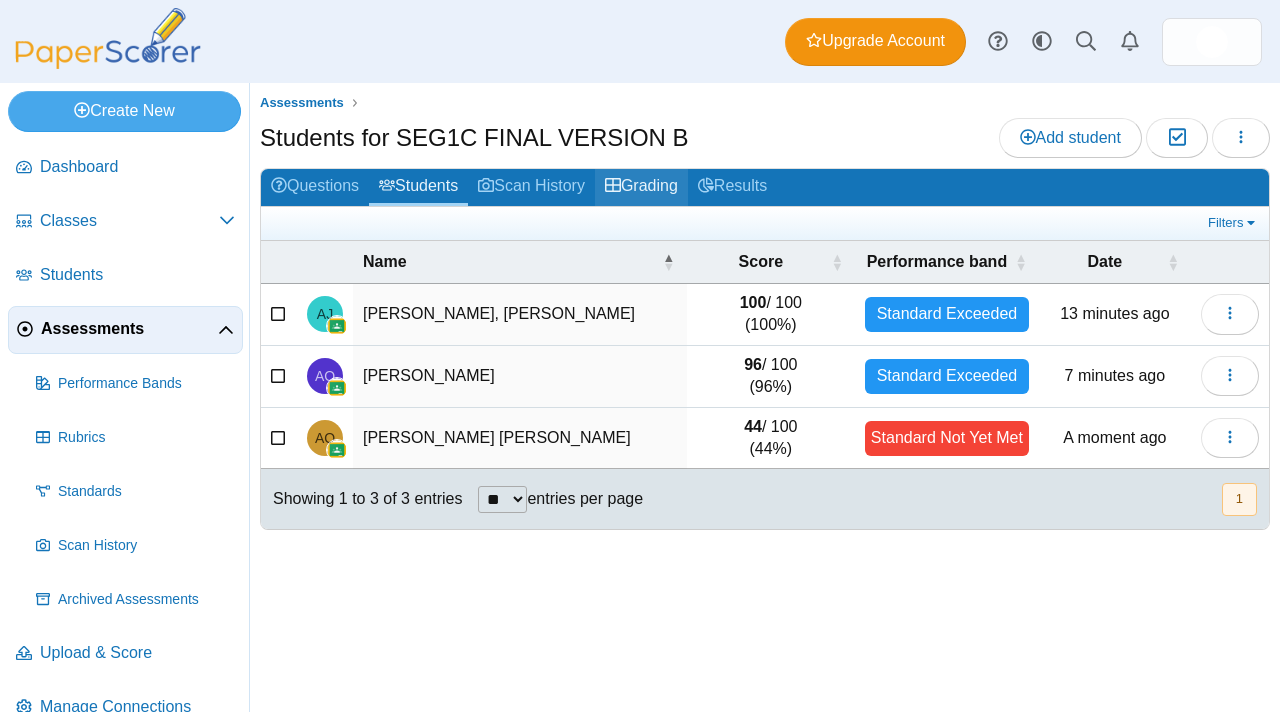 click on "Grading" at bounding box center [641, 187] 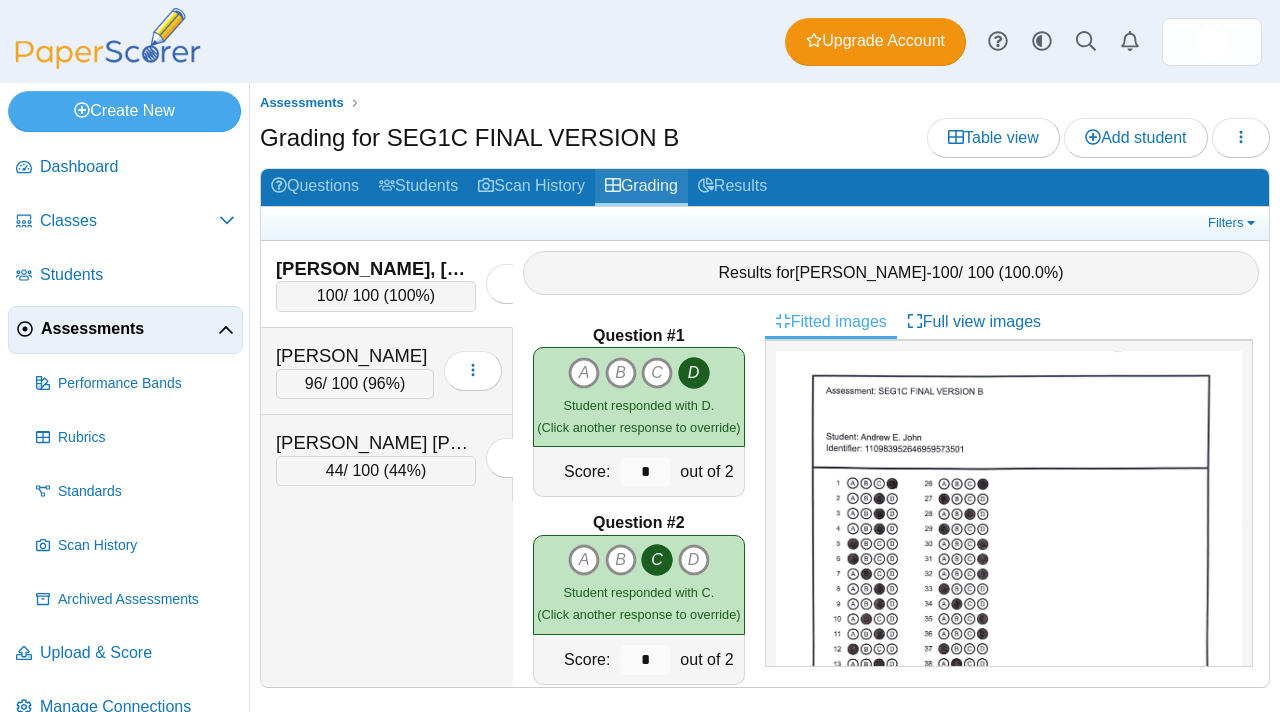 scroll, scrollTop: 0, scrollLeft: 0, axis: both 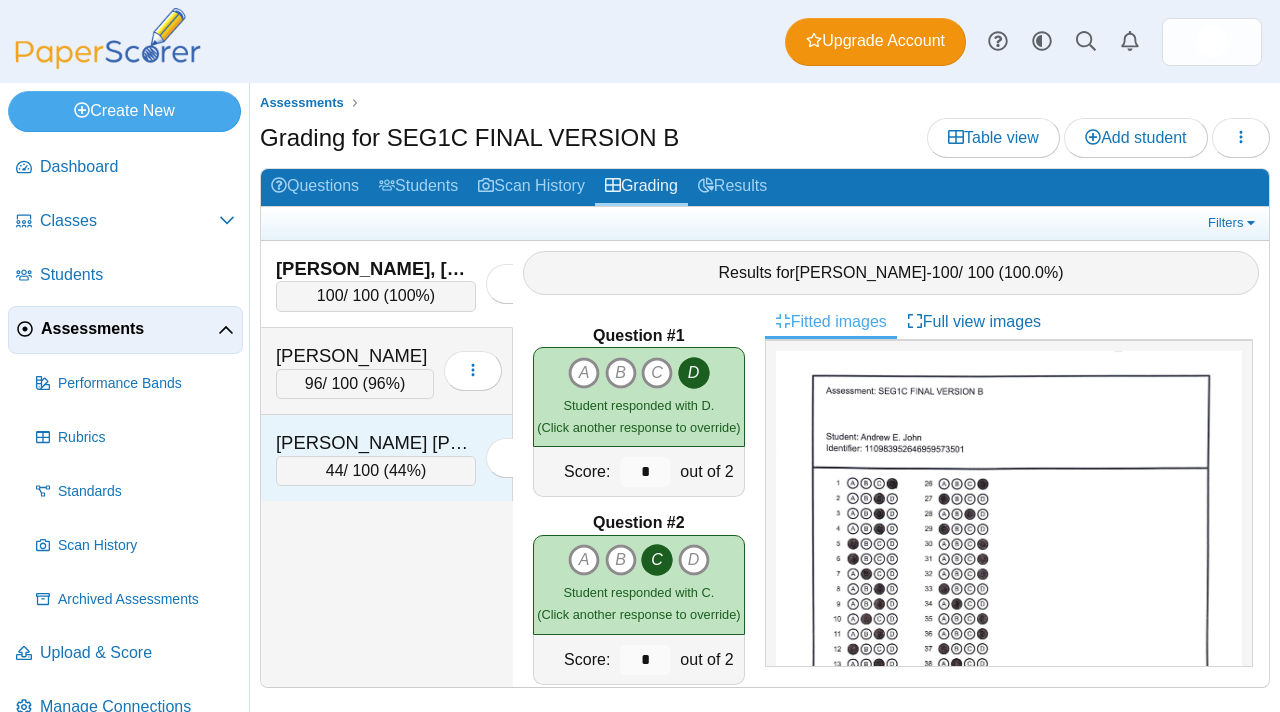 click on "Quinde Lliguipuma, Anthony" at bounding box center [376, 443] 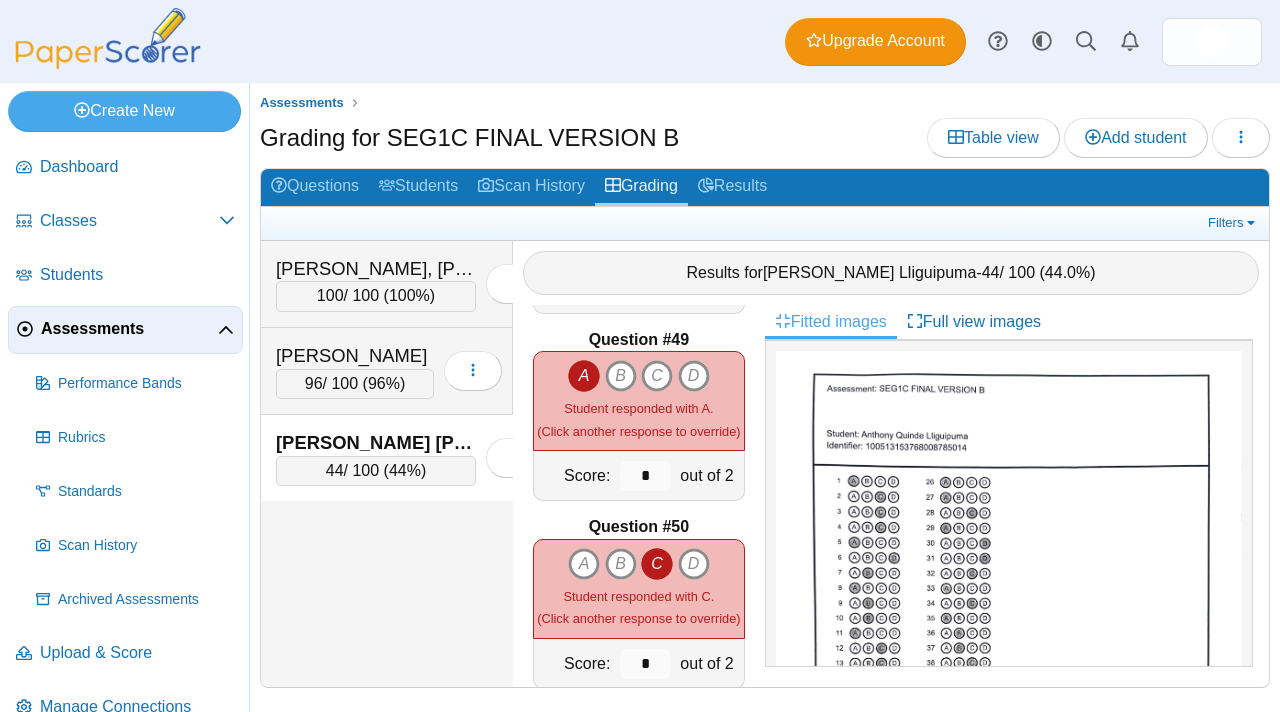 scroll, scrollTop: 9027, scrollLeft: 0, axis: vertical 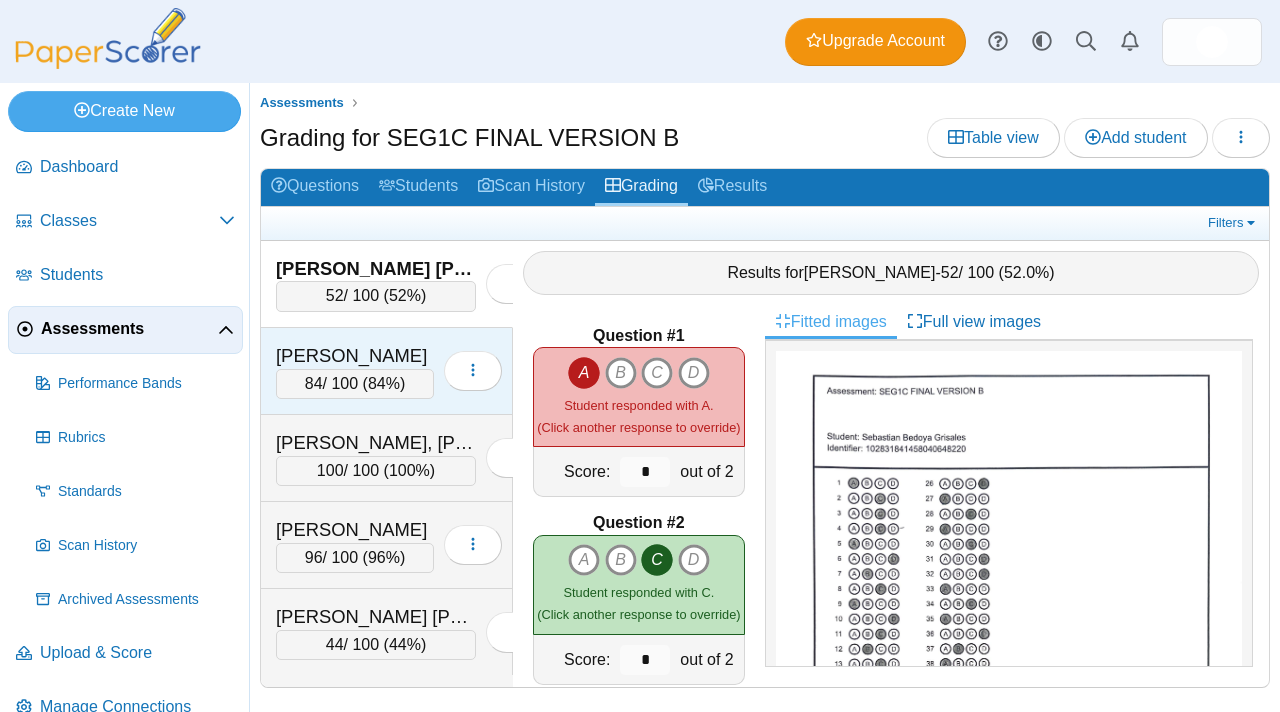 click on "Doodnauth, Dylan M." at bounding box center [355, 356] 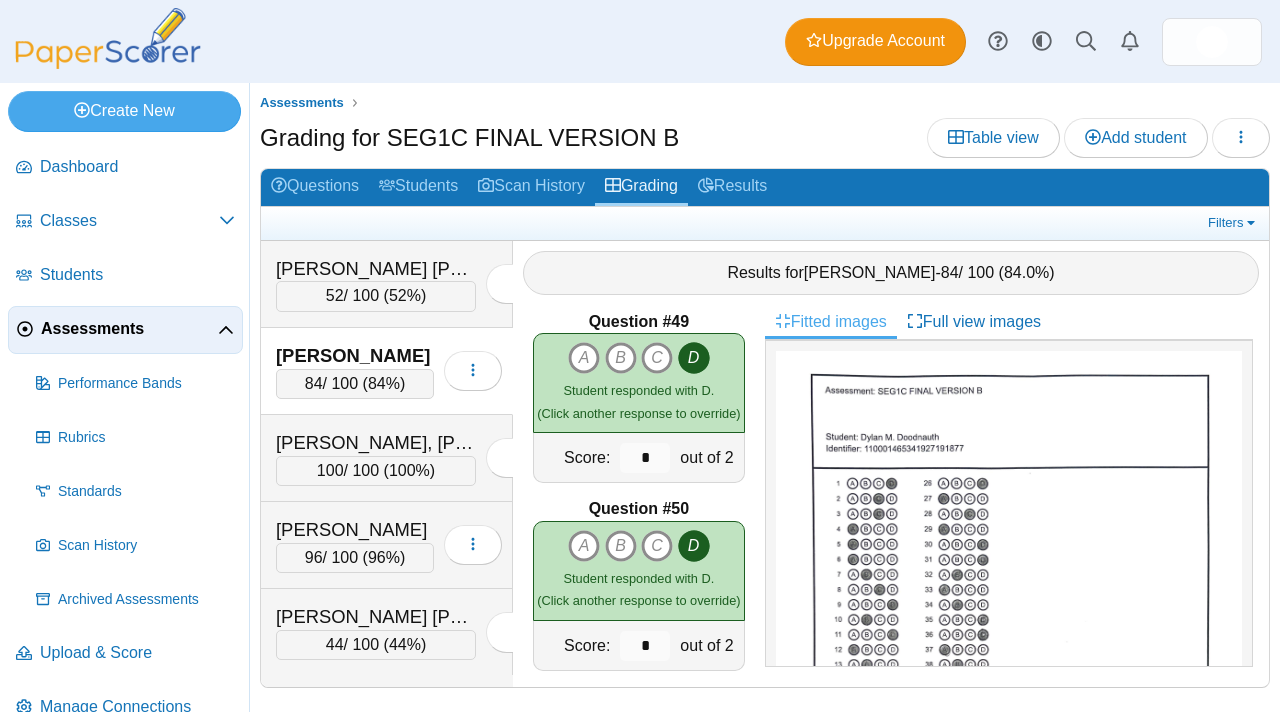 scroll, scrollTop: 9027, scrollLeft: 0, axis: vertical 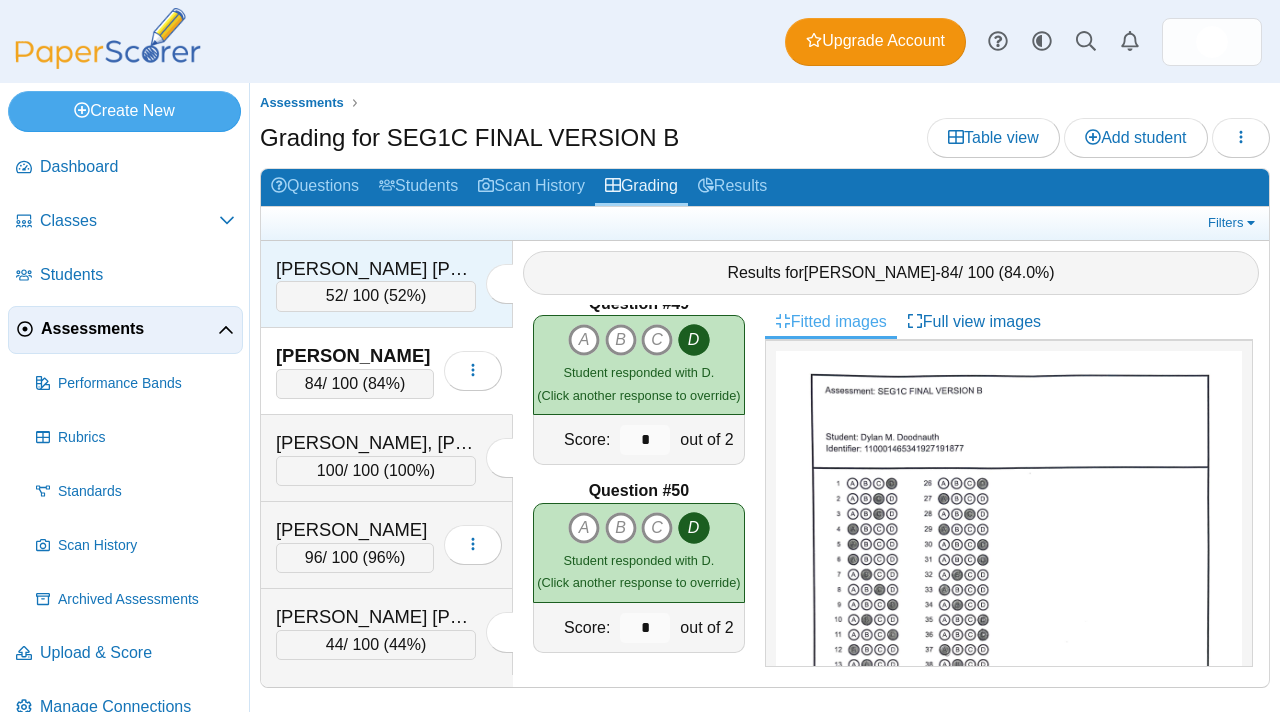 click on "Bedoya Grisales, Sebastian" at bounding box center [376, 269] 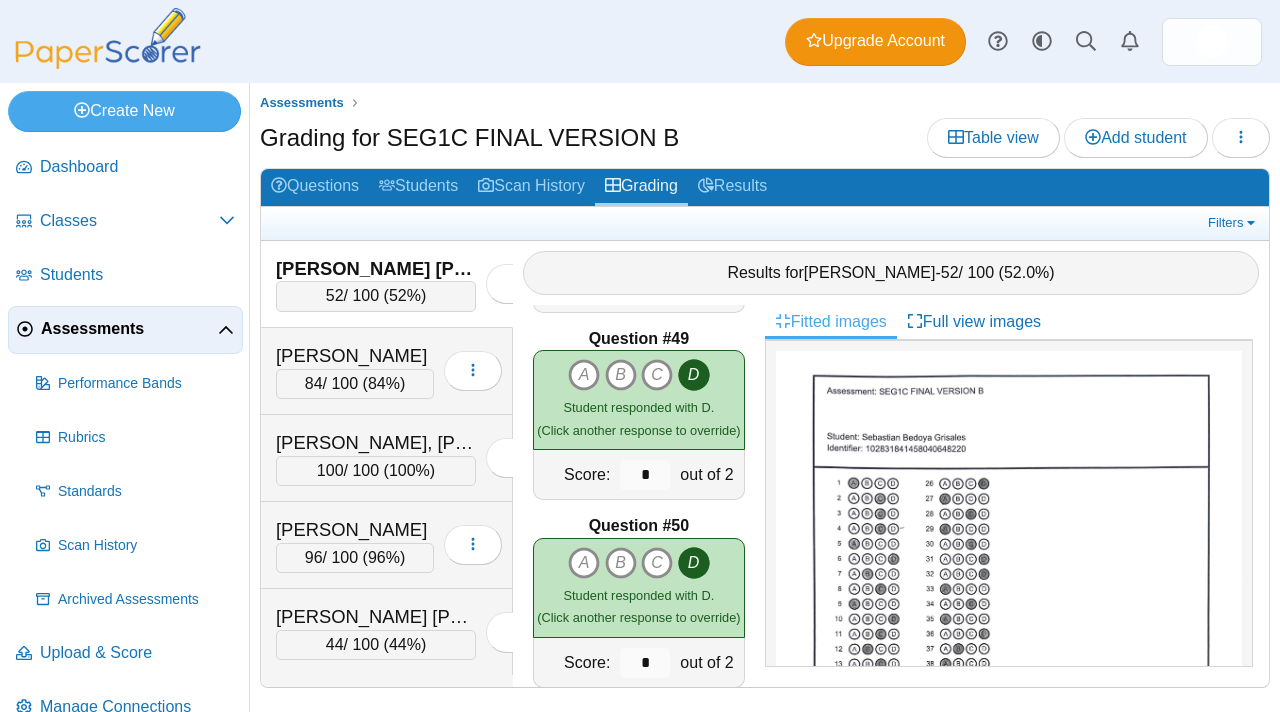 scroll, scrollTop: 9027, scrollLeft: 0, axis: vertical 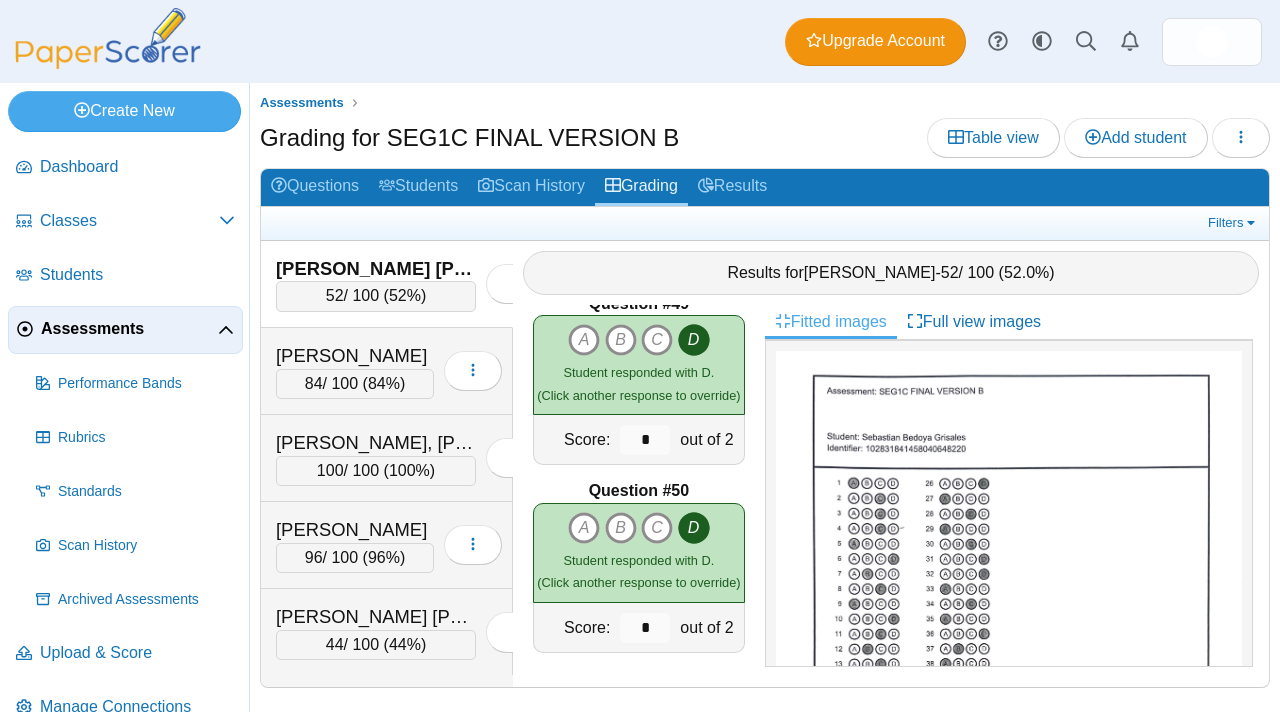click on "Assessments" at bounding box center [129, 329] 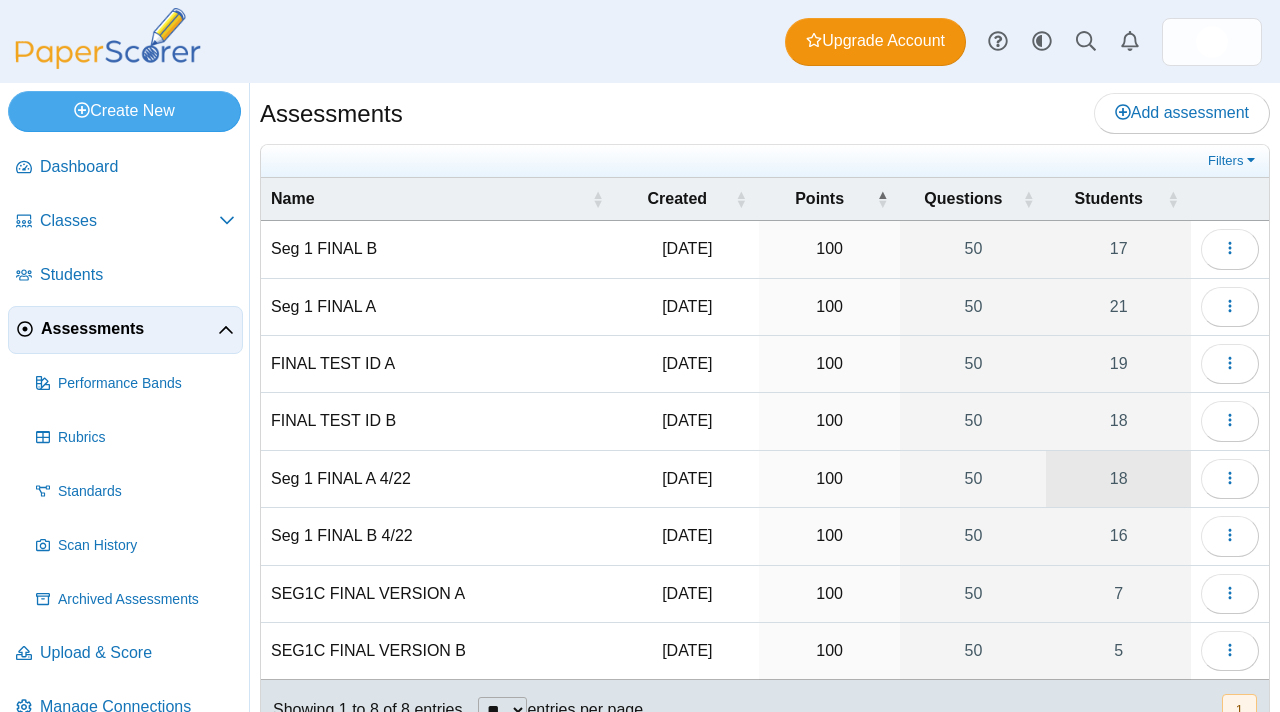 scroll, scrollTop: 0, scrollLeft: 0, axis: both 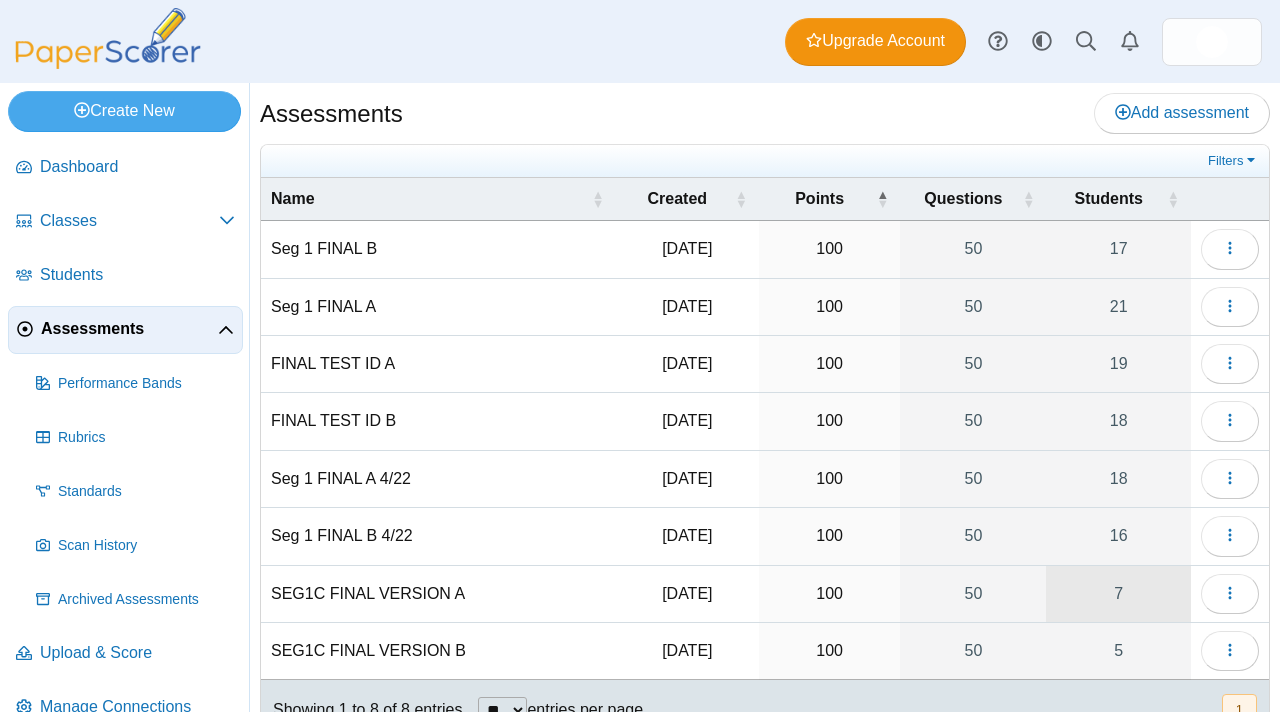 click on "7" at bounding box center [1118, 594] 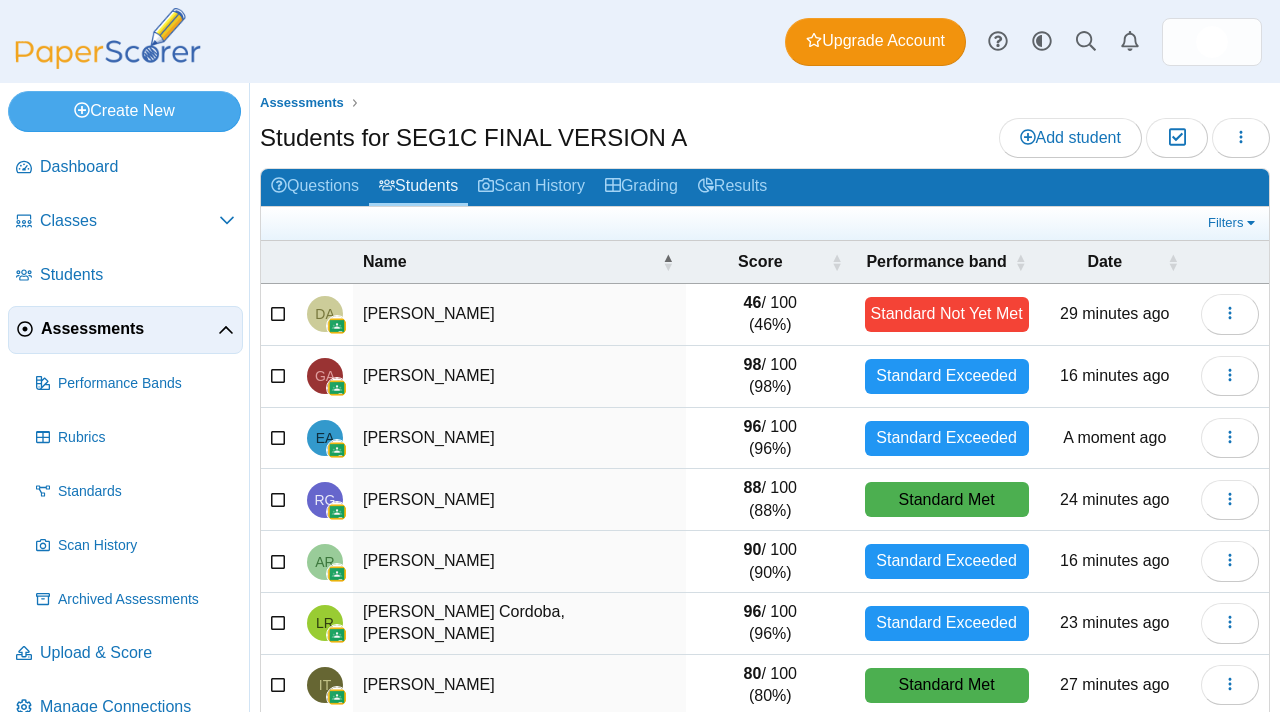 scroll, scrollTop: 0, scrollLeft: 0, axis: both 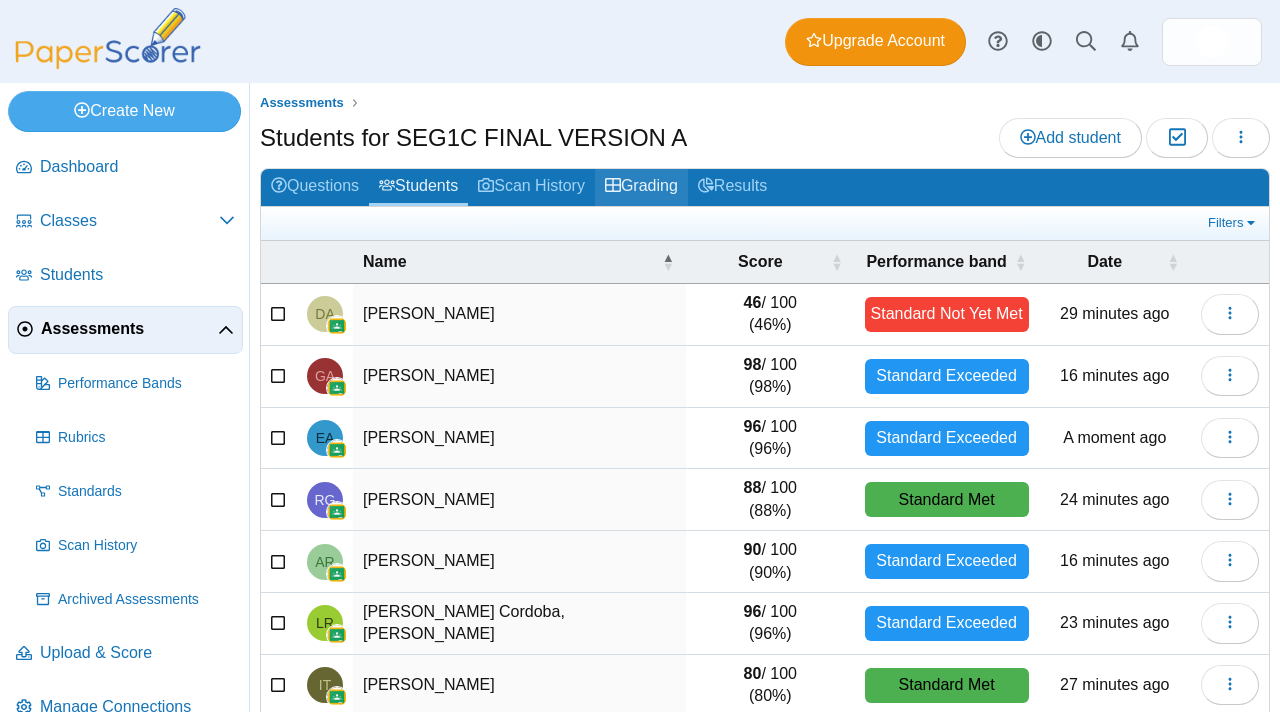 click on "Grading" at bounding box center [641, 187] 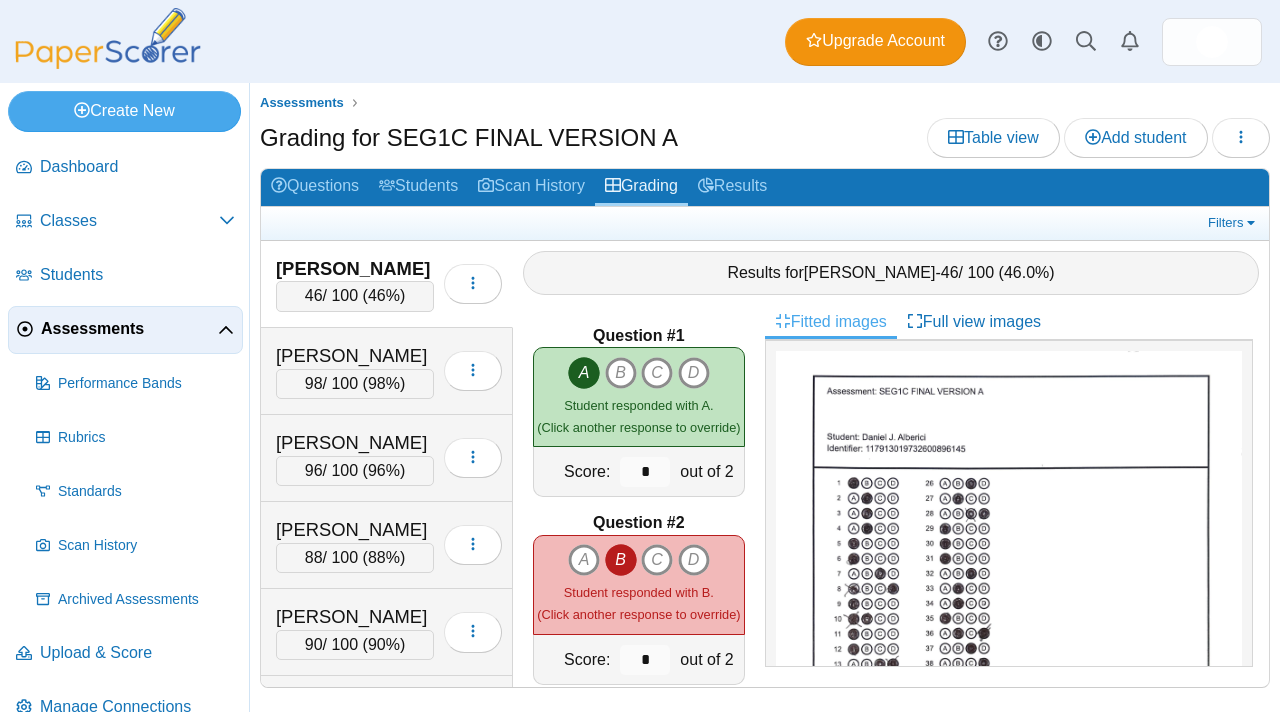 scroll, scrollTop: 0, scrollLeft: 0, axis: both 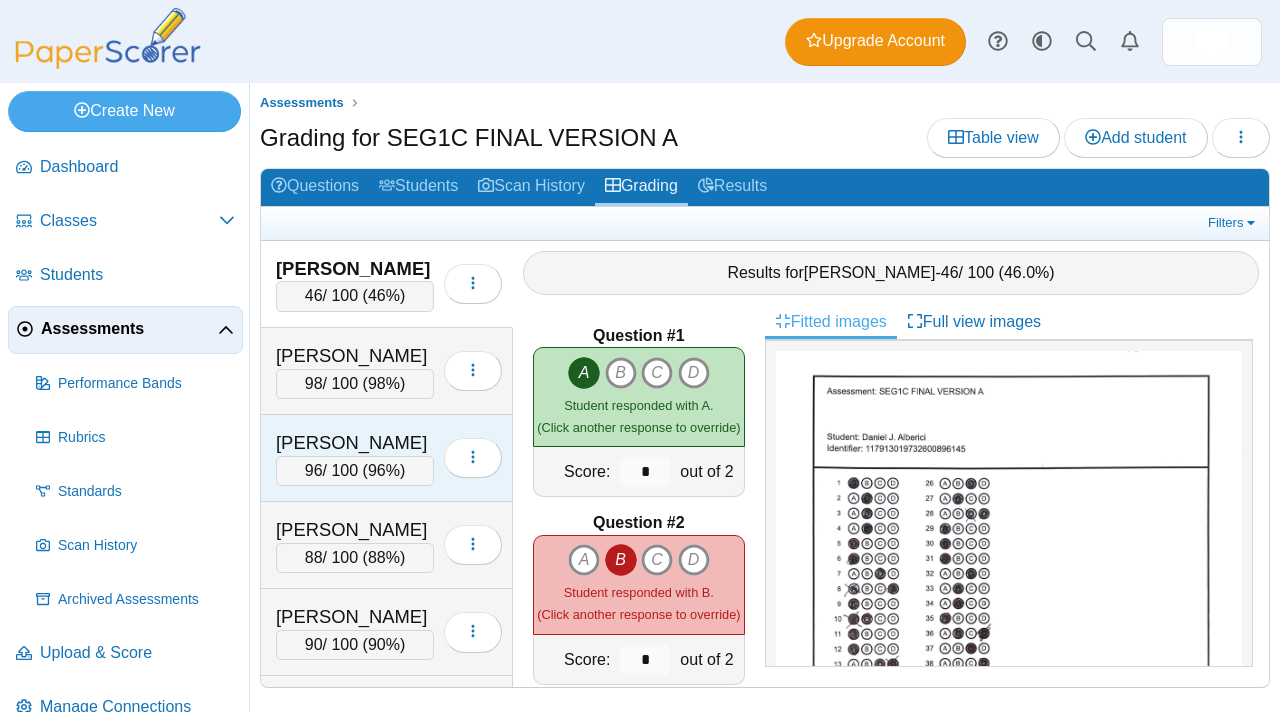 click on "Arias, Erwin J." at bounding box center (355, 443) 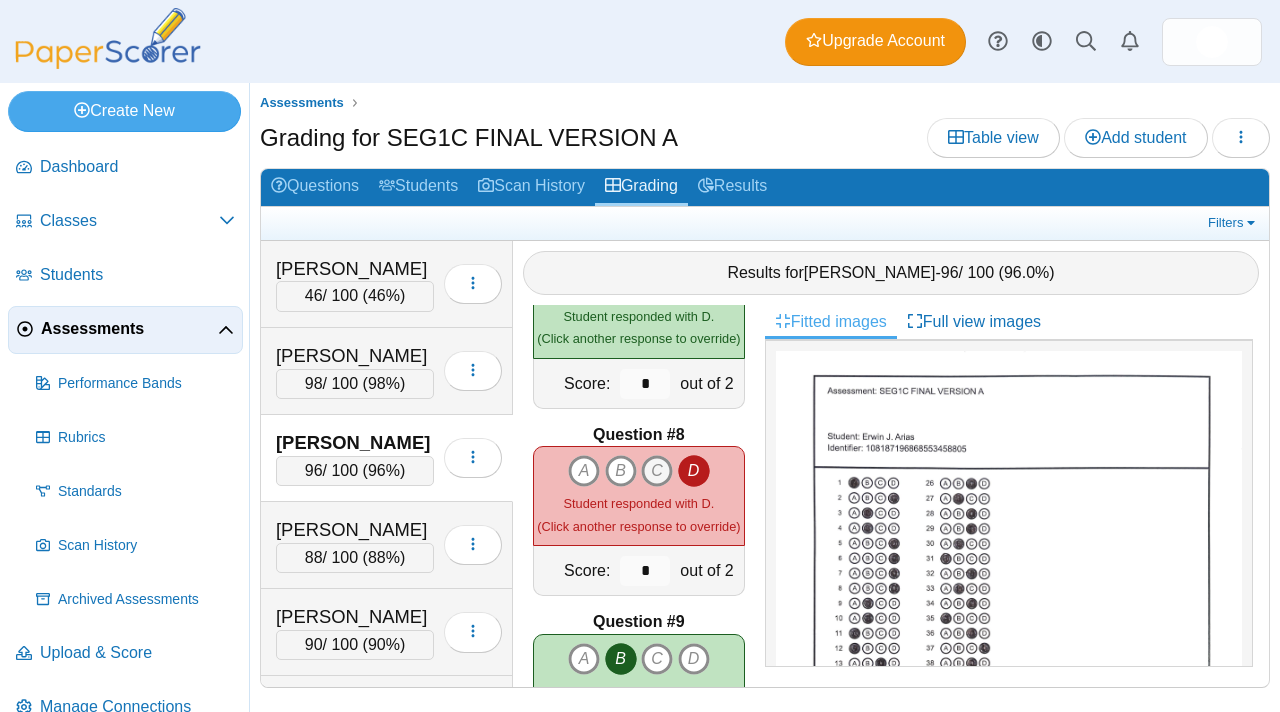 scroll, scrollTop: 1266, scrollLeft: 0, axis: vertical 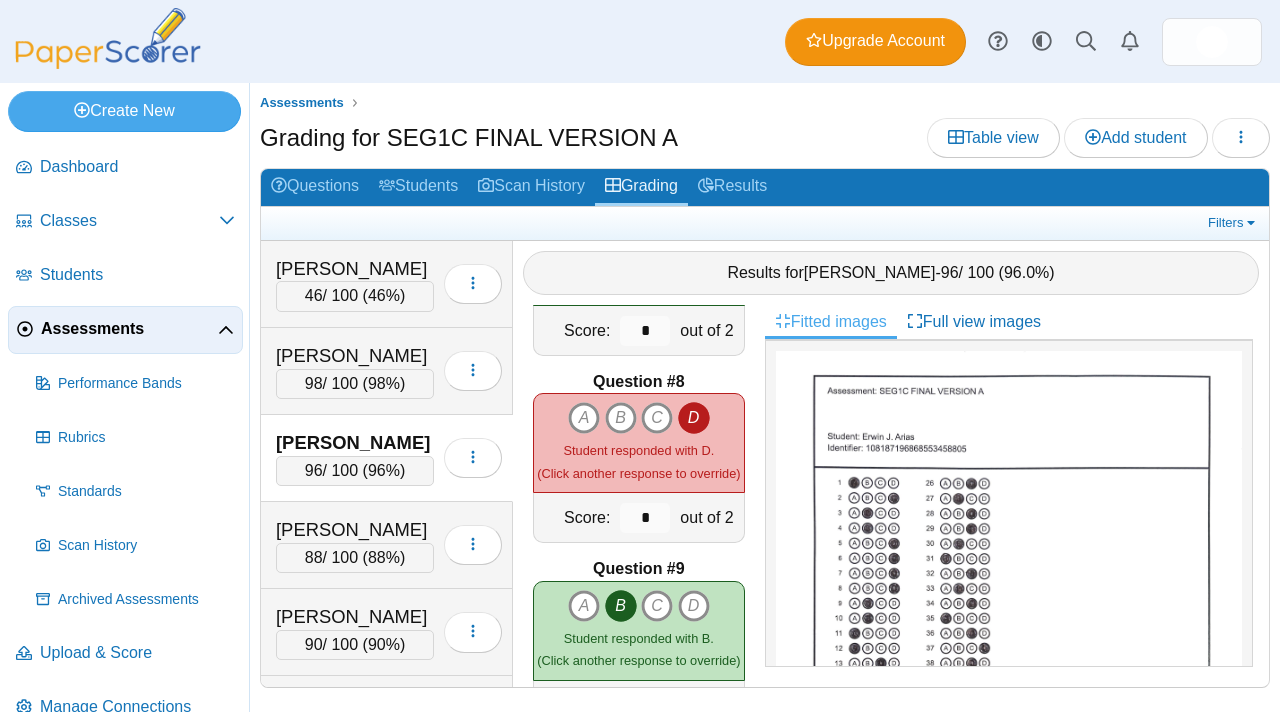 click on "Assessments" at bounding box center (129, 329) 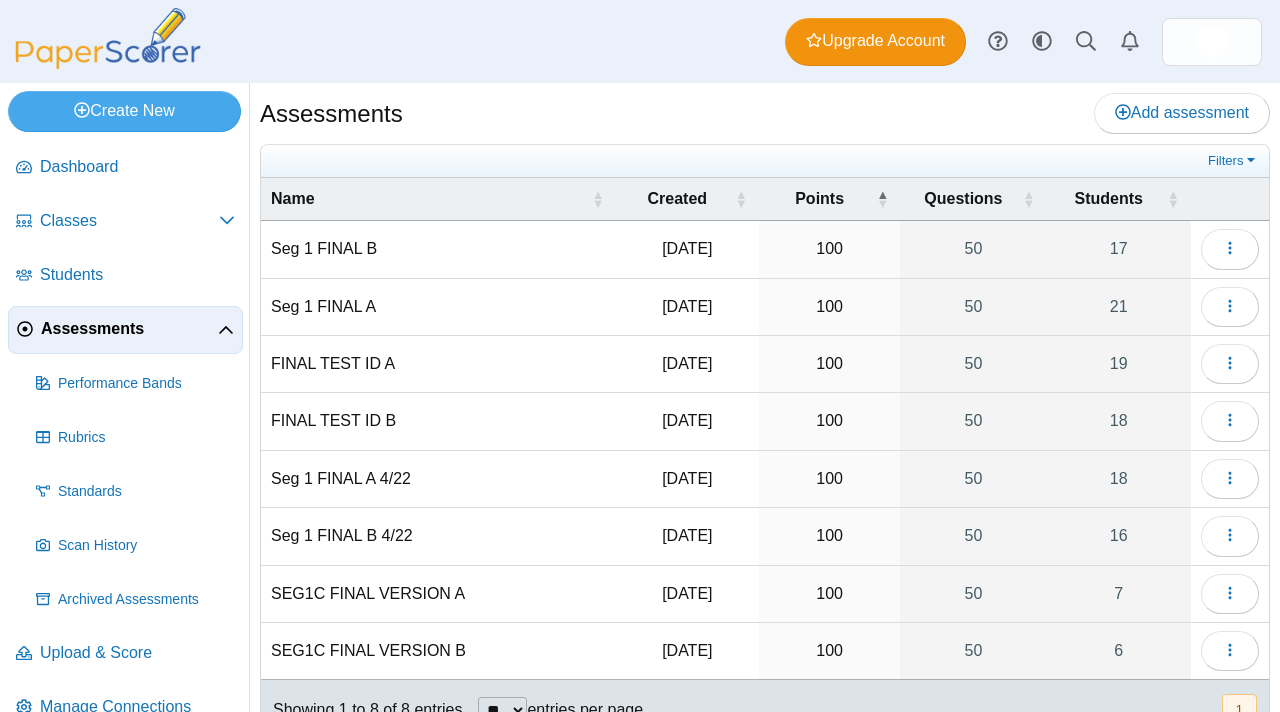 scroll, scrollTop: 0, scrollLeft: 0, axis: both 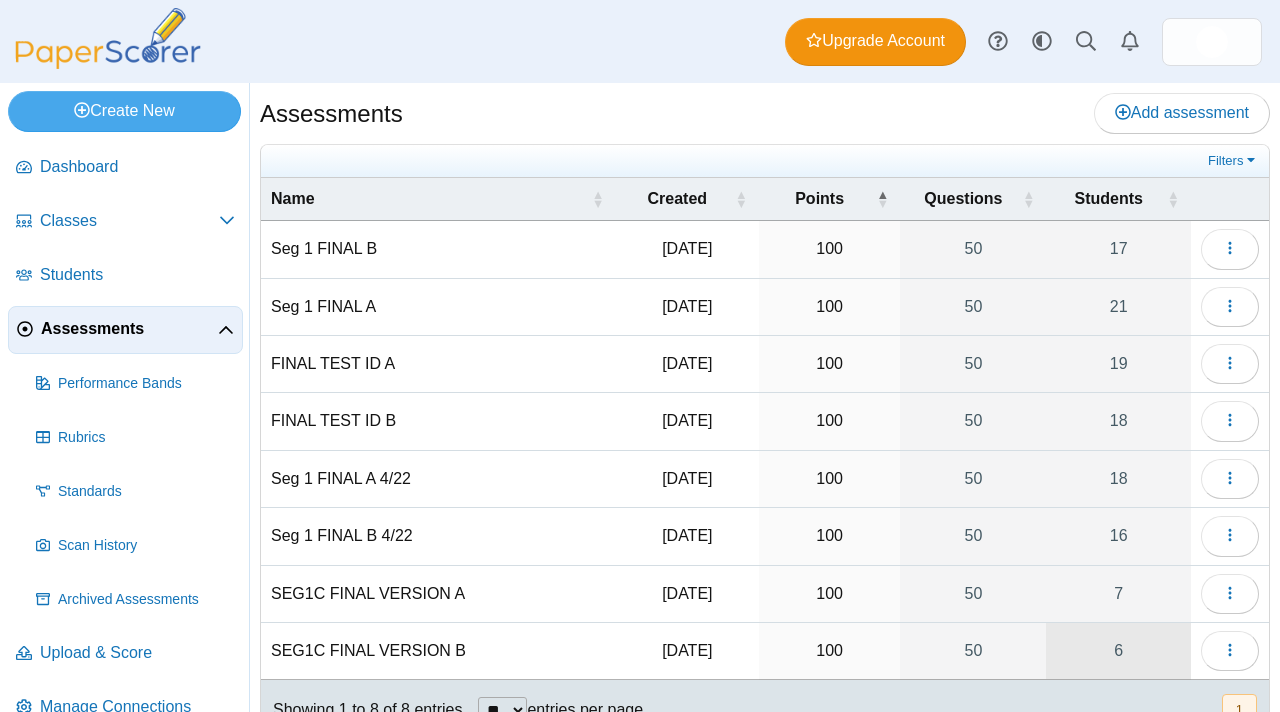 click on "6" at bounding box center (1118, 651) 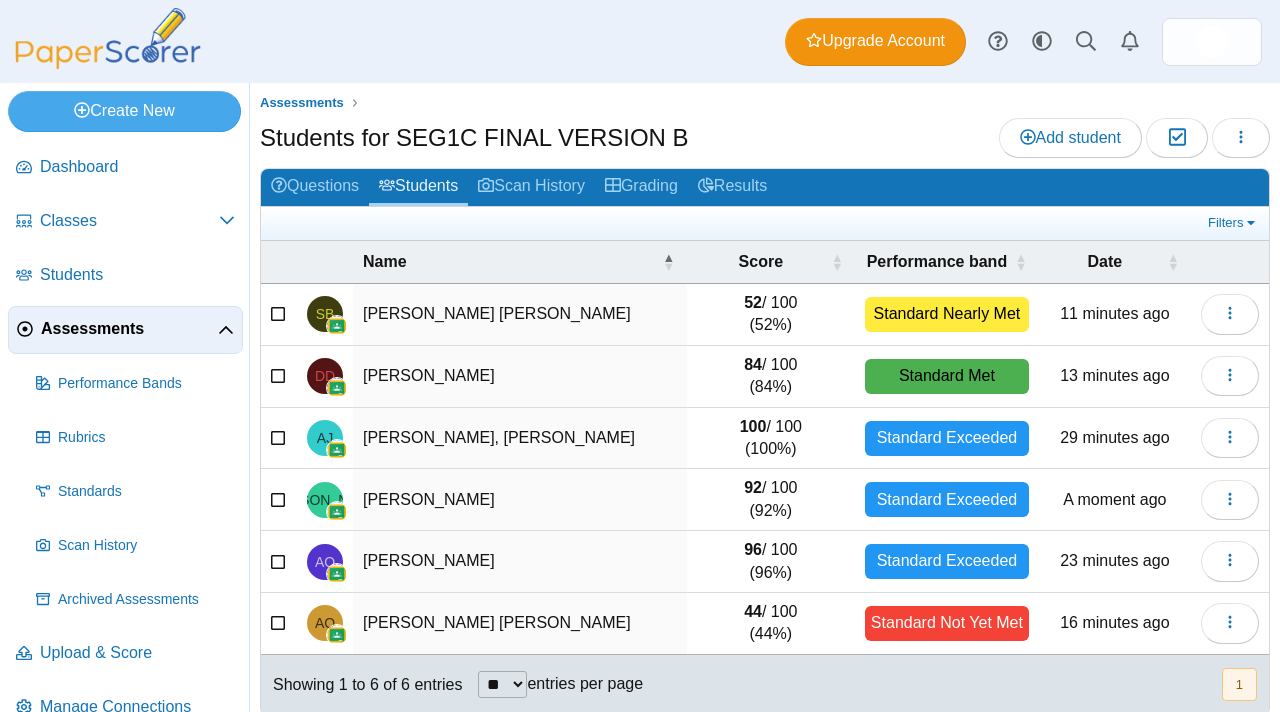 scroll, scrollTop: 0, scrollLeft: 0, axis: both 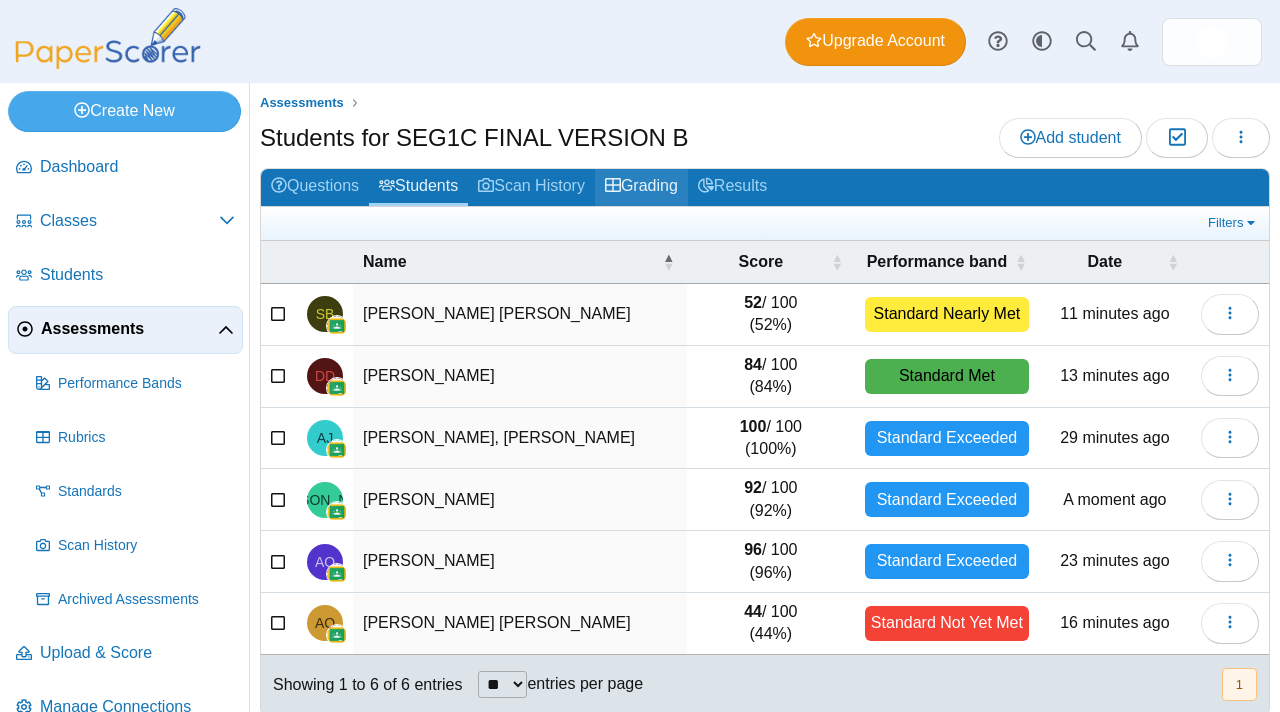 click on "Grading" at bounding box center [641, 187] 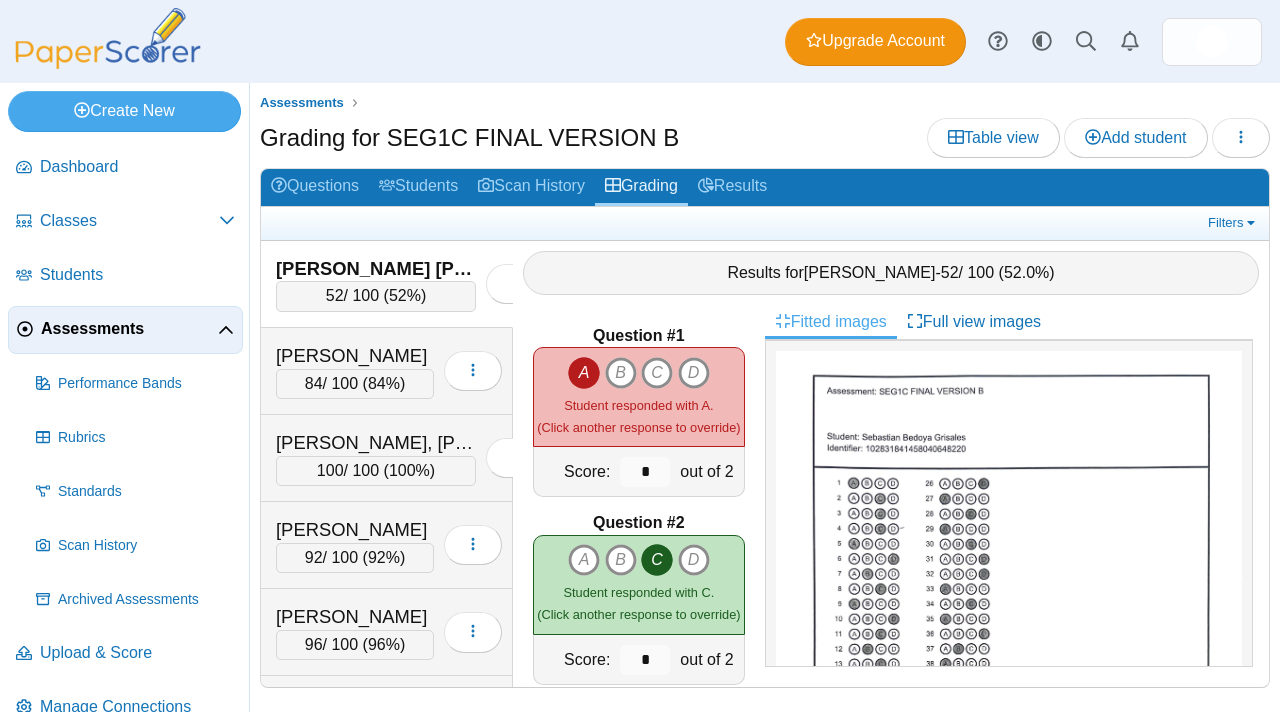 scroll, scrollTop: 0, scrollLeft: 0, axis: both 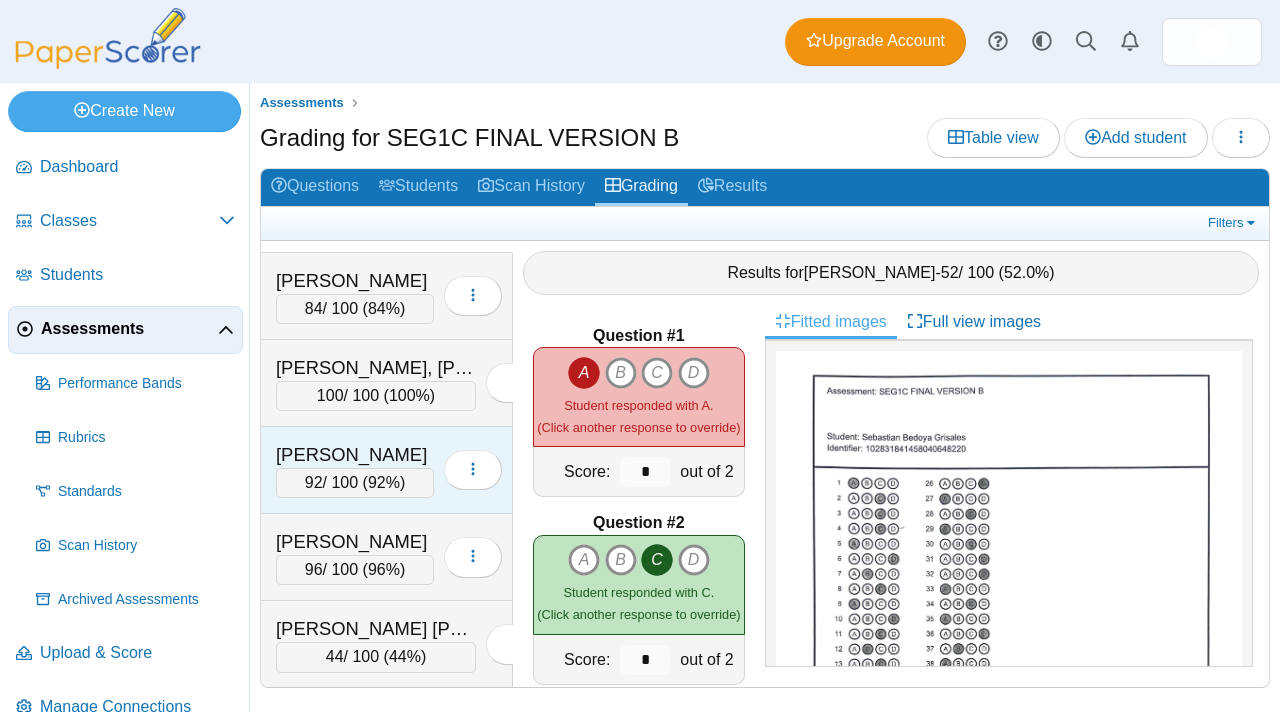 click on "Ocotoxtle, James J." at bounding box center (355, 455) 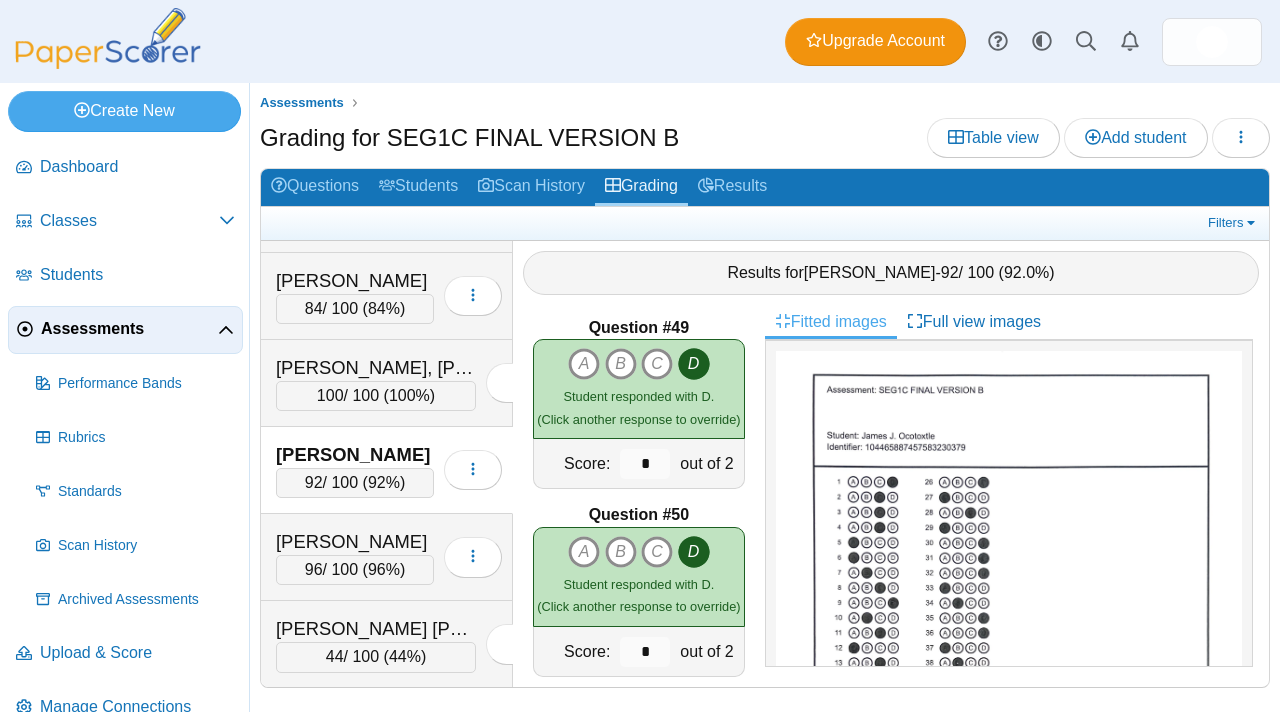scroll, scrollTop: 9027, scrollLeft: 0, axis: vertical 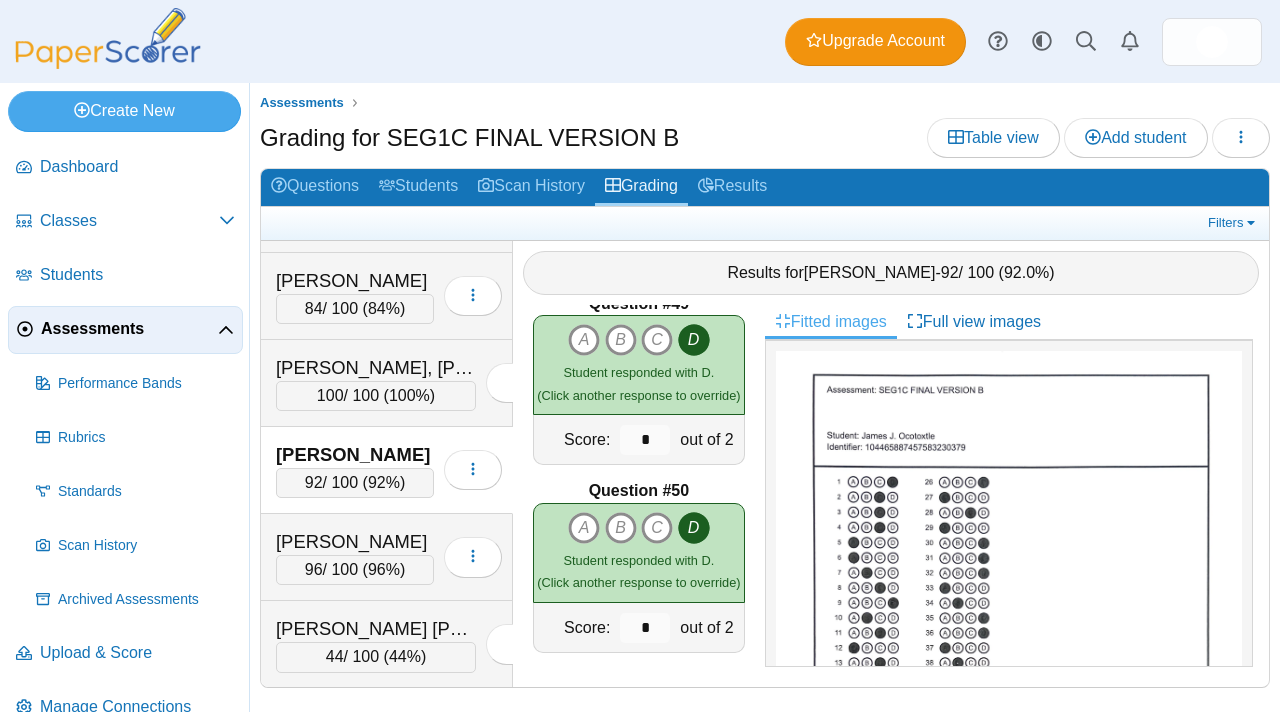 click on "Assessments" at bounding box center [125, 330] 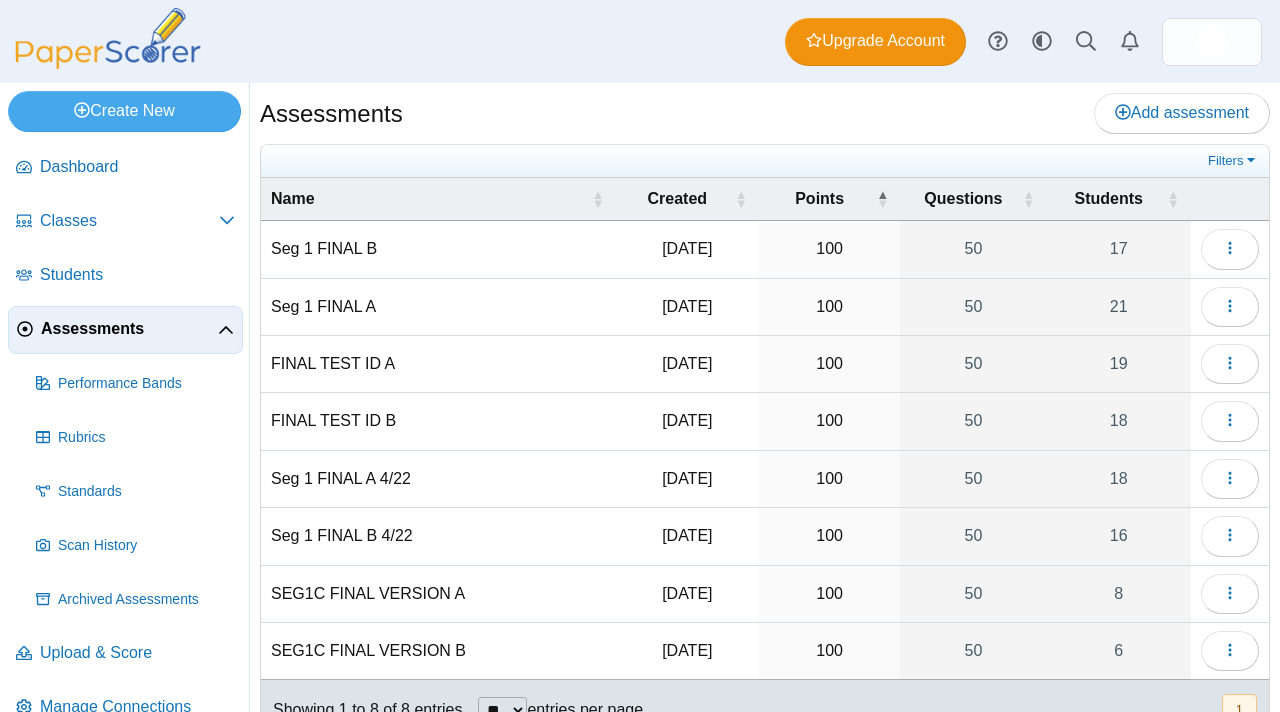 scroll, scrollTop: 0, scrollLeft: 0, axis: both 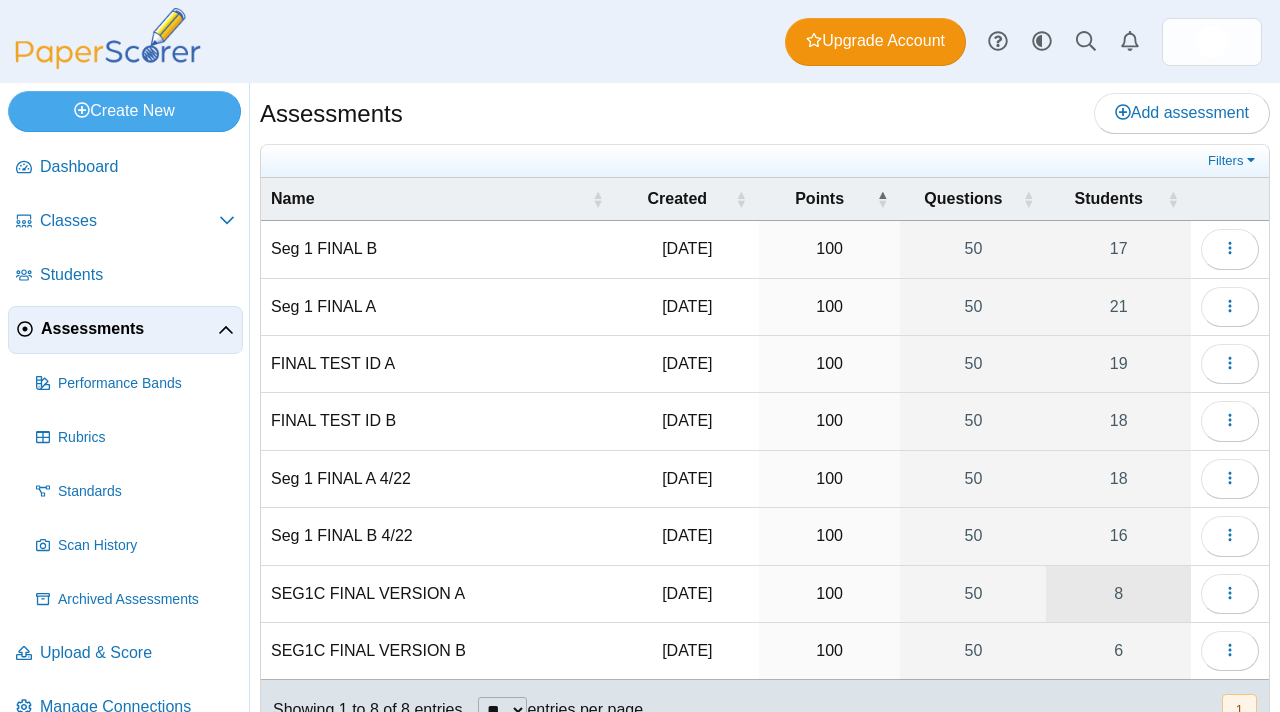click on "8" at bounding box center [1118, 594] 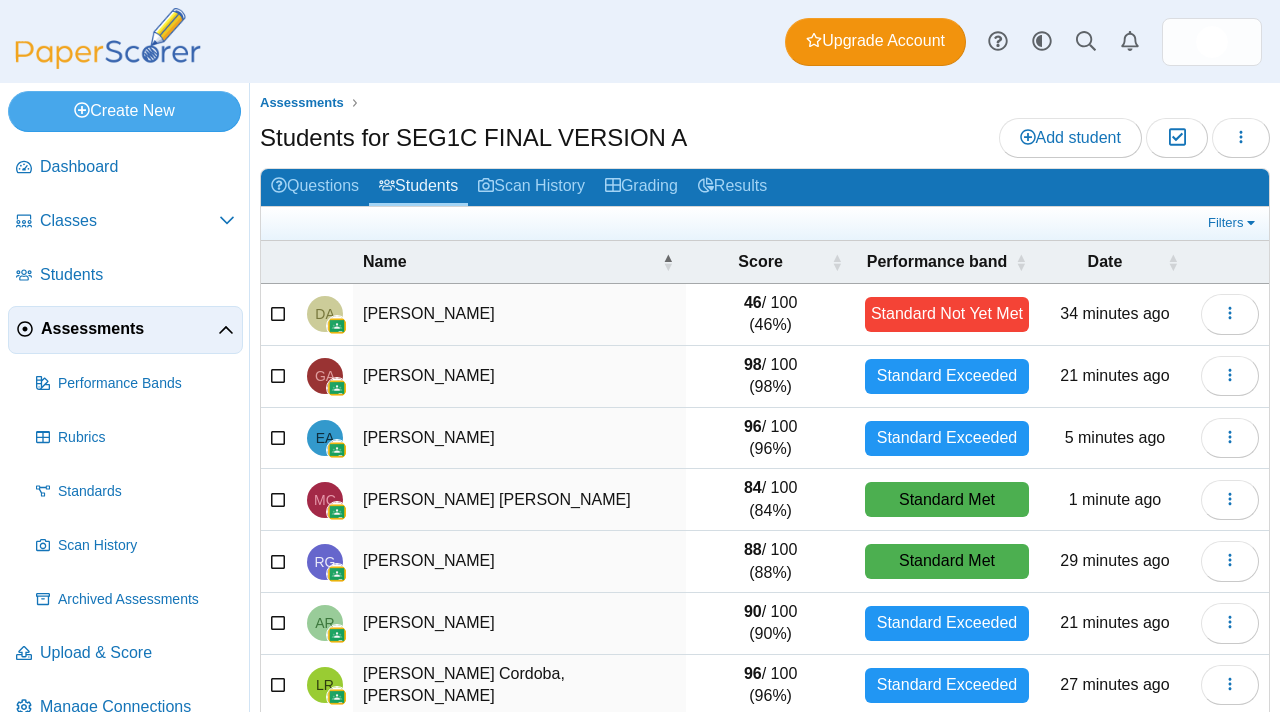 scroll, scrollTop: 0, scrollLeft: 0, axis: both 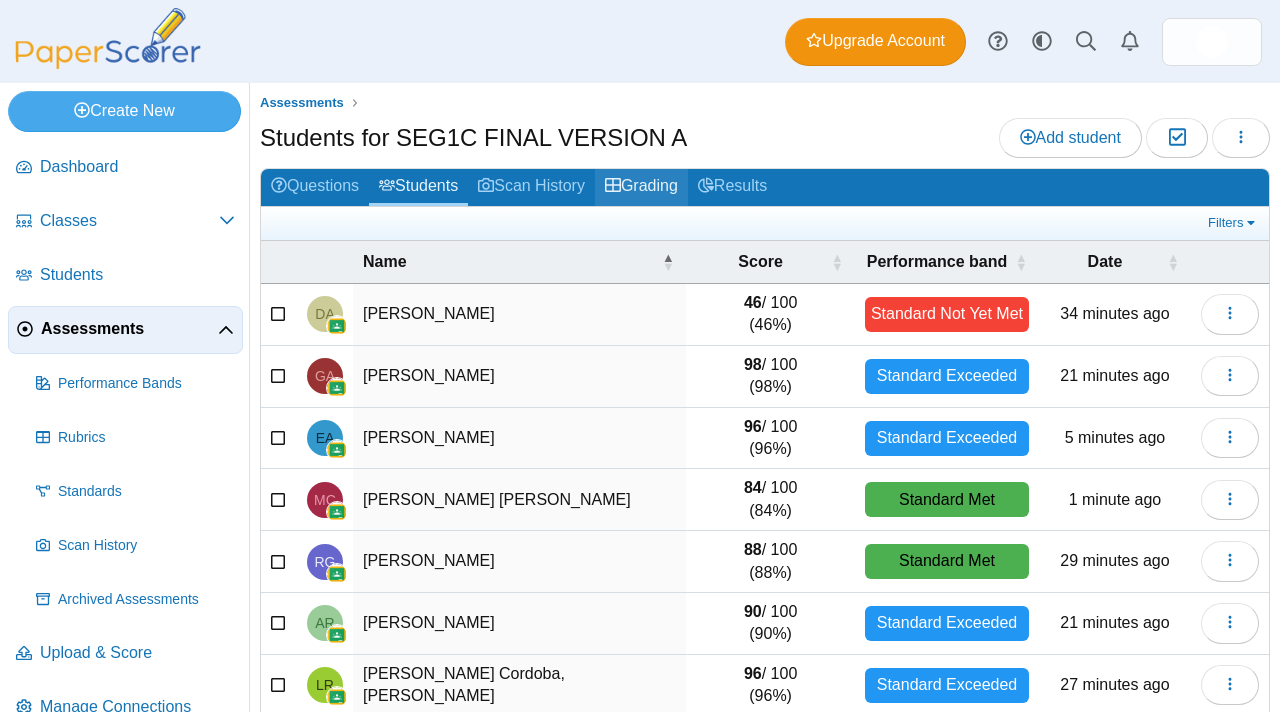 click on "Grading" at bounding box center (641, 187) 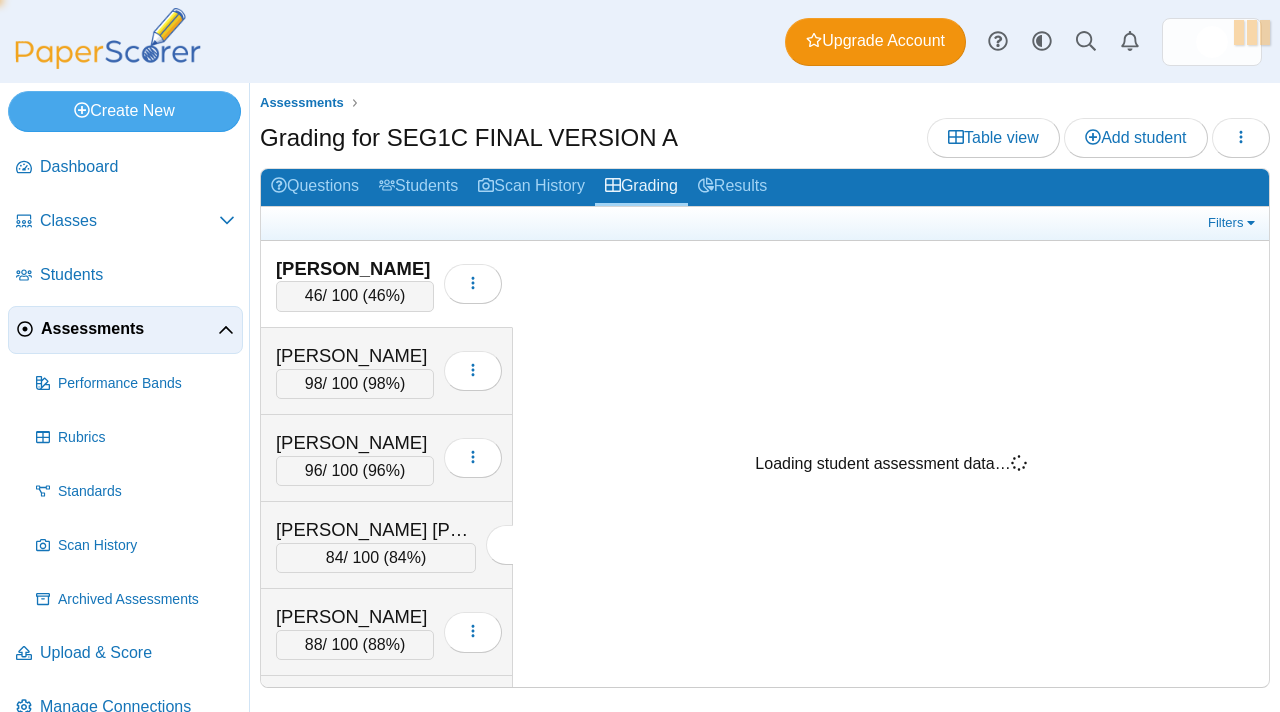 scroll, scrollTop: 0, scrollLeft: 0, axis: both 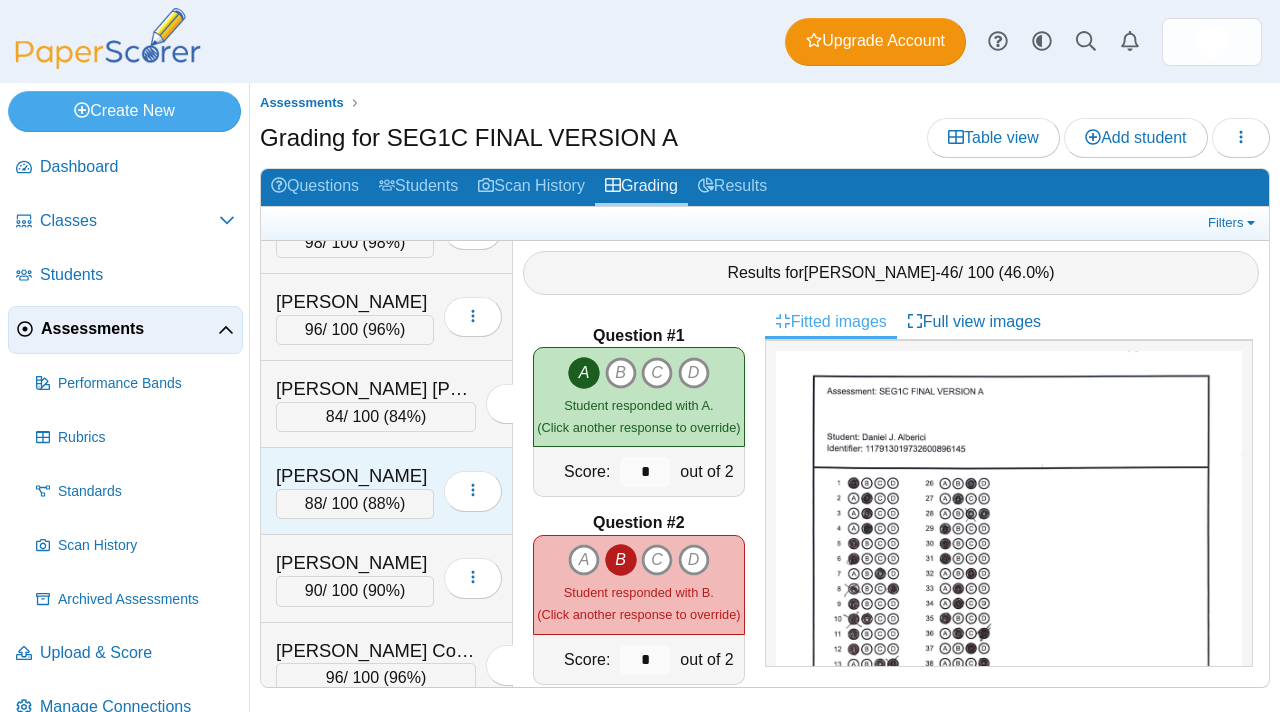 click on "Carrasco Najera, Michael" at bounding box center [376, 389] 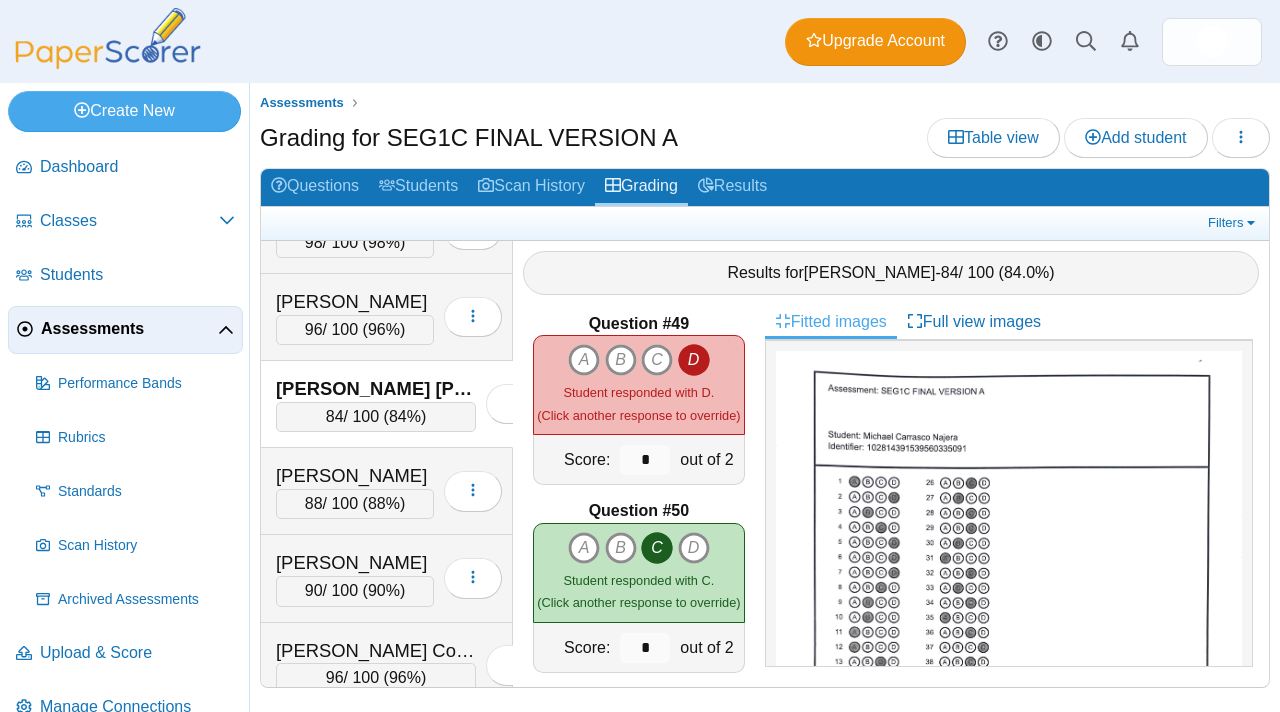 scroll, scrollTop: 9027, scrollLeft: 0, axis: vertical 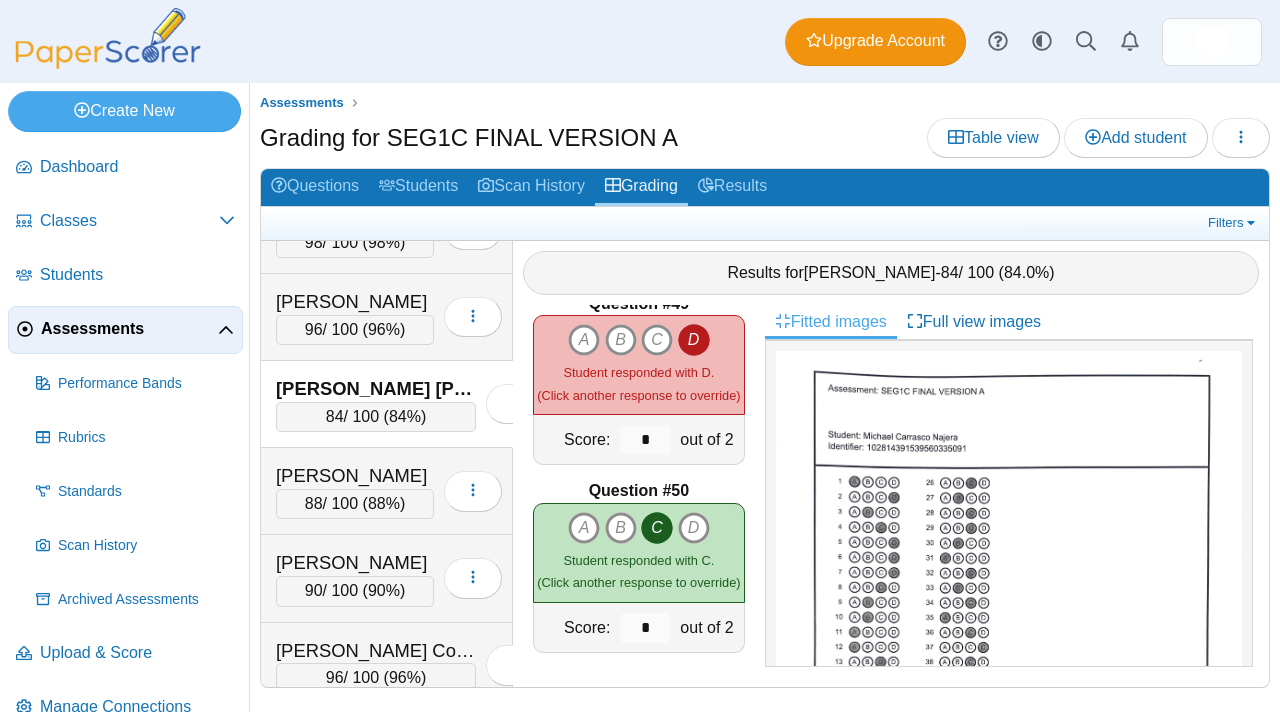click on "Assessments" at bounding box center [129, 329] 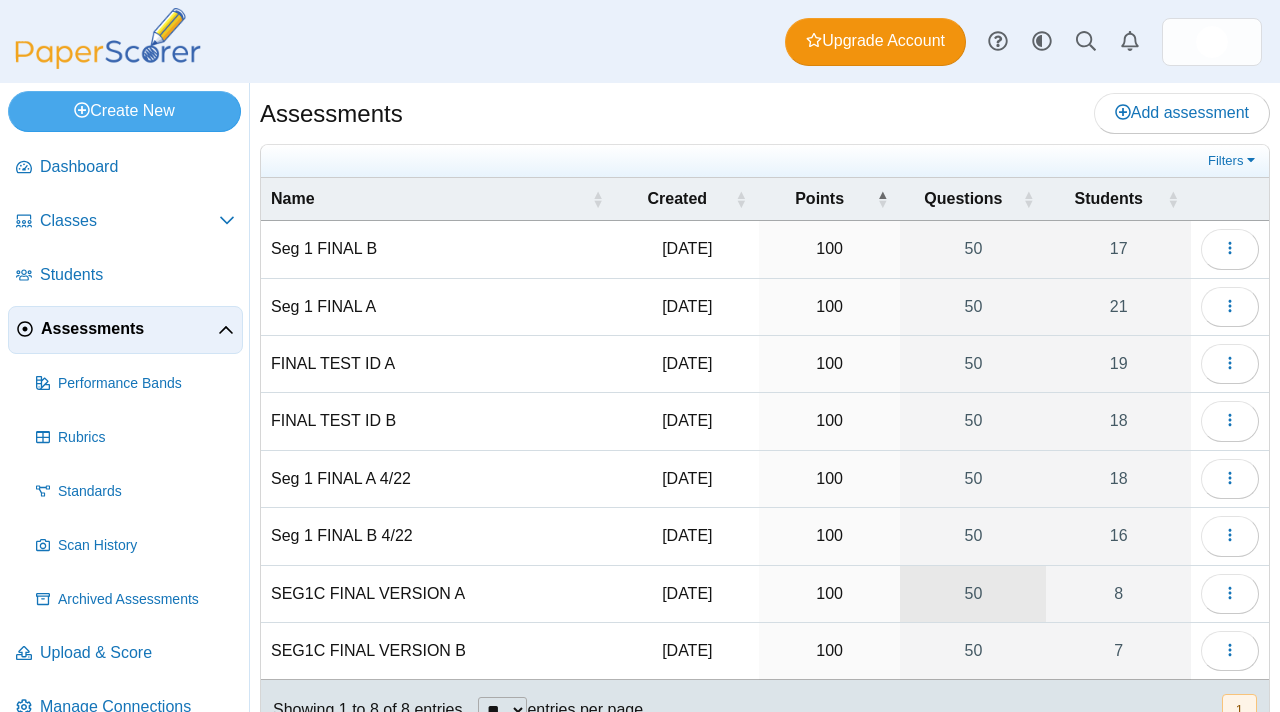 scroll, scrollTop: 0, scrollLeft: 0, axis: both 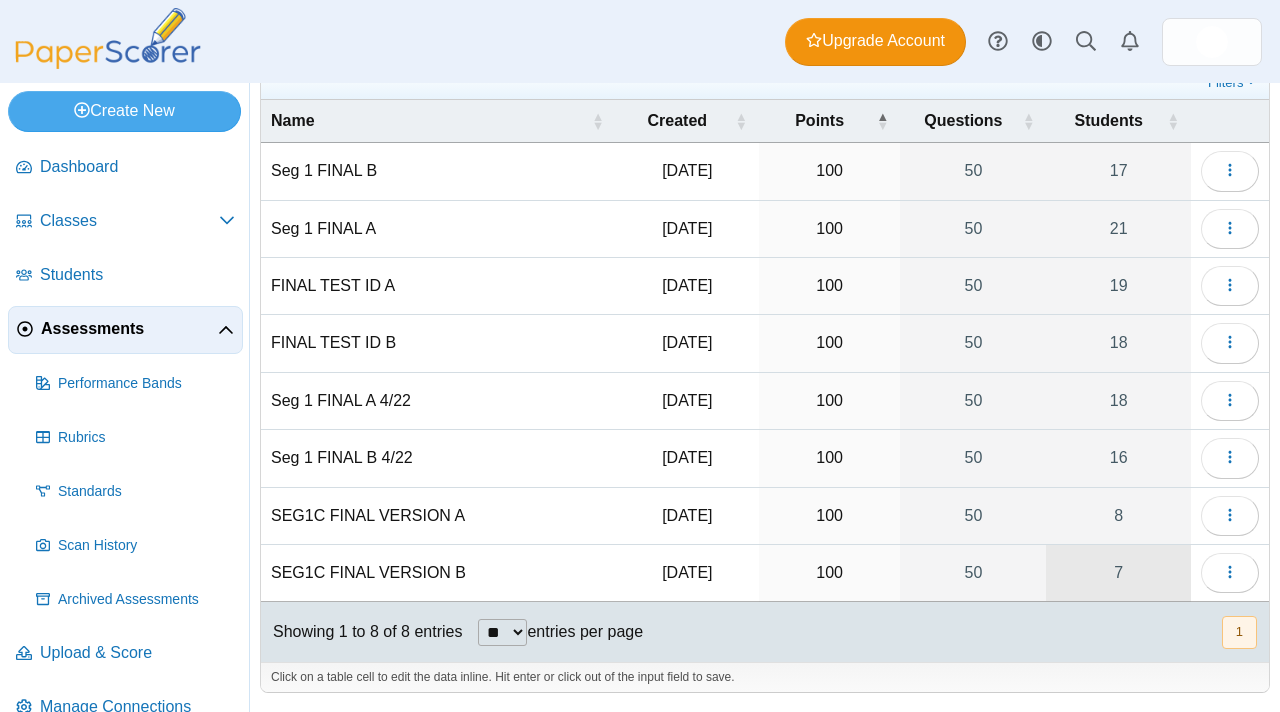 click on "7" at bounding box center (1118, 573) 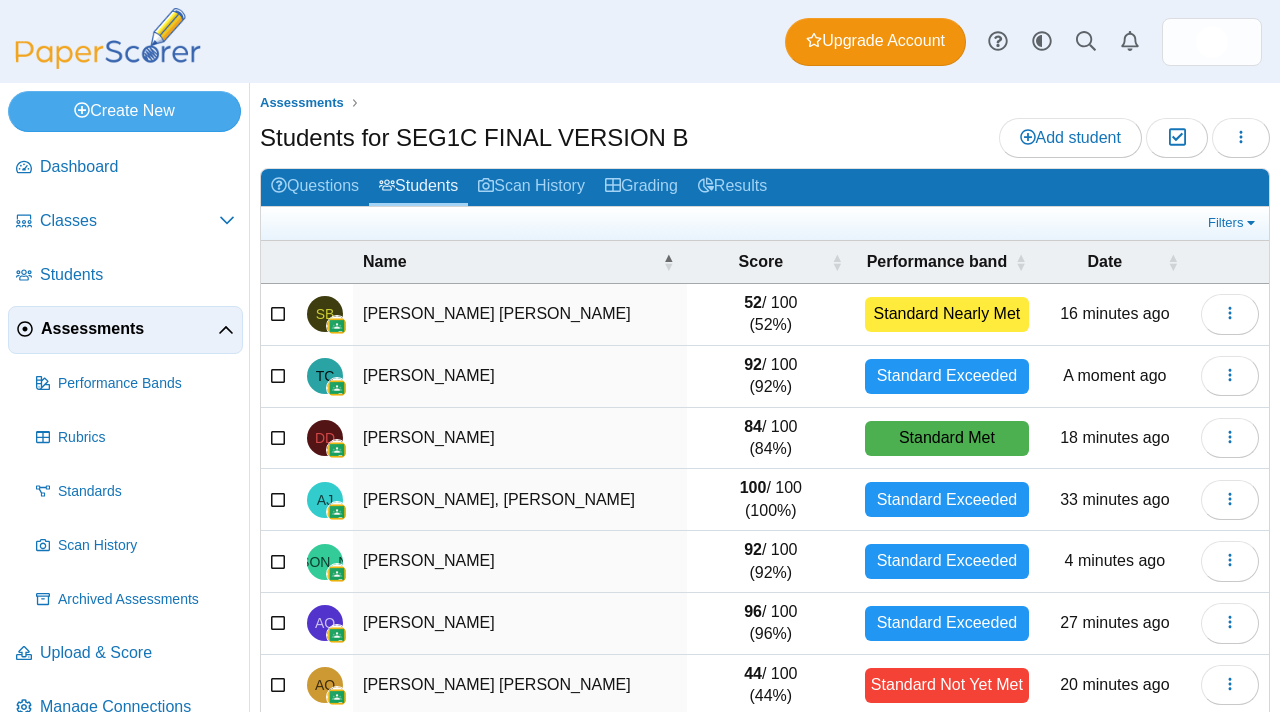 scroll, scrollTop: 0, scrollLeft: 0, axis: both 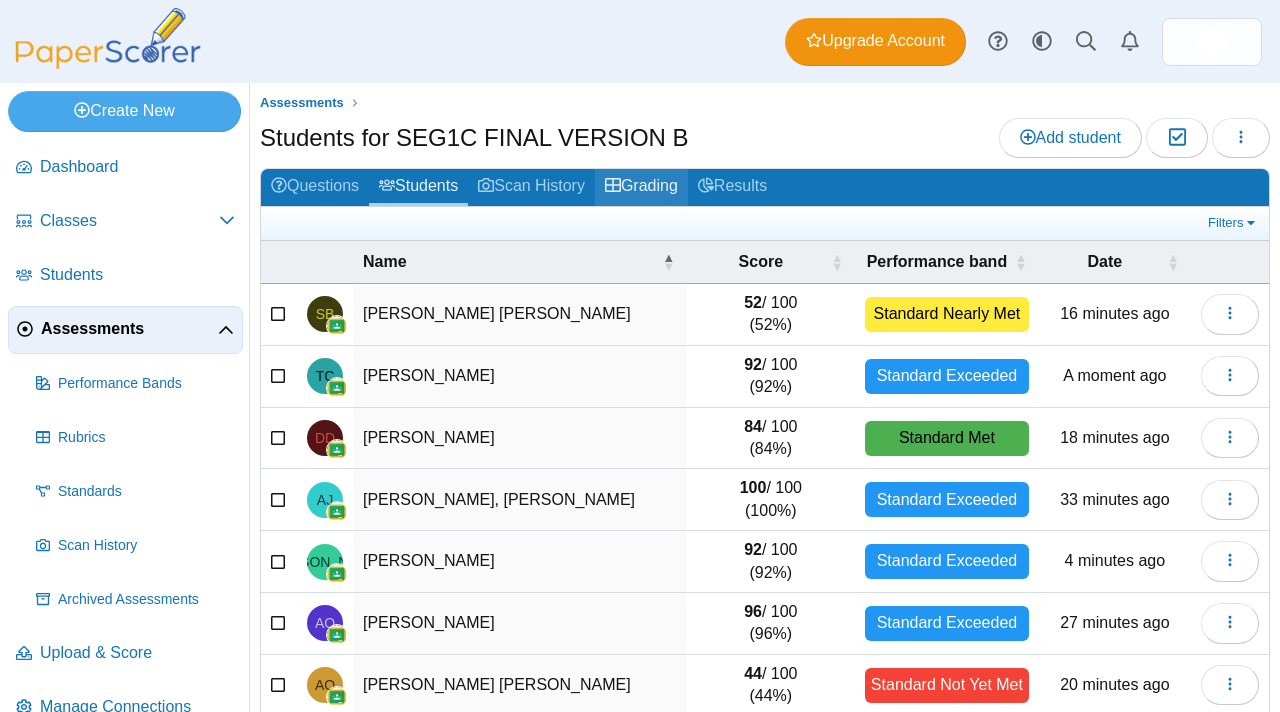 click on "Grading" at bounding box center [641, 187] 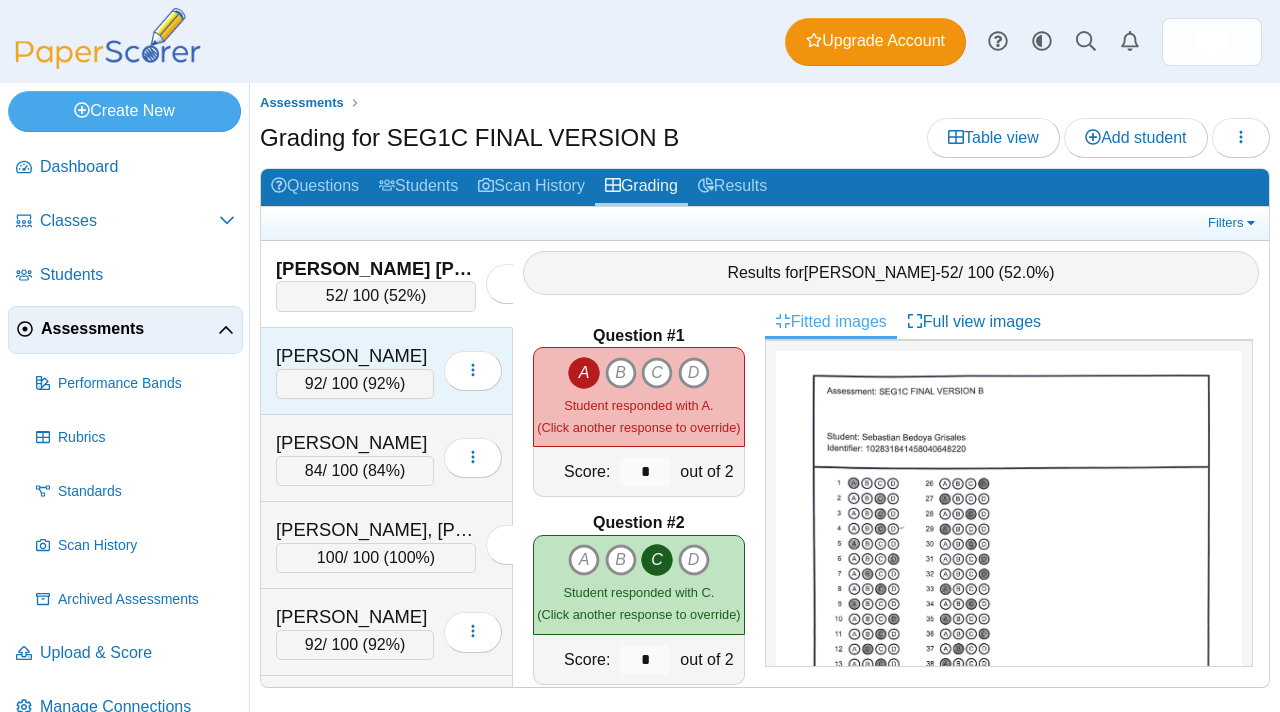 scroll, scrollTop: 0, scrollLeft: 0, axis: both 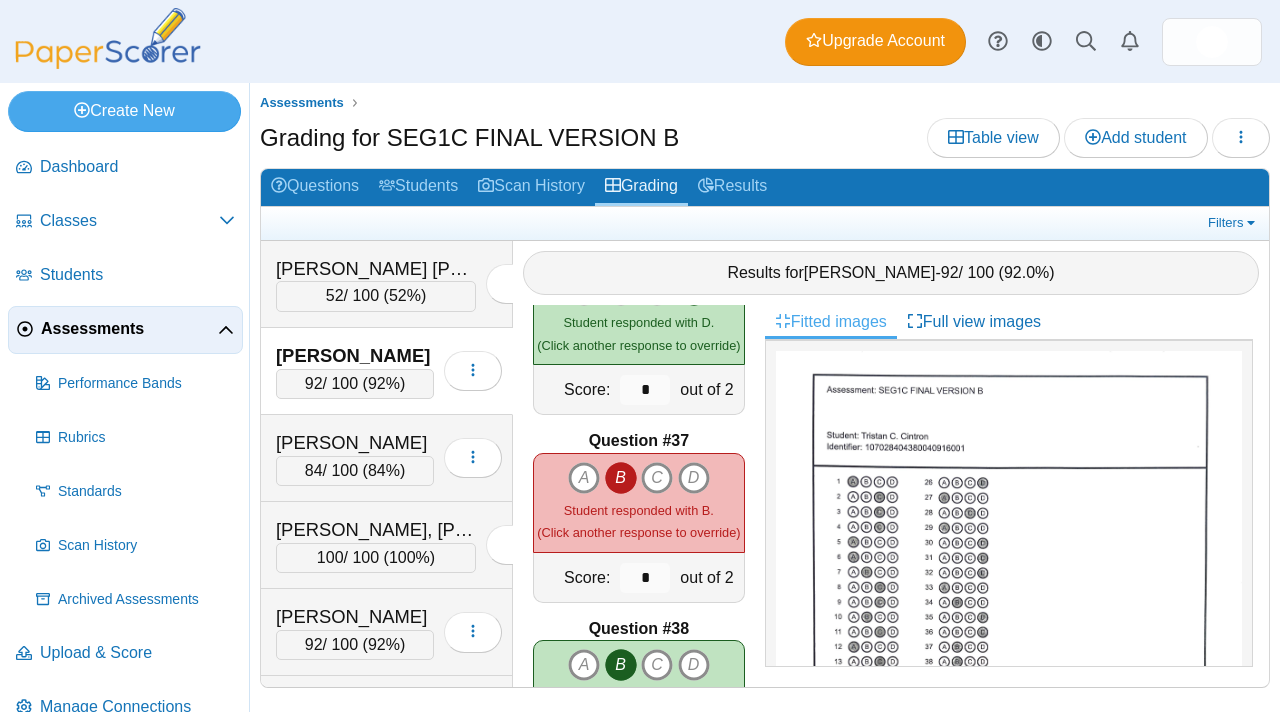 click on "Assessments" at bounding box center [129, 329] 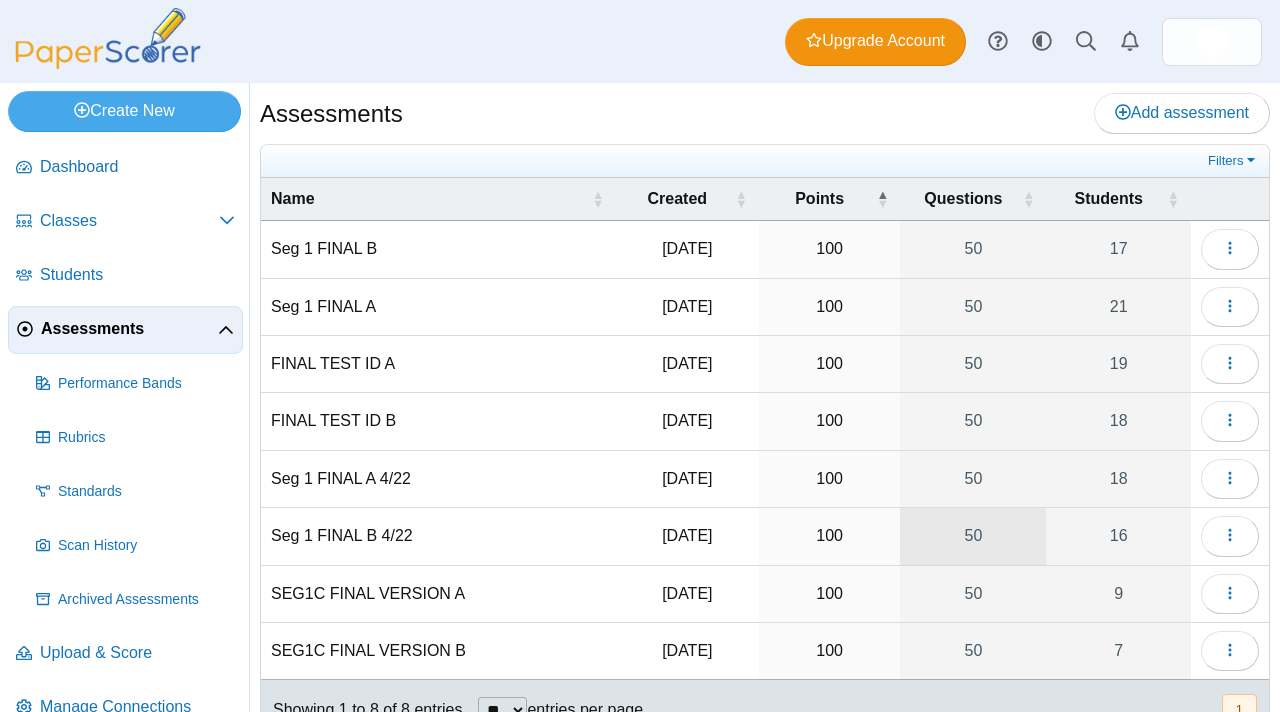 scroll, scrollTop: 0, scrollLeft: 0, axis: both 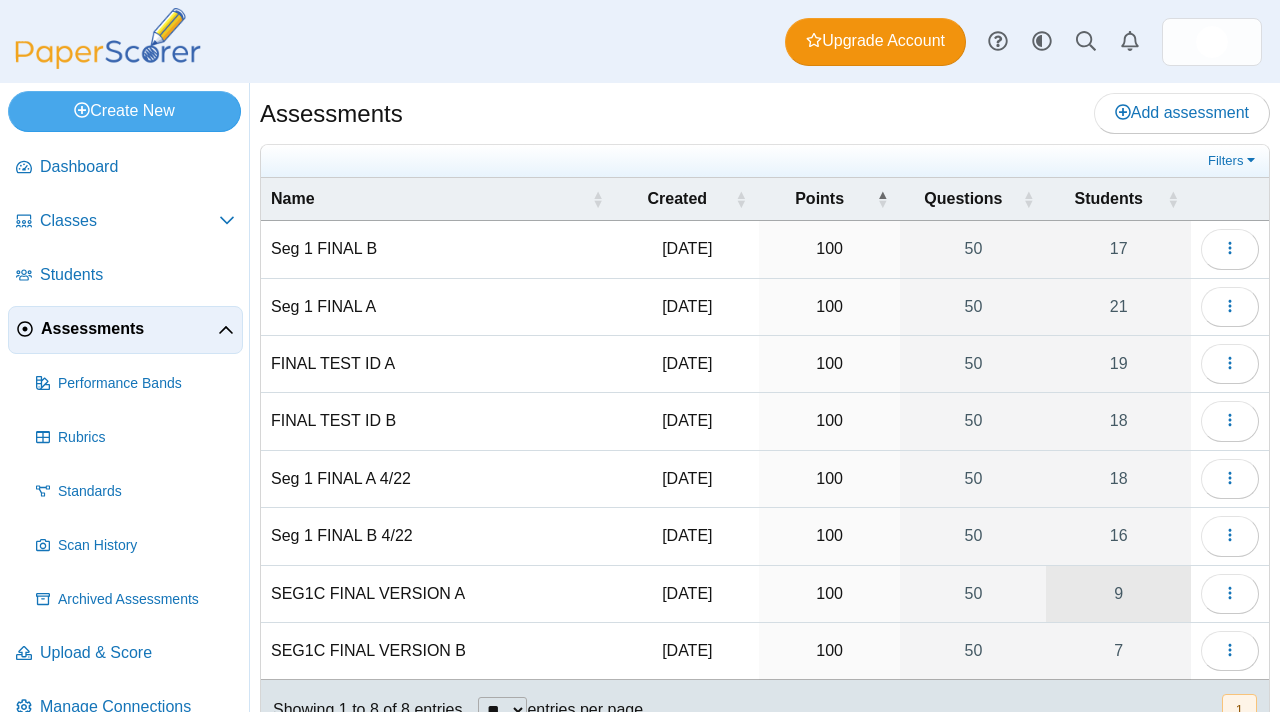 click on "9" at bounding box center [1118, 594] 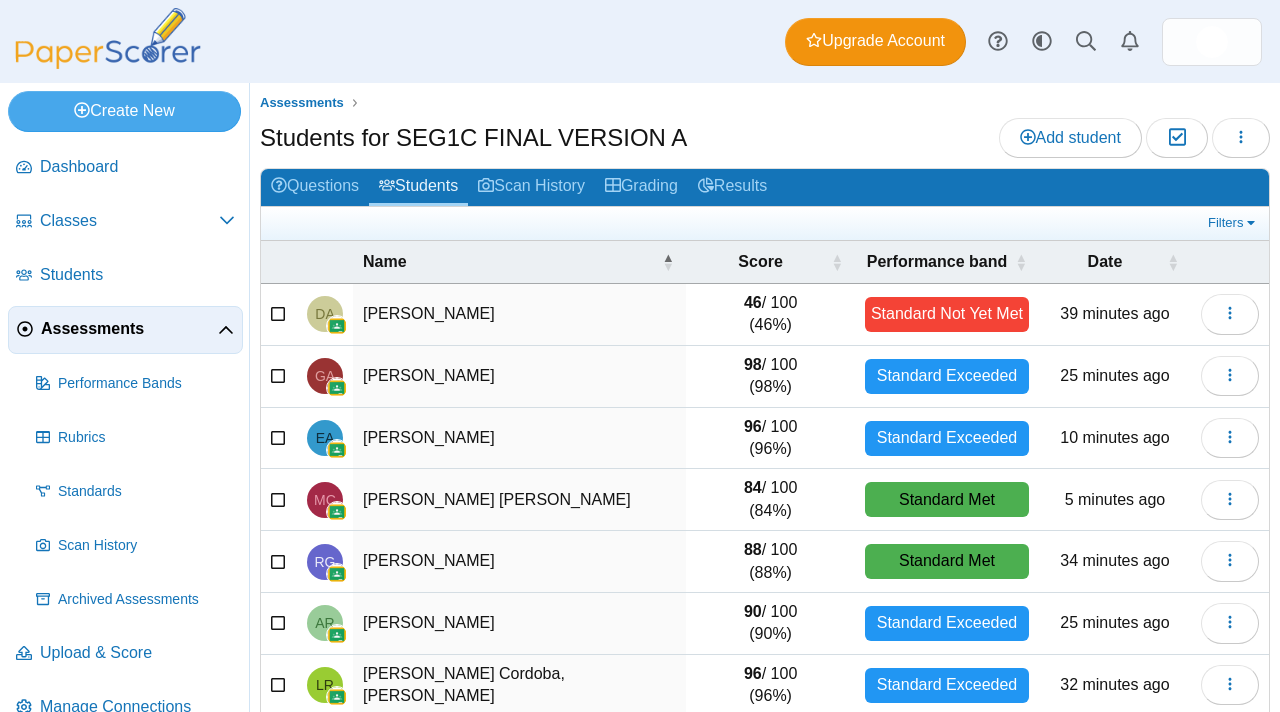 scroll, scrollTop: 0, scrollLeft: 0, axis: both 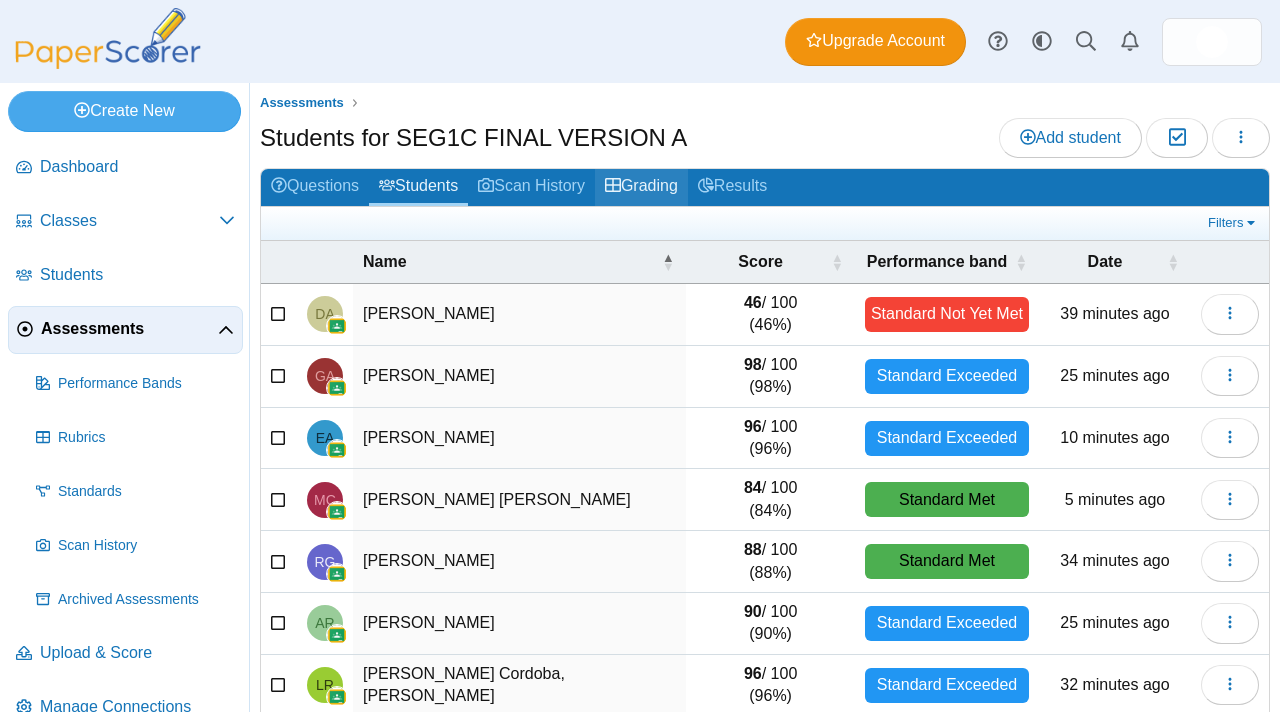 click on "Grading" at bounding box center [641, 187] 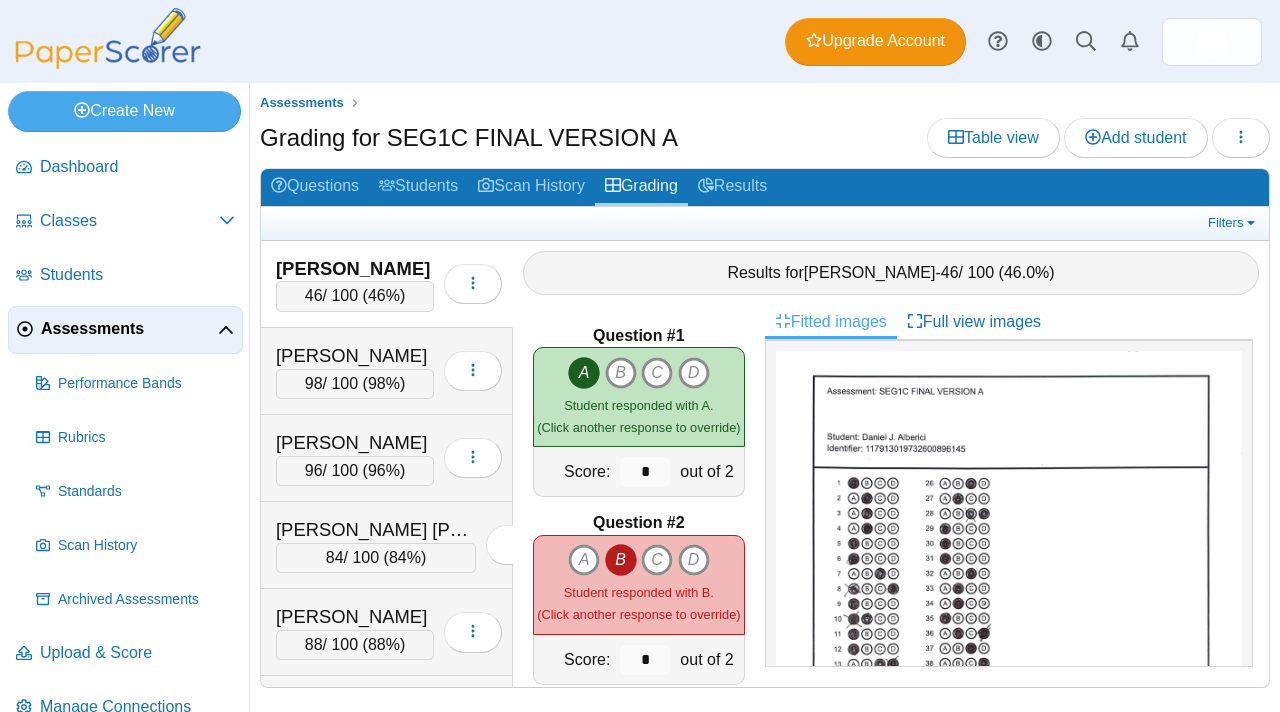 scroll, scrollTop: 0, scrollLeft: 0, axis: both 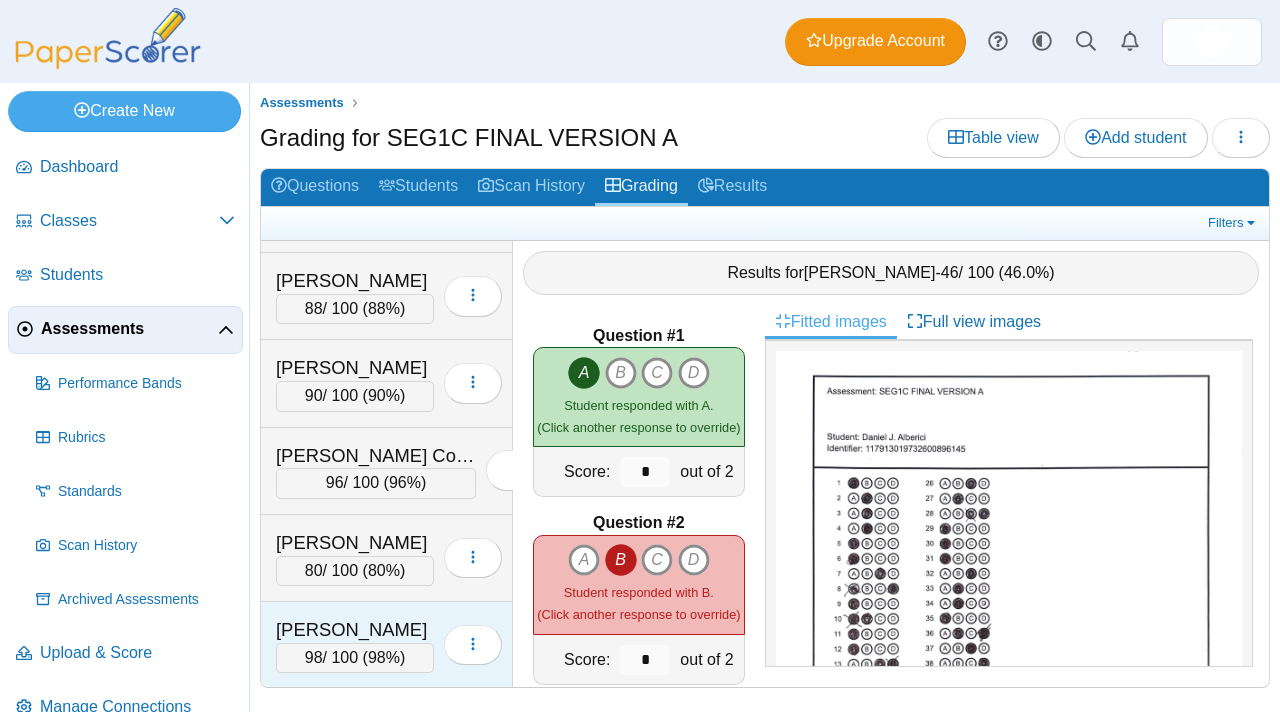 click on "Yang, Yuhang
98  / 100
( 98% )
Loading…" at bounding box center [387, 645] 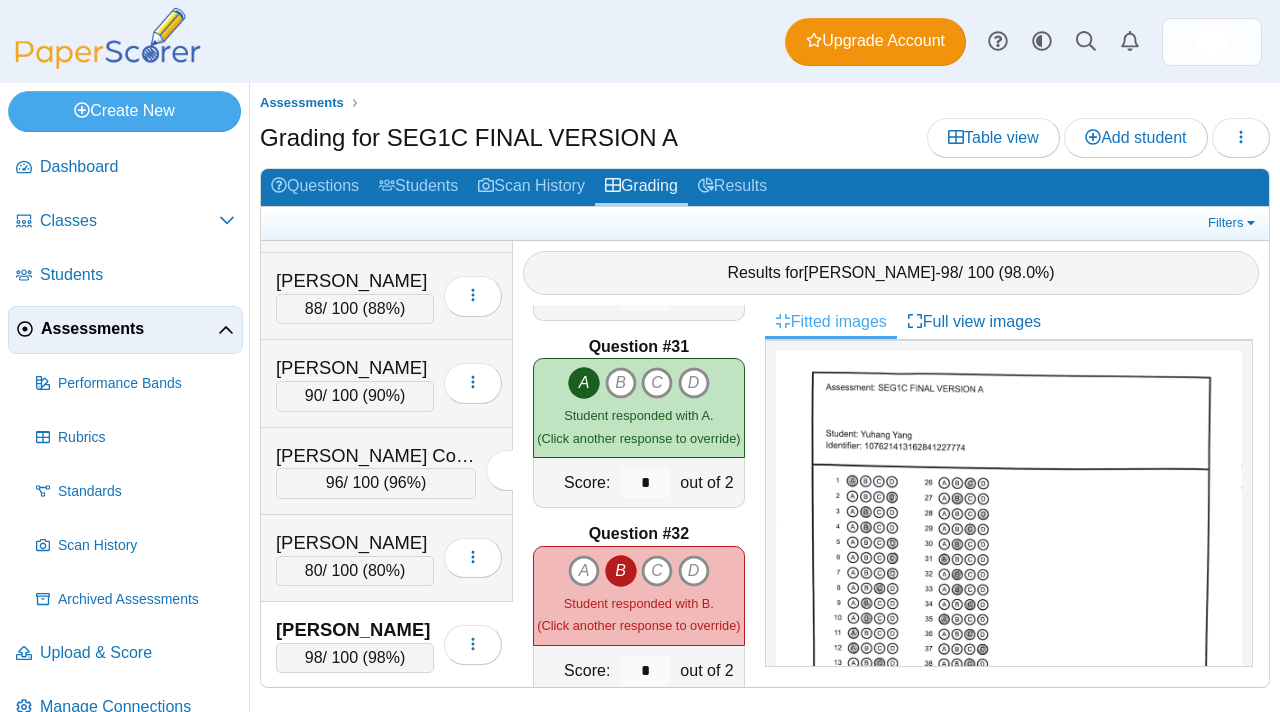 scroll, scrollTop: 5634, scrollLeft: 0, axis: vertical 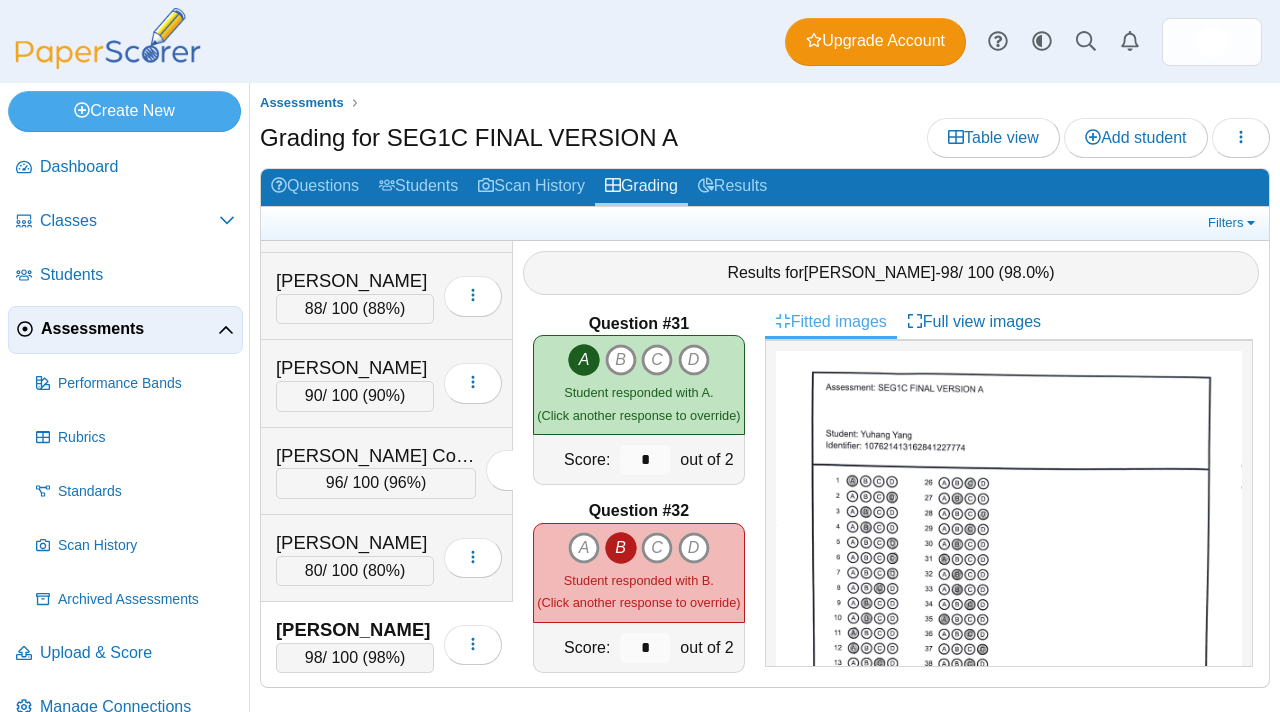 click on "Assessments" at bounding box center (129, 329) 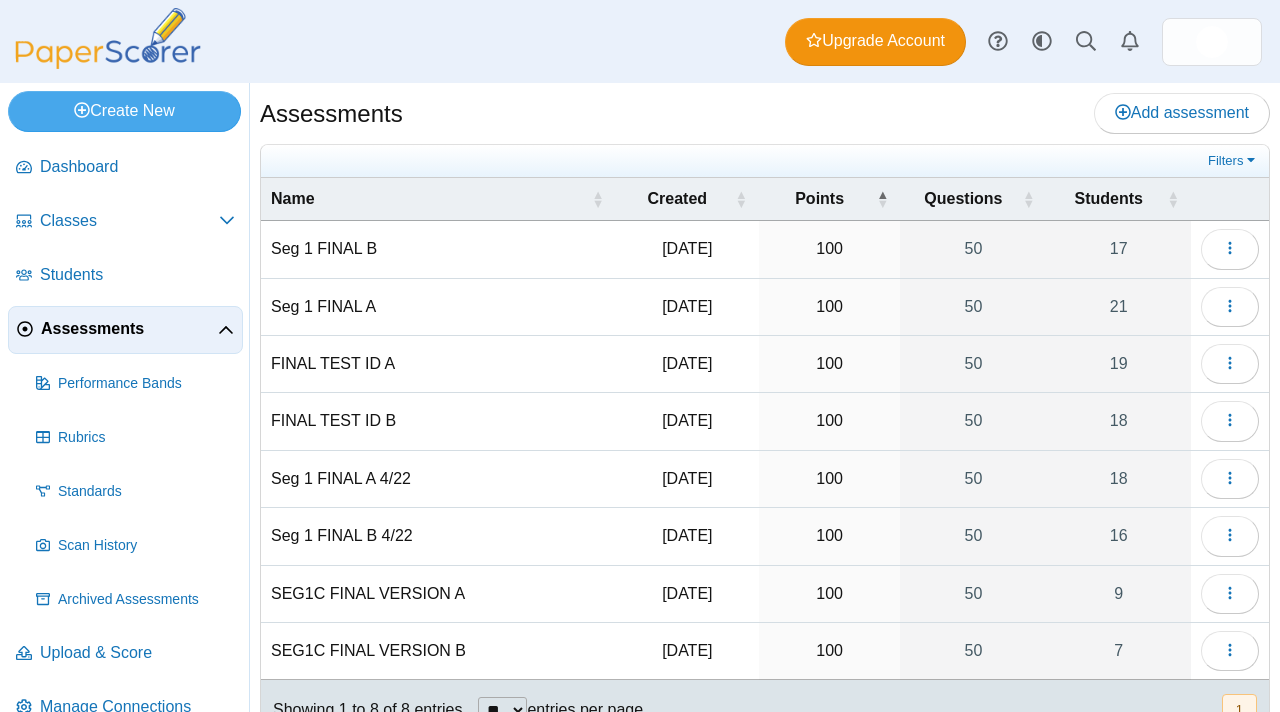 scroll, scrollTop: 0, scrollLeft: 0, axis: both 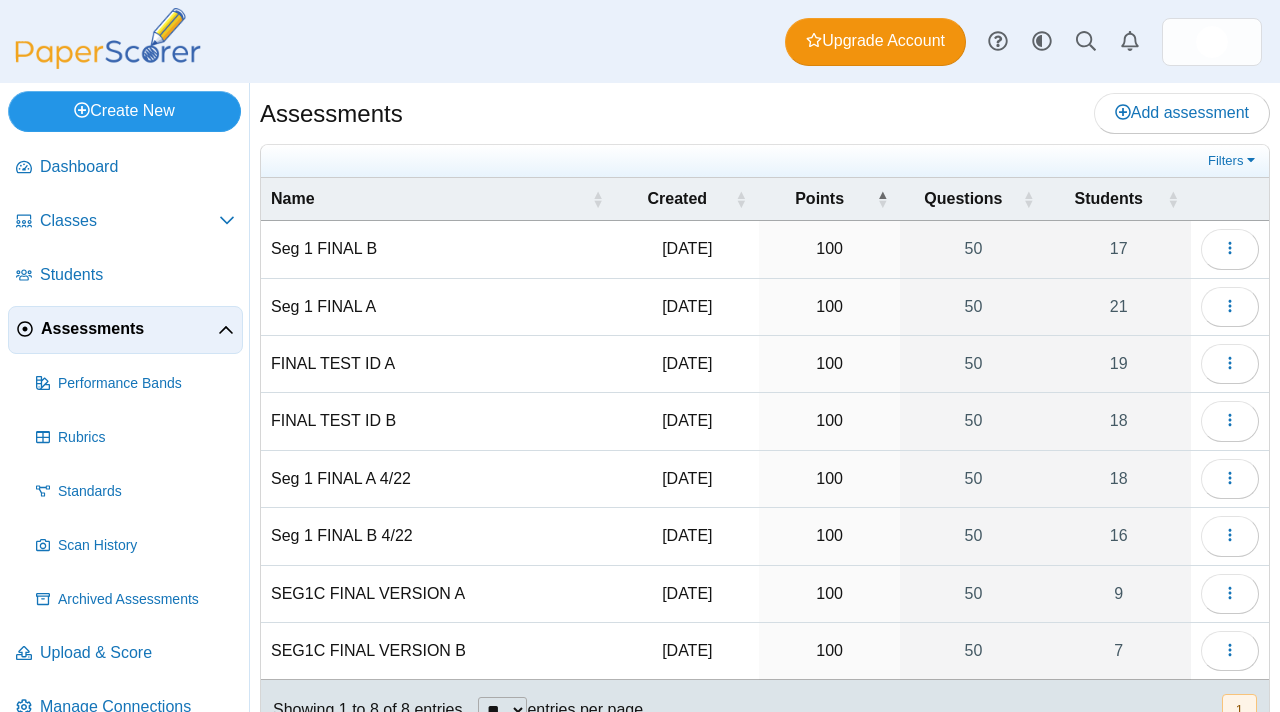 click on "Create New" at bounding box center (124, 111) 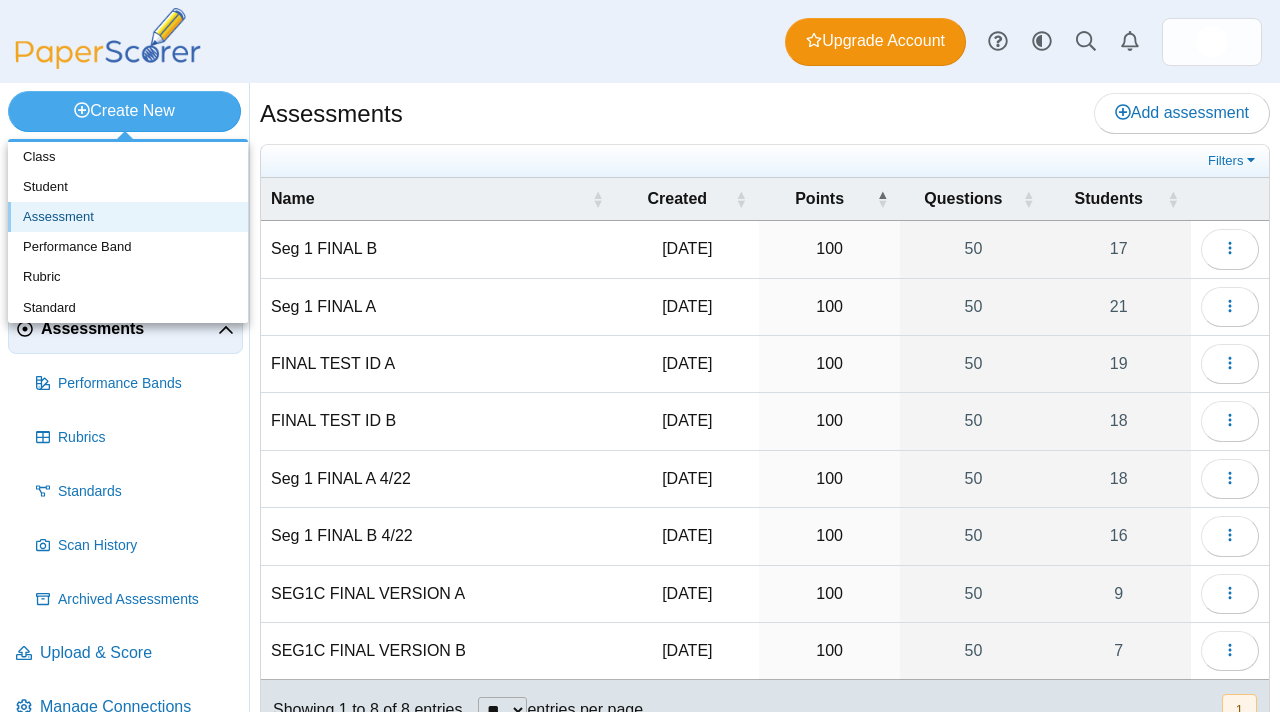 click on "Assessment" at bounding box center [128, 217] 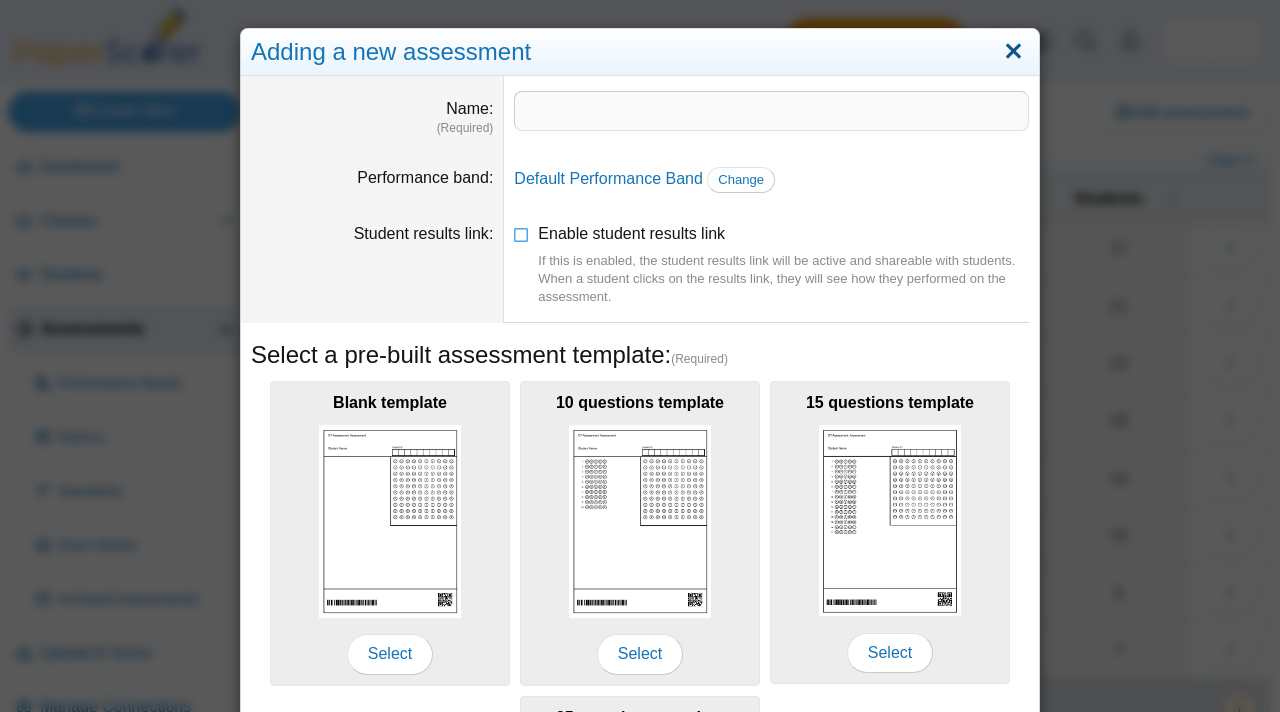 click at bounding box center (1013, 52) 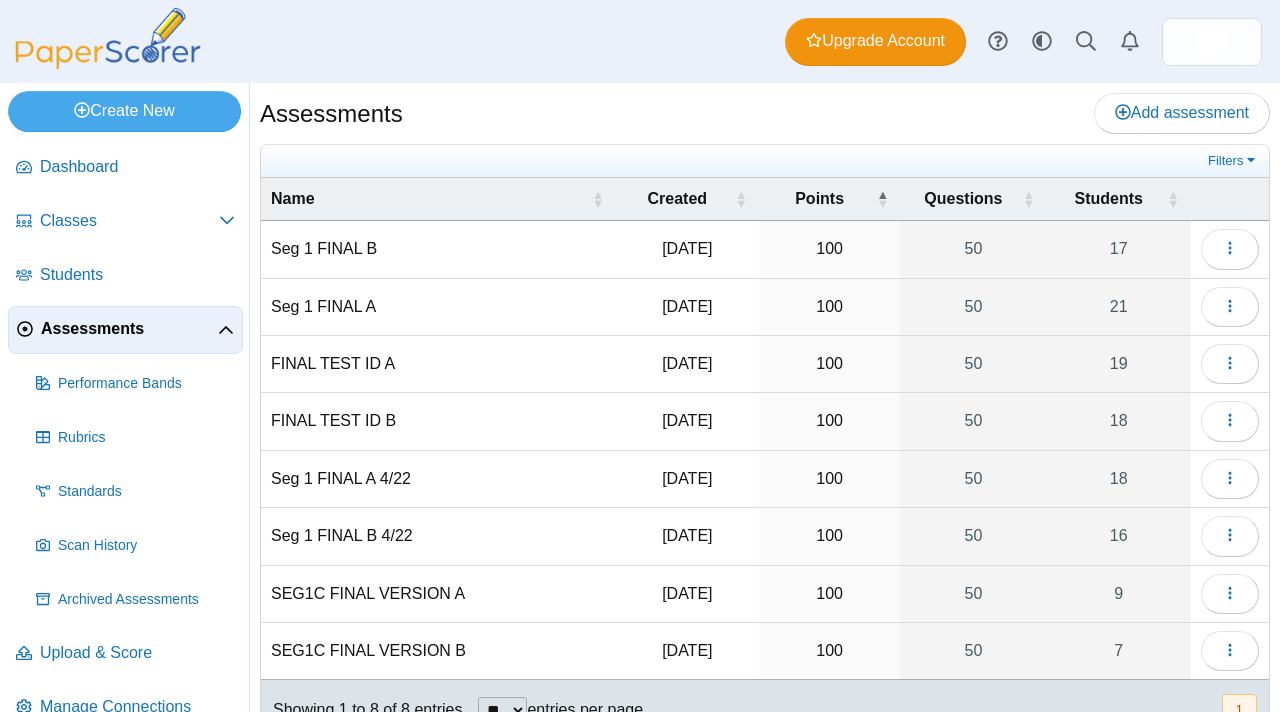click on "Assessments" at bounding box center [129, 329] 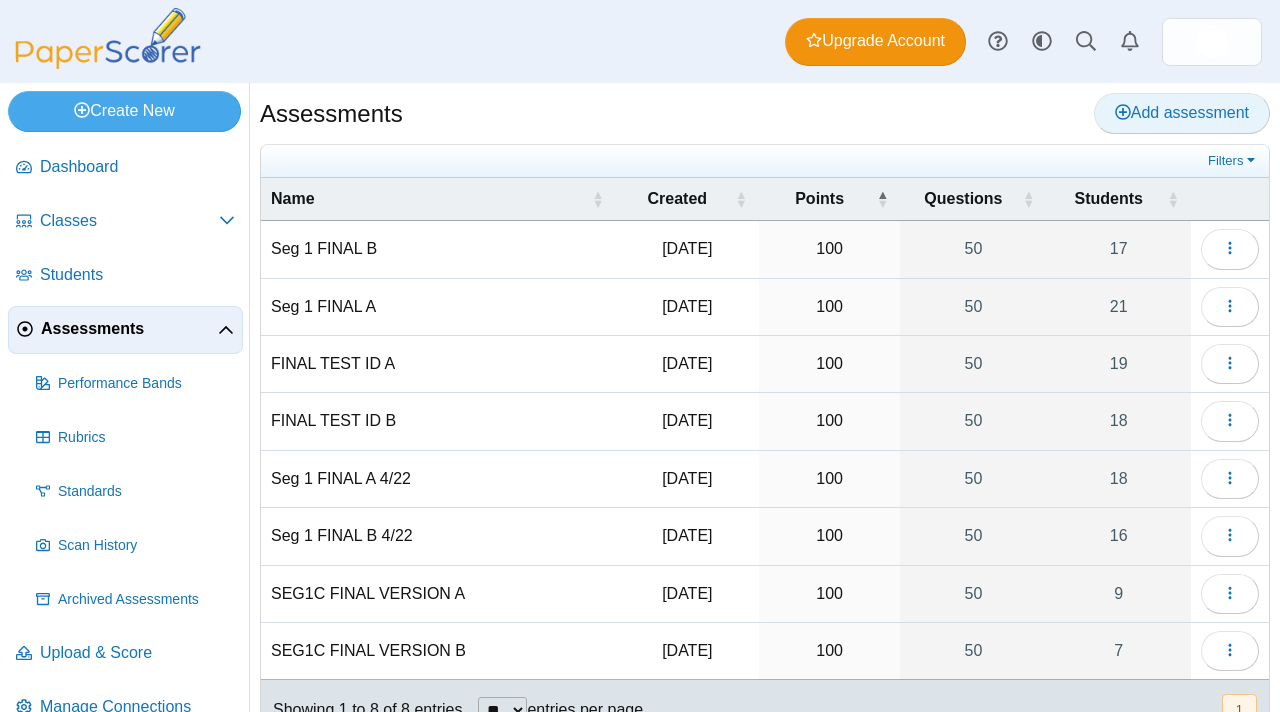 click on "Add assessment" at bounding box center [1182, 112] 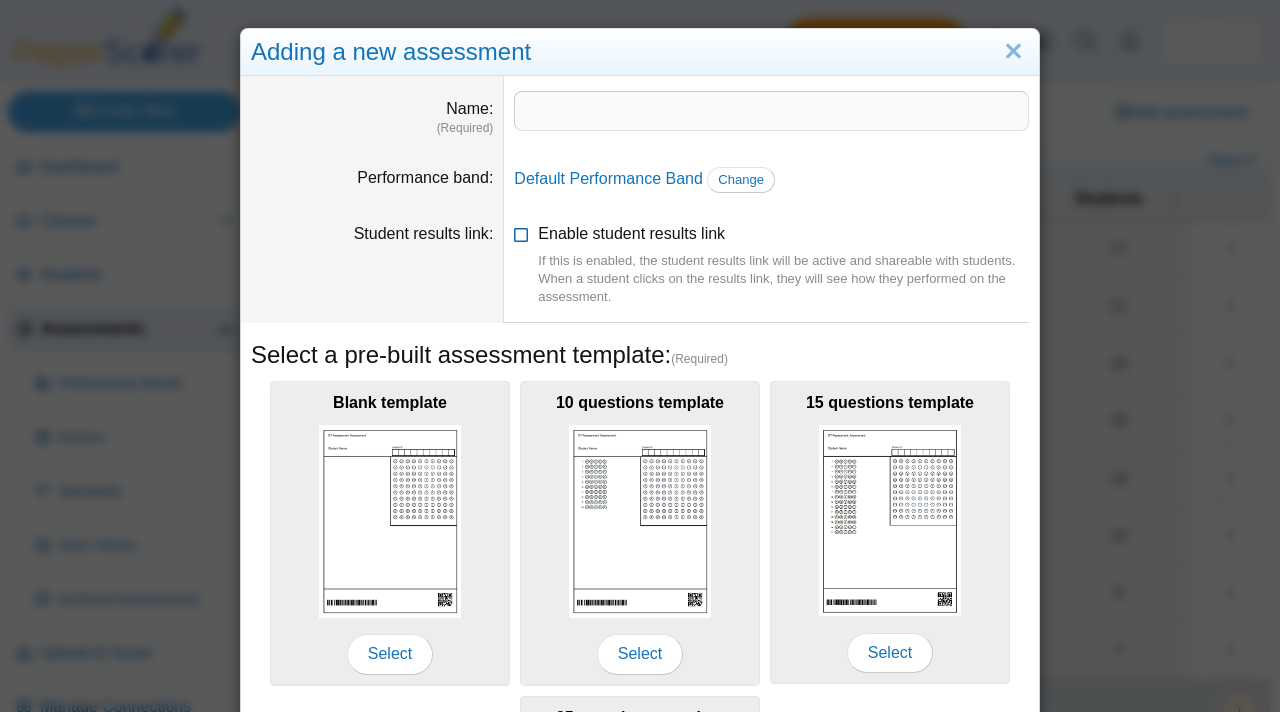 click at bounding box center [522, 230] 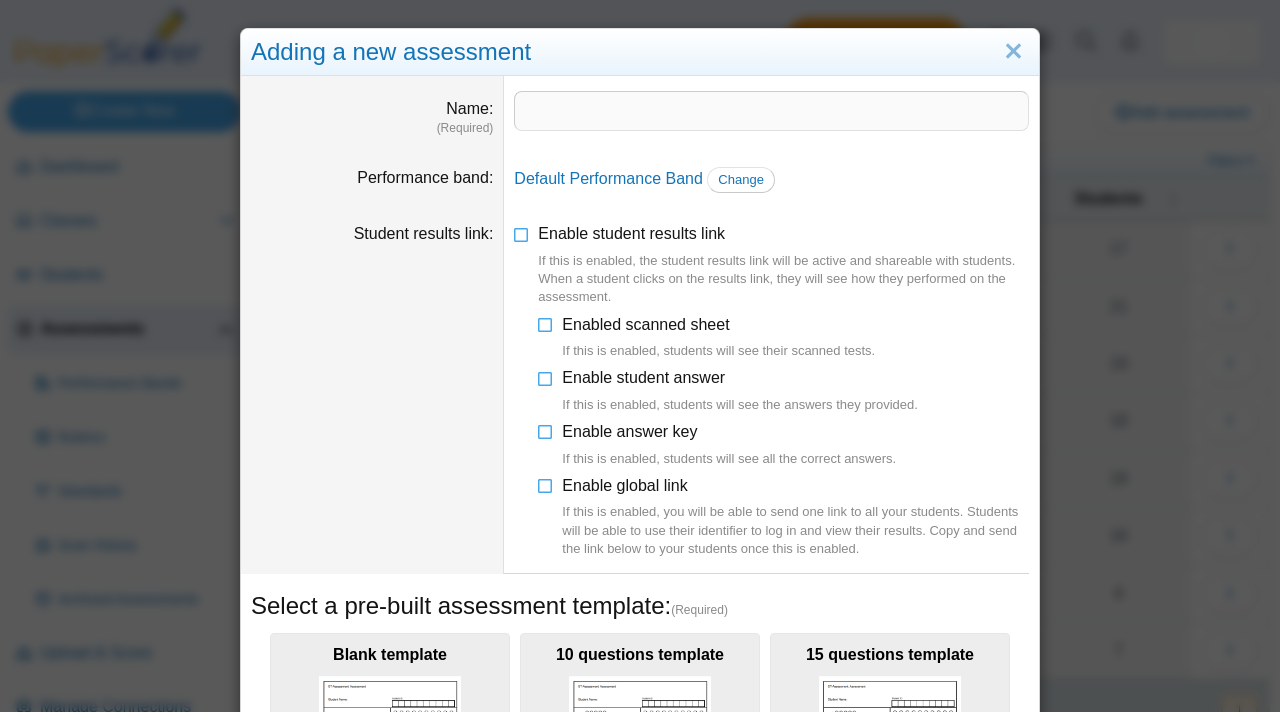 click on "Enable answer key
If this is enabled, students will see all the correct answers." at bounding box center (783, 445) 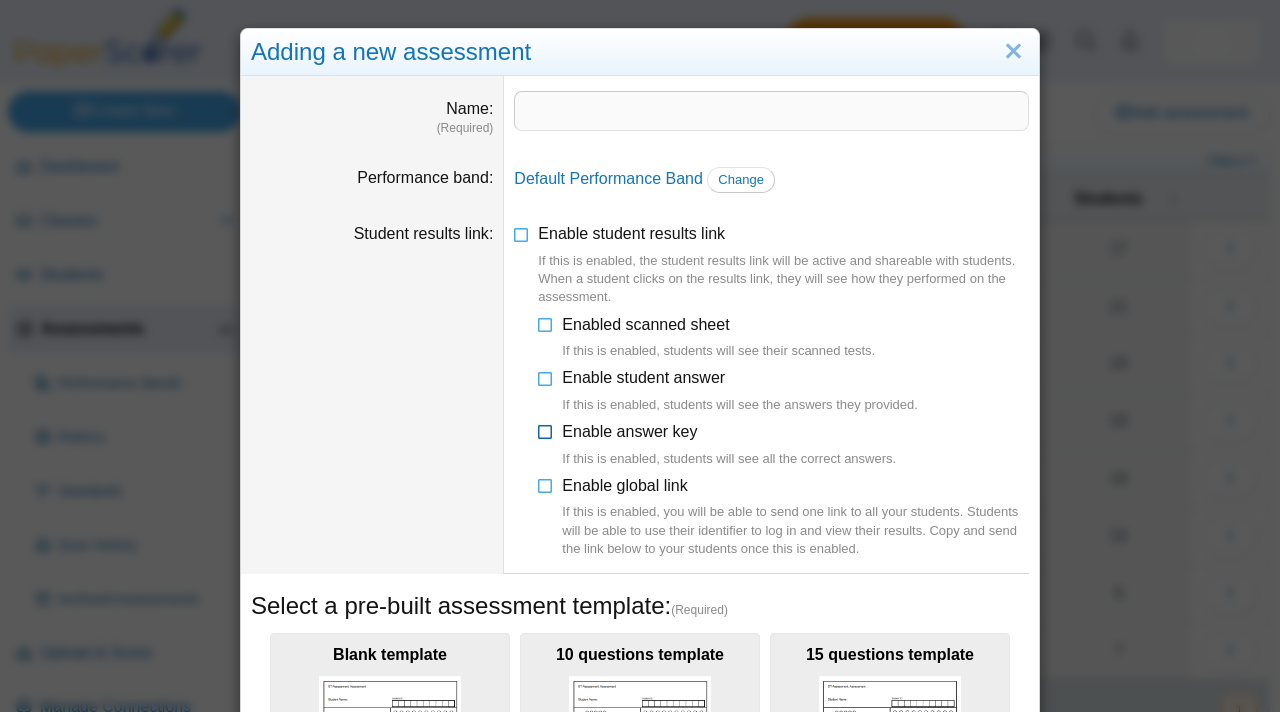 click at bounding box center [546, 428] 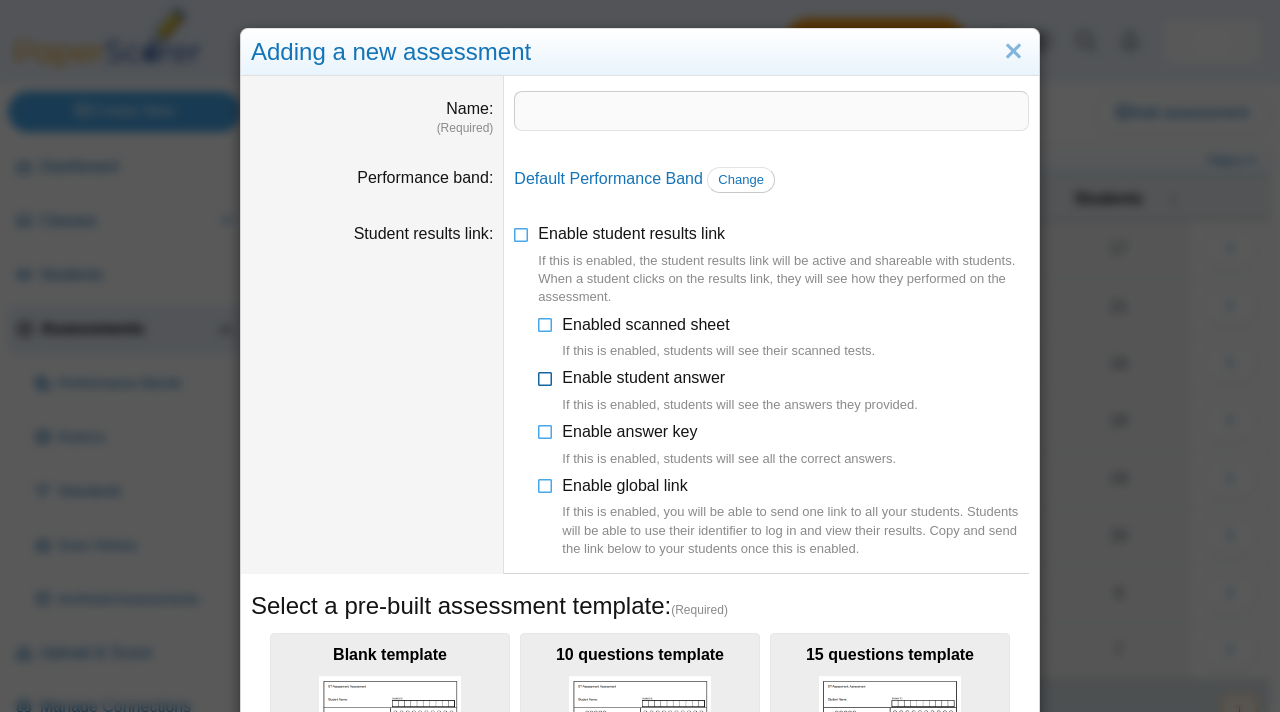 click at bounding box center [546, 374] 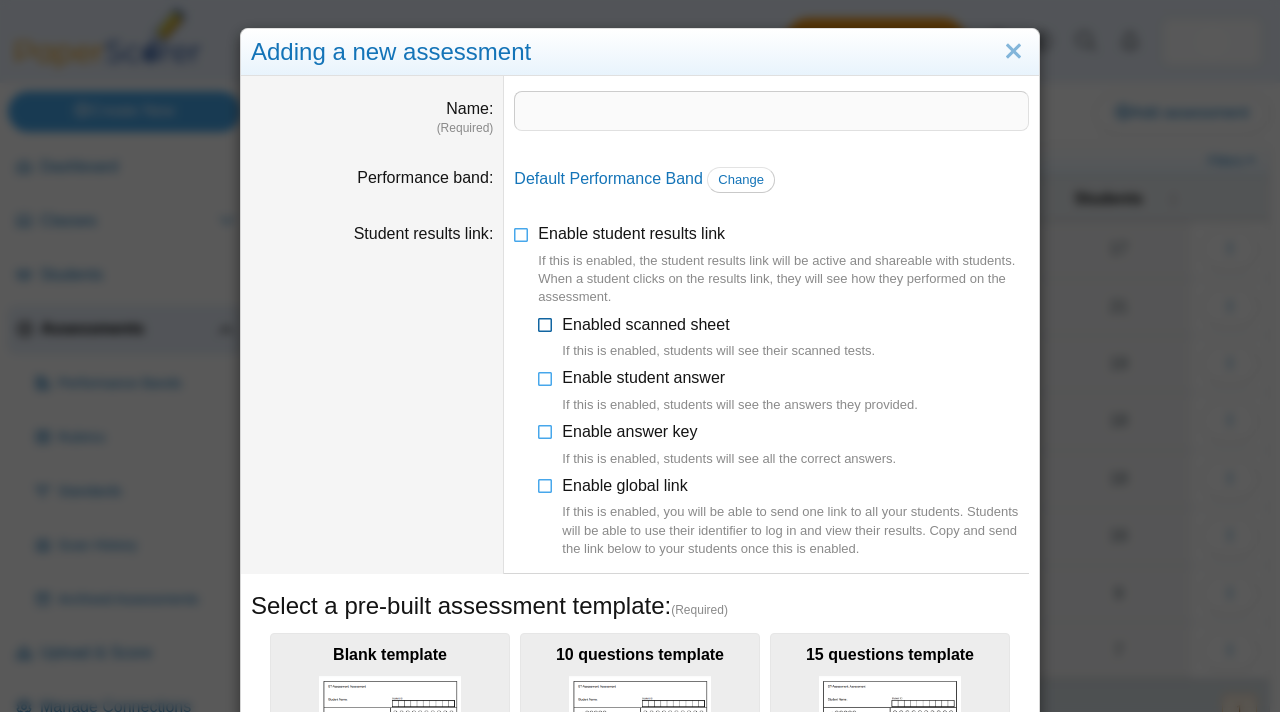 click at bounding box center (546, 321) 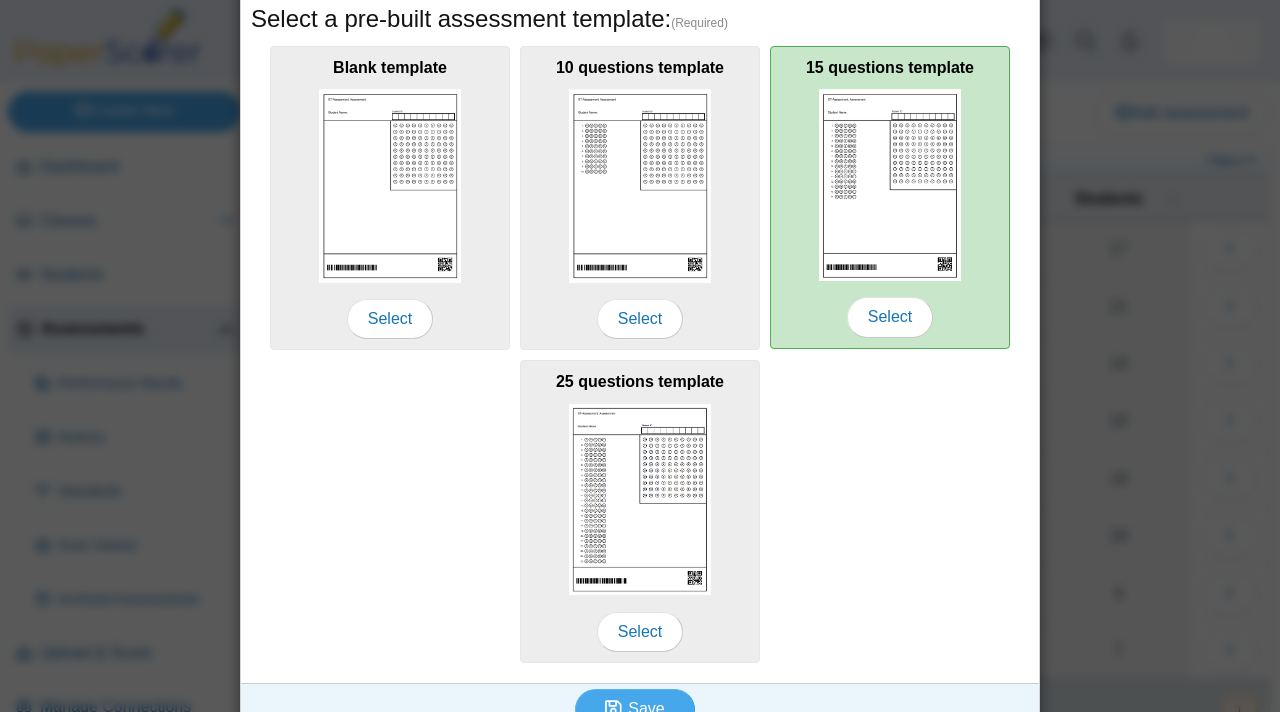 scroll, scrollTop: 622, scrollLeft: 0, axis: vertical 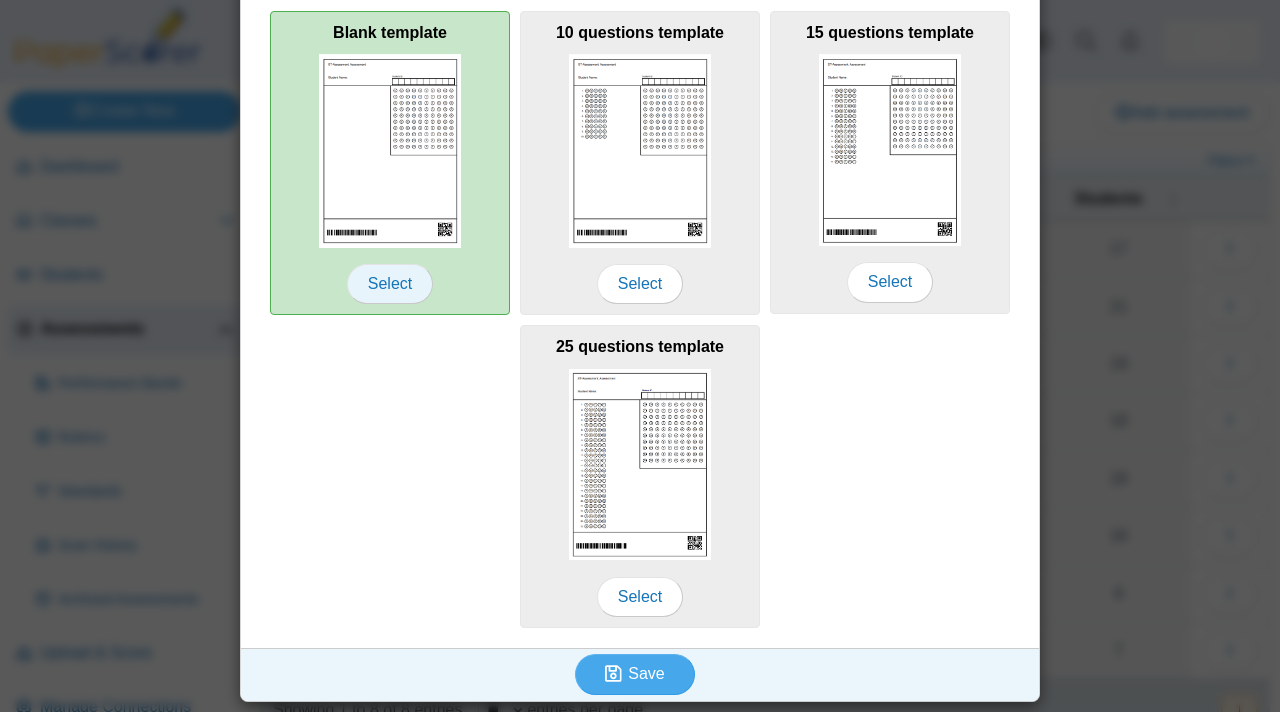 click on "Select" at bounding box center [390, 284] 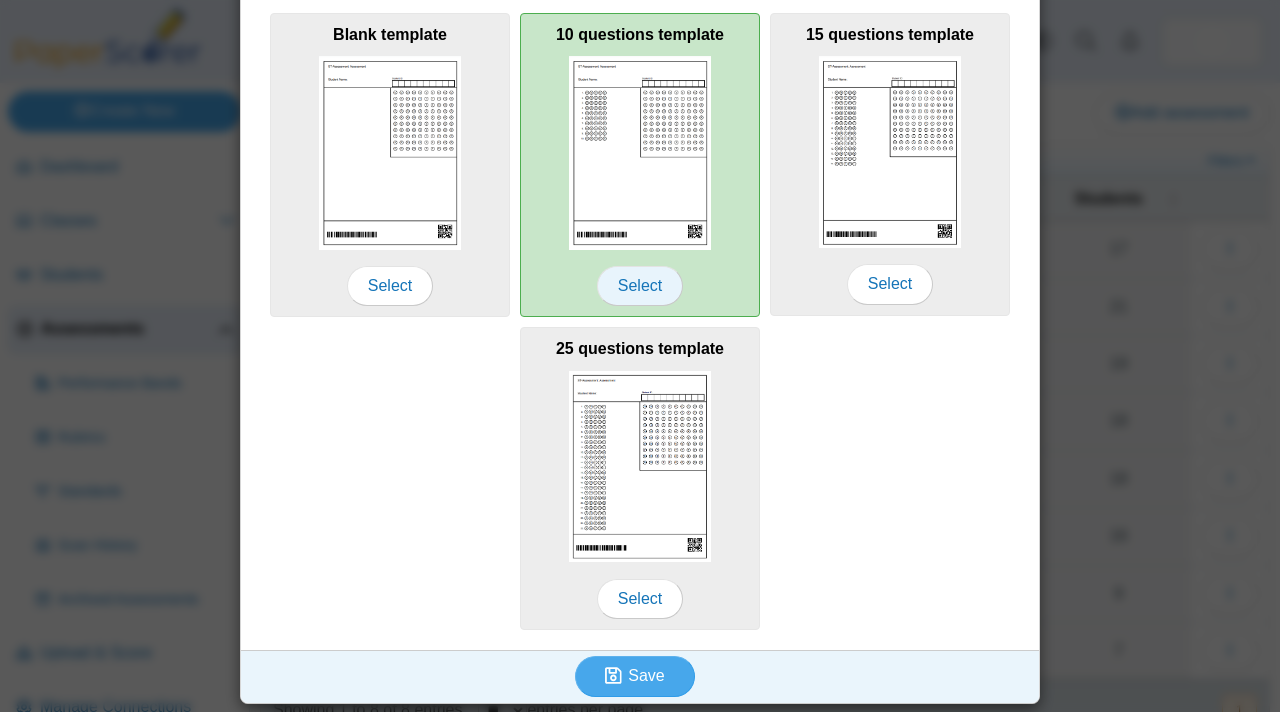 scroll, scrollTop: 598, scrollLeft: 0, axis: vertical 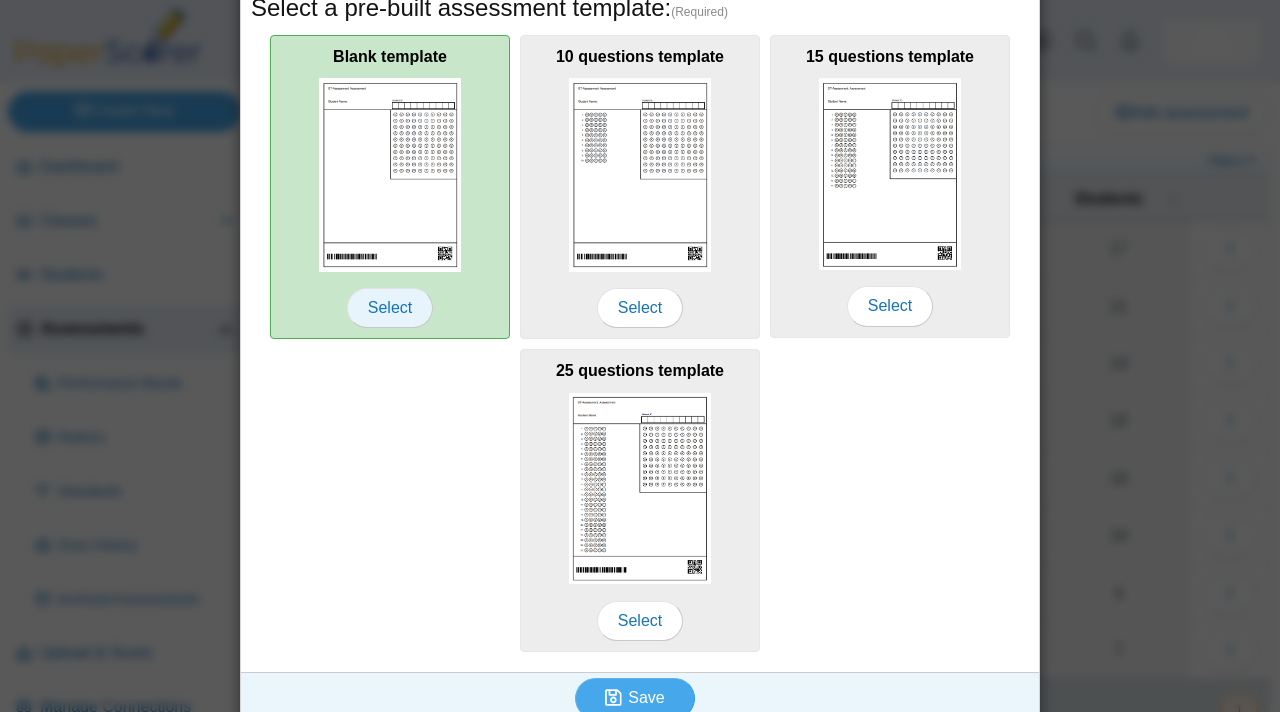 click on "Select" at bounding box center [390, 308] 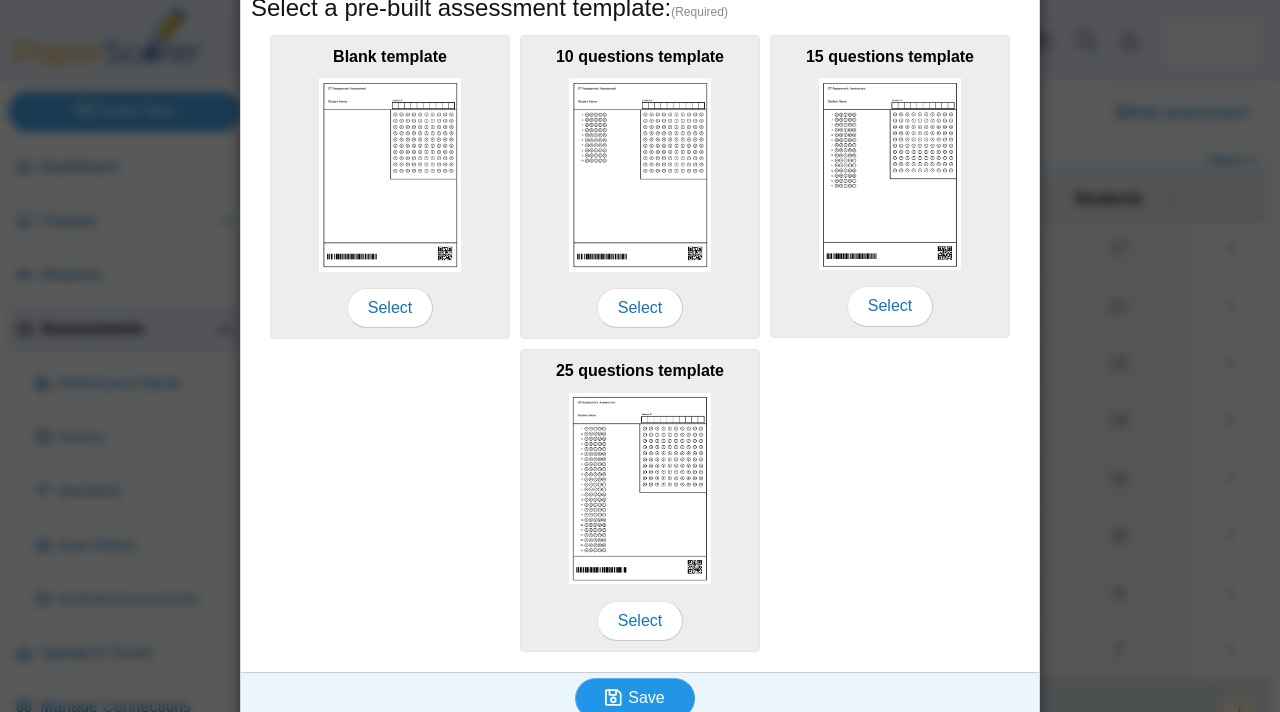 click 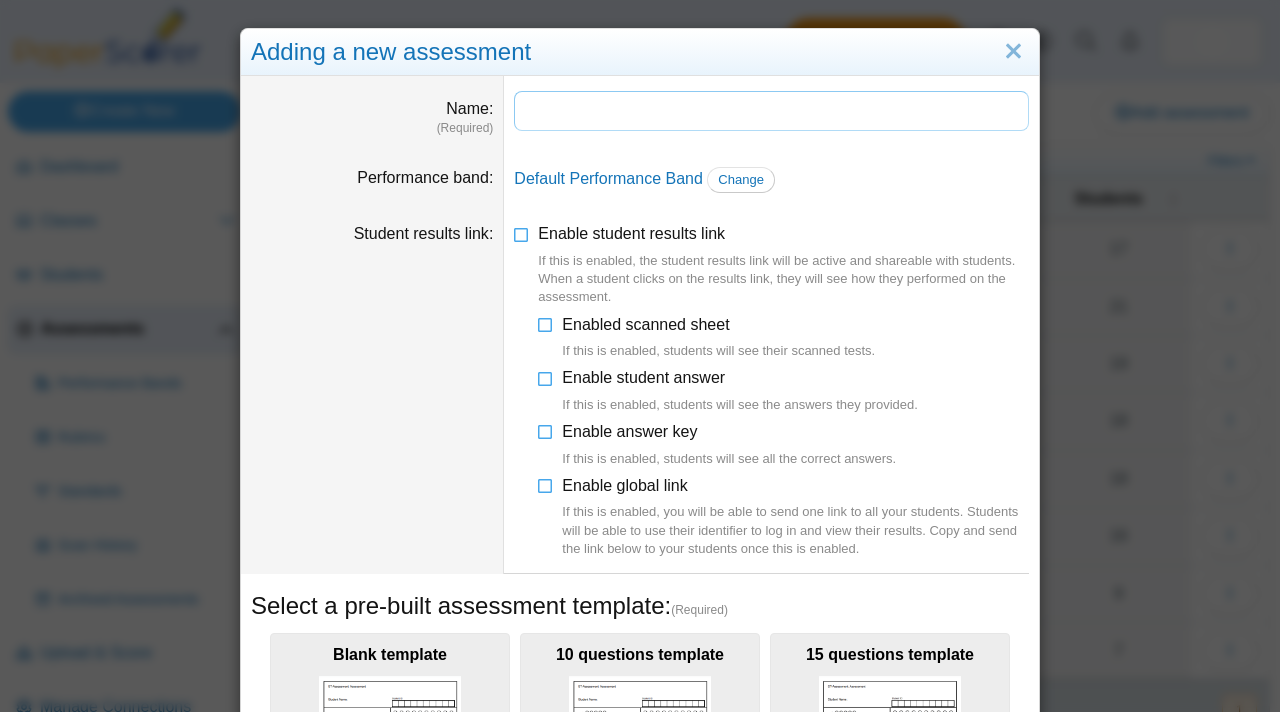 click on "Name" at bounding box center (771, 111) 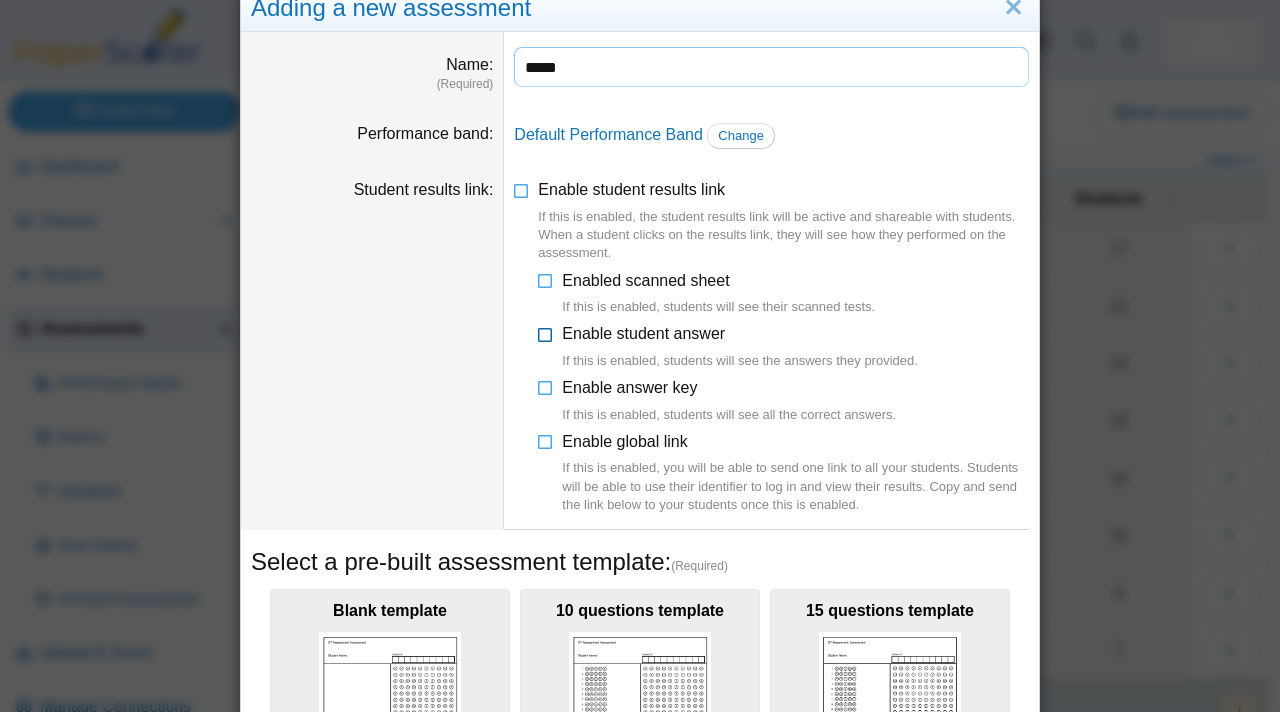 scroll, scrollTop: 4, scrollLeft: 0, axis: vertical 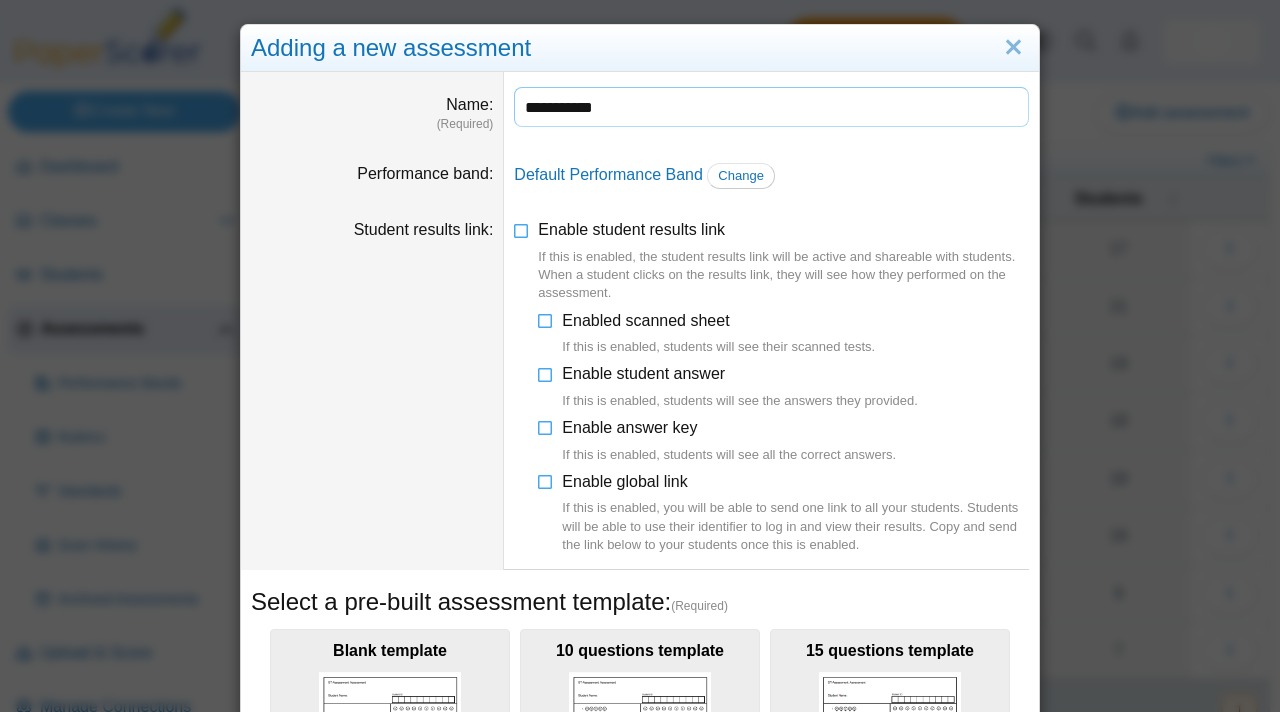 type on "**********" 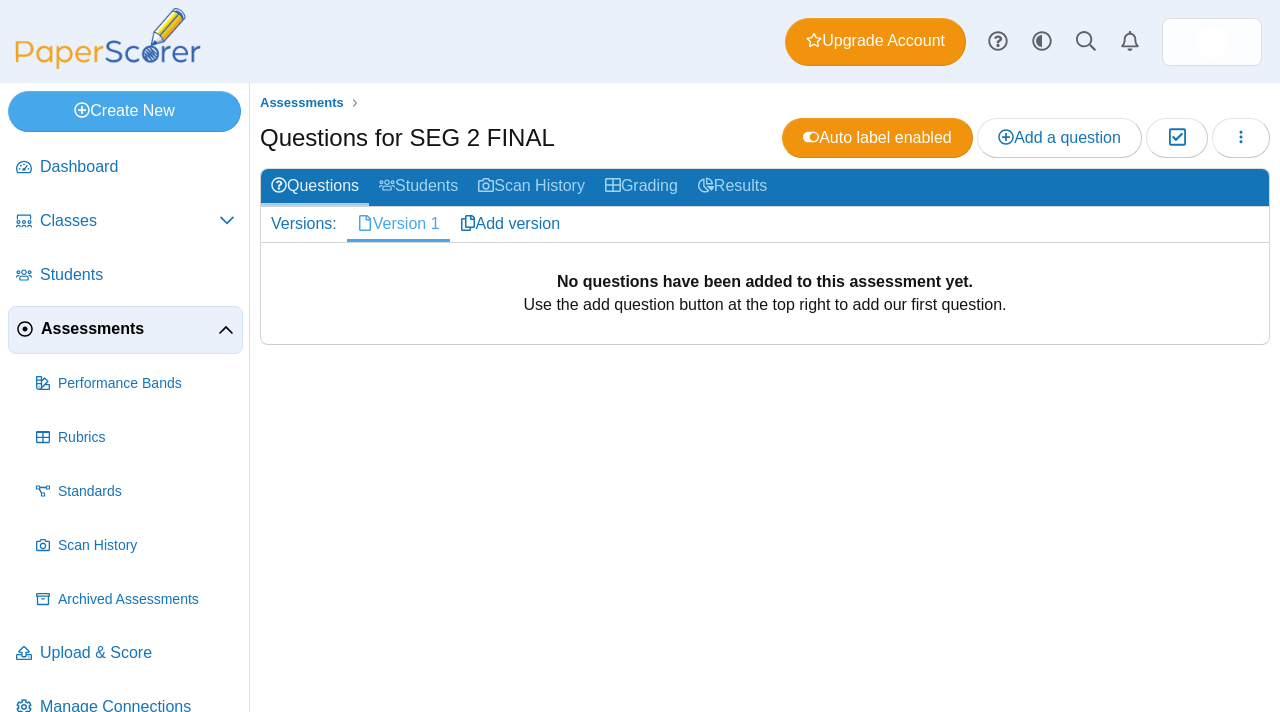 scroll, scrollTop: 0, scrollLeft: 0, axis: both 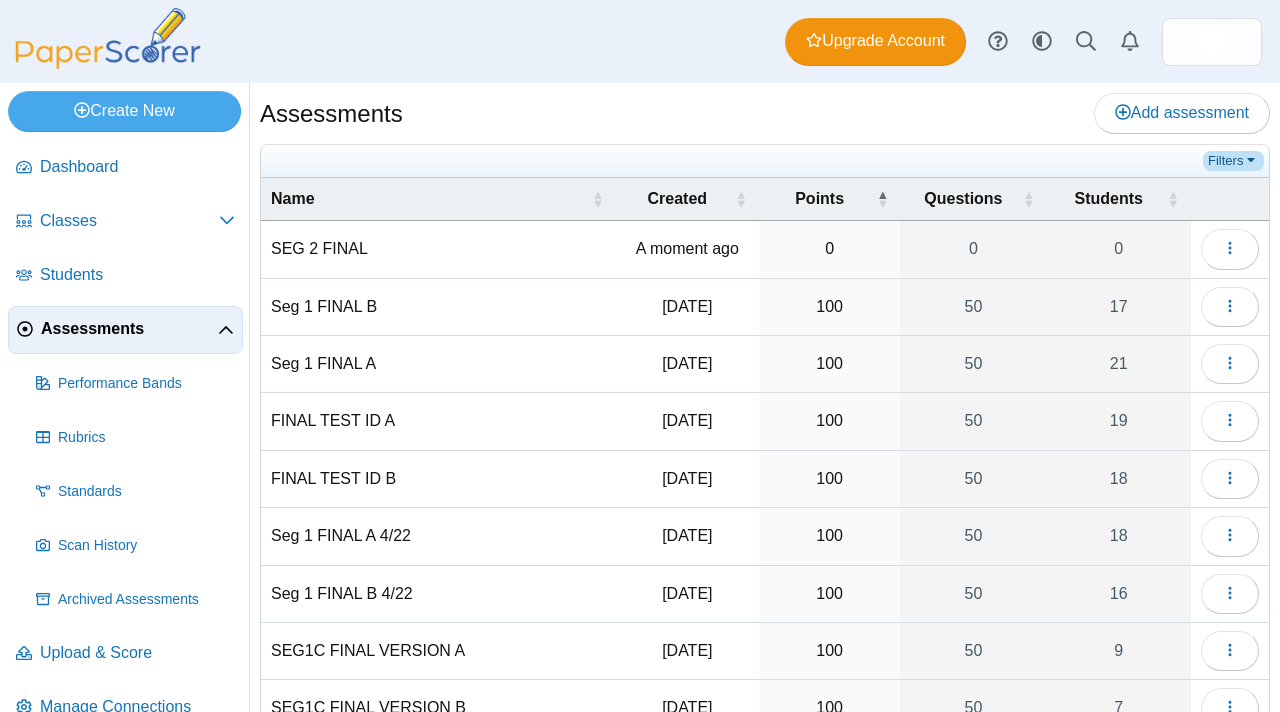 click on "Filters" at bounding box center [1233, 161] 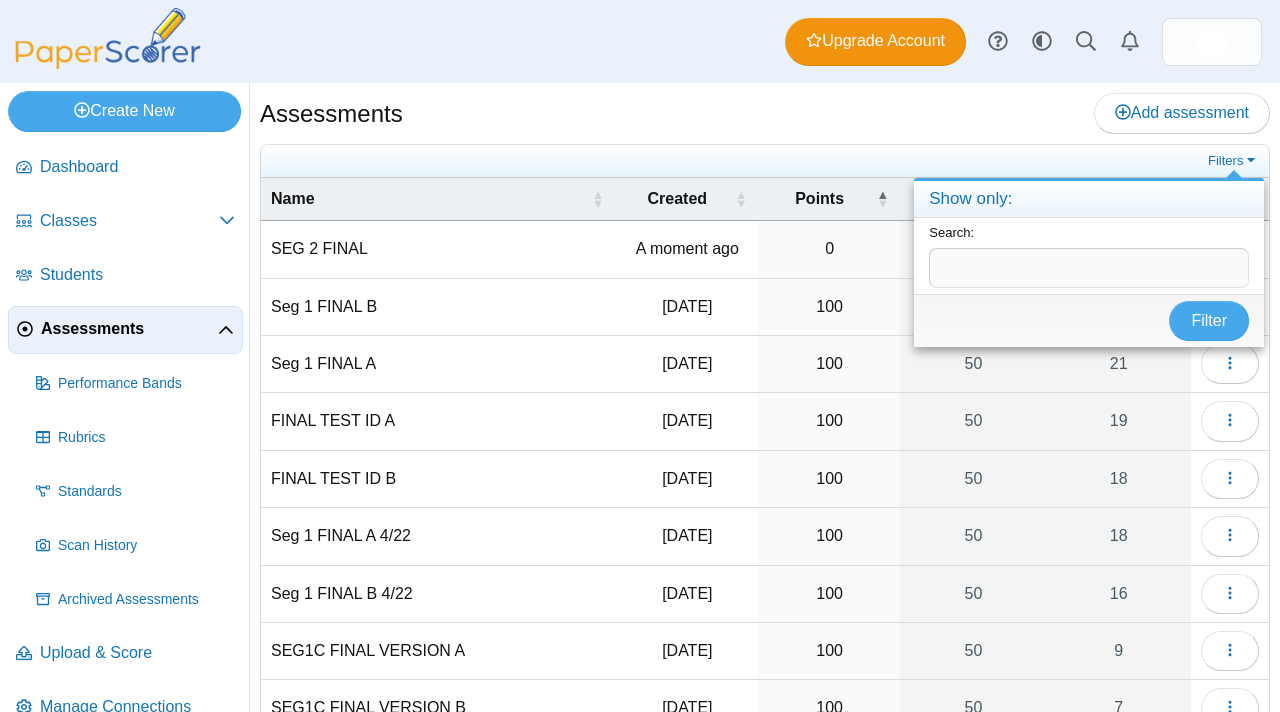click on "Assessments
Add assessment" at bounding box center (765, 115) 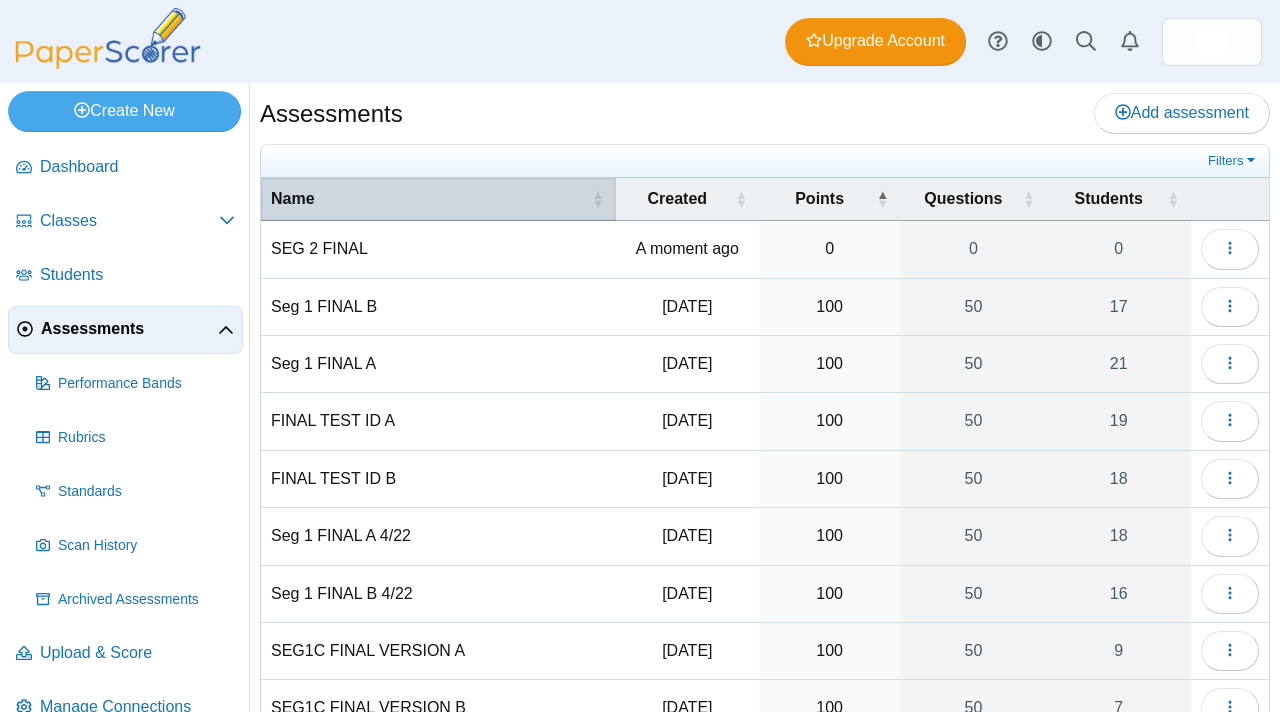 click at bounding box center [598, 199] 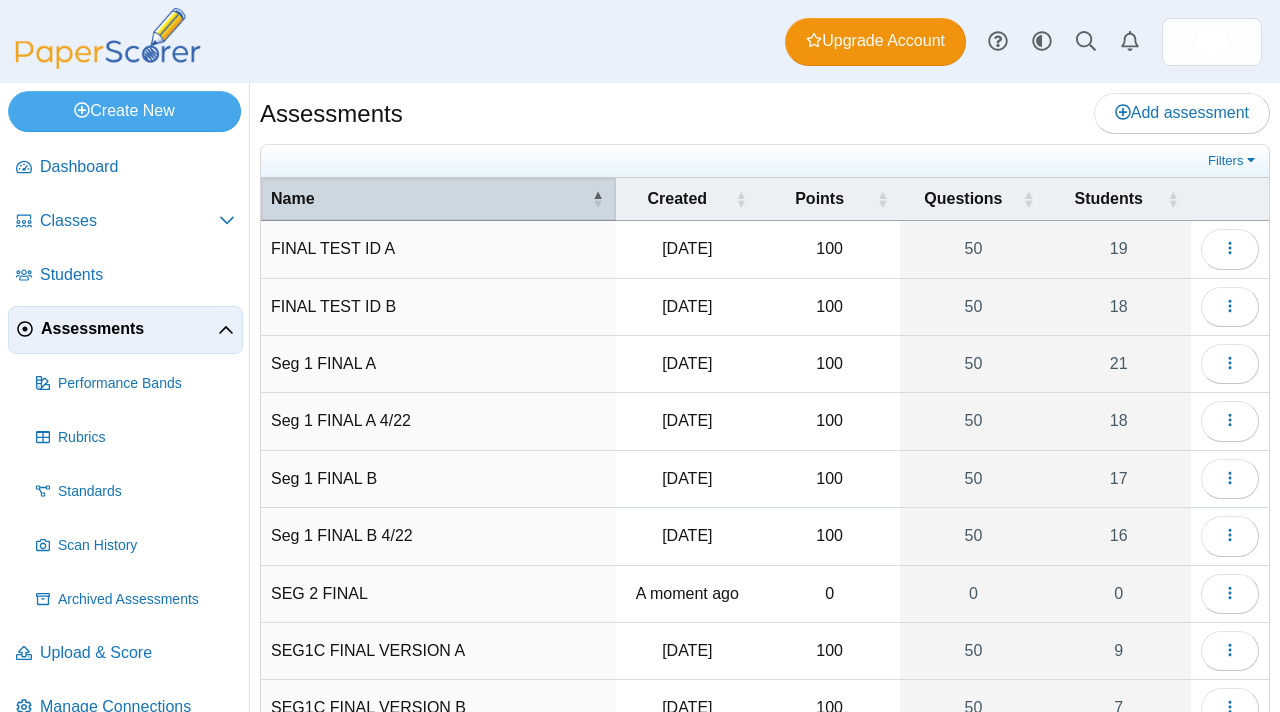 click at bounding box center [598, 199] 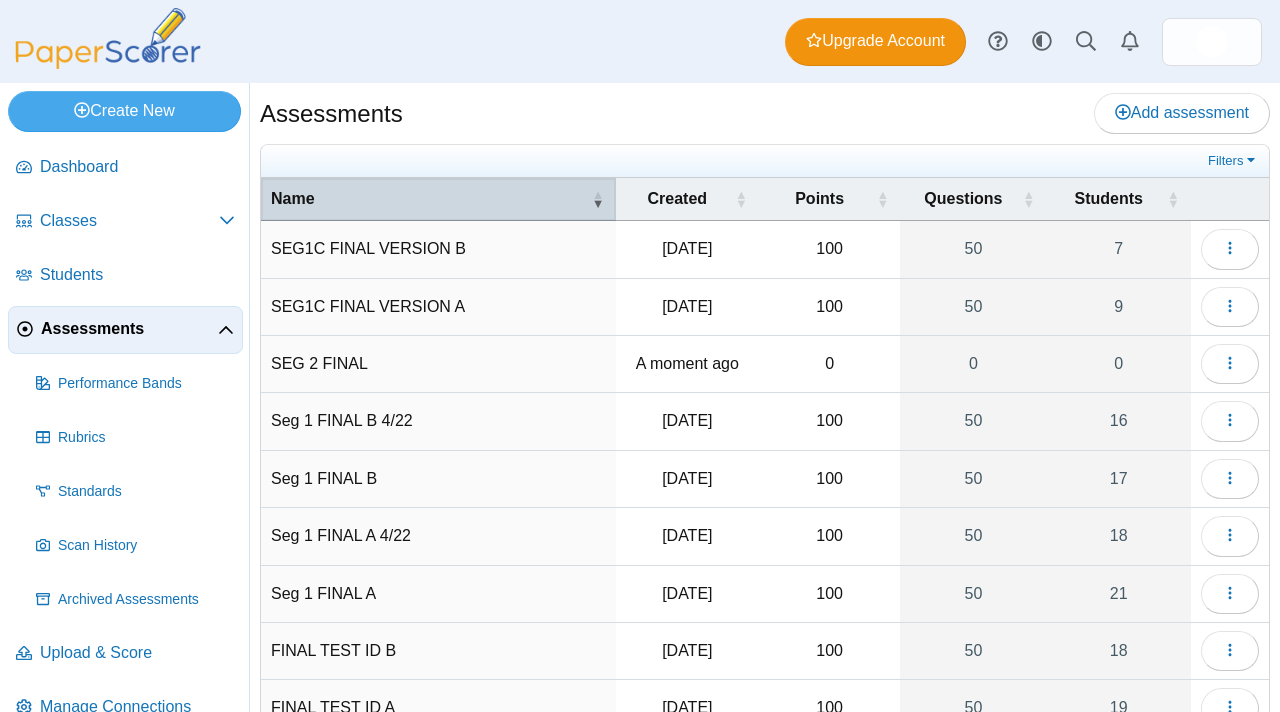 click at bounding box center (598, 199) 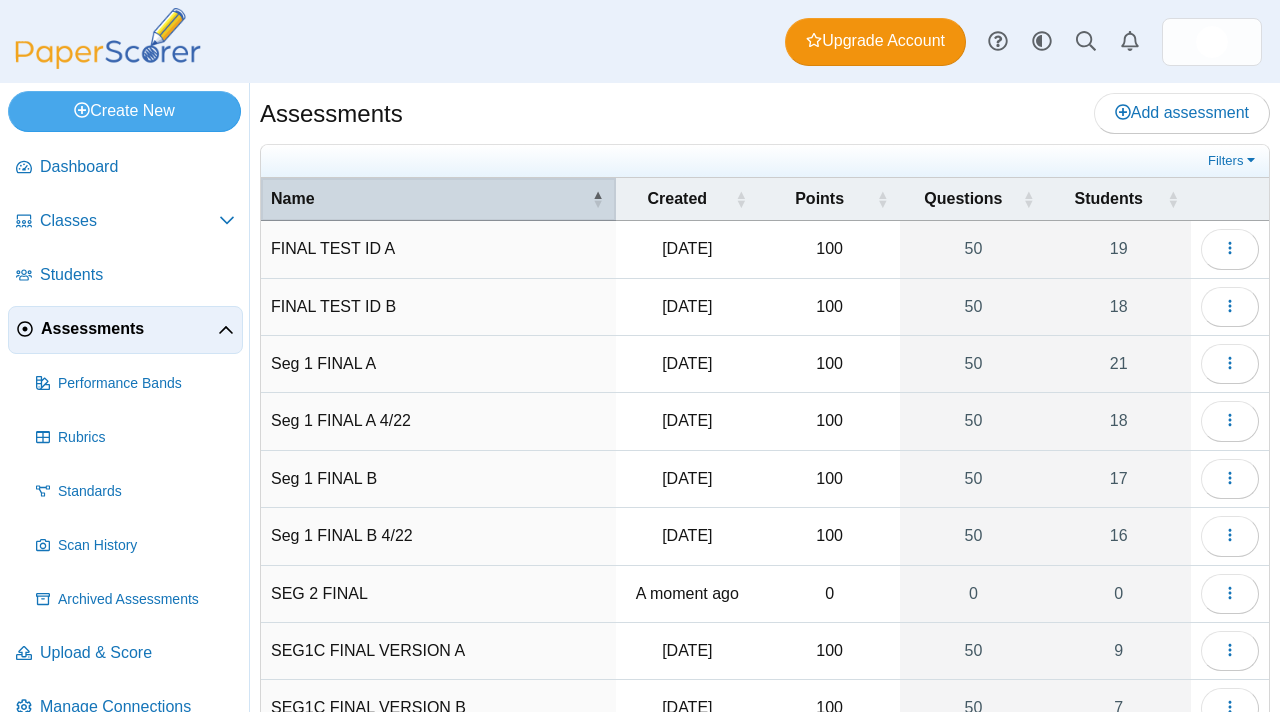 click at bounding box center (598, 199) 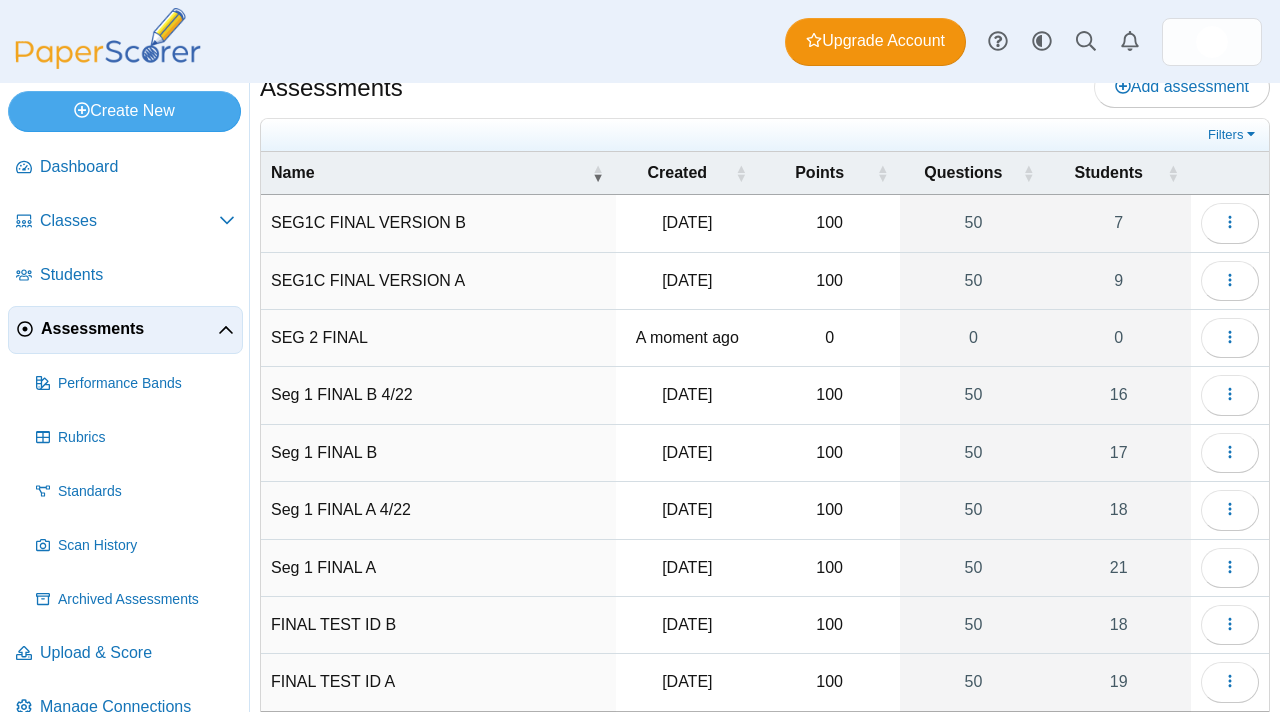 scroll, scrollTop: 0, scrollLeft: 0, axis: both 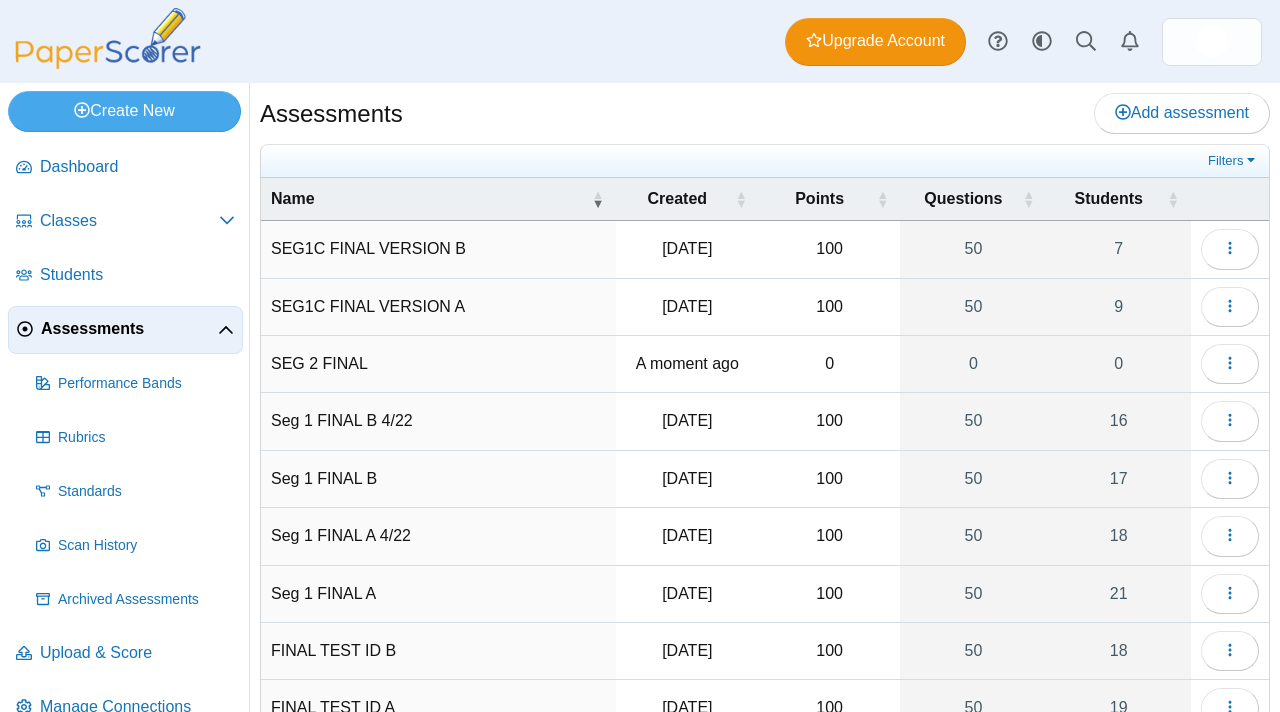 click on "SEG 2 FINAL" at bounding box center [438, 364] 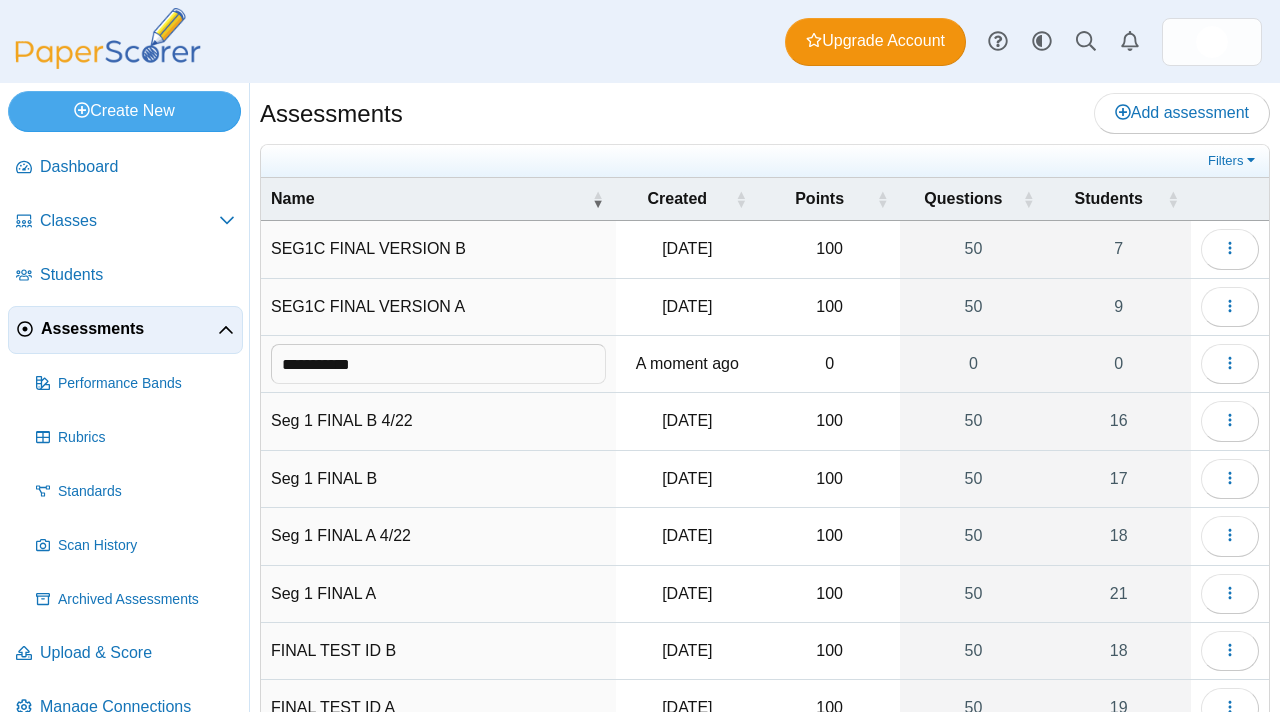 click on "0" at bounding box center (829, 364) 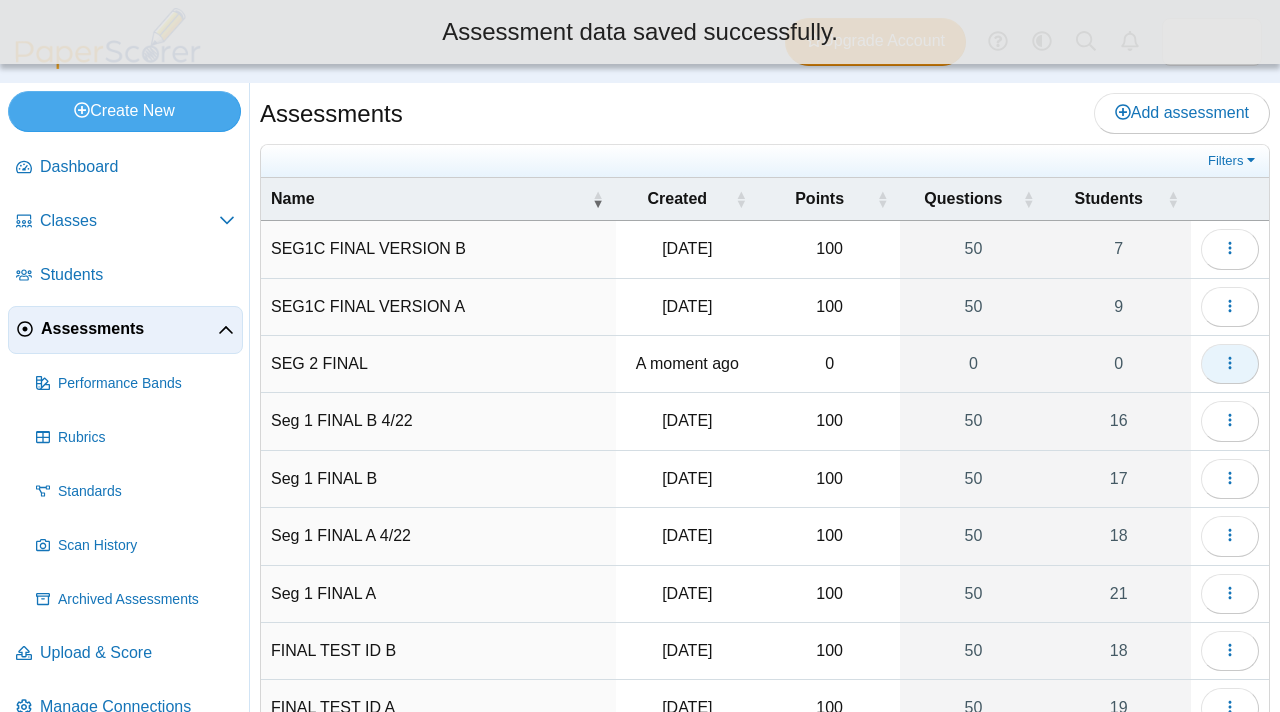 click at bounding box center [1230, 364] 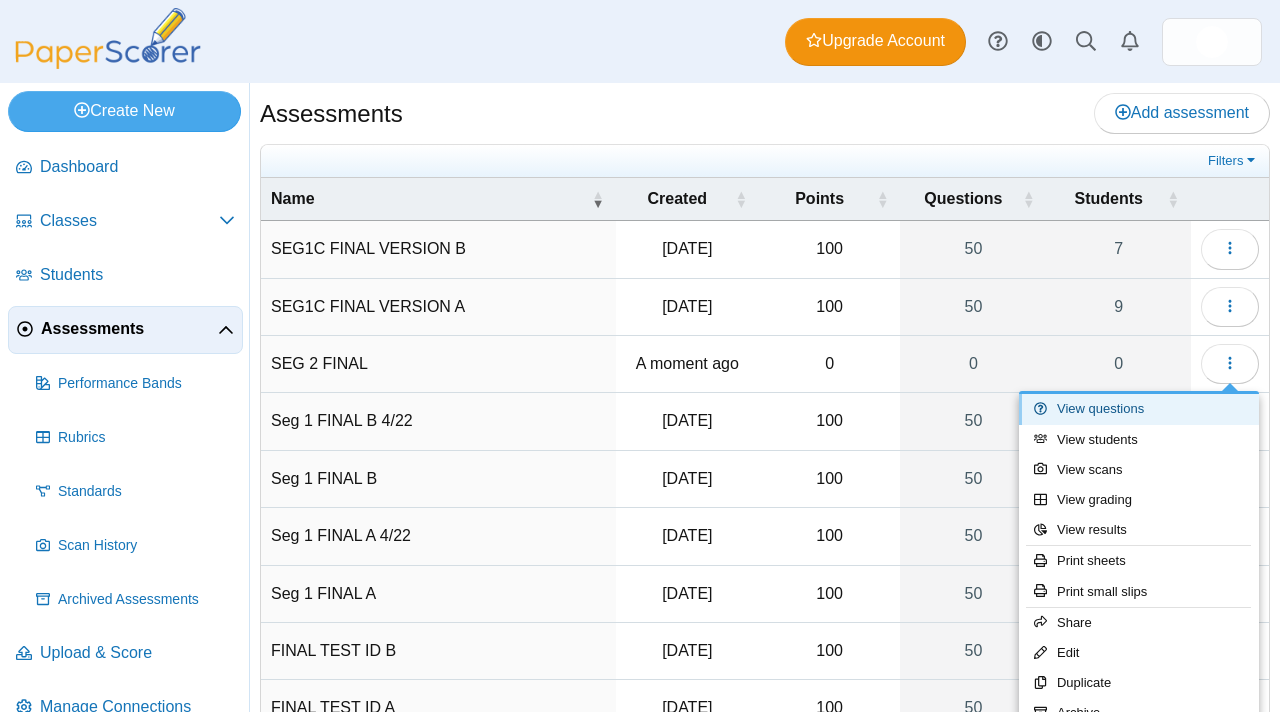 click on "View questions" at bounding box center [1139, 409] 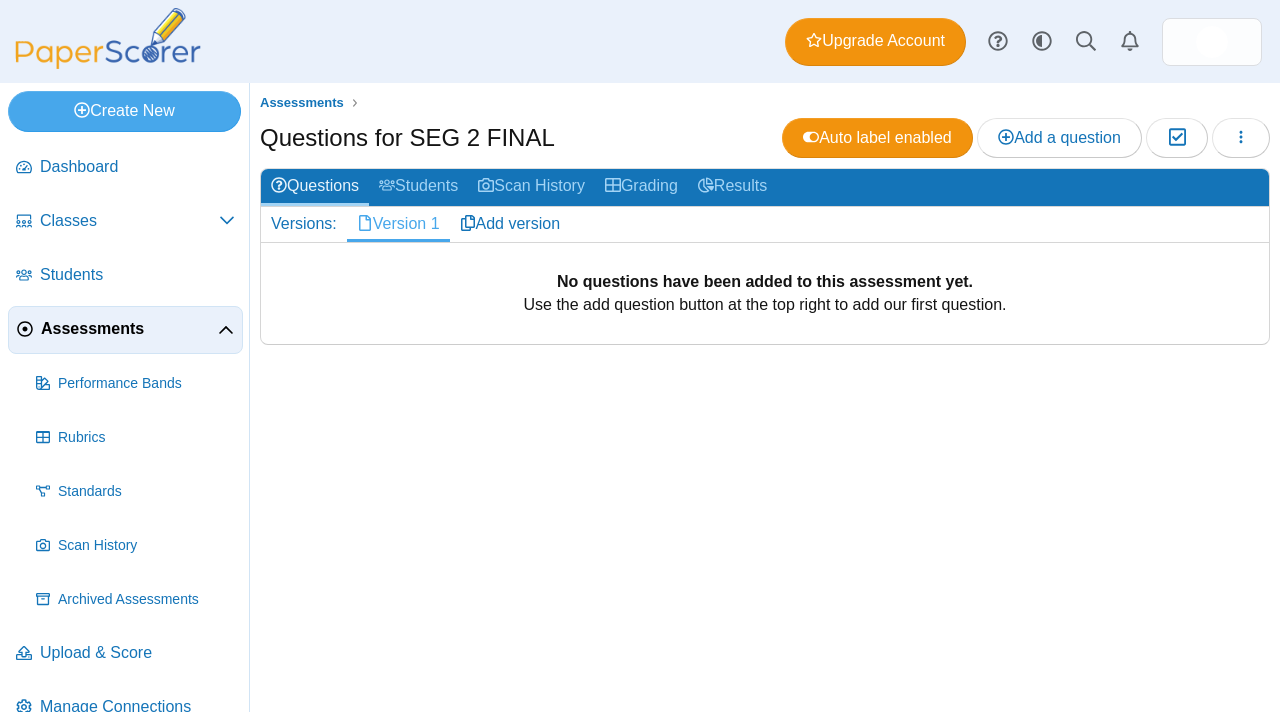 scroll, scrollTop: 0, scrollLeft: 0, axis: both 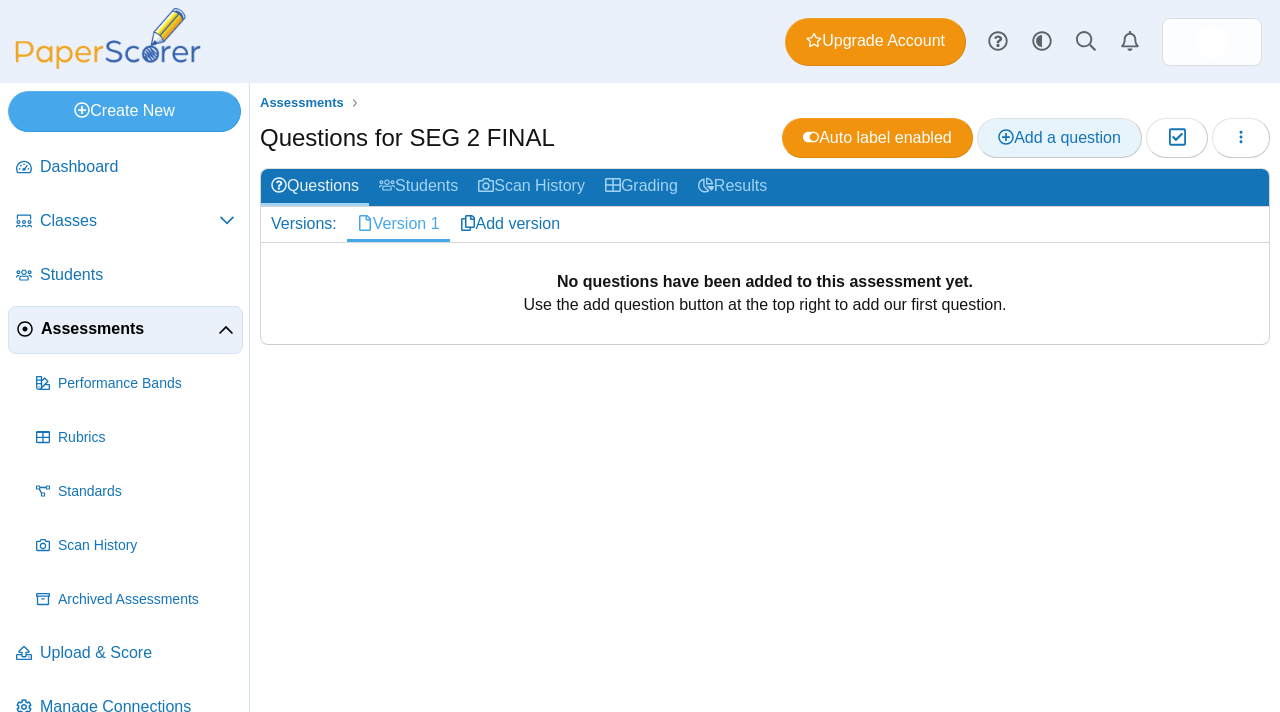 click on "Add a question" at bounding box center [1059, 137] 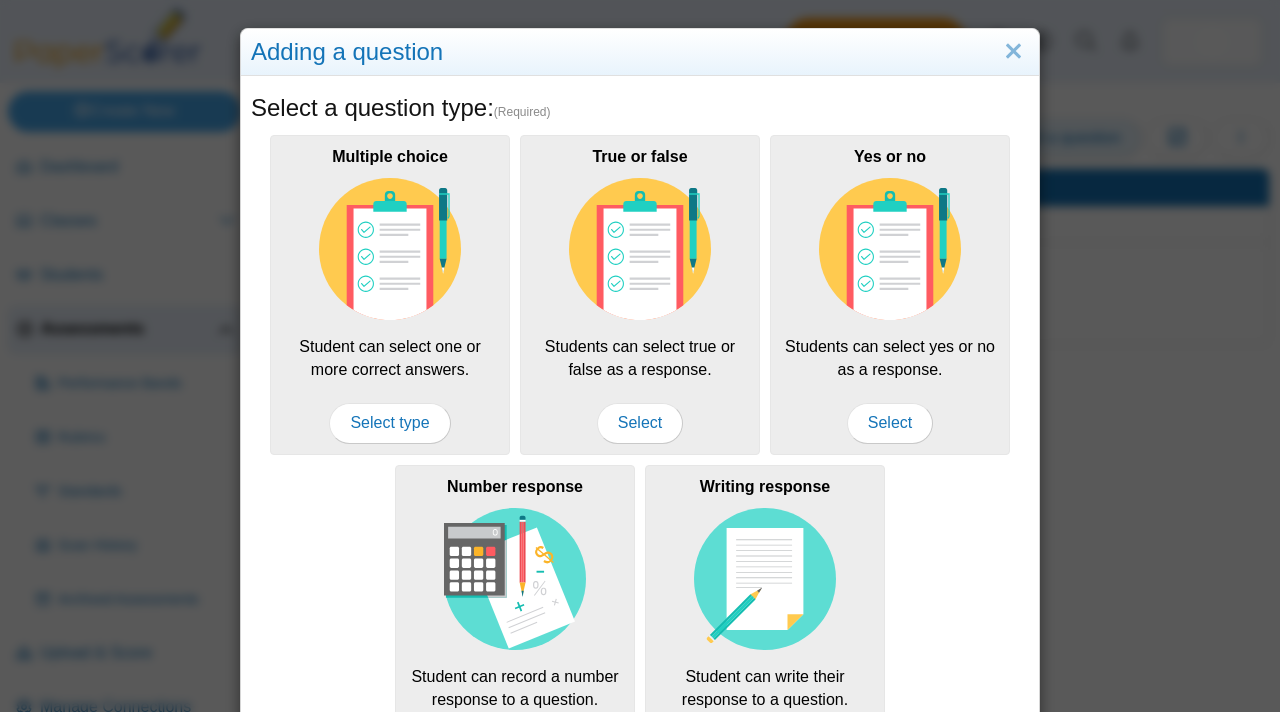 scroll, scrollTop: 0, scrollLeft: 0, axis: both 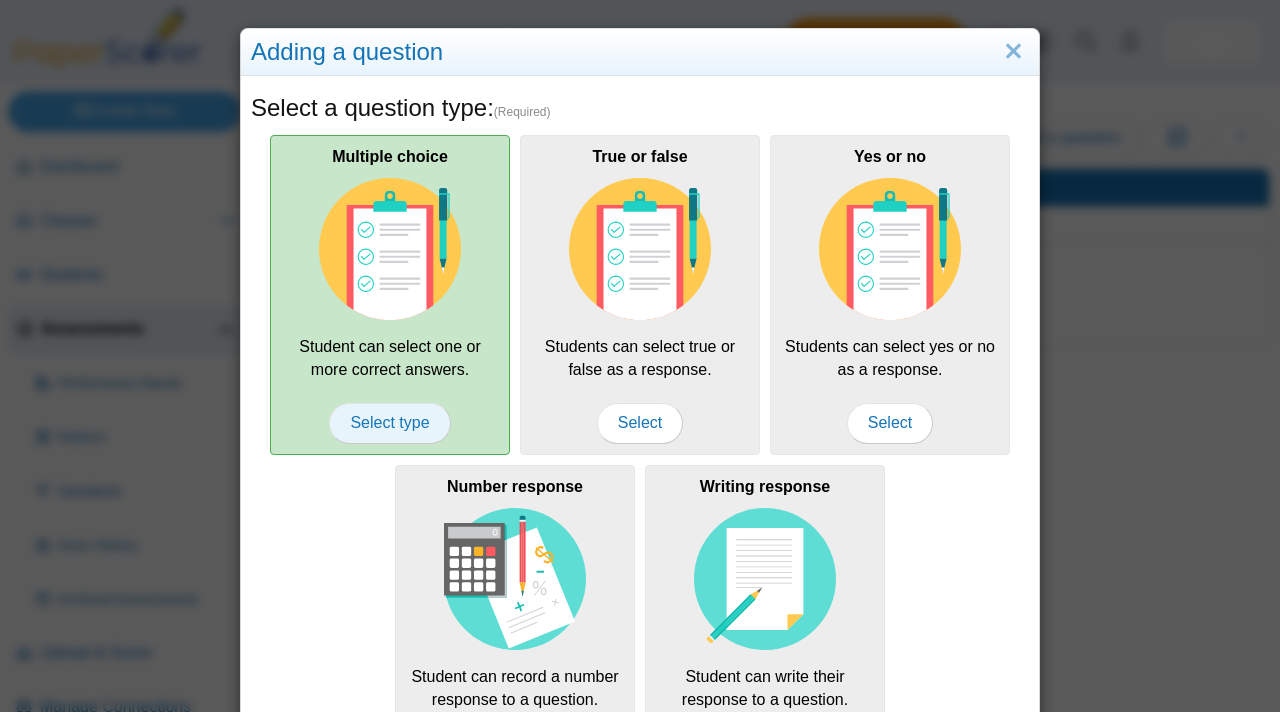 click on "Select type" at bounding box center [389, 423] 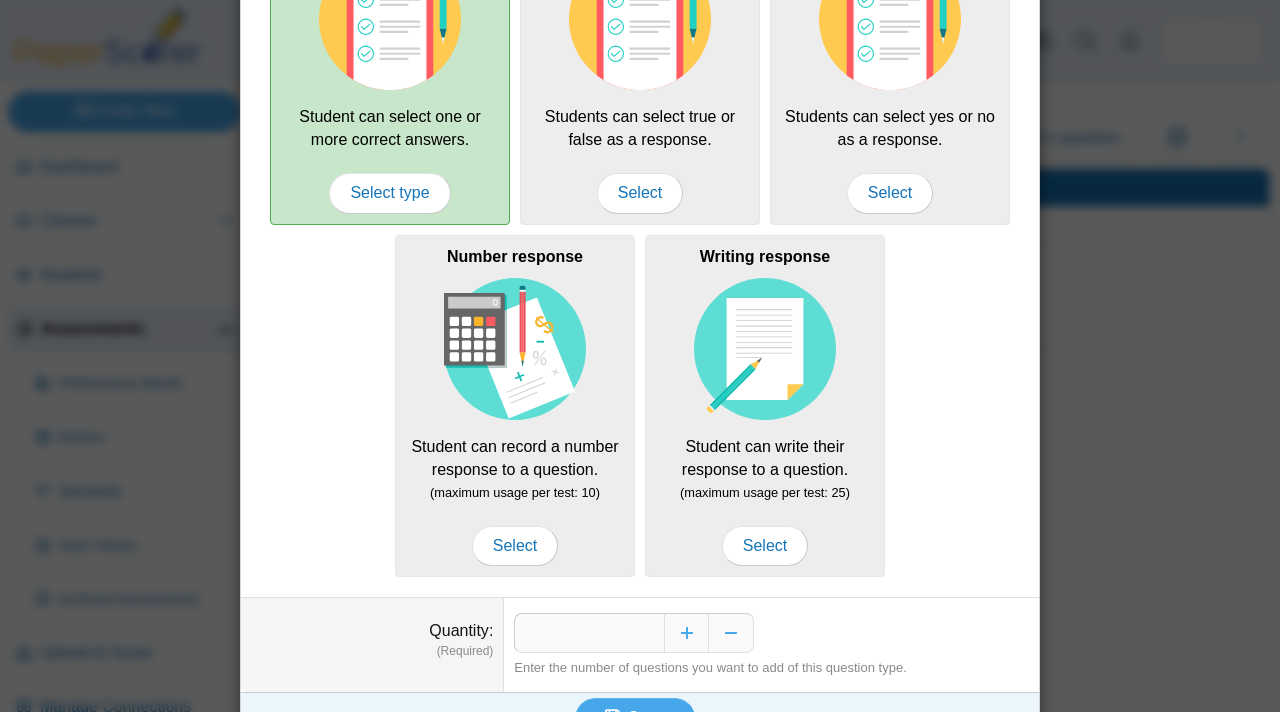 scroll, scrollTop: 274, scrollLeft: 0, axis: vertical 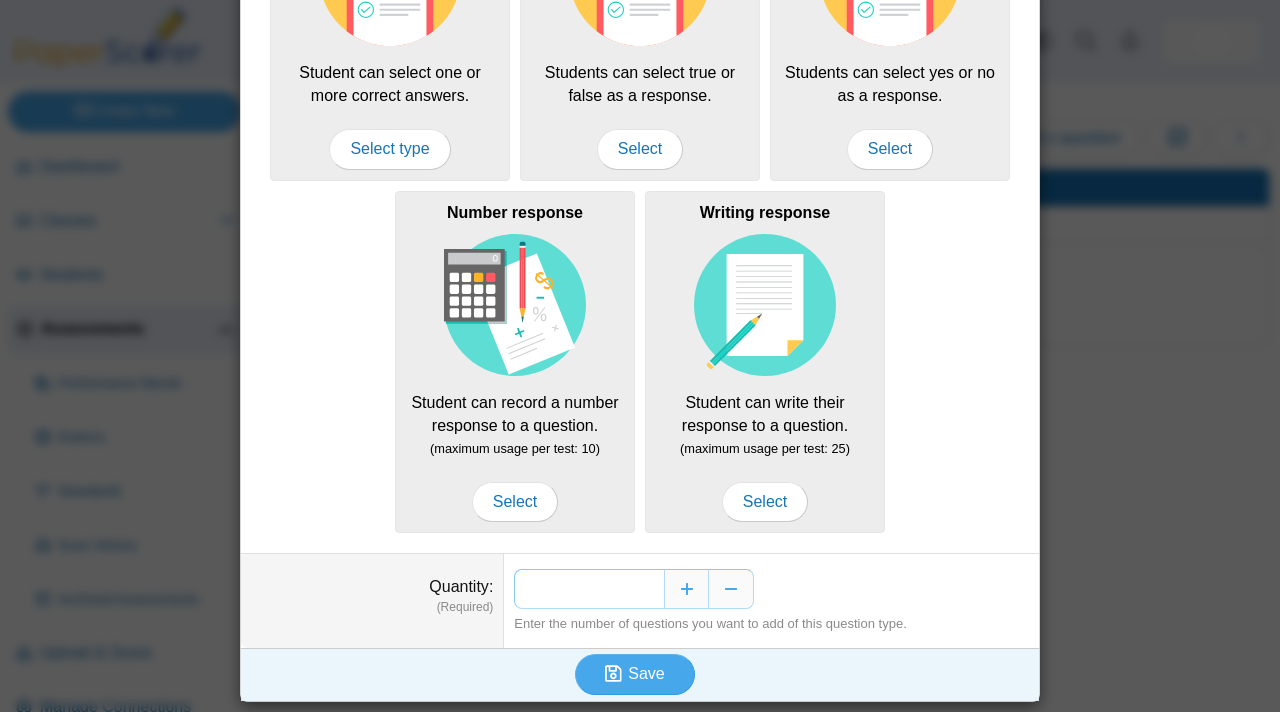drag, startPoint x: 640, startPoint y: 592, endPoint x: 656, endPoint y: 593, distance: 16.03122 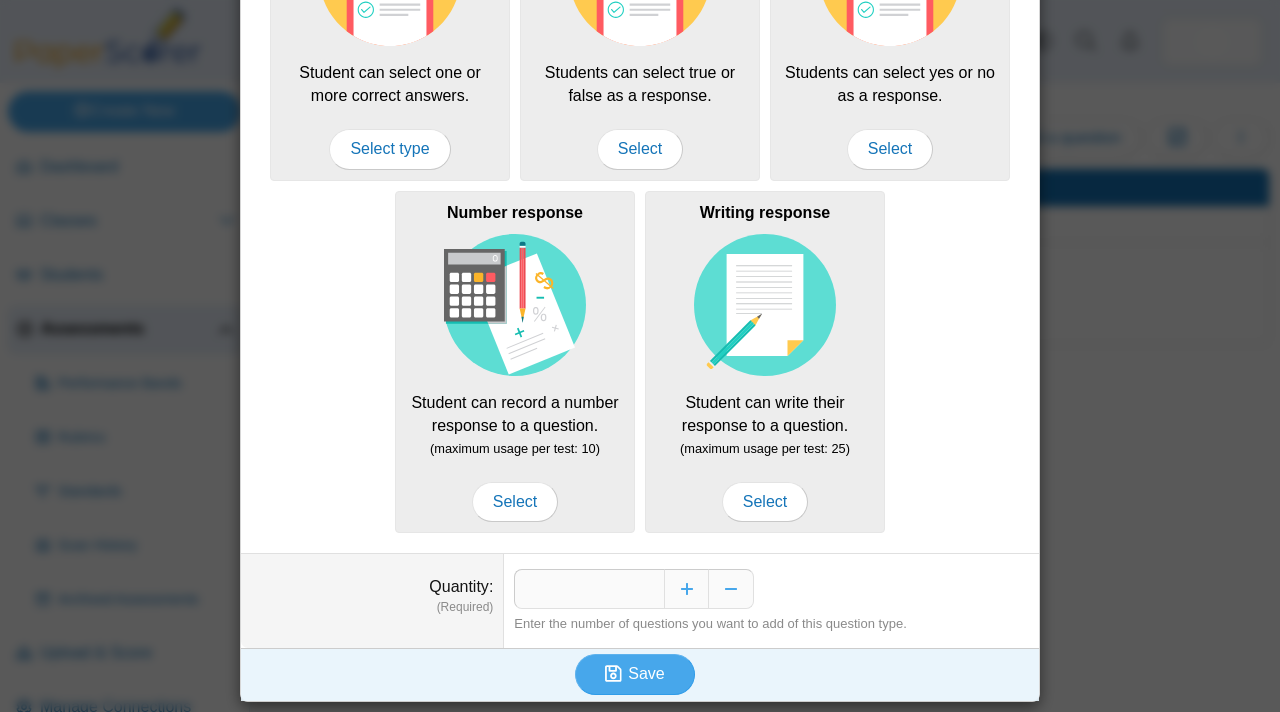click on "Adding a question
Select a question type:
(Required)
Multiple choice
Student can select one or more correct answers.
Select type
True or false
Students can select true or false as a response.
Select
Yes or no Select **" at bounding box center (640, 356) 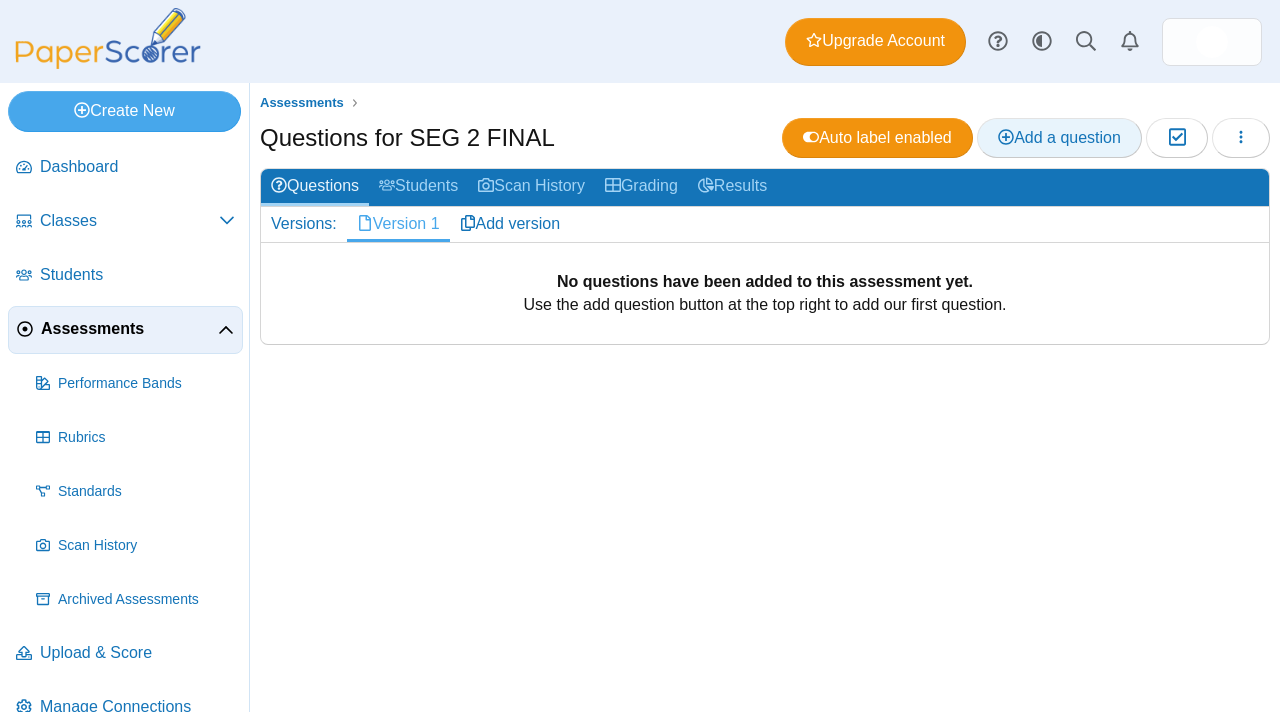 click on "Add a question" at bounding box center [1059, 137] 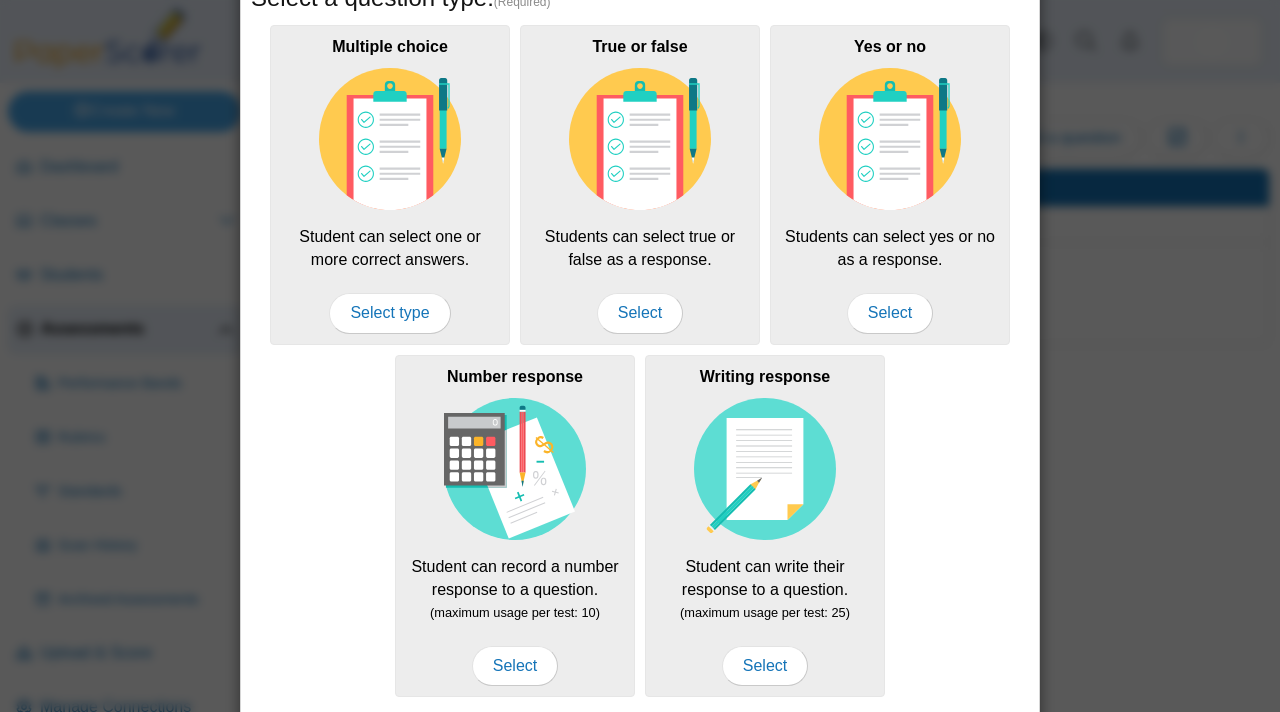 scroll, scrollTop: 274, scrollLeft: 0, axis: vertical 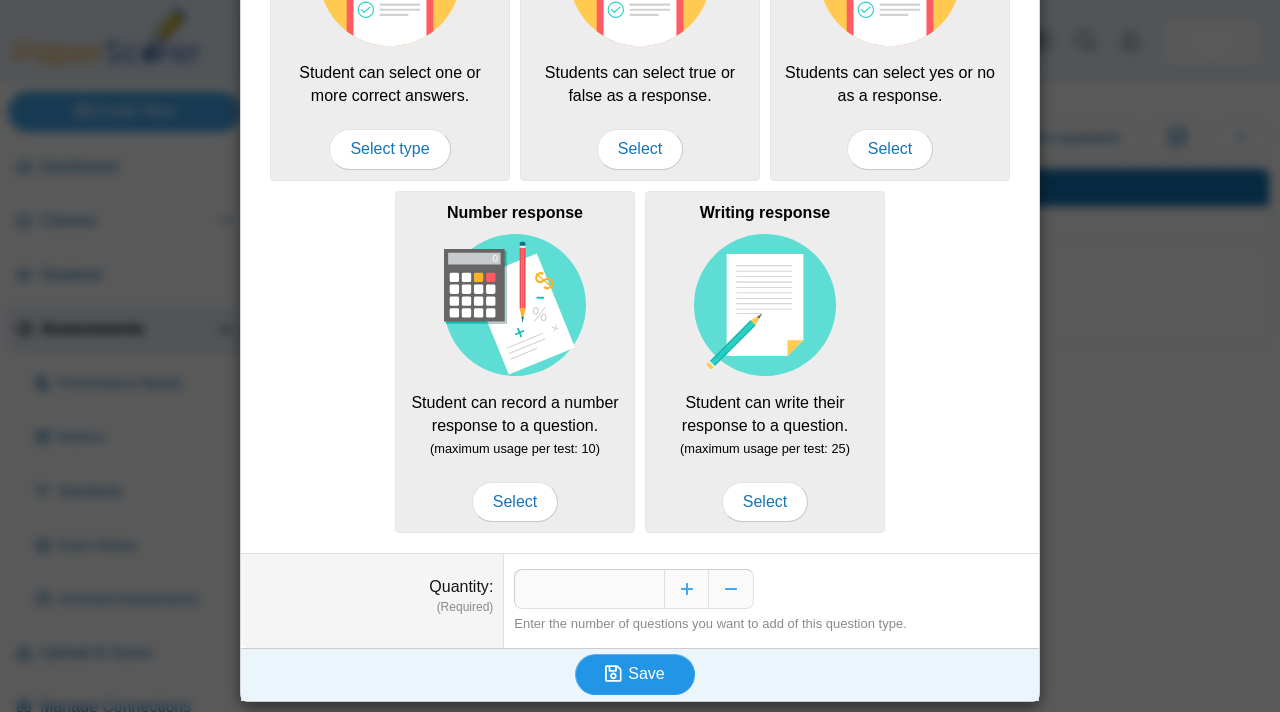 click on "Save" at bounding box center [646, 673] 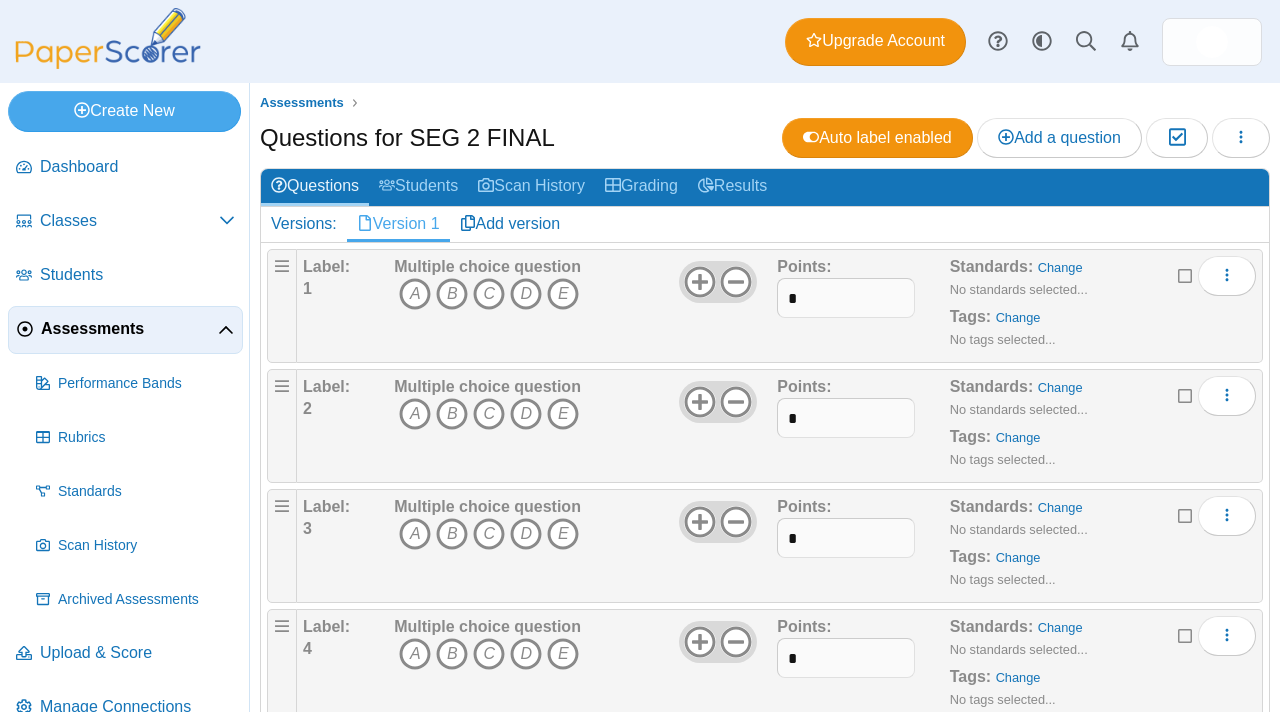 scroll, scrollTop: 0, scrollLeft: 0, axis: both 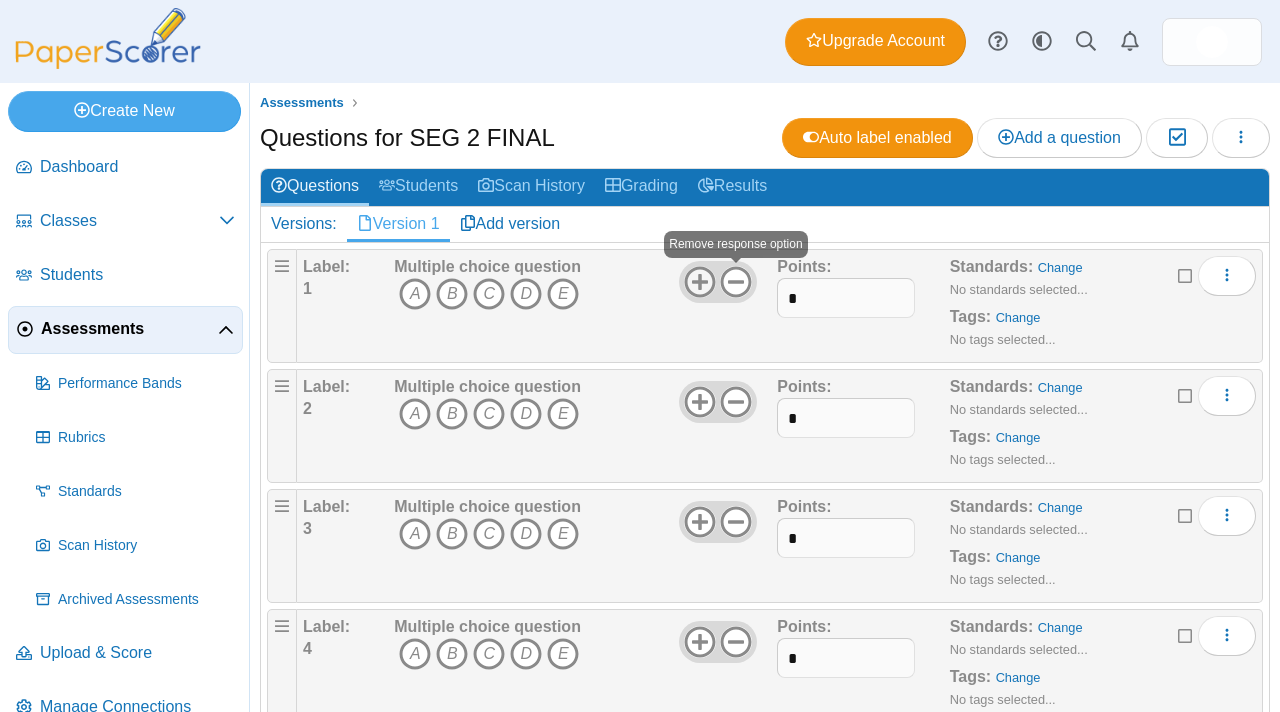 click 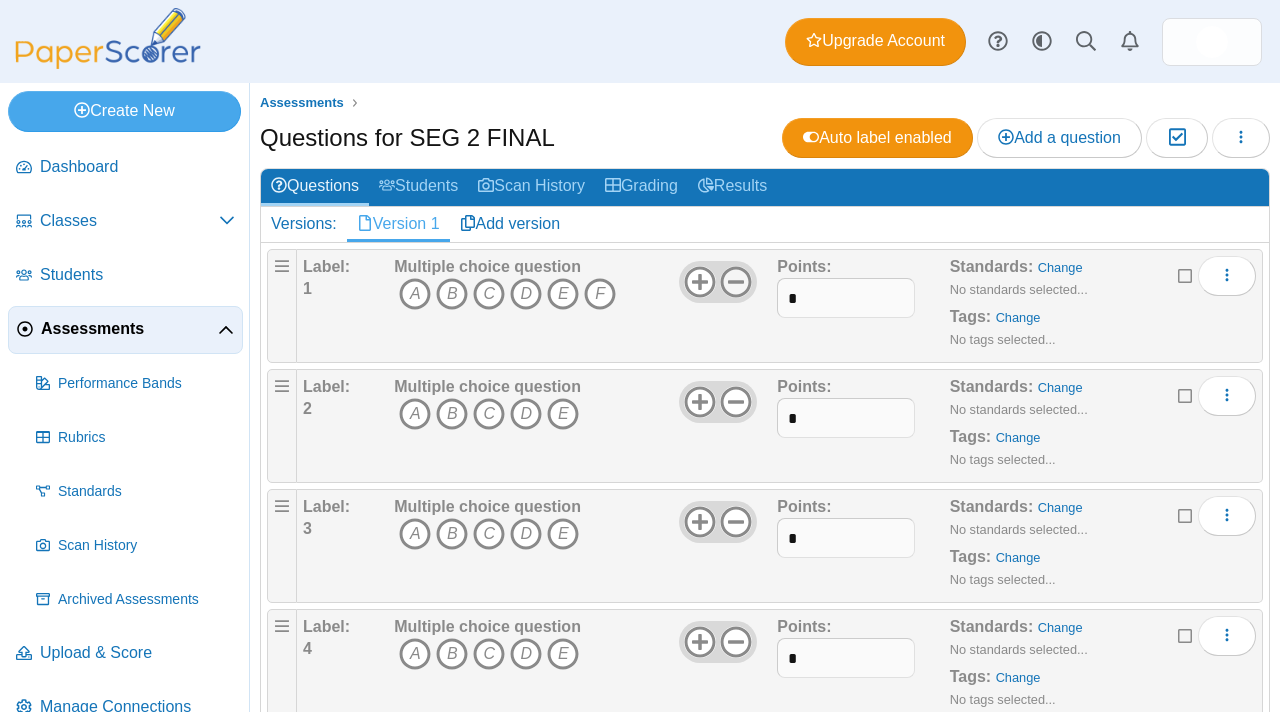 click 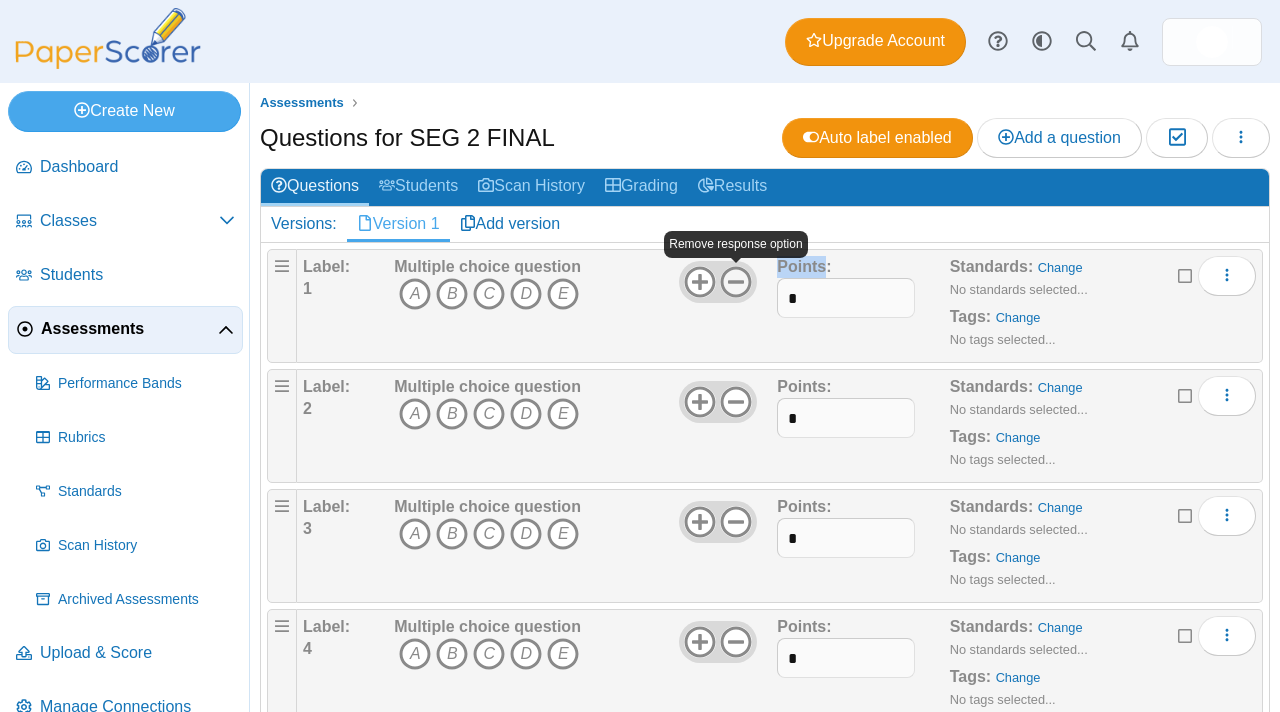 click 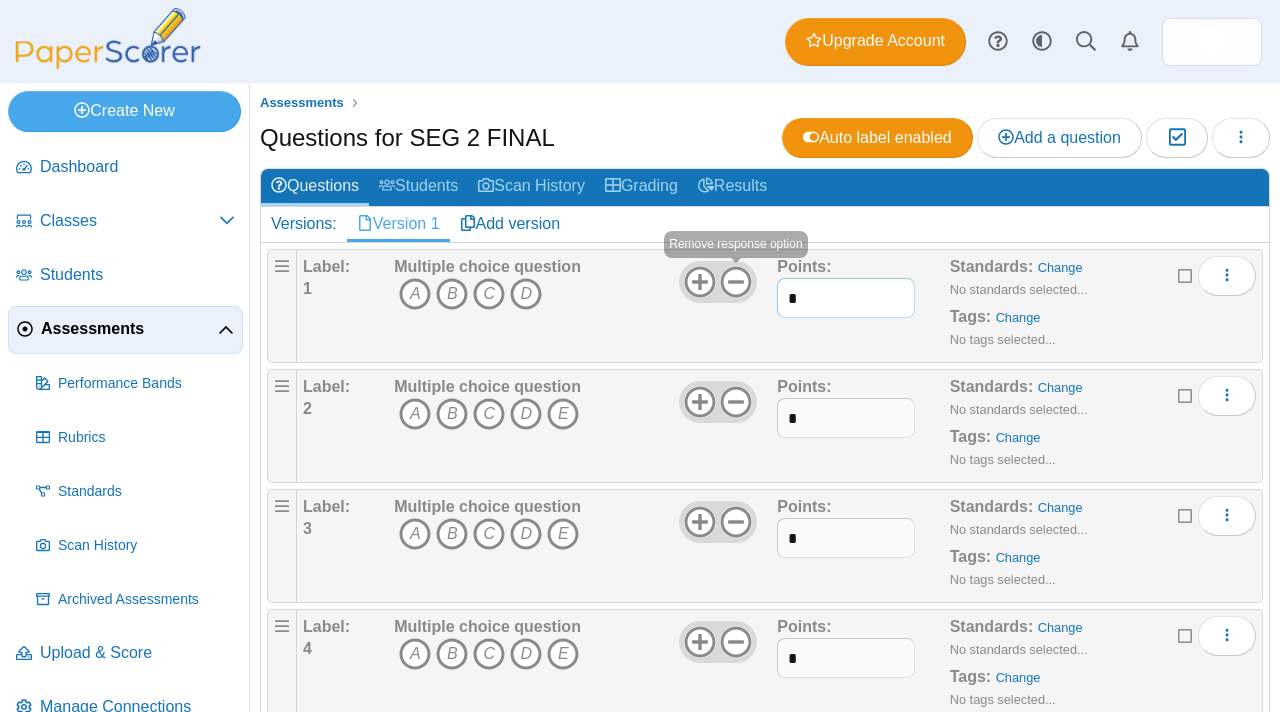 click on "*" at bounding box center (846, 298) 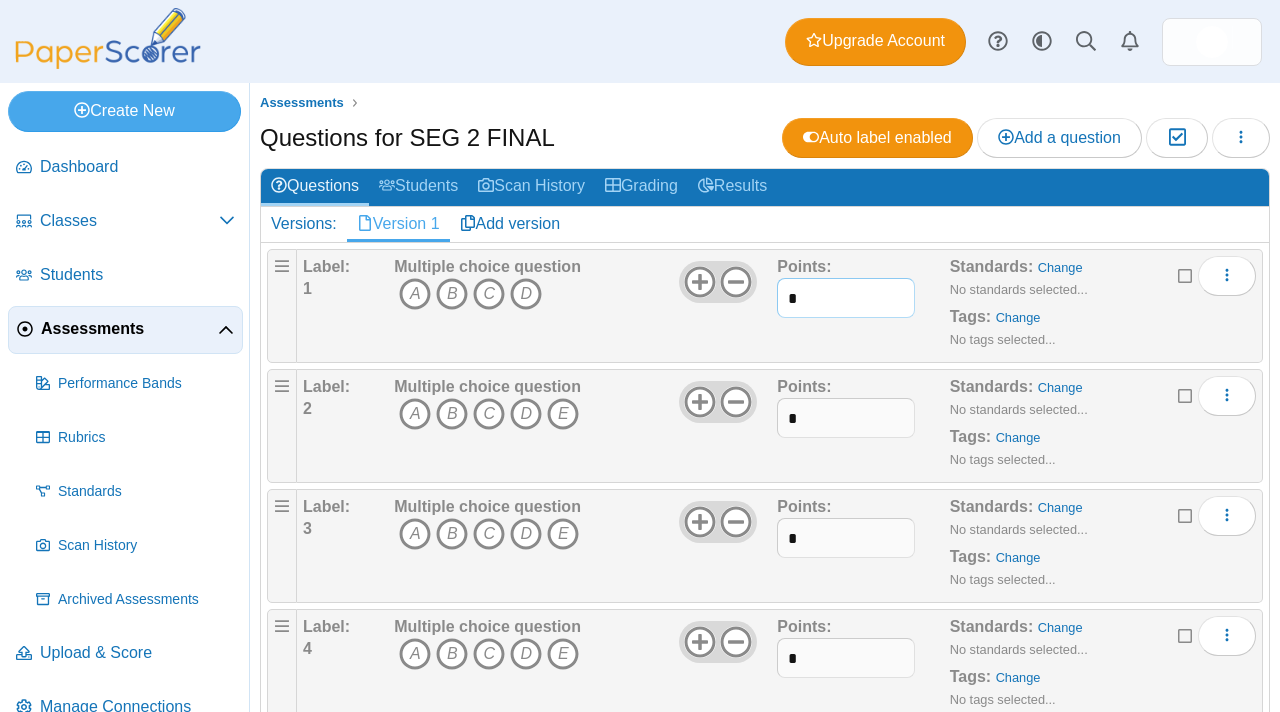 drag, startPoint x: 812, startPoint y: 303, endPoint x: 790, endPoint y: 302, distance: 22.022715 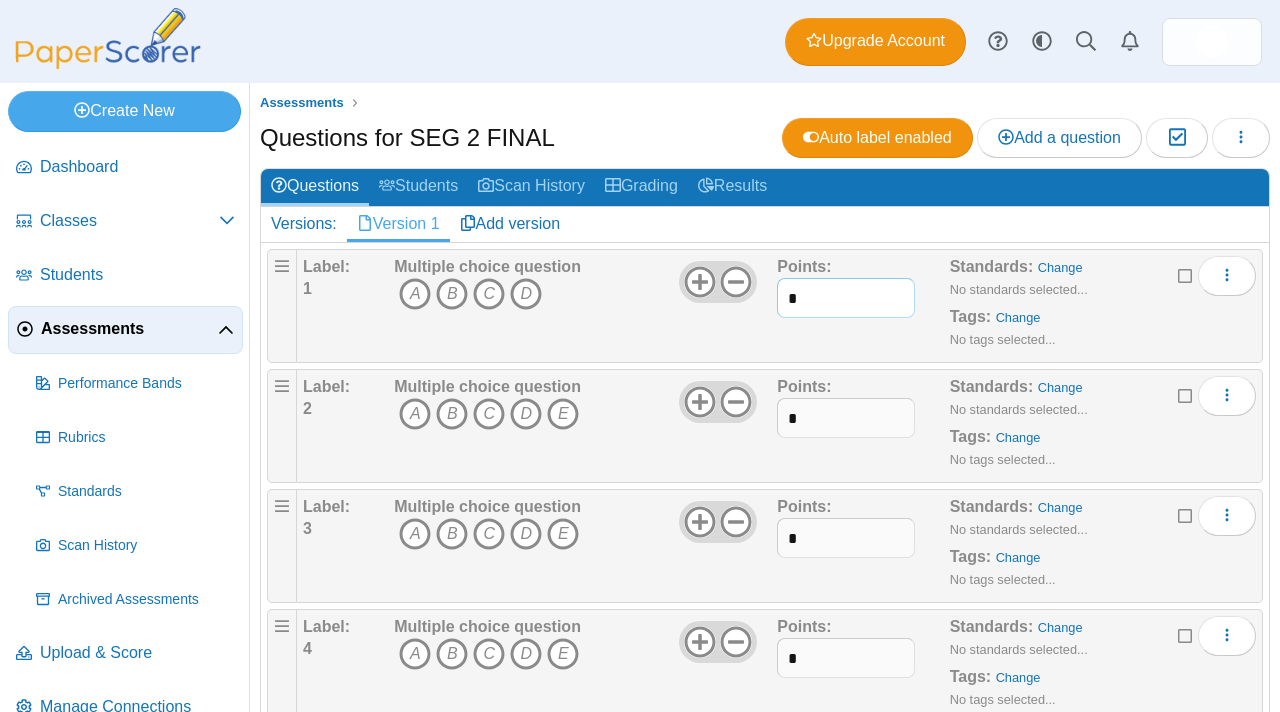 type on "*" 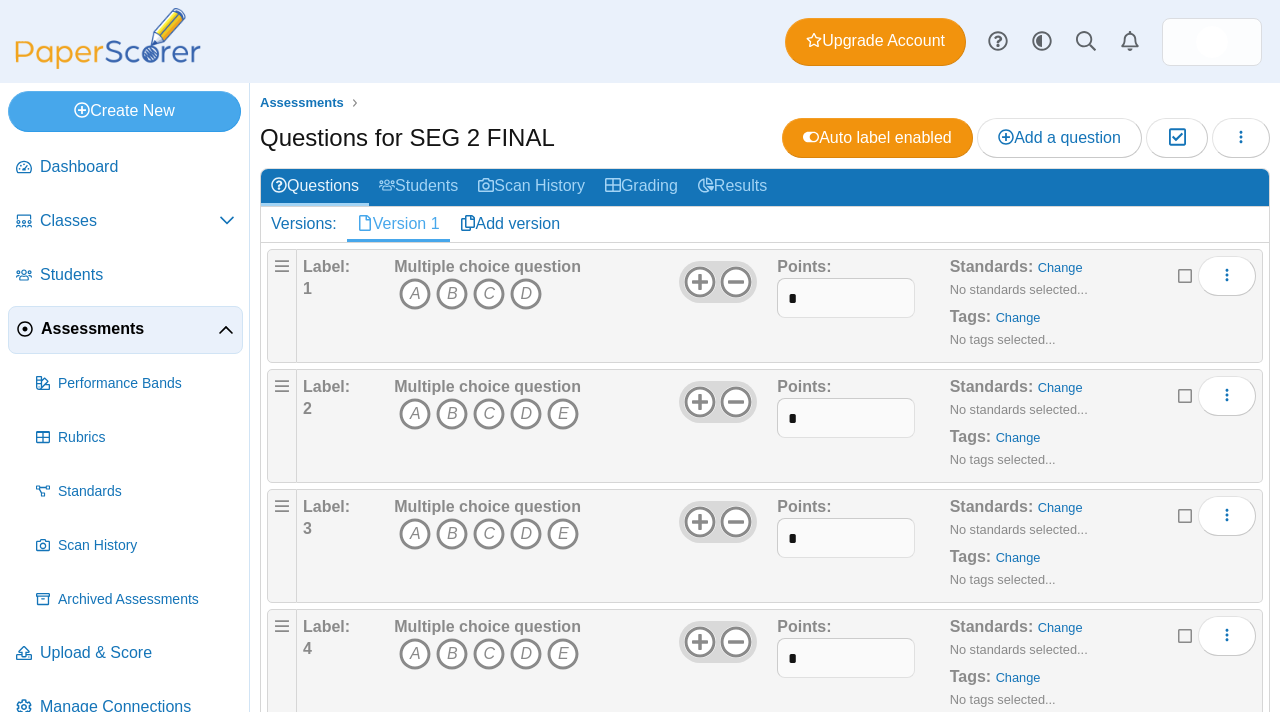 click on "Multiple choice question
A
B
C D E" at bounding box center (583, 426) 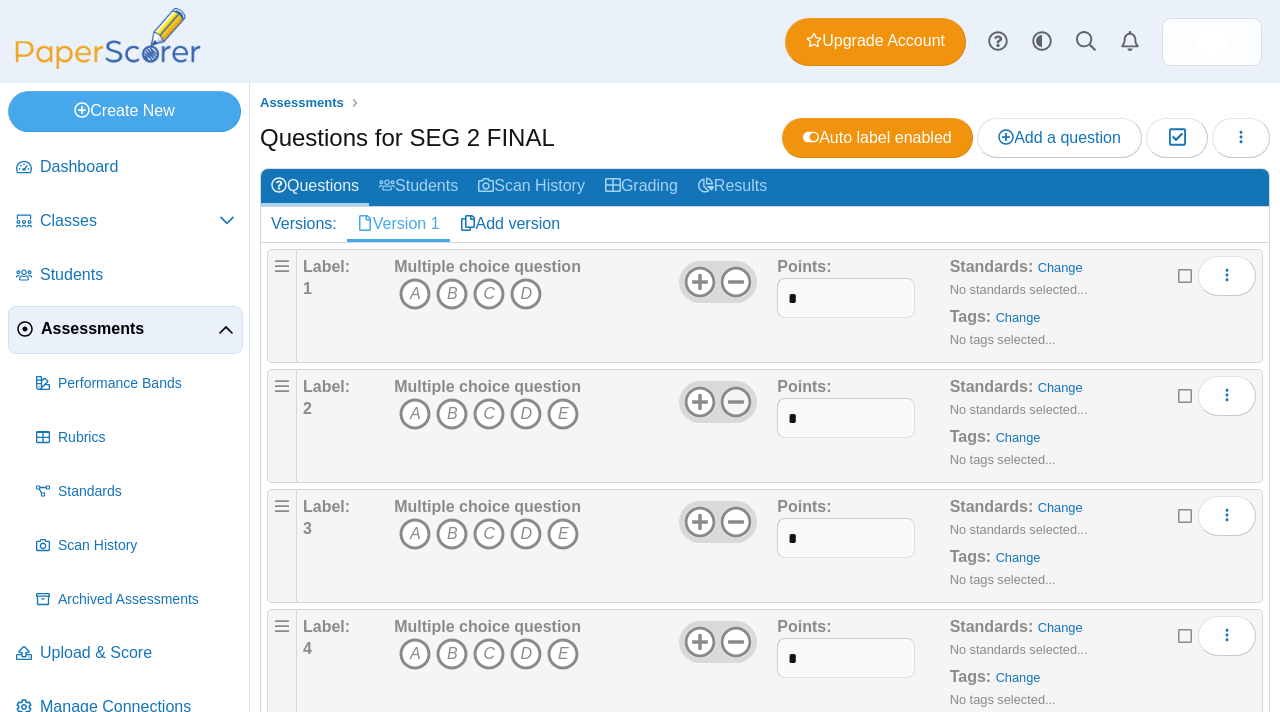 click 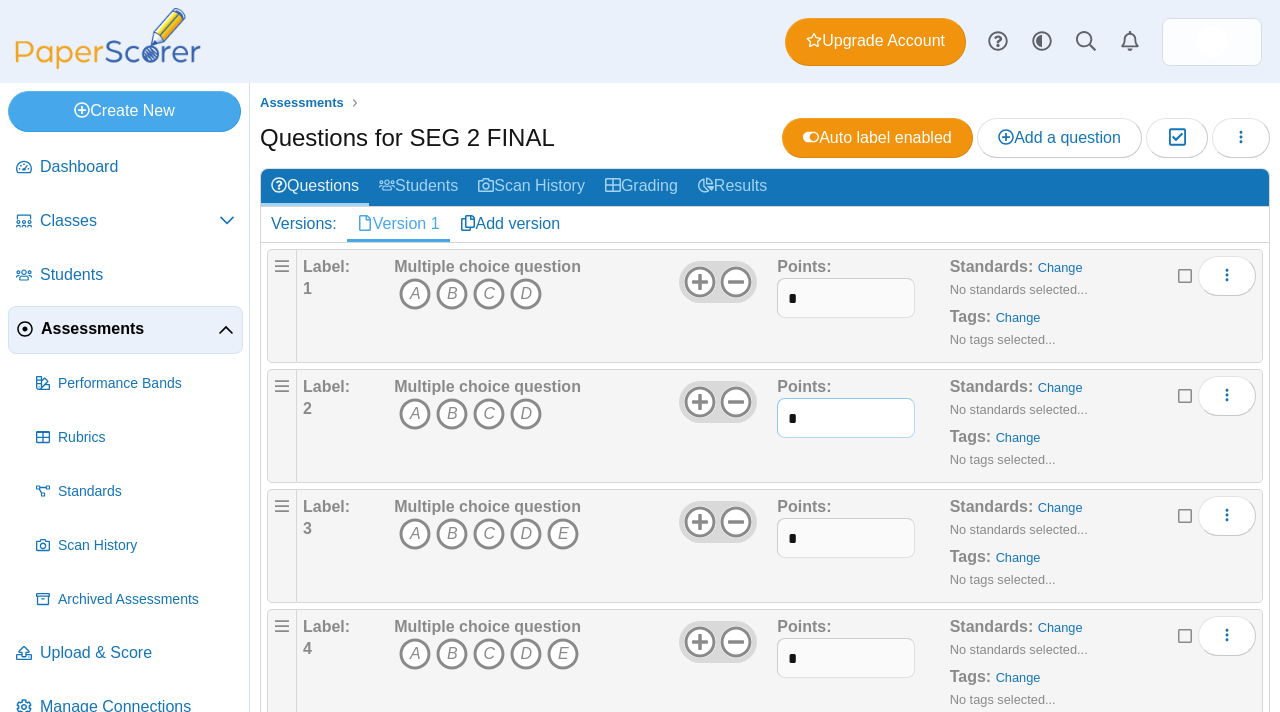 drag, startPoint x: 812, startPoint y: 421, endPoint x: 798, endPoint y: 421, distance: 14 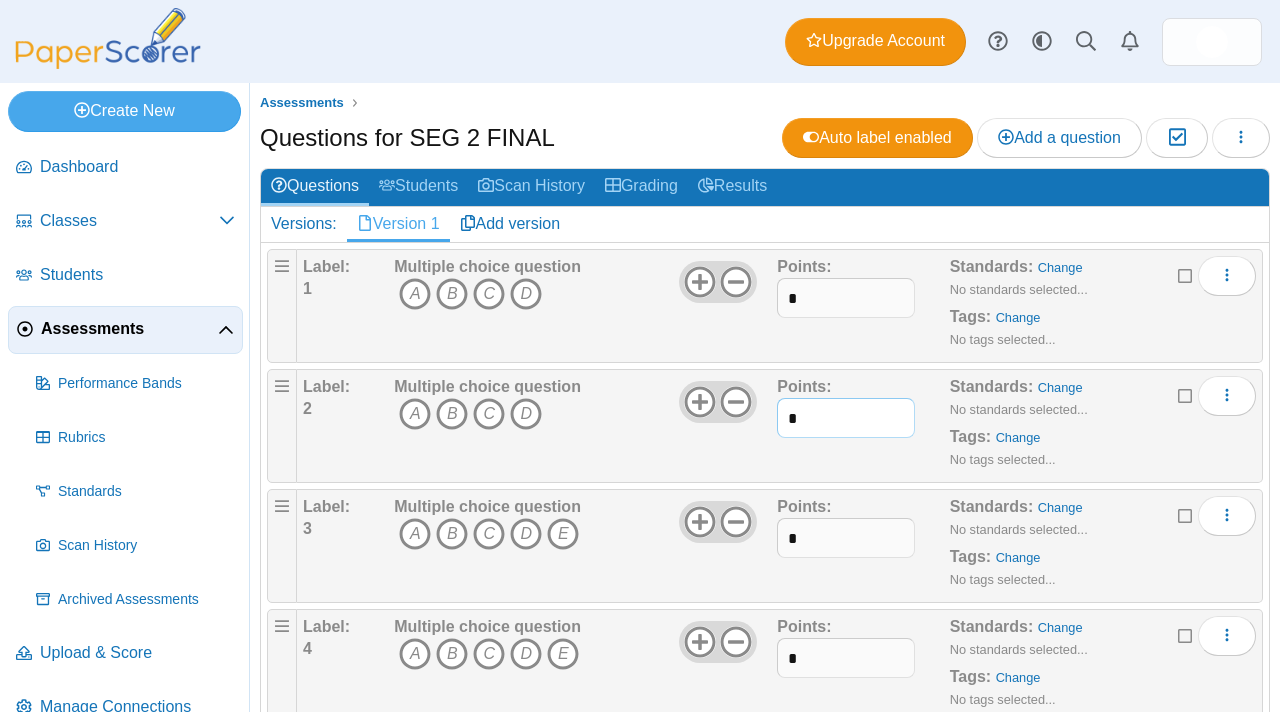 click on "*" at bounding box center [846, 418] 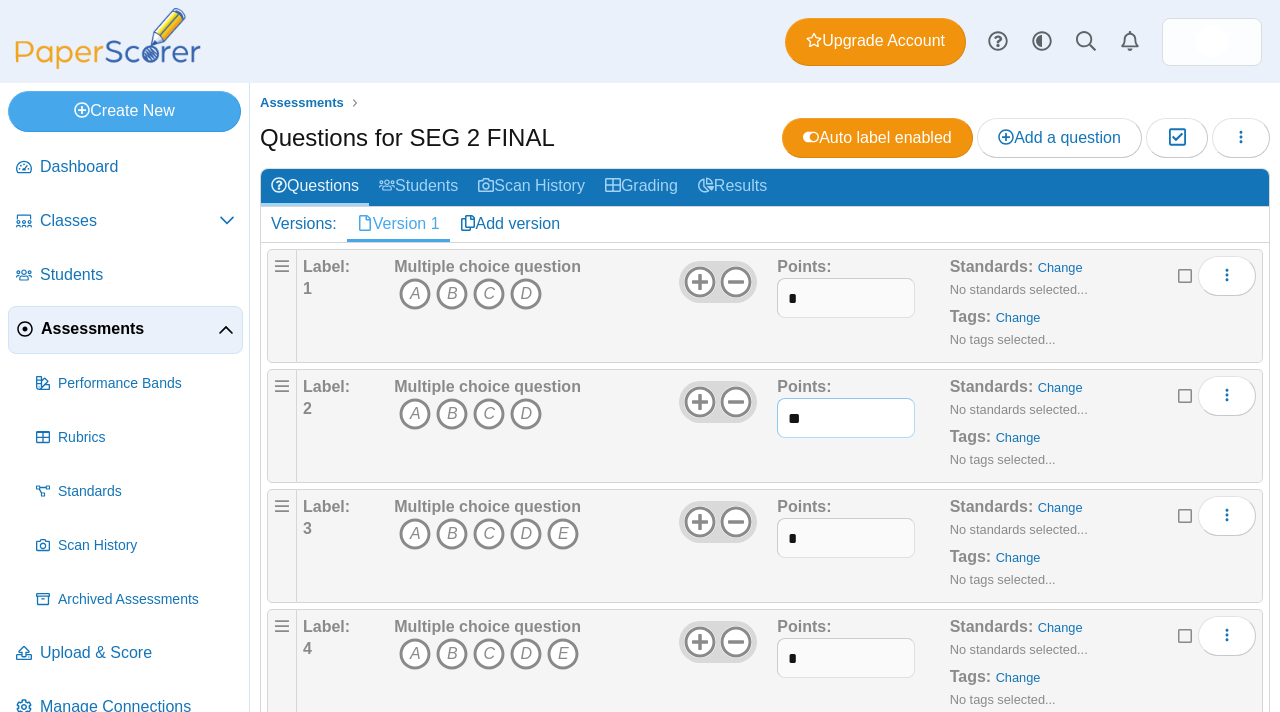 type on "*" 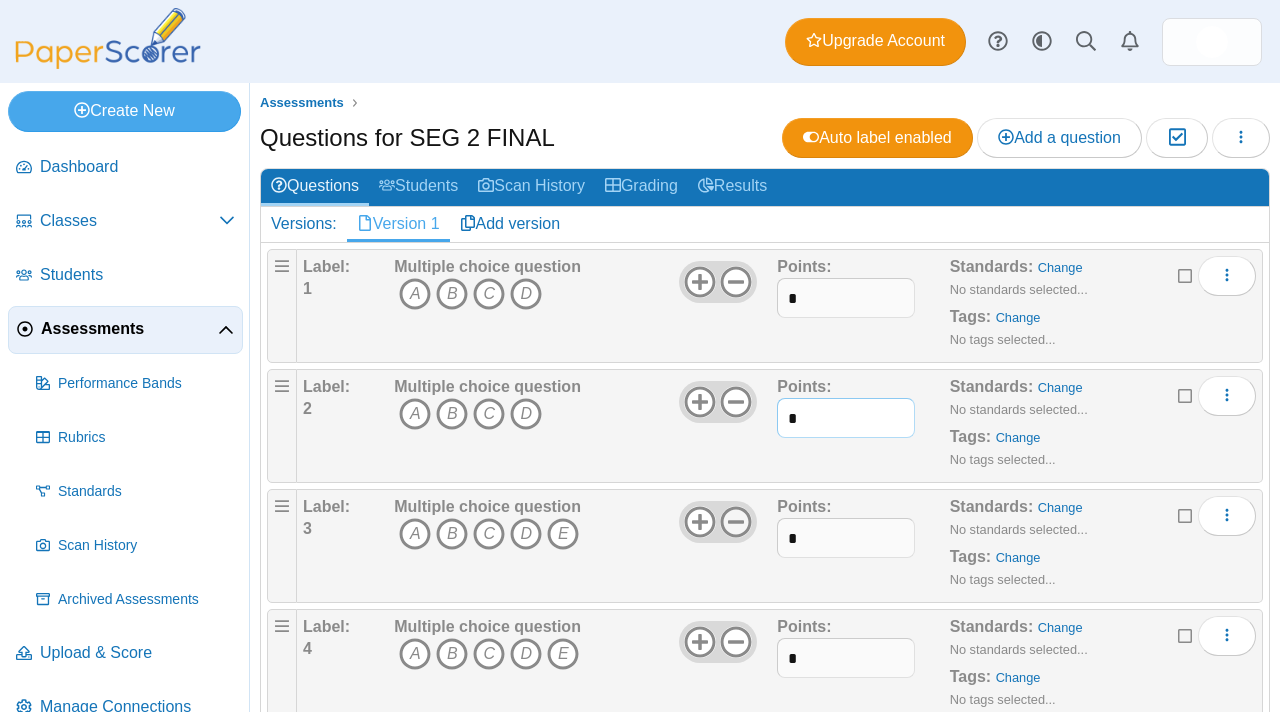 type on "*" 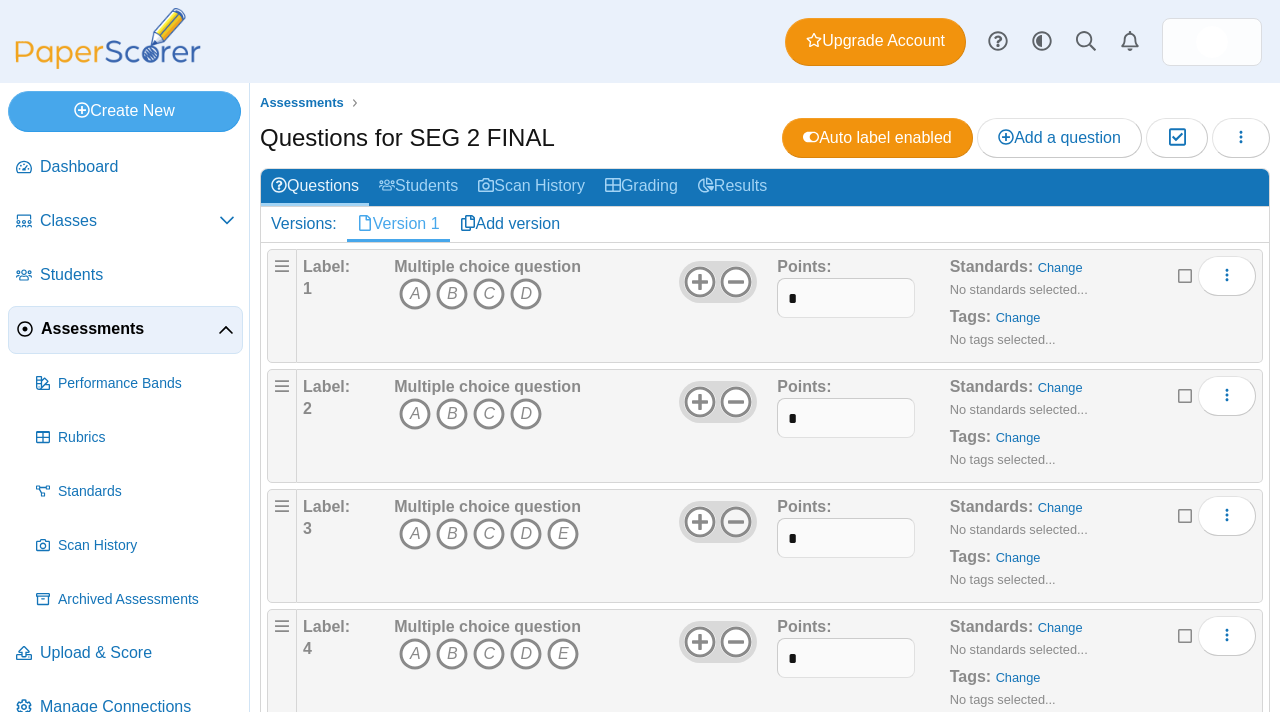click 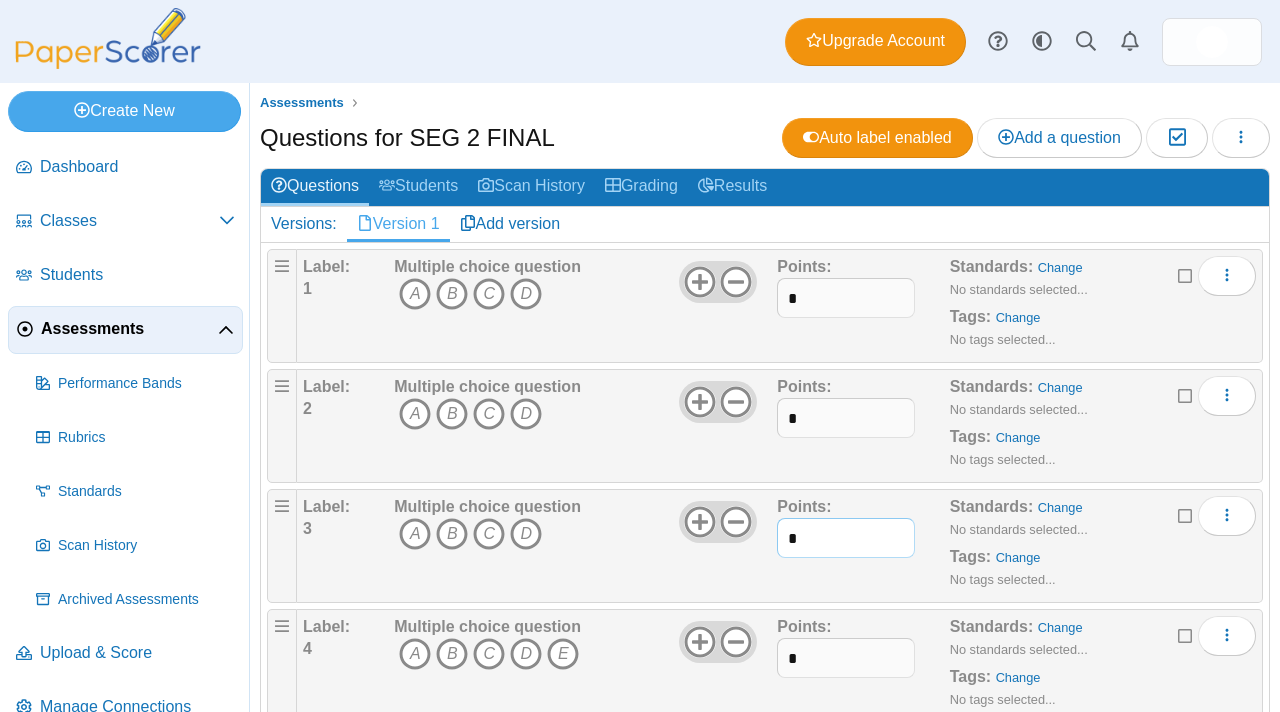 drag, startPoint x: 811, startPoint y: 538, endPoint x: 783, endPoint y: 534, distance: 28.284271 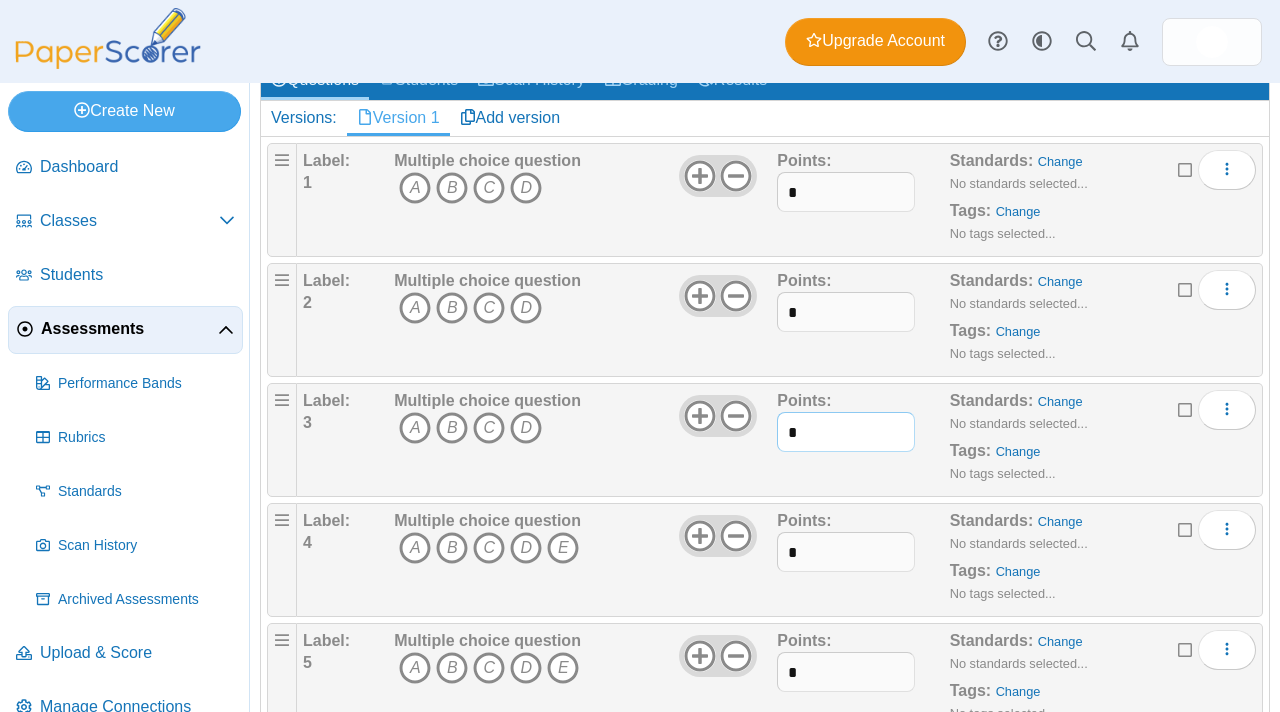 scroll, scrollTop: 112, scrollLeft: 0, axis: vertical 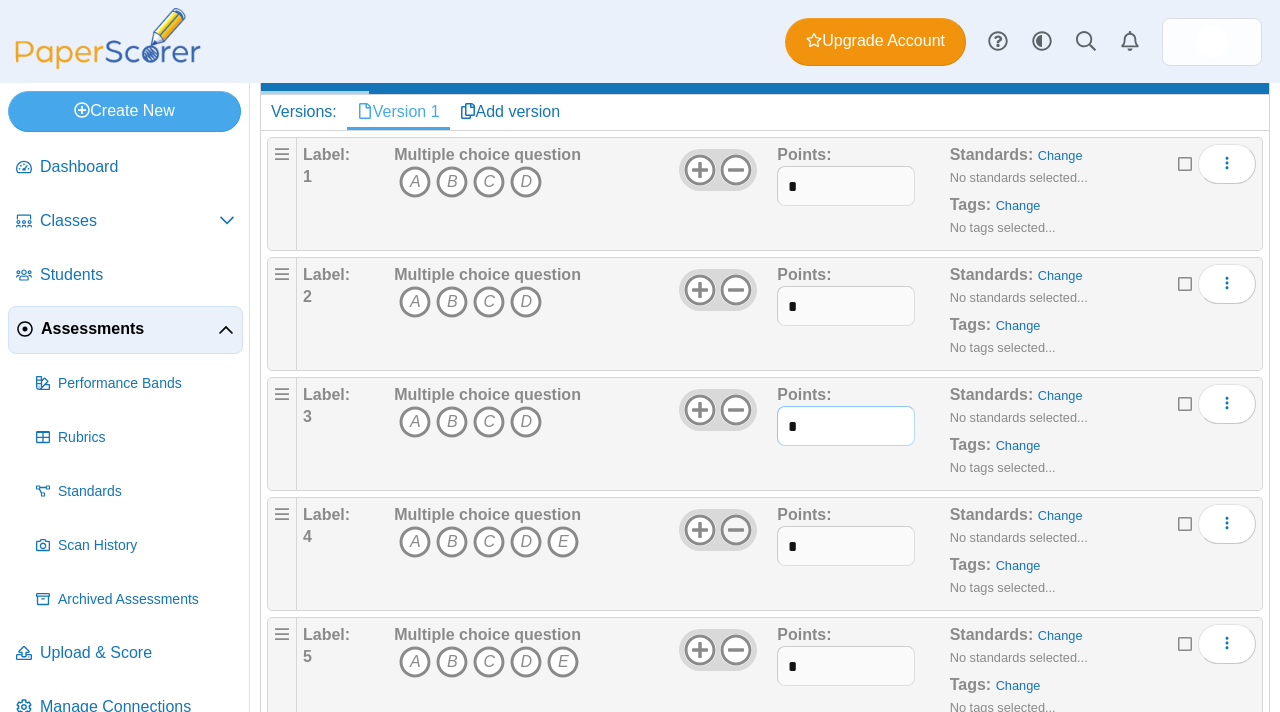 type on "*" 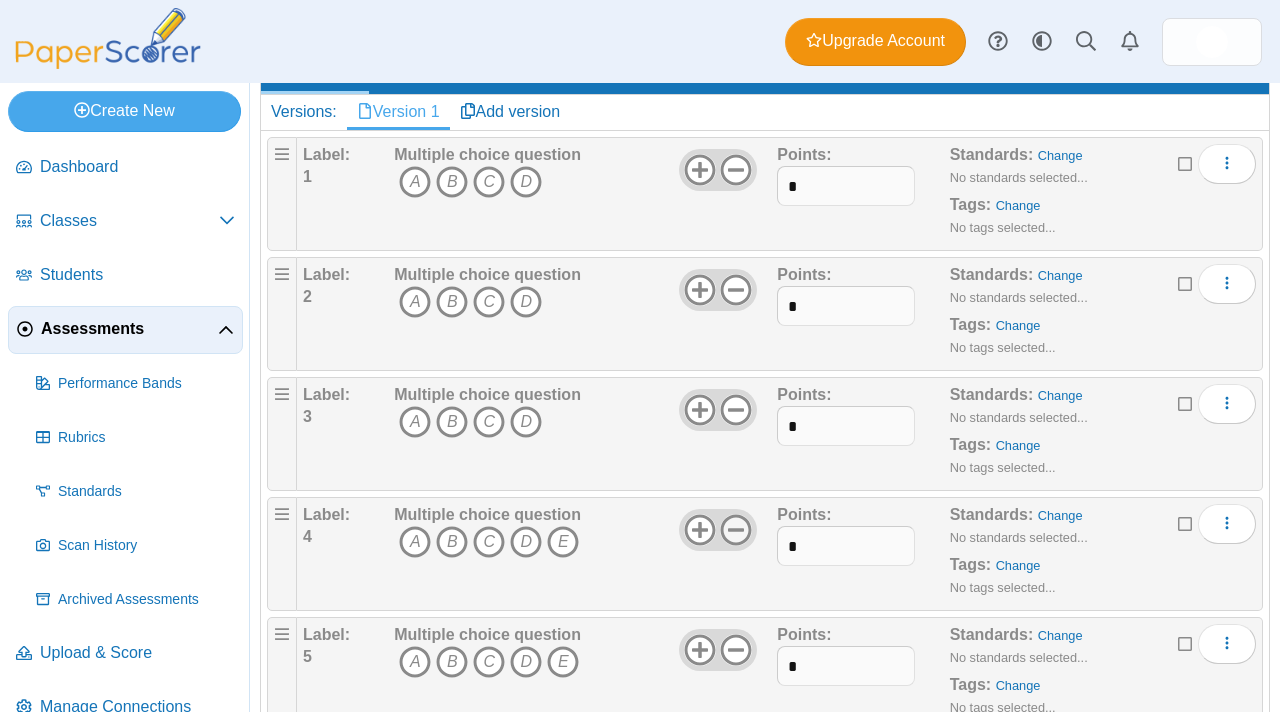 click 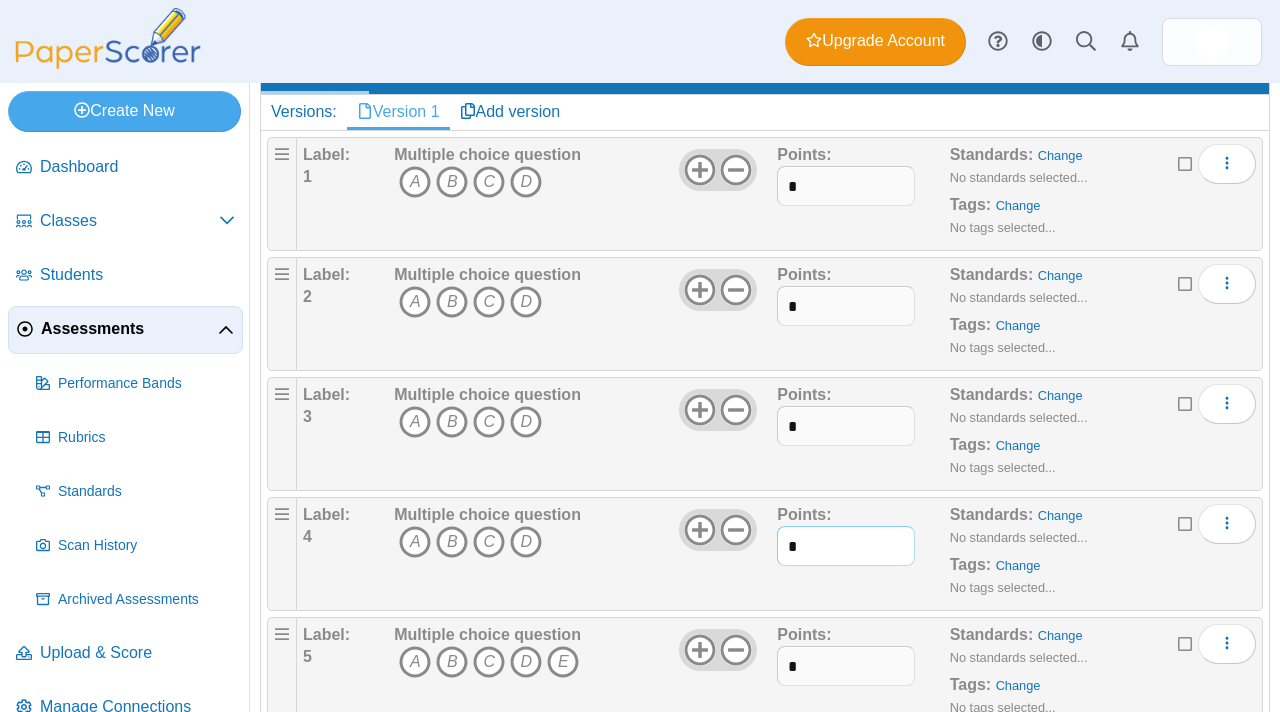 drag, startPoint x: 831, startPoint y: 551, endPoint x: 780, endPoint y: 551, distance: 51 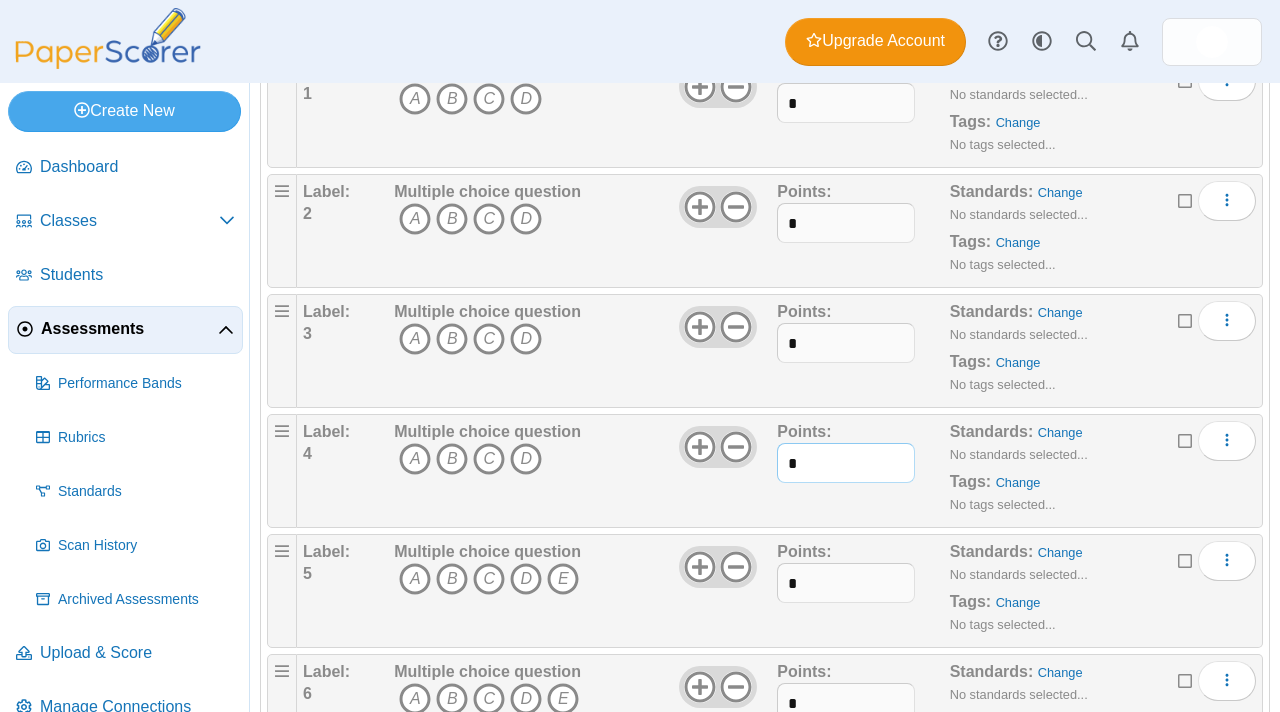 scroll, scrollTop: 198, scrollLeft: 0, axis: vertical 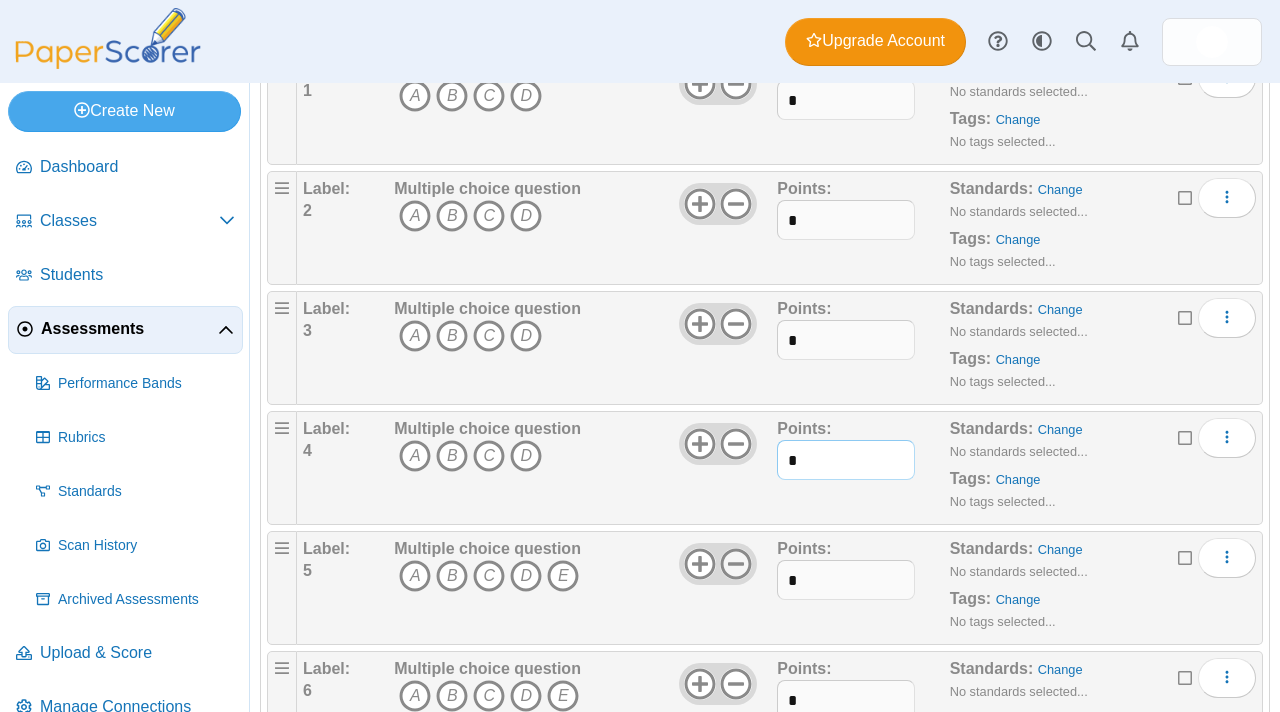 type on "*" 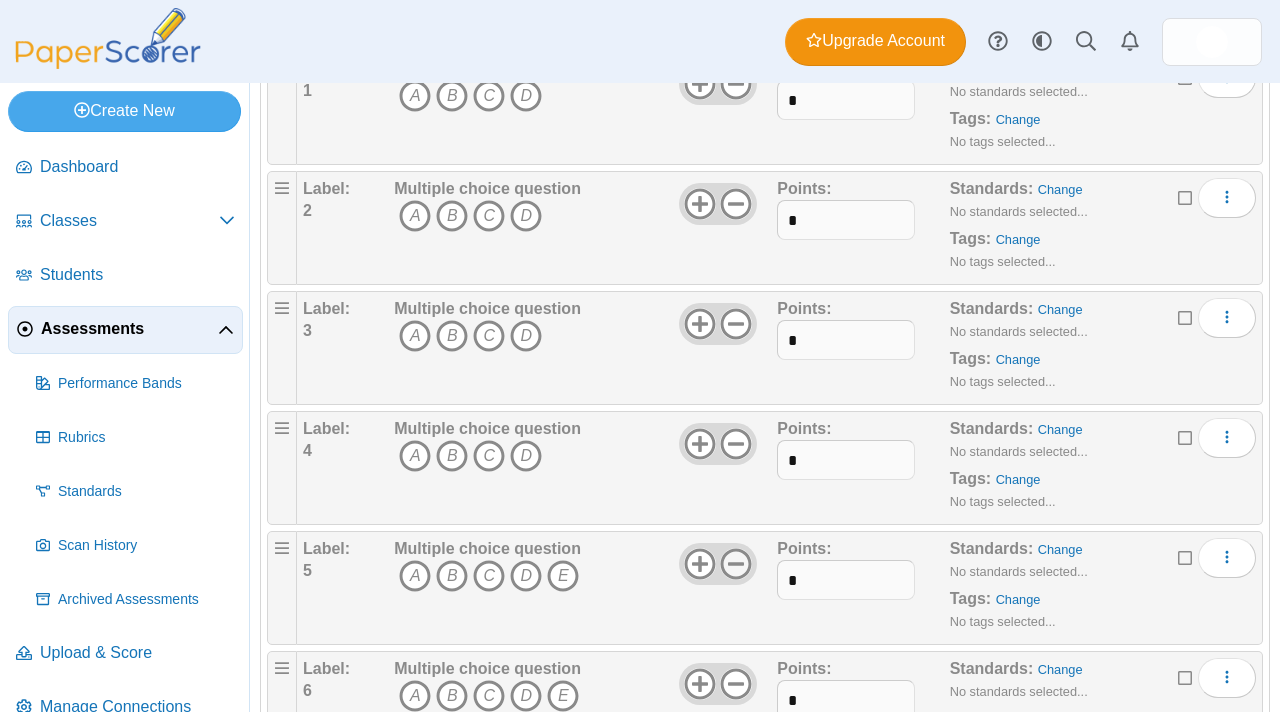 click 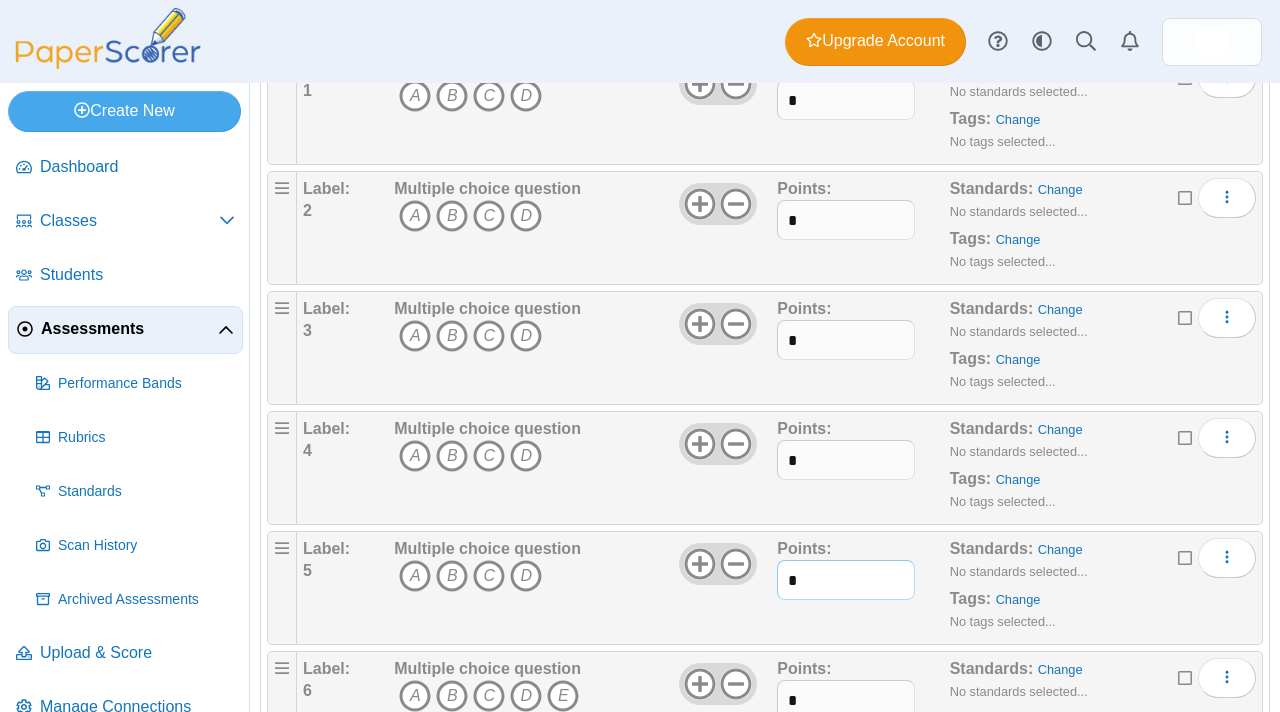 drag, startPoint x: 832, startPoint y: 582, endPoint x: 781, endPoint y: 578, distance: 51.156624 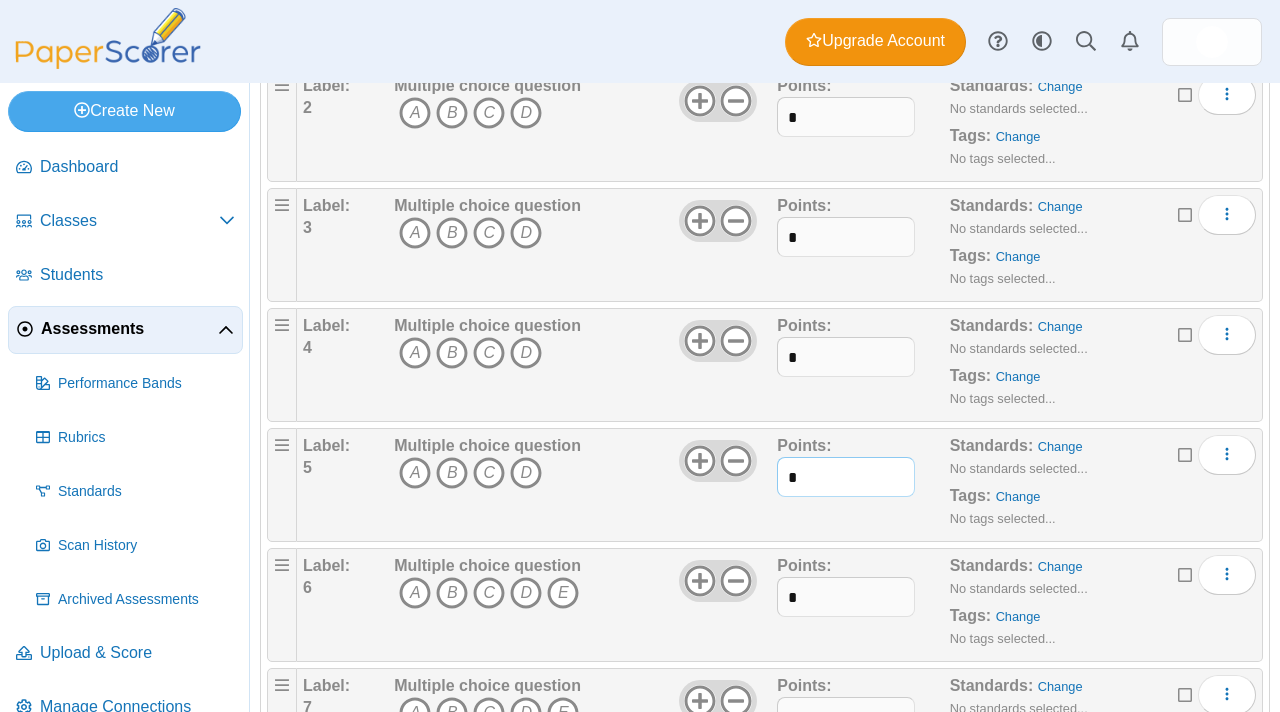 scroll, scrollTop: 363, scrollLeft: 0, axis: vertical 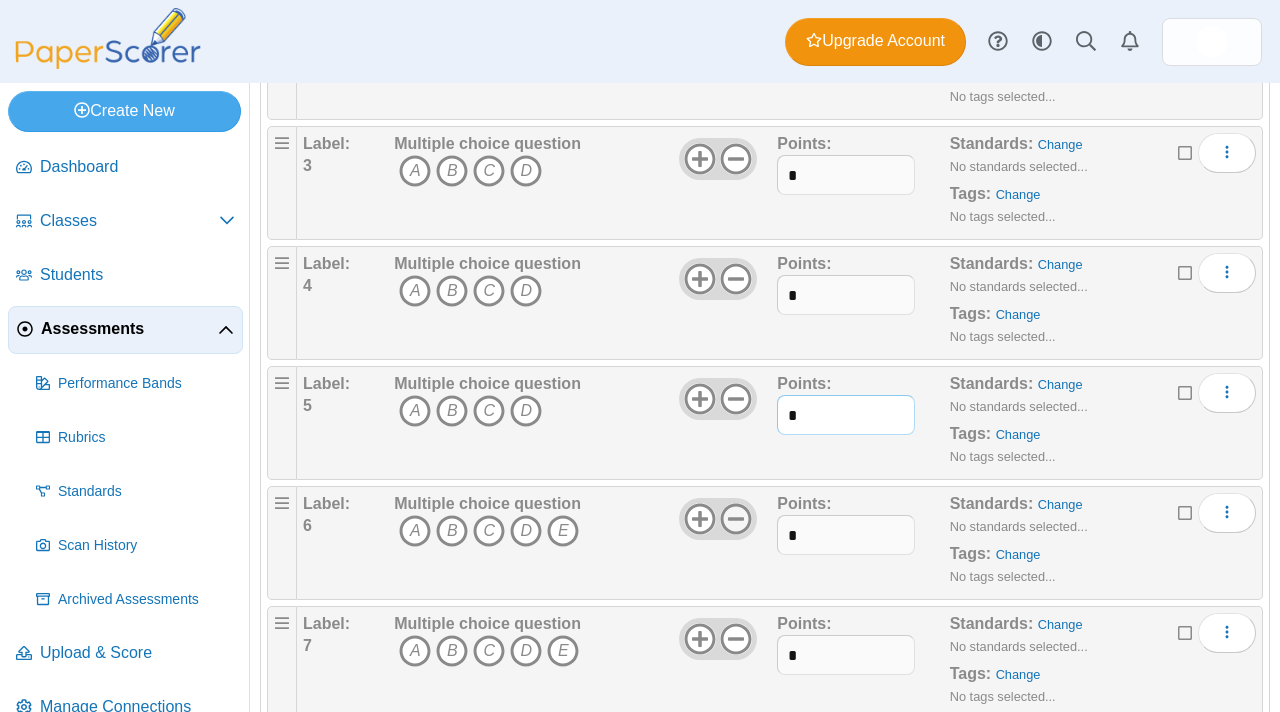 type on "*" 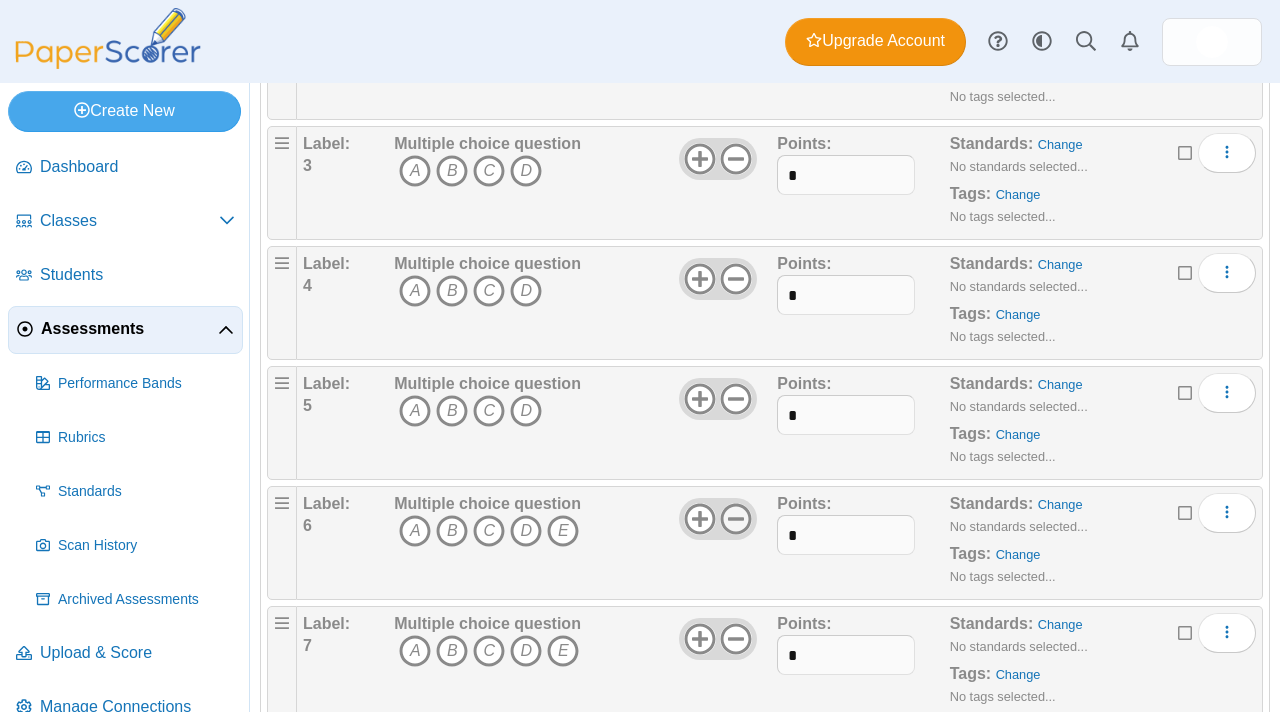 click 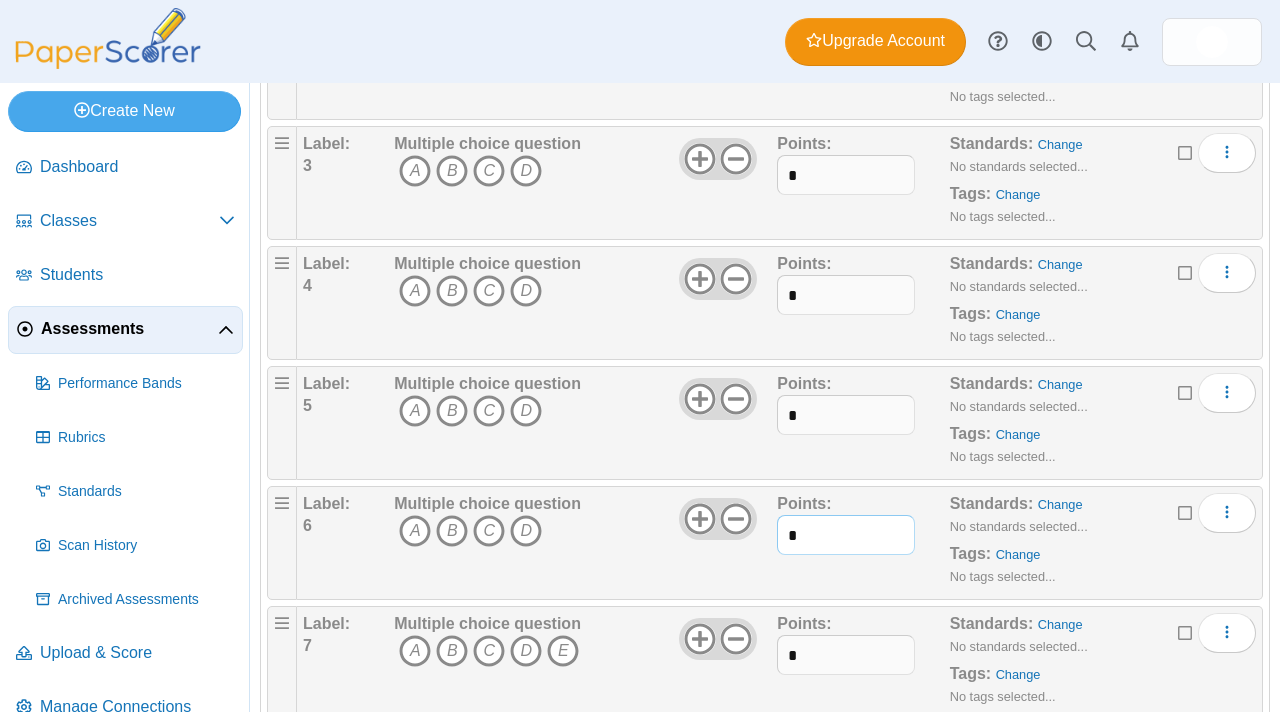 drag, startPoint x: 829, startPoint y: 530, endPoint x: 777, endPoint y: 529, distance: 52.009613 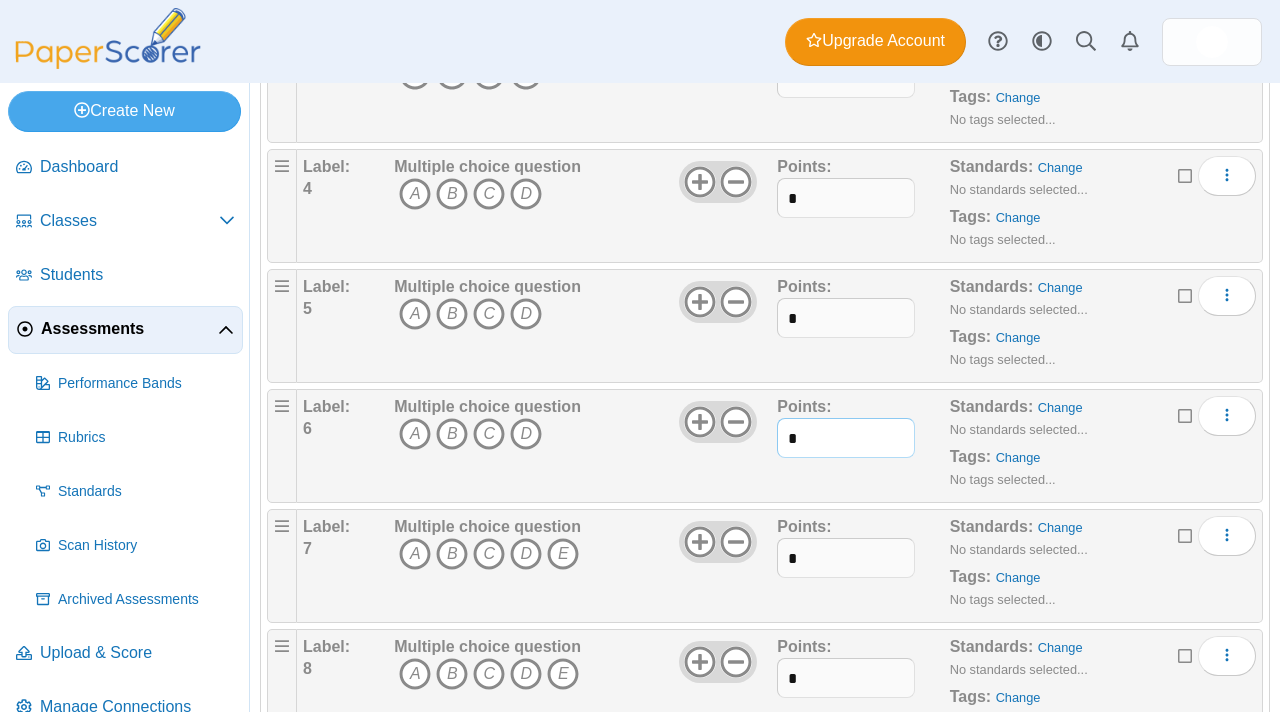scroll, scrollTop: 489, scrollLeft: 0, axis: vertical 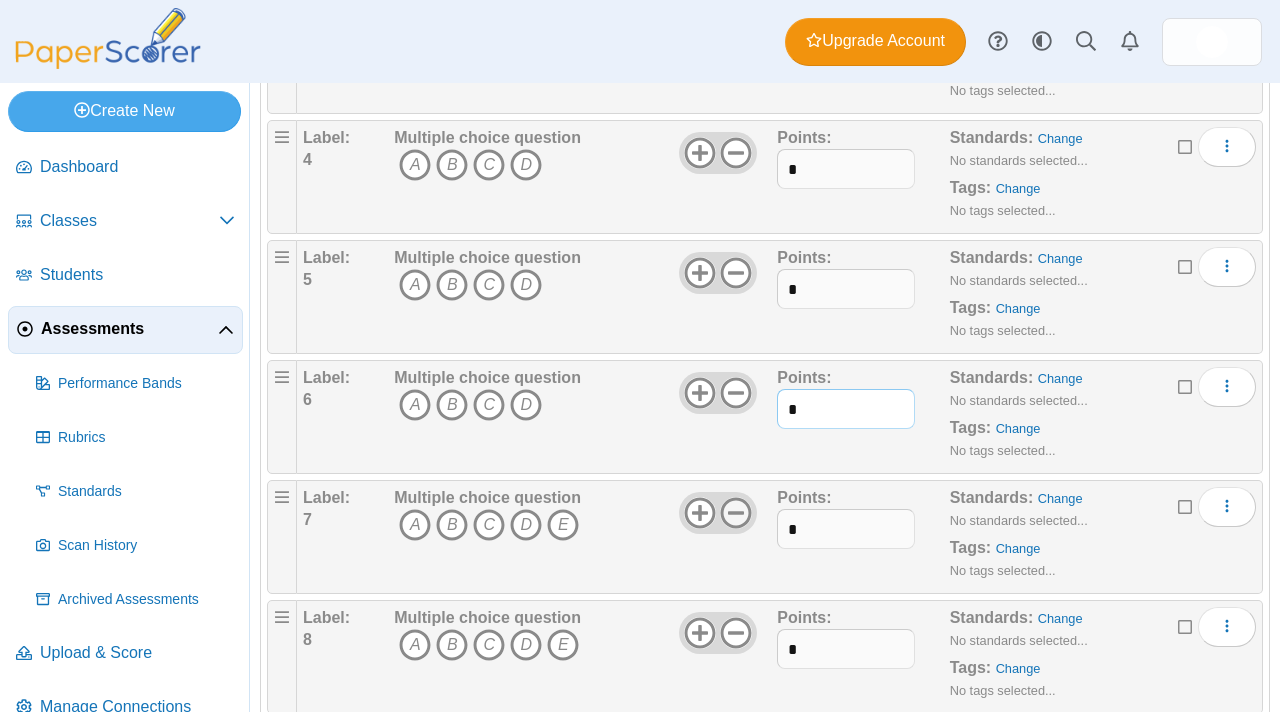 type on "*" 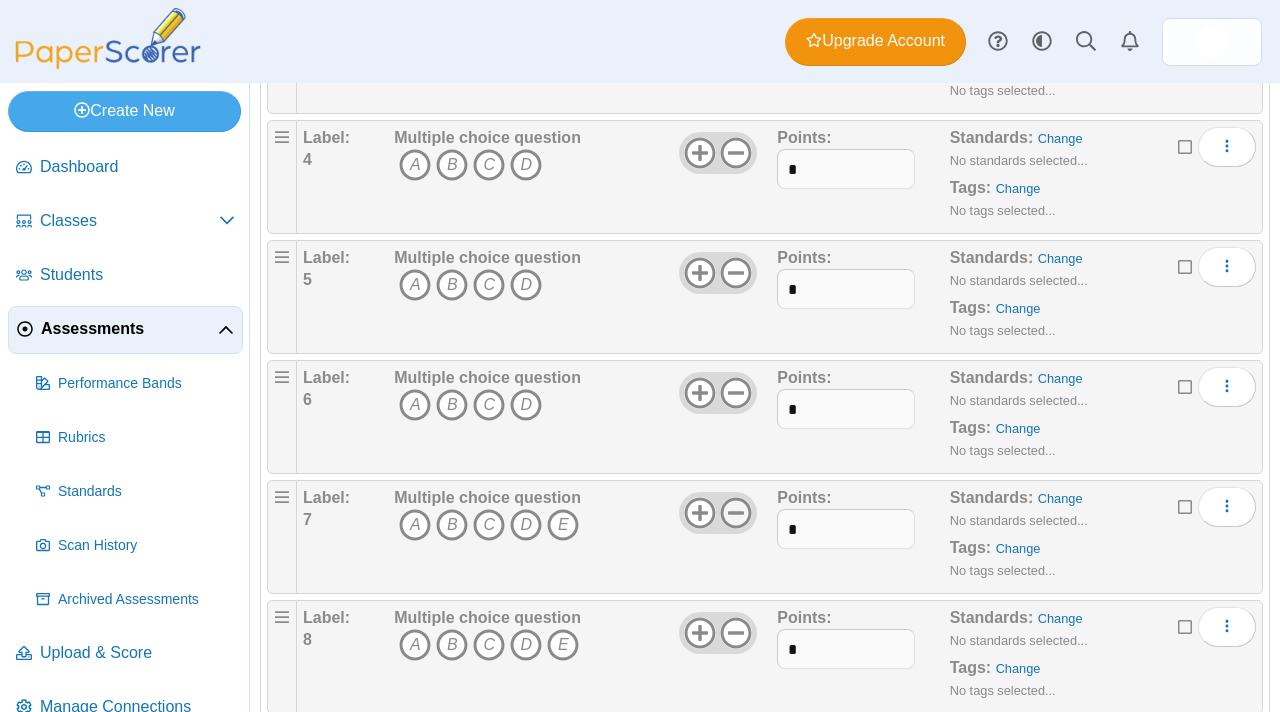 click 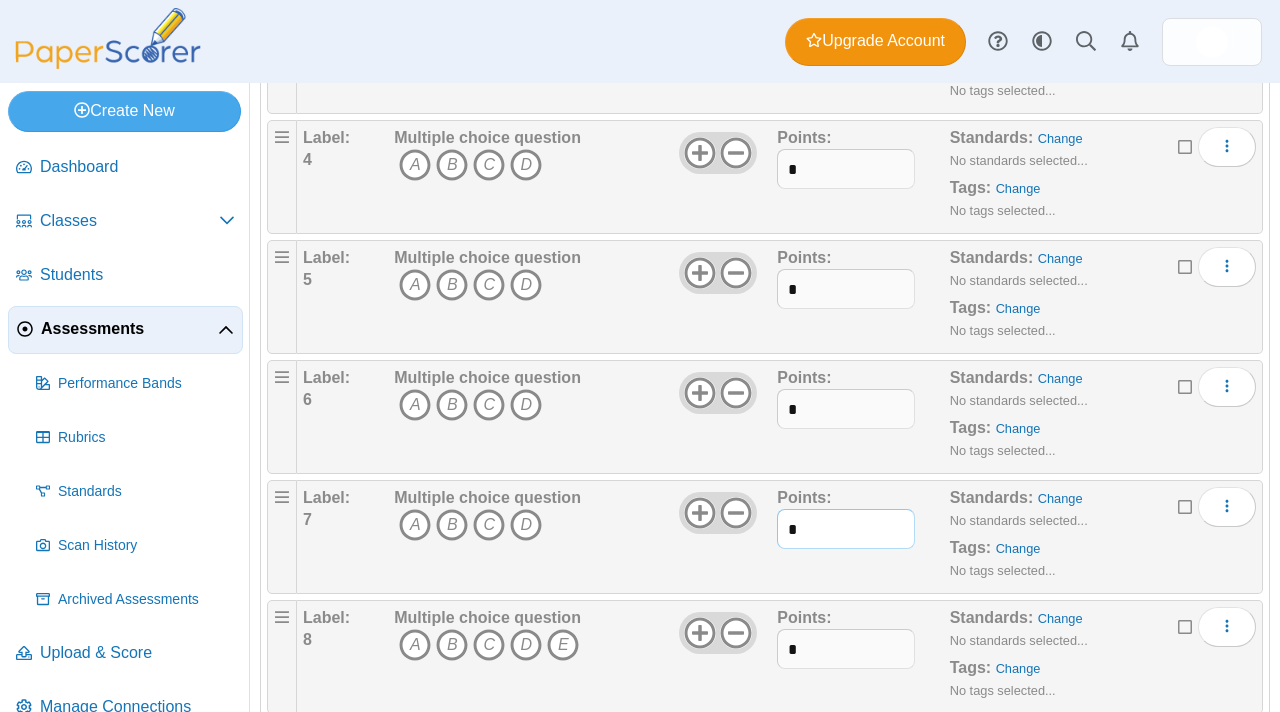 drag, startPoint x: 812, startPoint y: 527, endPoint x: 783, endPoint y: 527, distance: 29 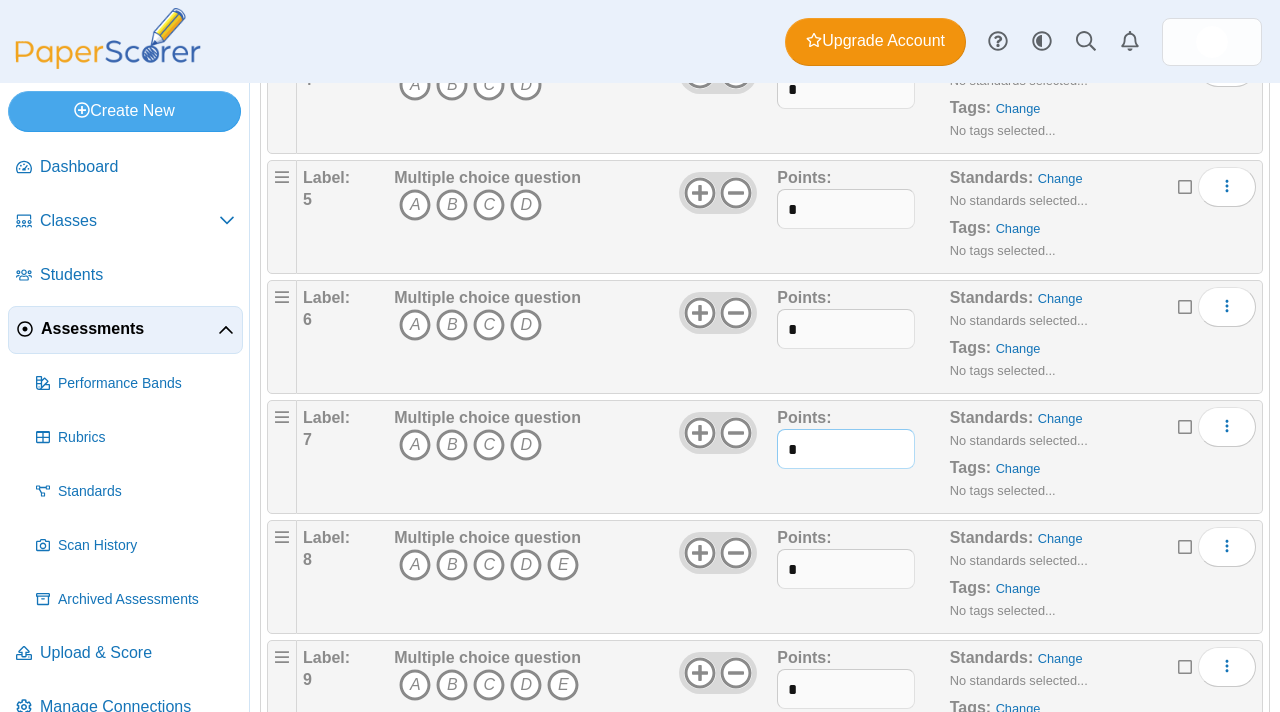 scroll, scrollTop: 574, scrollLeft: 0, axis: vertical 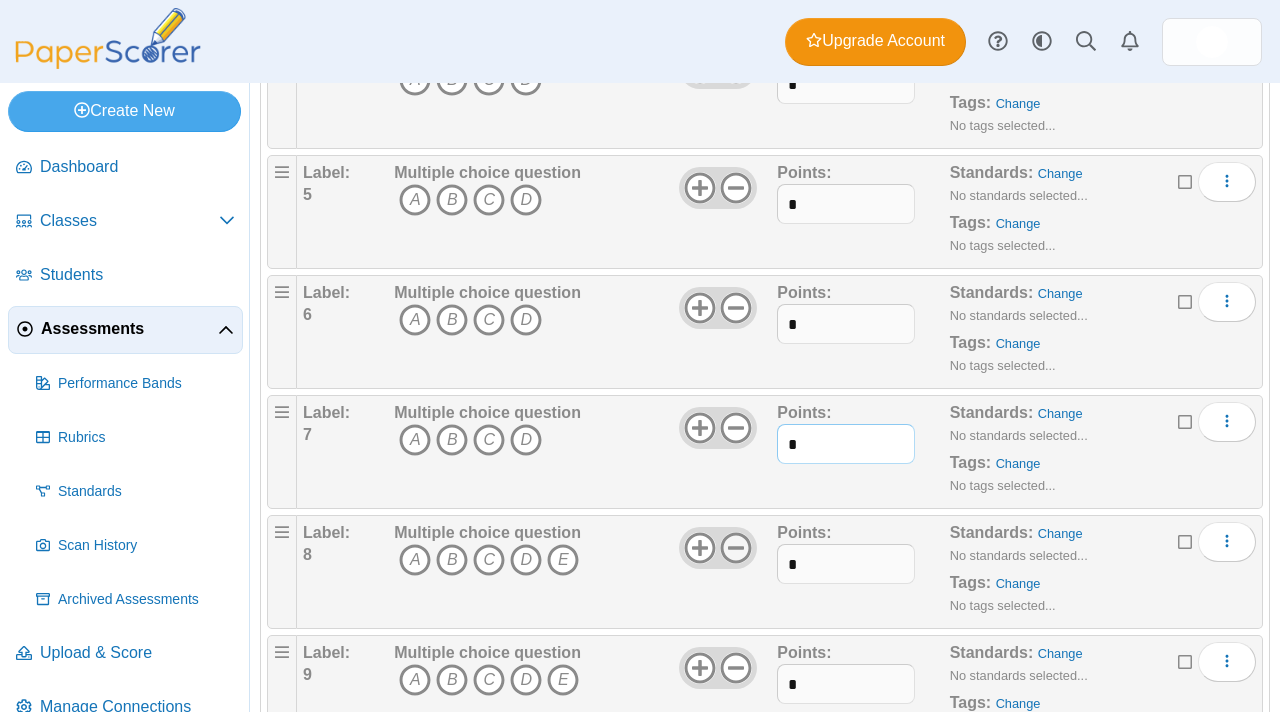 type on "*" 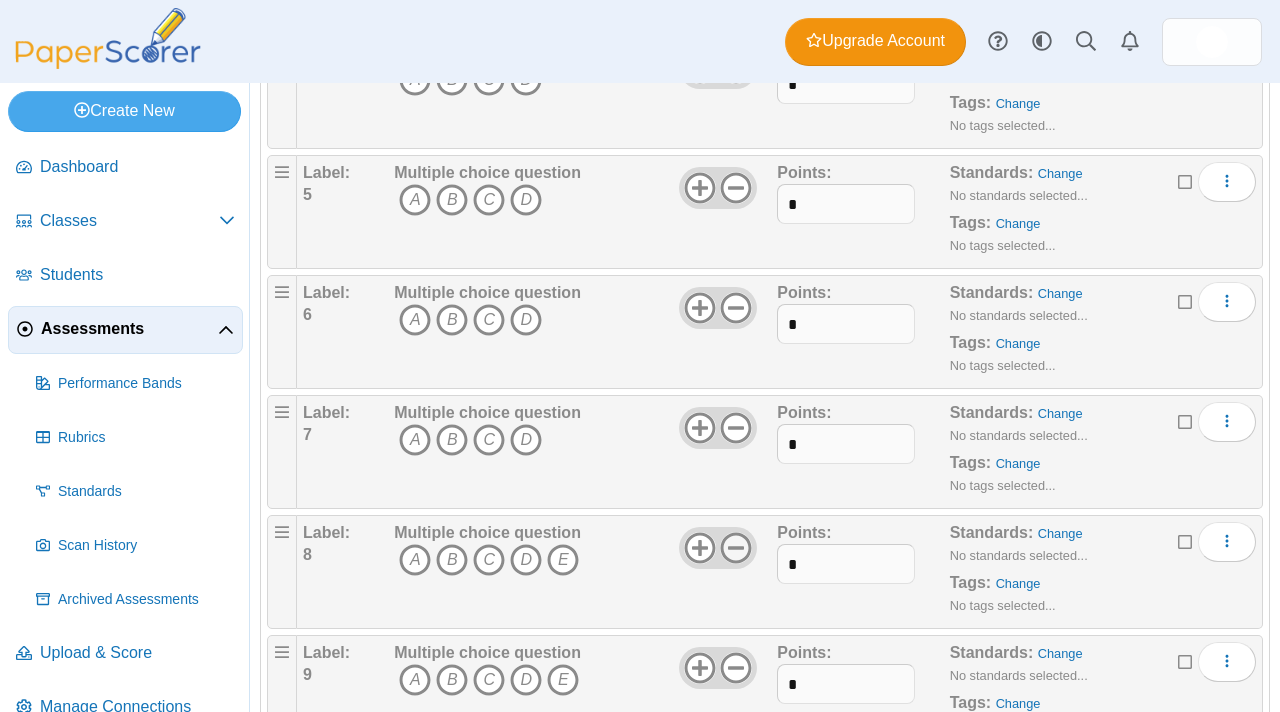 click 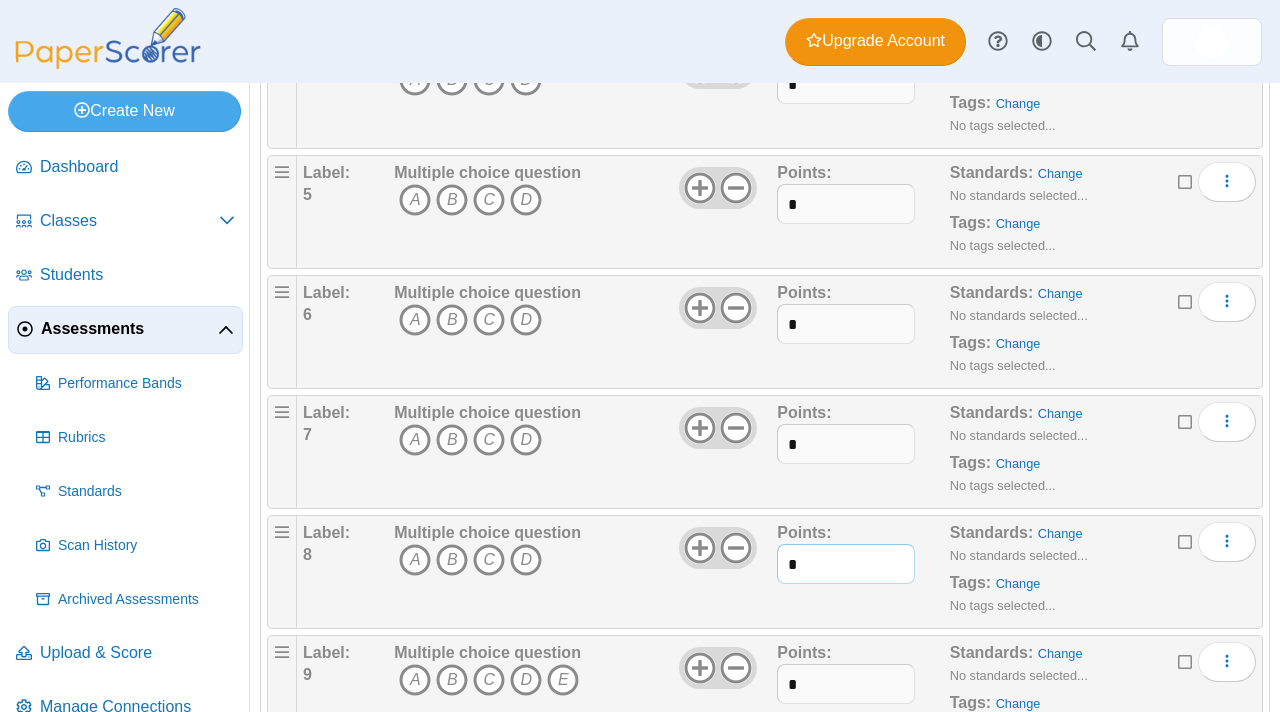 drag, startPoint x: 819, startPoint y: 560, endPoint x: 777, endPoint y: 560, distance: 42 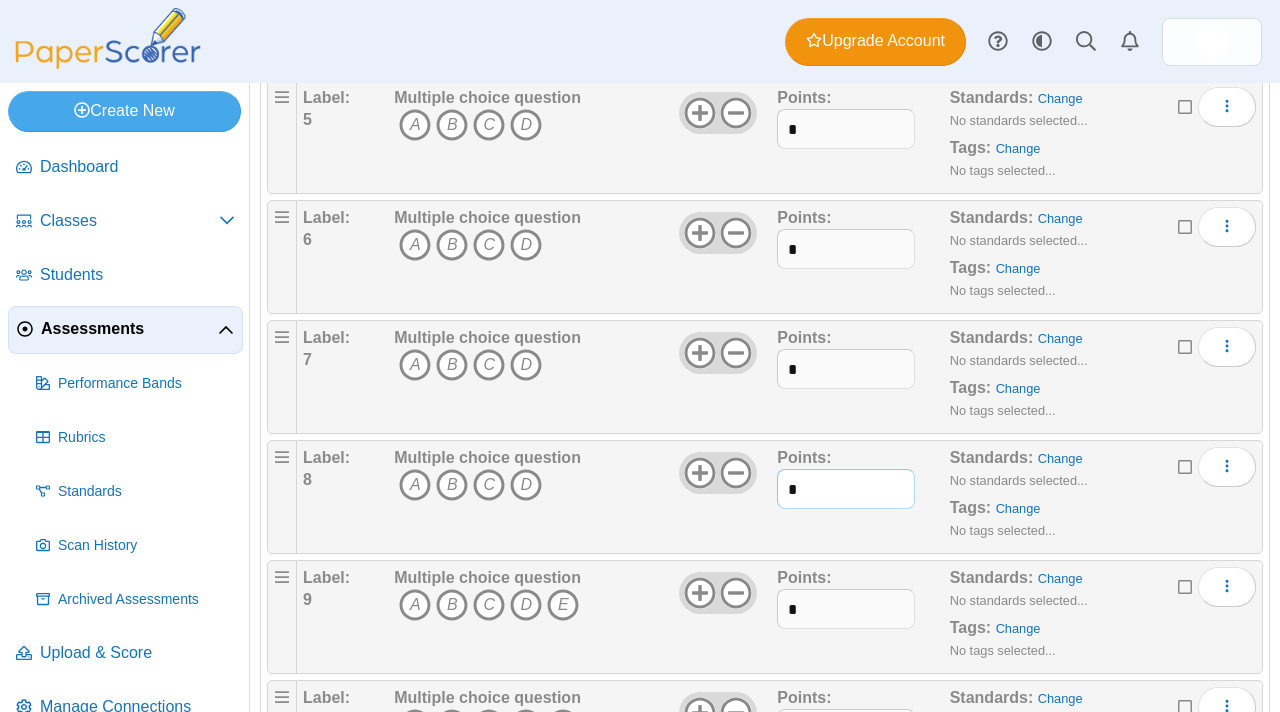 scroll, scrollTop: 696, scrollLeft: 0, axis: vertical 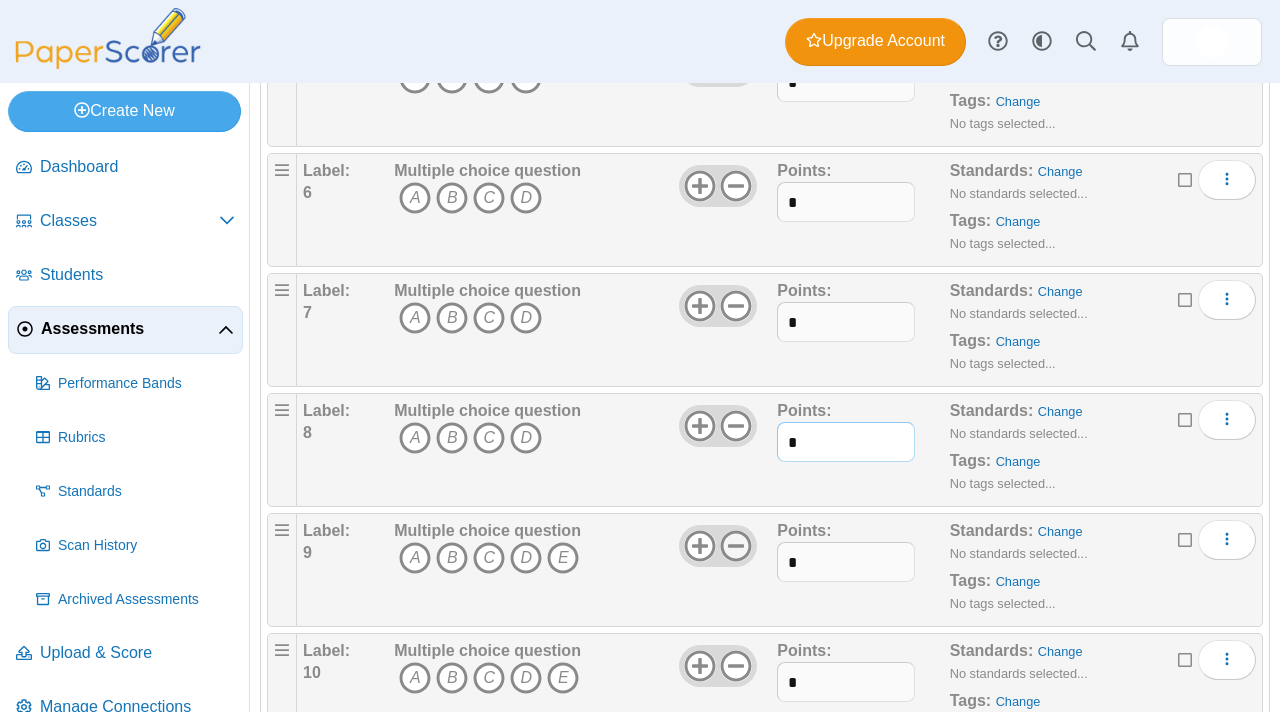 type on "*" 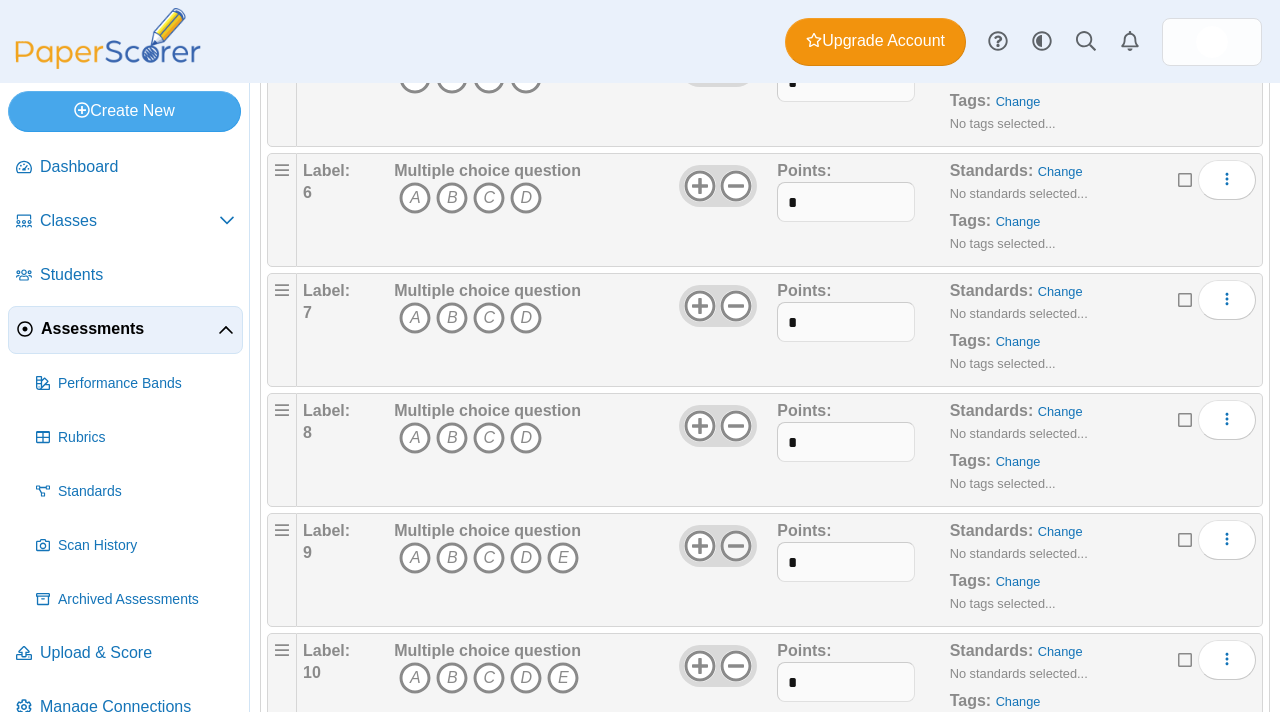 click 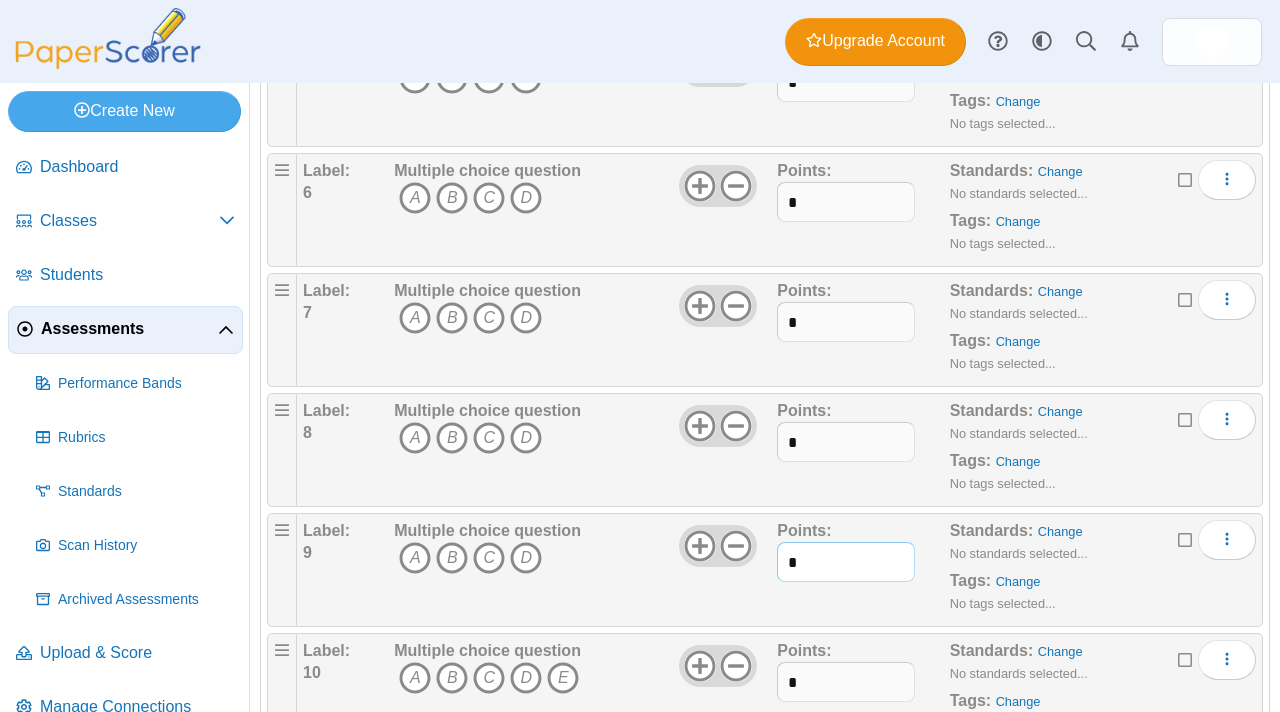 drag, startPoint x: 803, startPoint y: 571, endPoint x: 777, endPoint y: 571, distance: 26 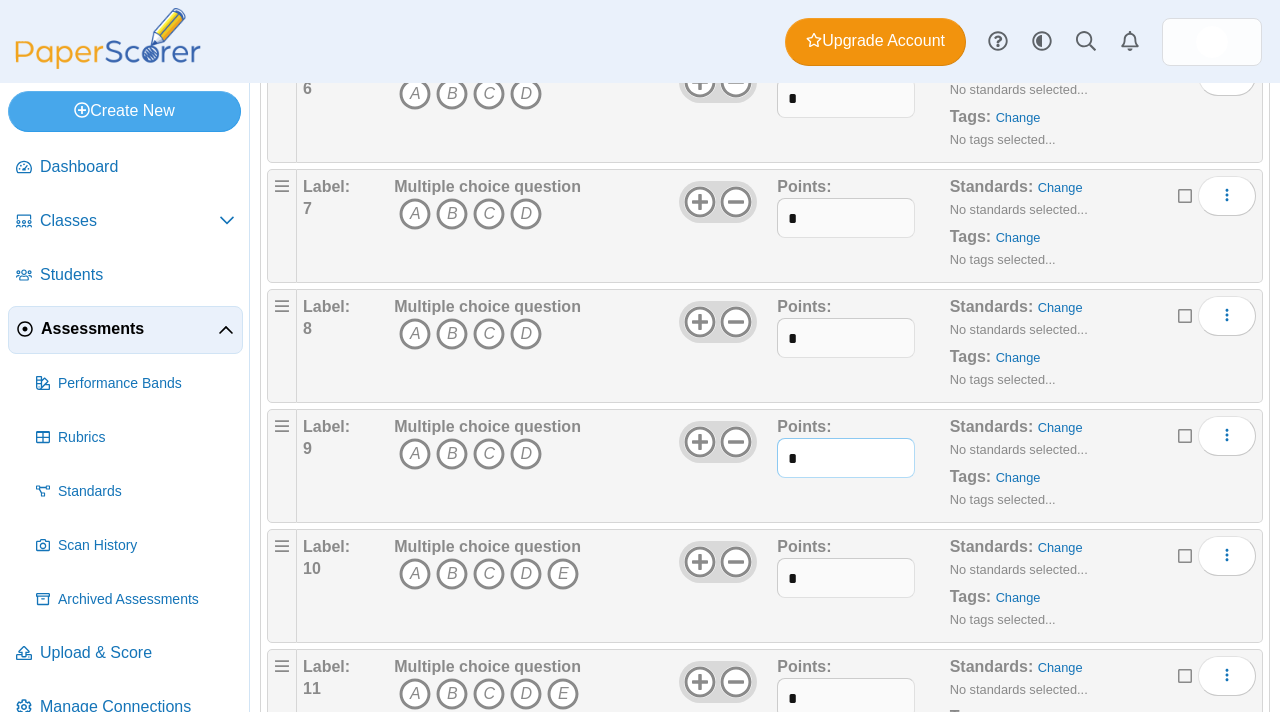 scroll, scrollTop: 818, scrollLeft: 0, axis: vertical 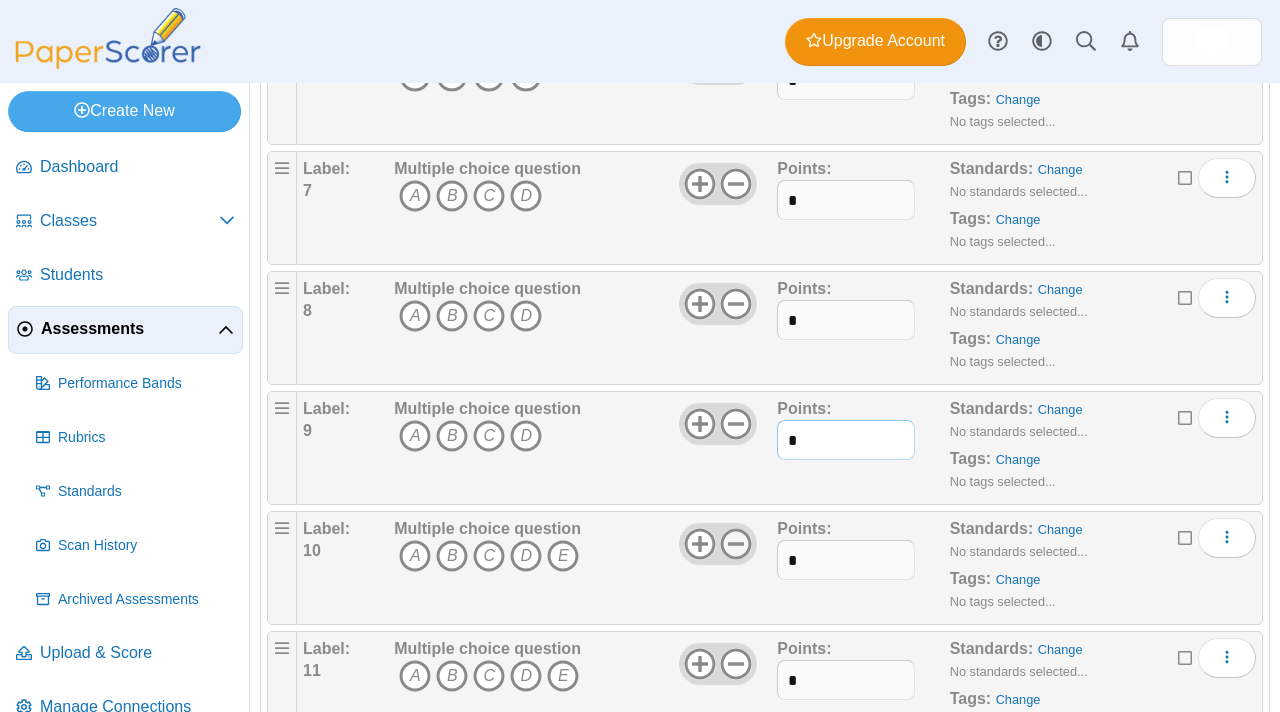 type on "*" 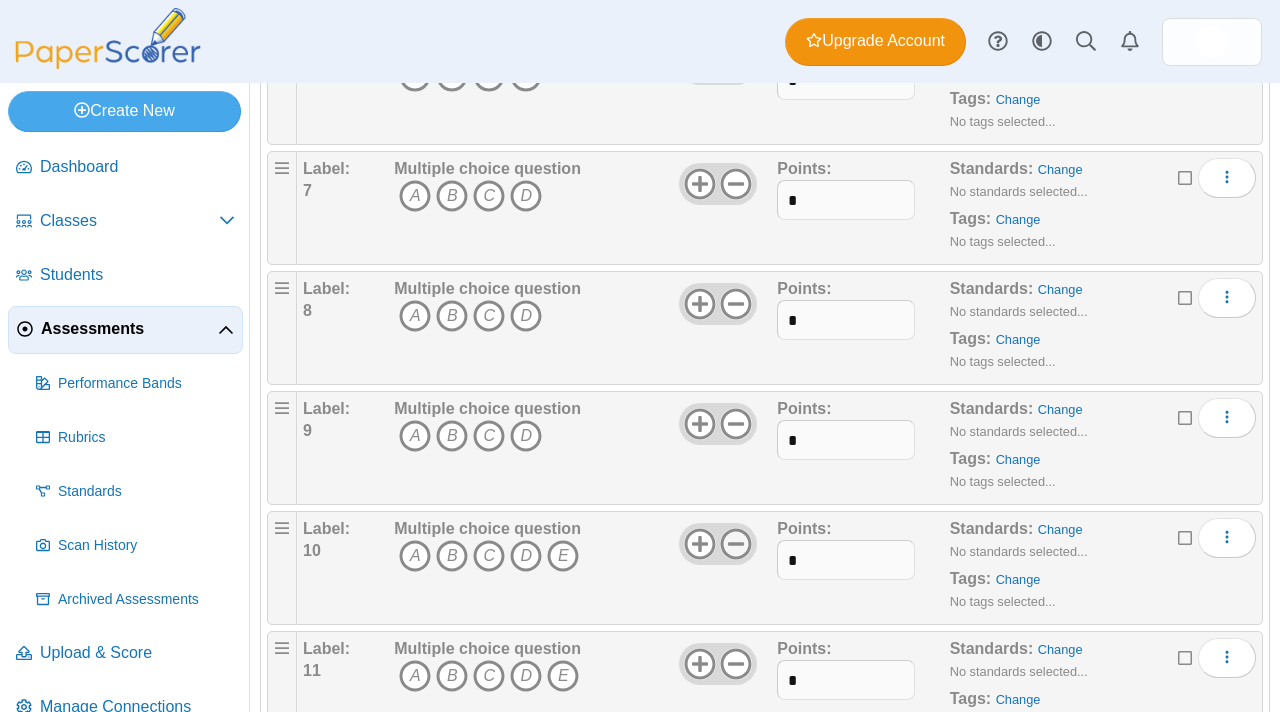 click 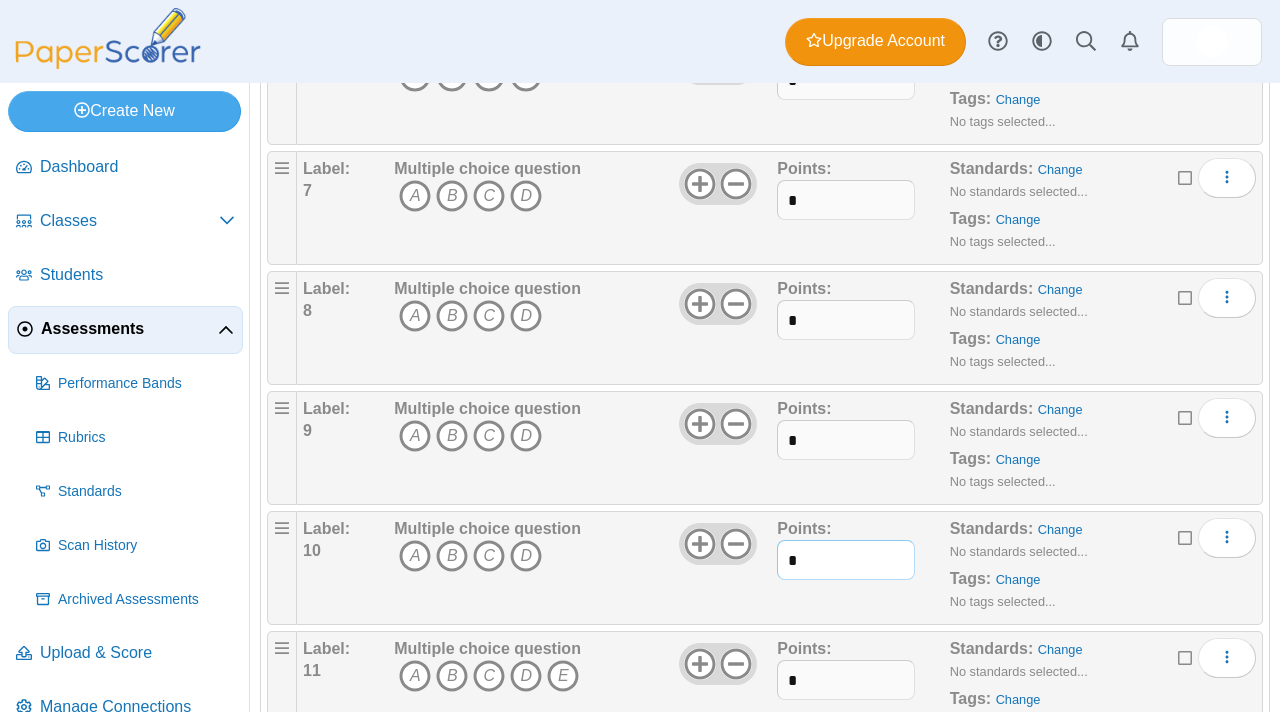 drag, startPoint x: 813, startPoint y: 554, endPoint x: 787, endPoint y: 554, distance: 26 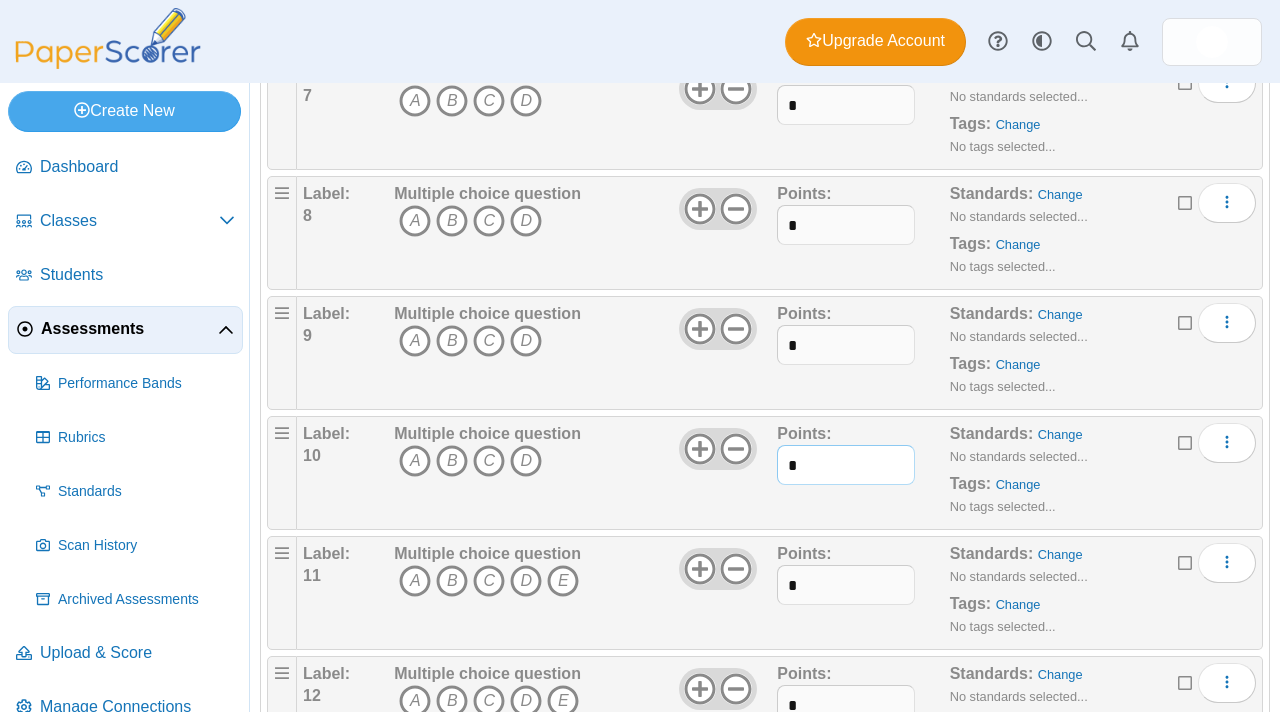 scroll, scrollTop: 941, scrollLeft: 0, axis: vertical 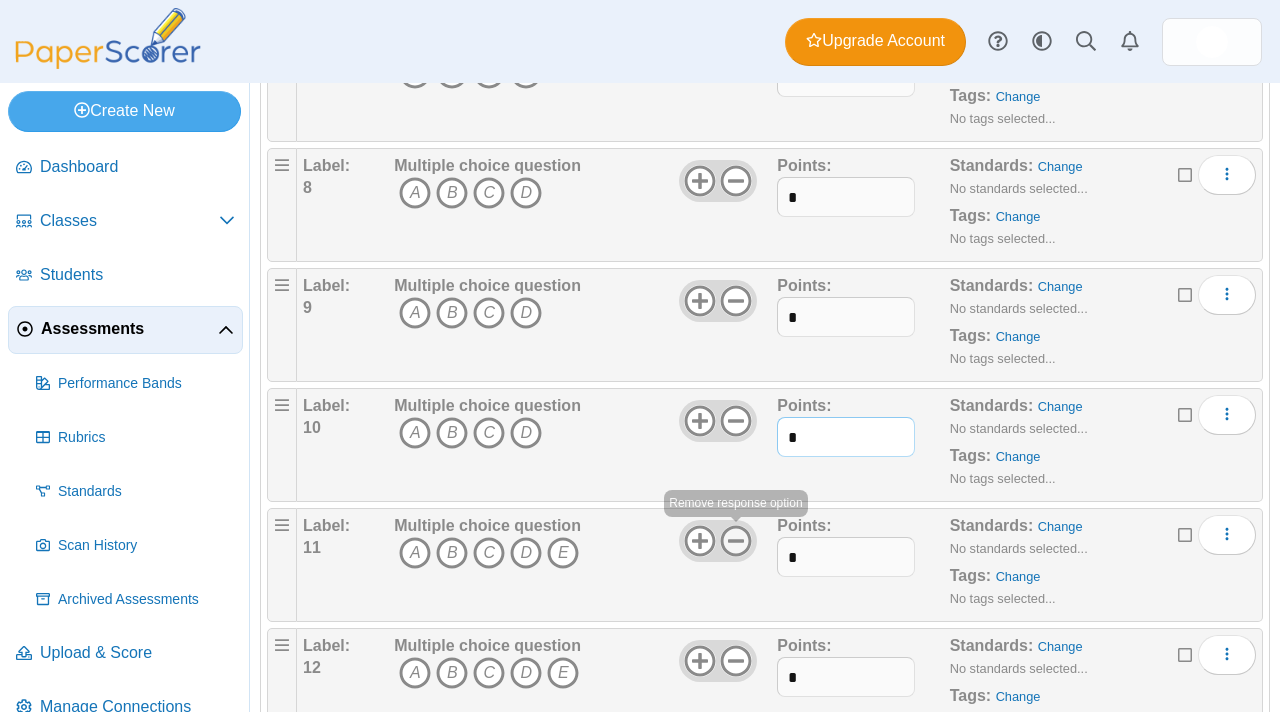 type on "*" 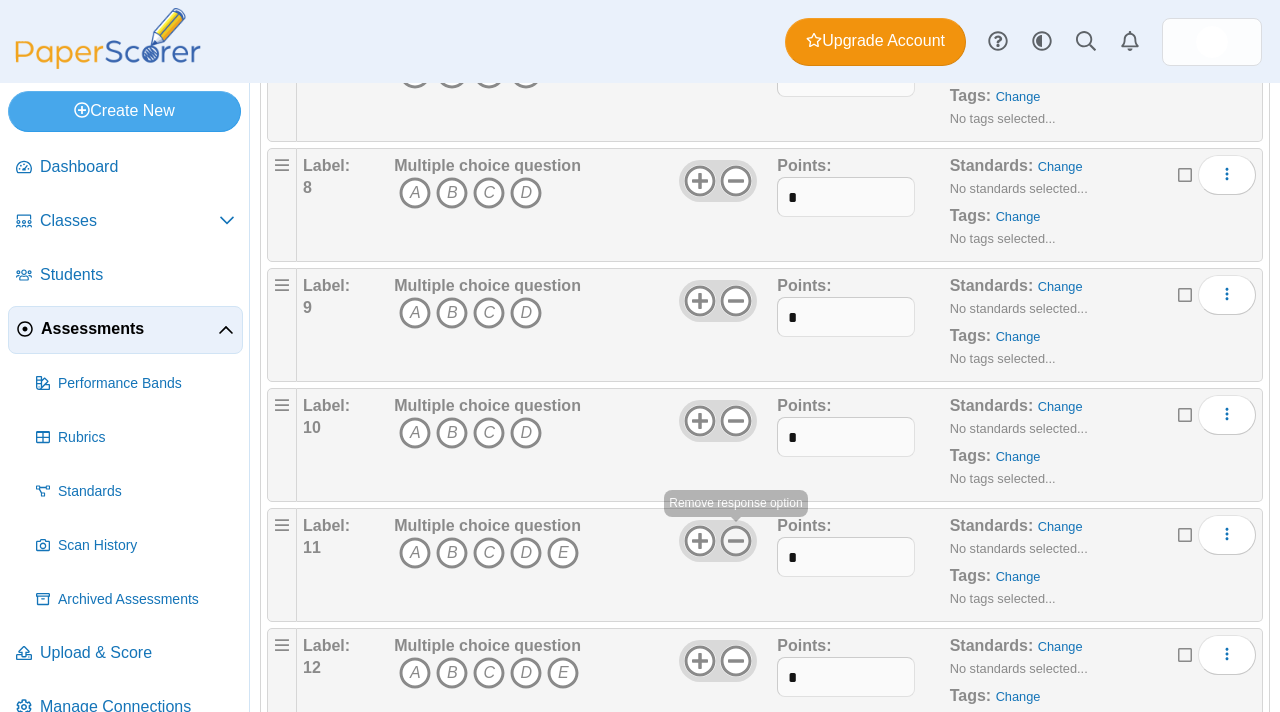 click 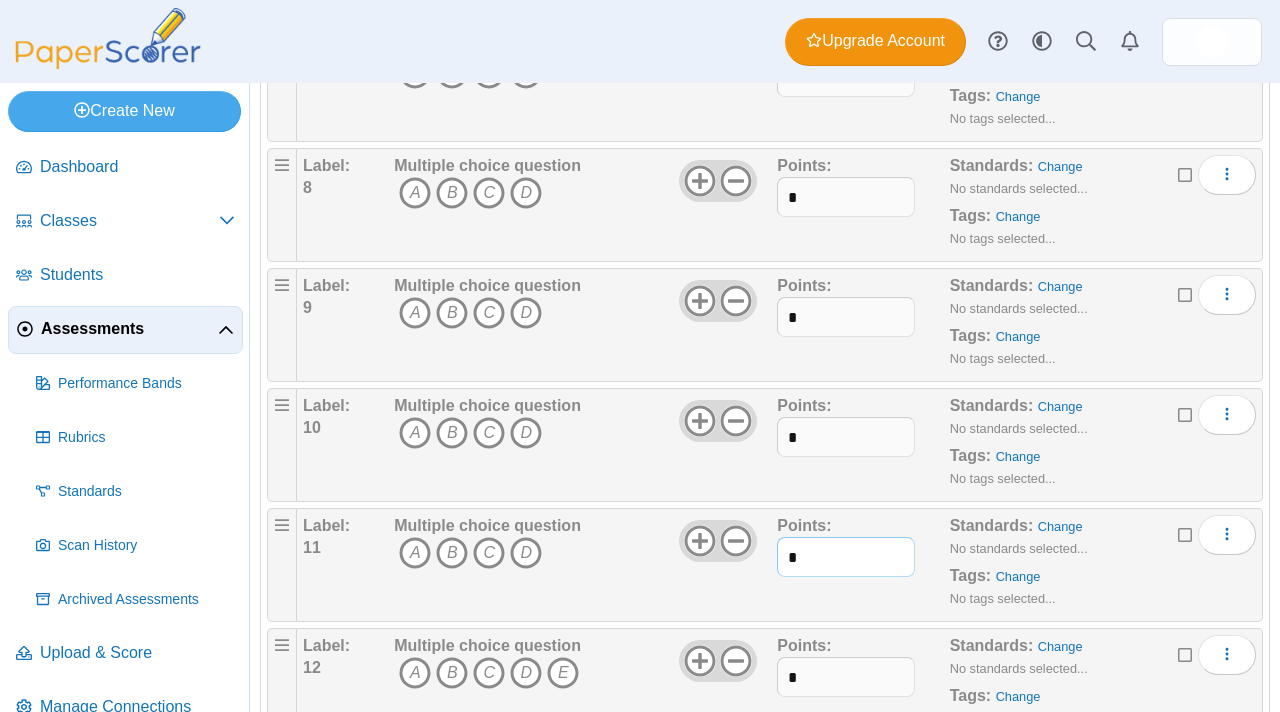 drag, startPoint x: 802, startPoint y: 553, endPoint x: 777, endPoint y: 553, distance: 25 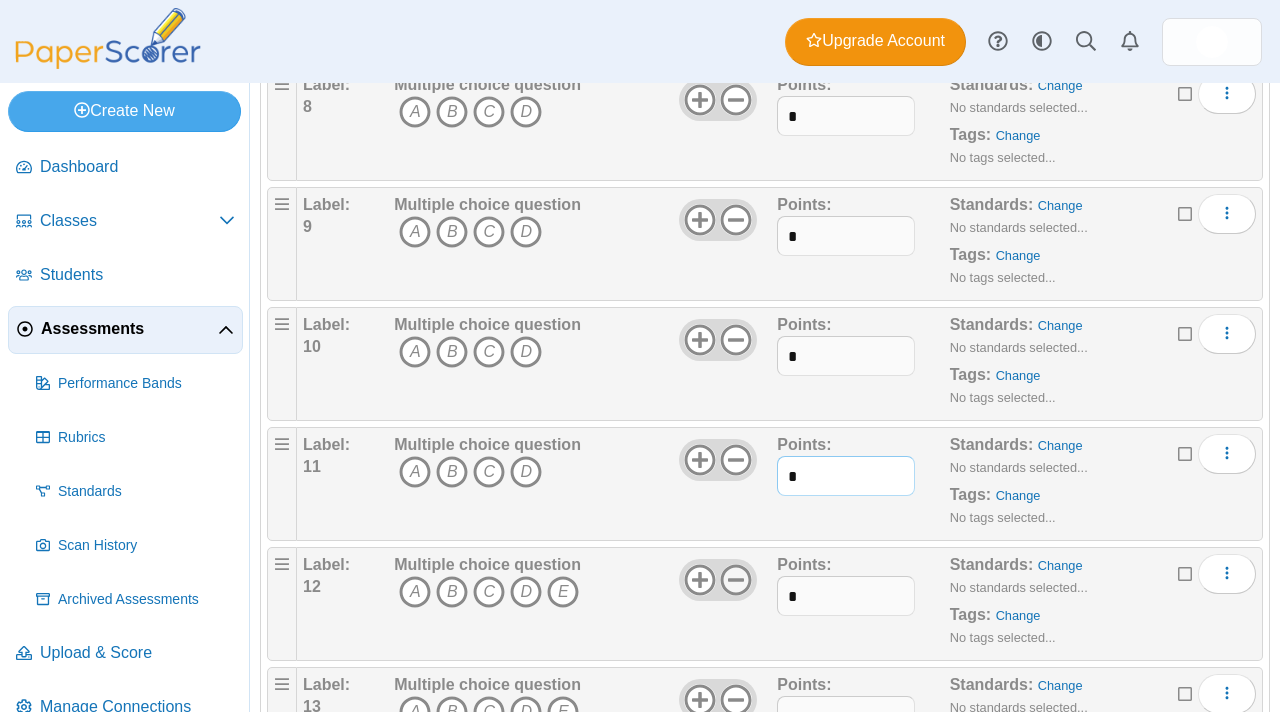 scroll, scrollTop: 1036, scrollLeft: 0, axis: vertical 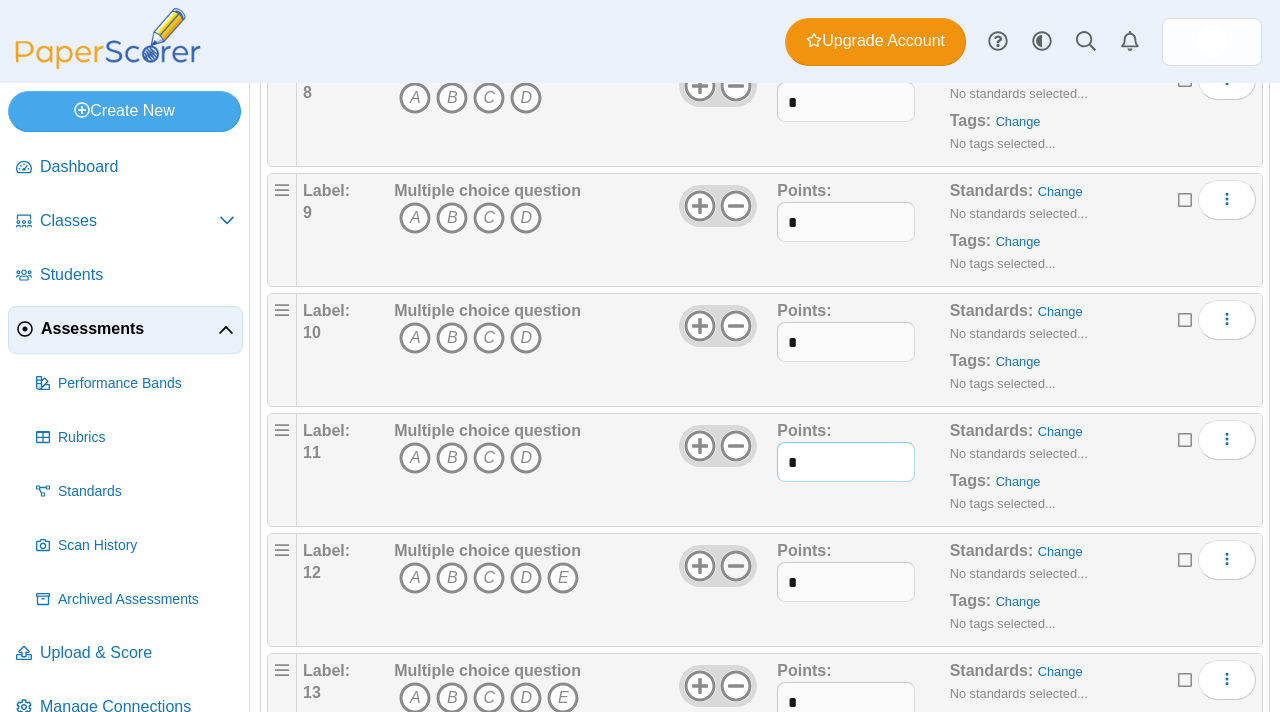 type on "*" 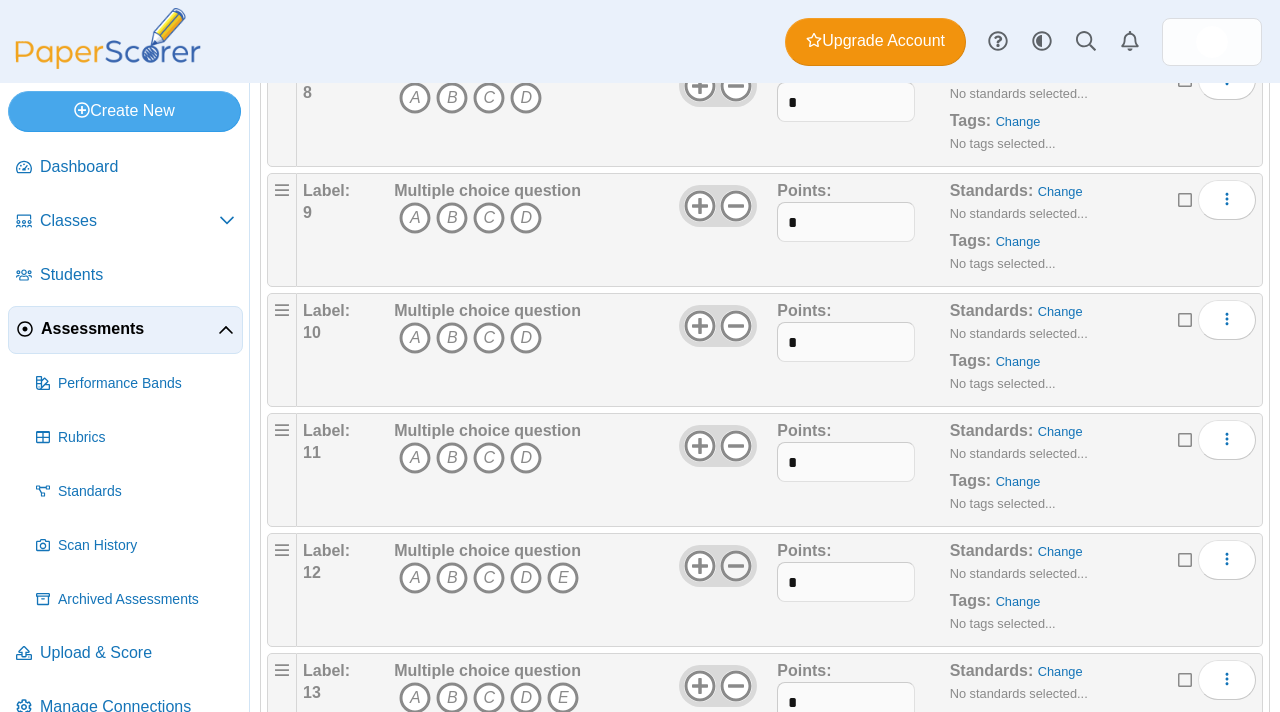 click 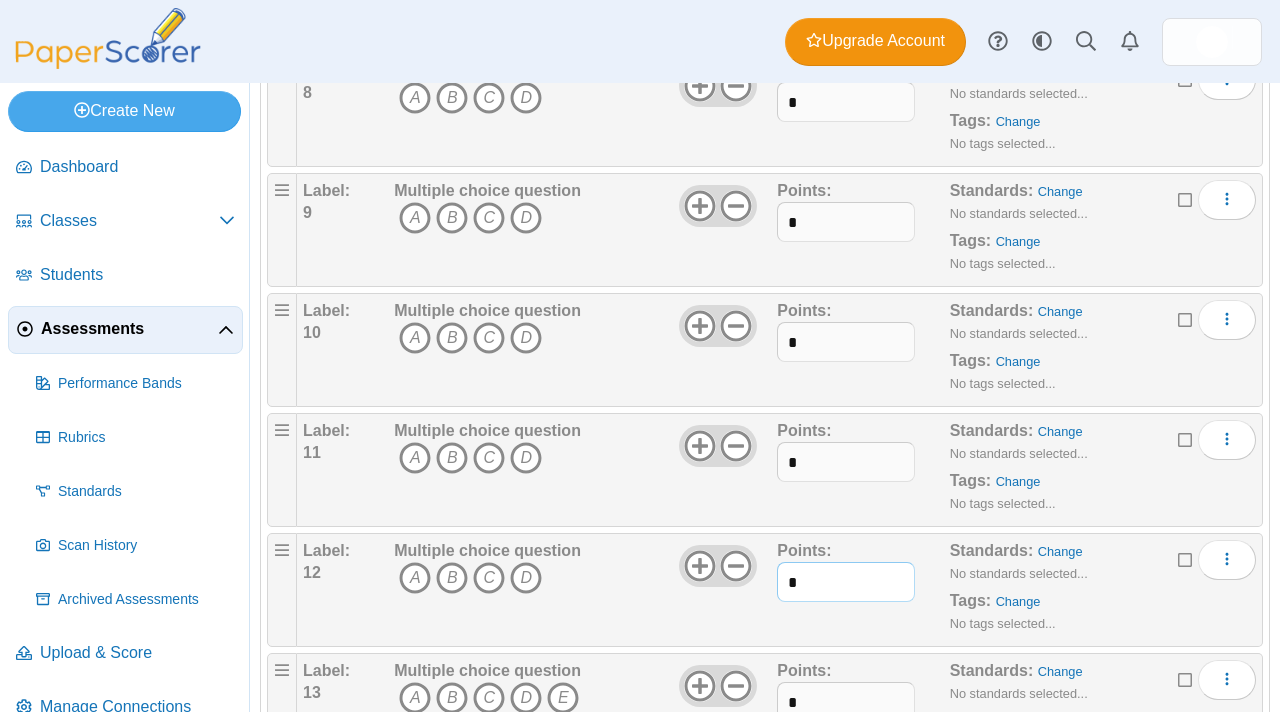 drag, startPoint x: 829, startPoint y: 590, endPoint x: 797, endPoint y: 590, distance: 32 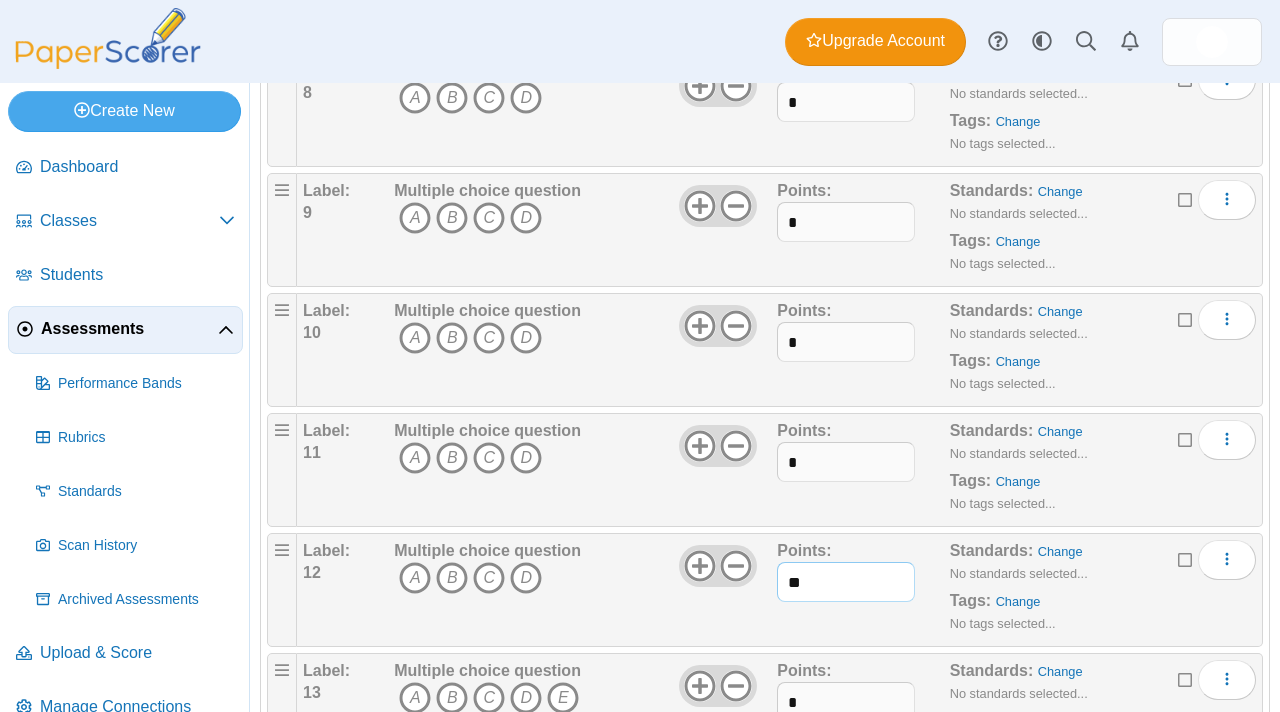 drag, startPoint x: 845, startPoint y: 575, endPoint x: 784, endPoint y: 575, distance: 61 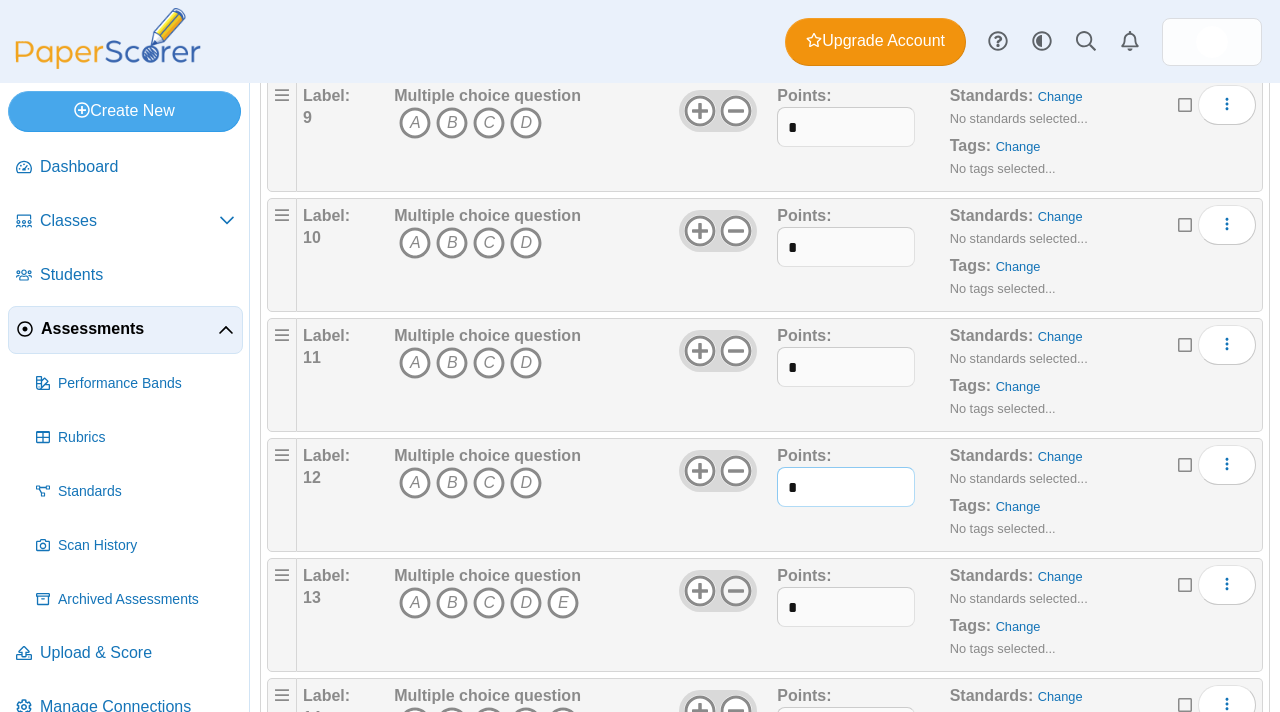 scroll, scrollTop: 1134, scrollLeft: 0, axis: vertical 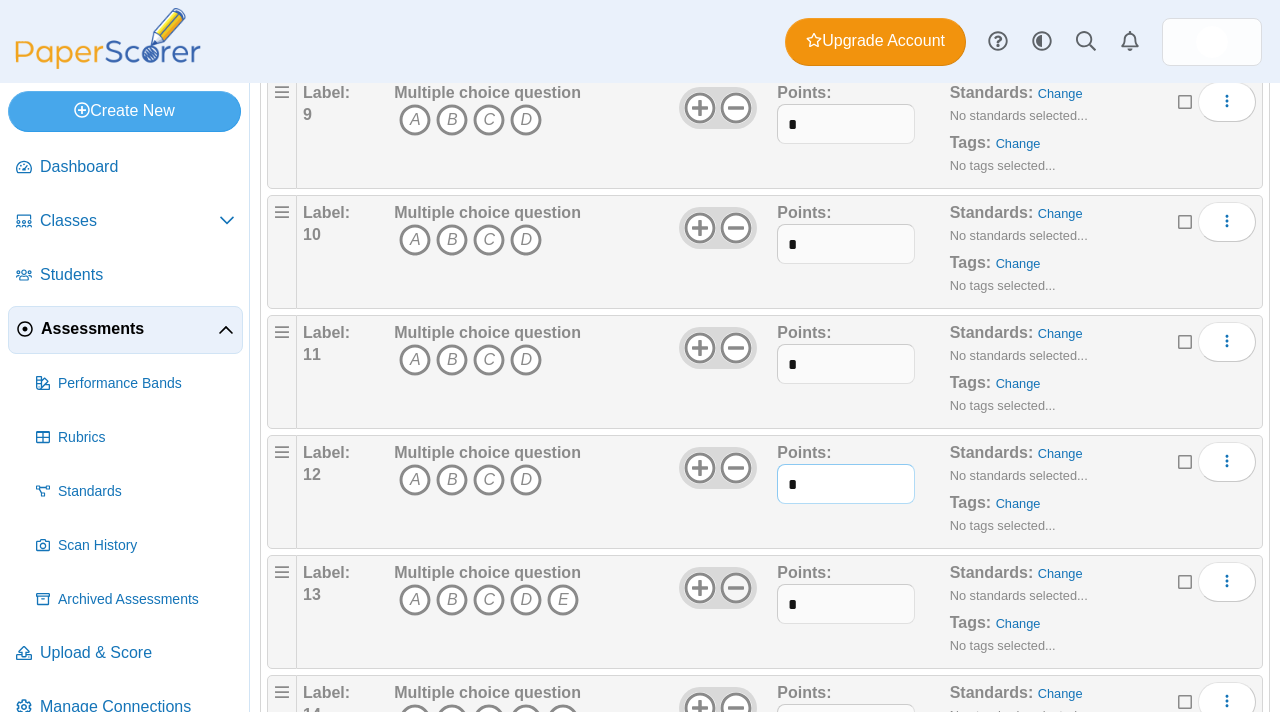 type on "*" 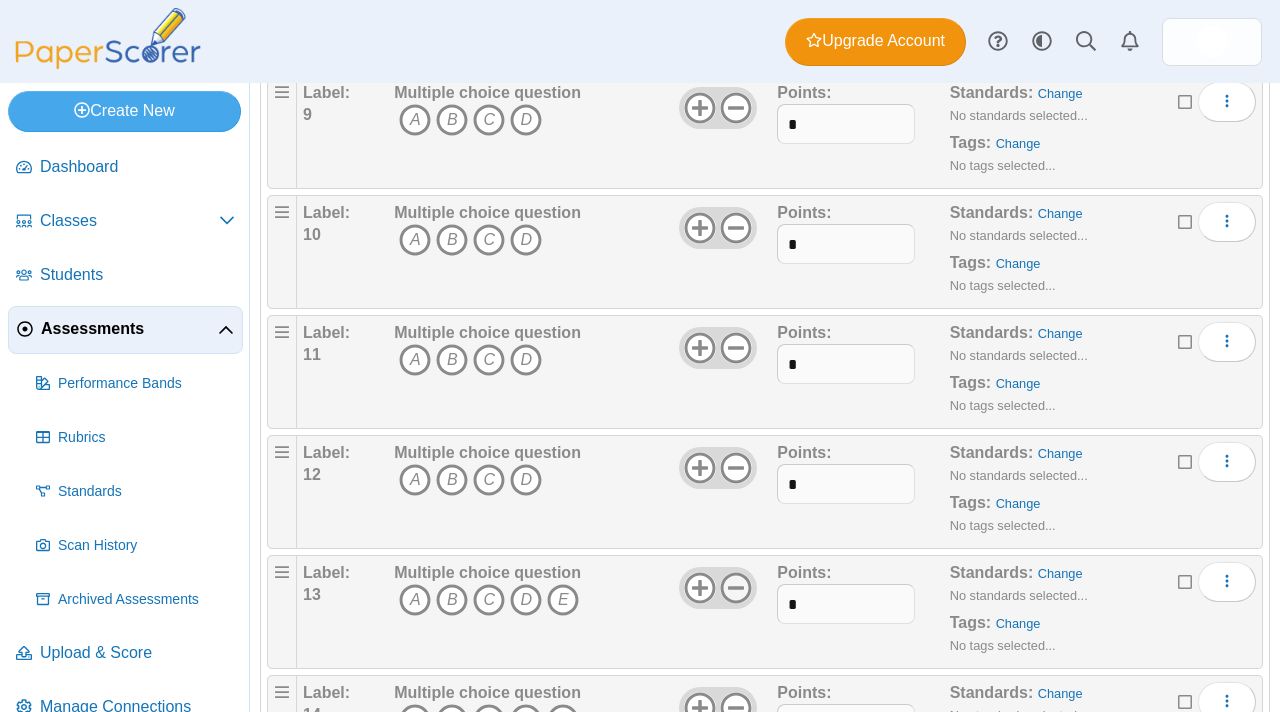 click 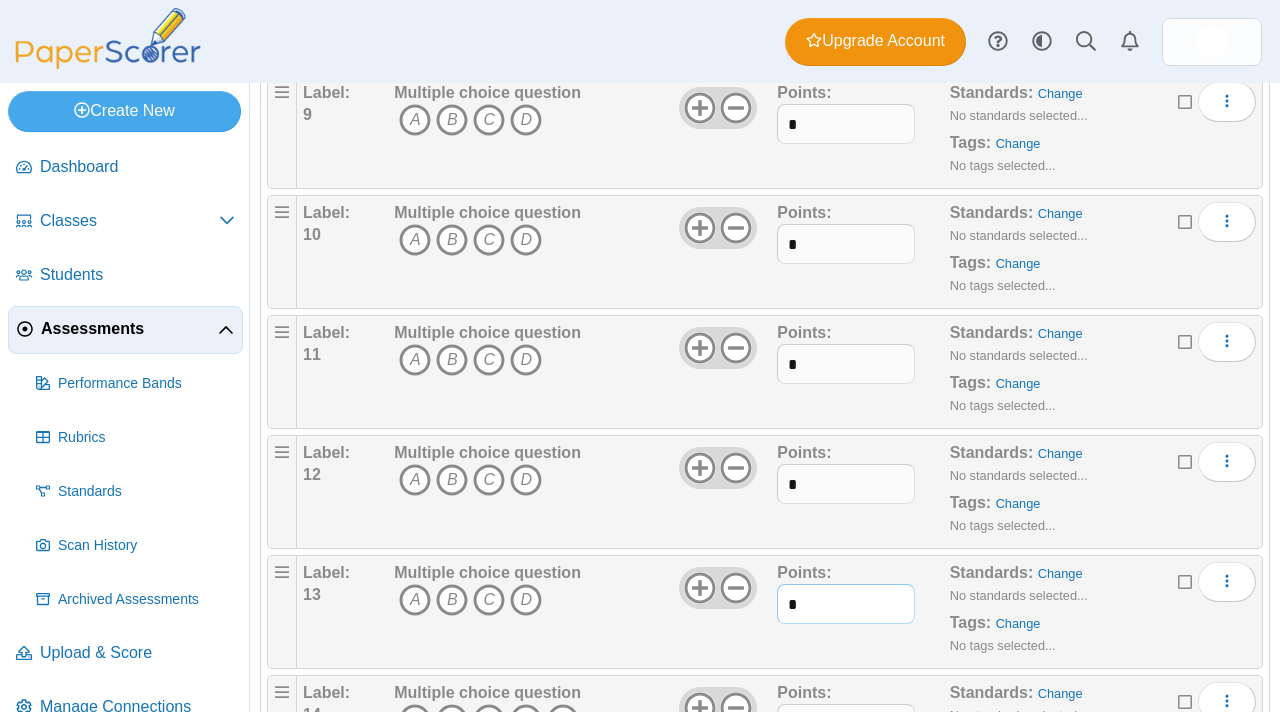 drag, startPoint x: 805, startPoint y: 604, endPoint x: 780, endPoint y: 604, distance: 25 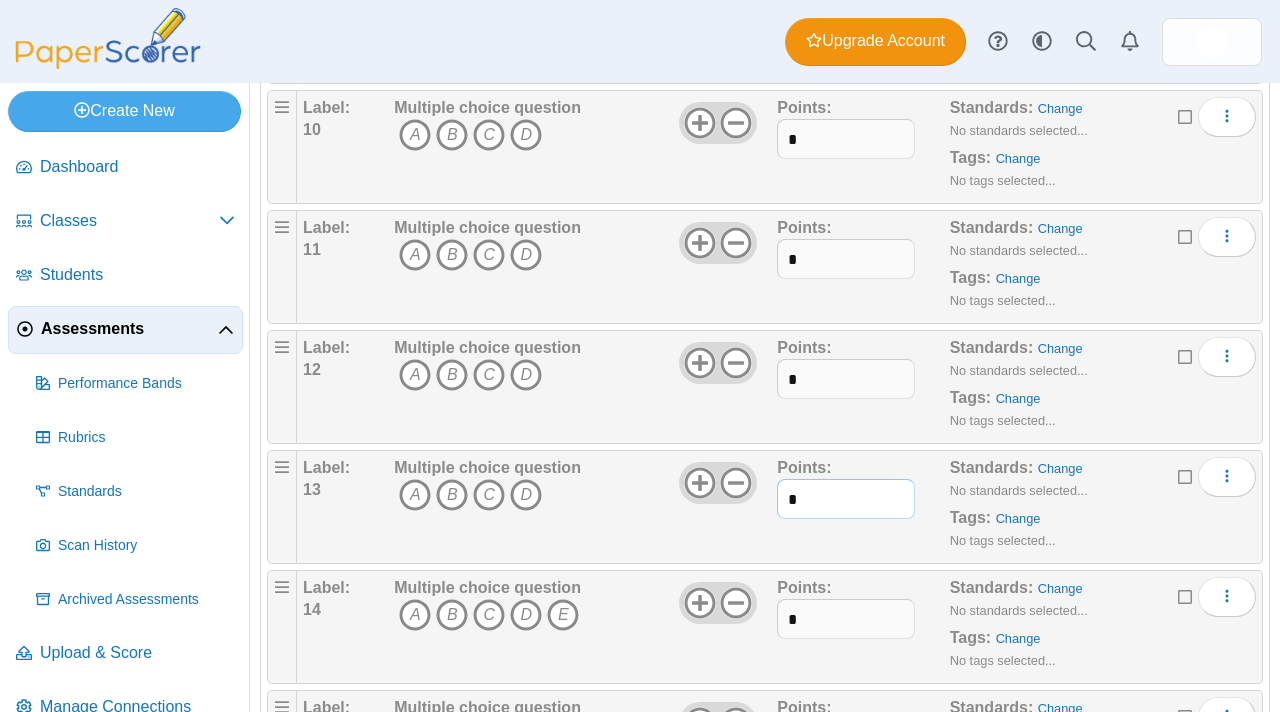 scroll, scrollTop: 1281, scrollLeft: 0, axis: vertical 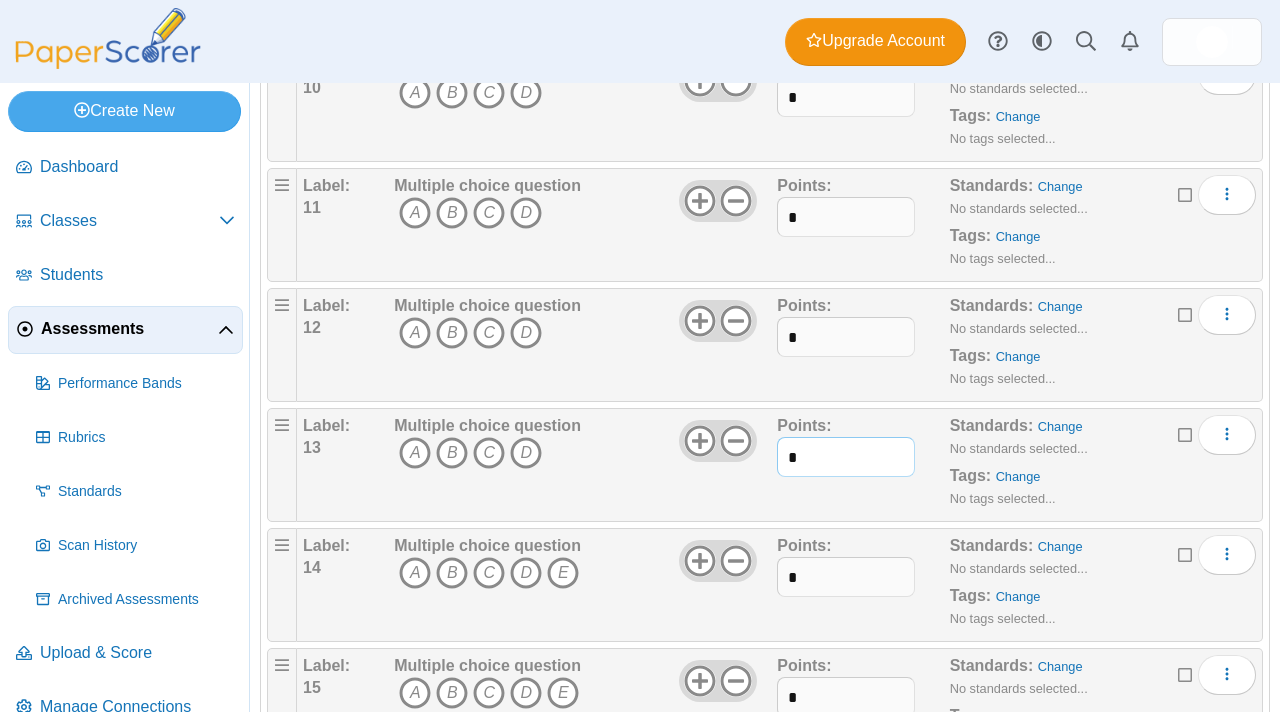 type on "*" 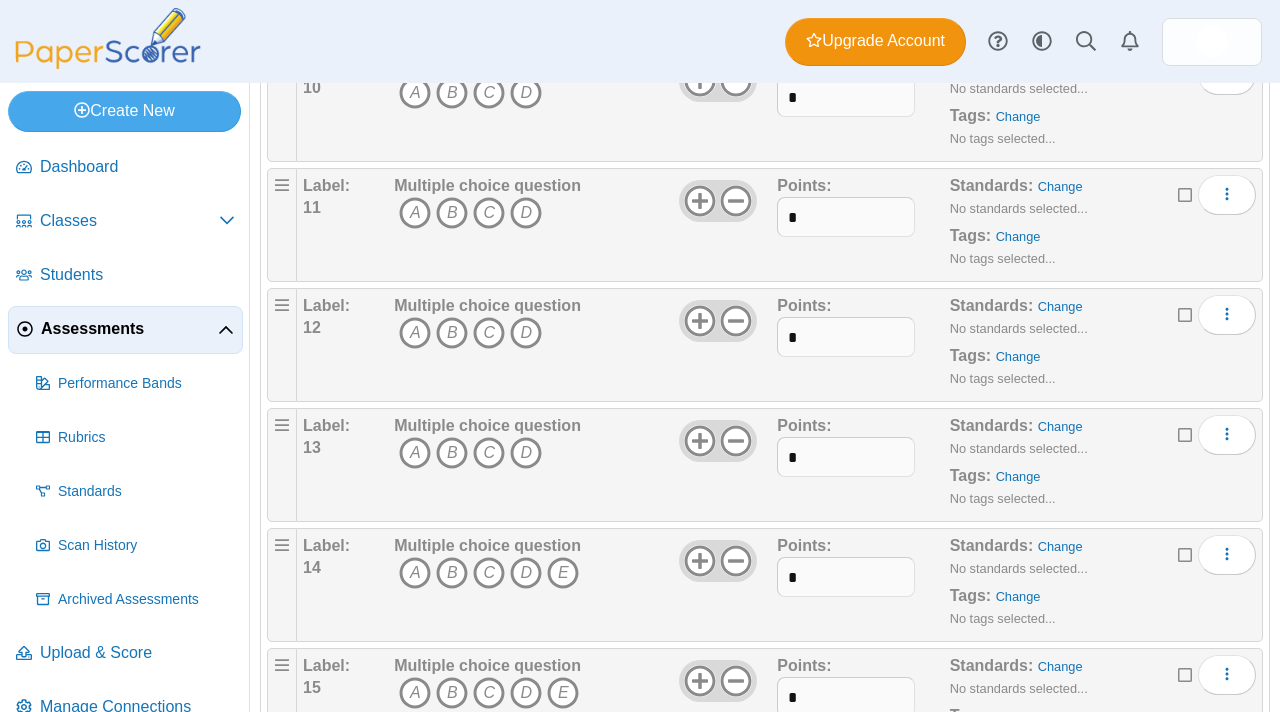 click at bounding box center [718, 561] 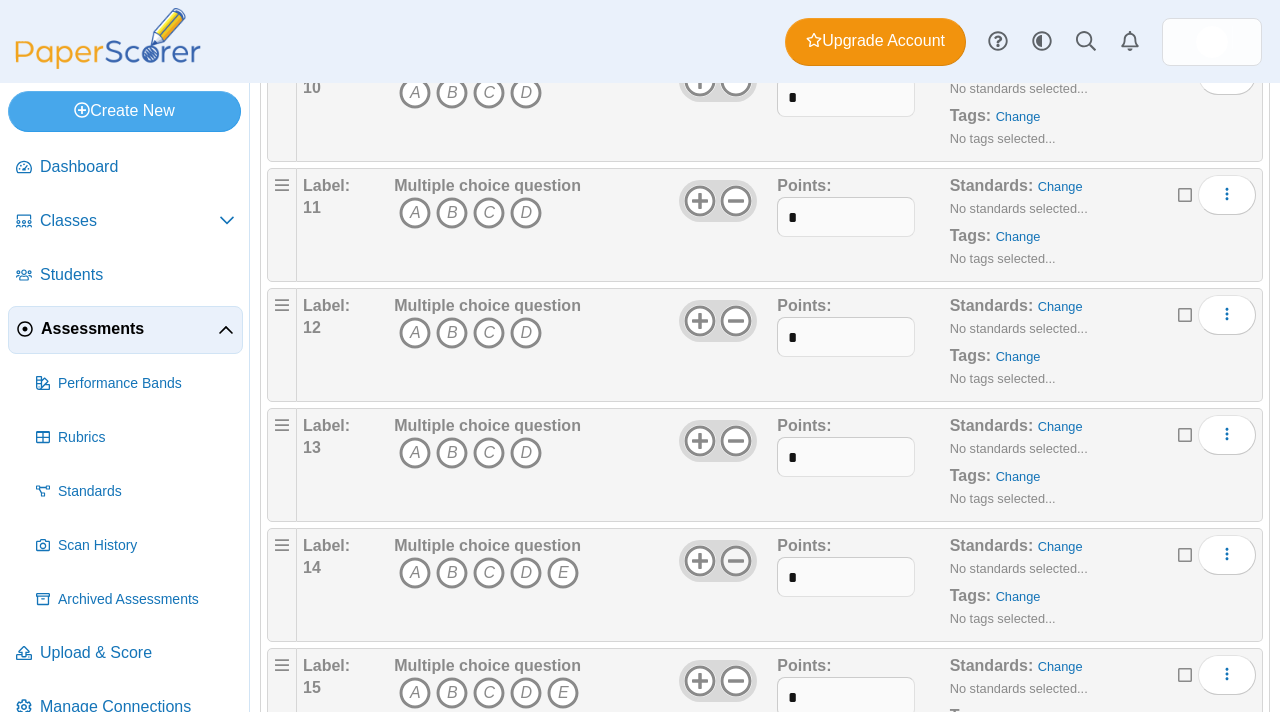 click 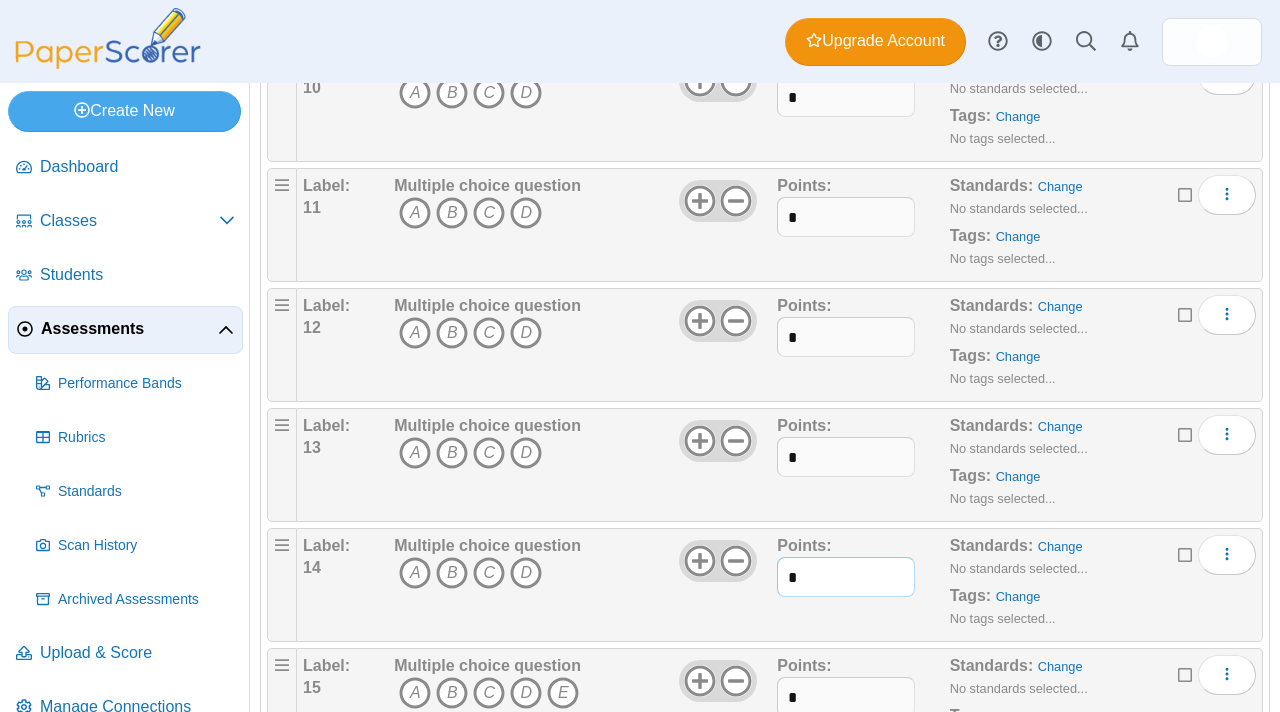 click on "*" at bounding box center [846, 577] 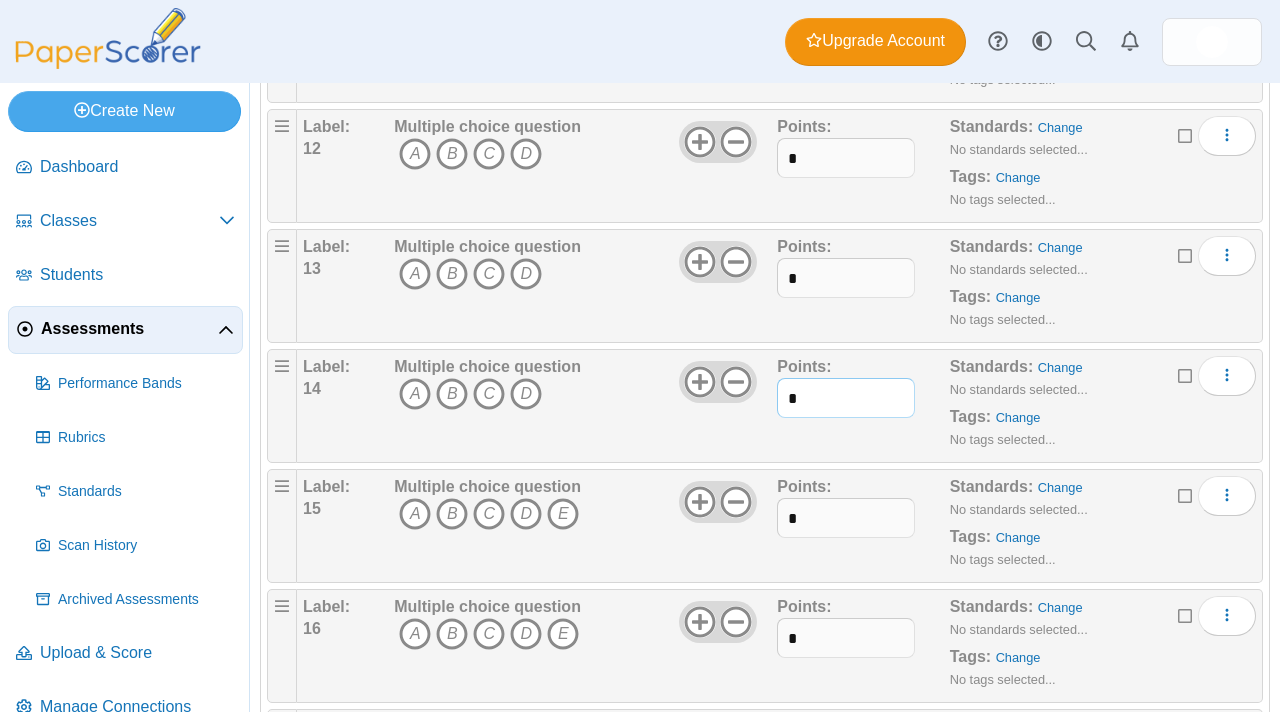 scroll, scrollTop: 1471, scrollLeft: 0, axis: vertical 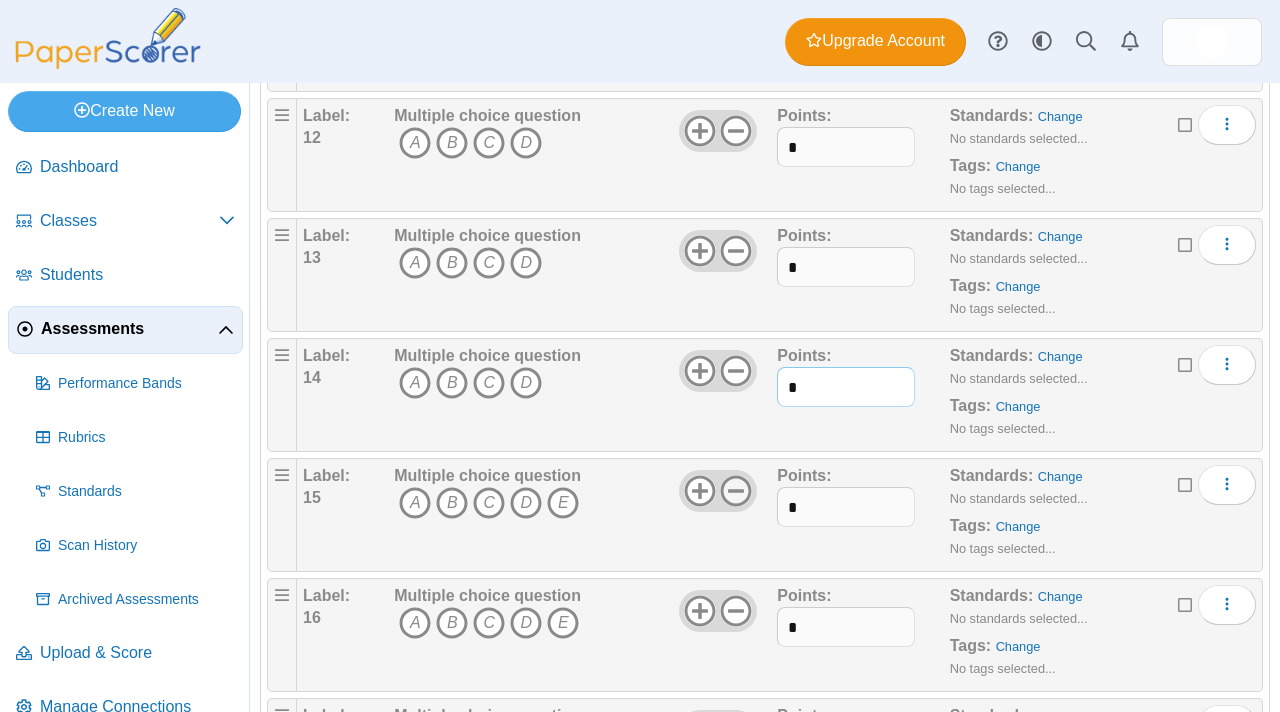 type on "*" 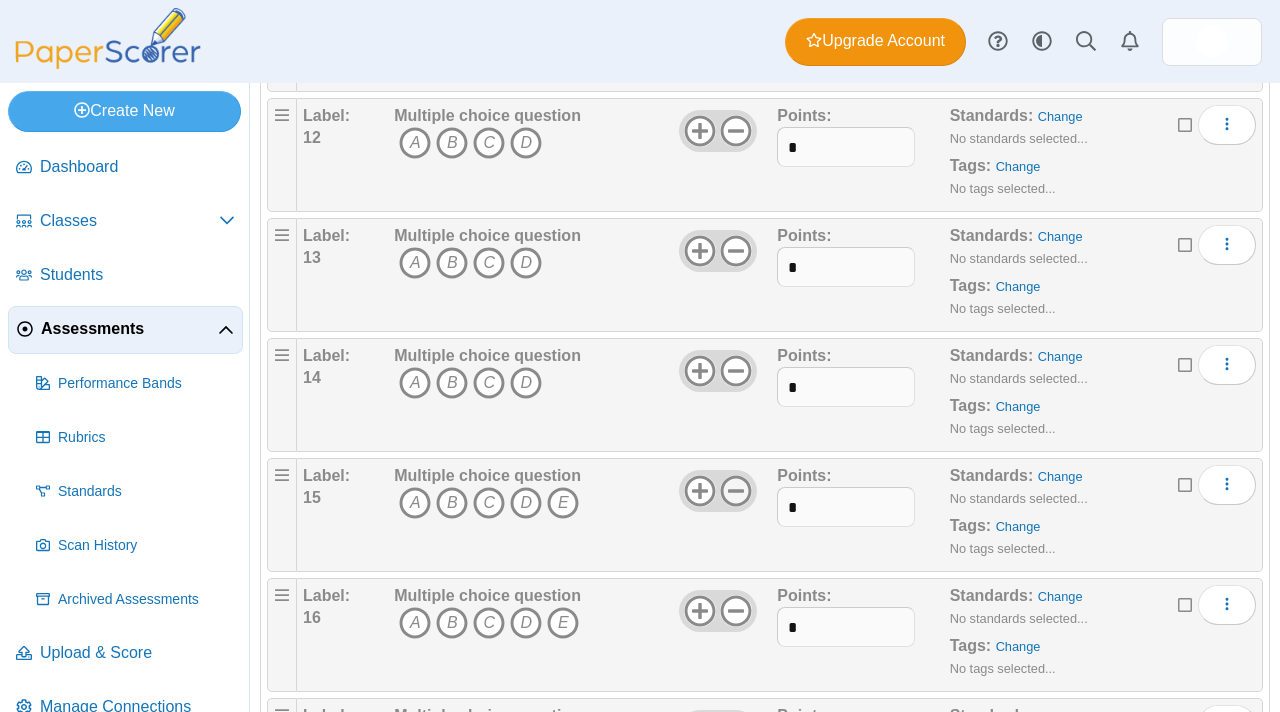 click 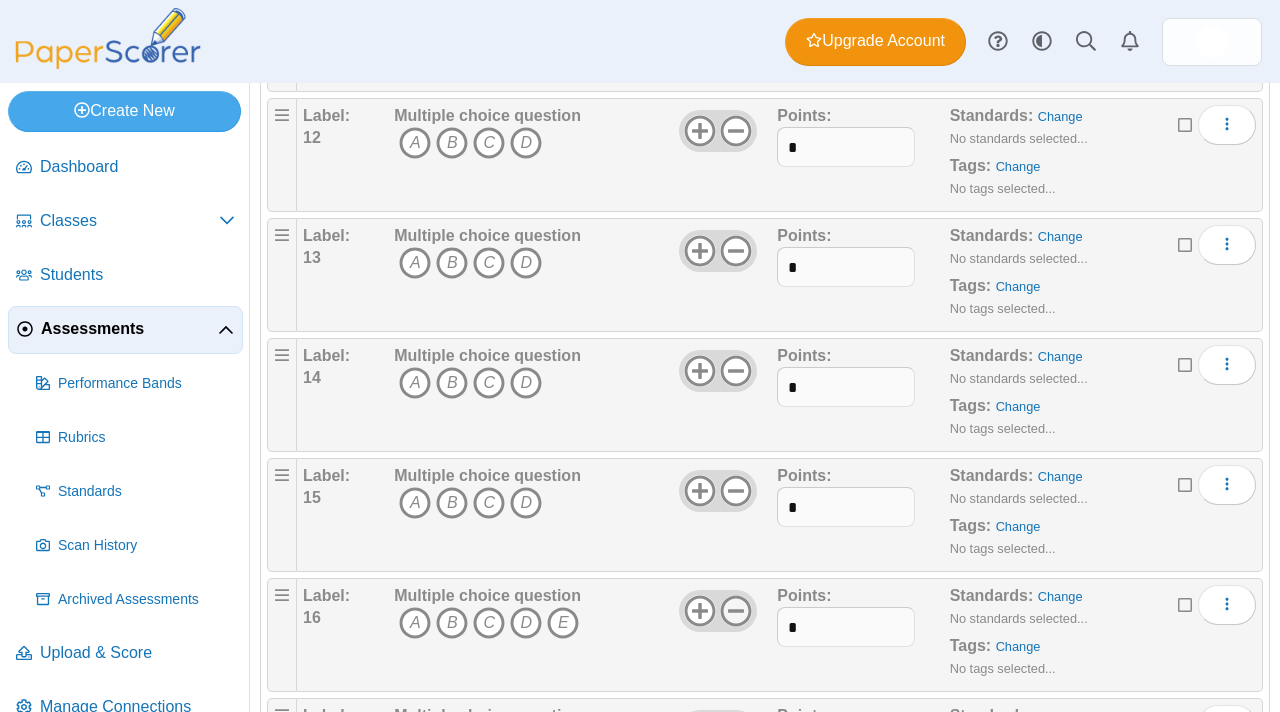click 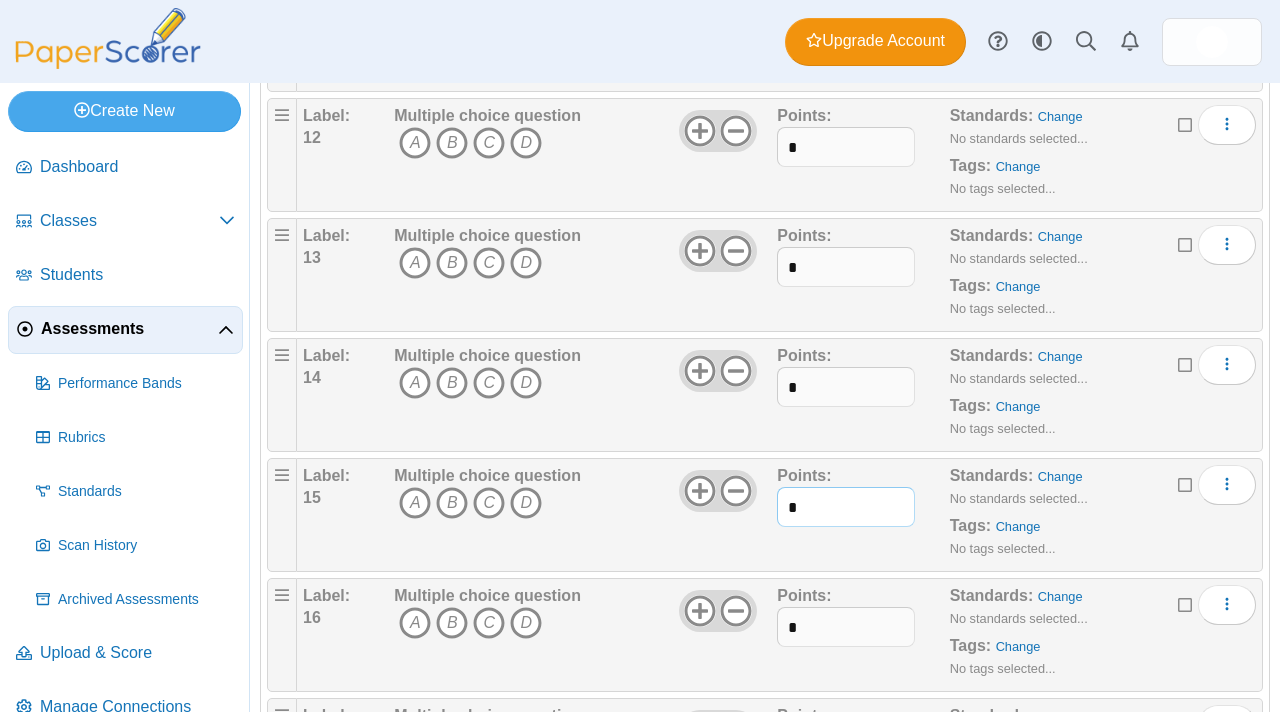click on "*" at bounding box center [846, 507] 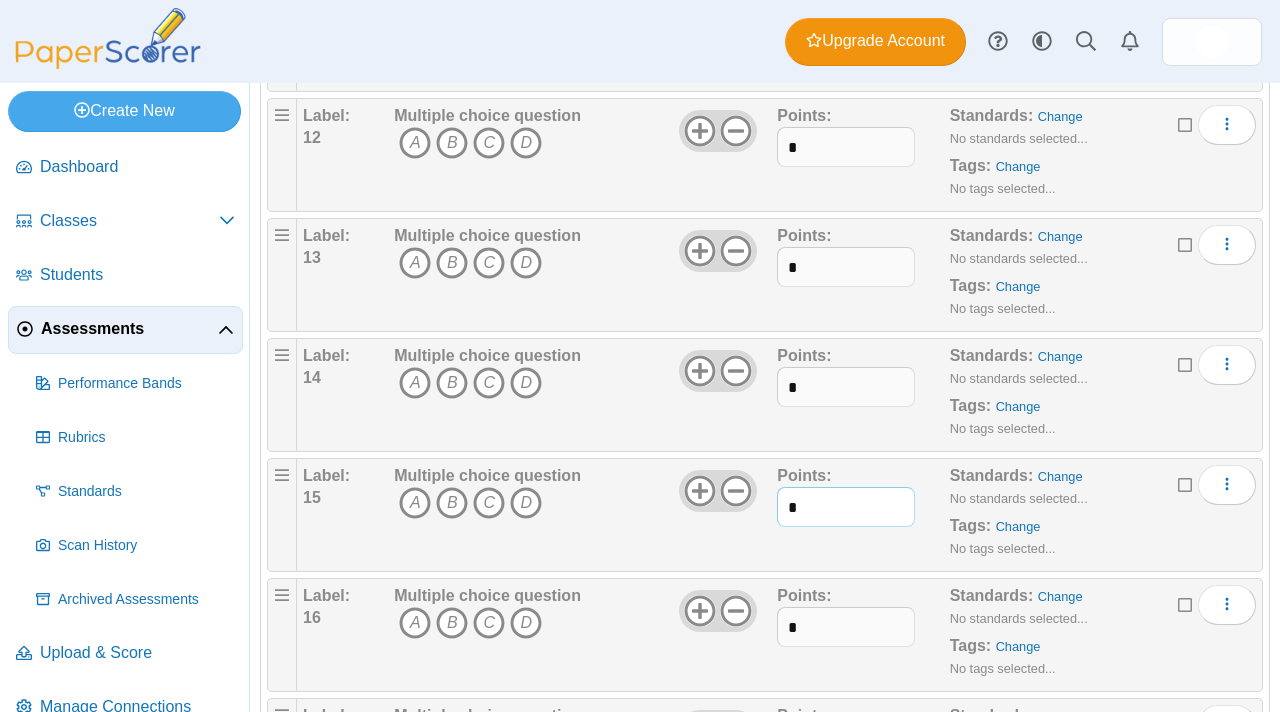 type on "*" 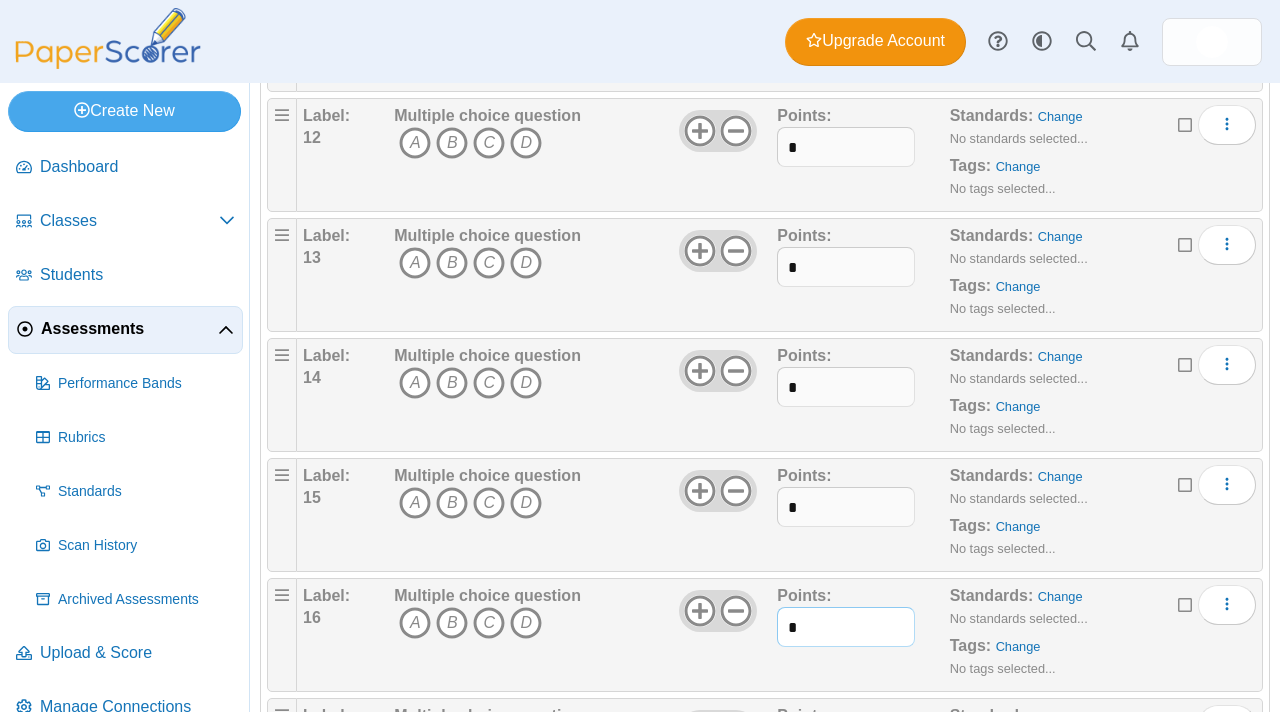 drag, startPoint x: 817, startPoint y: 625, endPoint x: 786, endPoint y: 624, distance: 31.016125 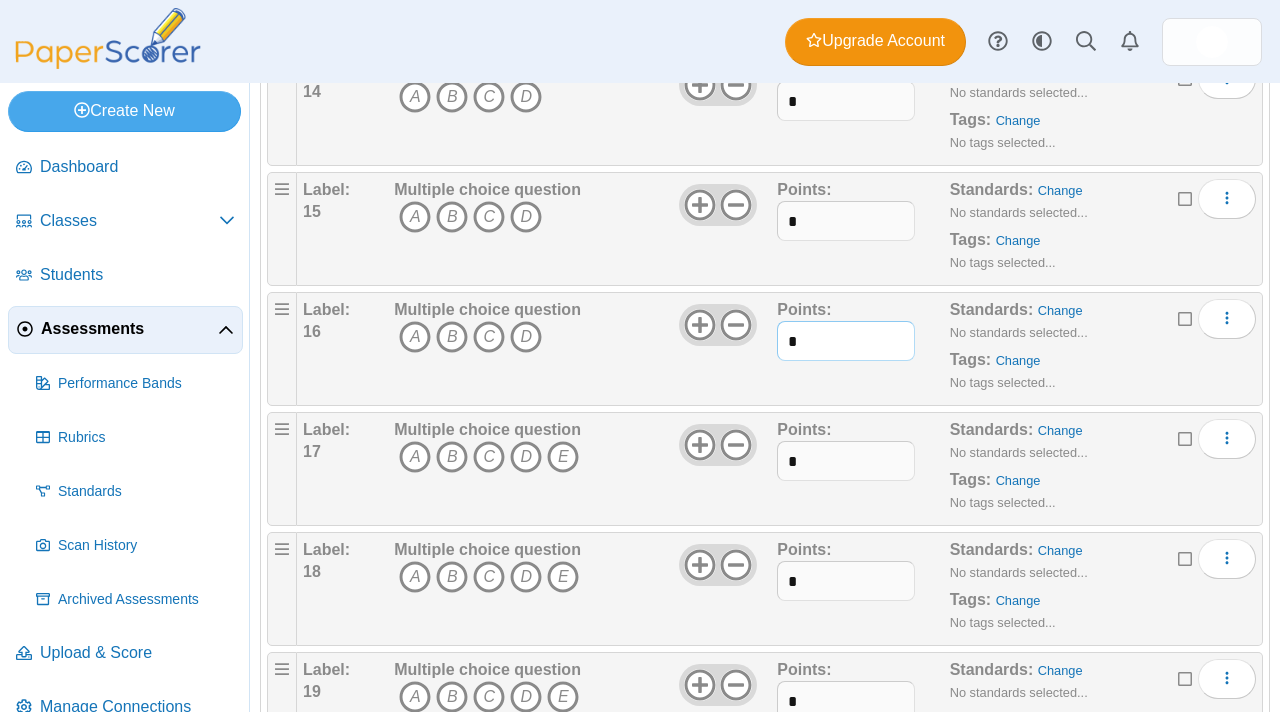 scroll, scrollTop: 1809, scrollLeft: 0, axis: vertical 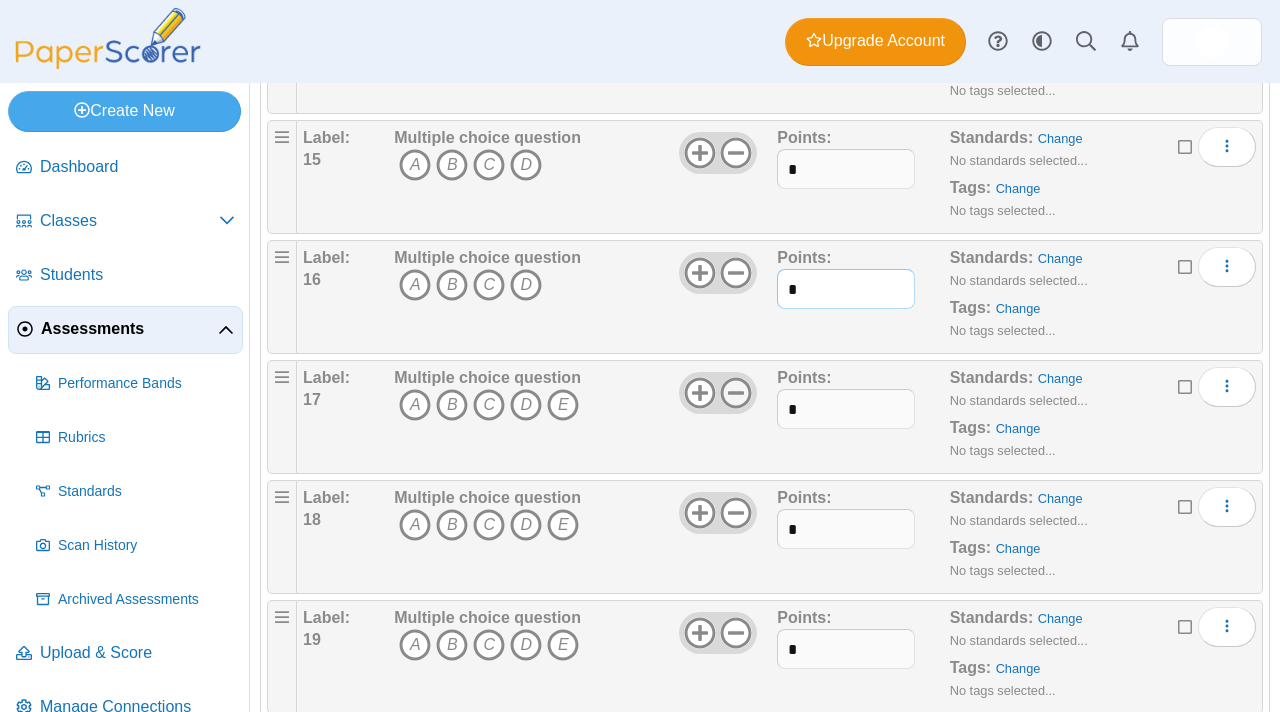 type on "*" 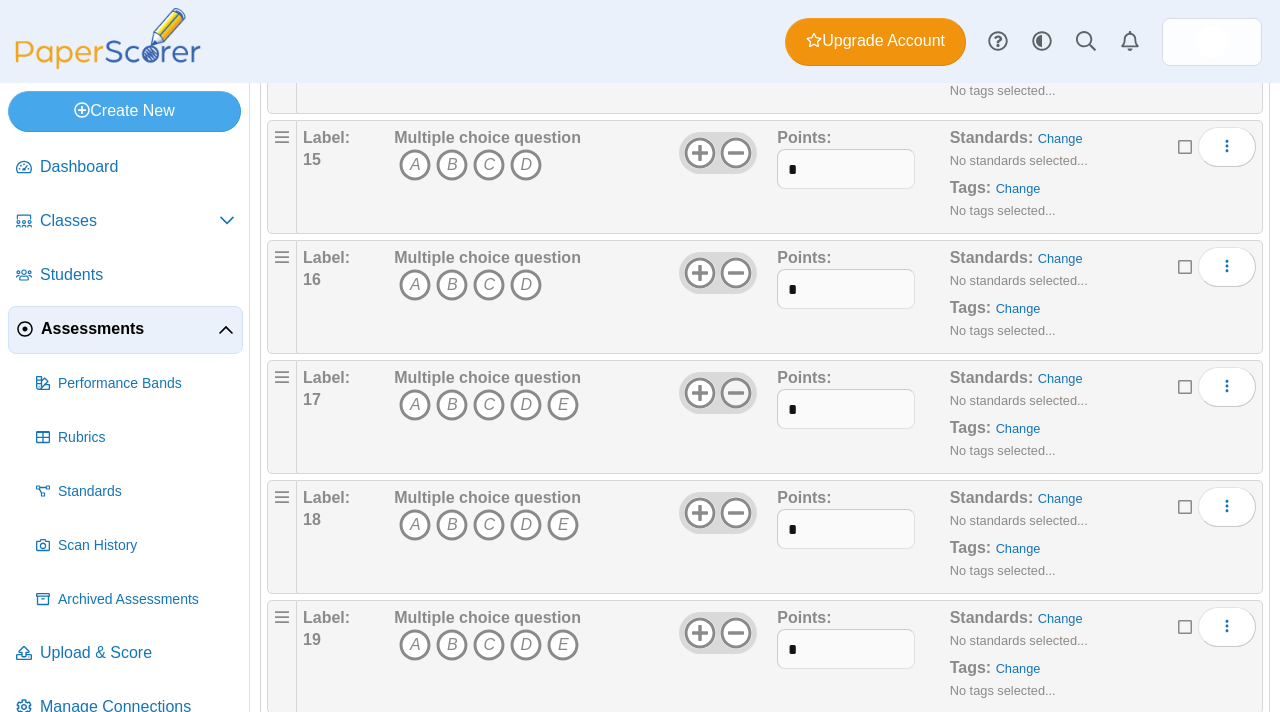click 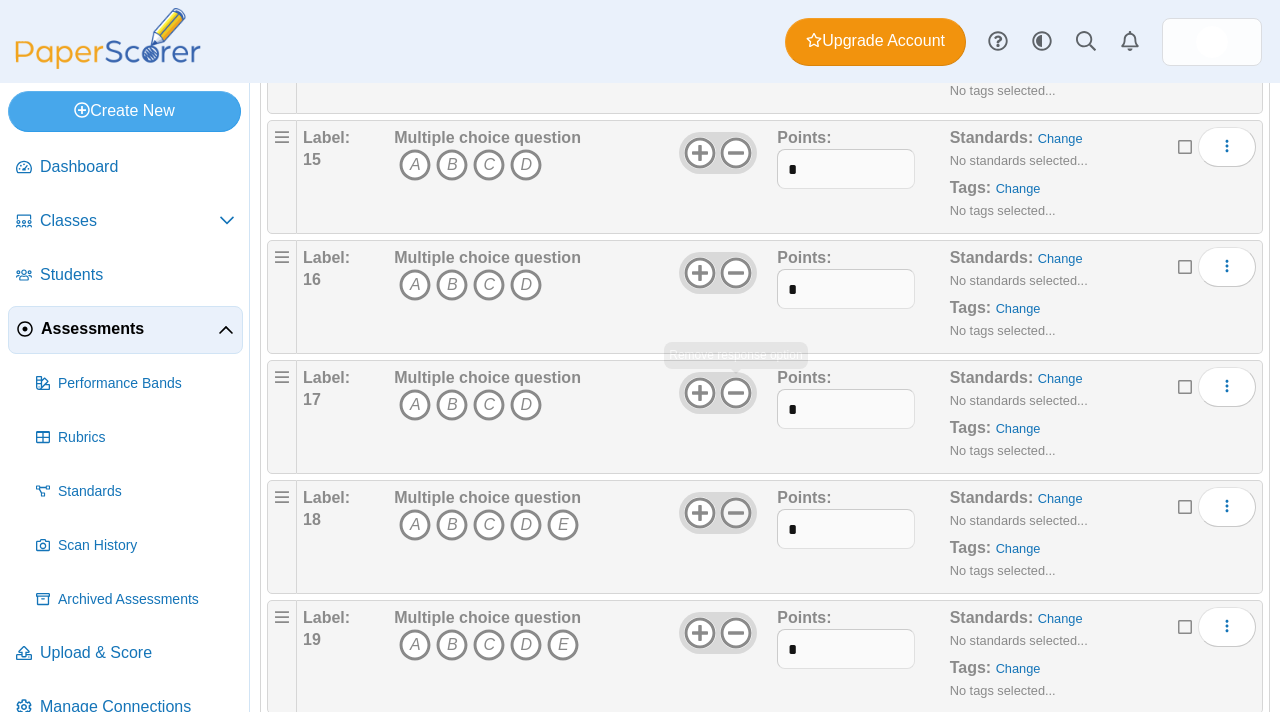 click 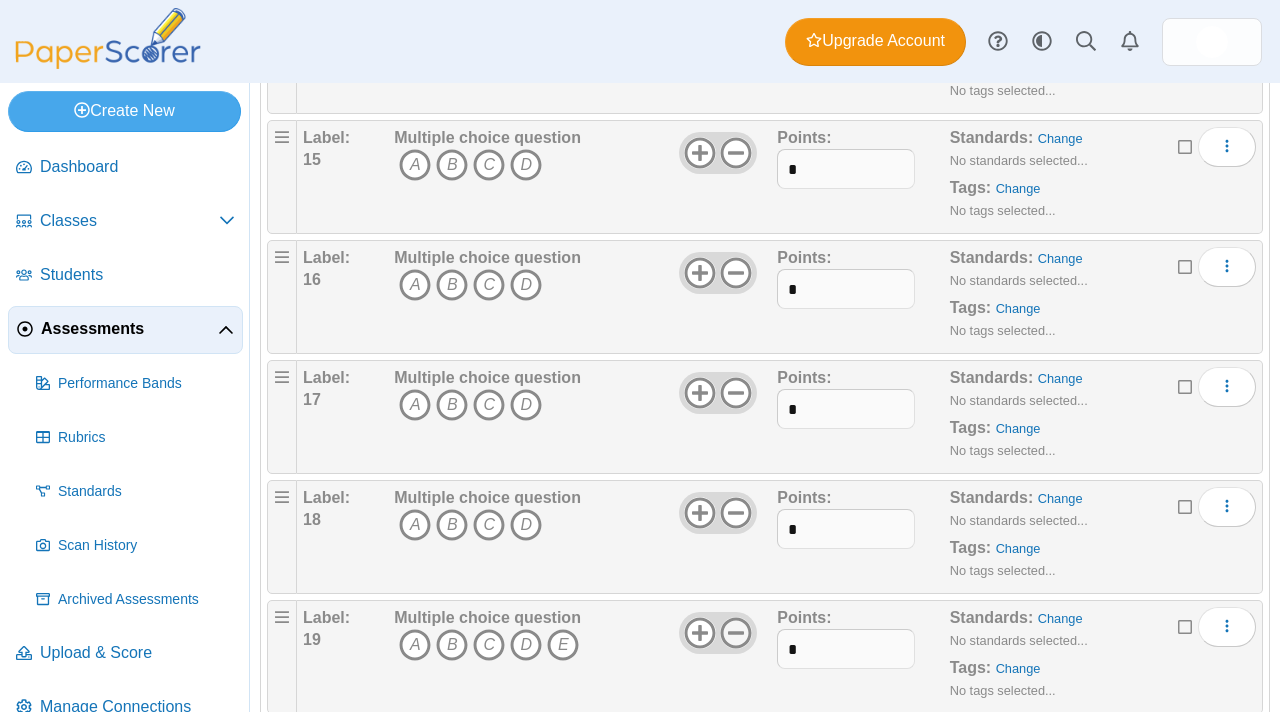 click 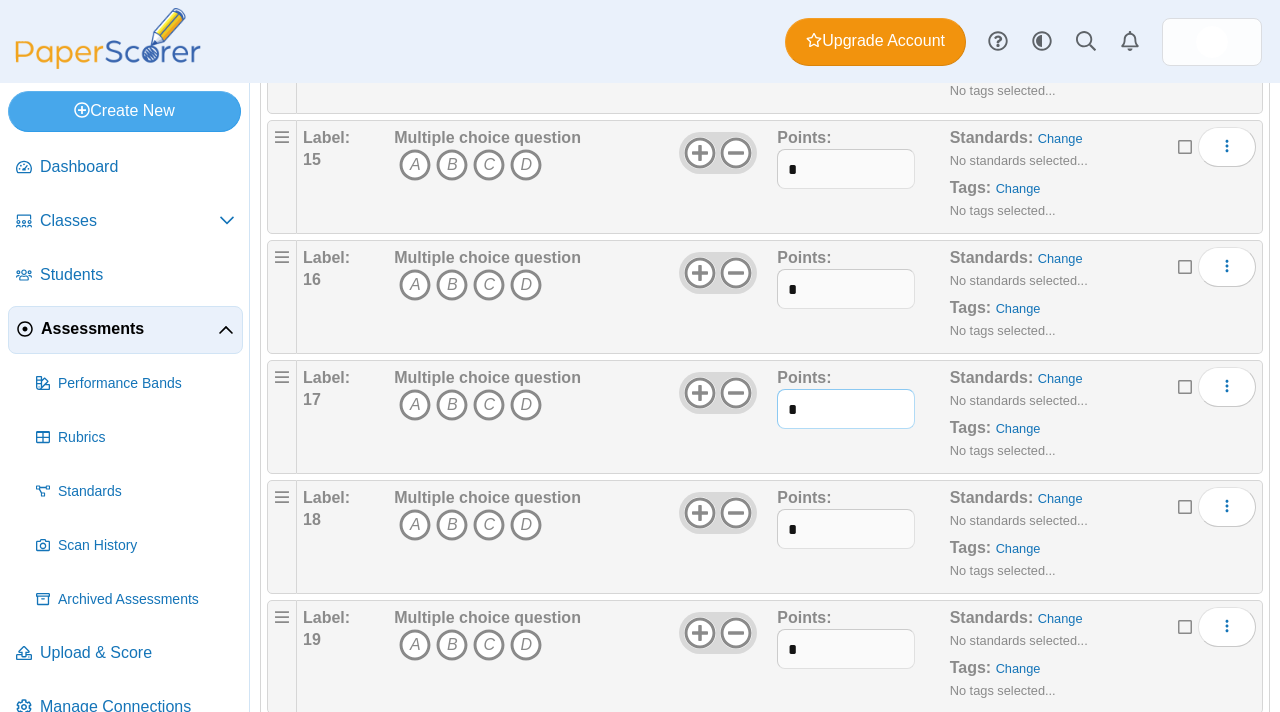 drag, startPoint x: 805, startPoint y: 412, endPoint x: 783, endPoint y: 412, distance: 22 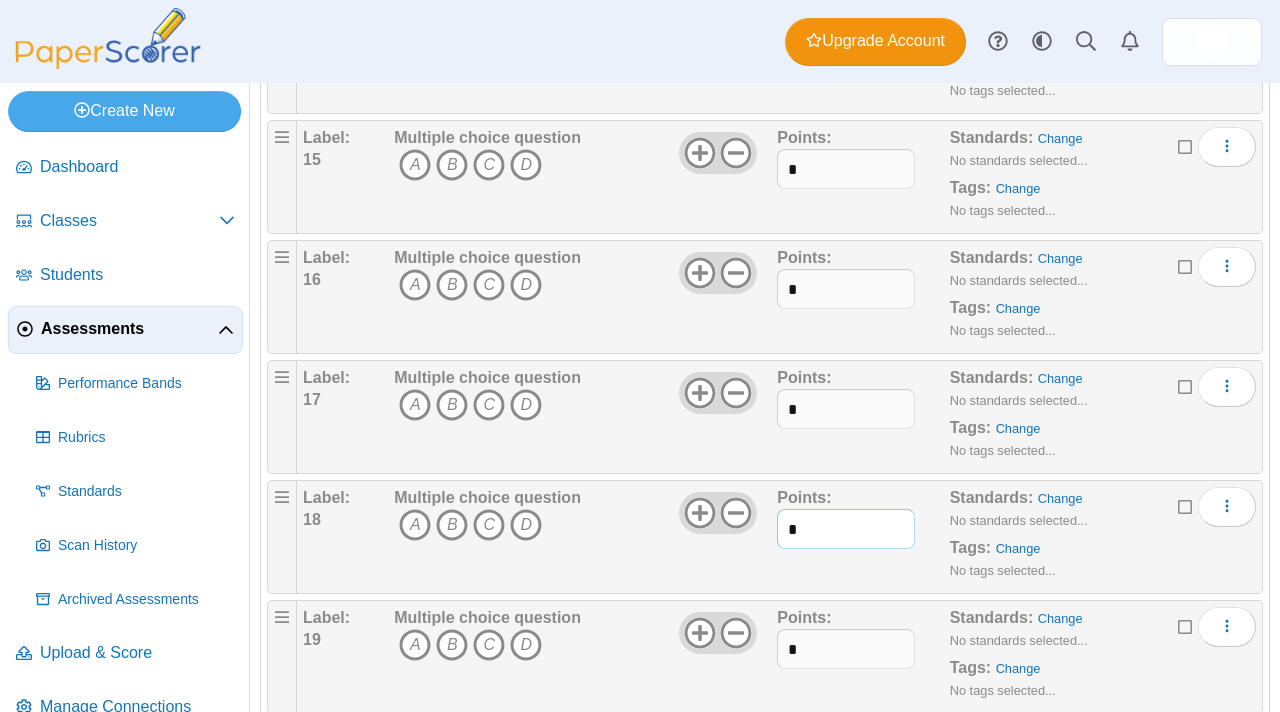drag, startPoint x: 802, startPoint y: 532, endPoint x: 777, endPoint y: 532, distance: 25 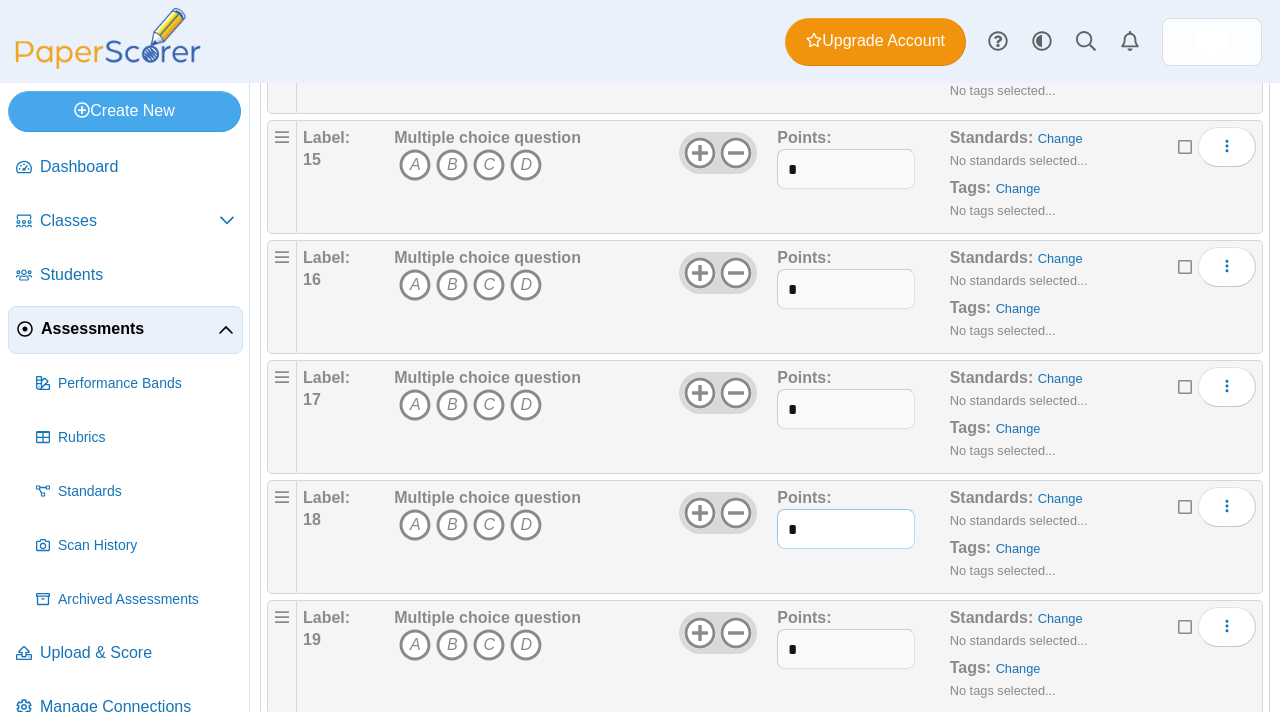 type on "*" 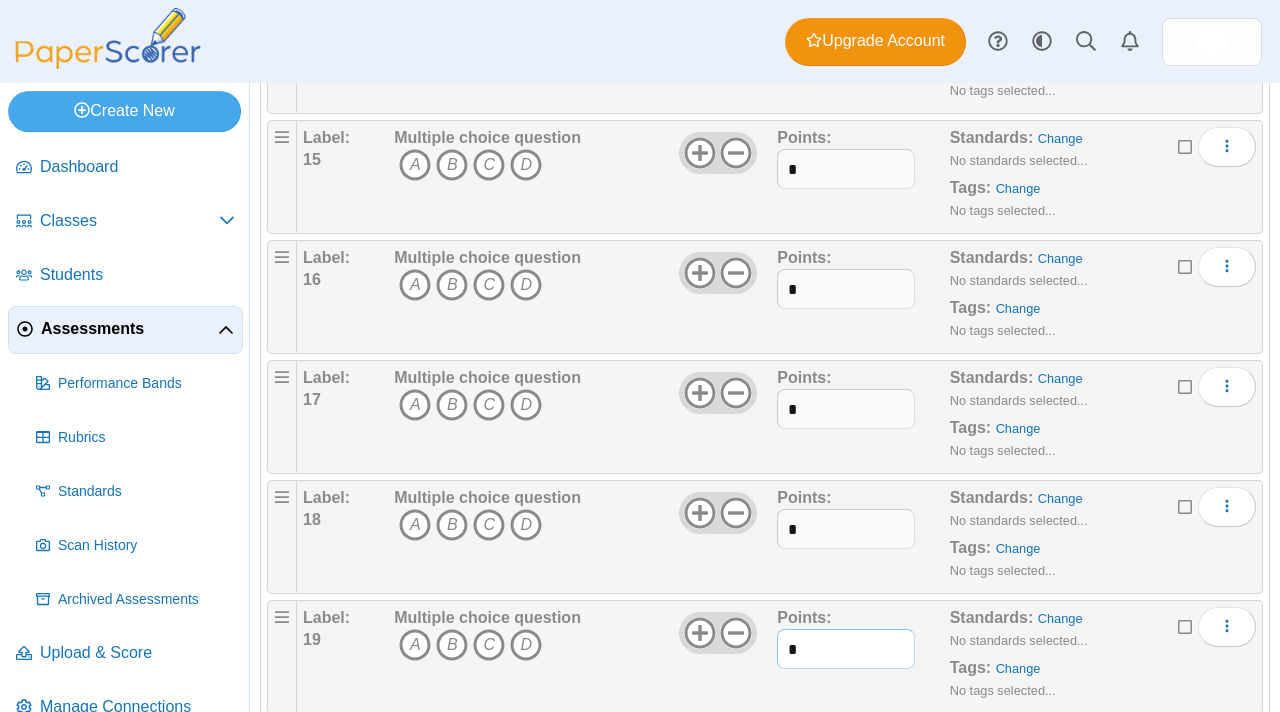 drag, startPoint x: 807, startPoint y: 654, endPoint x: 777, endPoint y: 655, distance: 30.016663 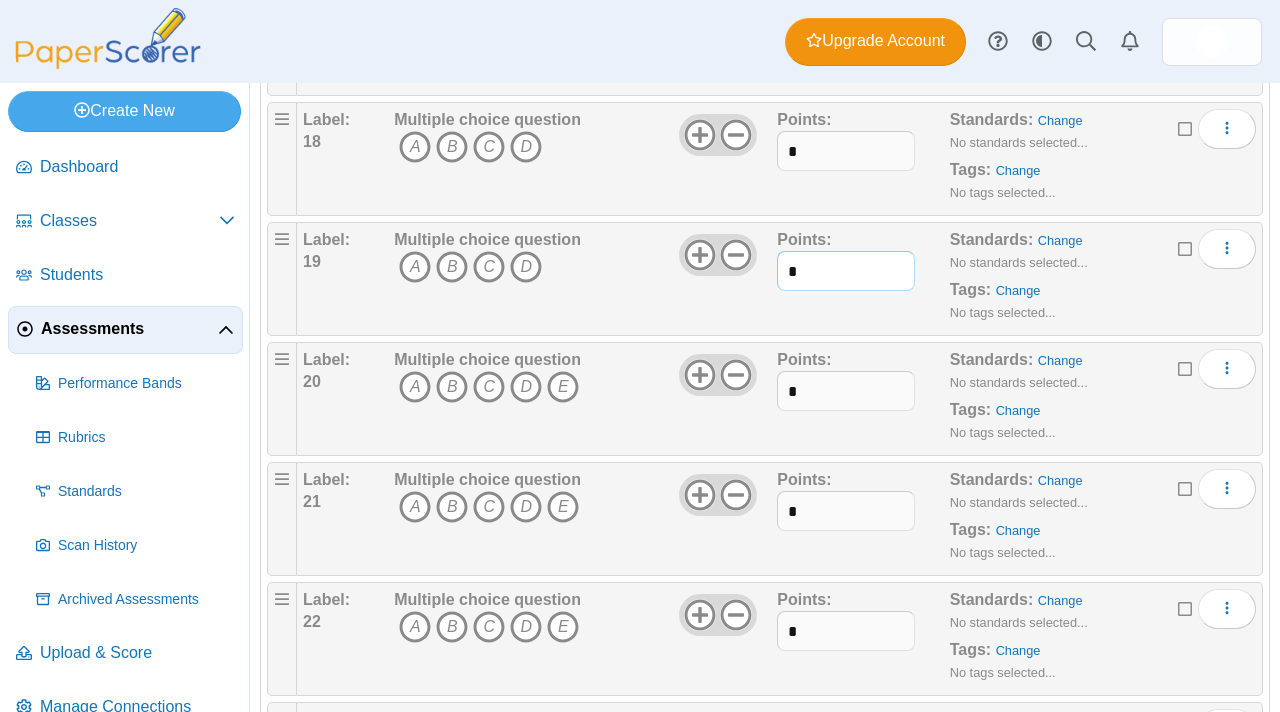 scroll, scrollTop: 2189, scrollLeft: 0, axis: vertical 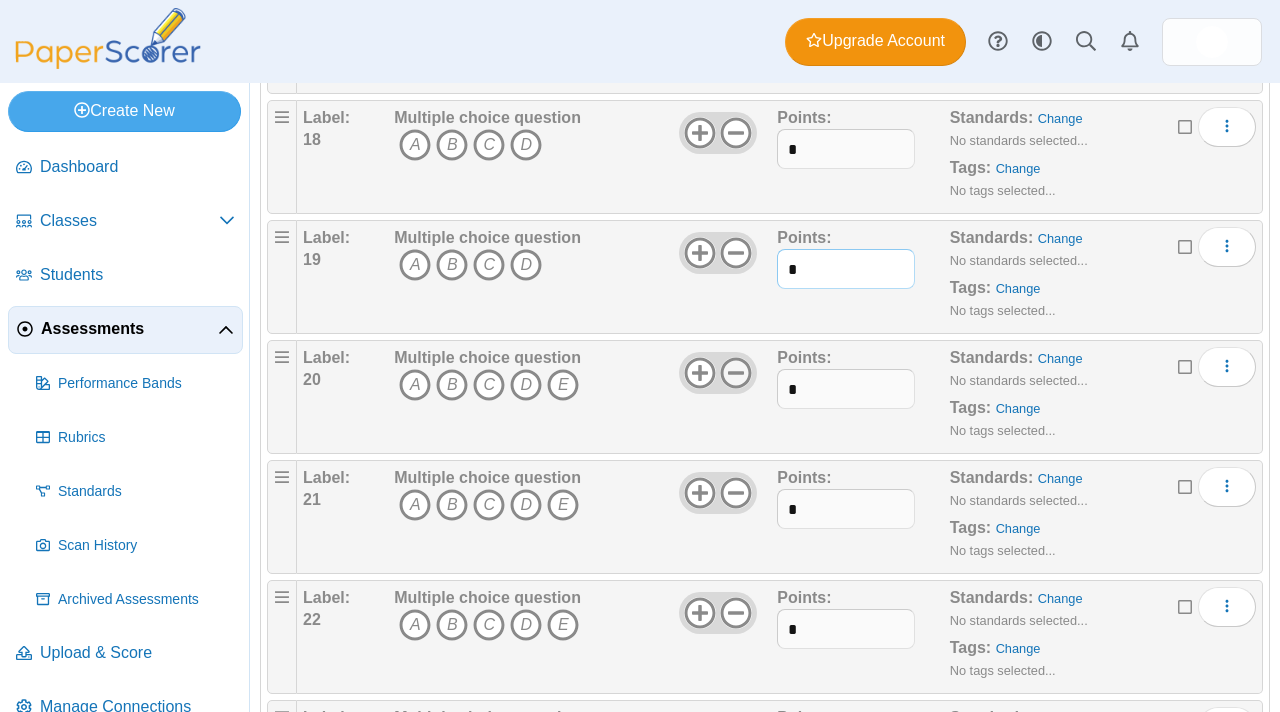 type on "*" 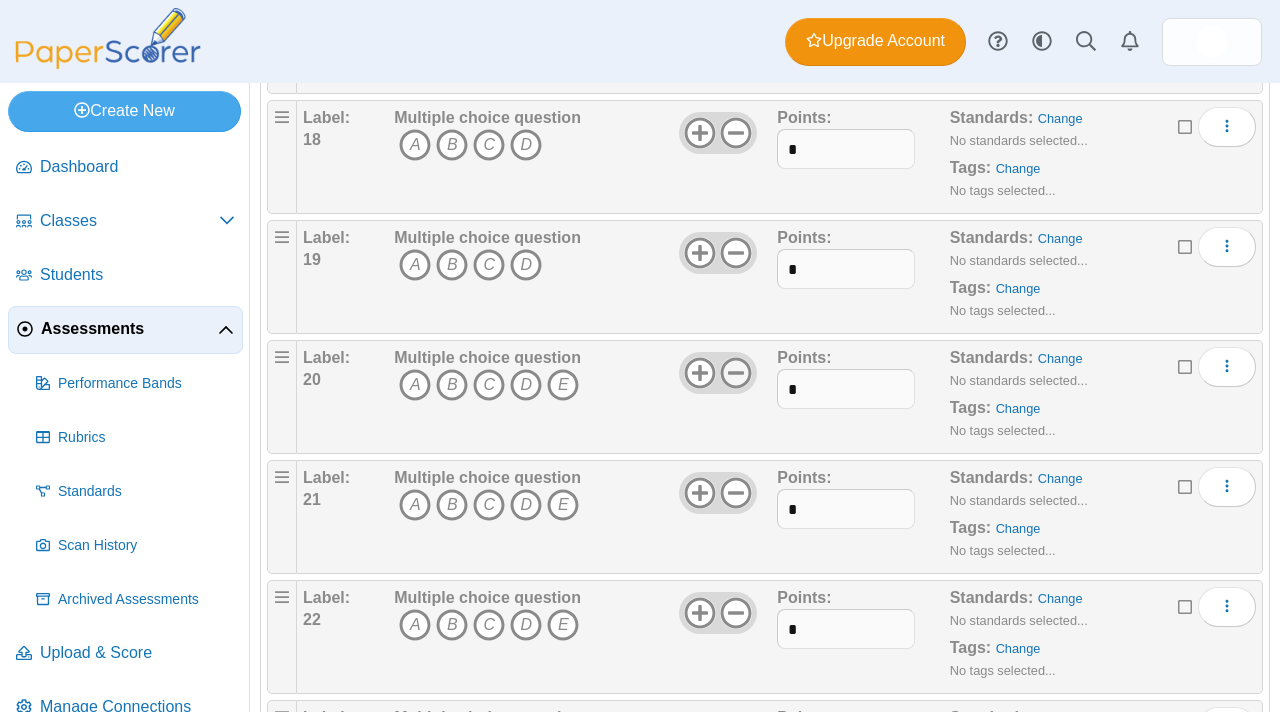 click 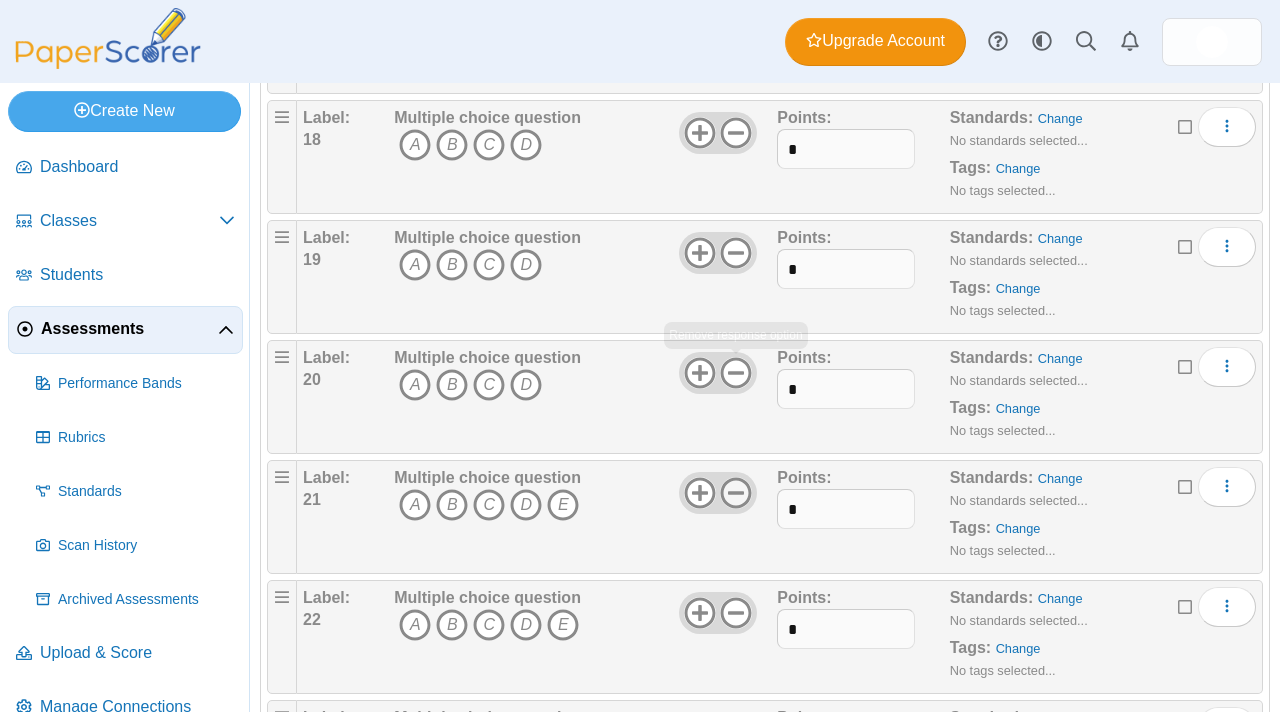 click 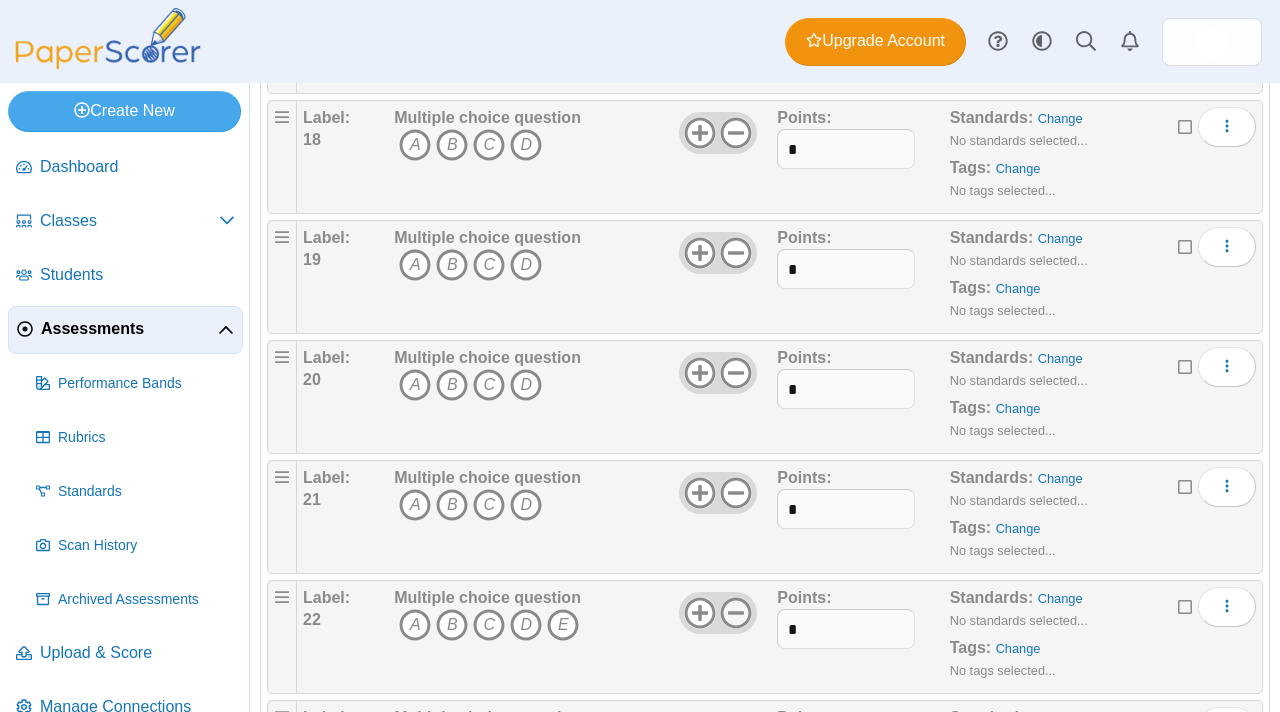 click 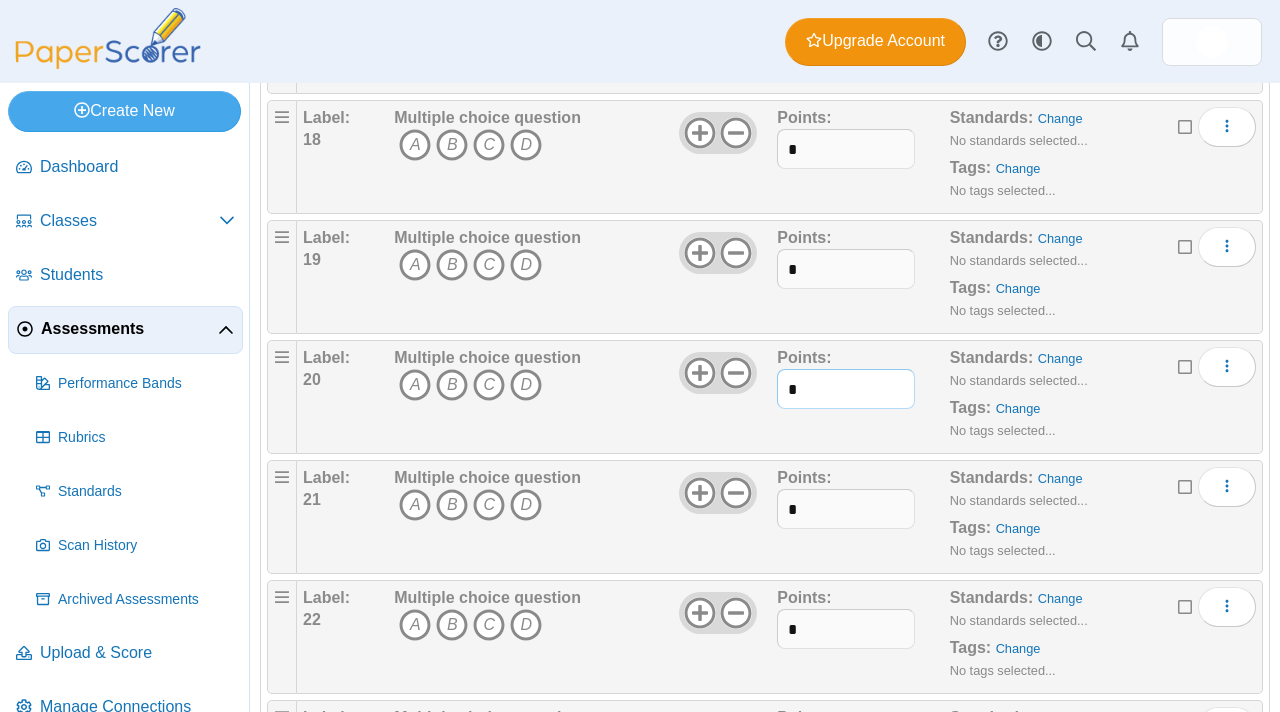 drag, startPoint x: 837, startPoint y: 393, endPoint x: 778, endPoint y: 393, distance: 59 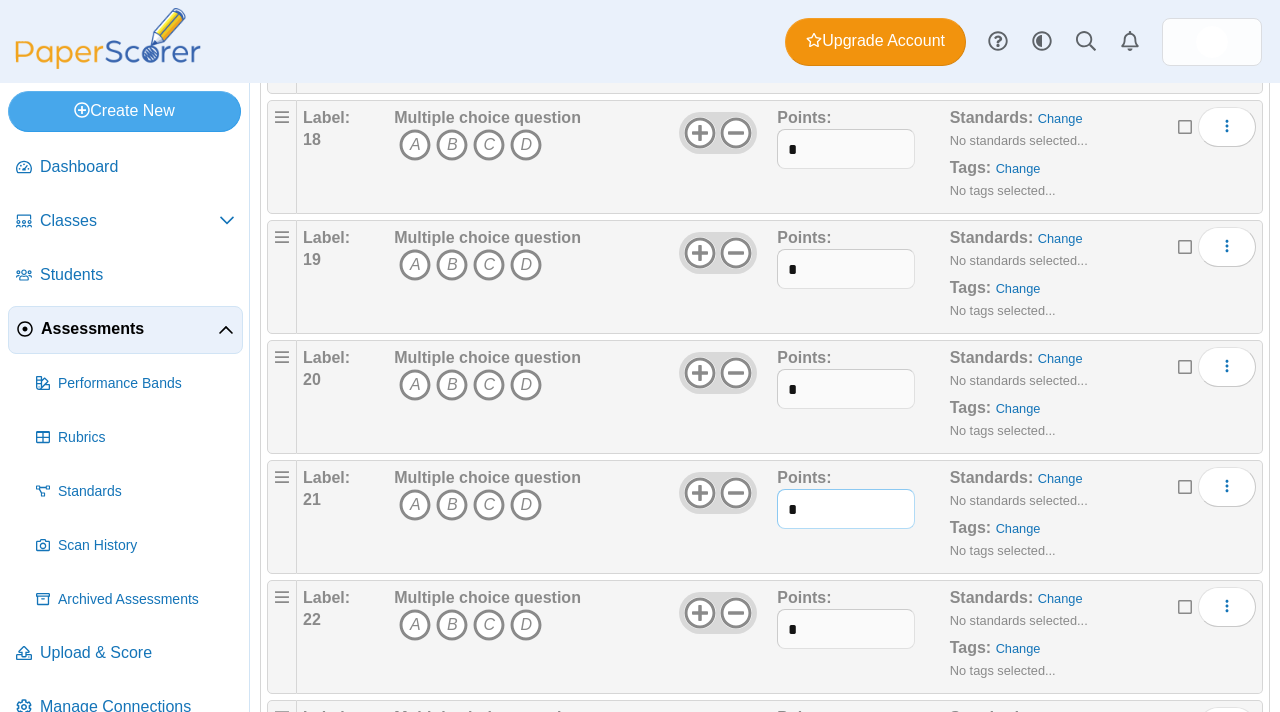 drag, startPoint x: 794, startPoint y: 518, endPoint x: 783, endPoint y: 517, distance: 11.045361 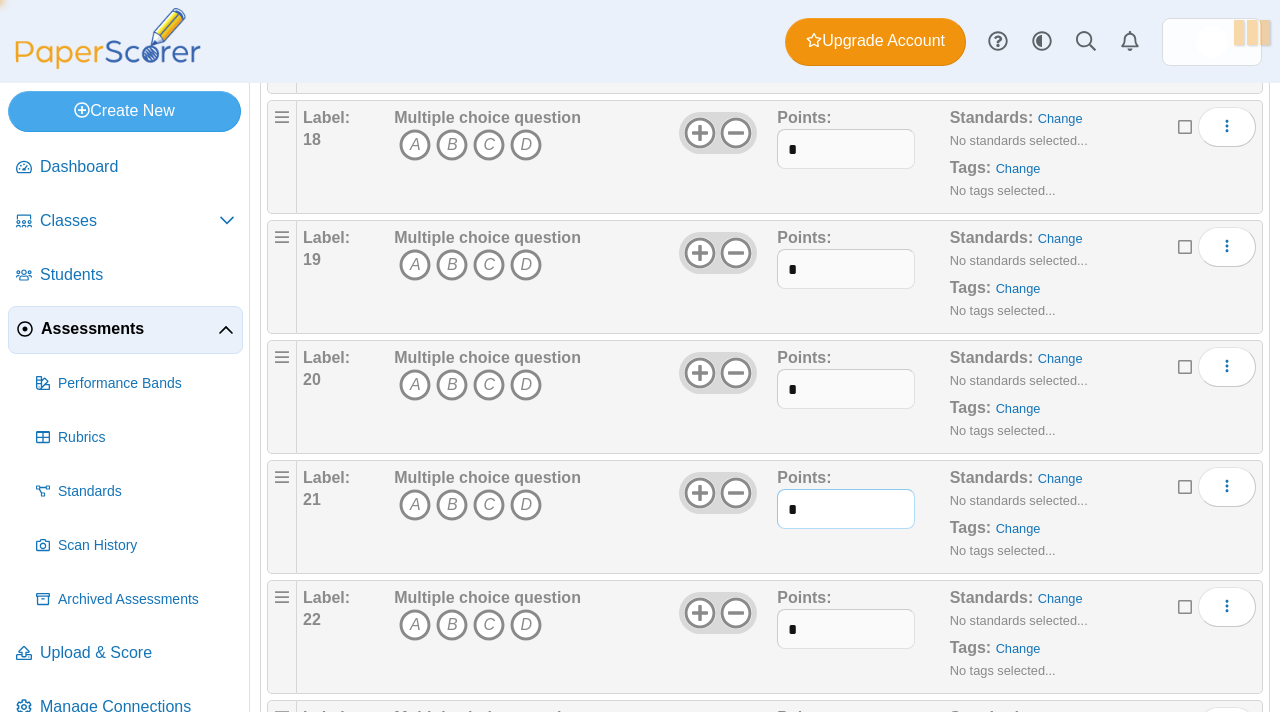 type on "*" 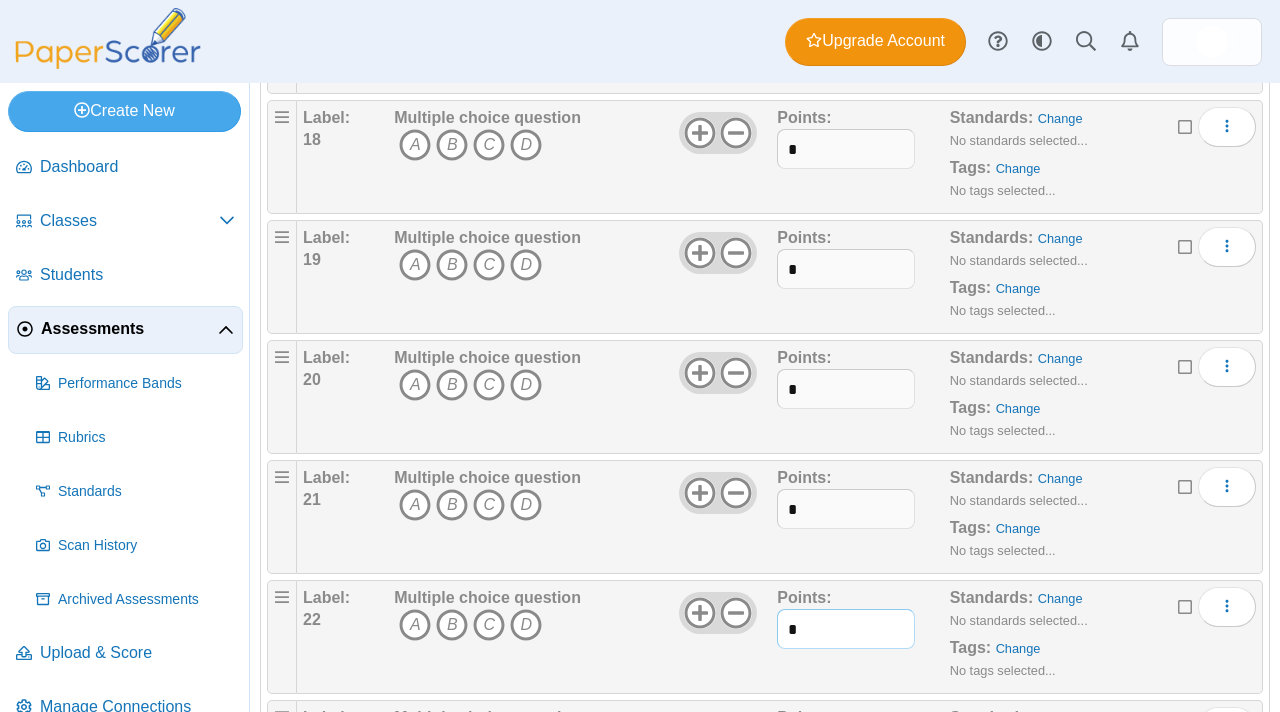 click on "*" at bounding box center [846, 629] 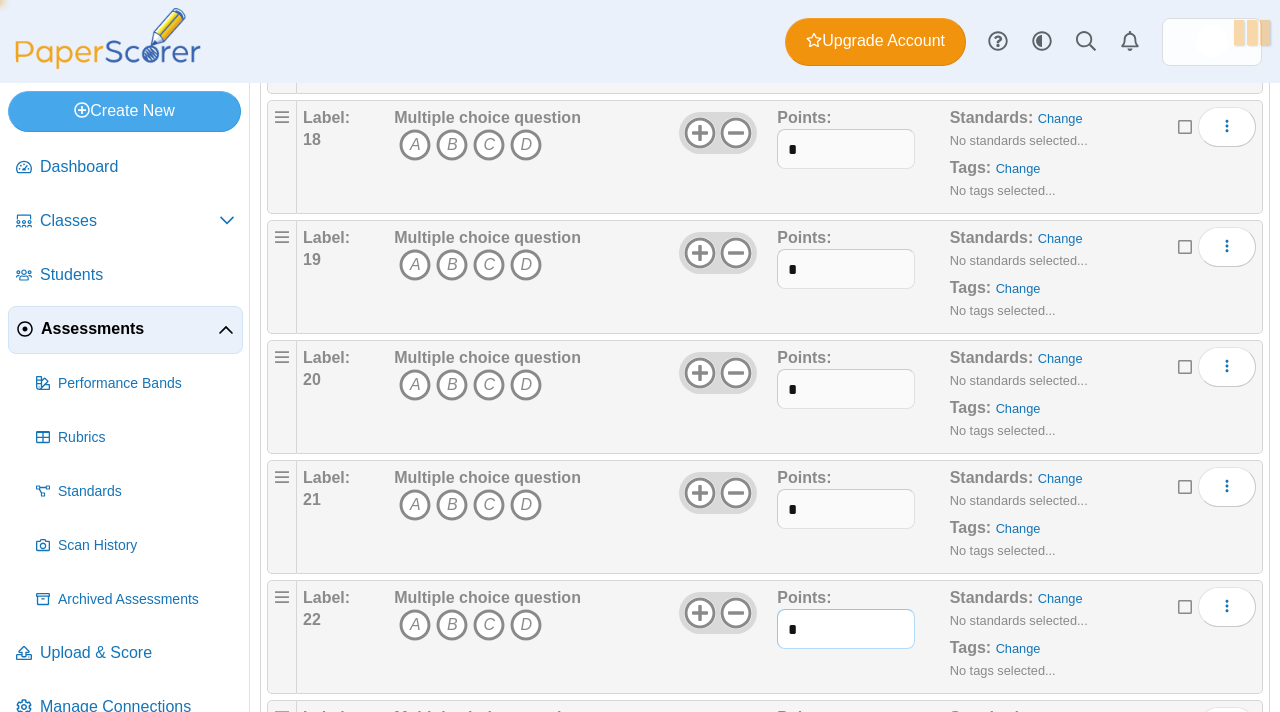click on "*" at bounding box center (846, 629) 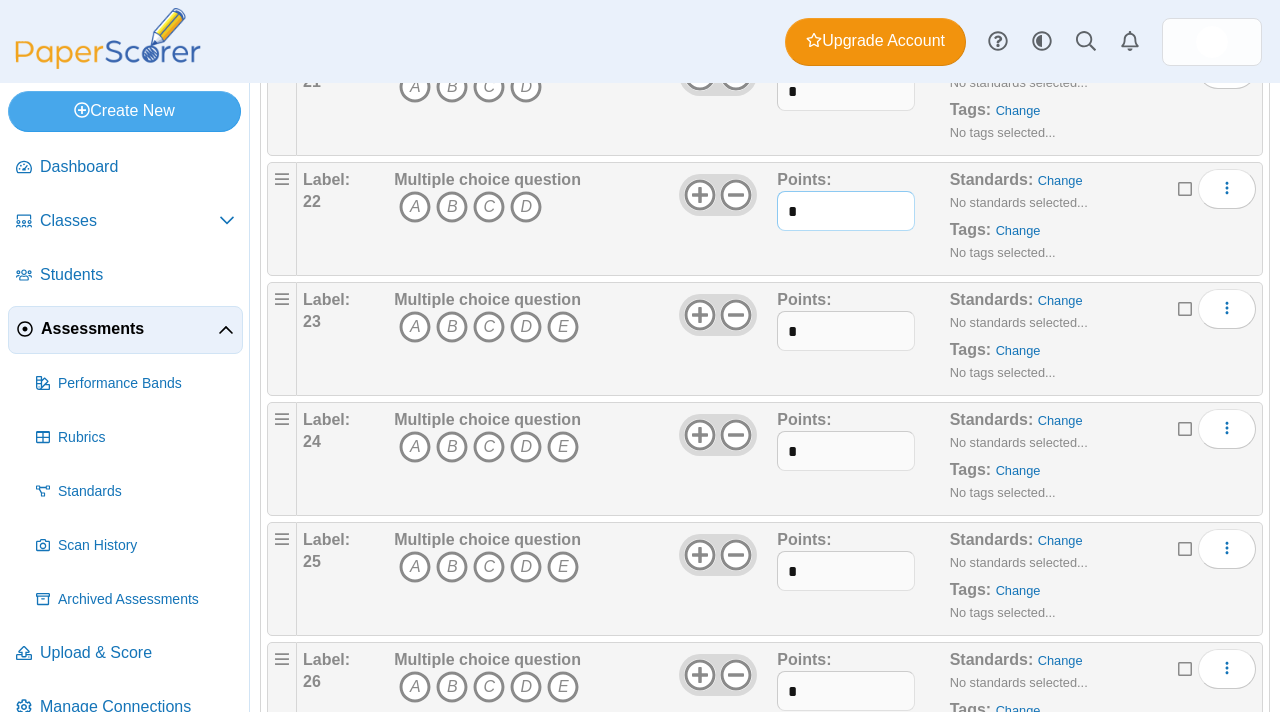 scroll, scrollTop: 2643, scrollLeft: 0, axis: vertical 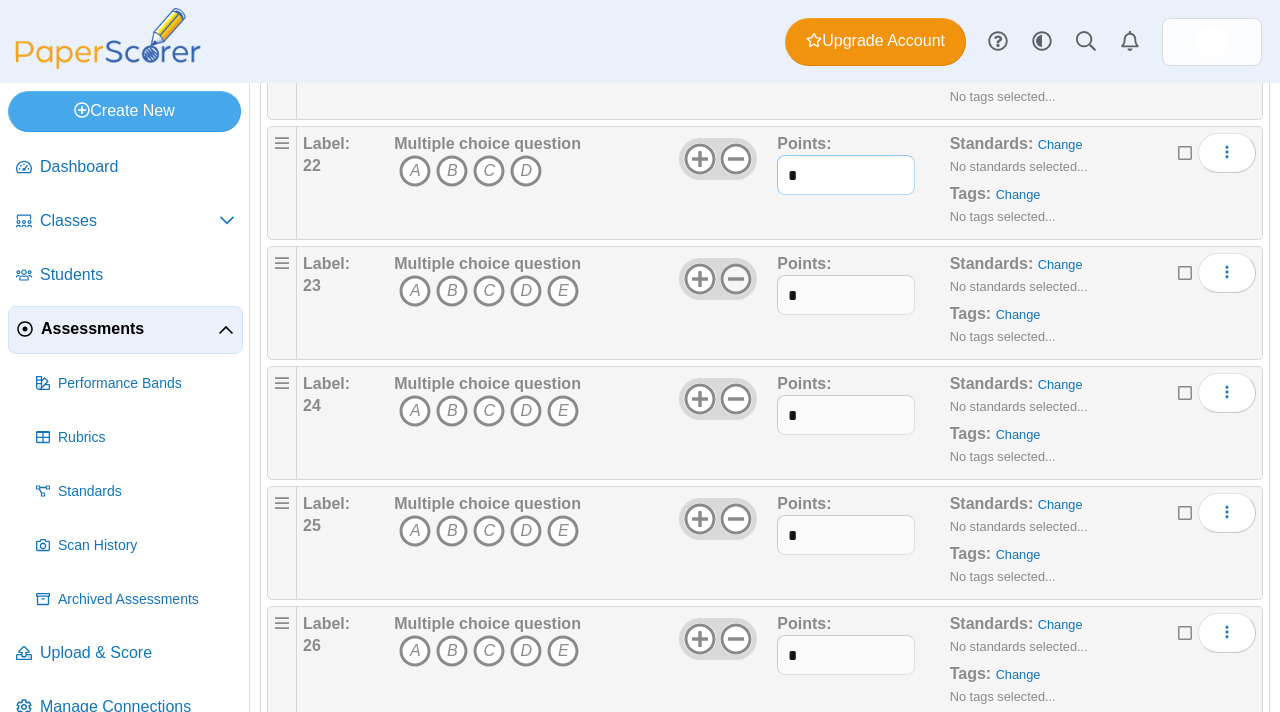type on "*" 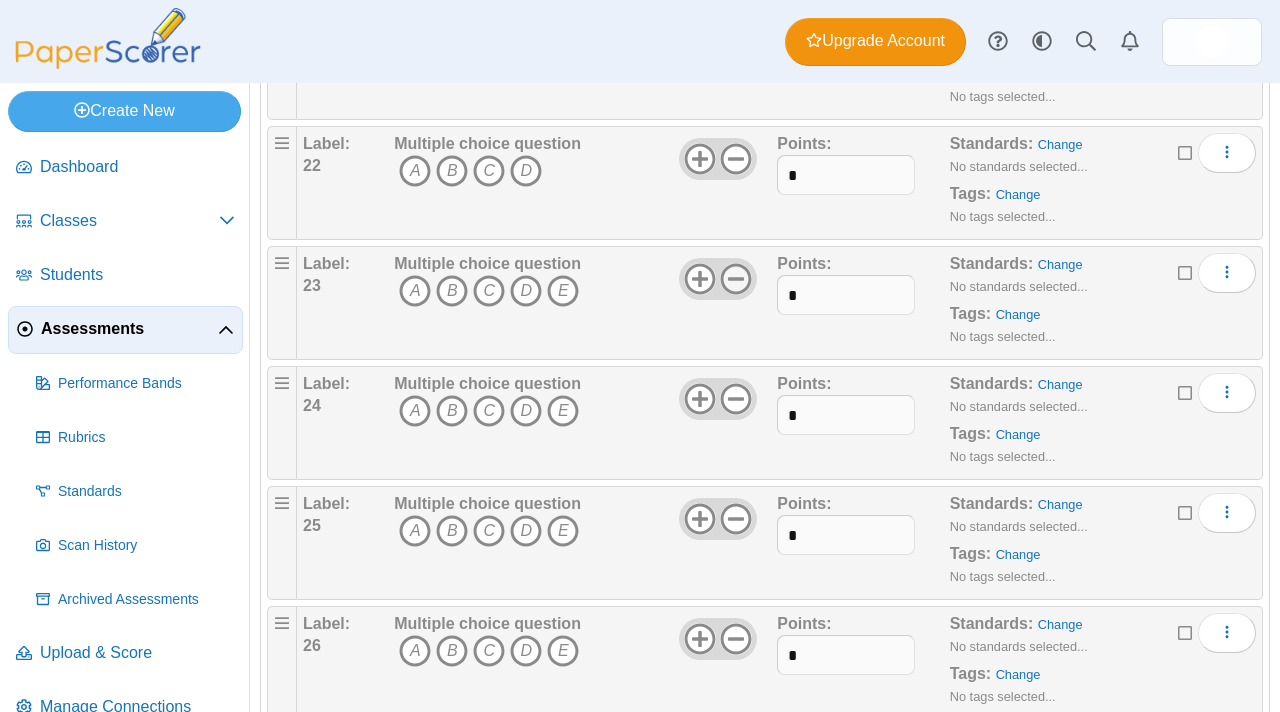 click 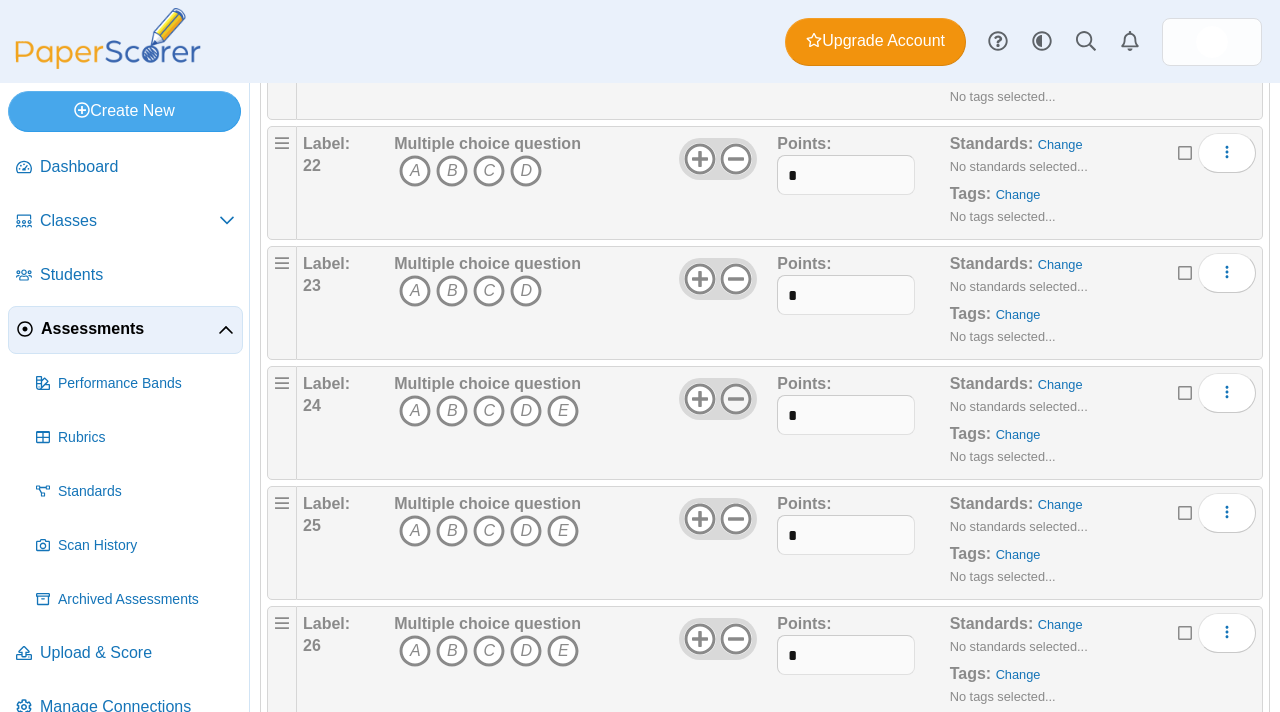 click 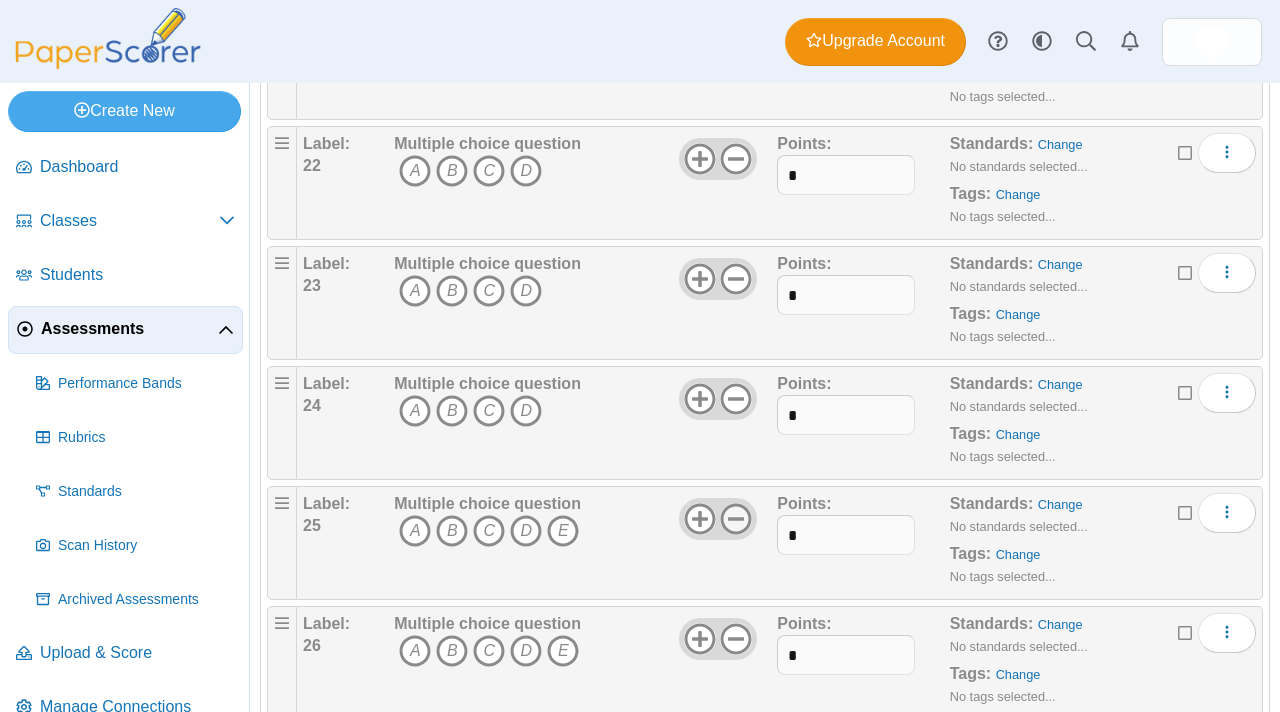 click 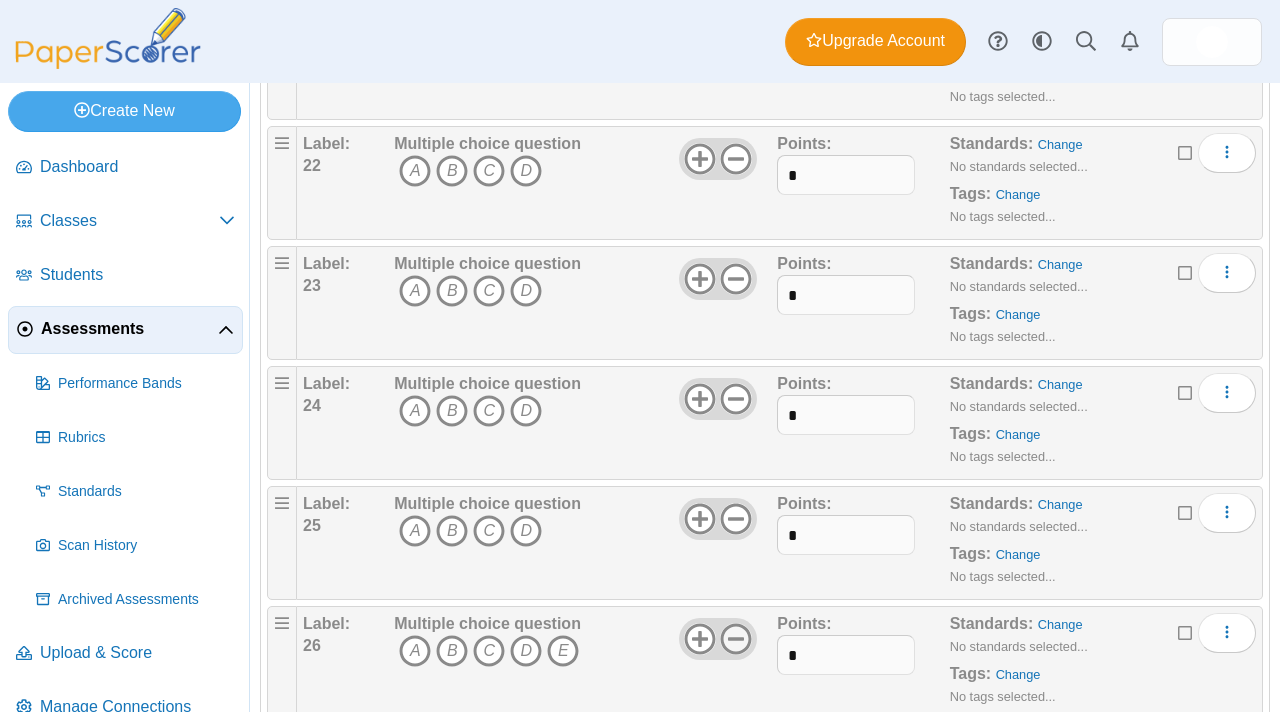 click 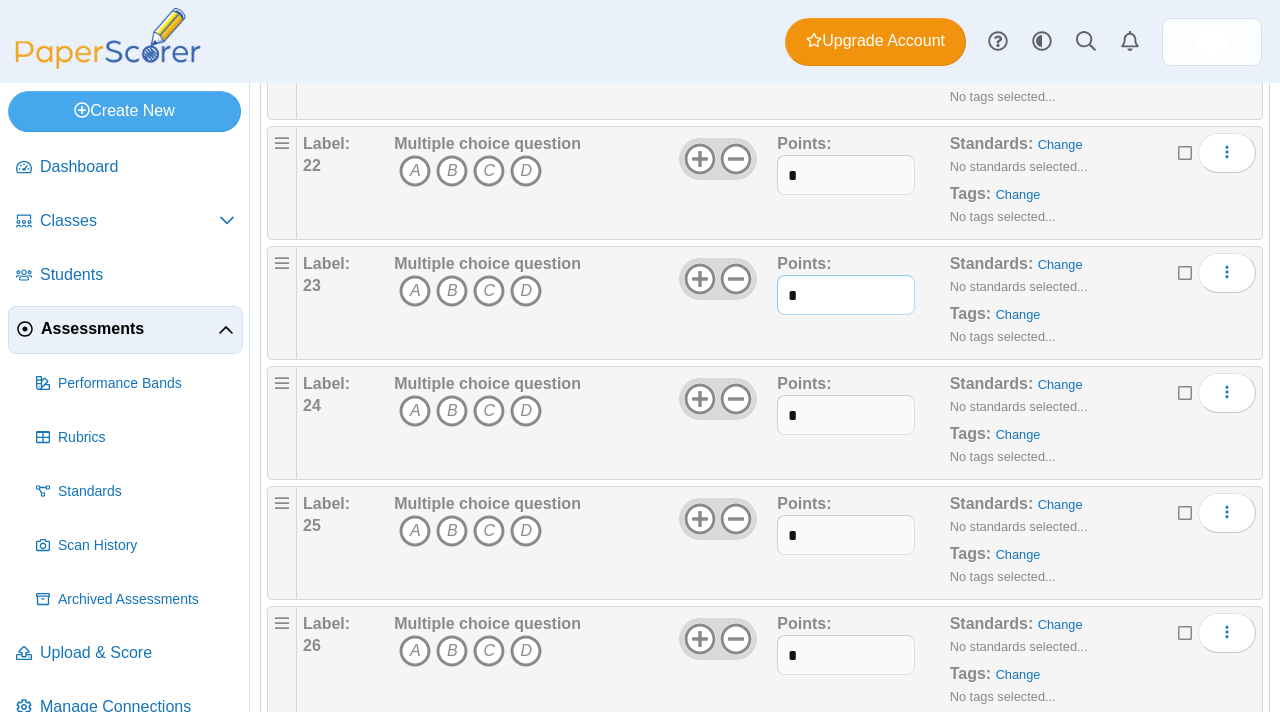 click on "*" at bounding box center [846, 295] 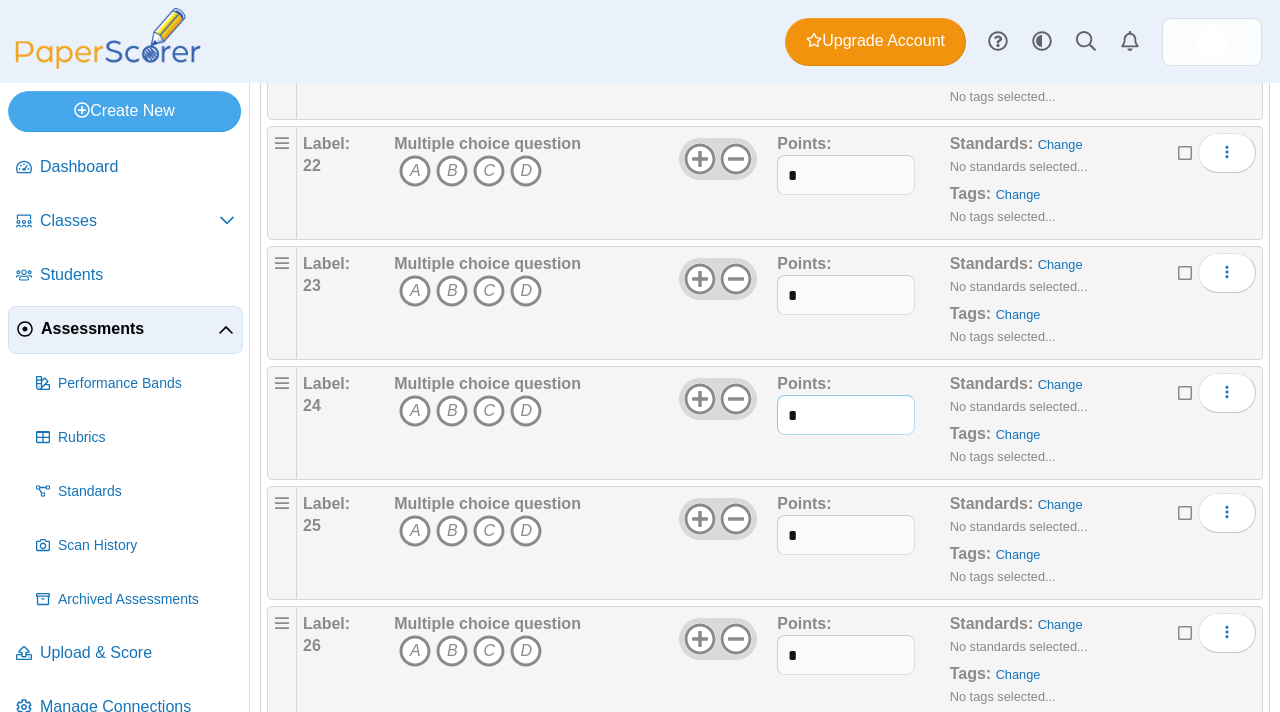 click on "*" at bounding box center [846, 415] 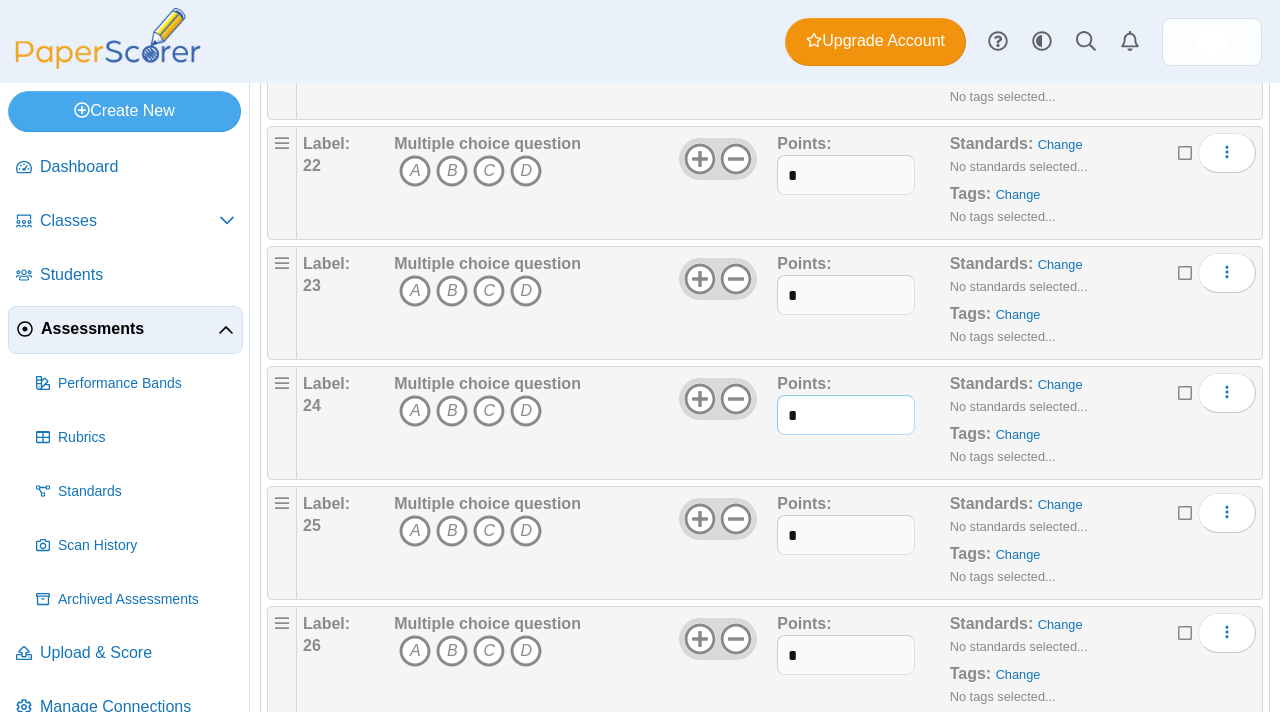 type on "*" 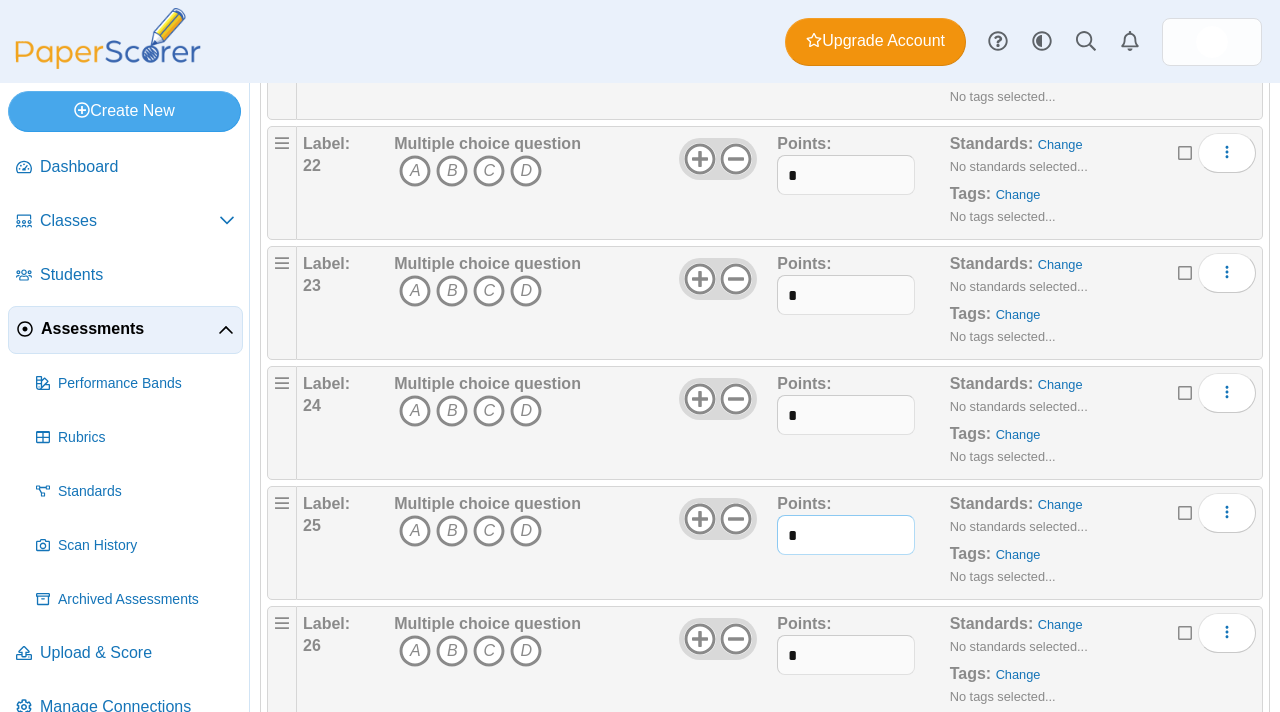 click on "*" at bounding box center [846, 535] 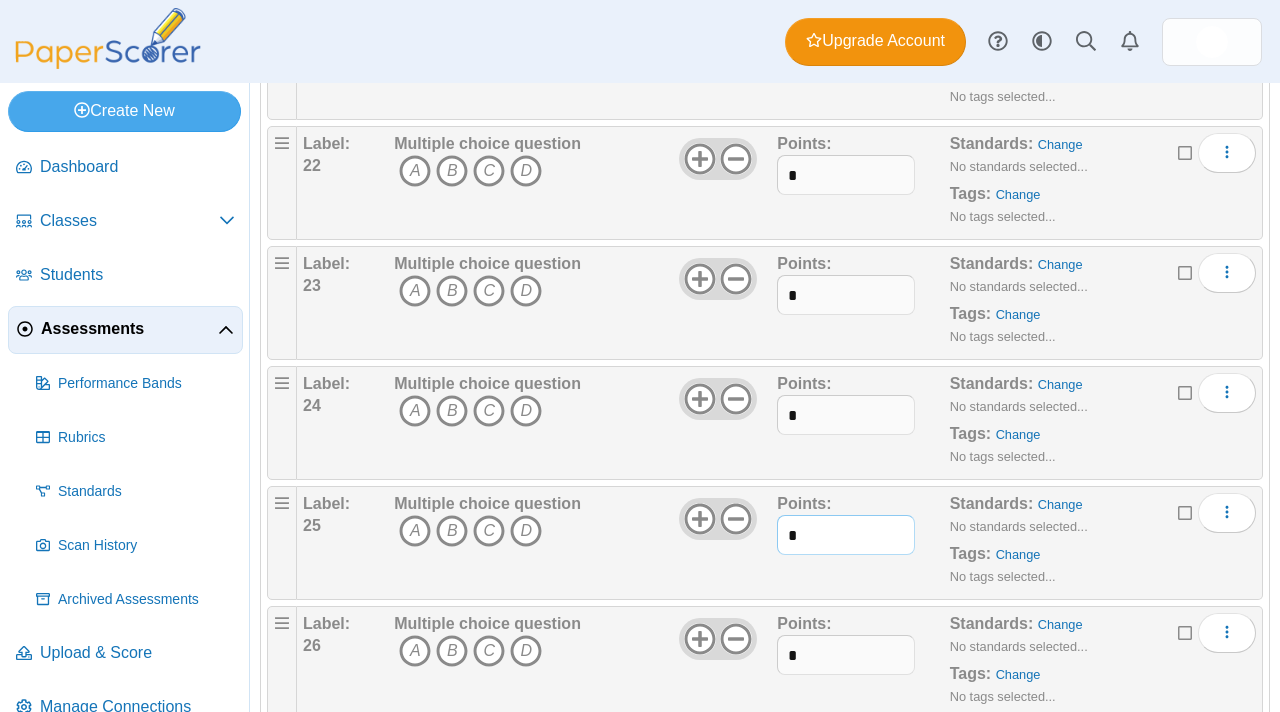 type on "*" 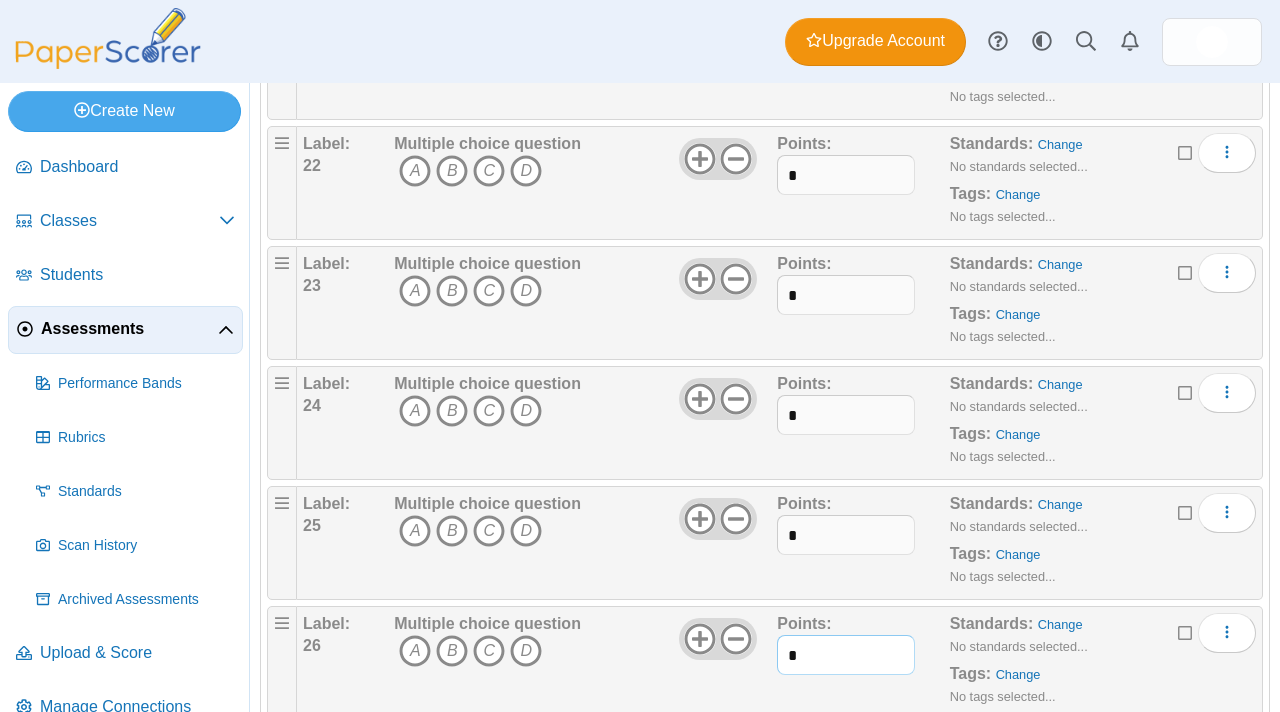 click on "*" at bounding box center [846, 655] 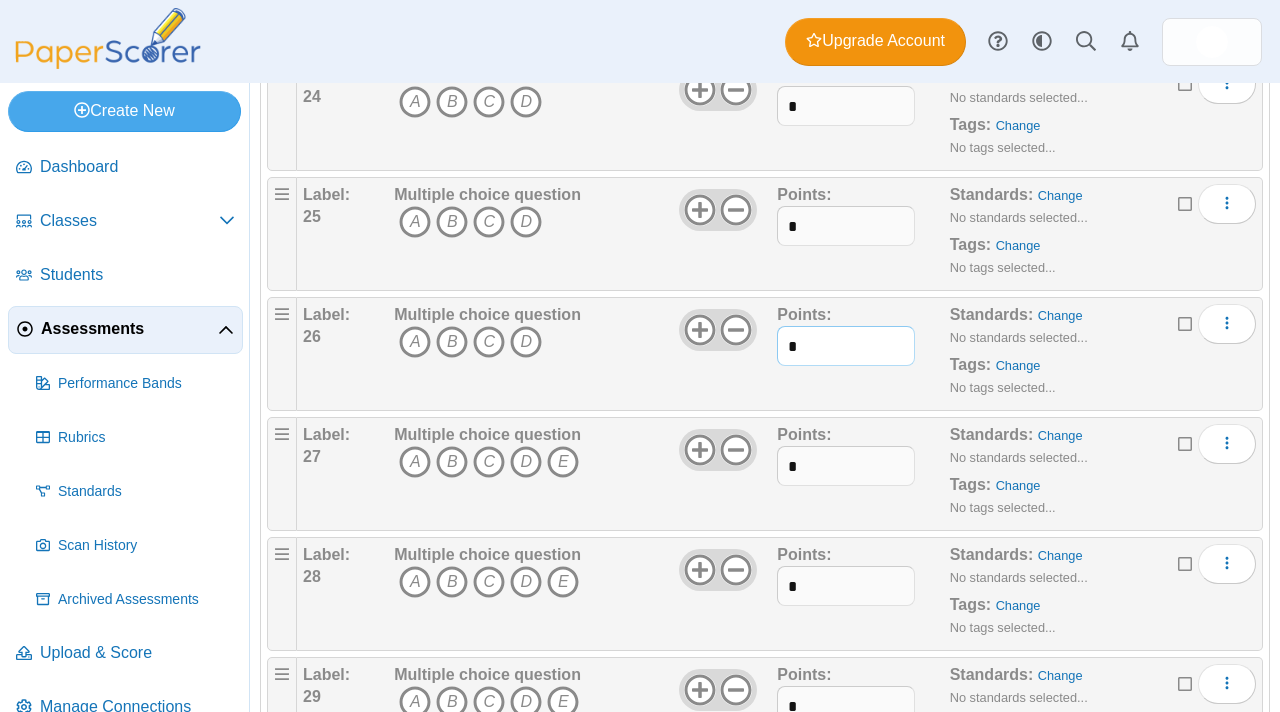 scroll, scrollTop: 2965, scrollLeft: 0, axis: vertical 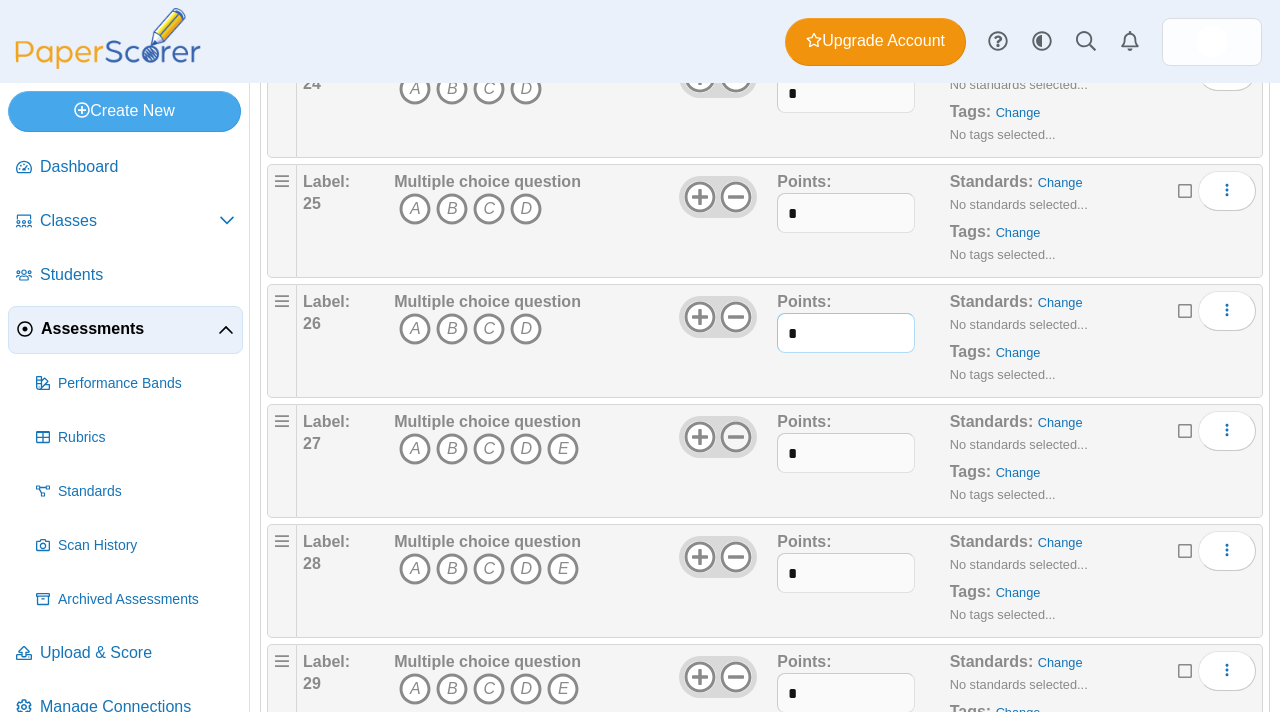 type on "*" 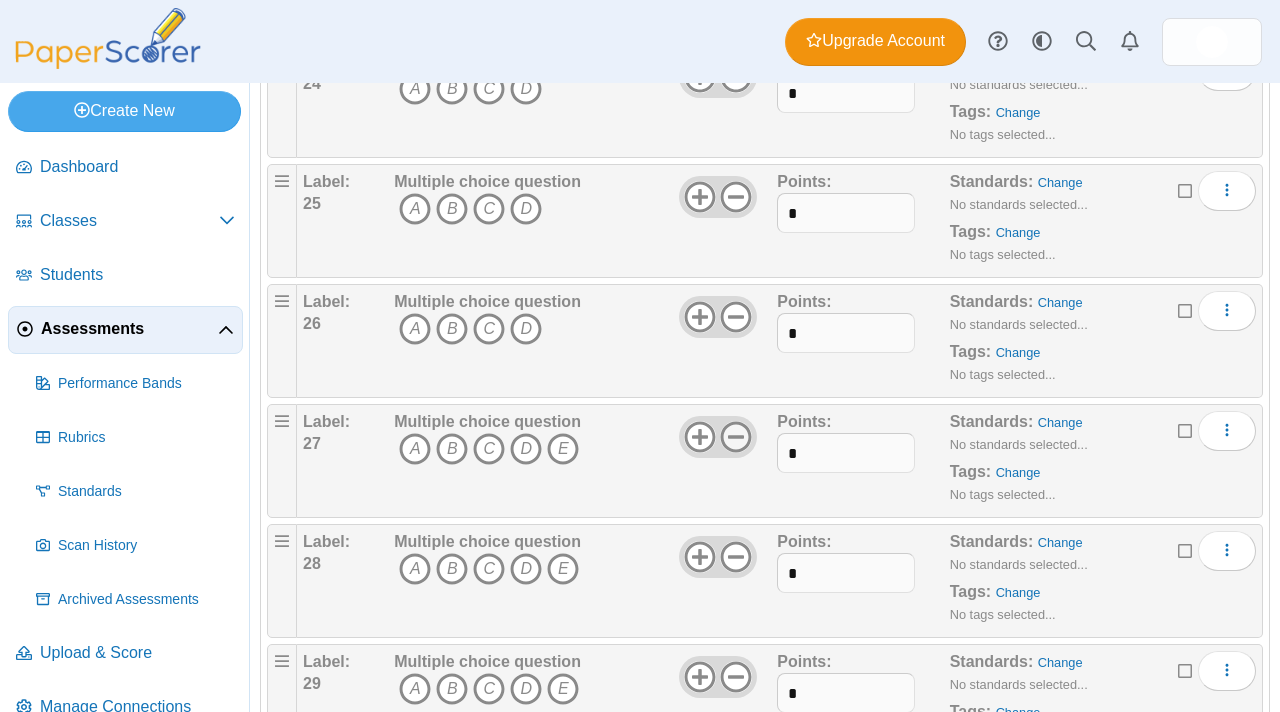 click 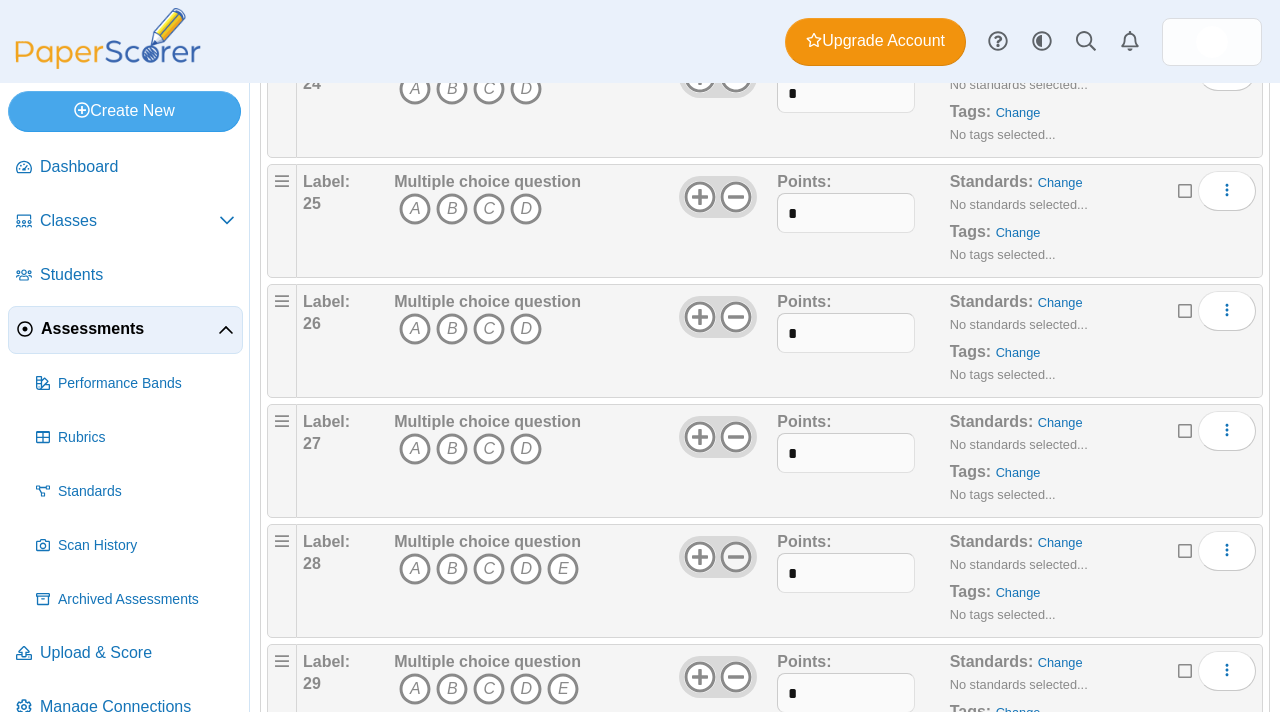 click 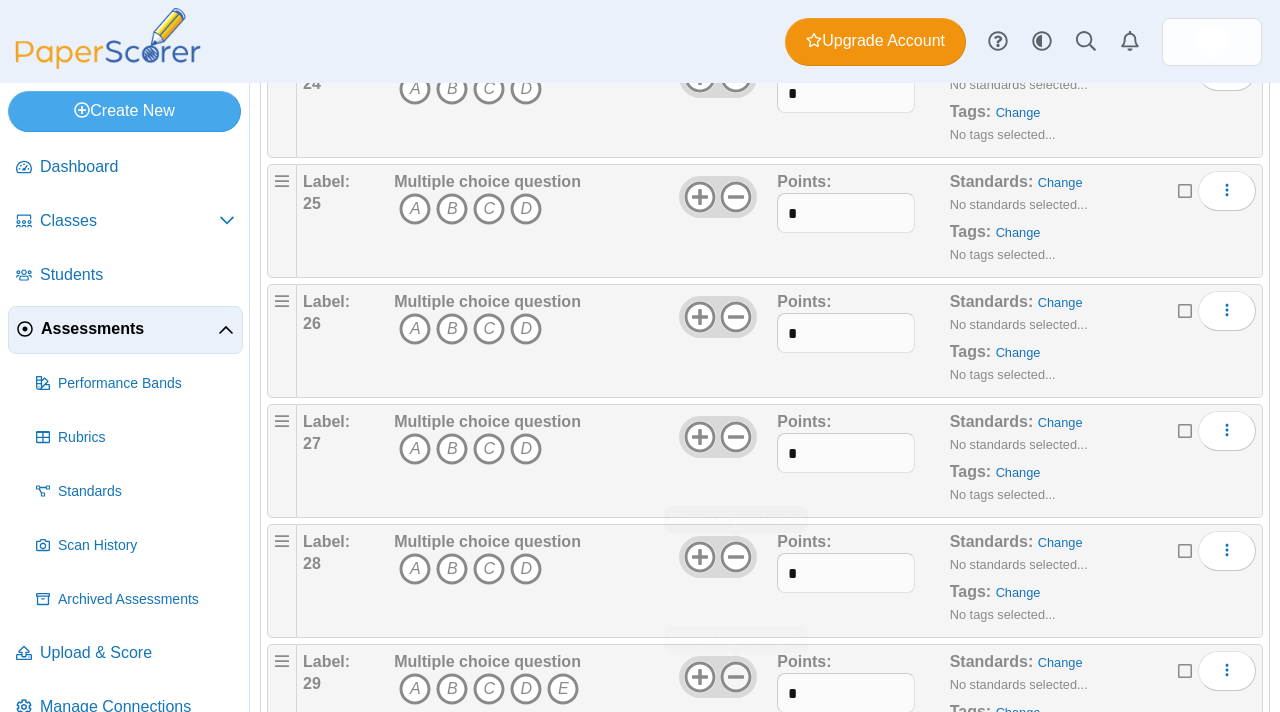 click 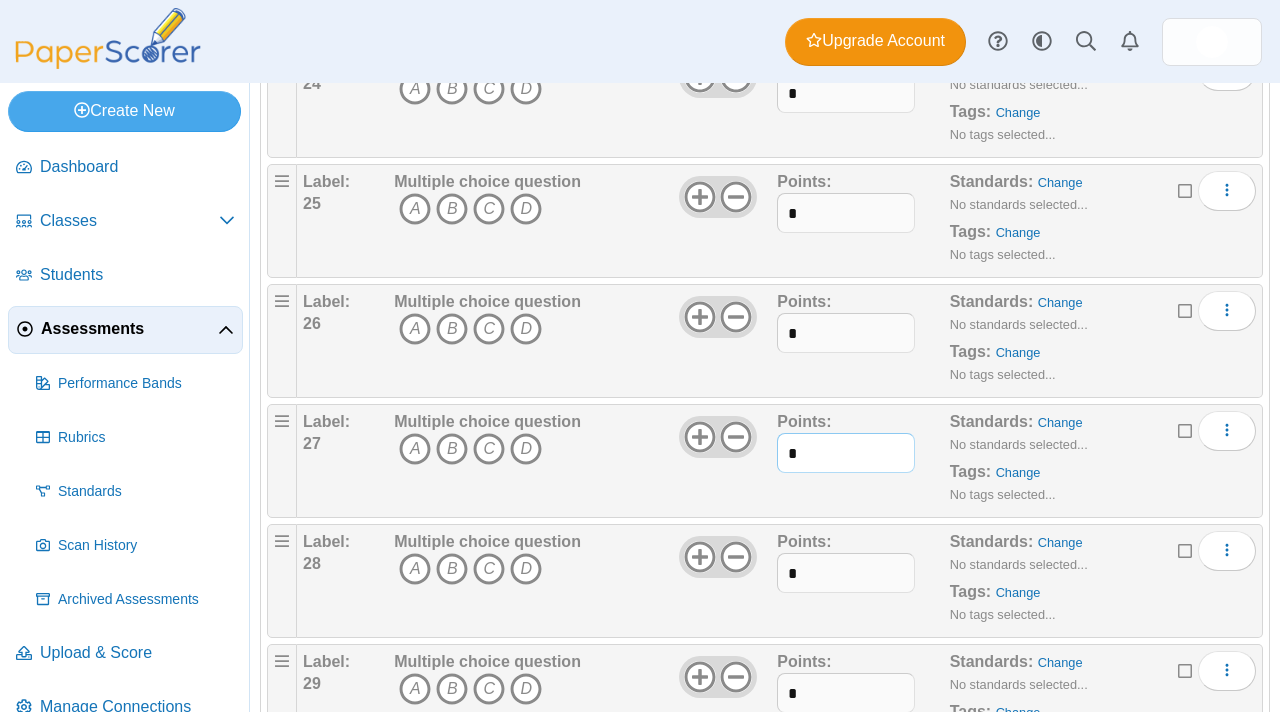 click on "*" at bounding box center (846, 453) 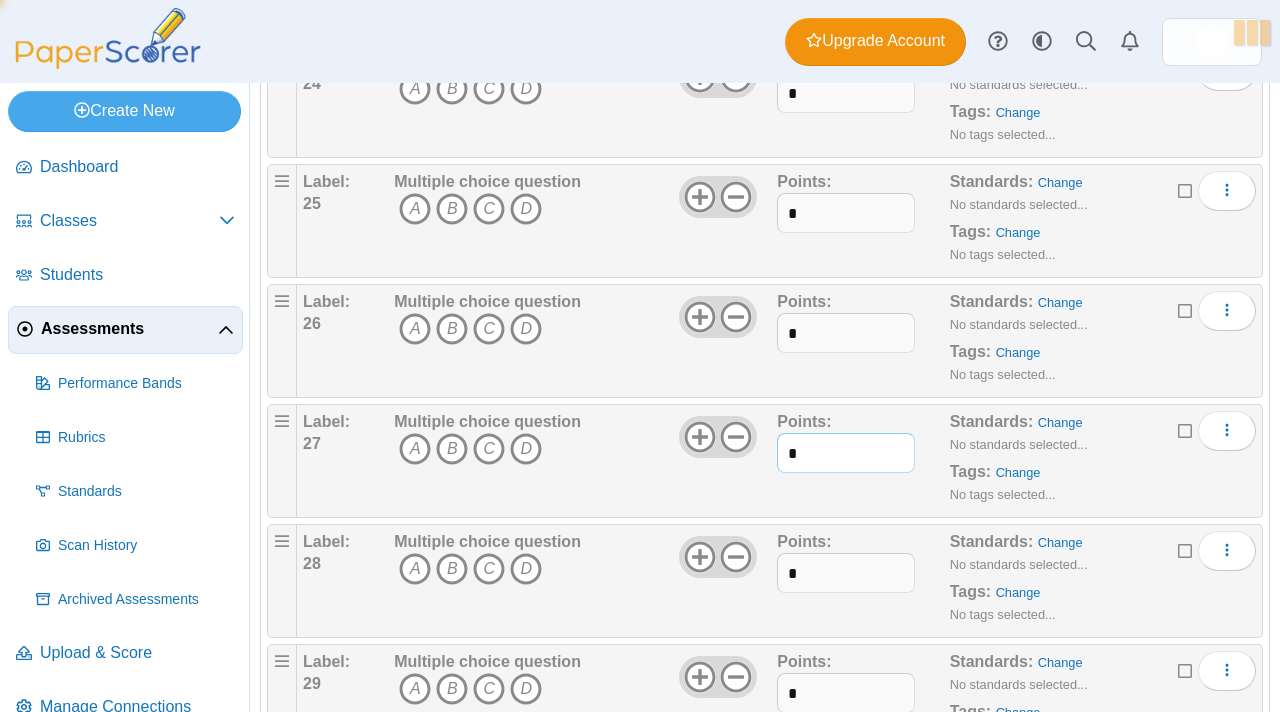 type on "*" 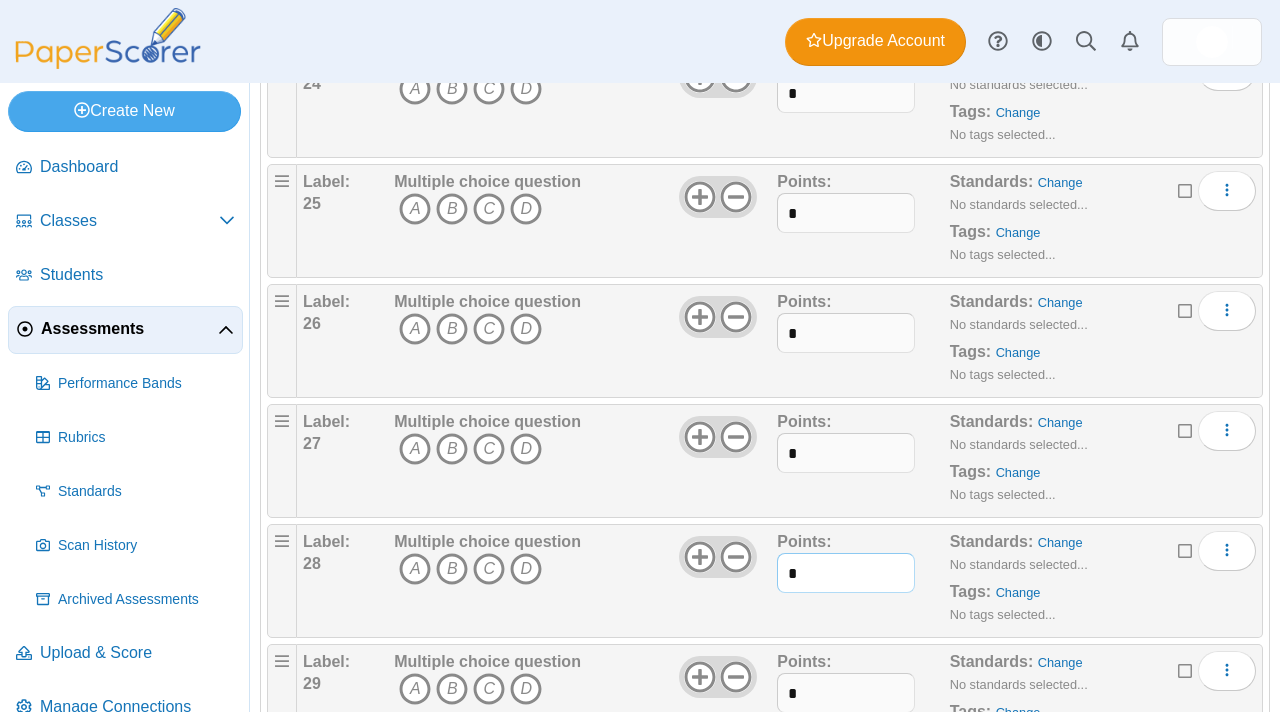 click on "*" at bounding box center [846, 573] 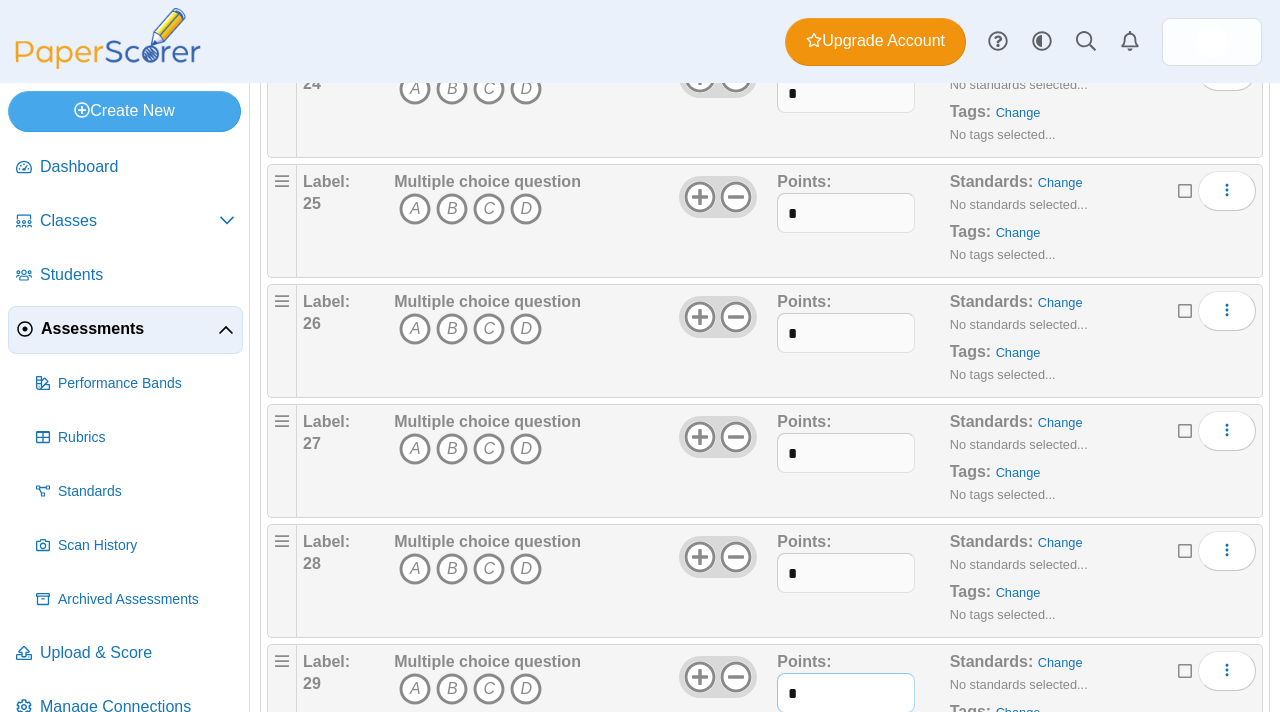 click on "*" at bounding box center [846, 693] 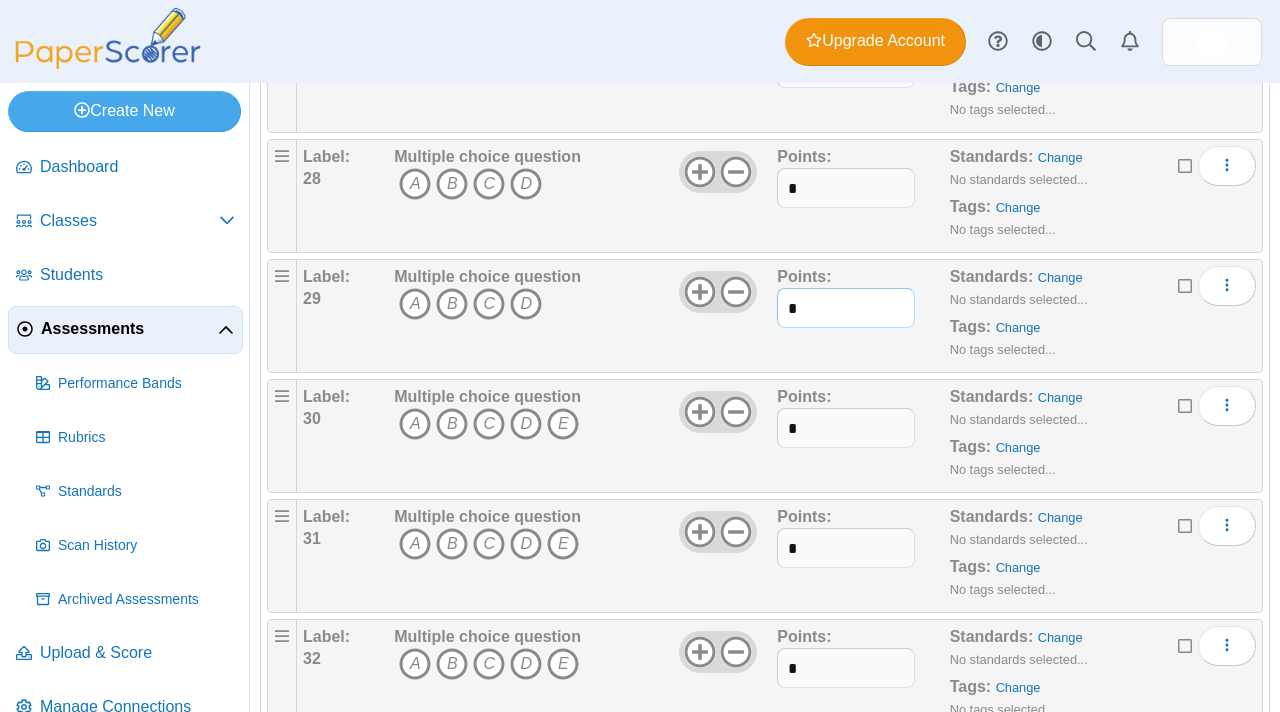 scroll, scrollTop: 3356, scrollLeft: 0, axis: vertical 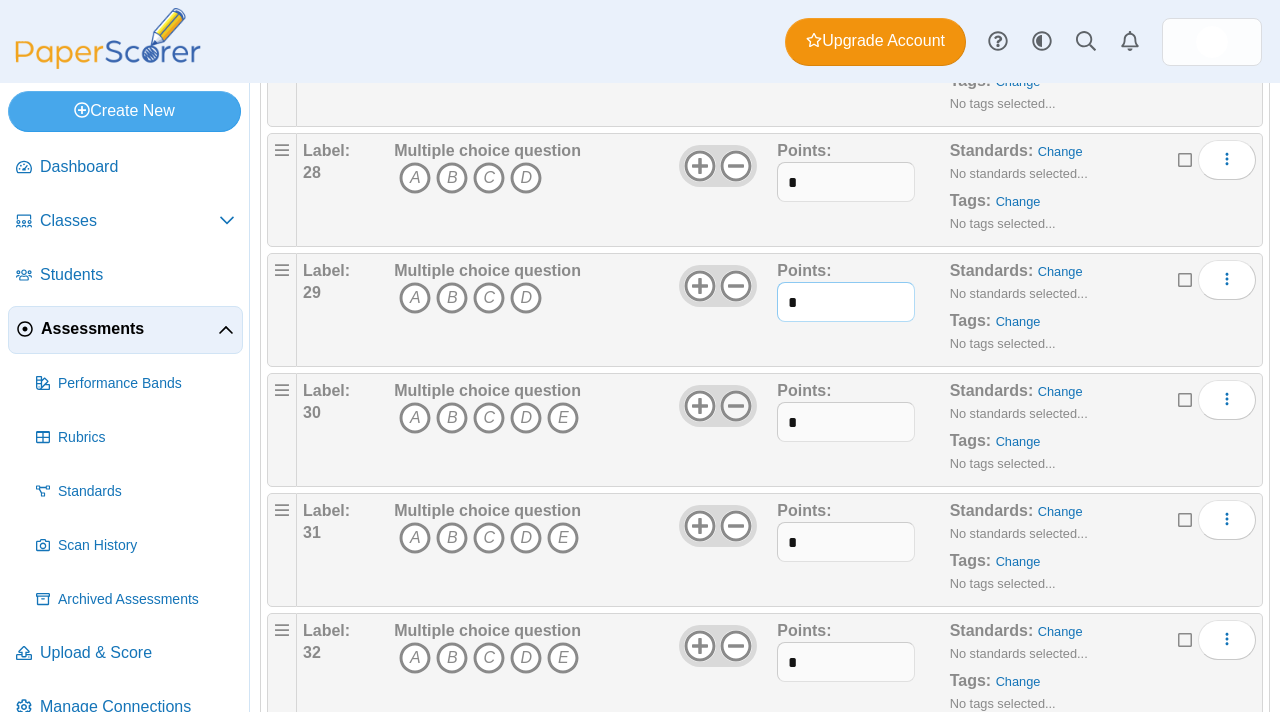 type on "*" 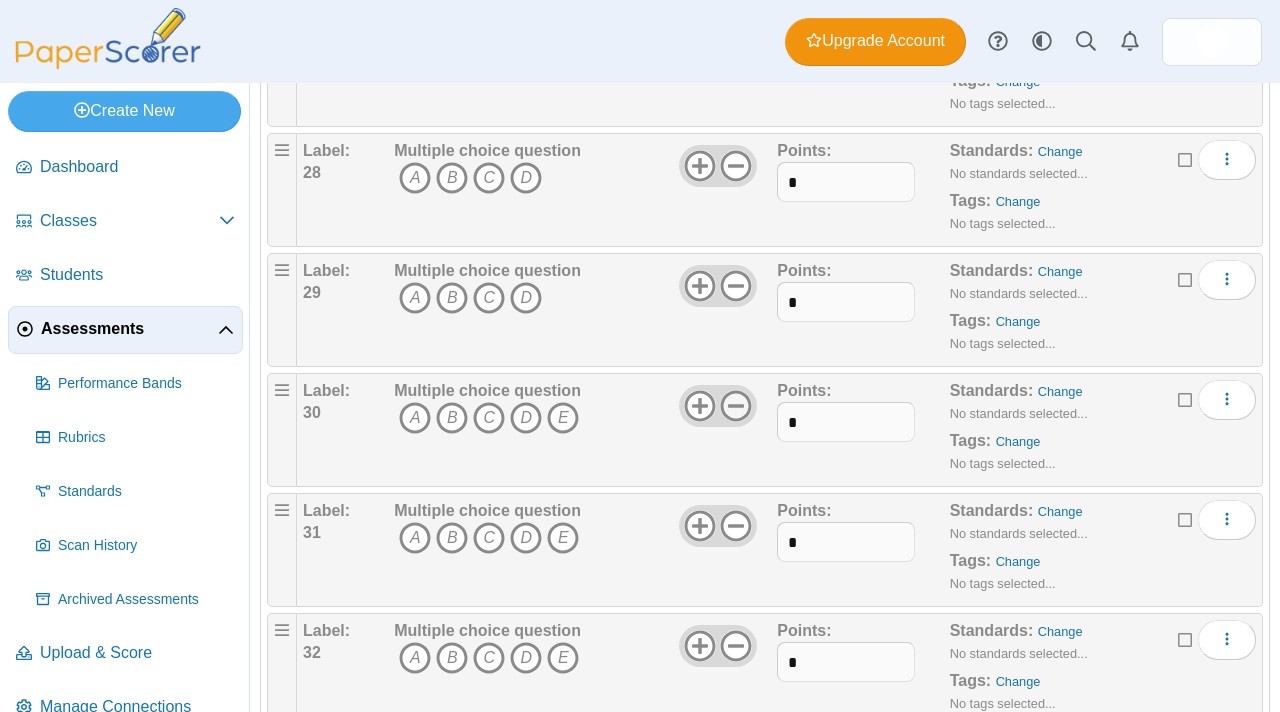 click 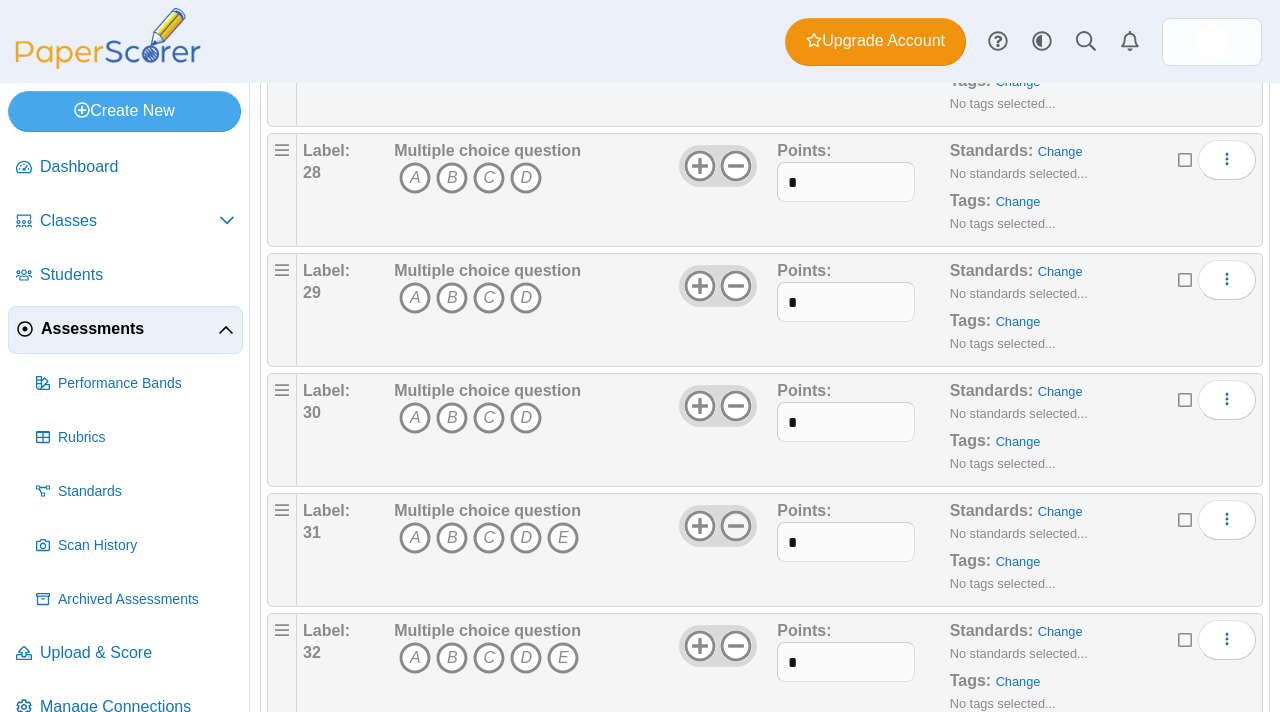 click 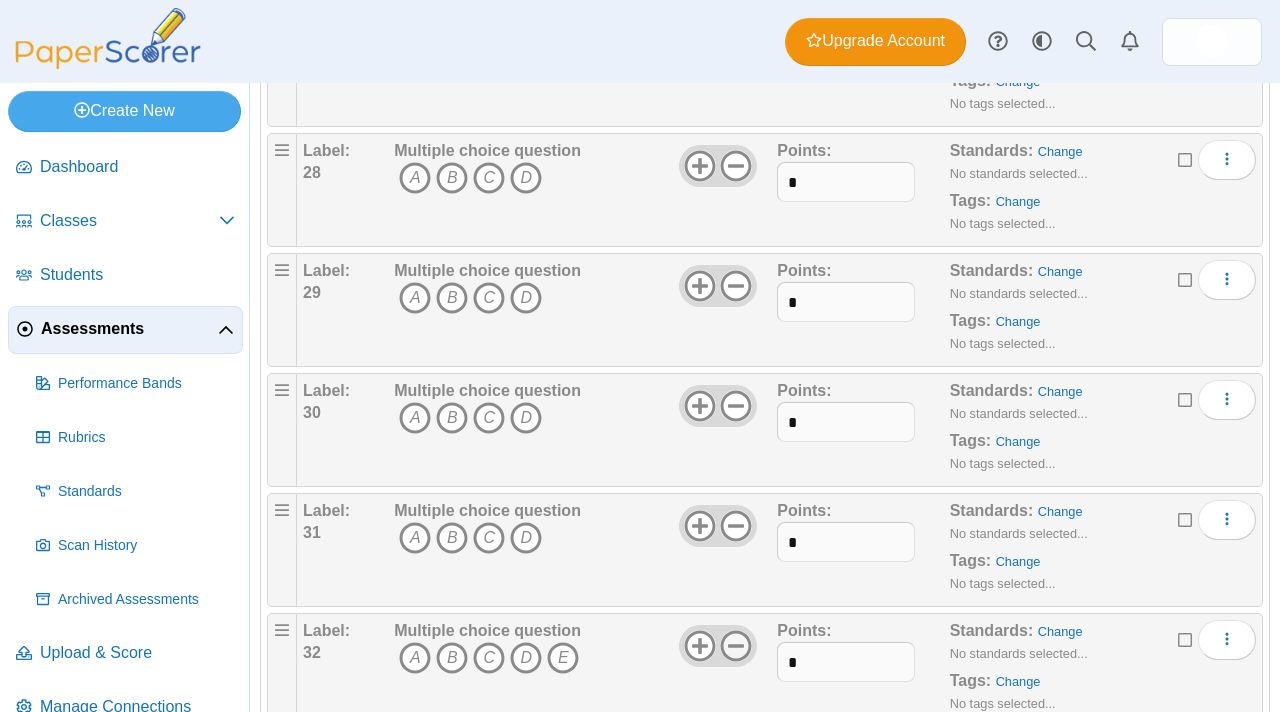 click 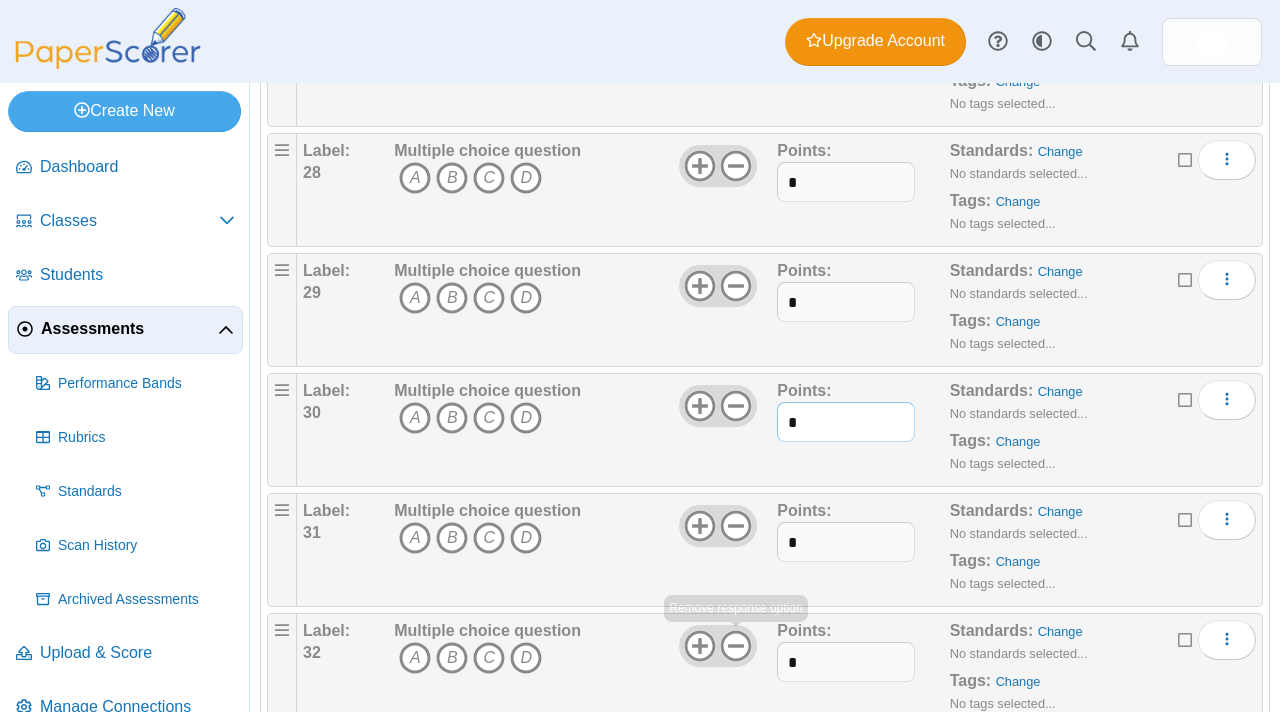 click on "*" at bounding box center [846, 422] 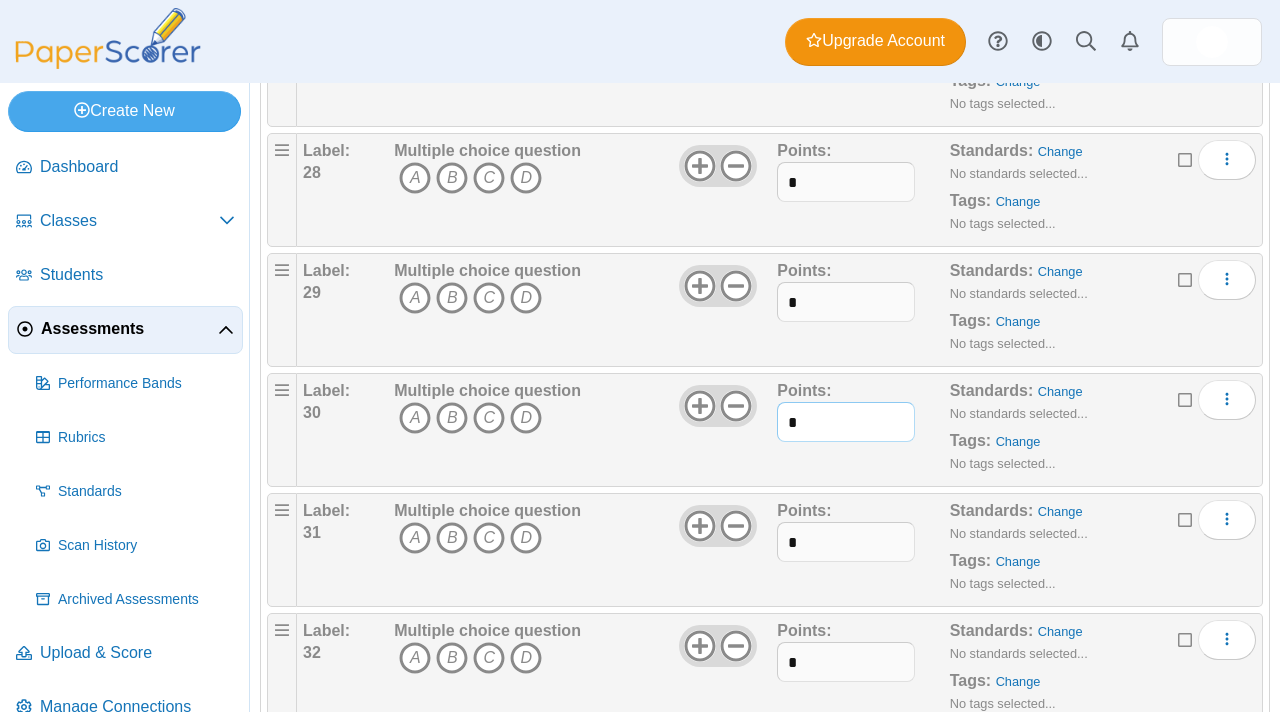 click on "*" at bounding box center (846, 422) 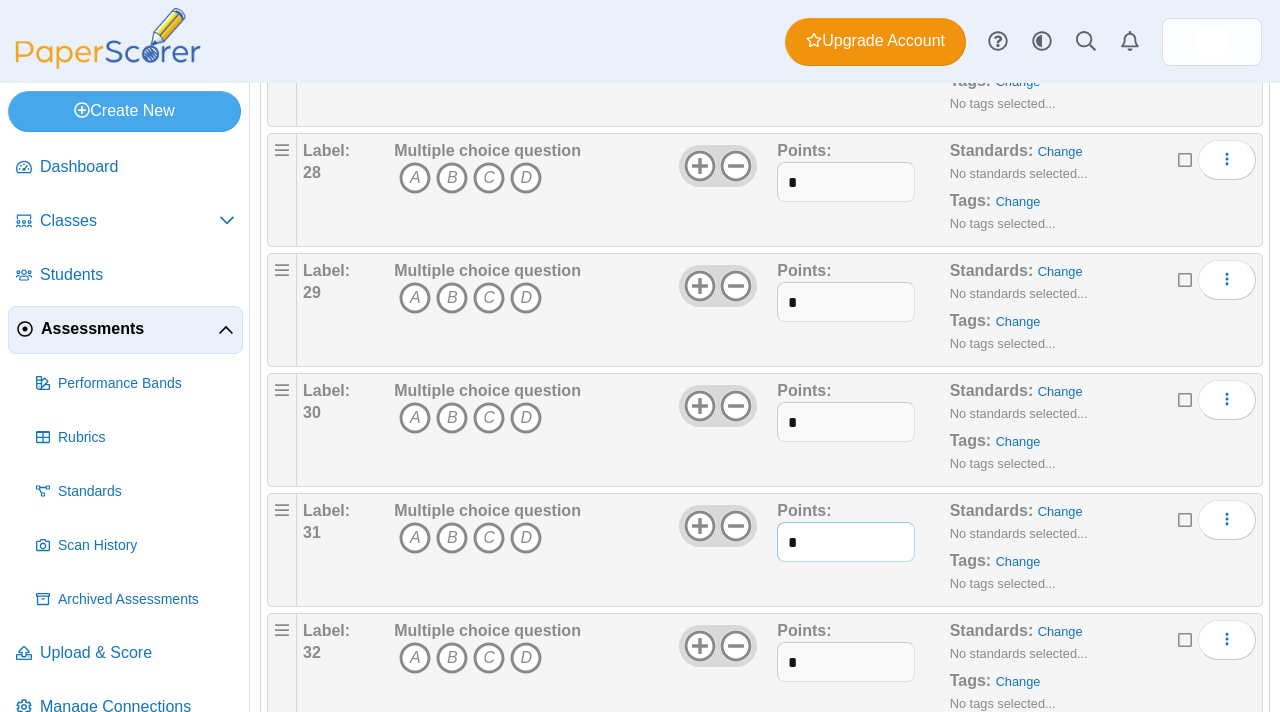 click on "*" at bounding box center (846, 542) 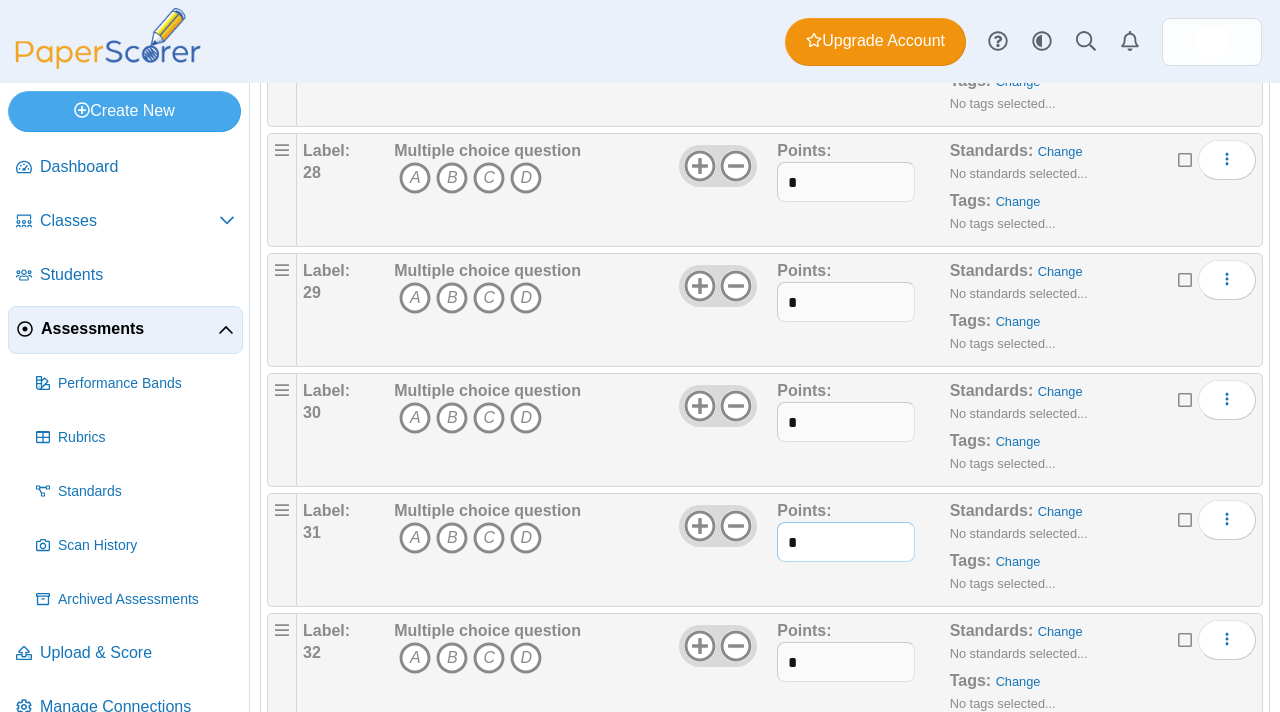 type on "*" 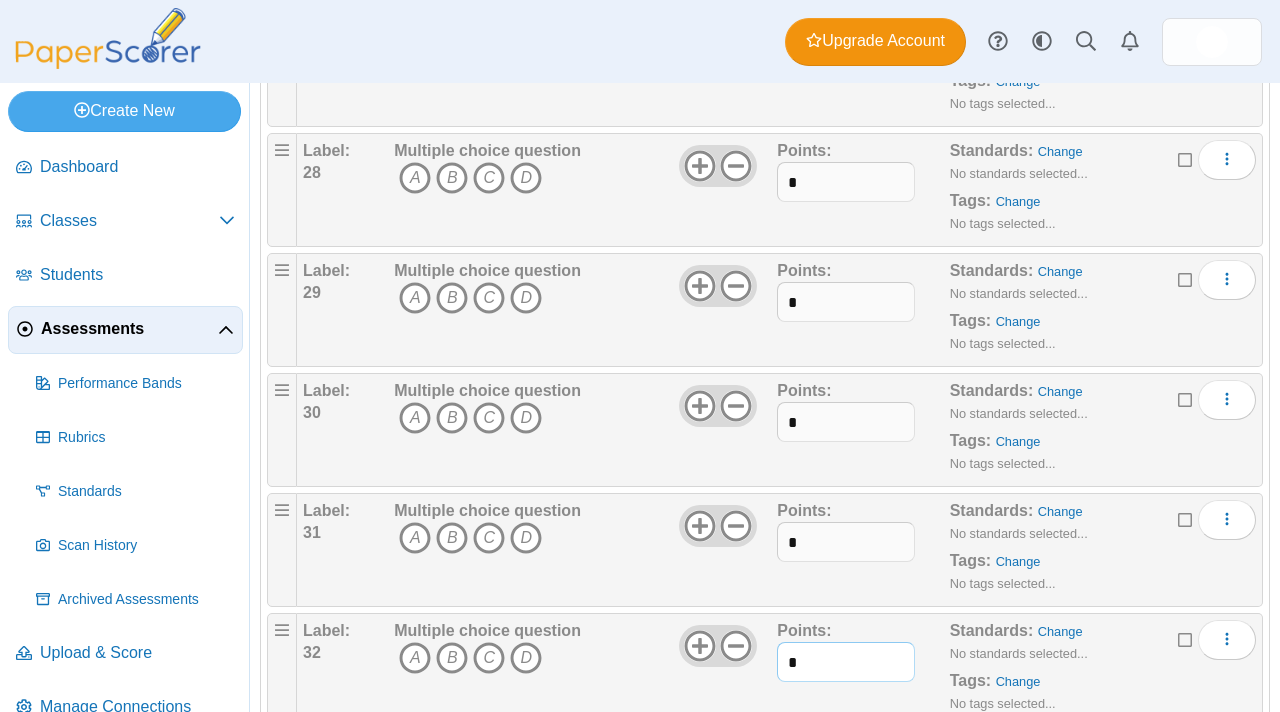 click on "*" at bounding box center (846, 662) 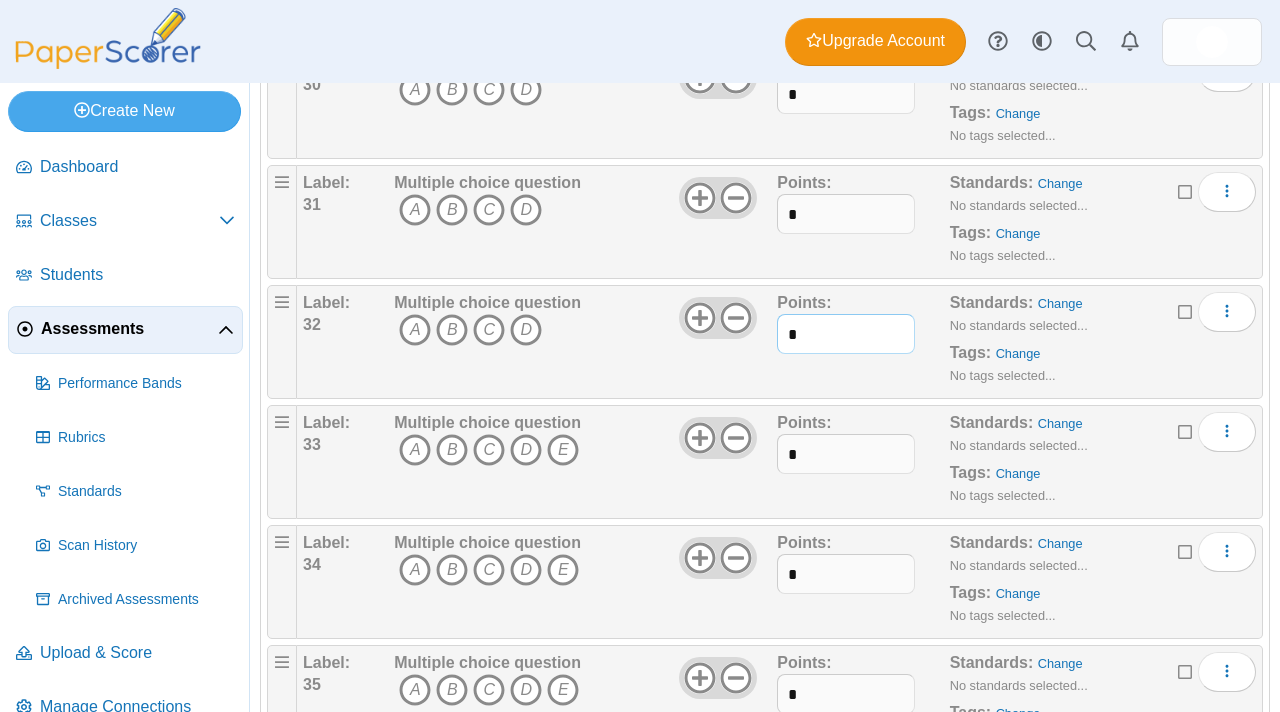 scroll, scrollTop: 3718, scrollLeft: 0, axis: vertical 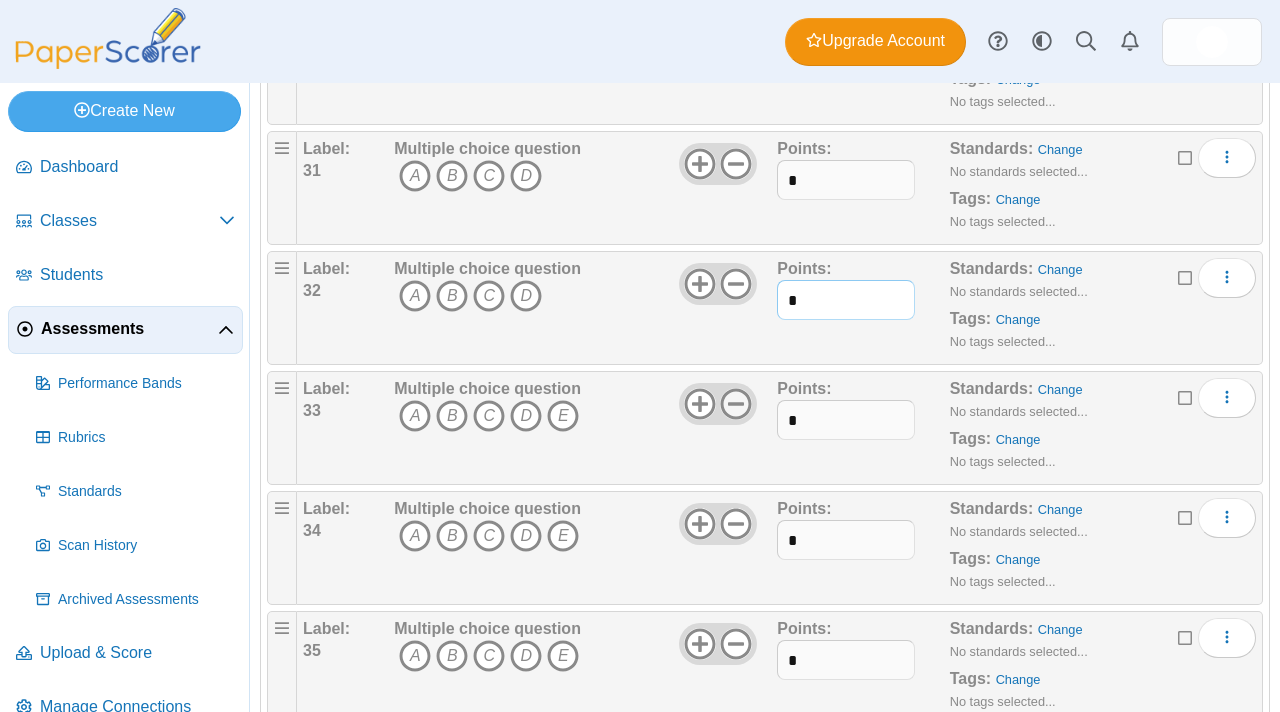 type on "*" 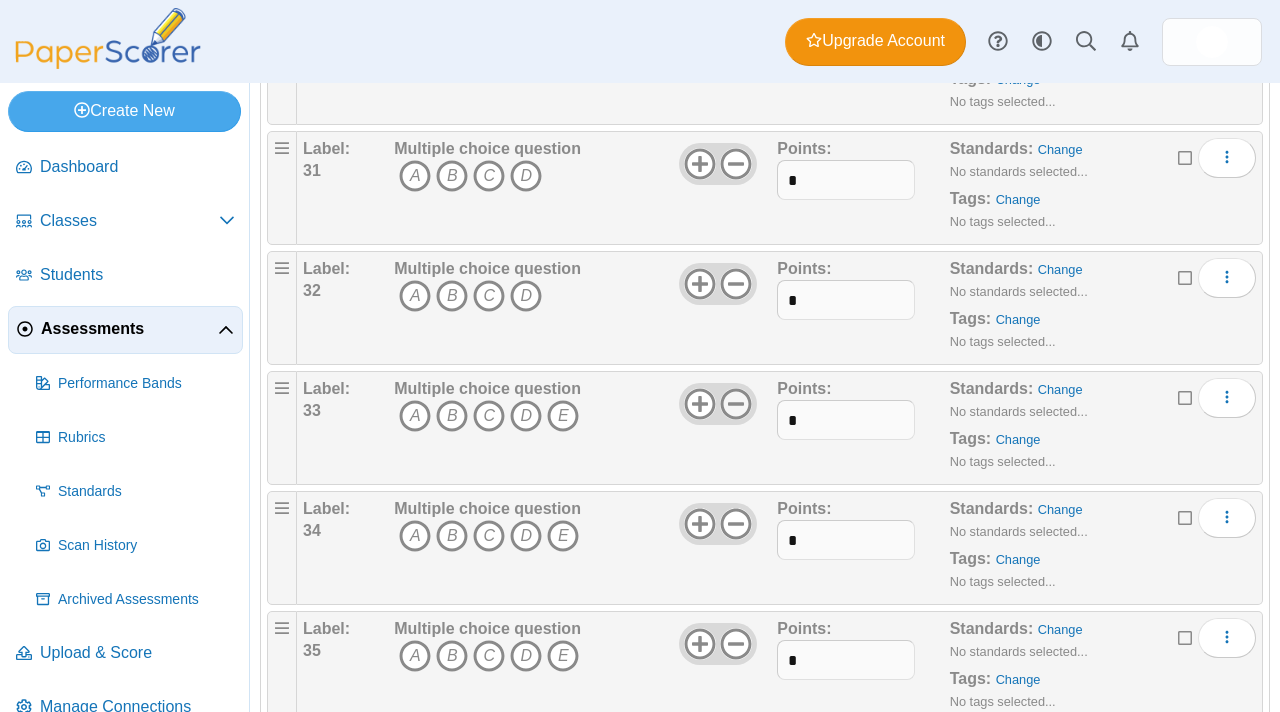 click 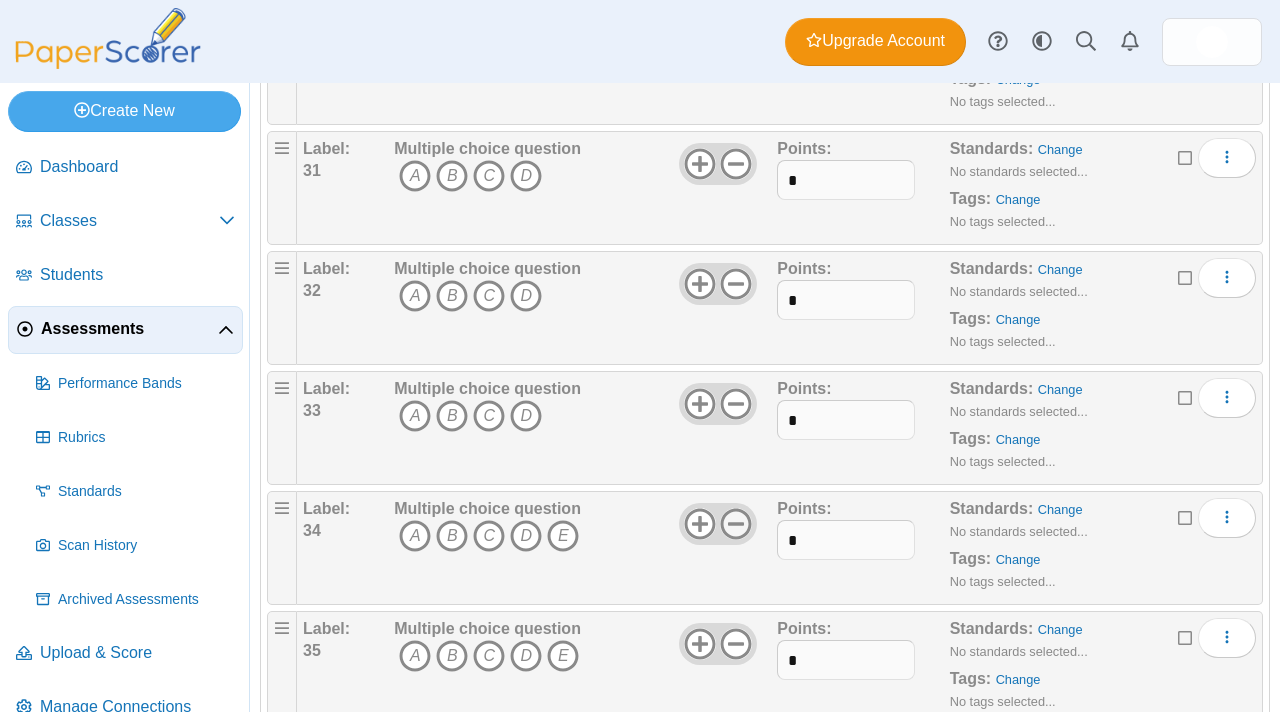 click 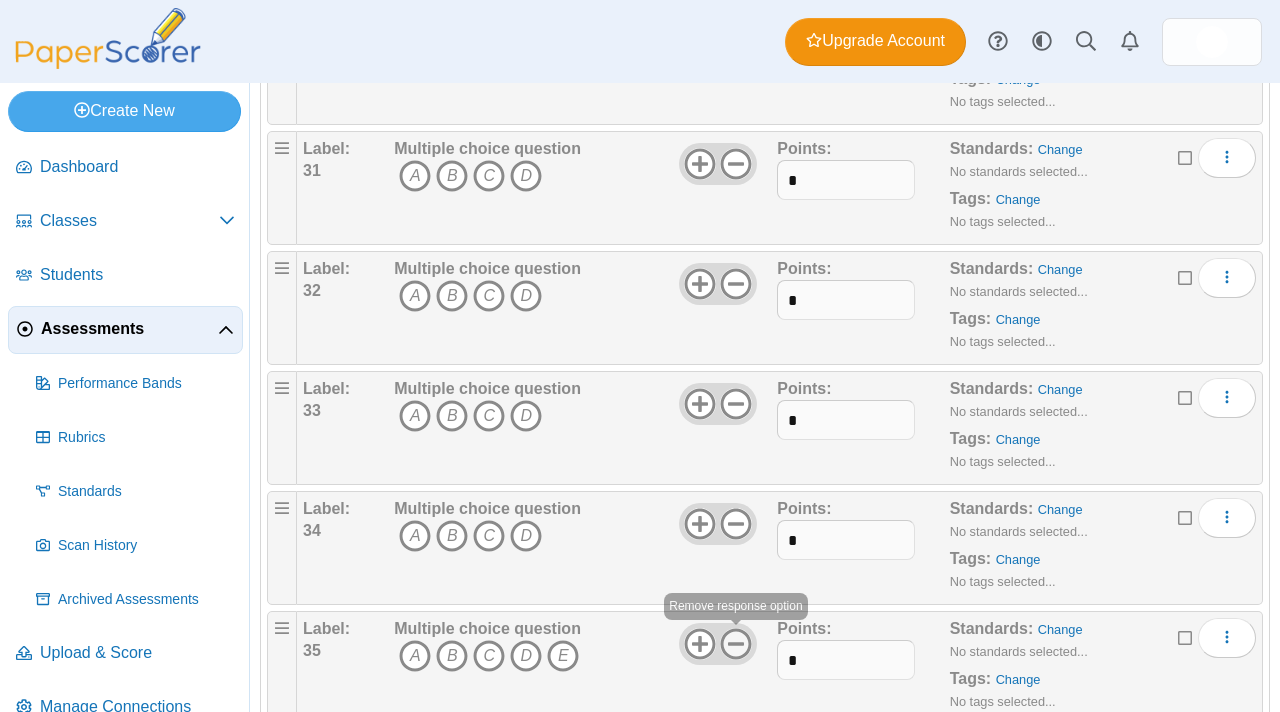 click 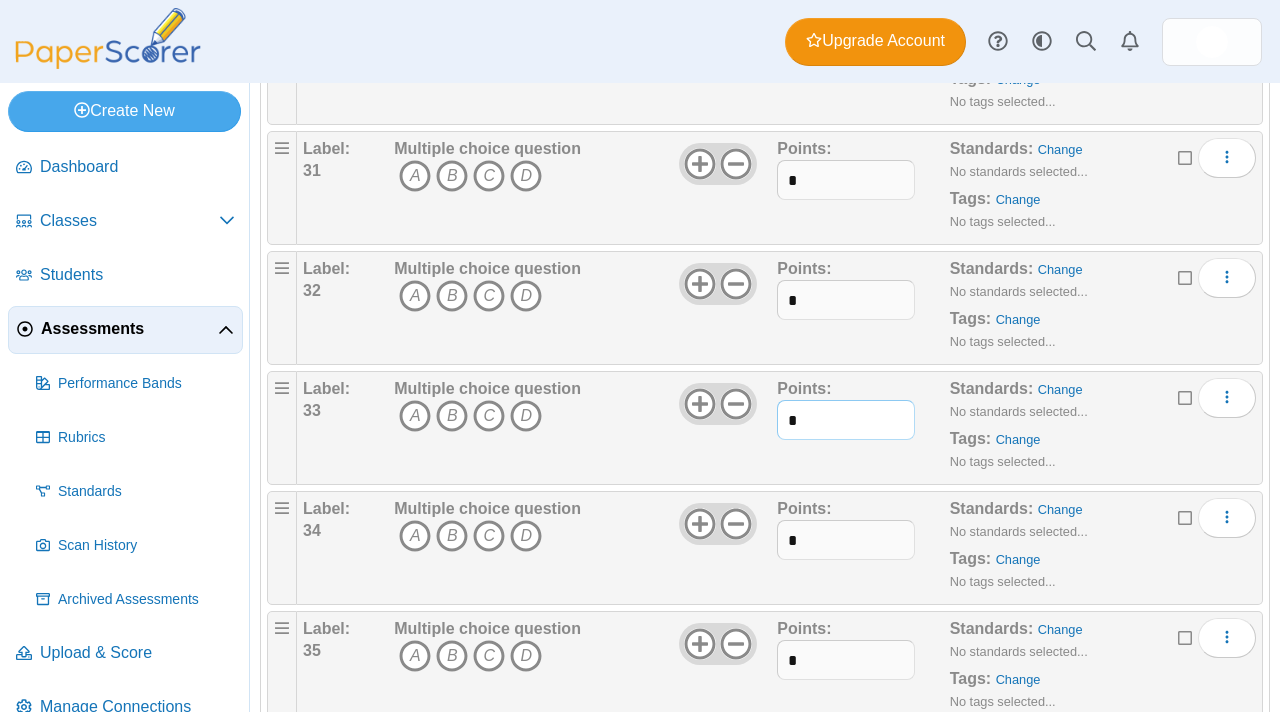 click on "*" at bounding box center [846, 420] 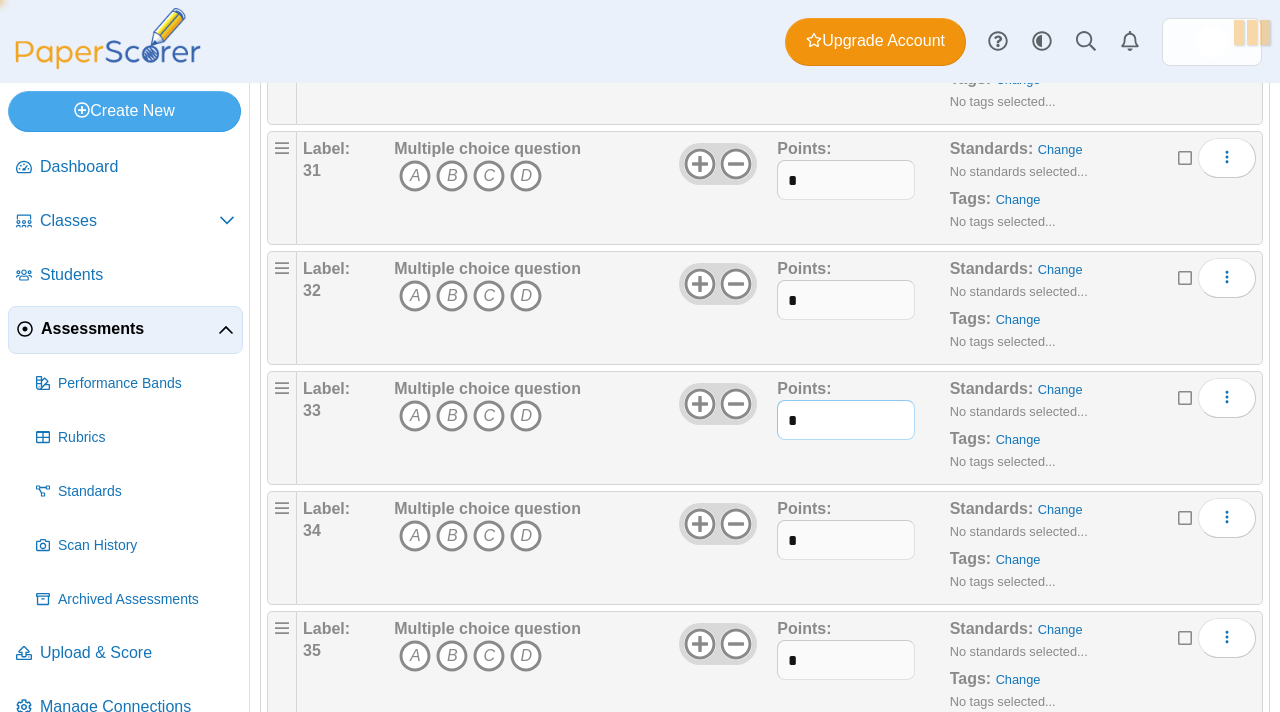 type on "*" 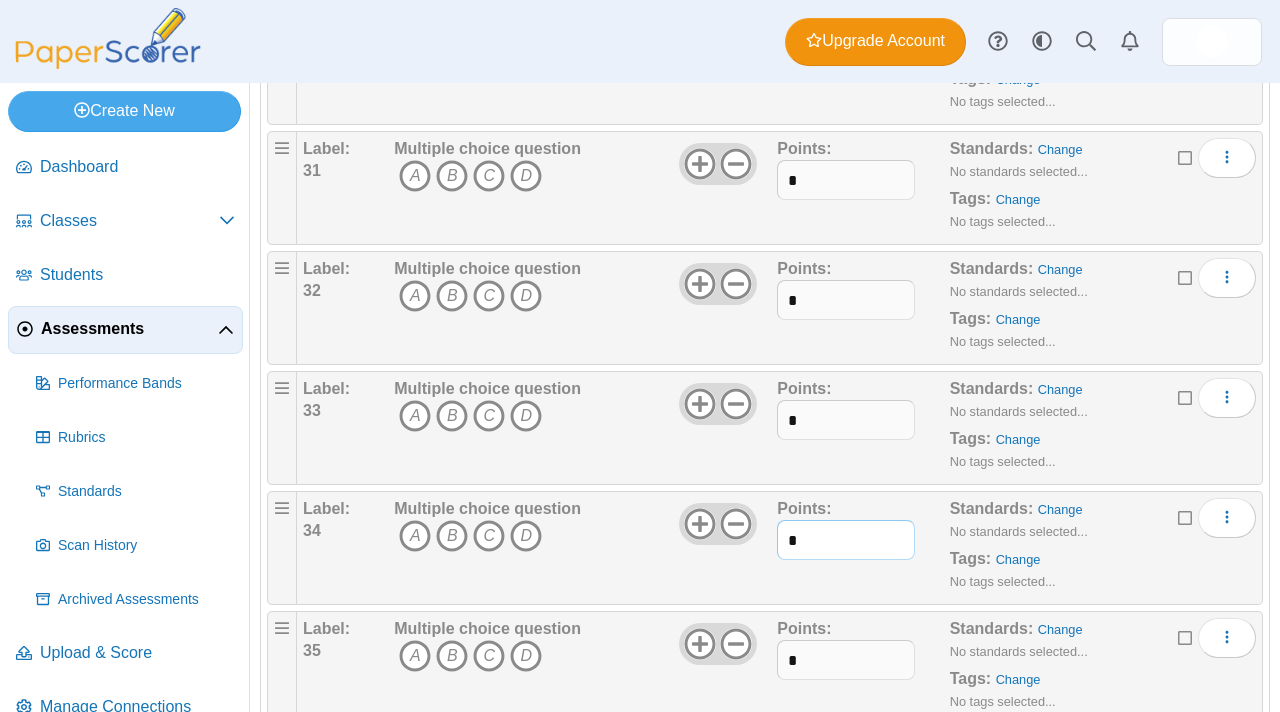 click on "*" at bounding box center [846, 540] 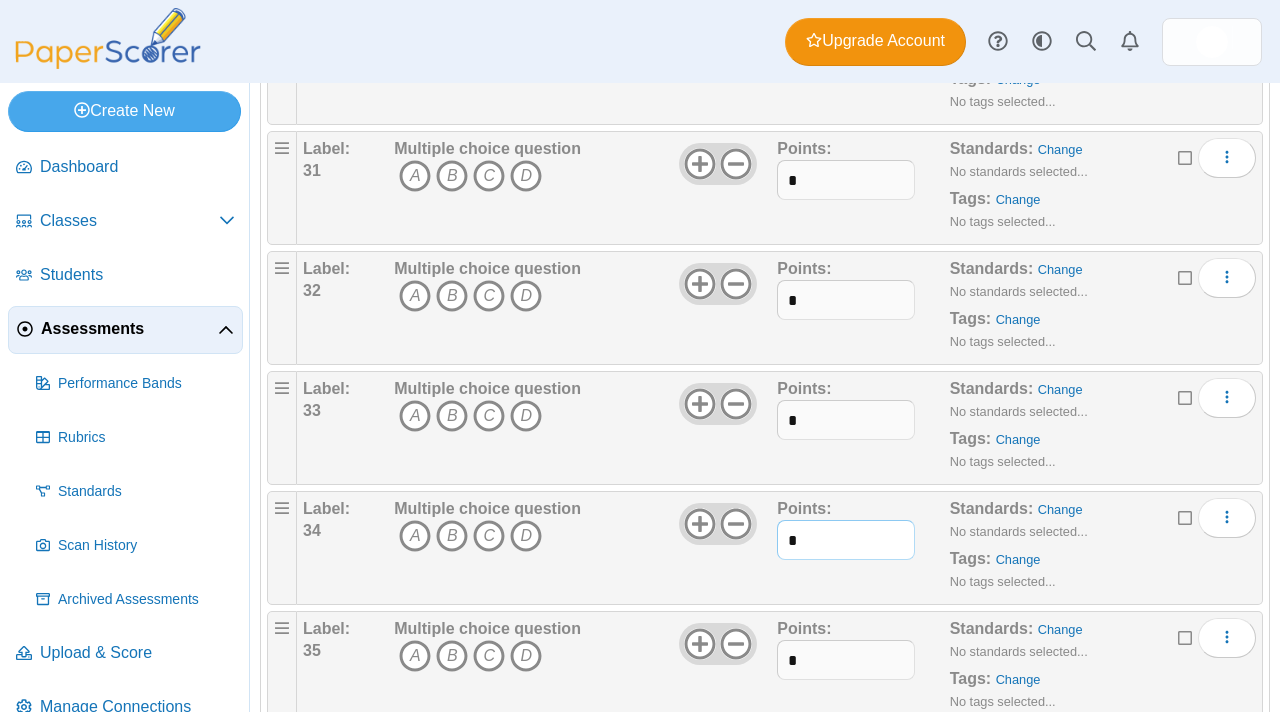 type on "*" 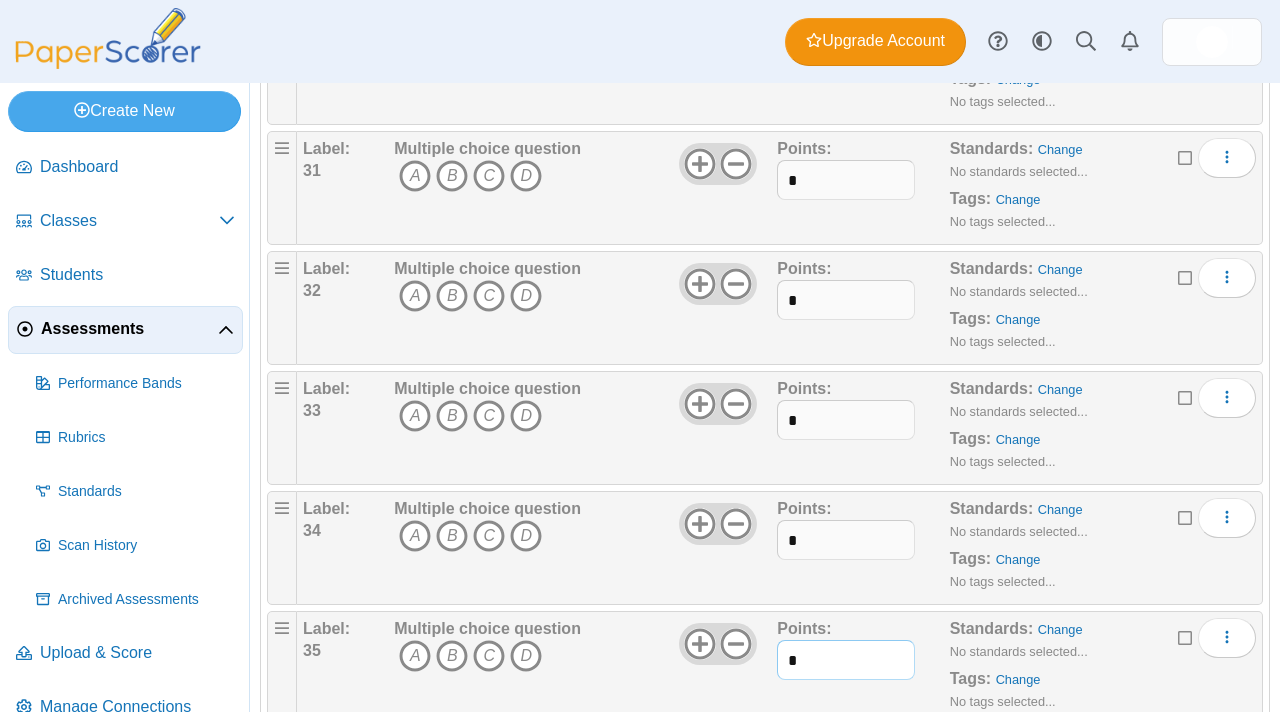 click on "*" at bounding box center (846, 660) 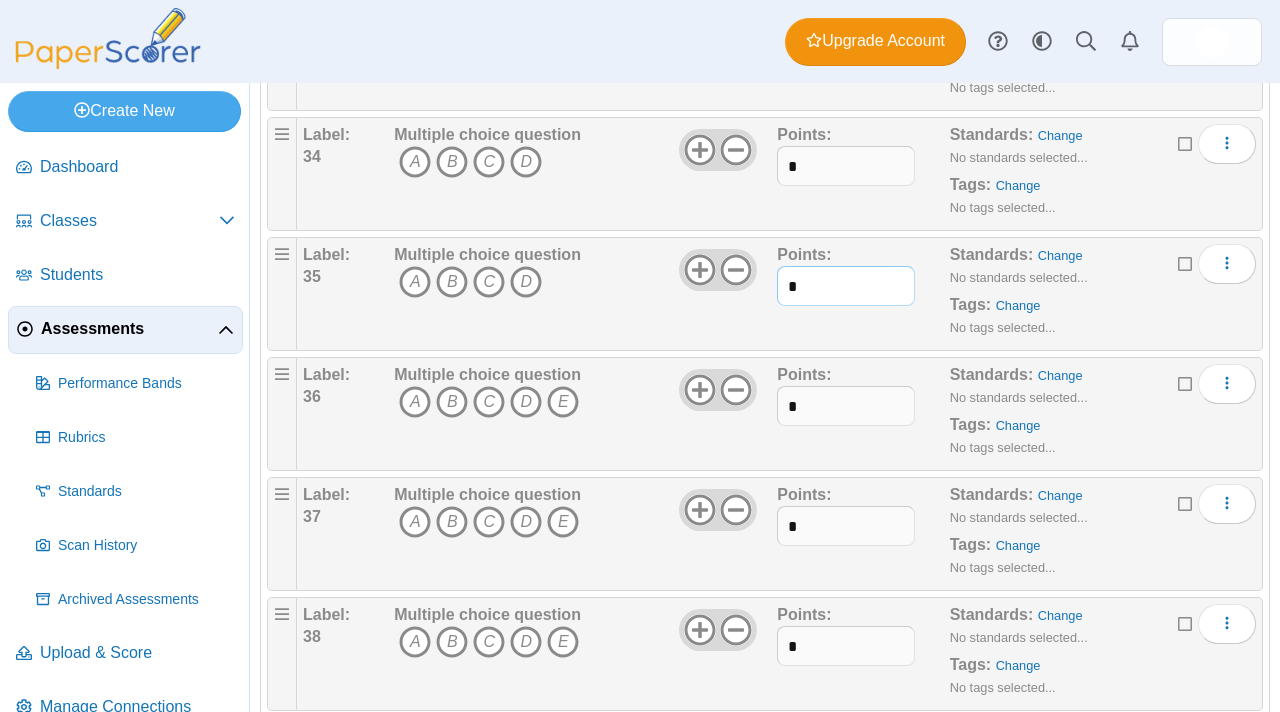 scroll, scrollTop: 4101, scrollLeft: 0, axis: vertical 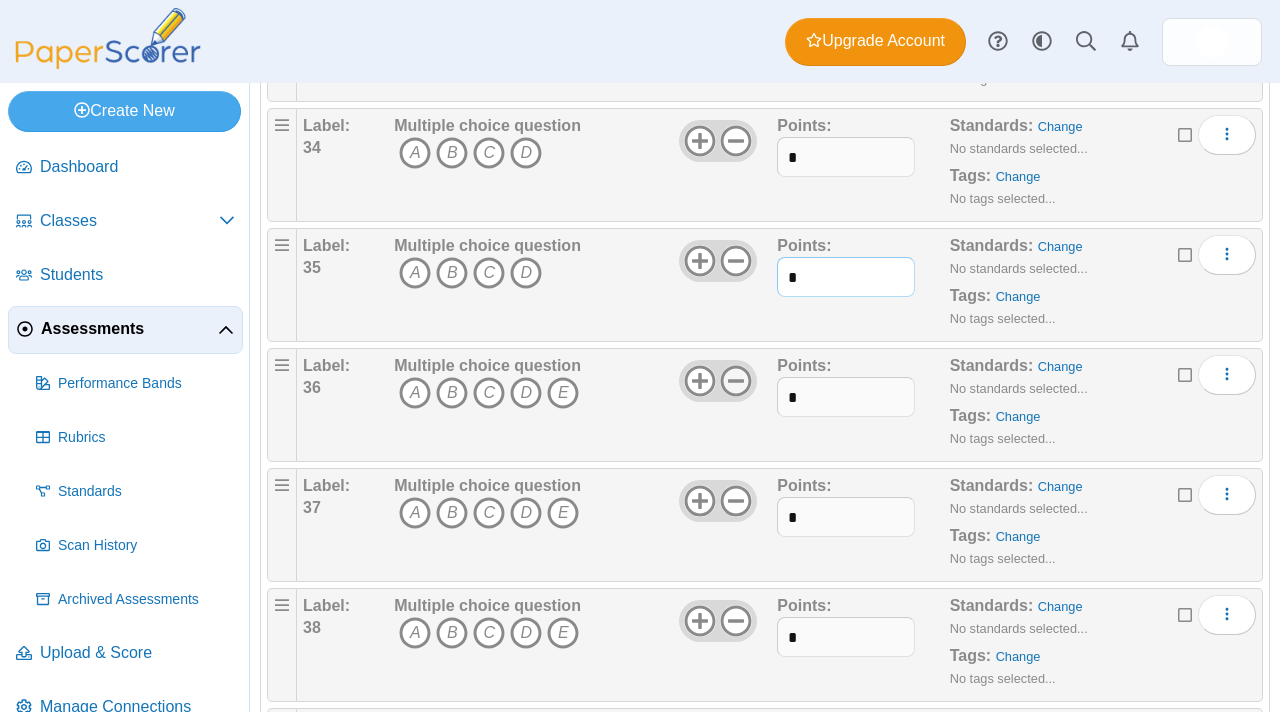 type on "*" 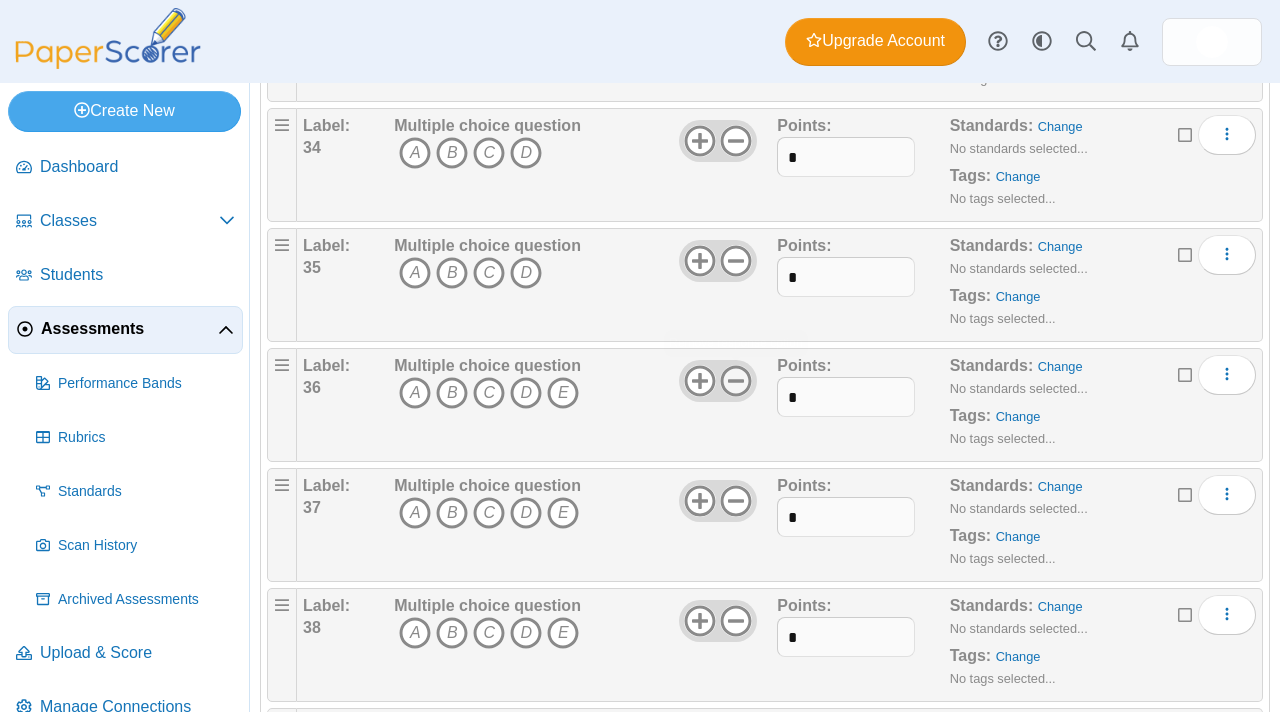 click 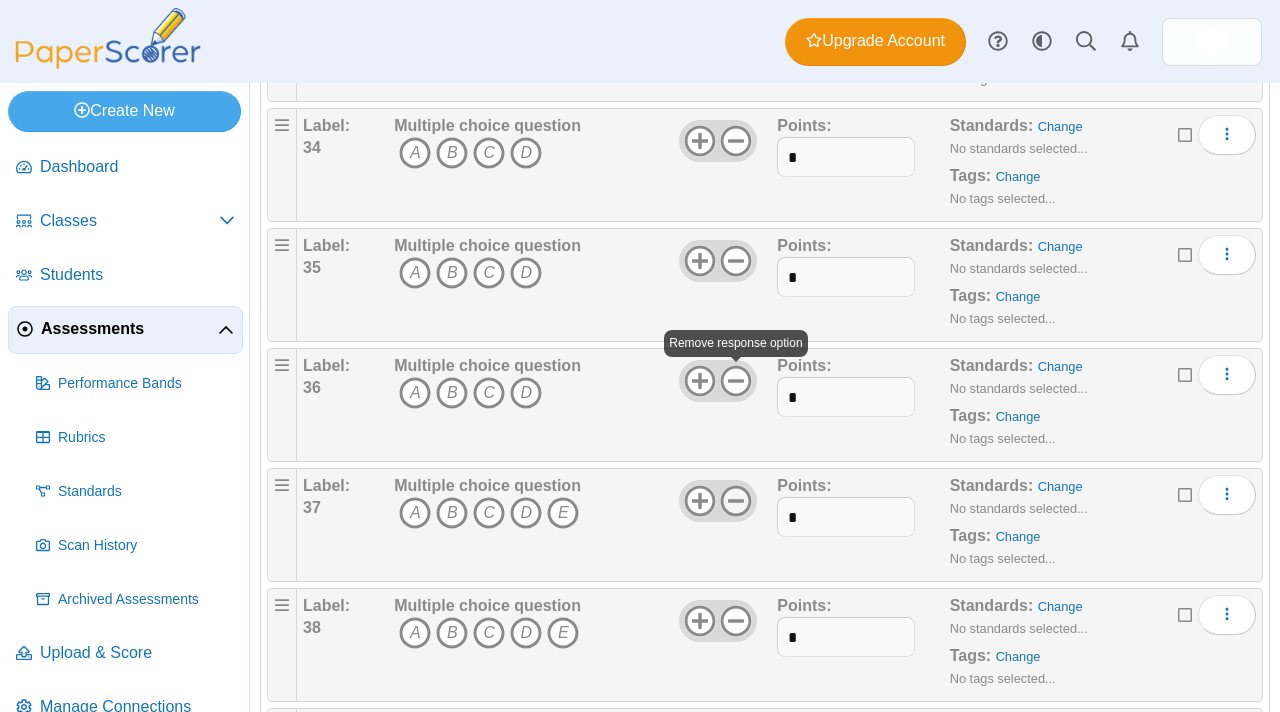click 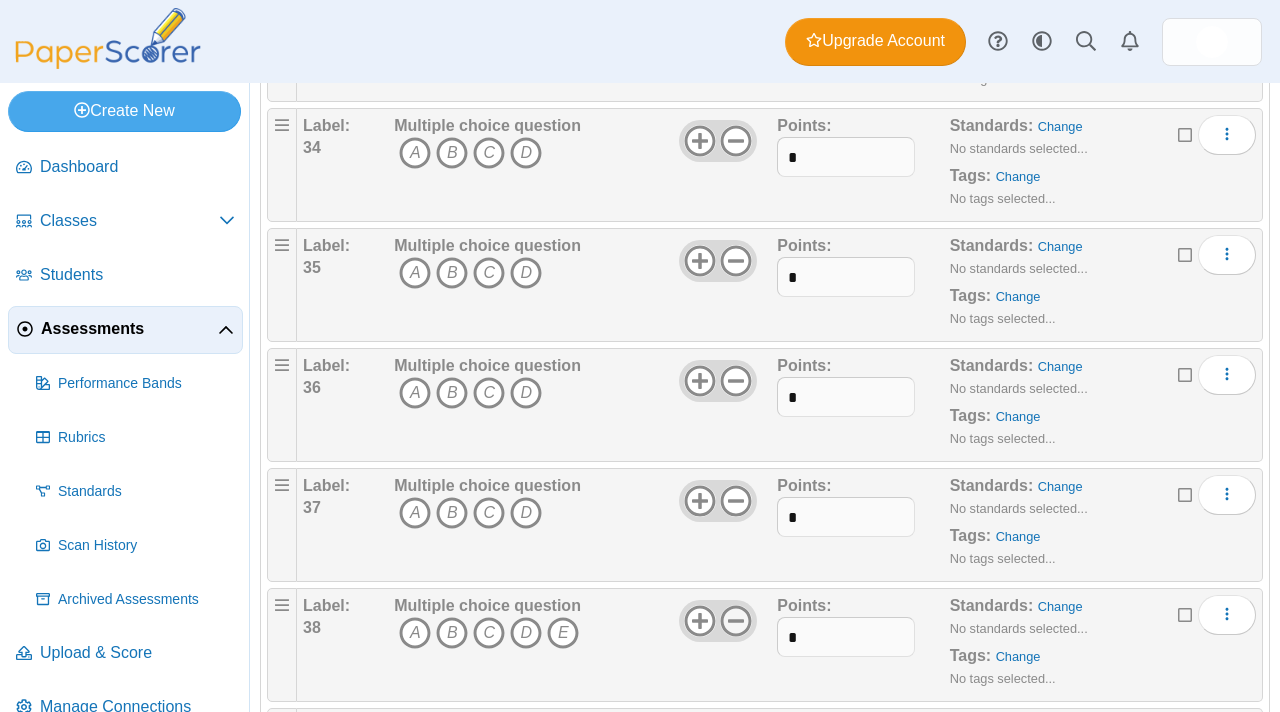 click 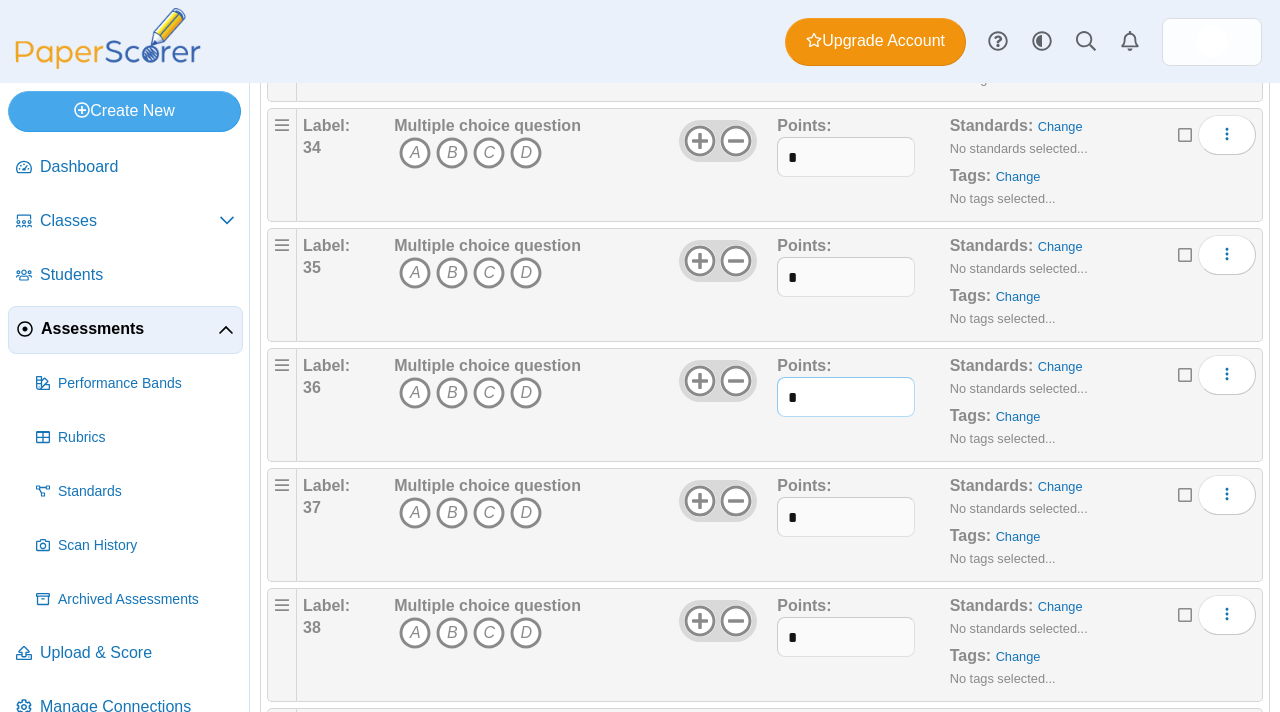 click on "*" at bounding box center (846, 397) 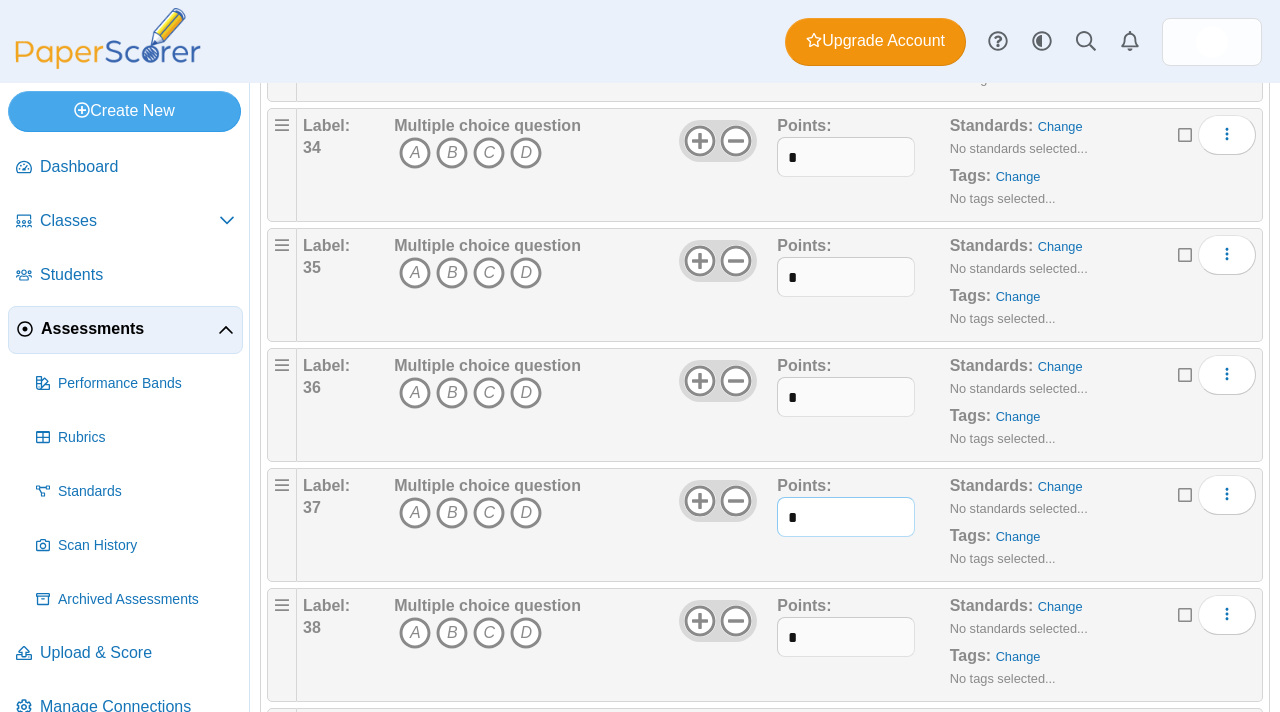 click on "*" at bounding box center (846, 517) 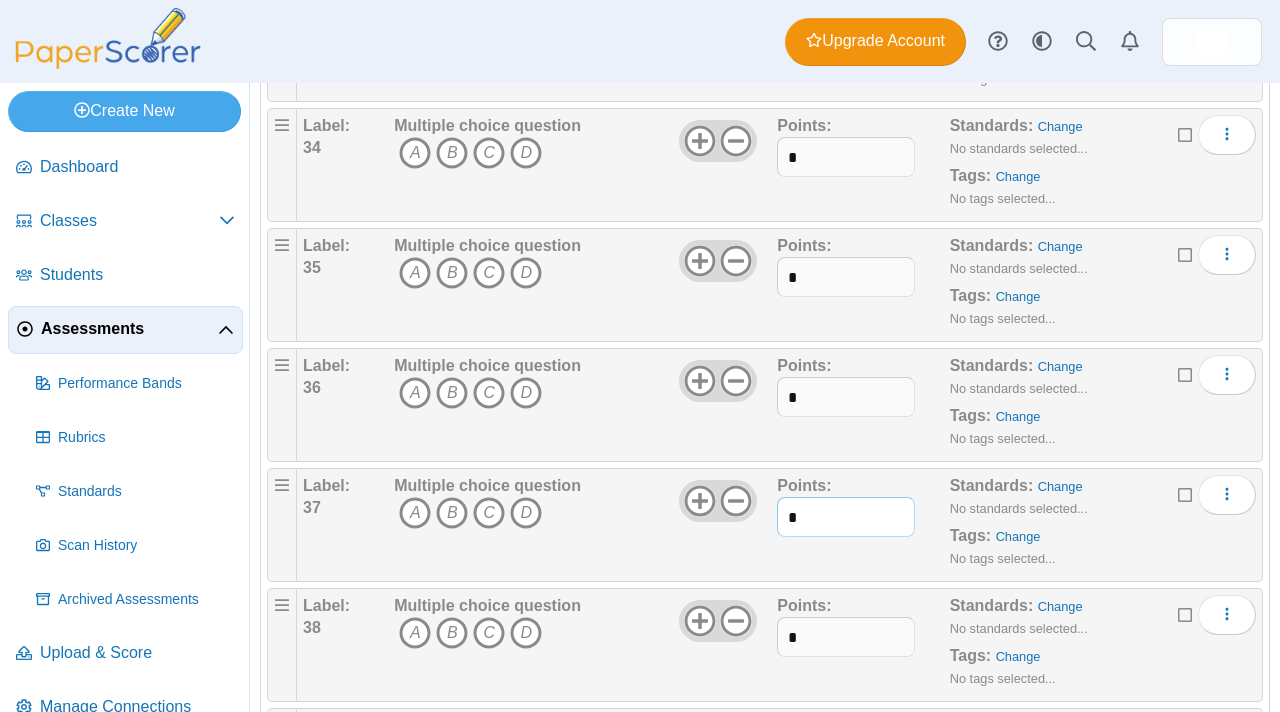 type on "*" 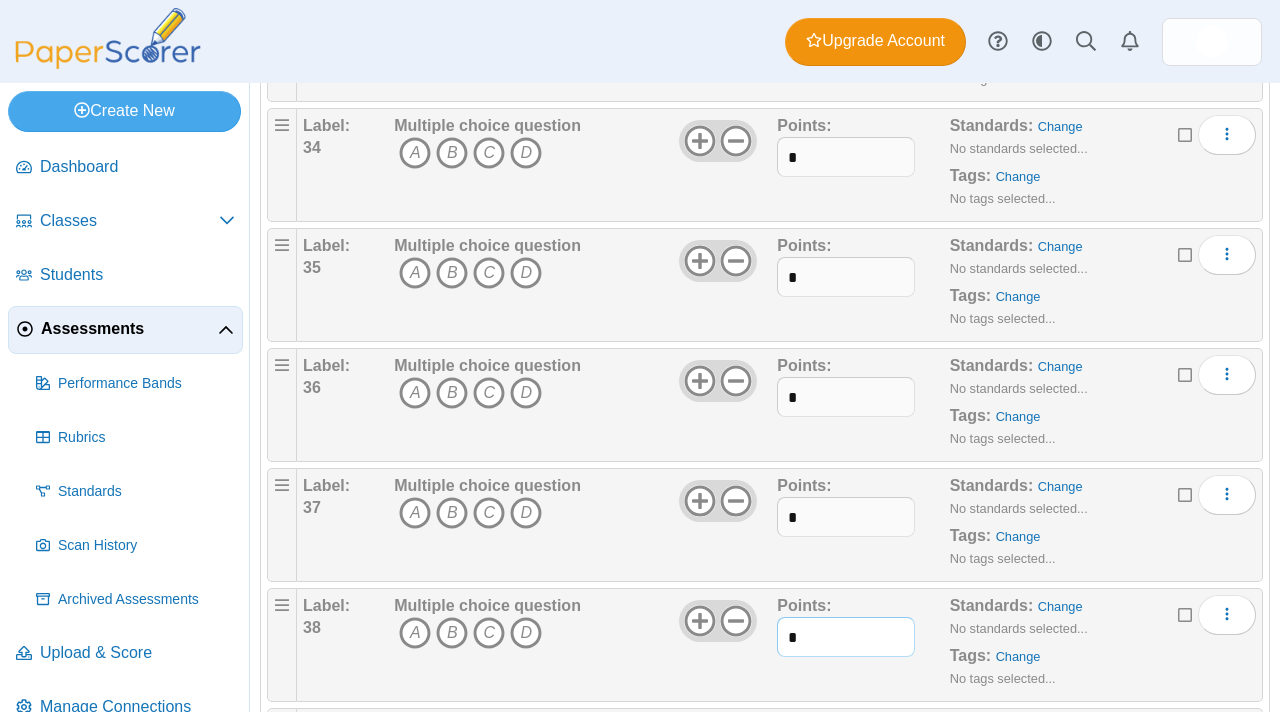 click on "*" at bounding box center [846, 637] 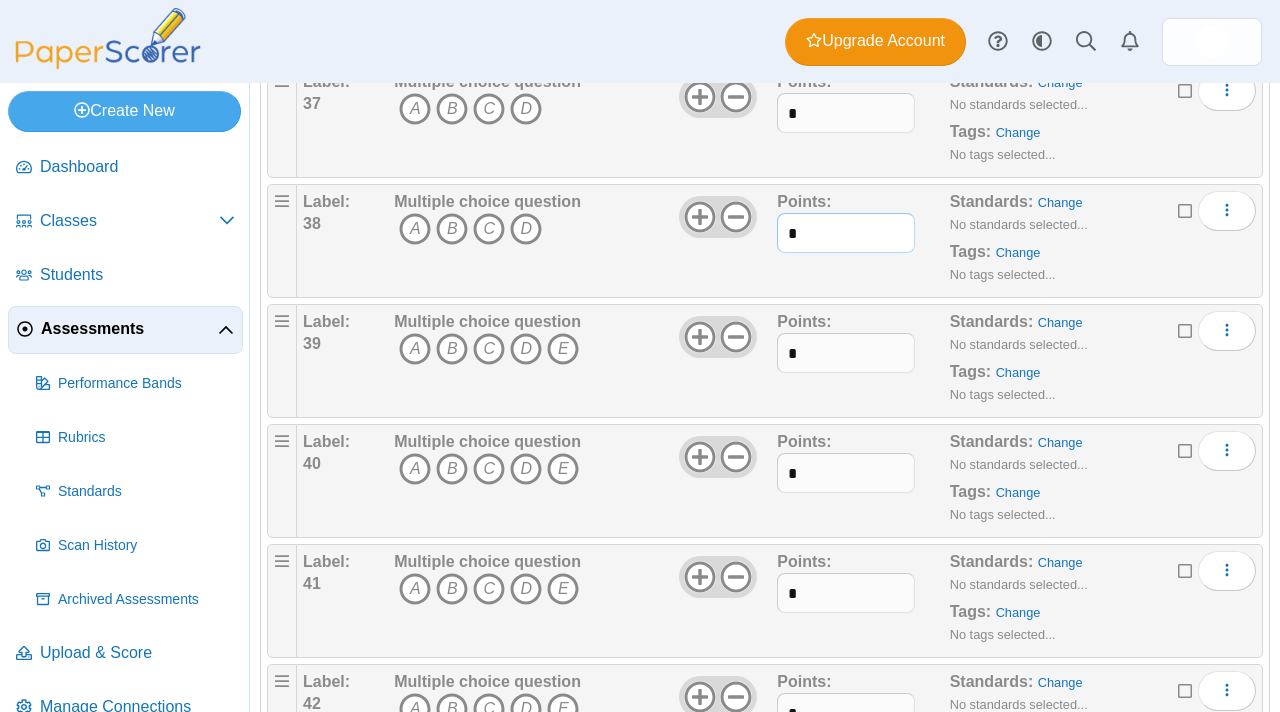 scroll, scrollTop: 4509, scrollLeft: 0, axis: vertical 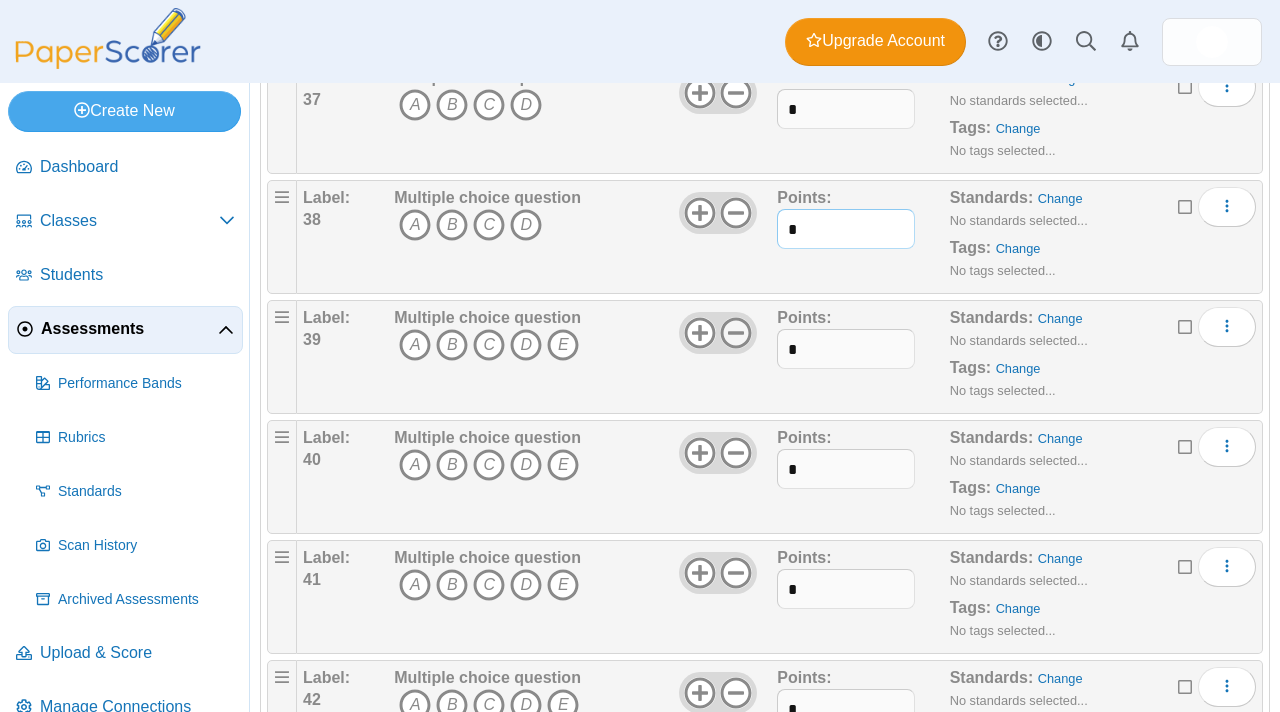 type on "*" 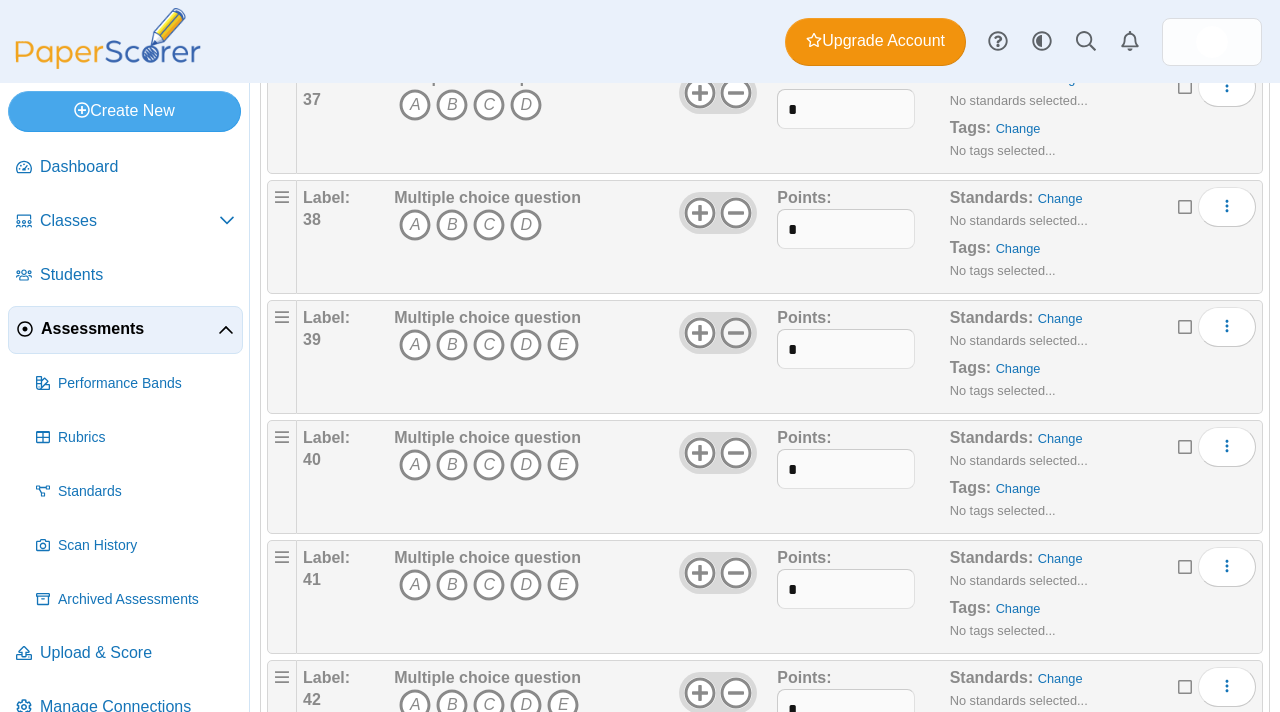 click 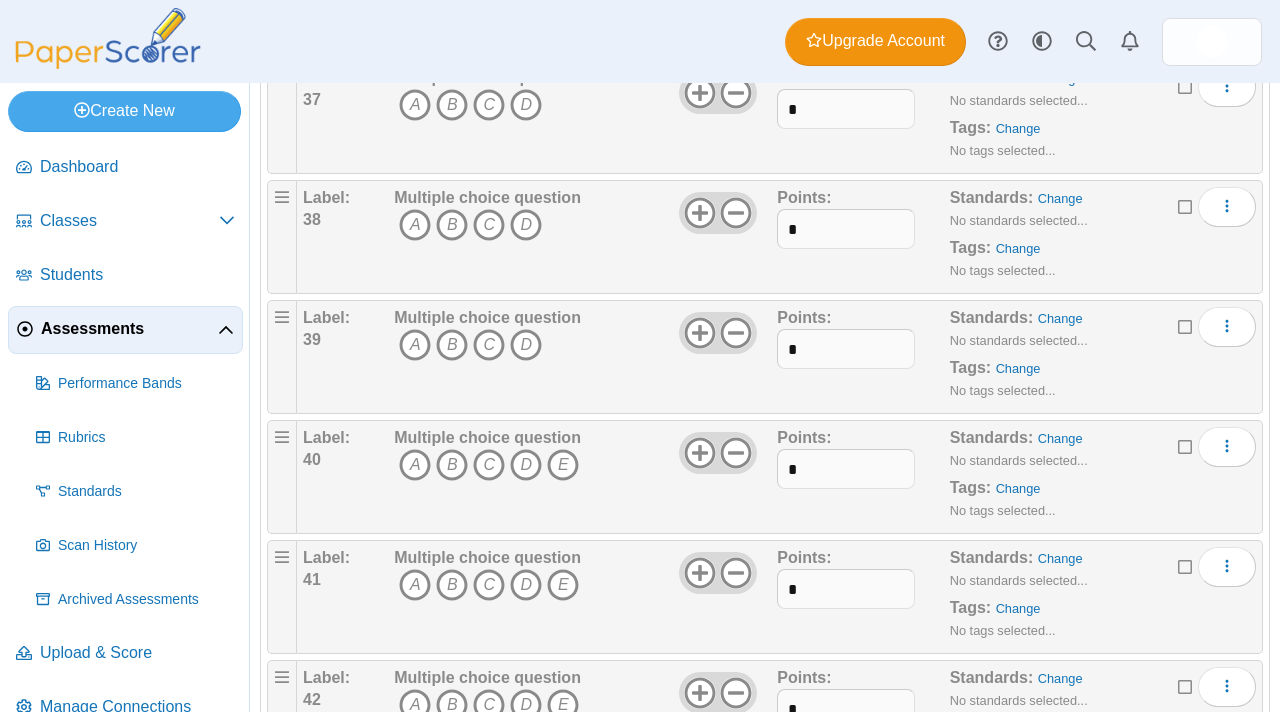click on "Multiple choice question
A
B
C D E" at bounding box center (583, 477) 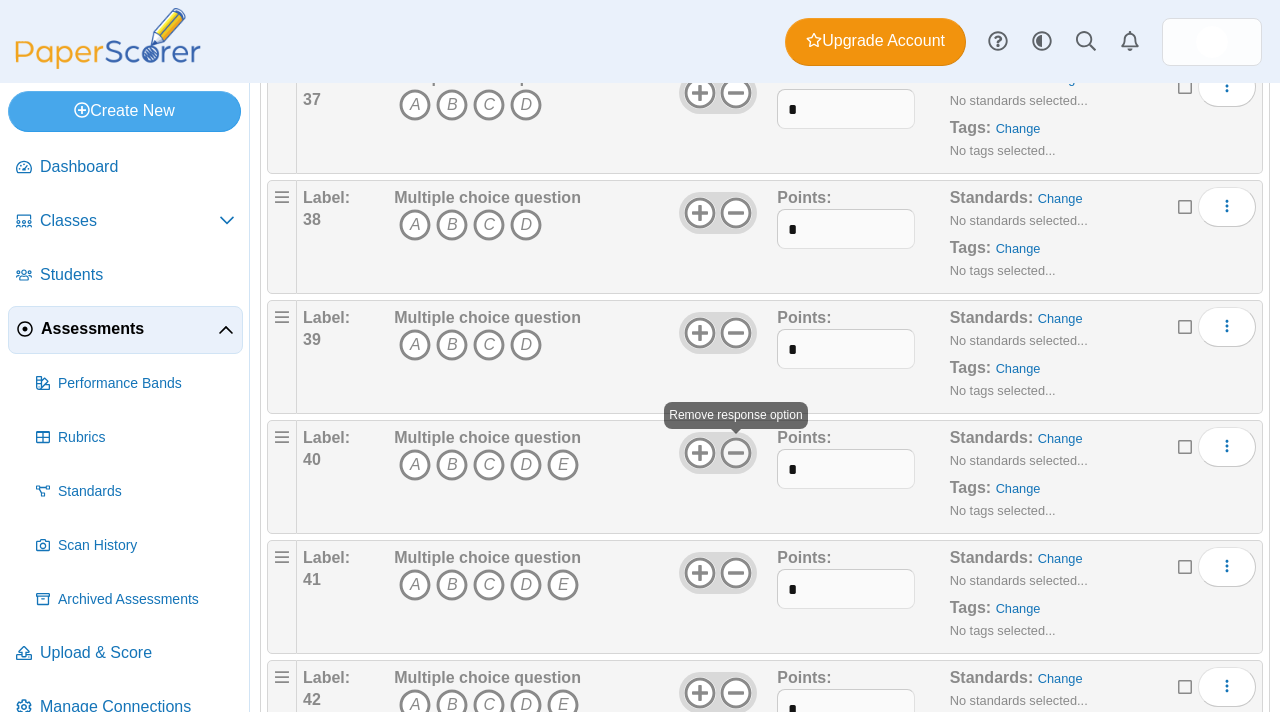 click 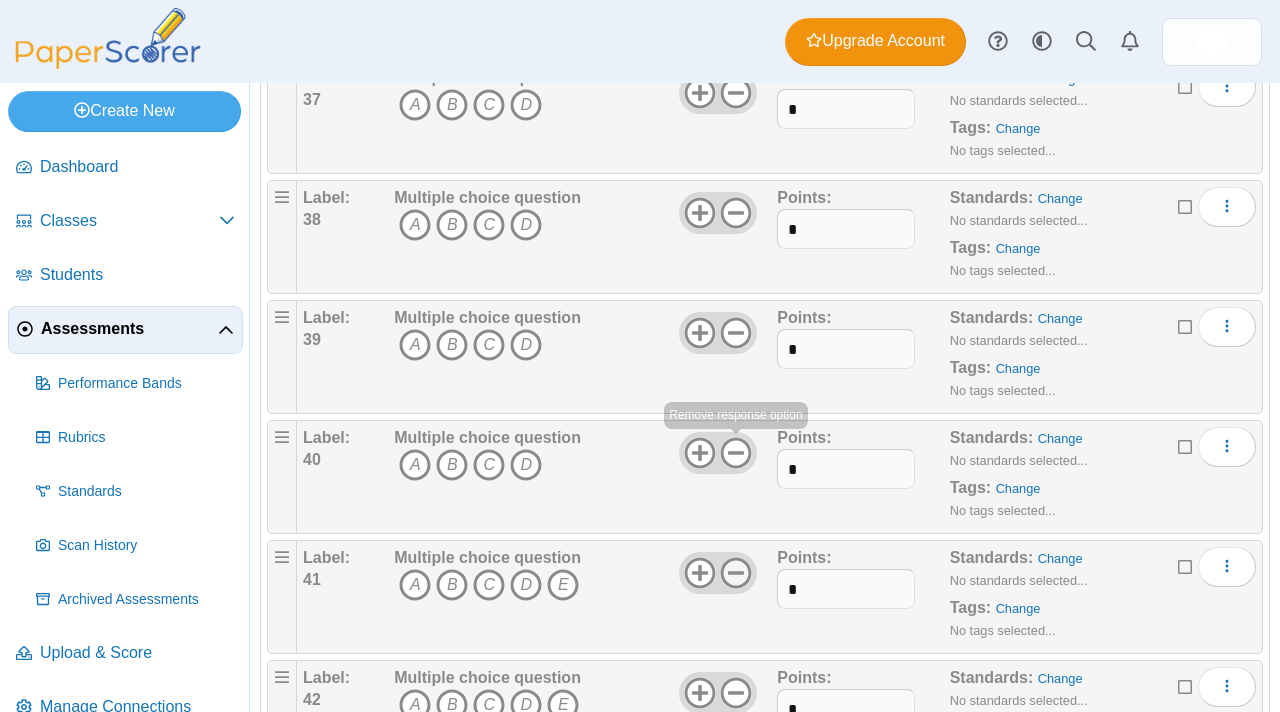 click 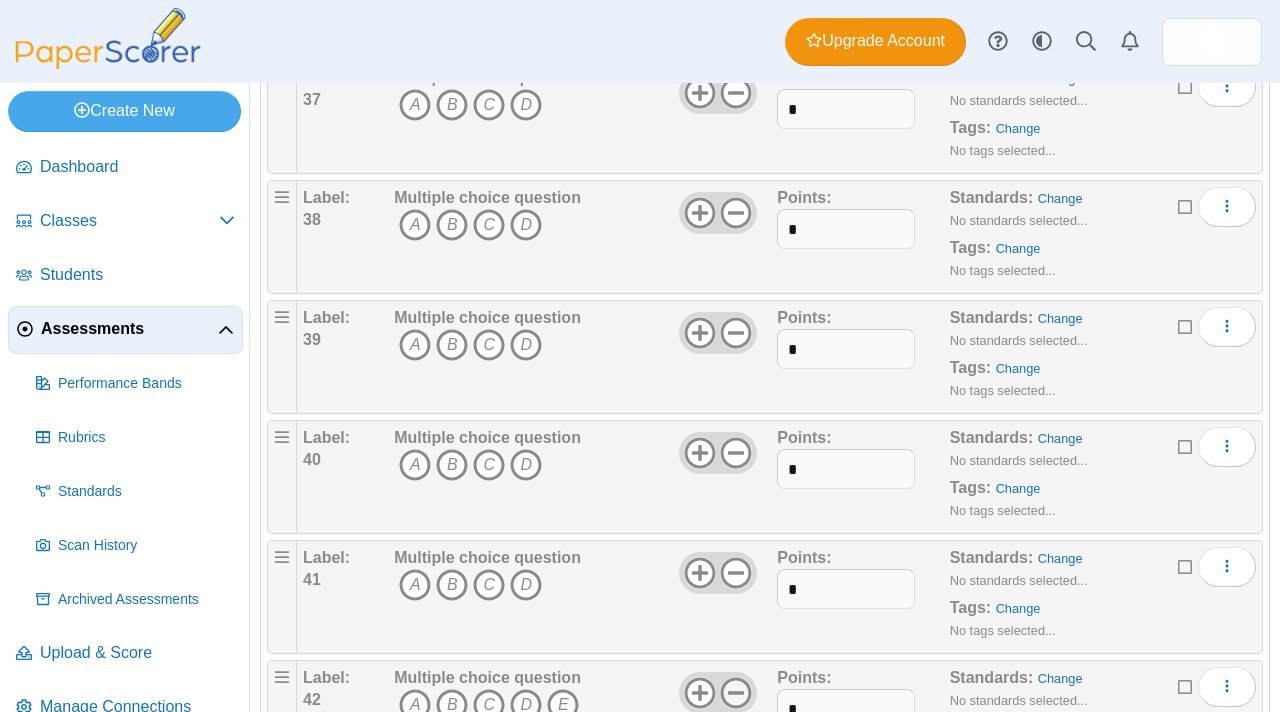 click 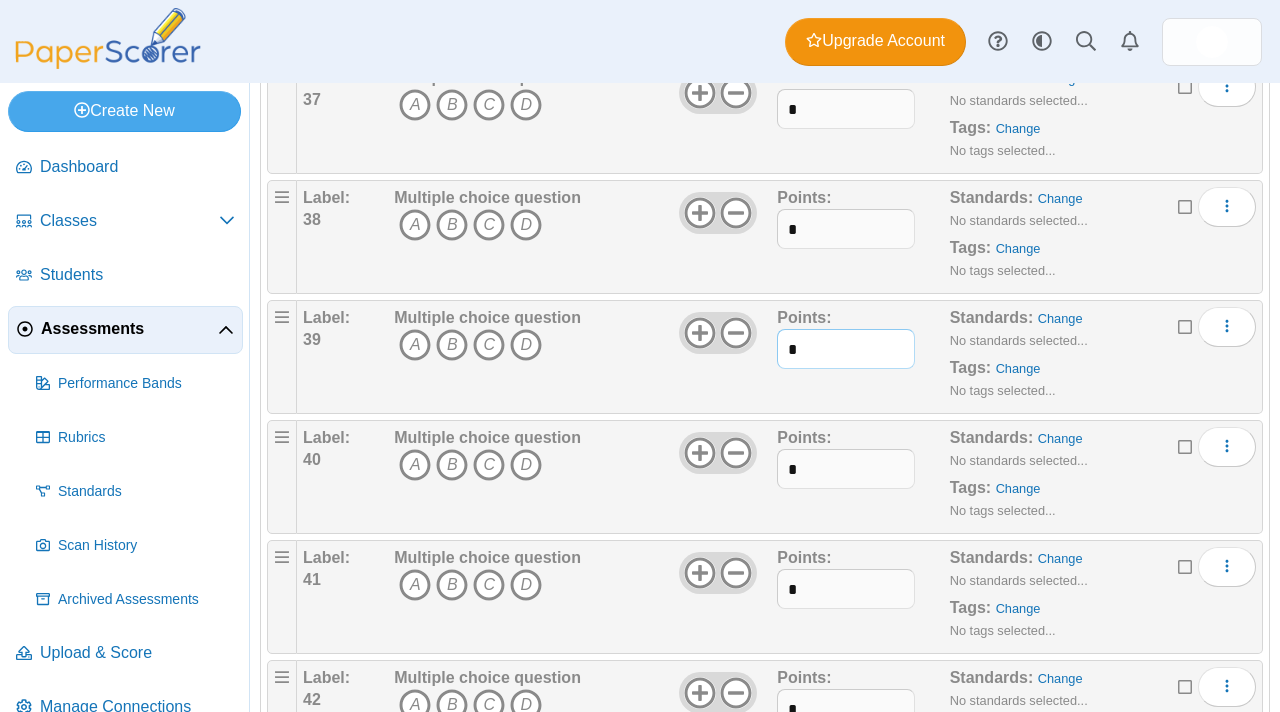 click on "*" at bounding box center [846, 349] 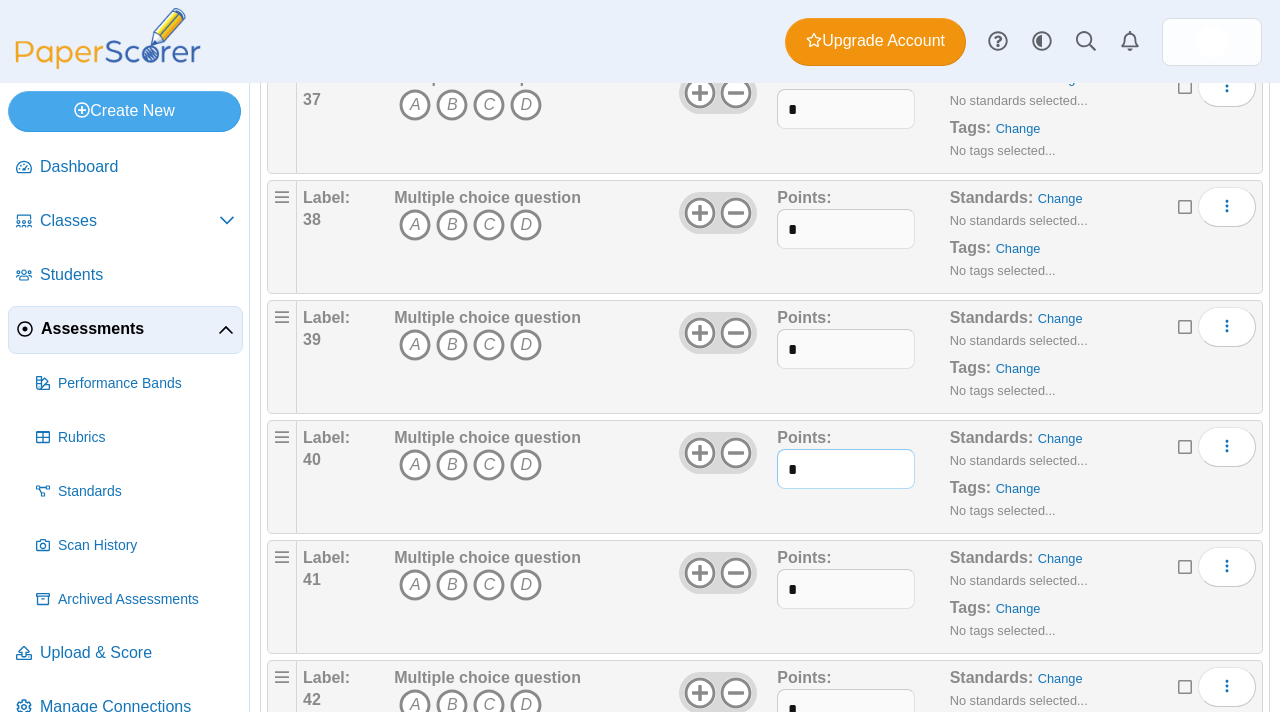 click on "*" at bounding box center [846, 469] 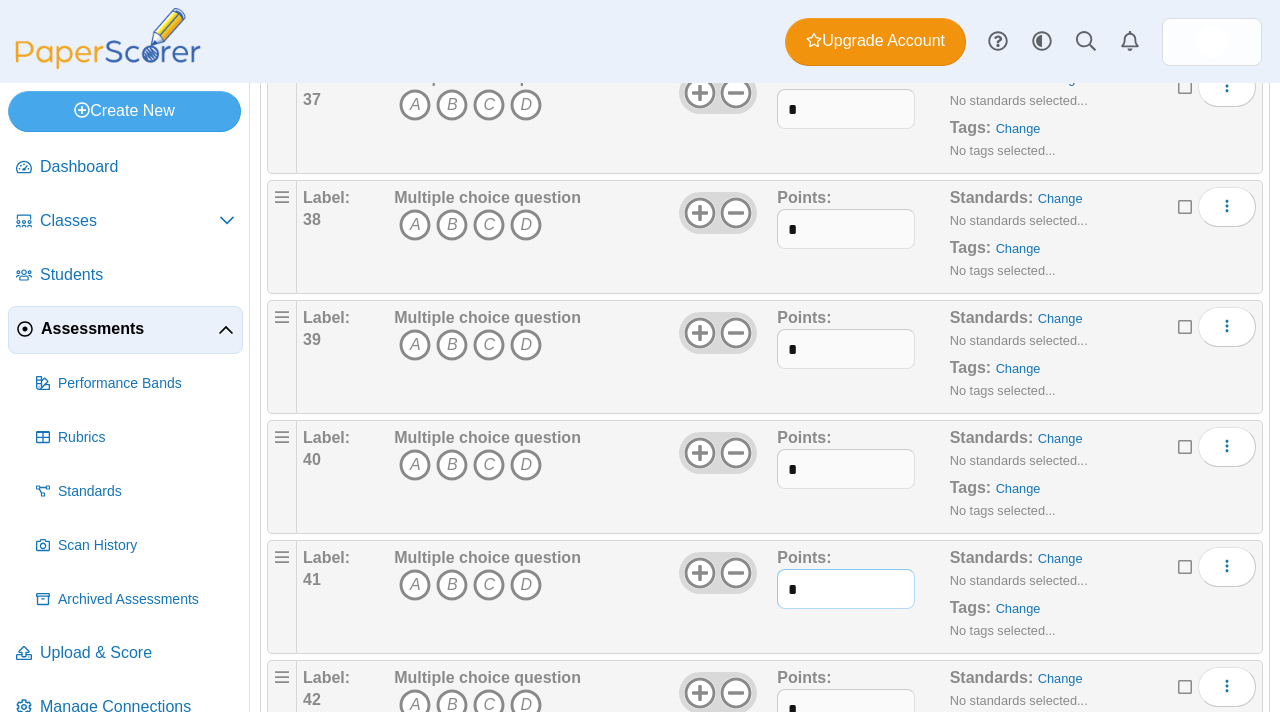 click on "*" at bounding box center [846, 589] 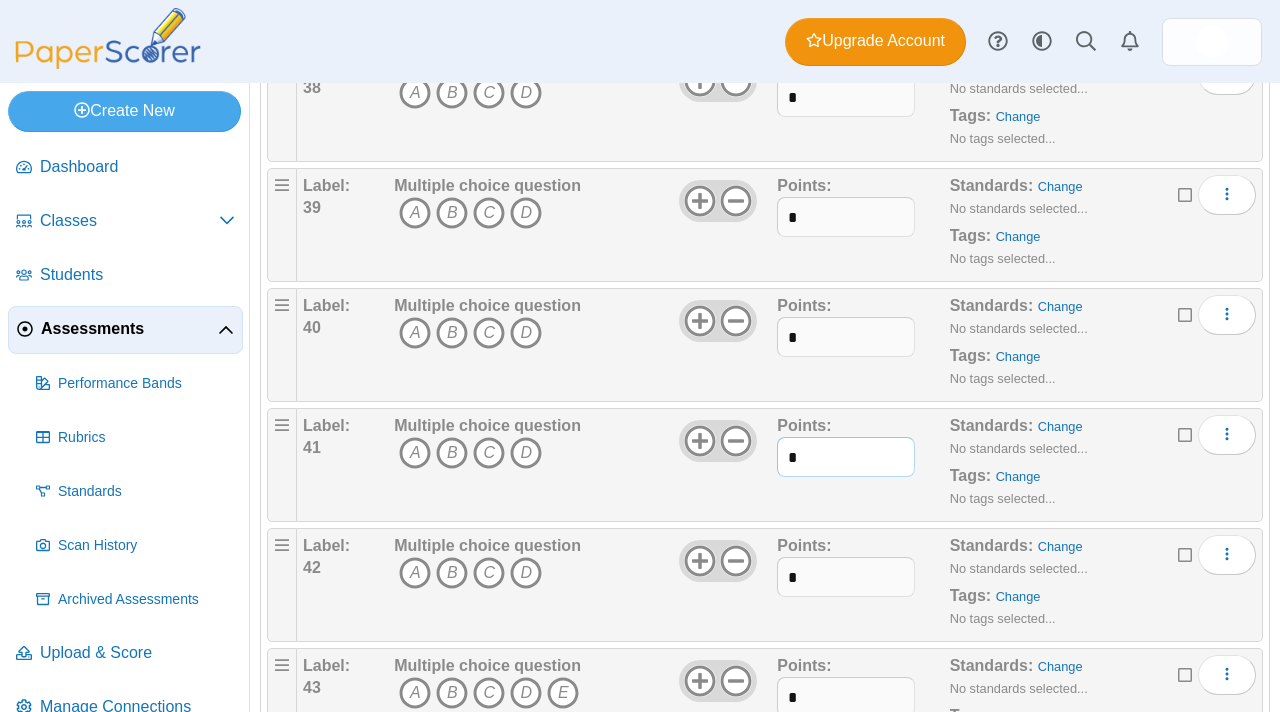 scroll, scrollTop: 4653, scrollLeft: 0, axis: vertical 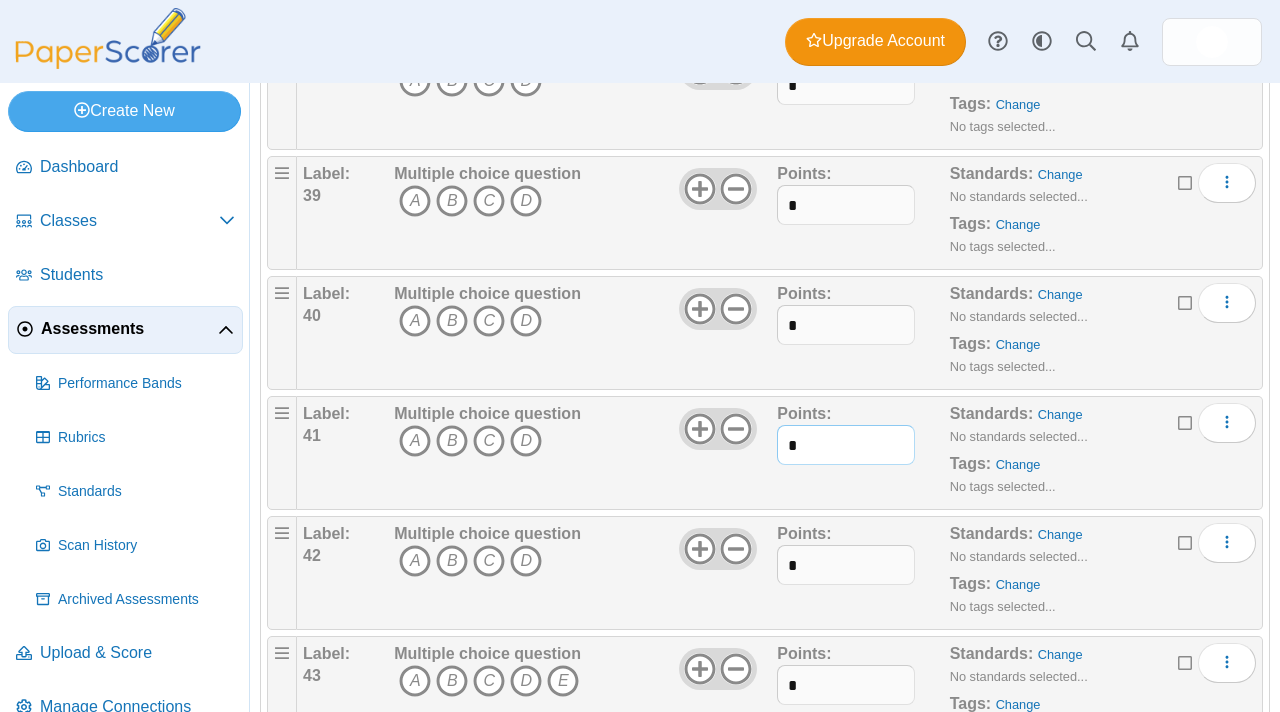 type on "*" 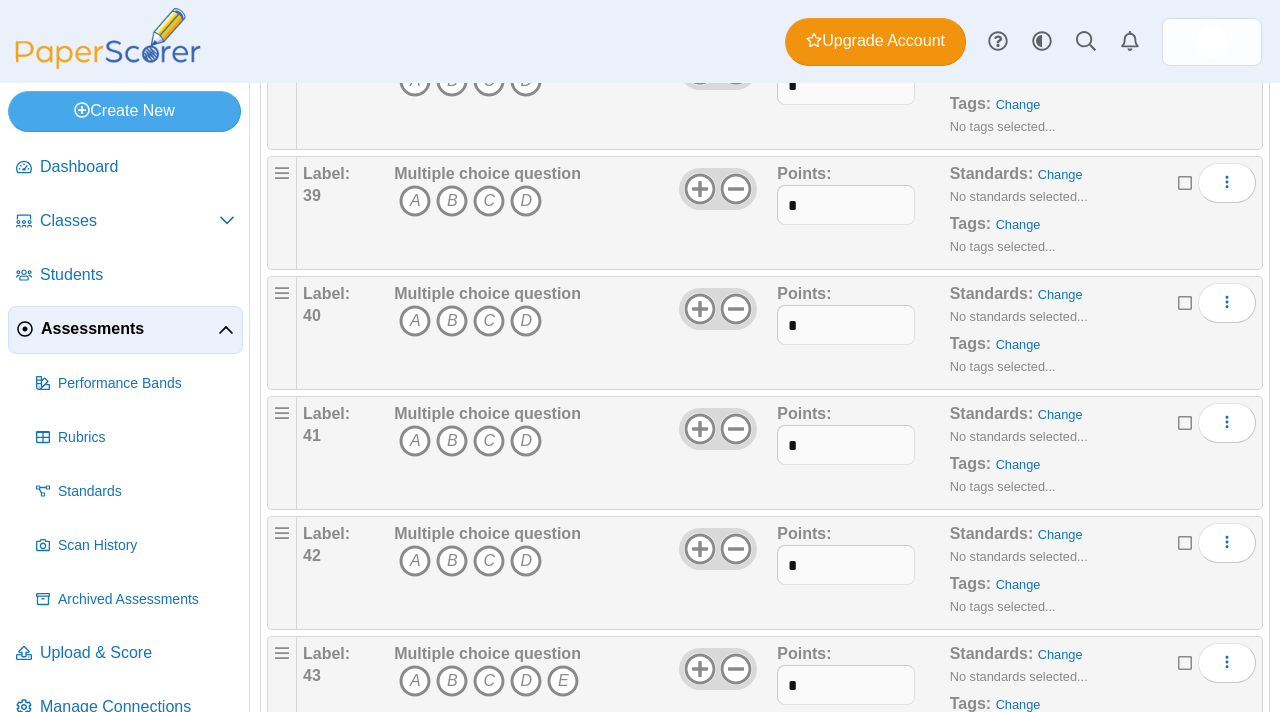 click on "Points:
*" at bounding box center (863, 573) 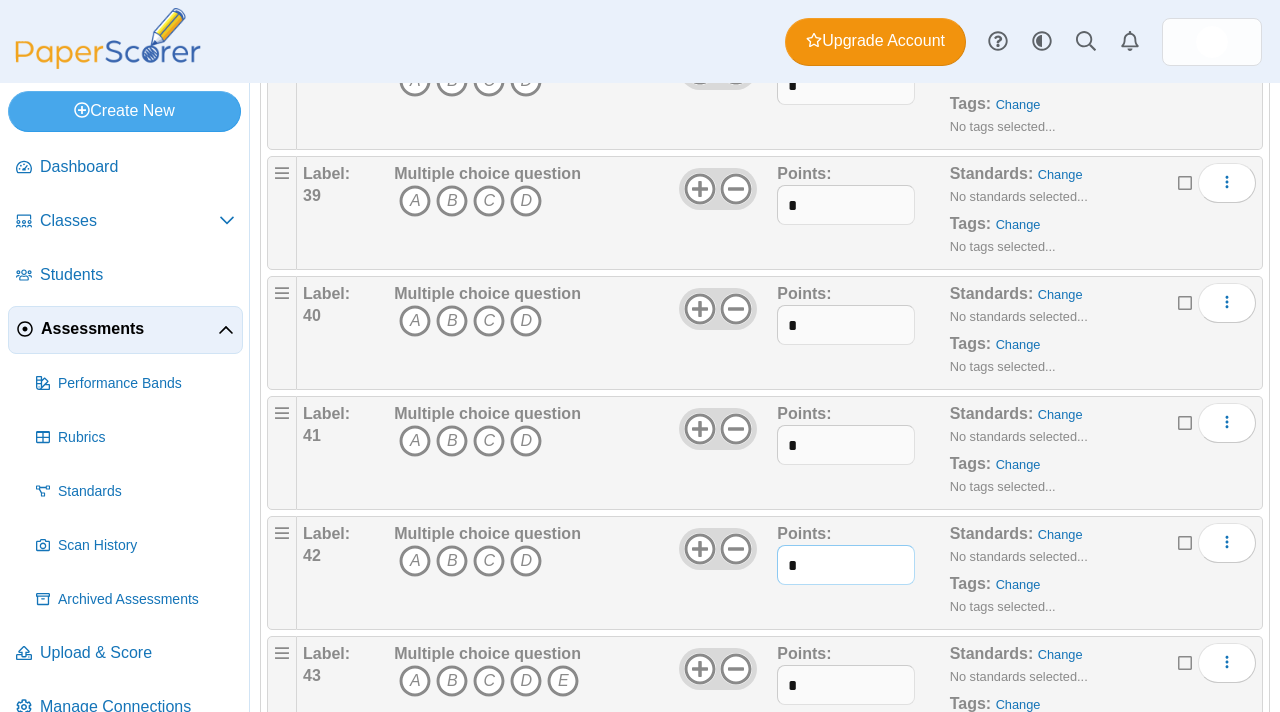 click on "*" at bounding box center [846, 565] 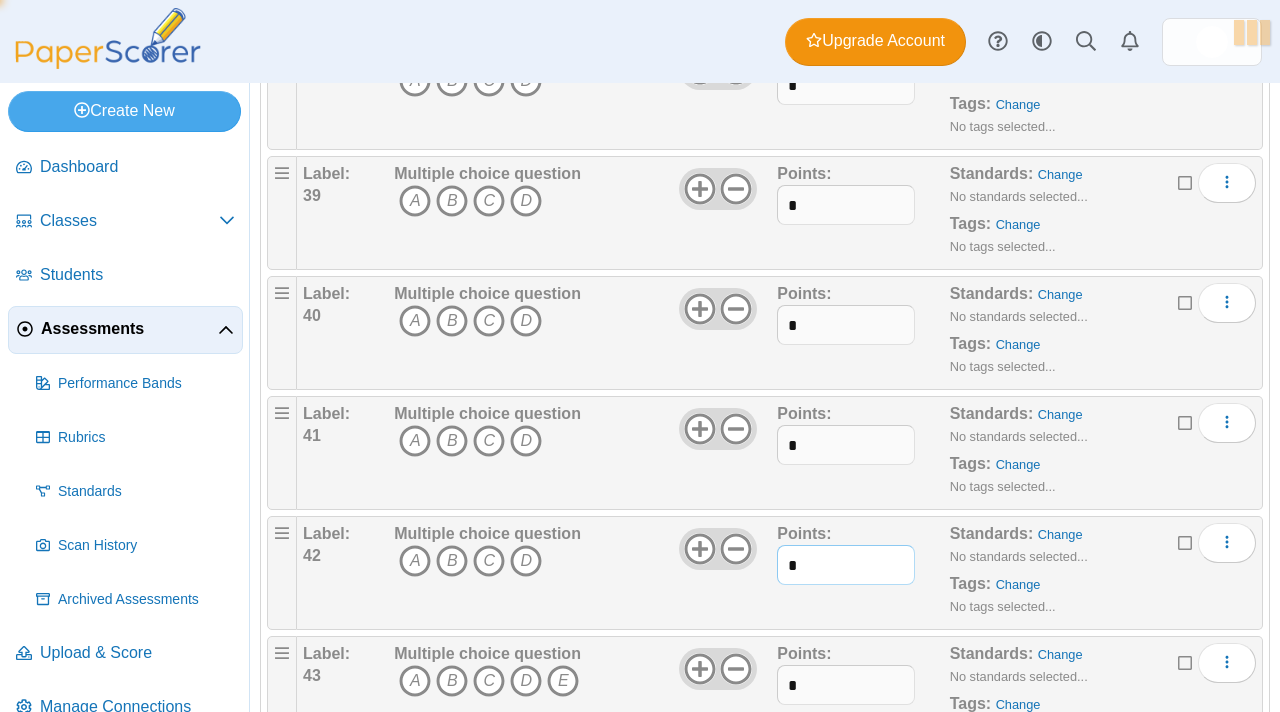 scroll, scrollTop: 4735, scrollLeft: 0, axis: vertical 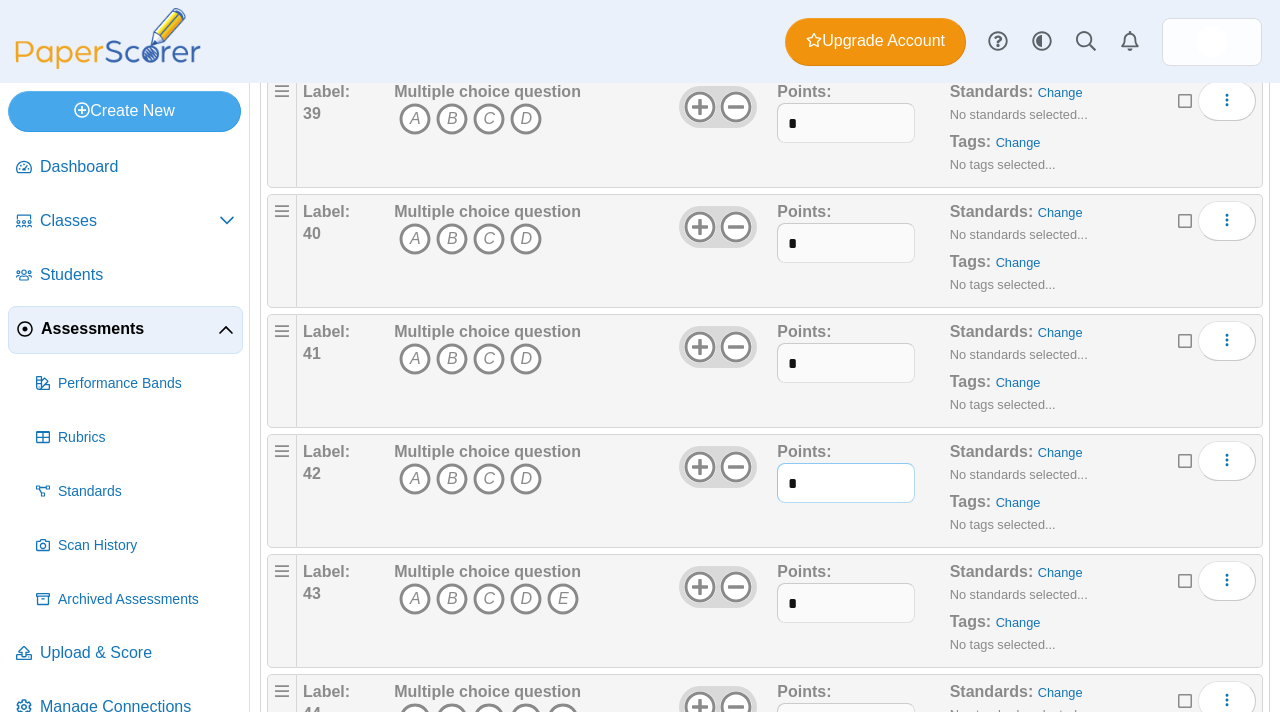 type on "*" 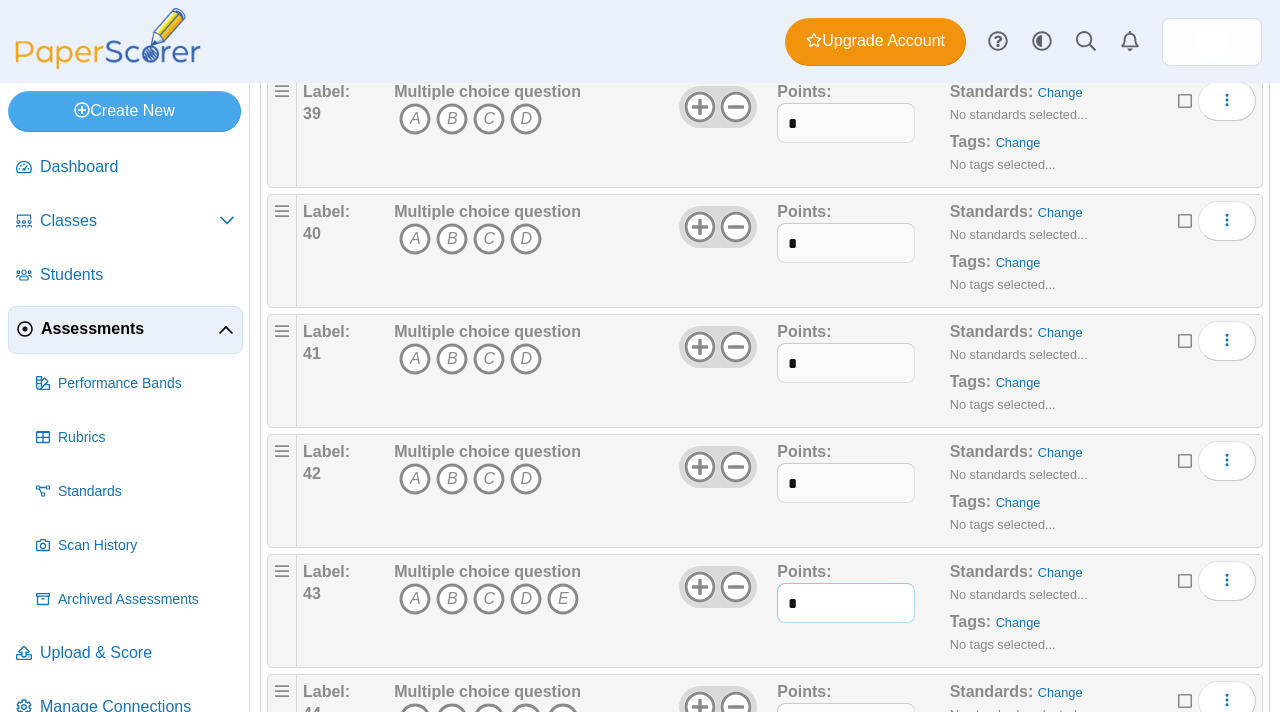 click on "*" at bounding box center [846, 603] 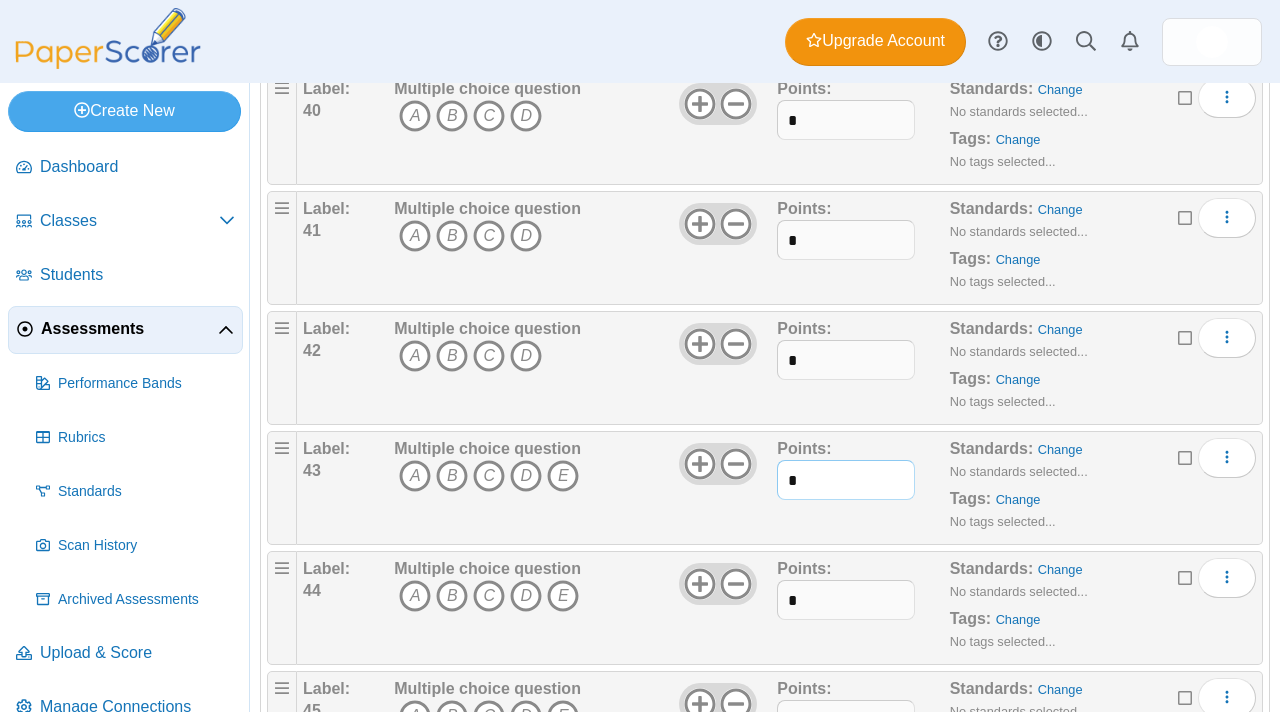 scroll, scrollTop: 4872, scrollLeft: 0, axis: vertical 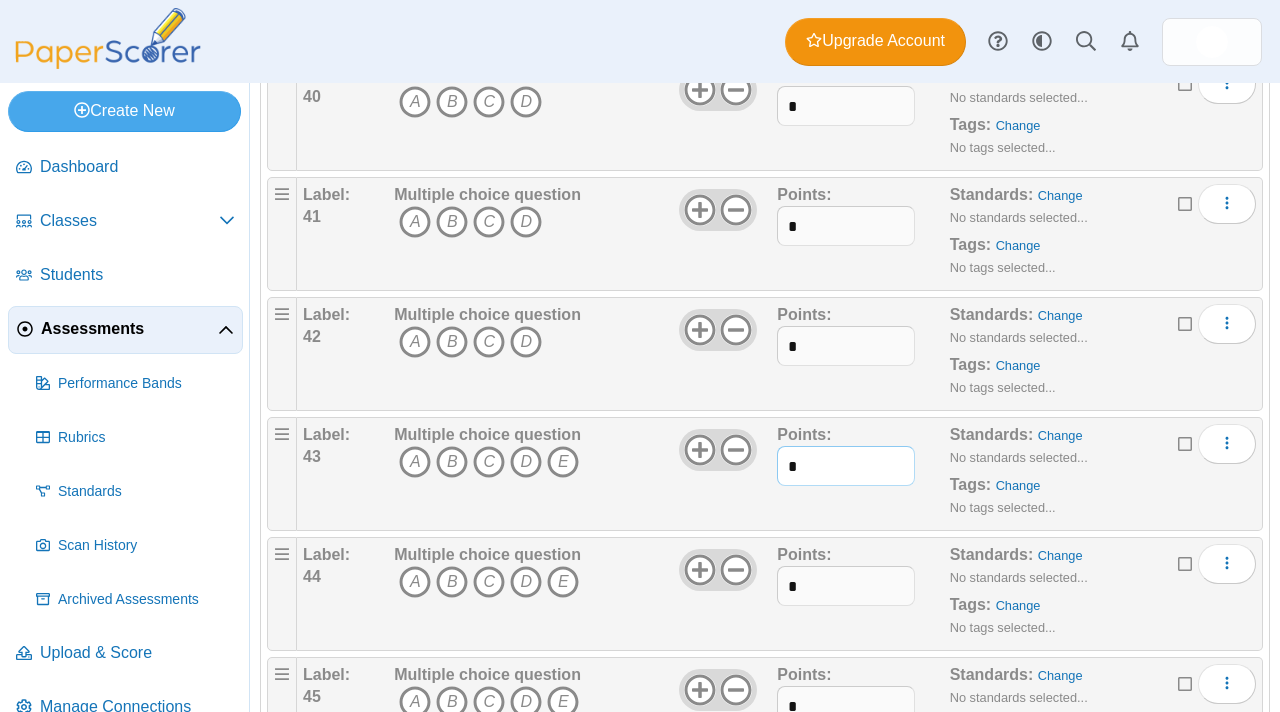 type on "*" 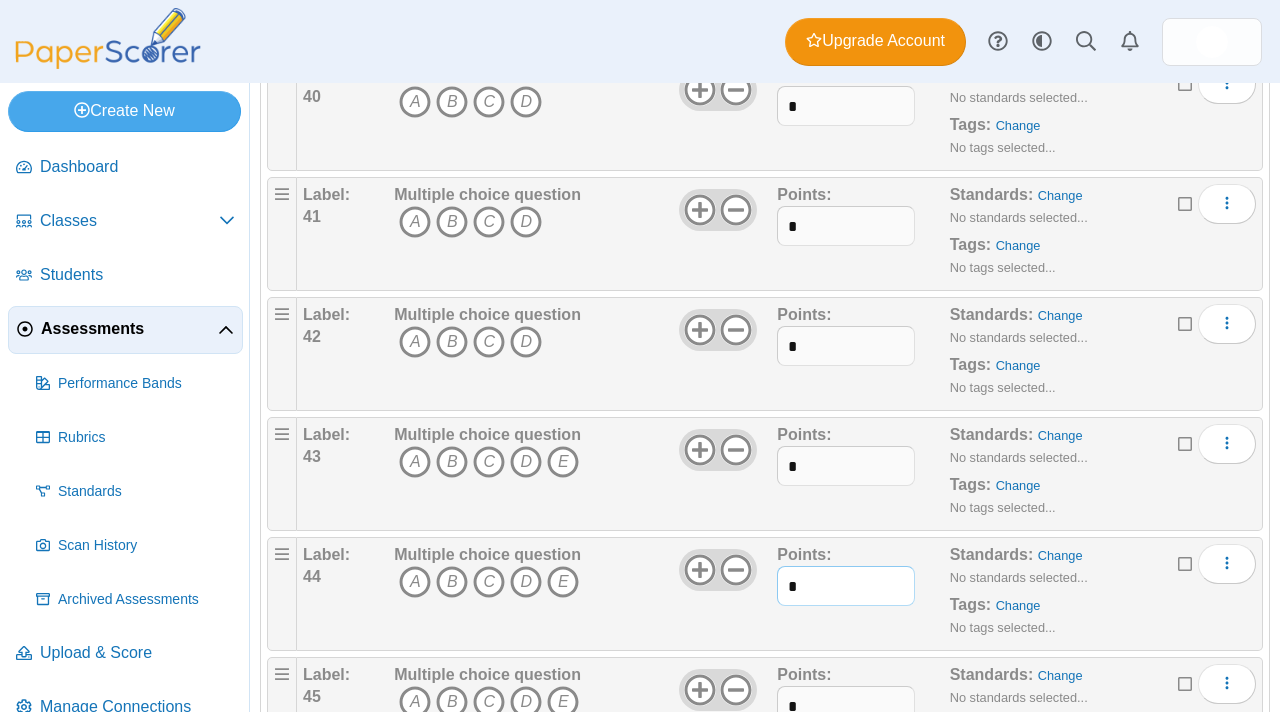click on "*" at bounding box center (846, 586) 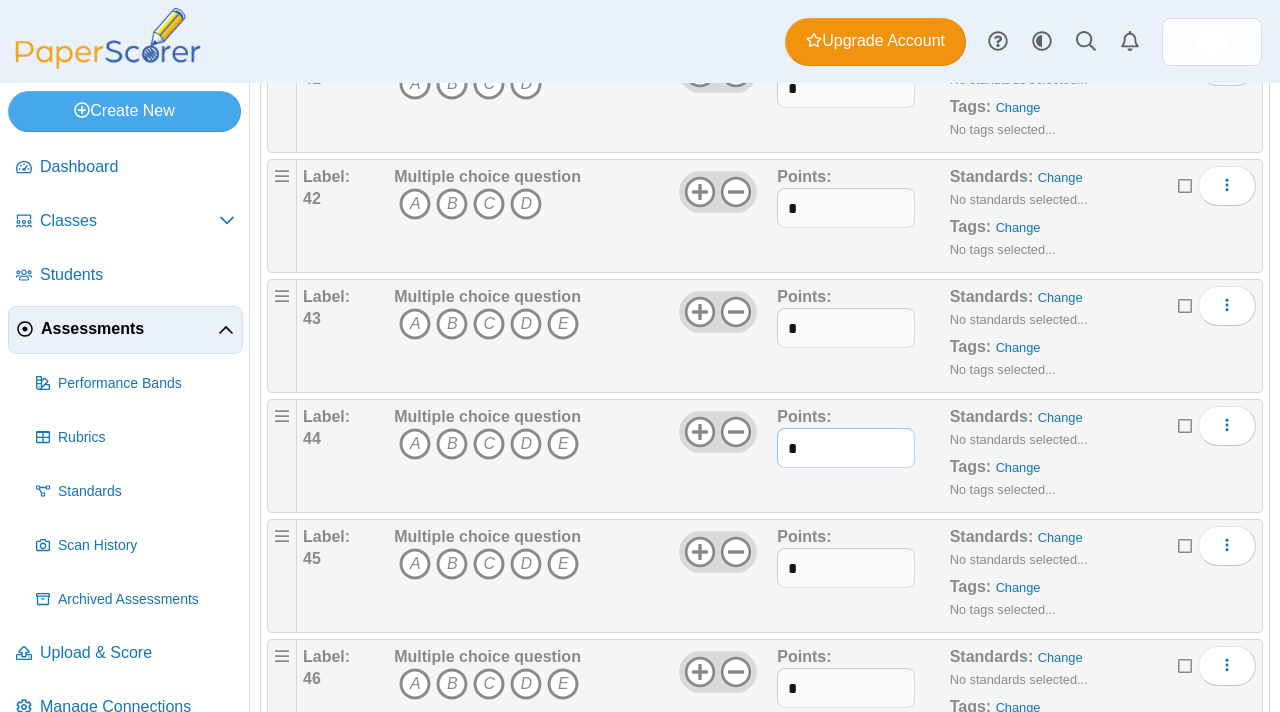scroll, scrollTop: 5019, scrollLeft: 0, axis: vertical 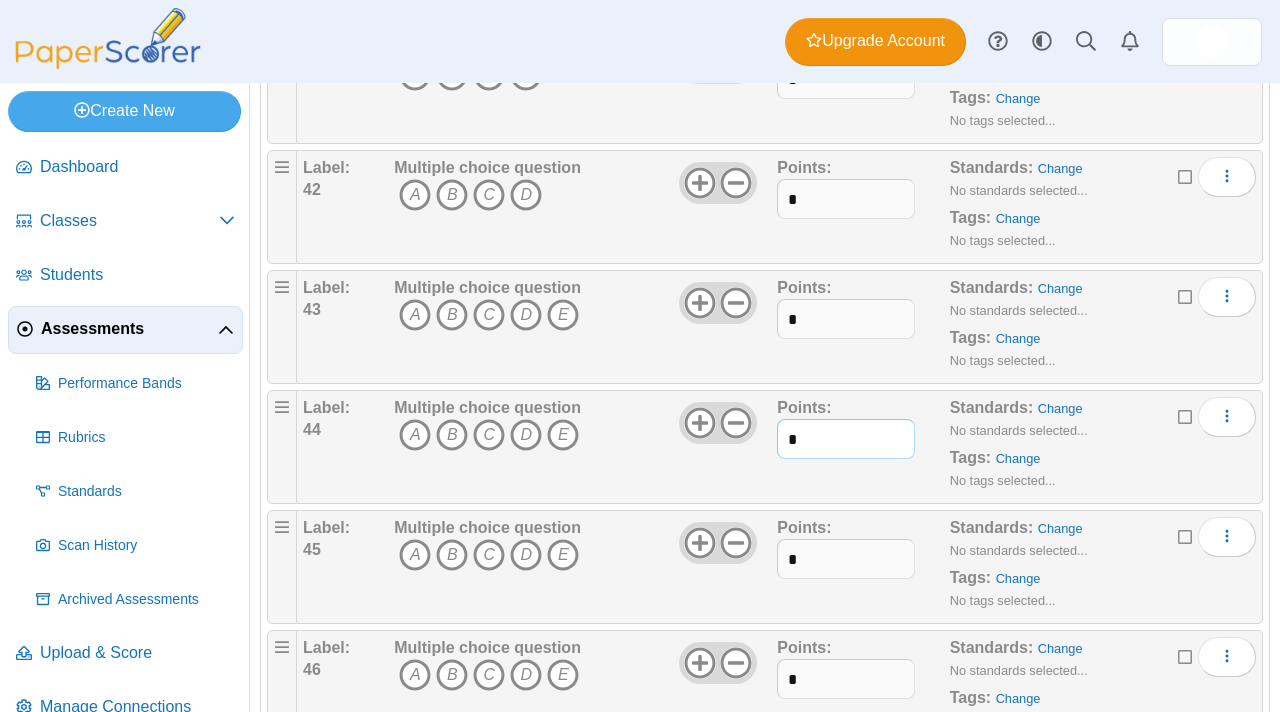 type on "*" 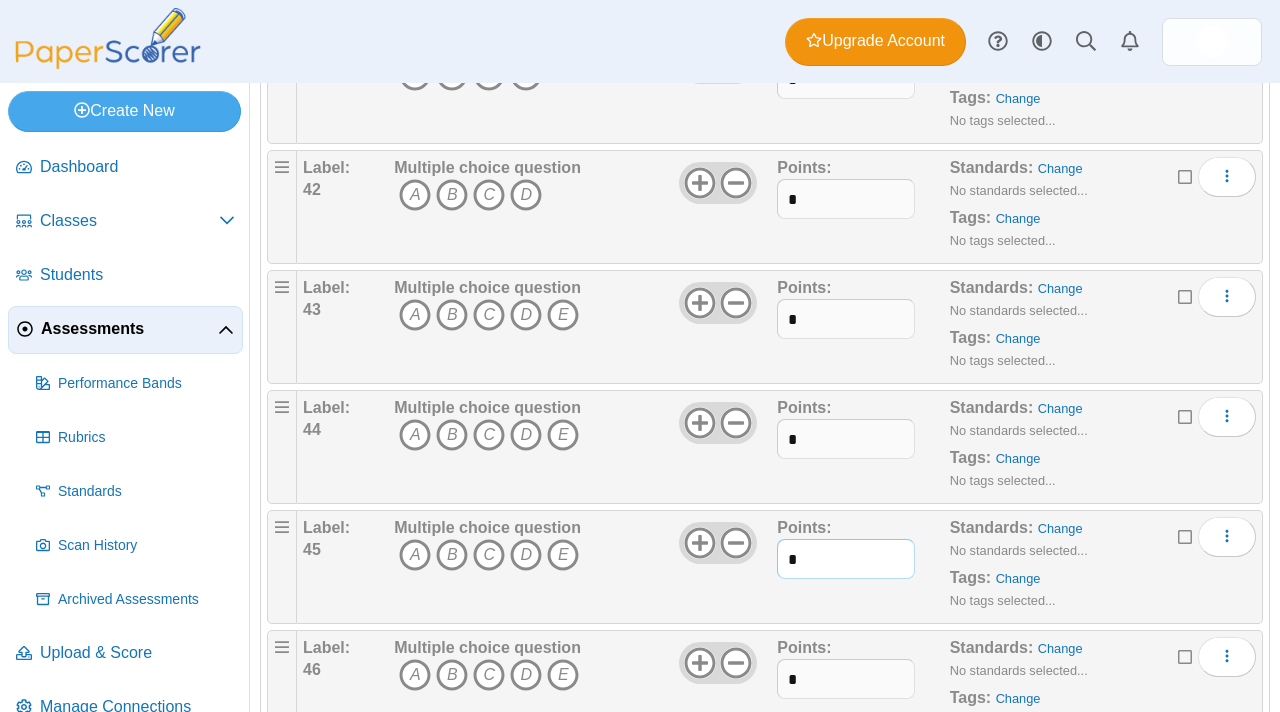 click on "*" at bounding box center (846, 559) 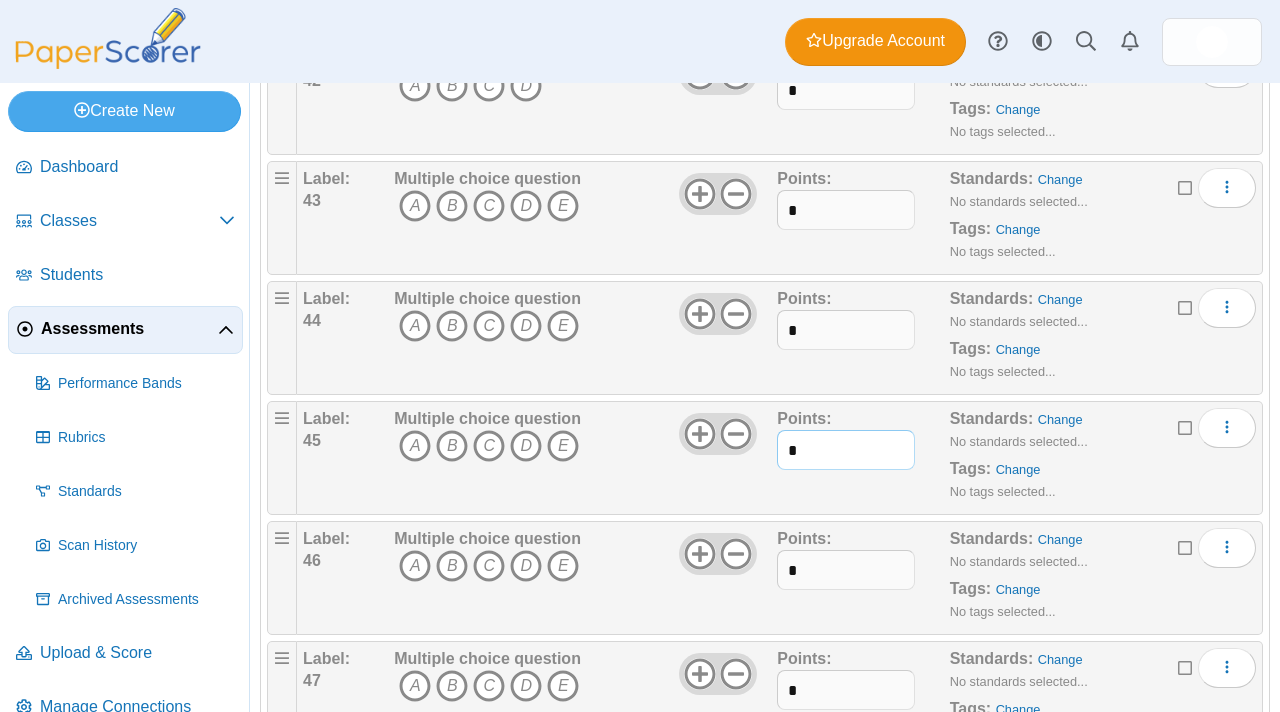 scroll, scrollTop: 5169, scrollLeft: 0, axis: vertical 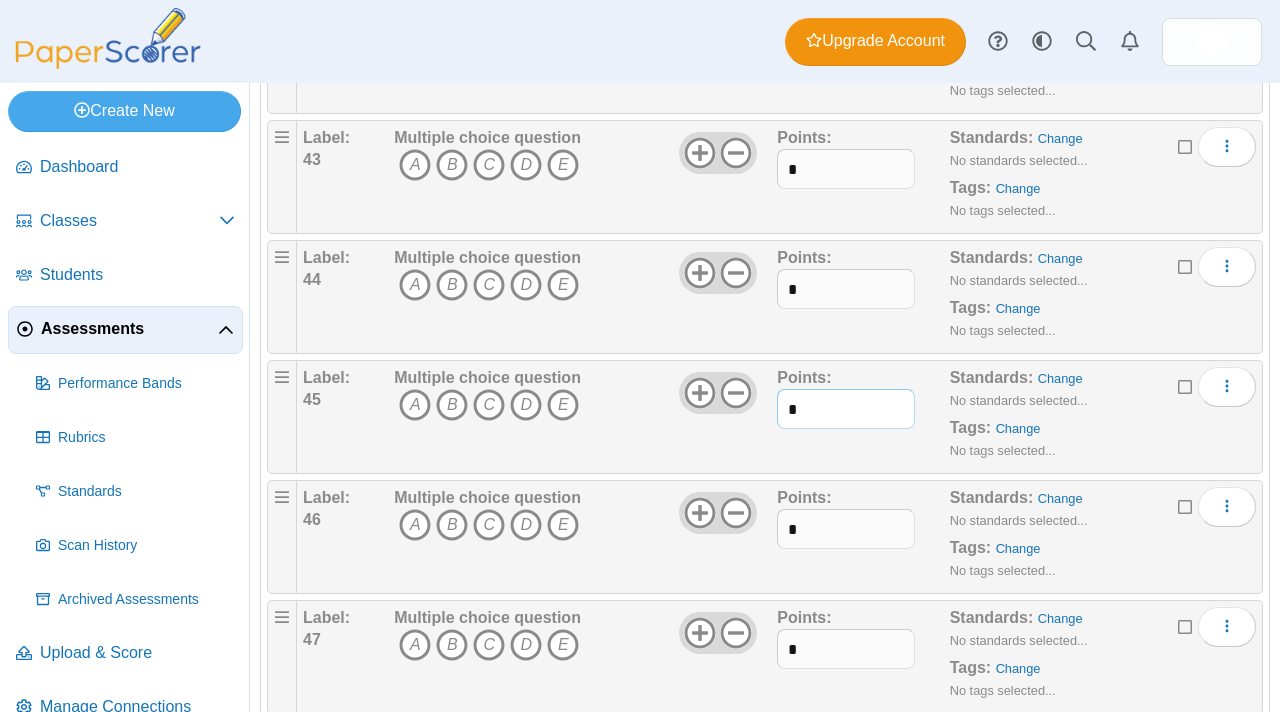 type on "*" 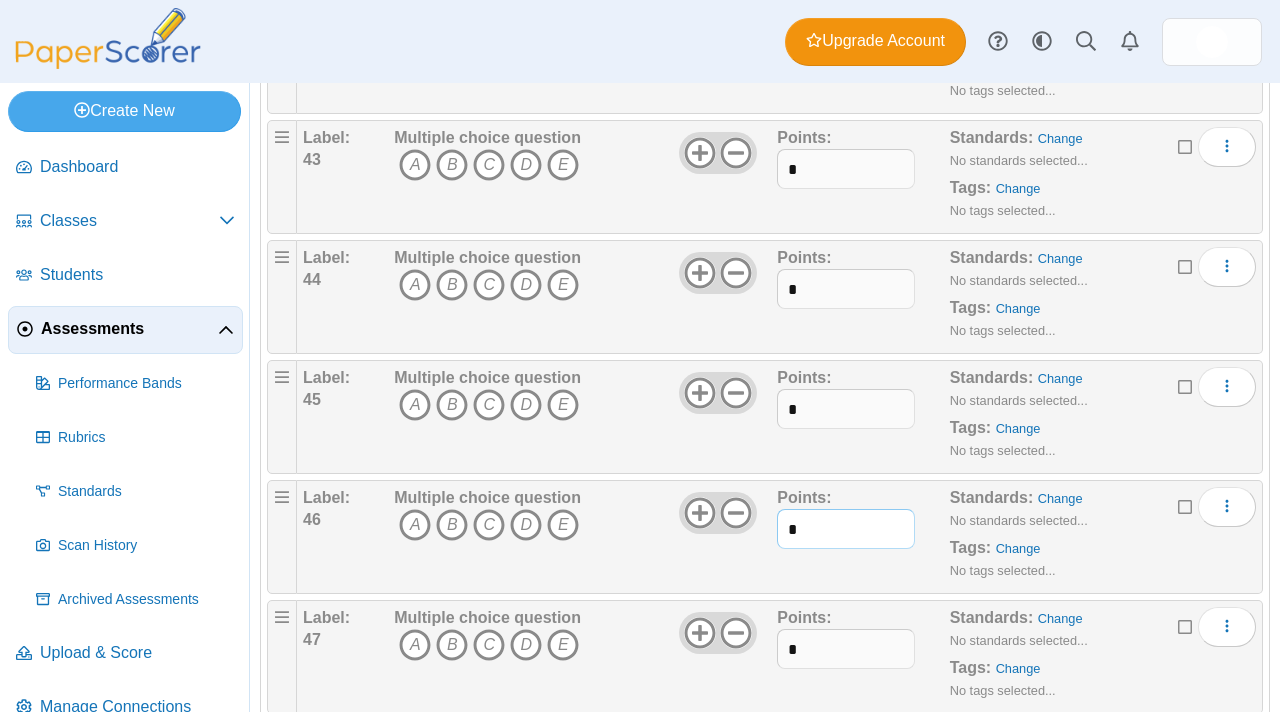 click on "*" at bounding box center (846, 529) 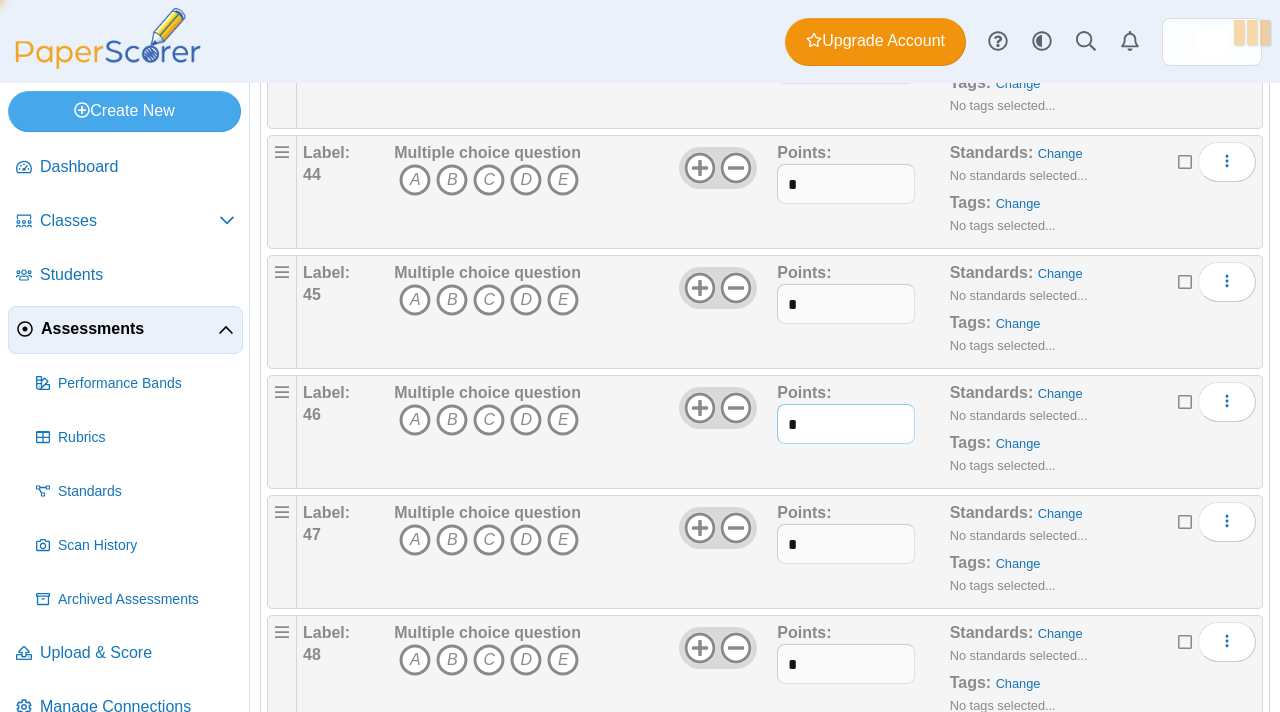 scroll, scrollTop: 5300, scrollLeft: 0, axis: vertical 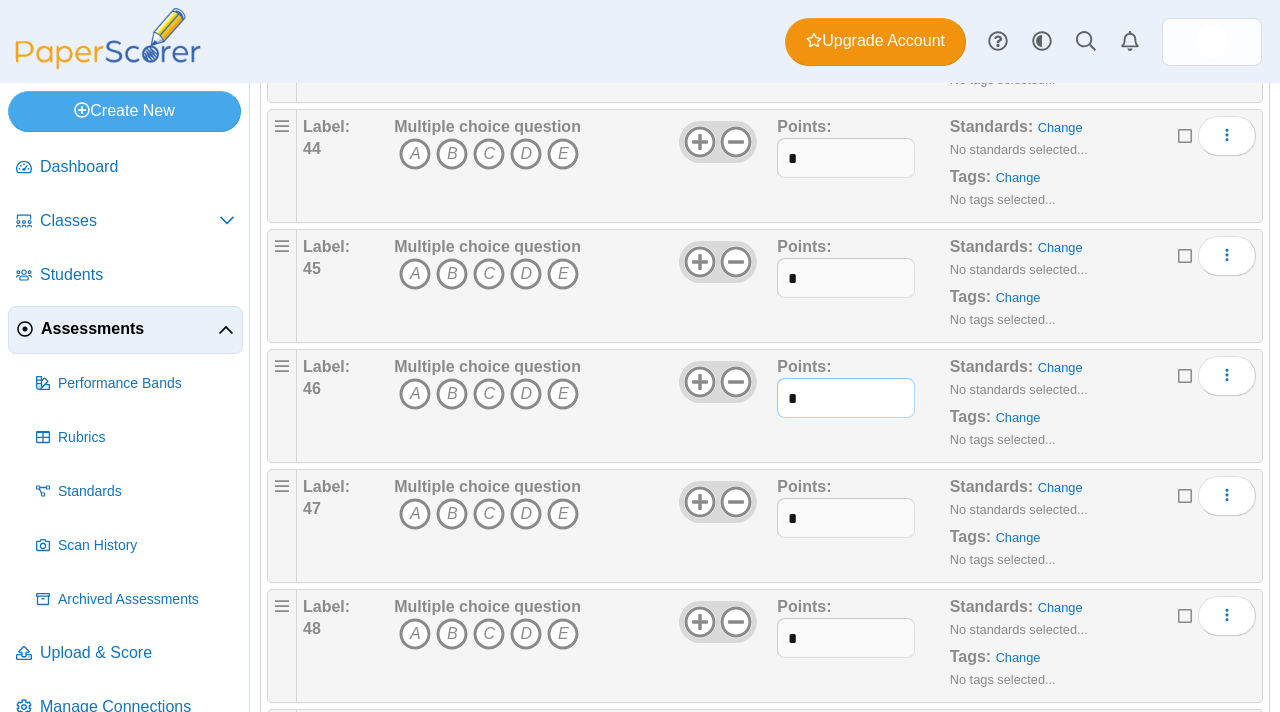 type on "*" 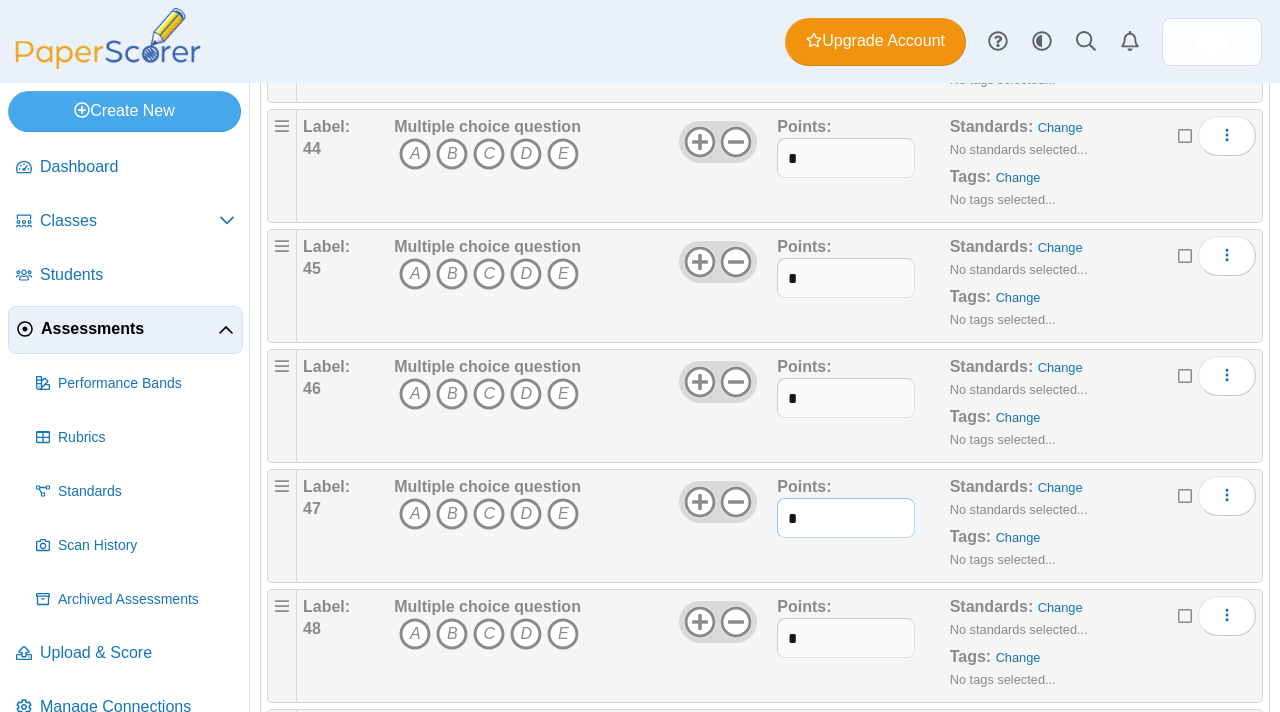 click on "*" at bounding box center (846, 518) 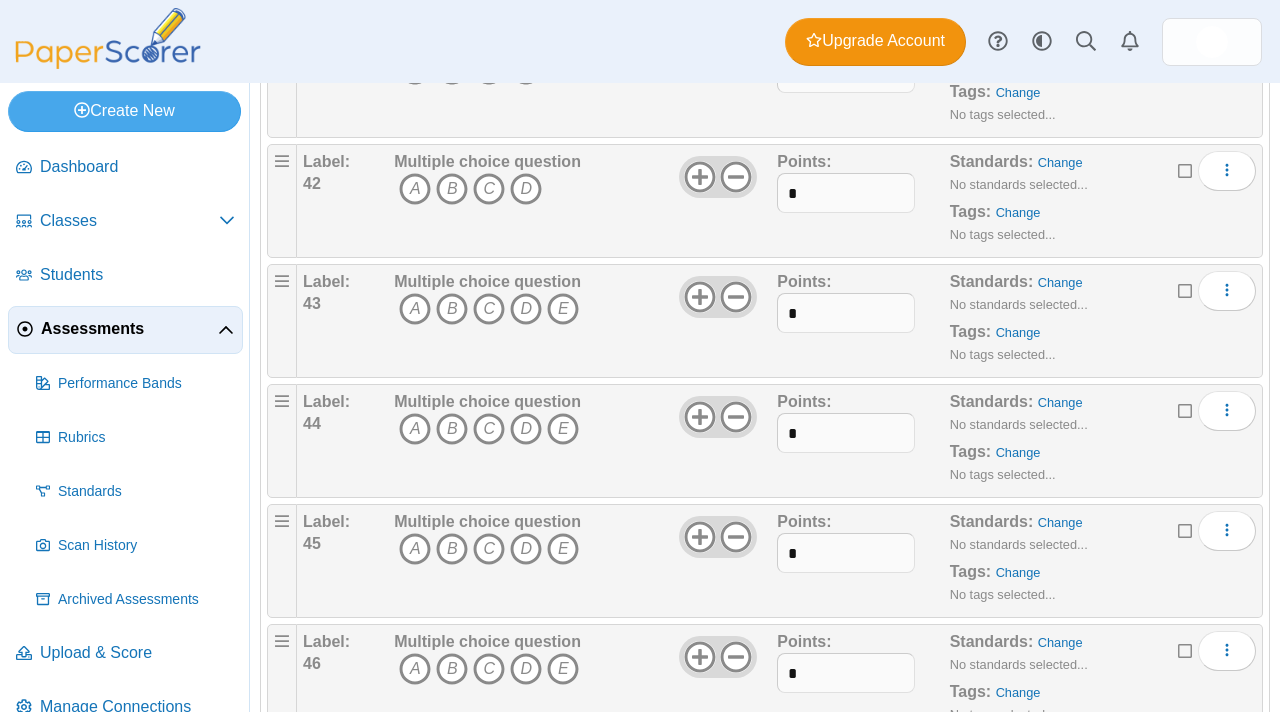 scroll, scrollTop: 5015, scrollLeft: 0, axis: vertical 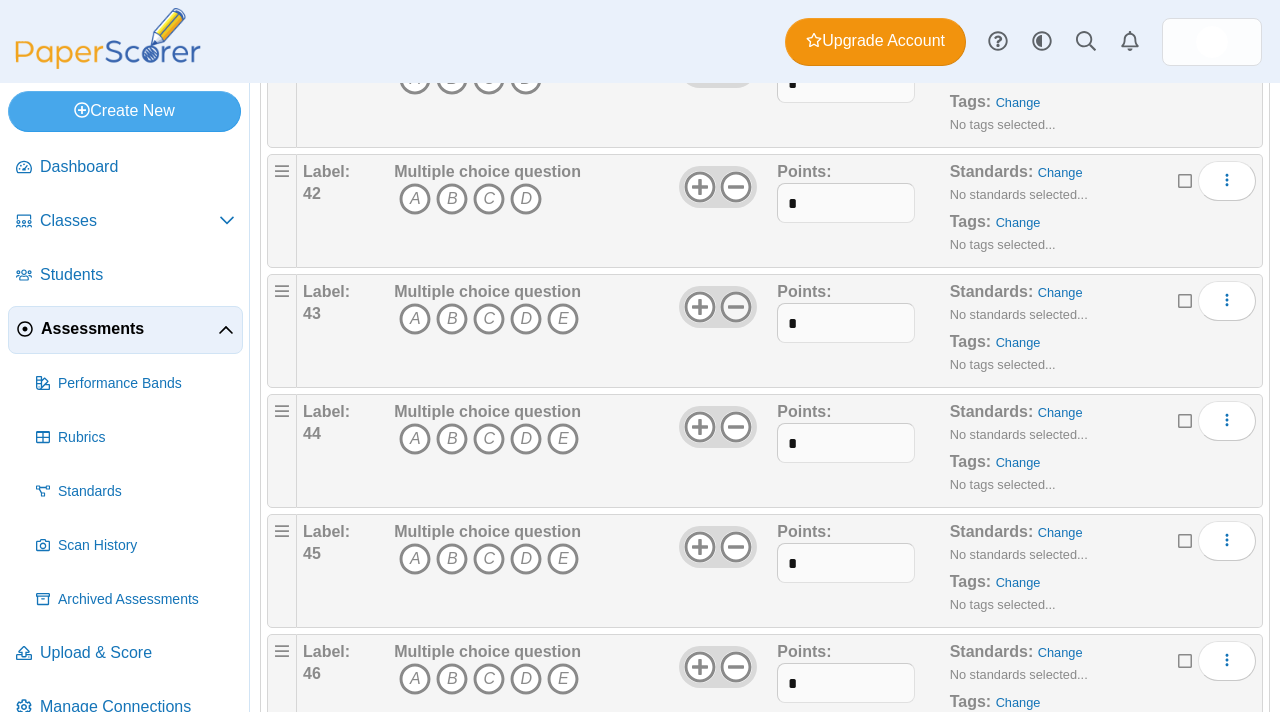 type on "*" 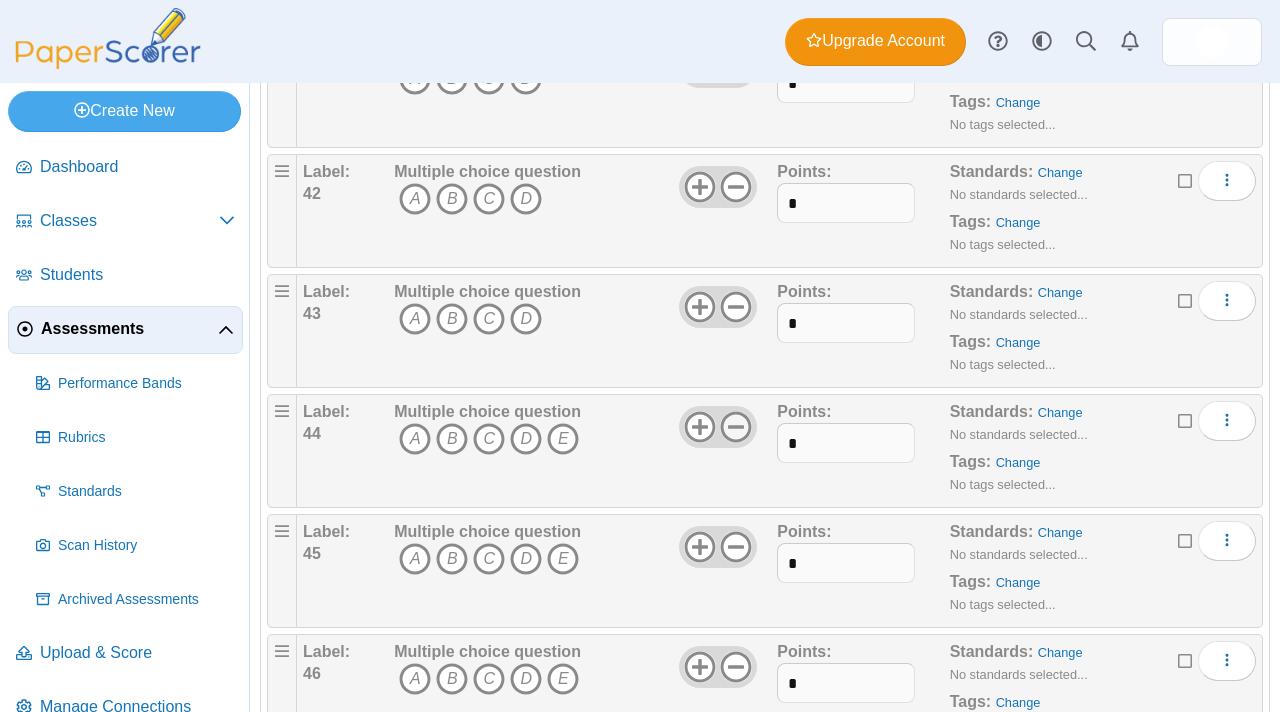 click 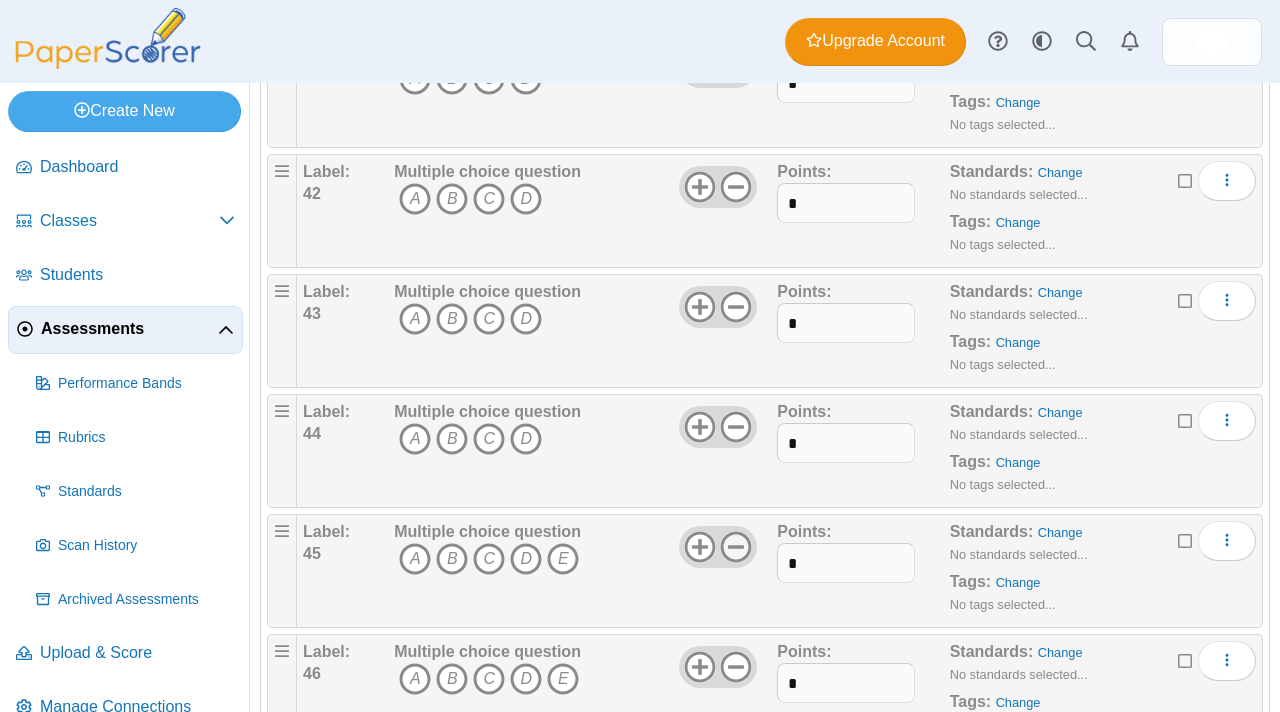 click 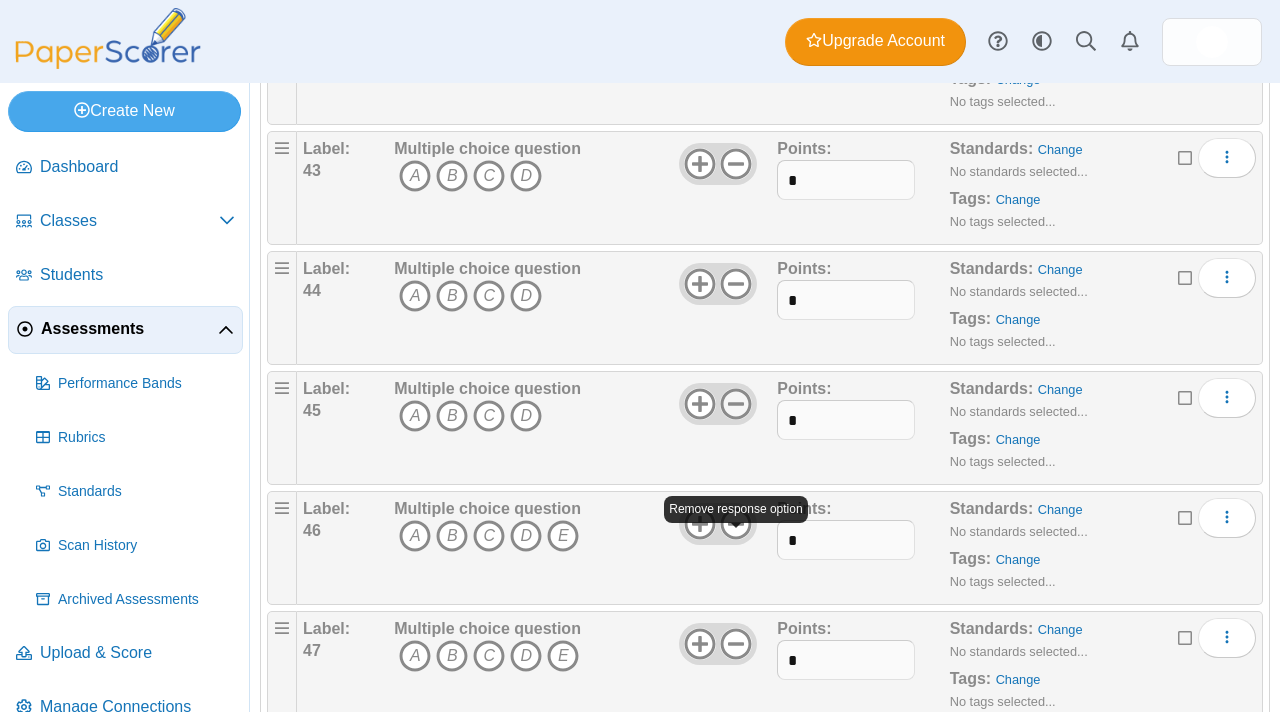 scroll, scrollTop: 5198, scrollLeft: 0, axis: vertical 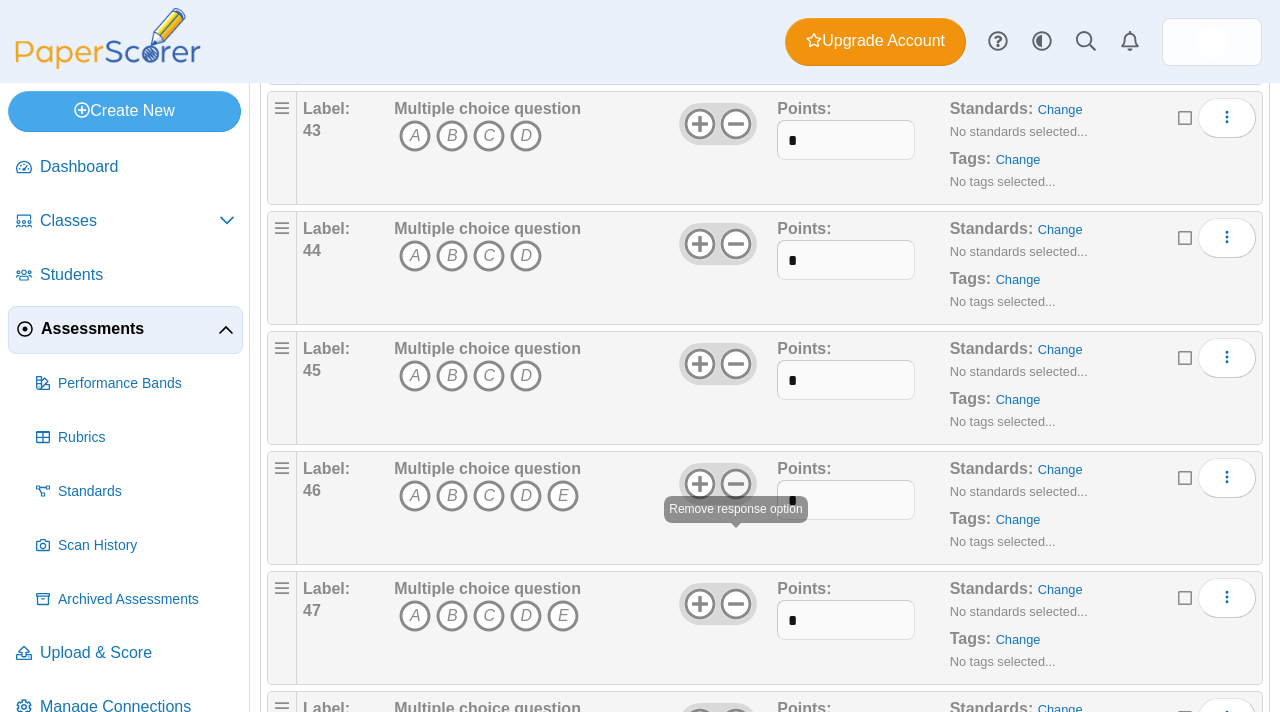 click 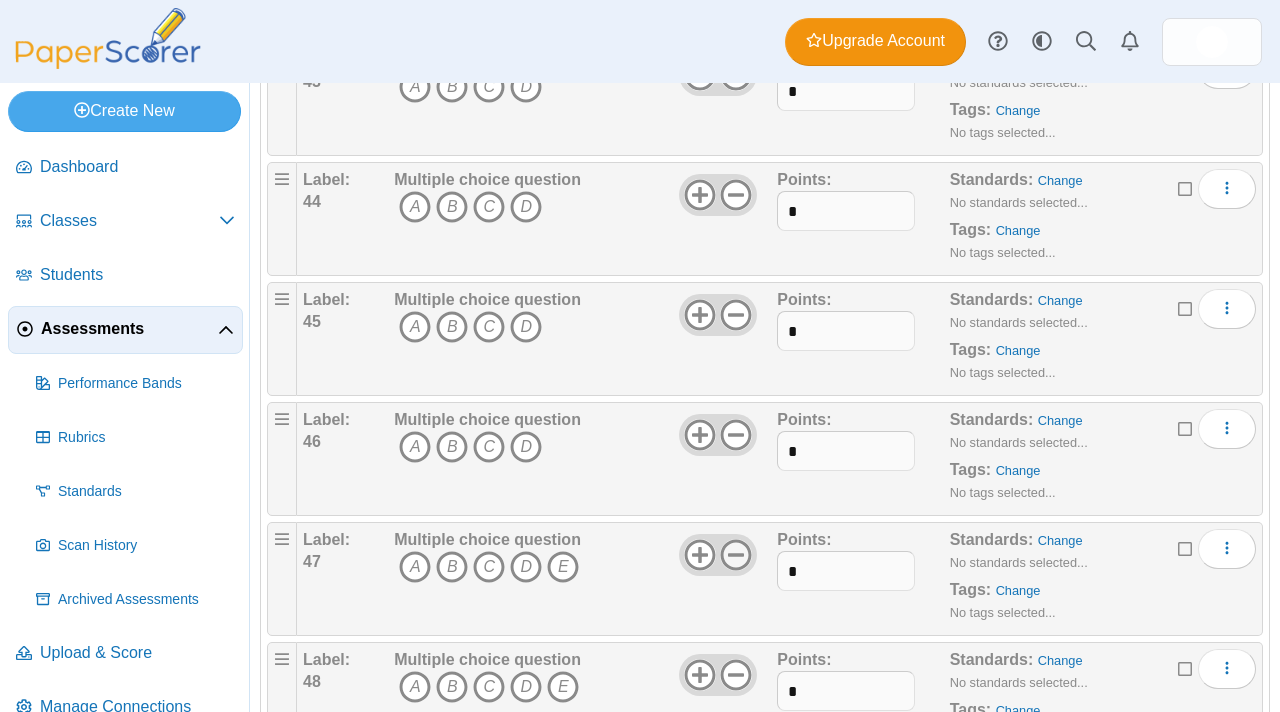 click 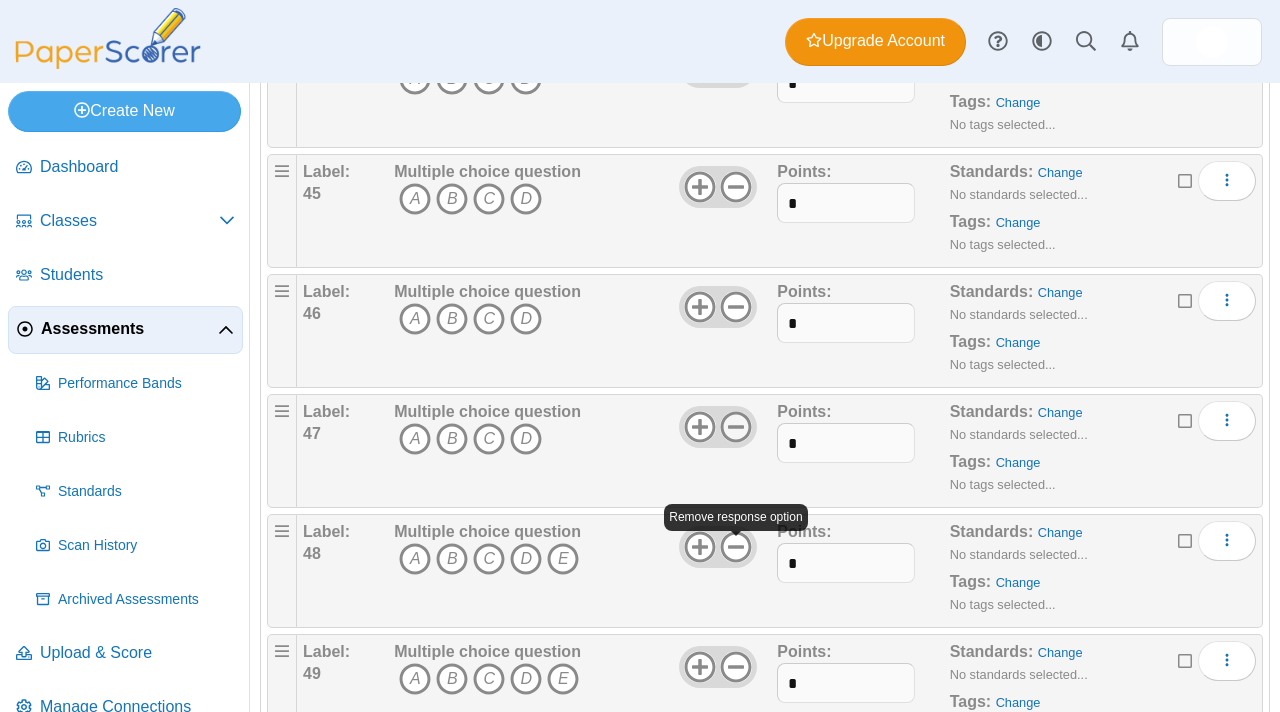 scroll, scrollTop: 5384, scrollLeft: 0, axis: vertical 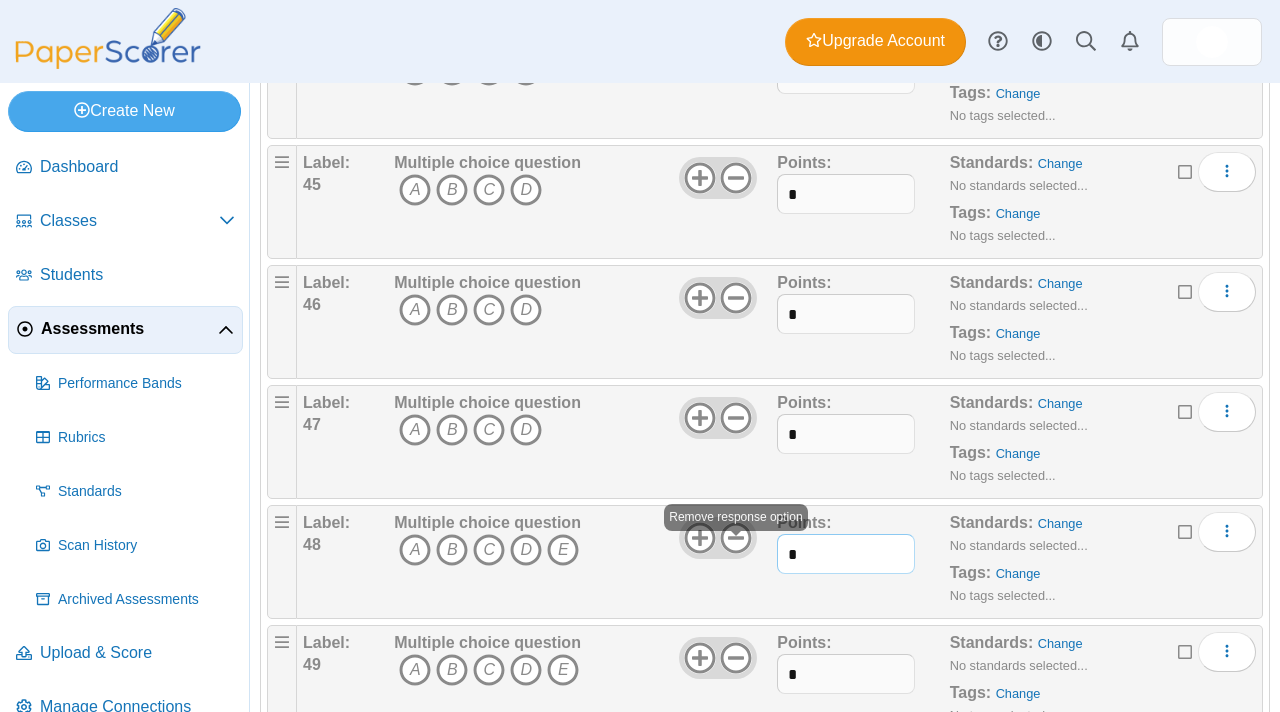 click on "*" at bounding box center (846, 554) 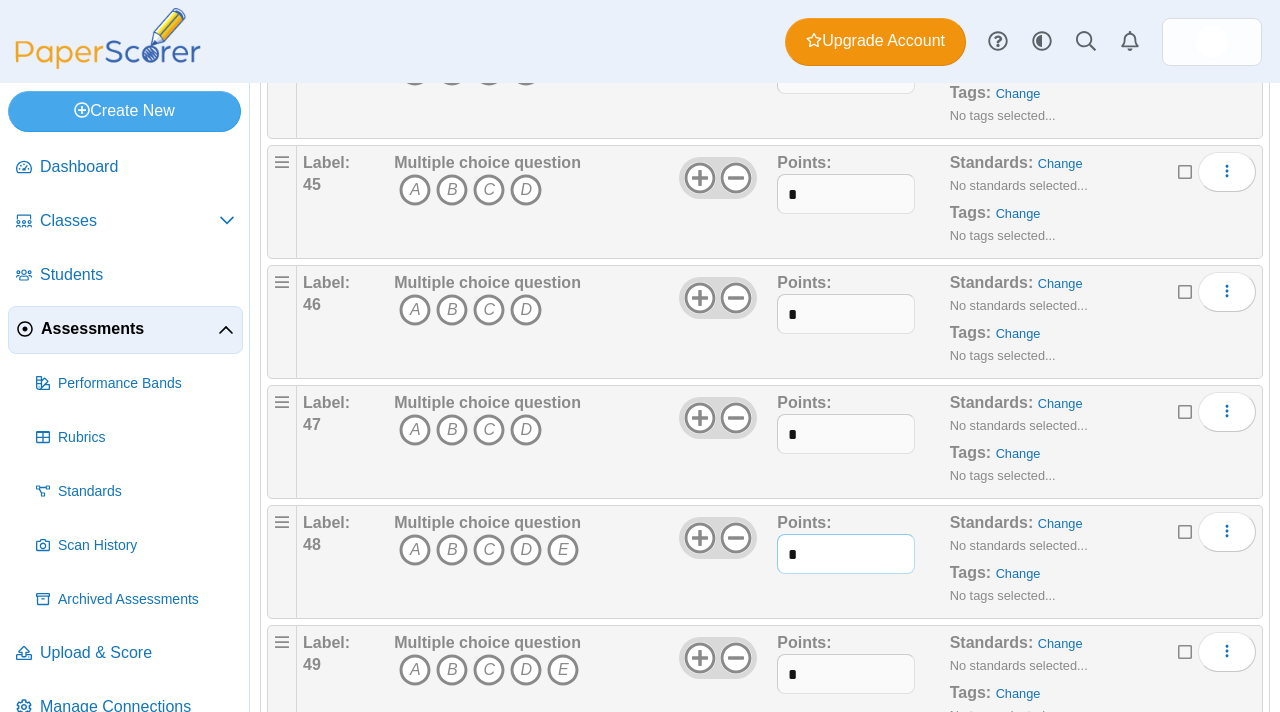 click on "*" at bounding box center [846, 554] 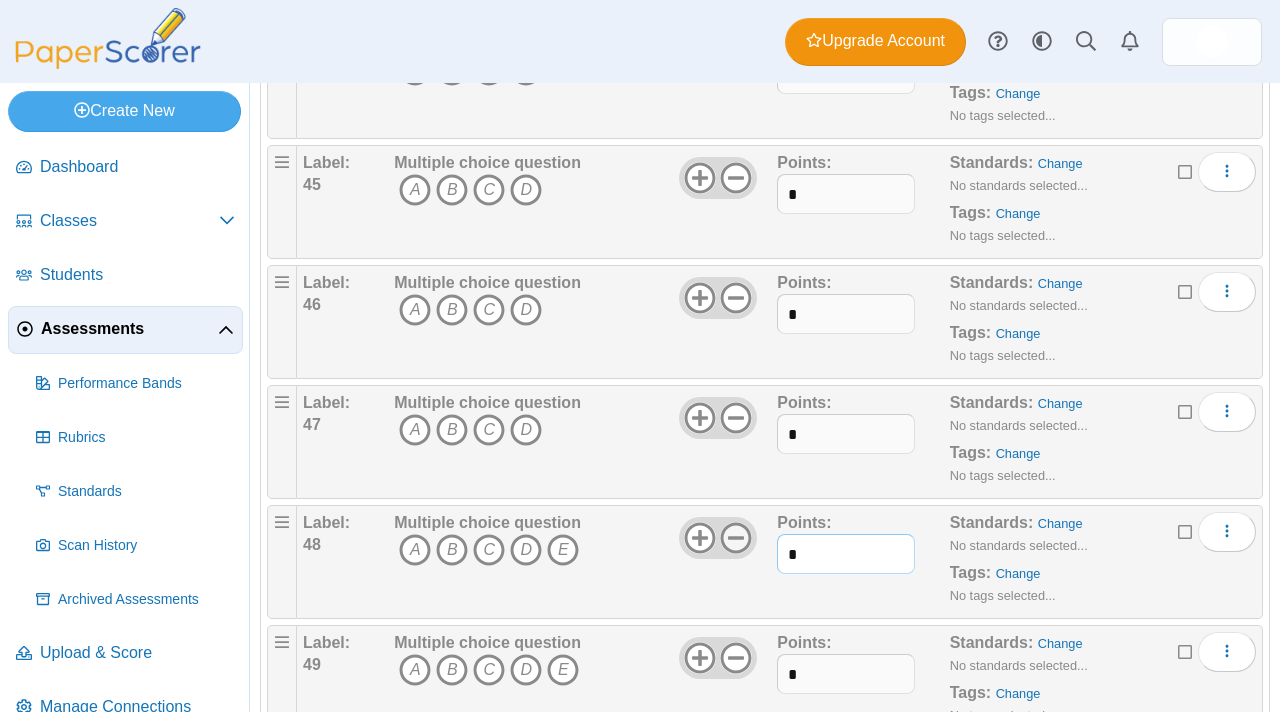 type on "*" 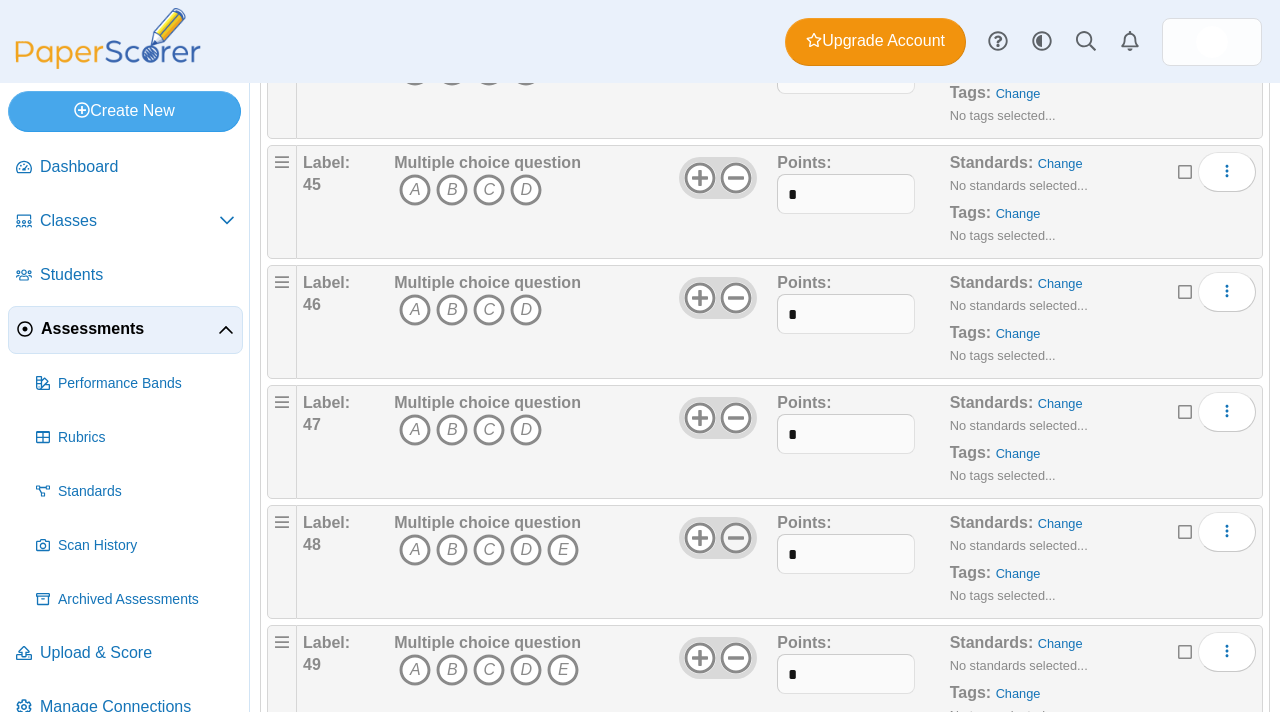 click 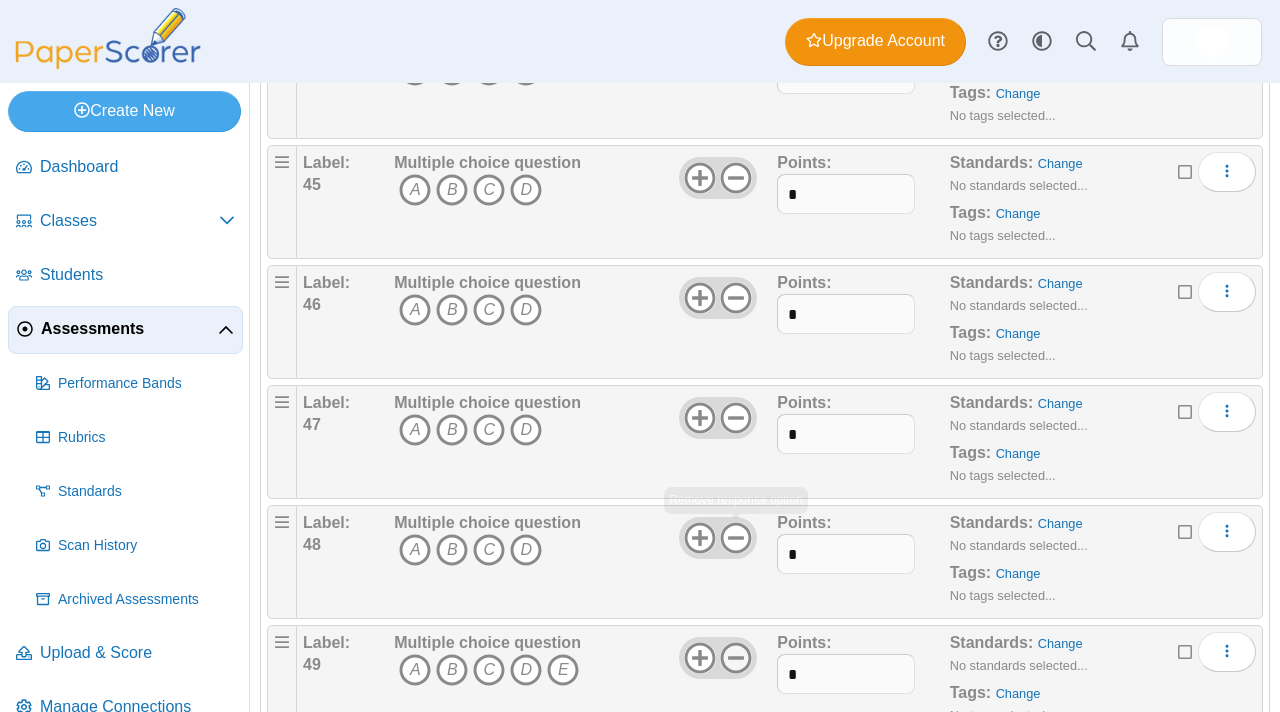 click 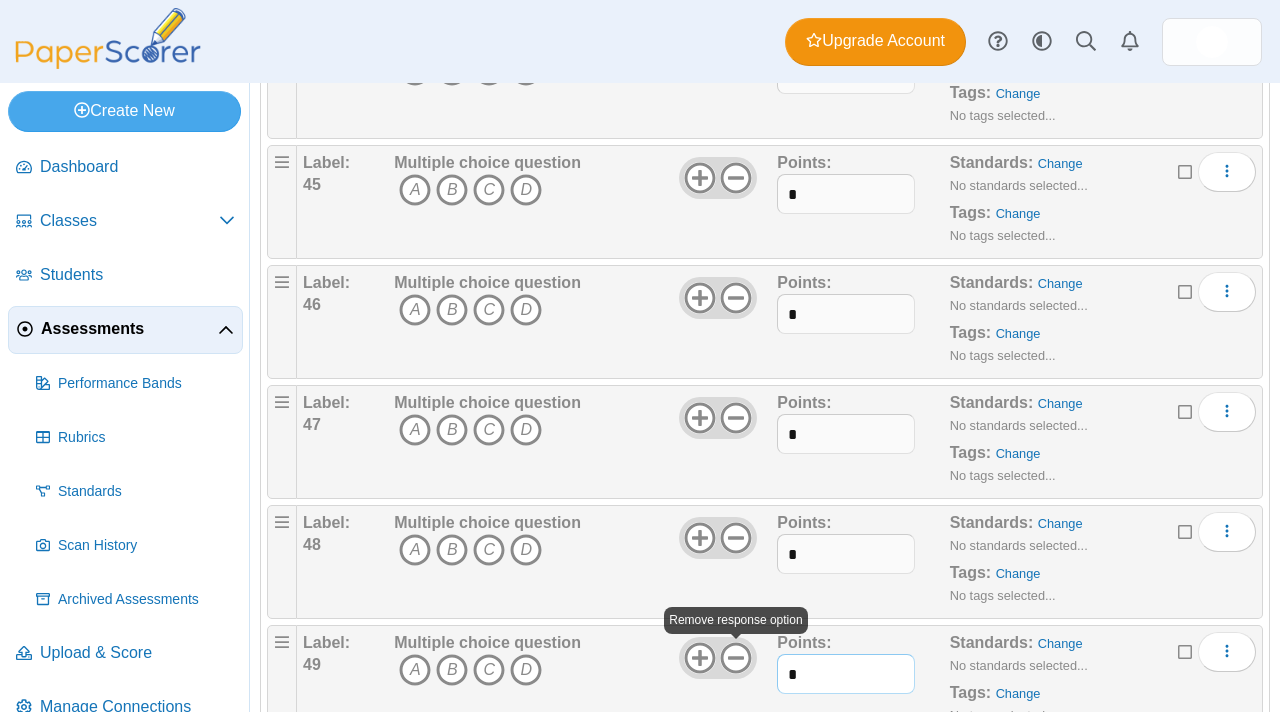 click on "*" at bounding box center (846, 674) 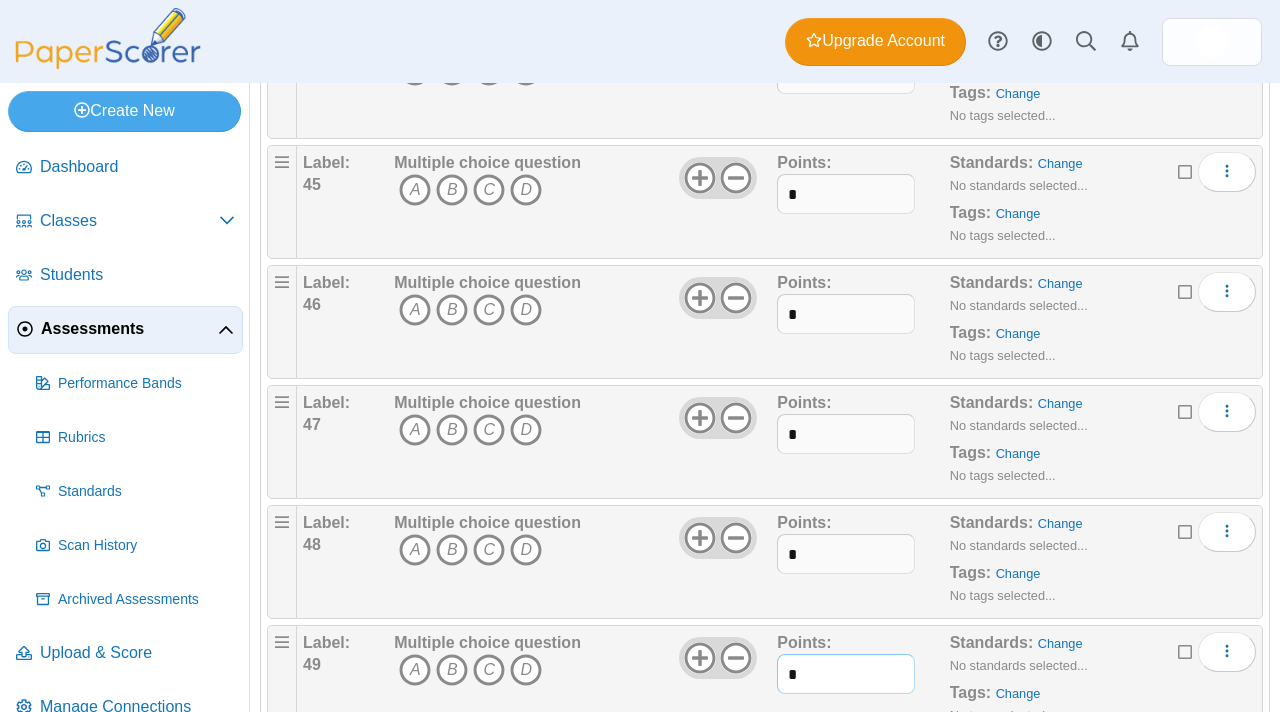 click on "*" at bounding box center (846, 674) 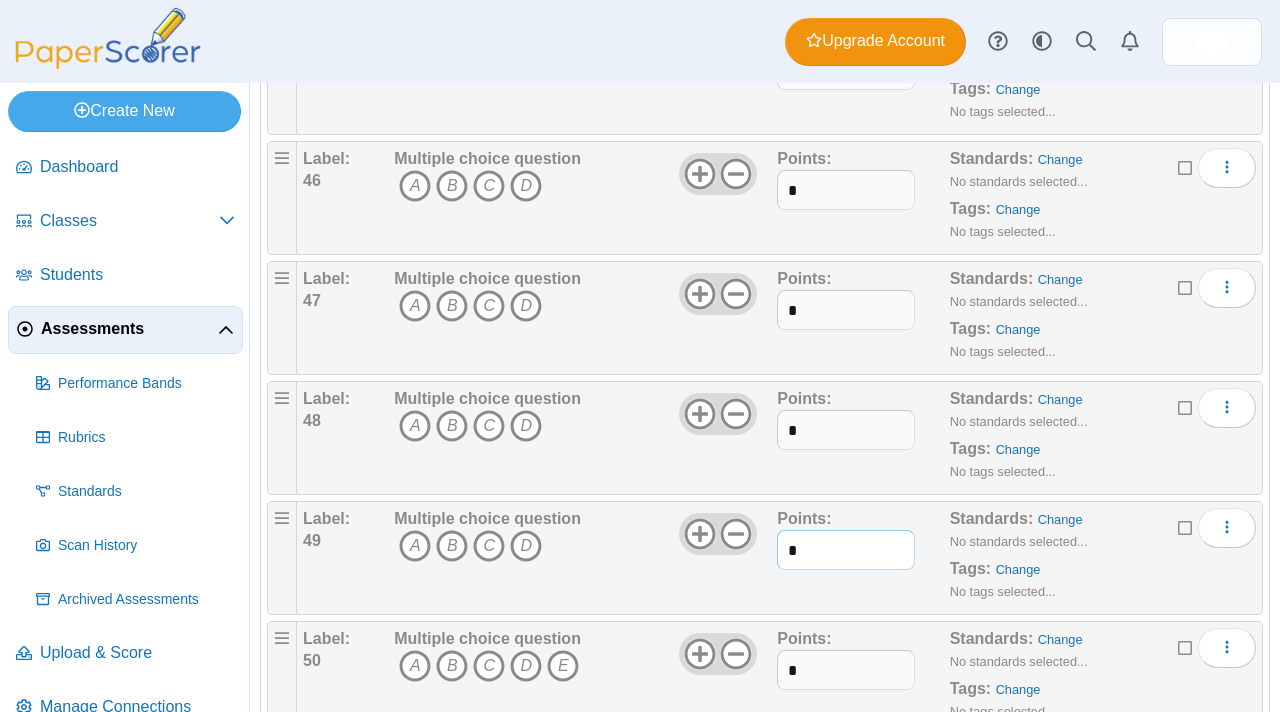 scroll, scrollTop: 5531, scrollLeft: 0, axis: vertical 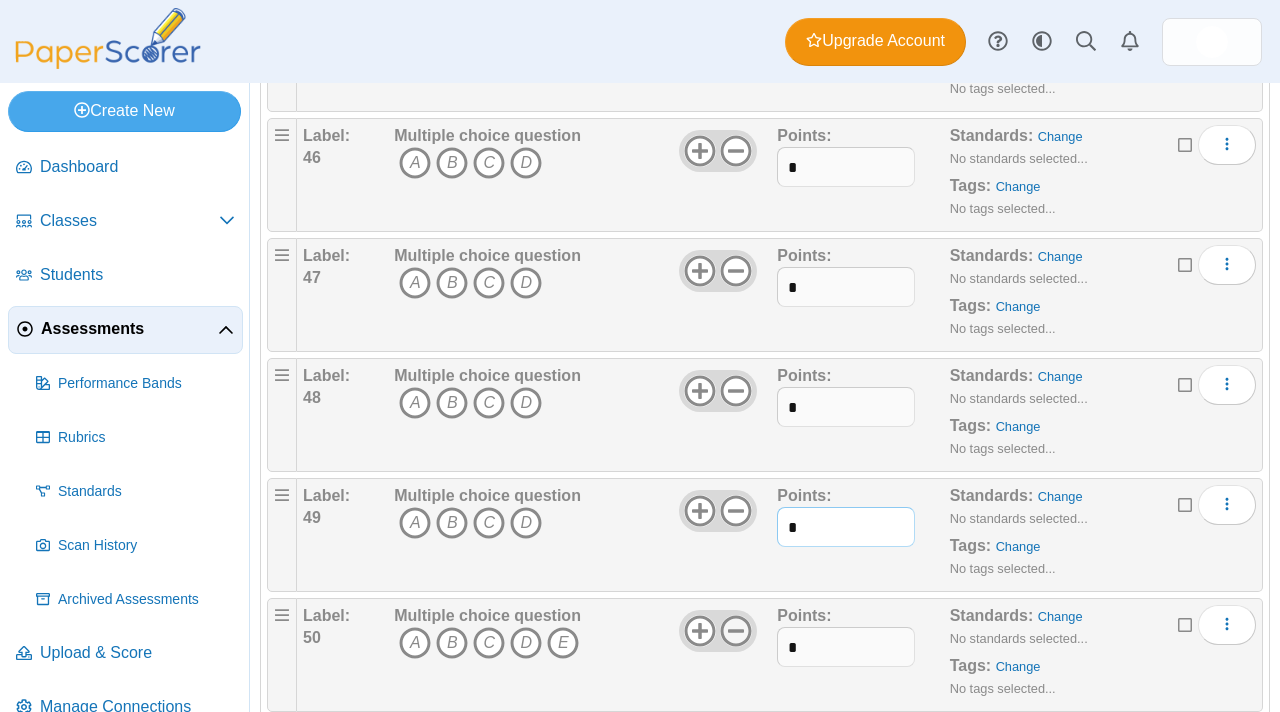 type on "*" 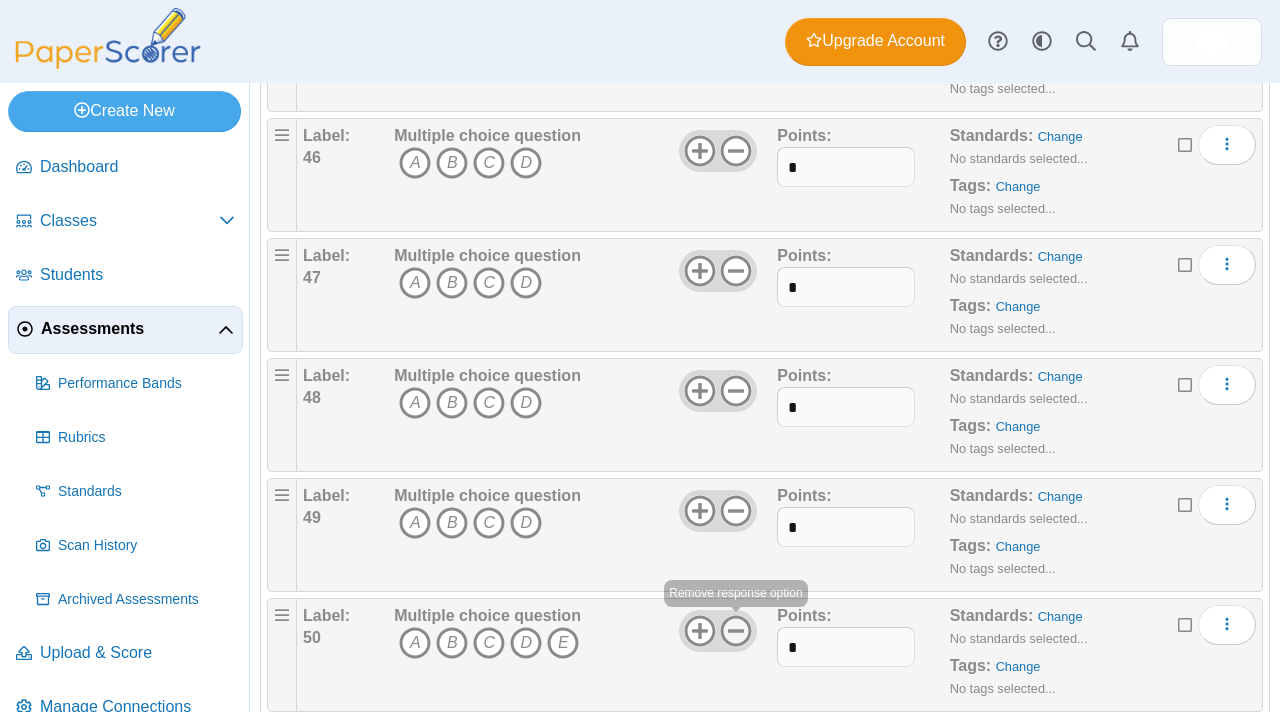 click 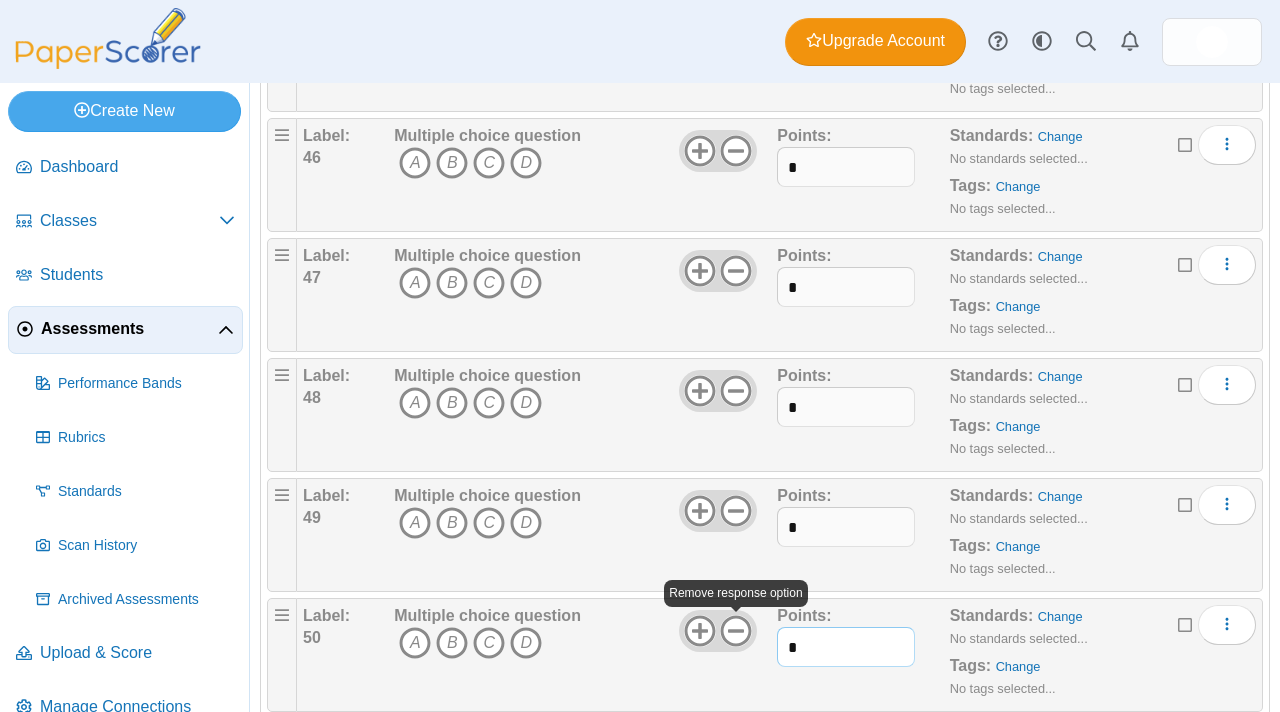 click on "*" at bounding box center [846, 647] 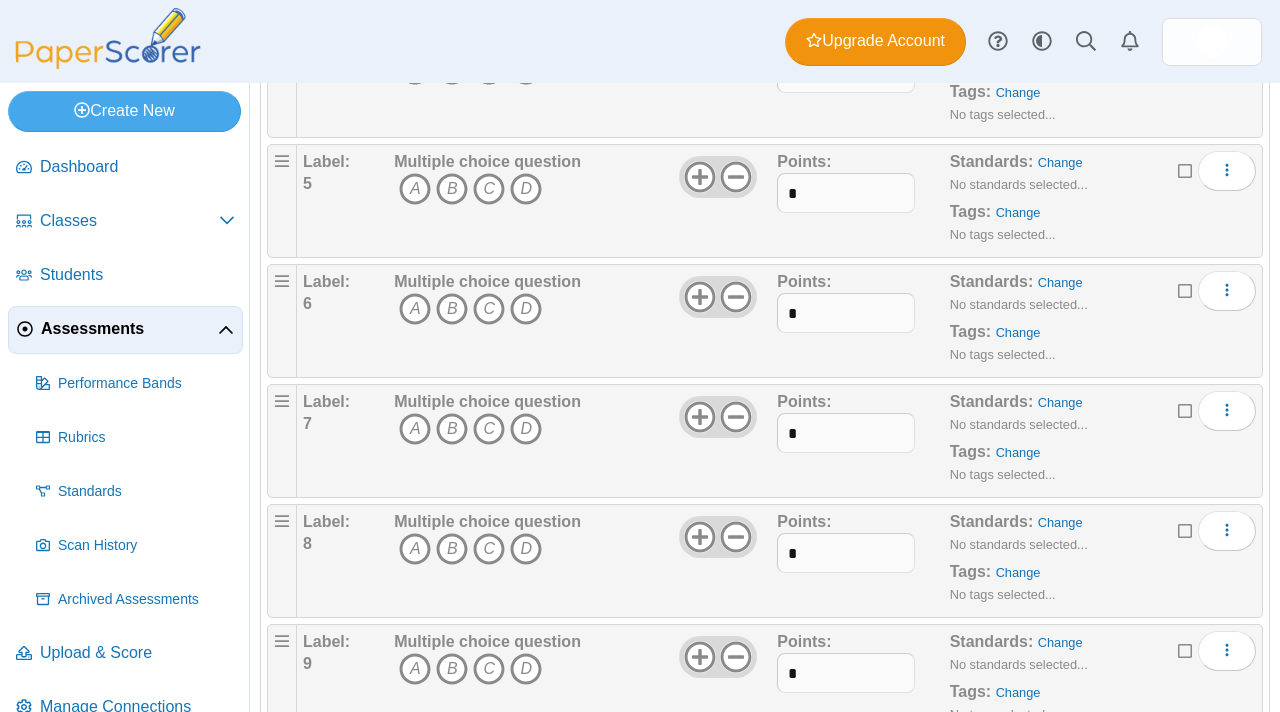scroll, scrollTop: 0, scrollLeft: 0, axis: both 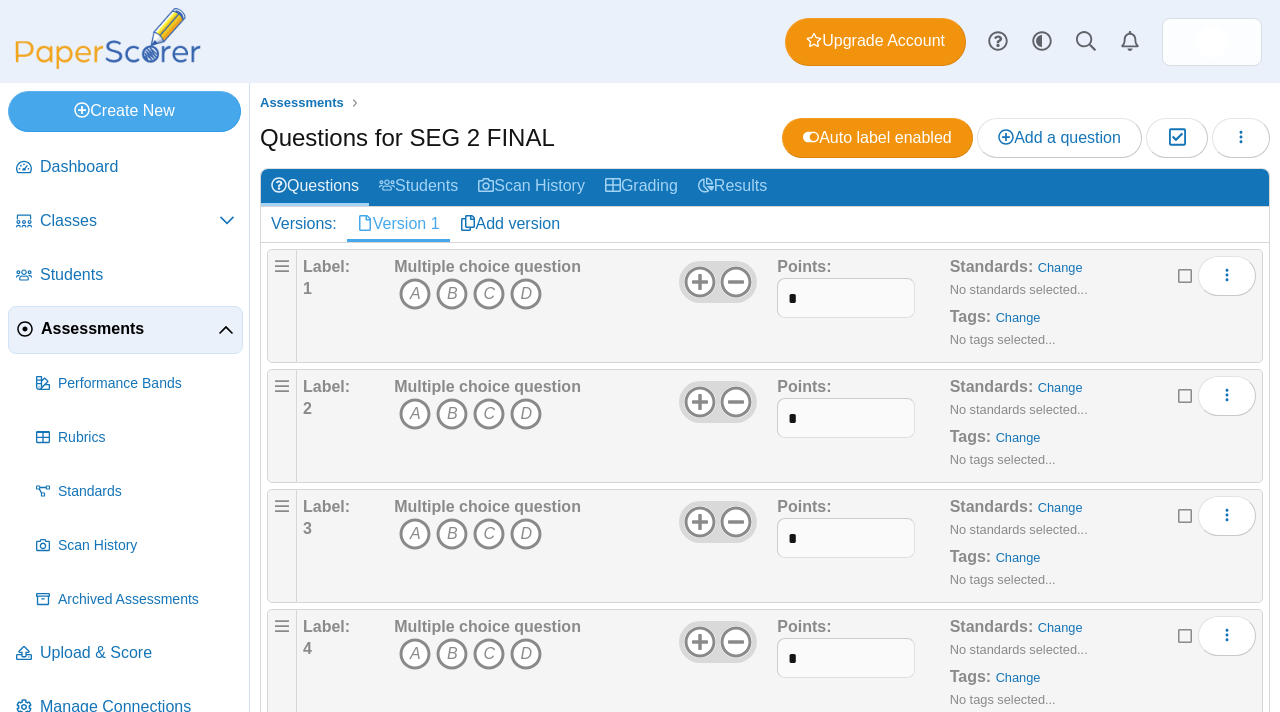 type on "*" 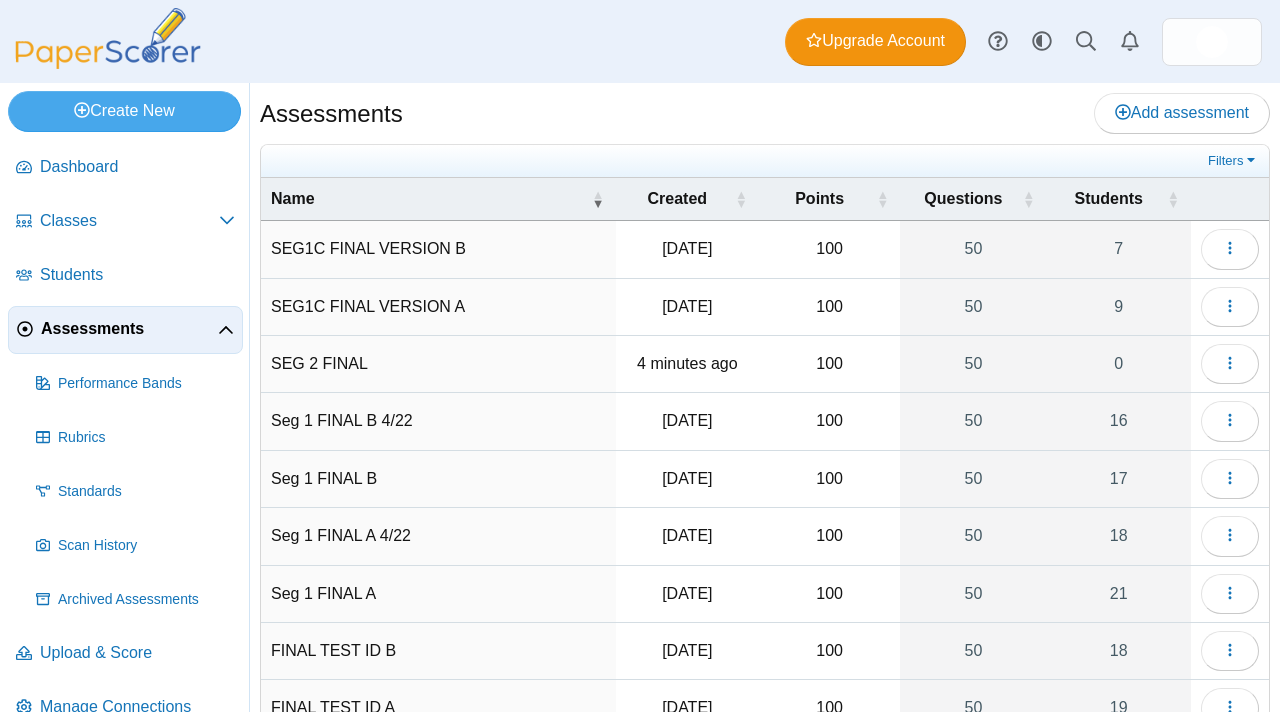 scroll, scrollTop: 0, scrollLeft: 0, axis: both 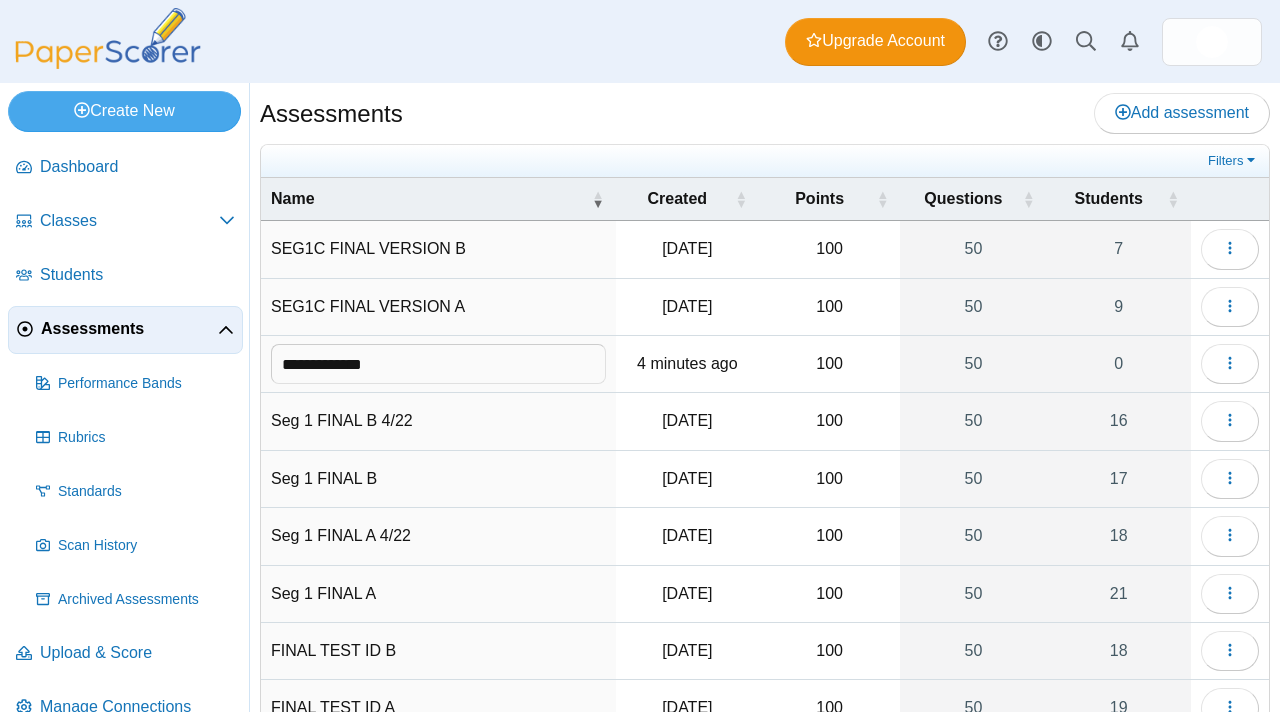 type on "**********" 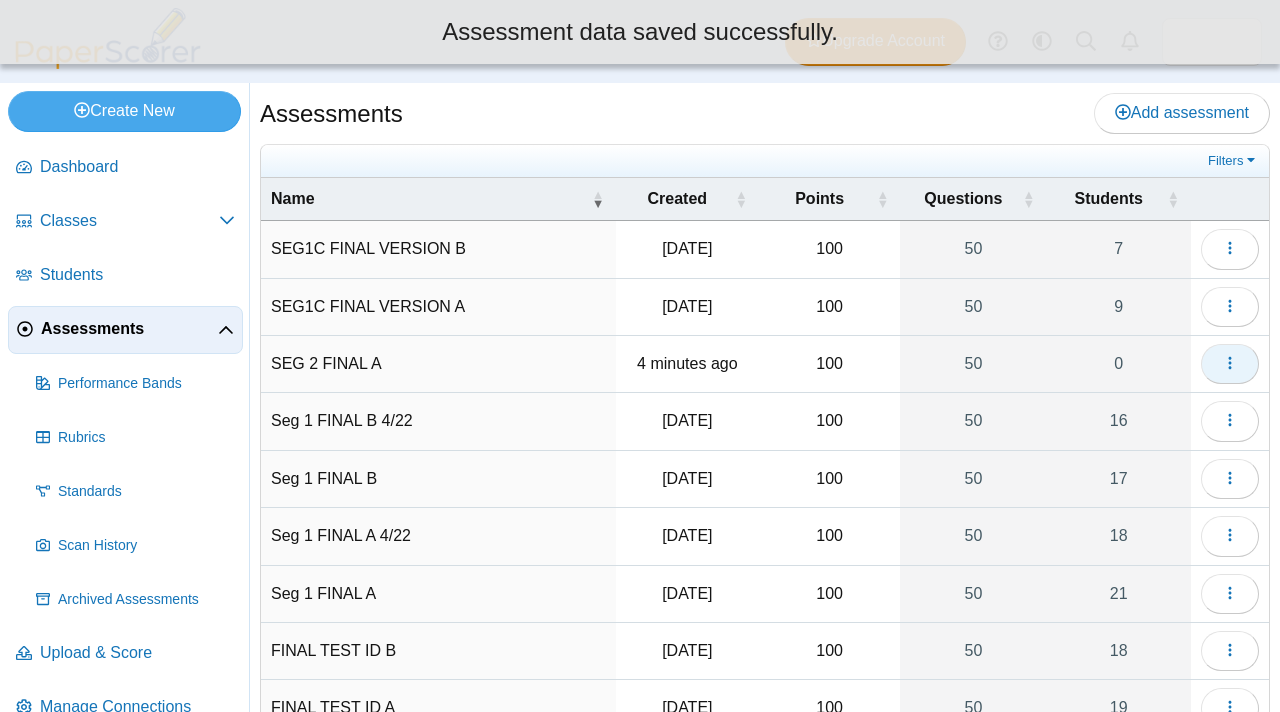 click 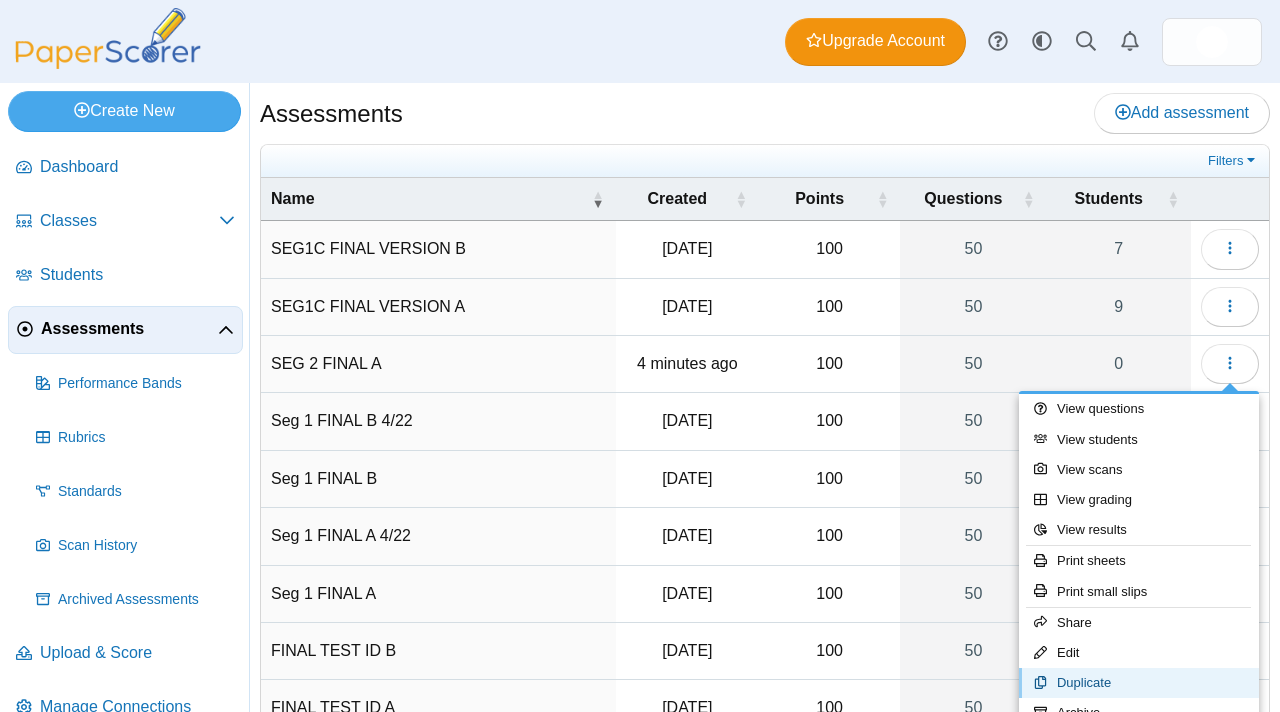 click on "Duplicate" at bounding box center [1139, 683] 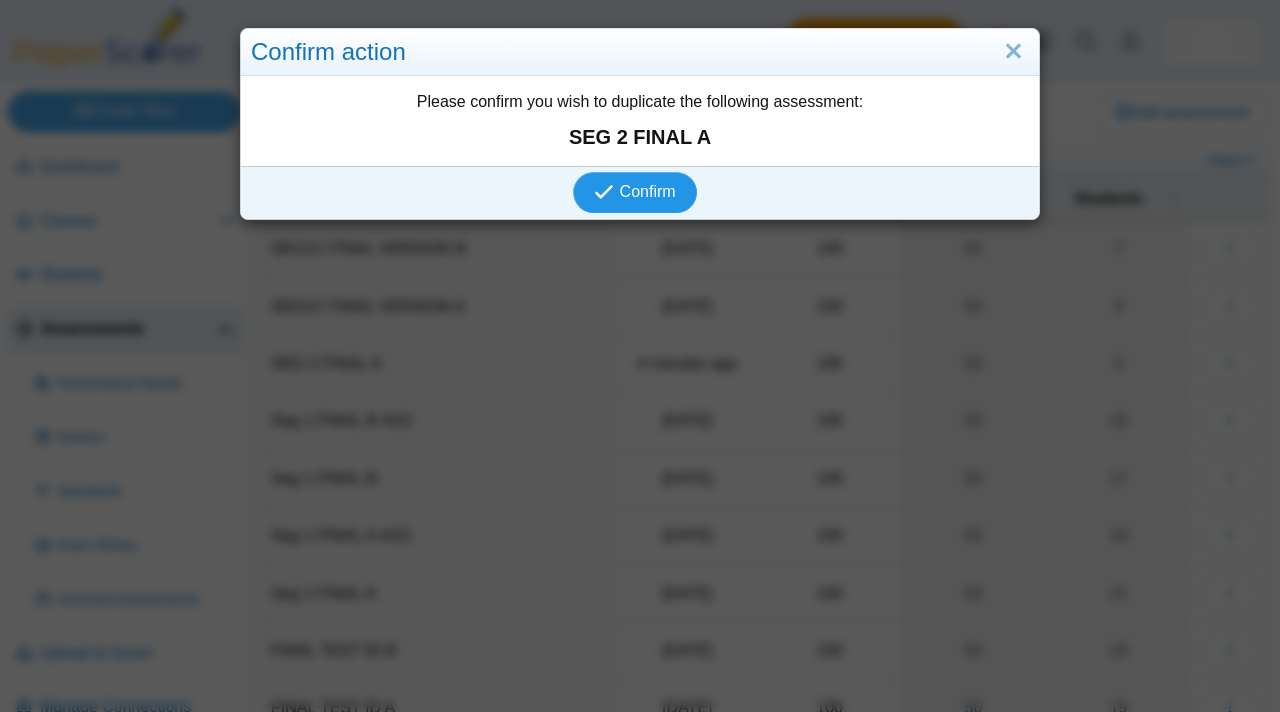 click on "Confirm" at bounding box center [648, 191] 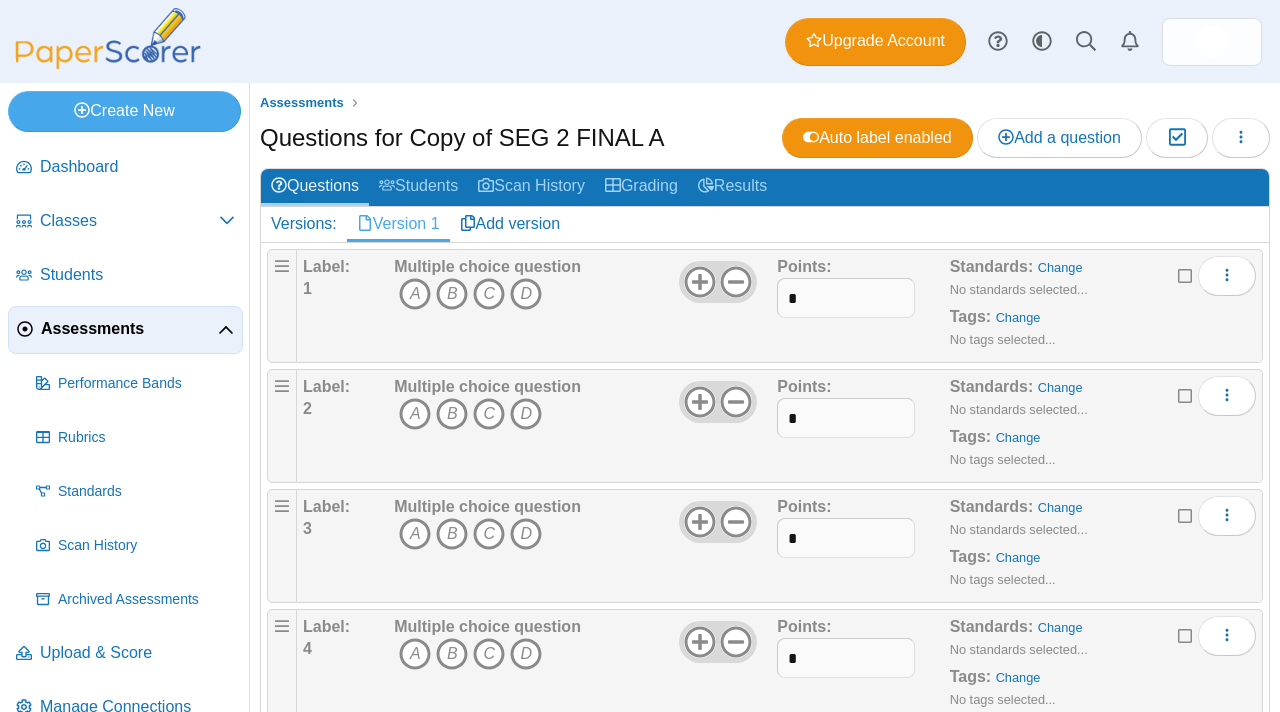 scroll, scrollTop: 0, scrollLeft: 0, axis: both 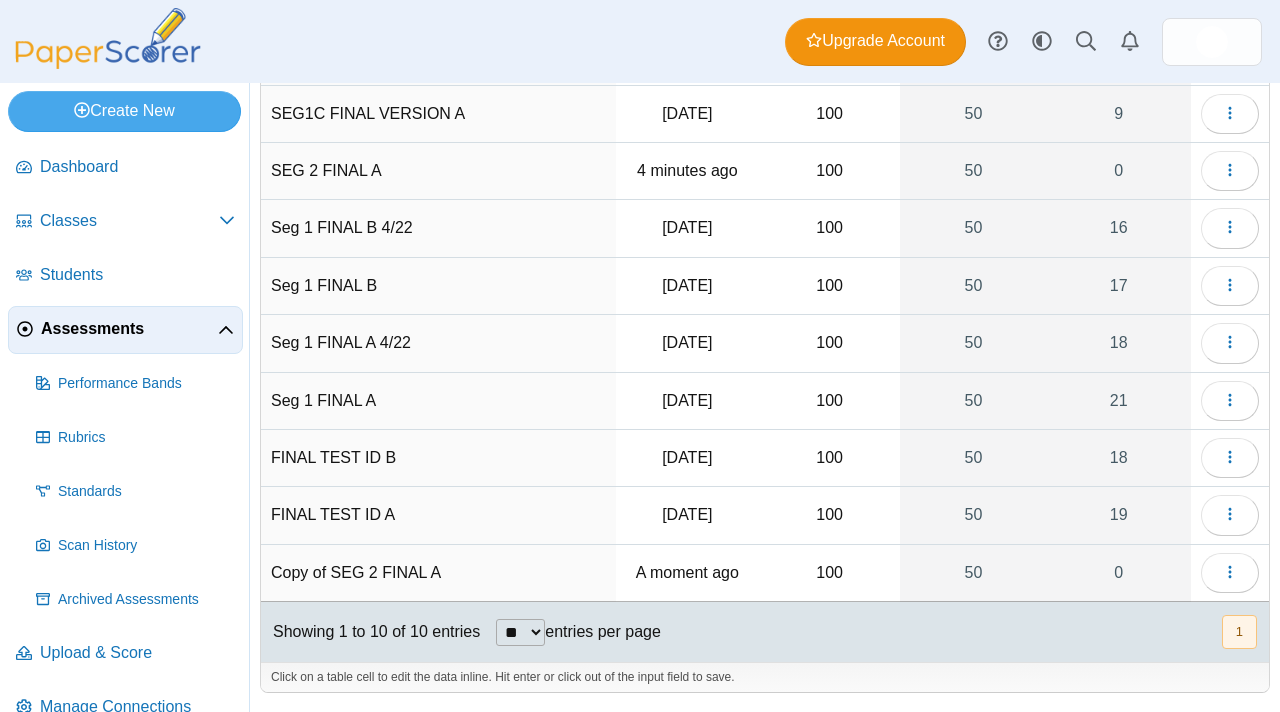click on "Copy of SEG 2 FINAL A" at bounding box center (438, 573) 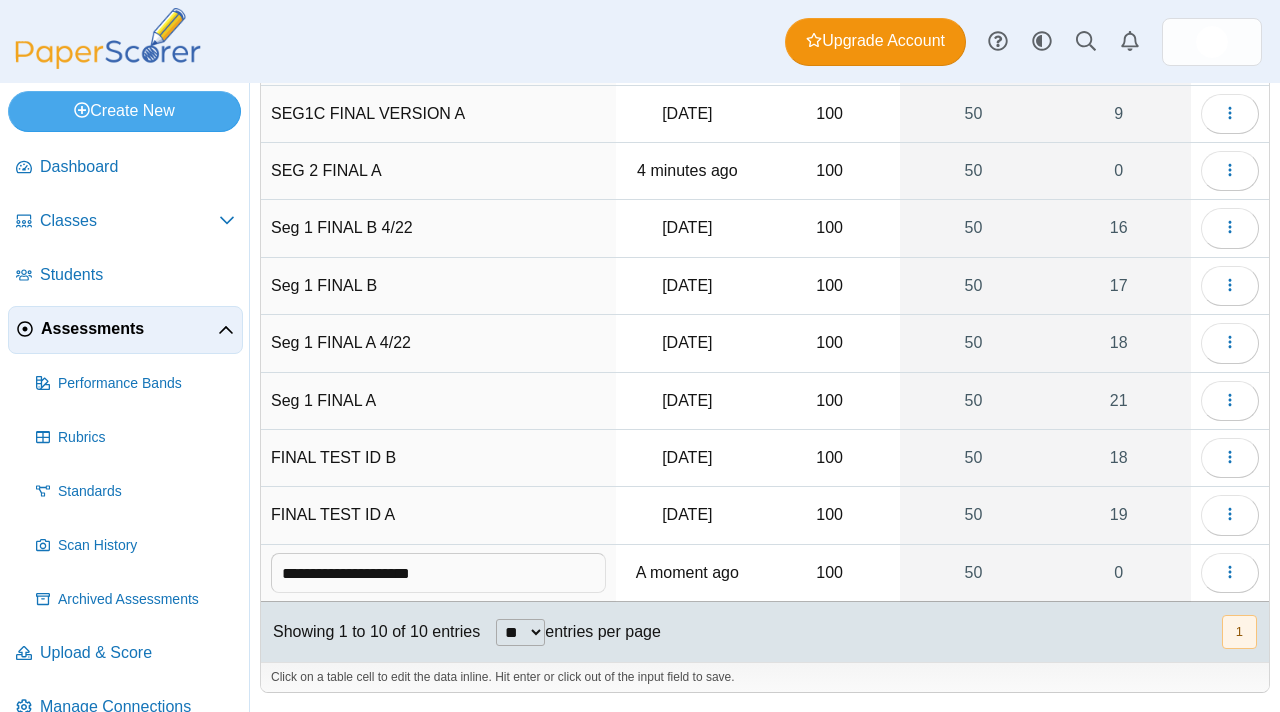 drag, startPoint x: 339, startPoint y: 580, endPoint x: 262, endPoint y: 571, distance: 77.52419 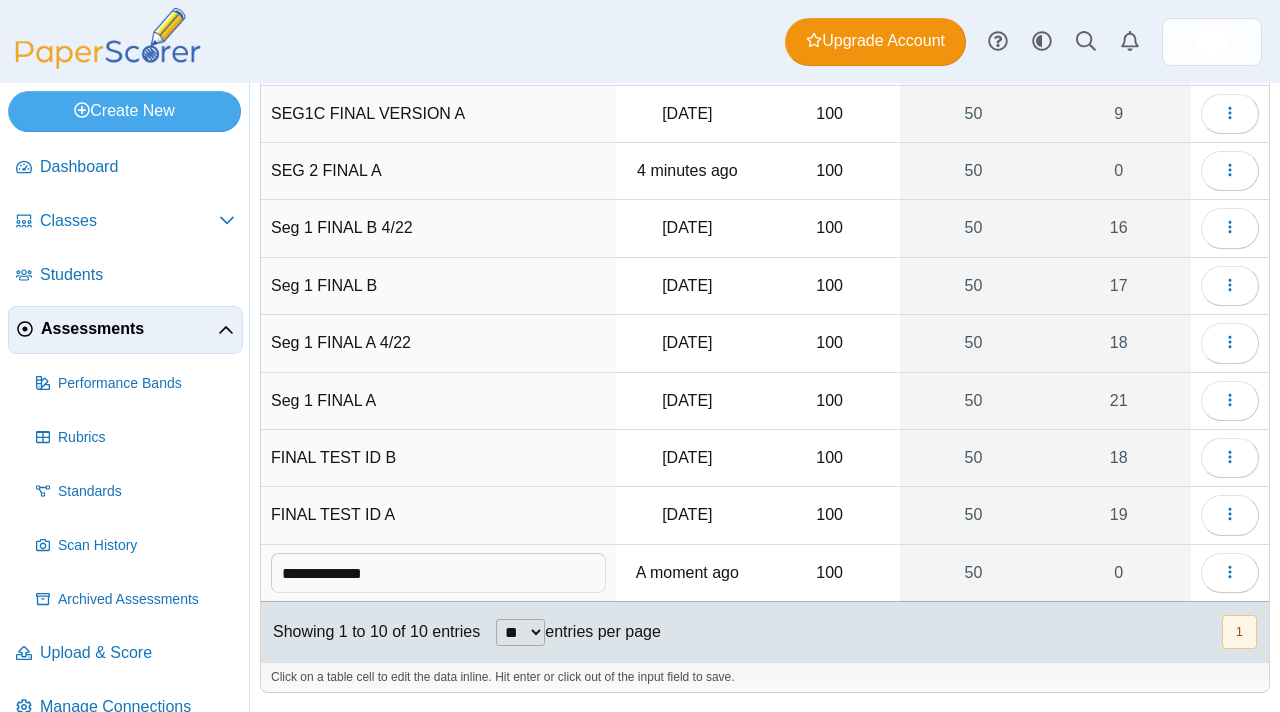 type on "**********" 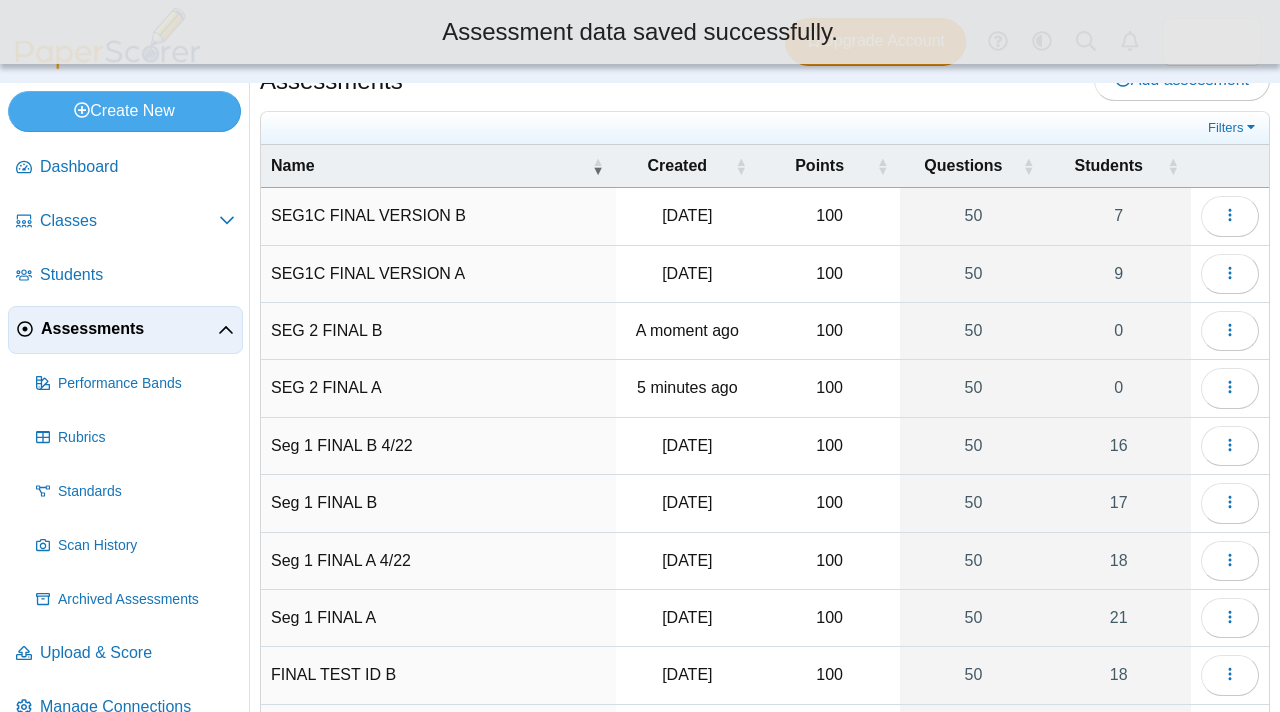 scroll, scrollTop: 32, scrollLeft: 0, axis: vertical 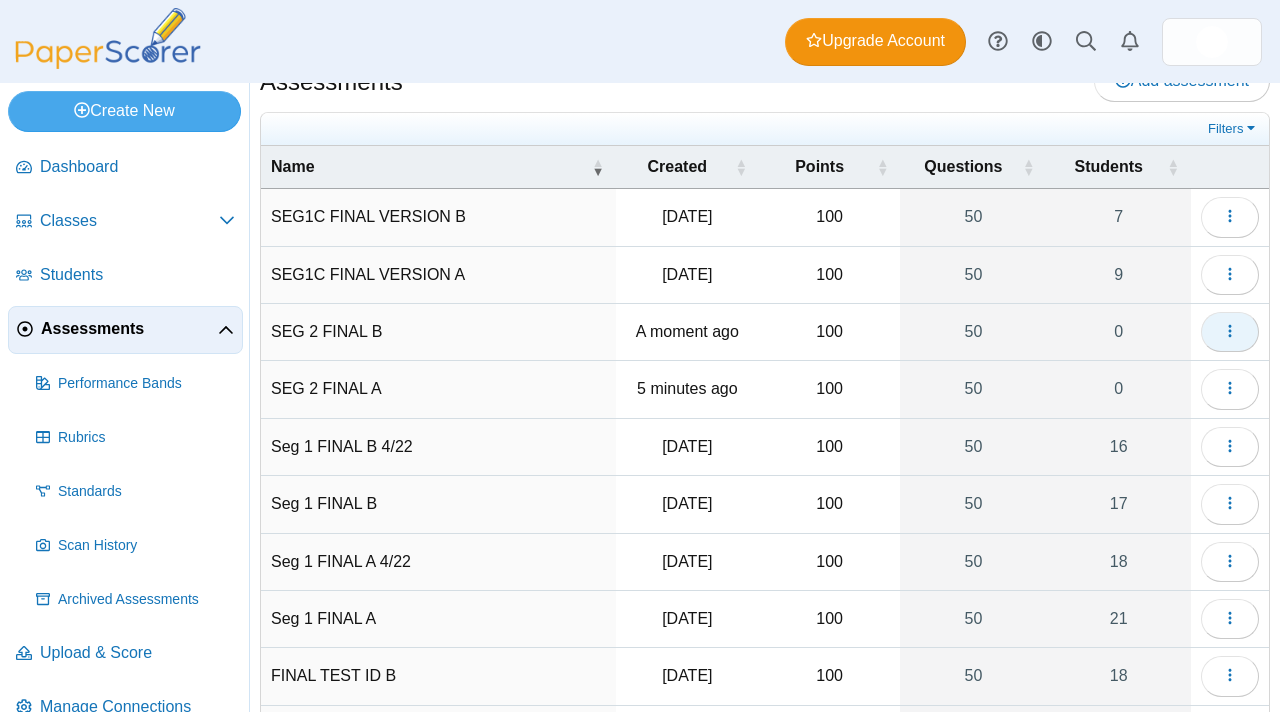 click at bounding box center (1230, 332) 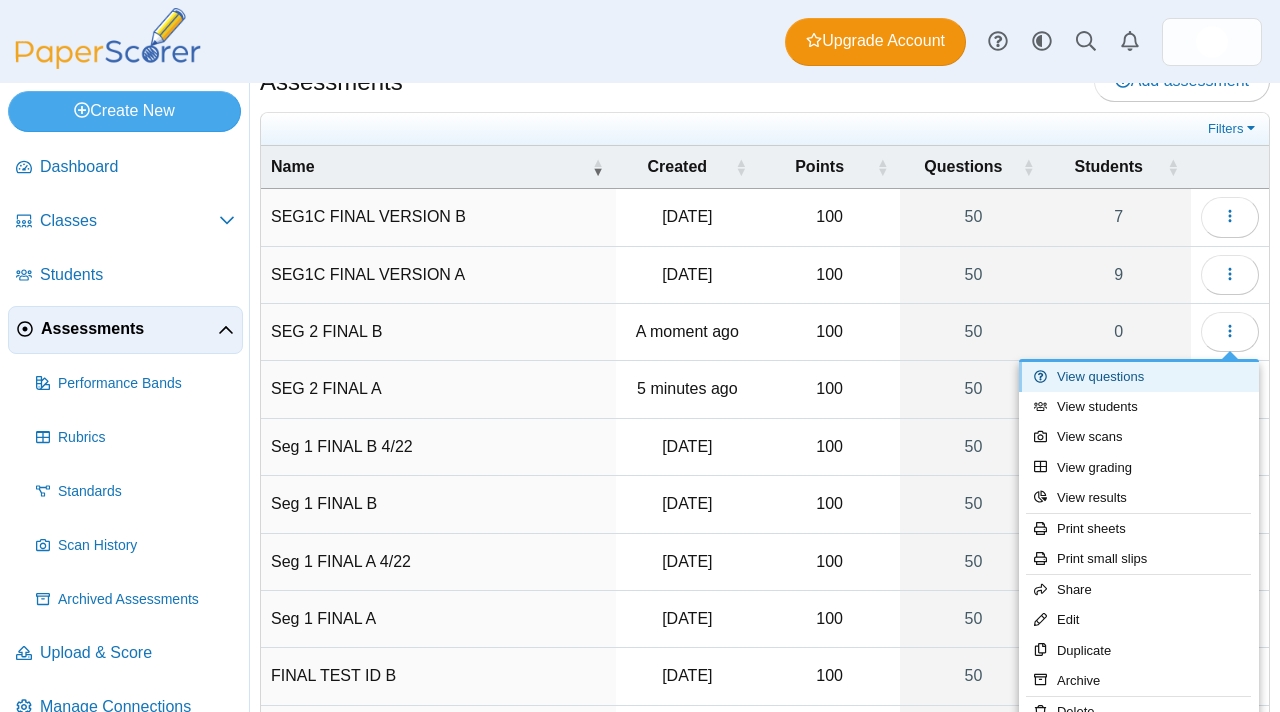 click on "View questions" at bounding box center (1139, 377) 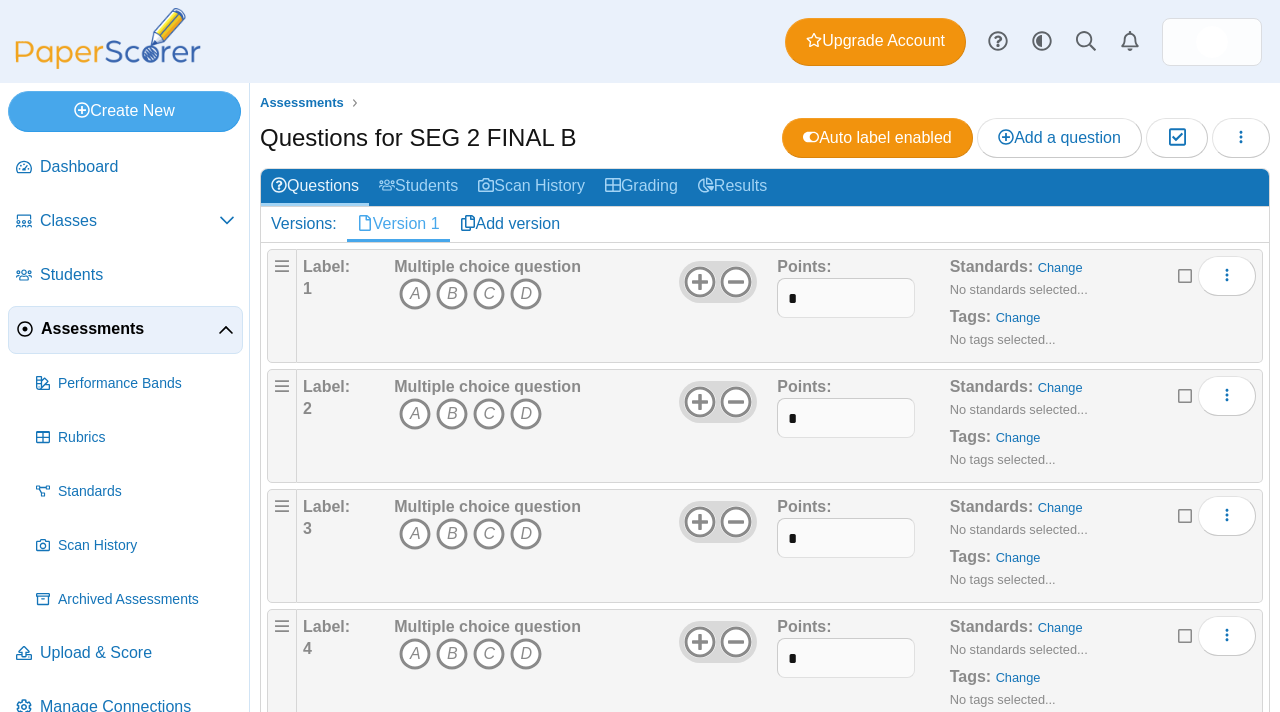 scroll, scrollTop: 0, scrollLeft: 0, axis: both 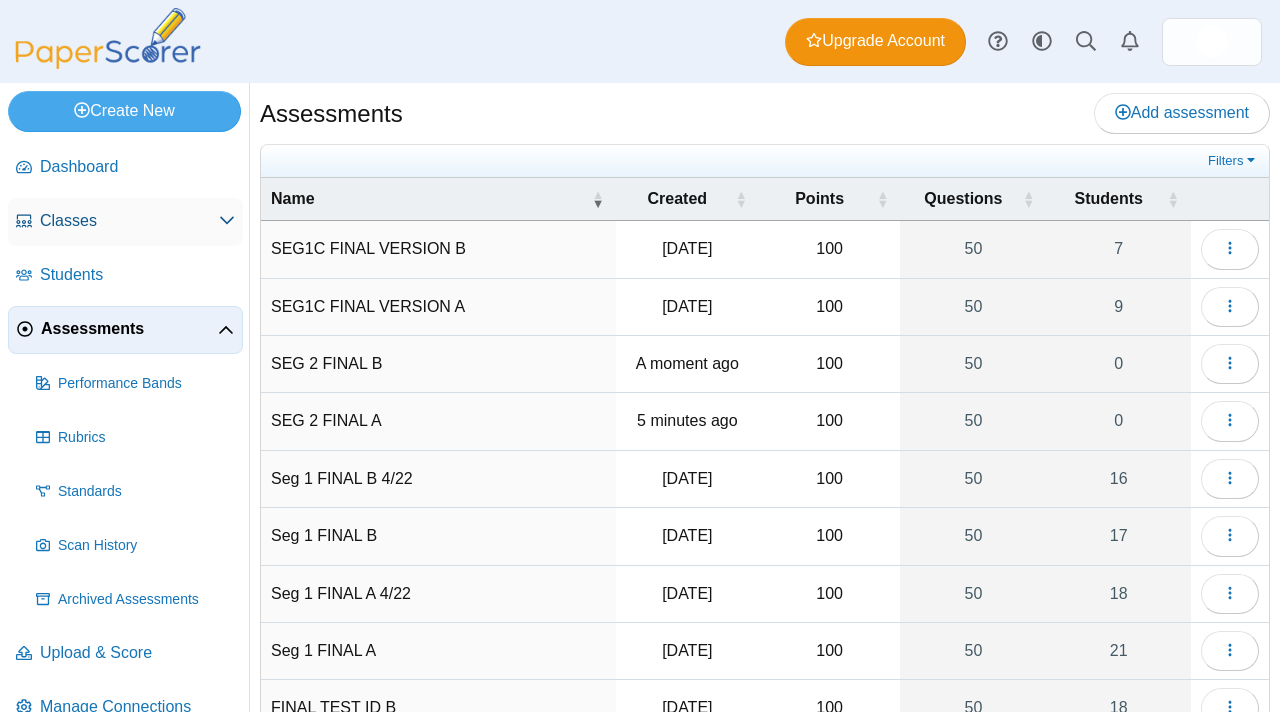click on "Classes" at bounding box center (129, 221) 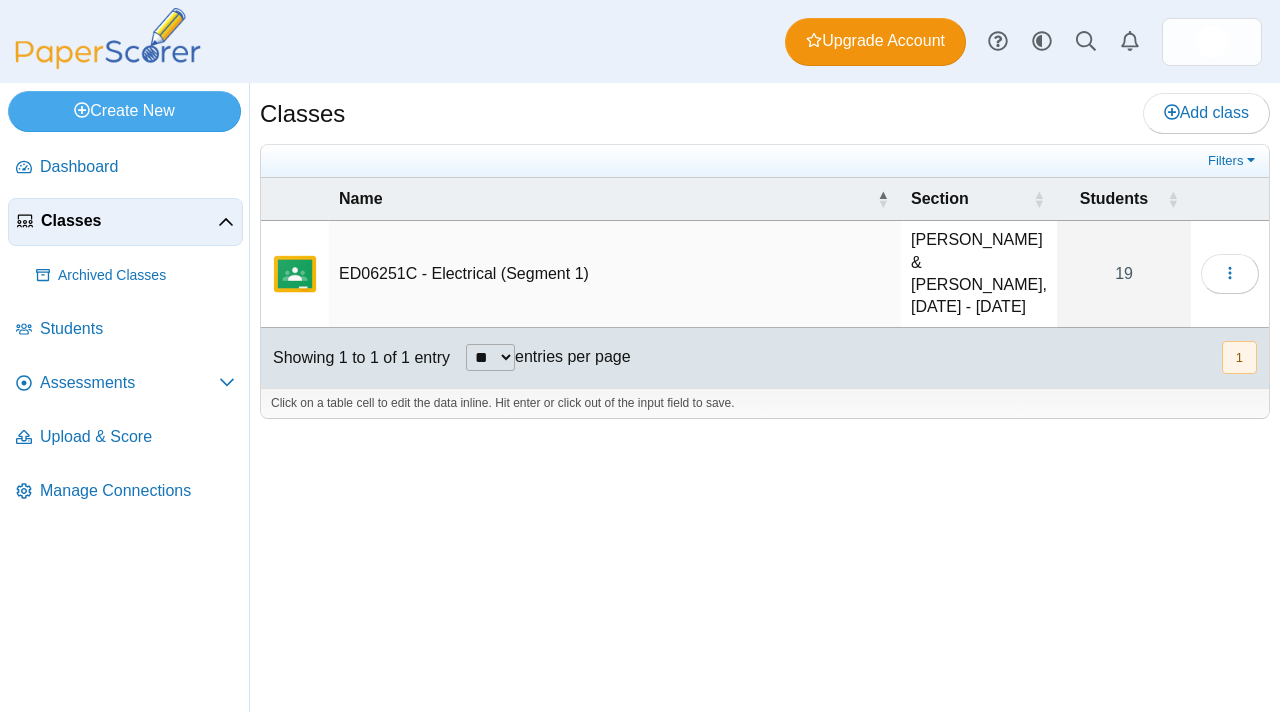 scroll, scrollTop: 0, scrollLeft: 0, axis: both 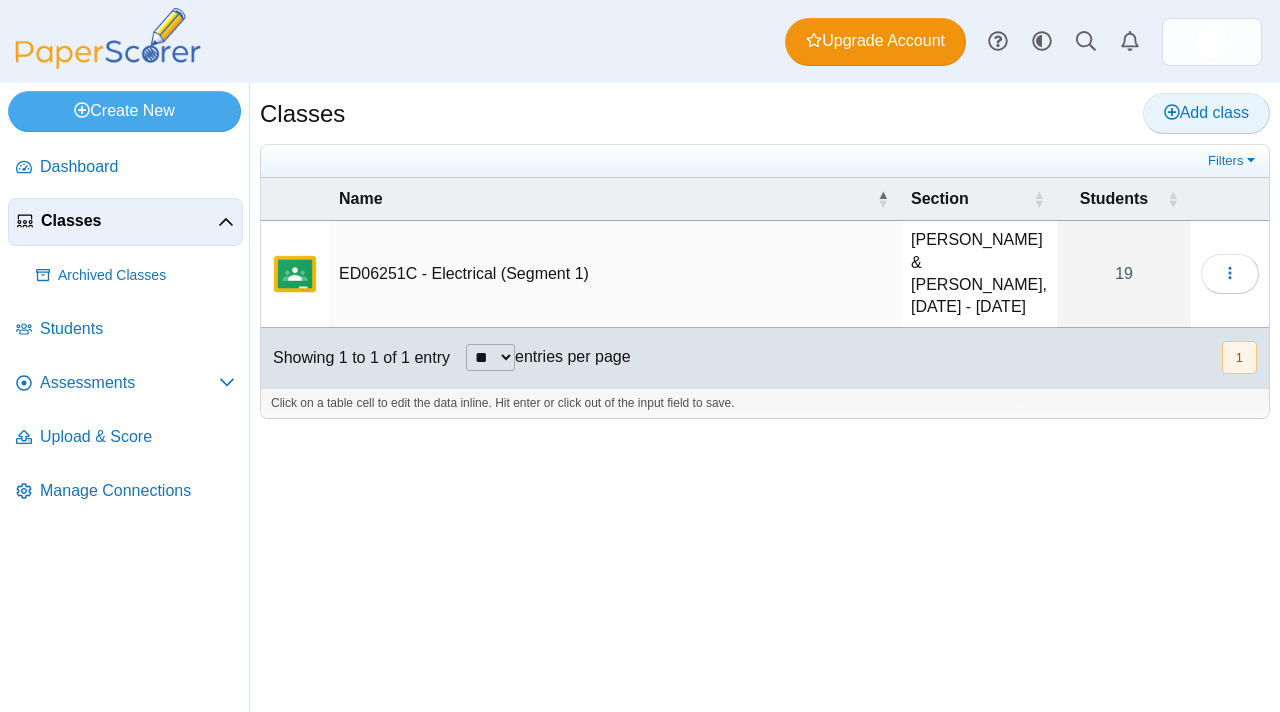 click on "Add class" at bounding box center (1206, 112) 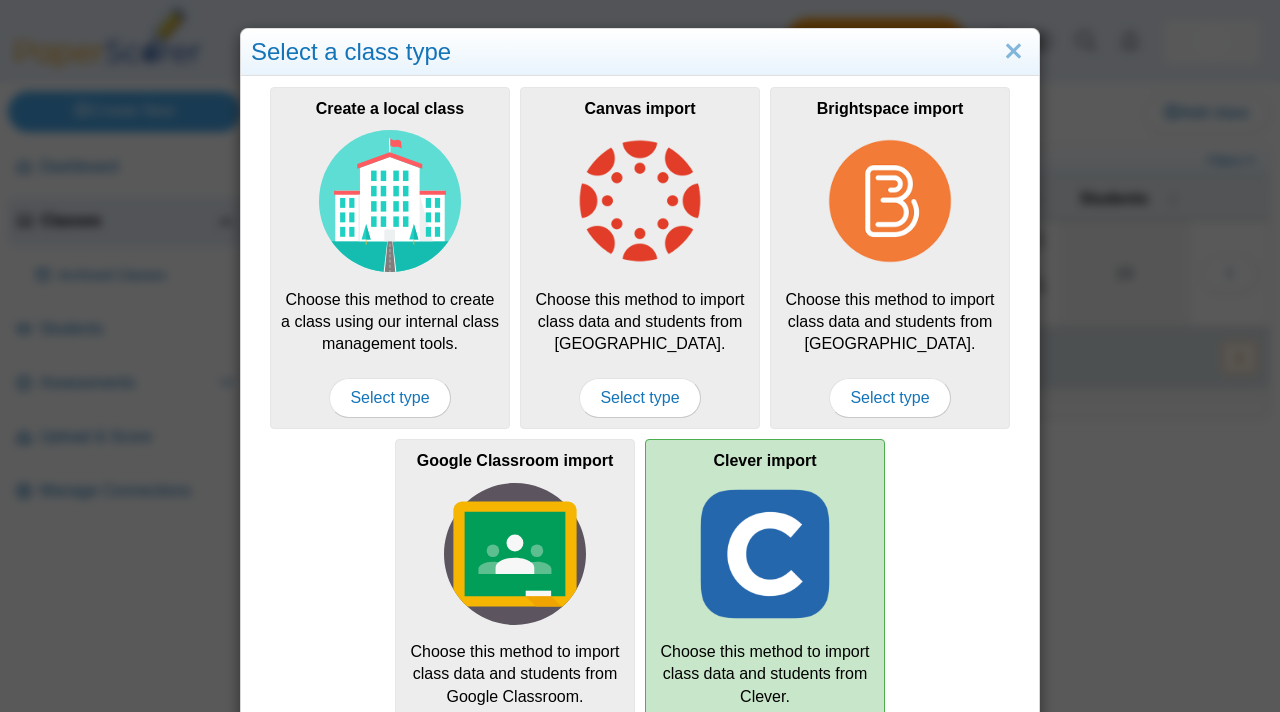 scroll, scrollTop: 92, scrollLeft: 0, axis: vertical 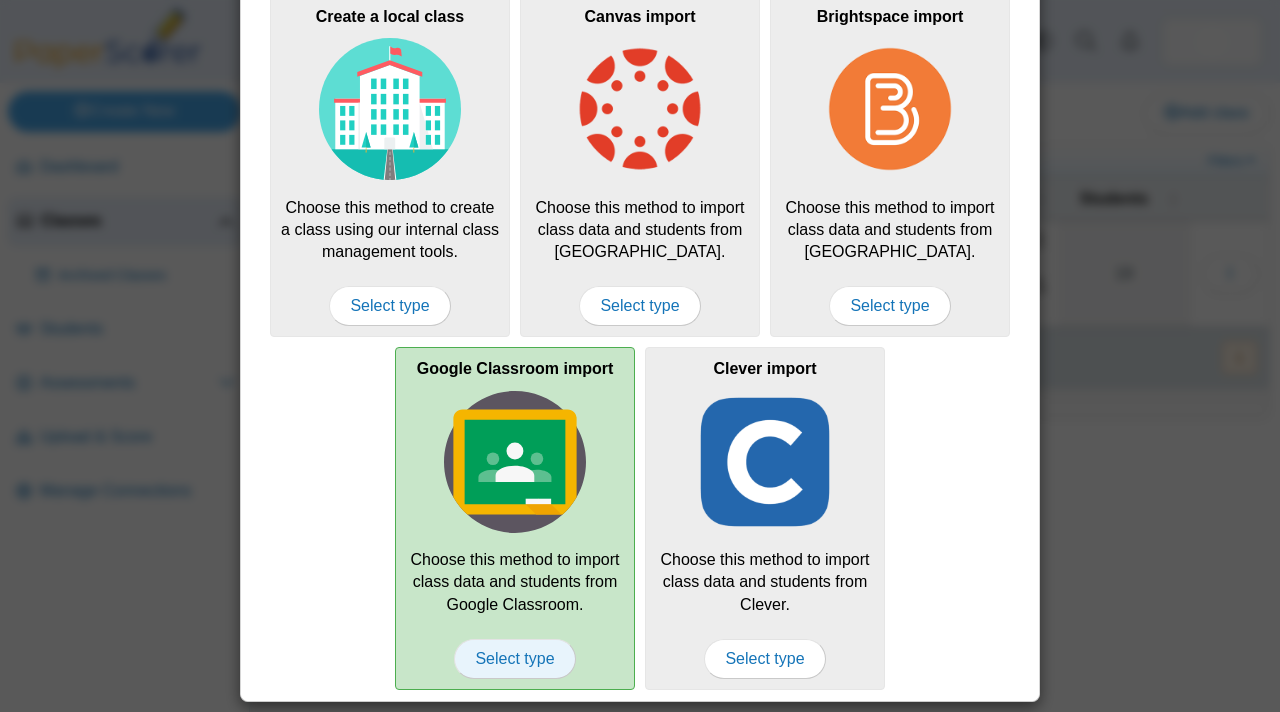 click on "Select type" at bounding box center [514, 659] 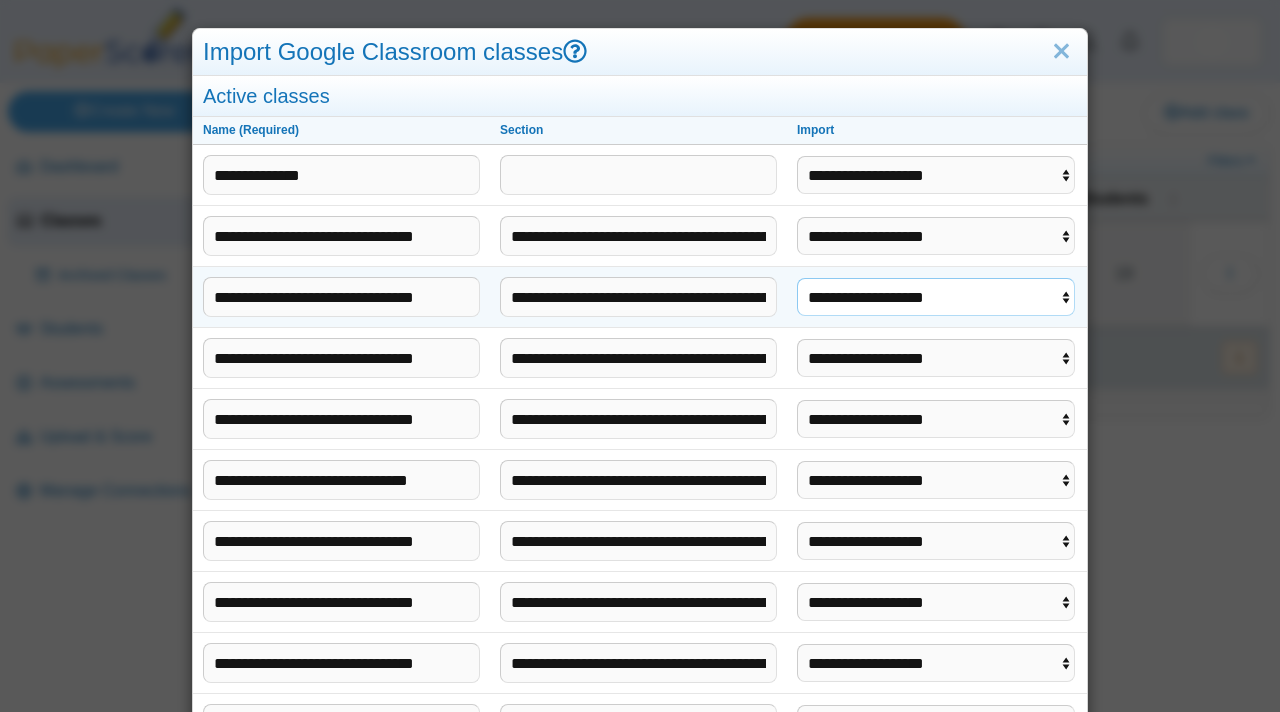click on "**********" at bounding box center [936, 297] 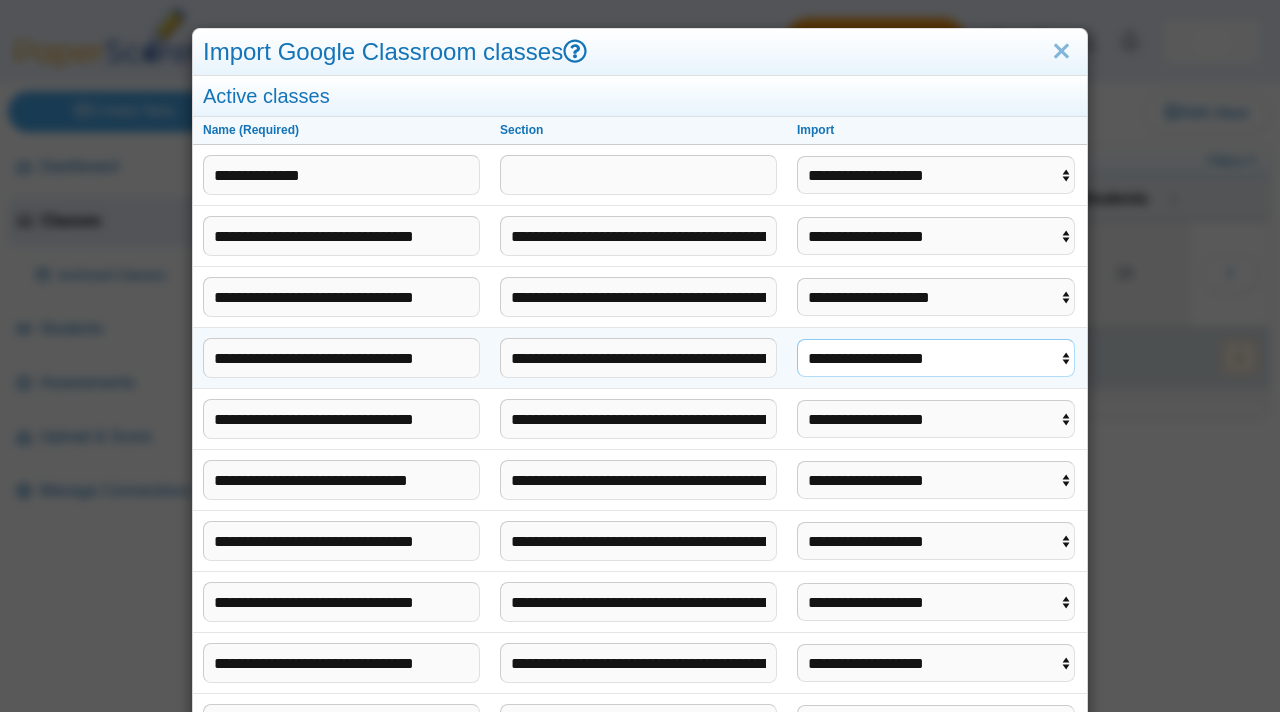 click on "**********" at bounding box center (936, 358) 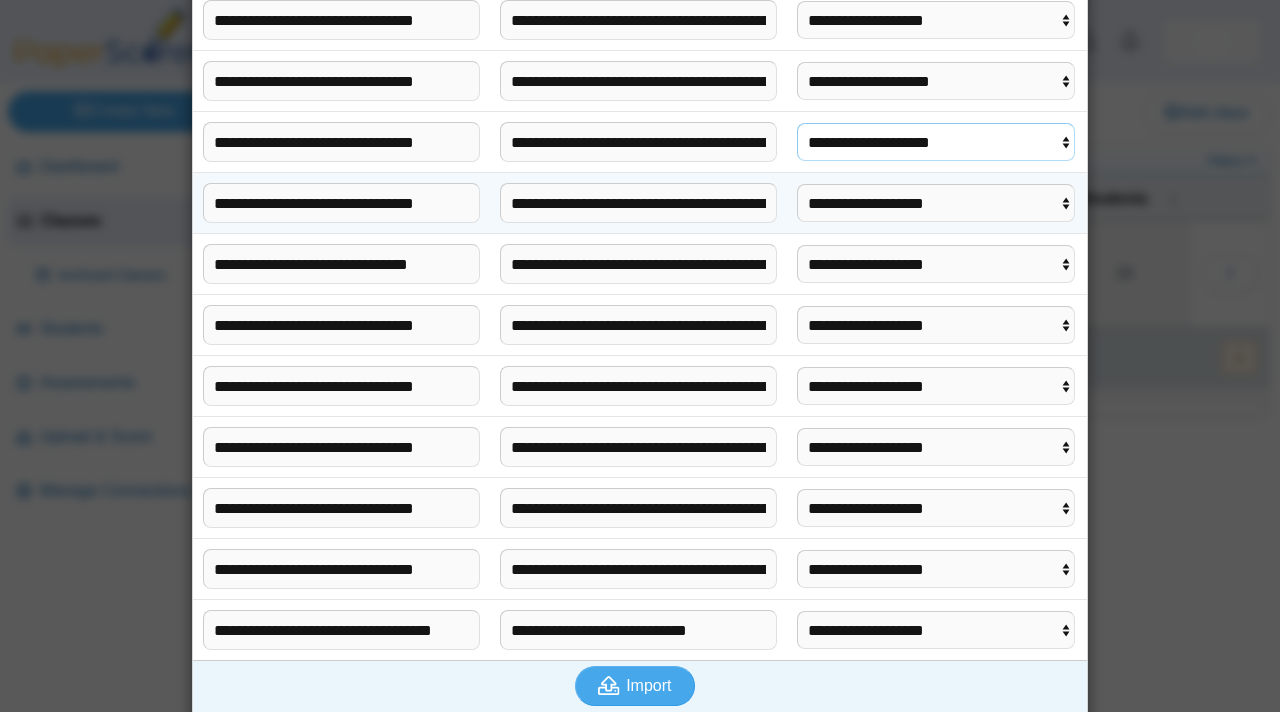 scroll, scrollTop: 257, scrollLeft: 0, axis: vertical 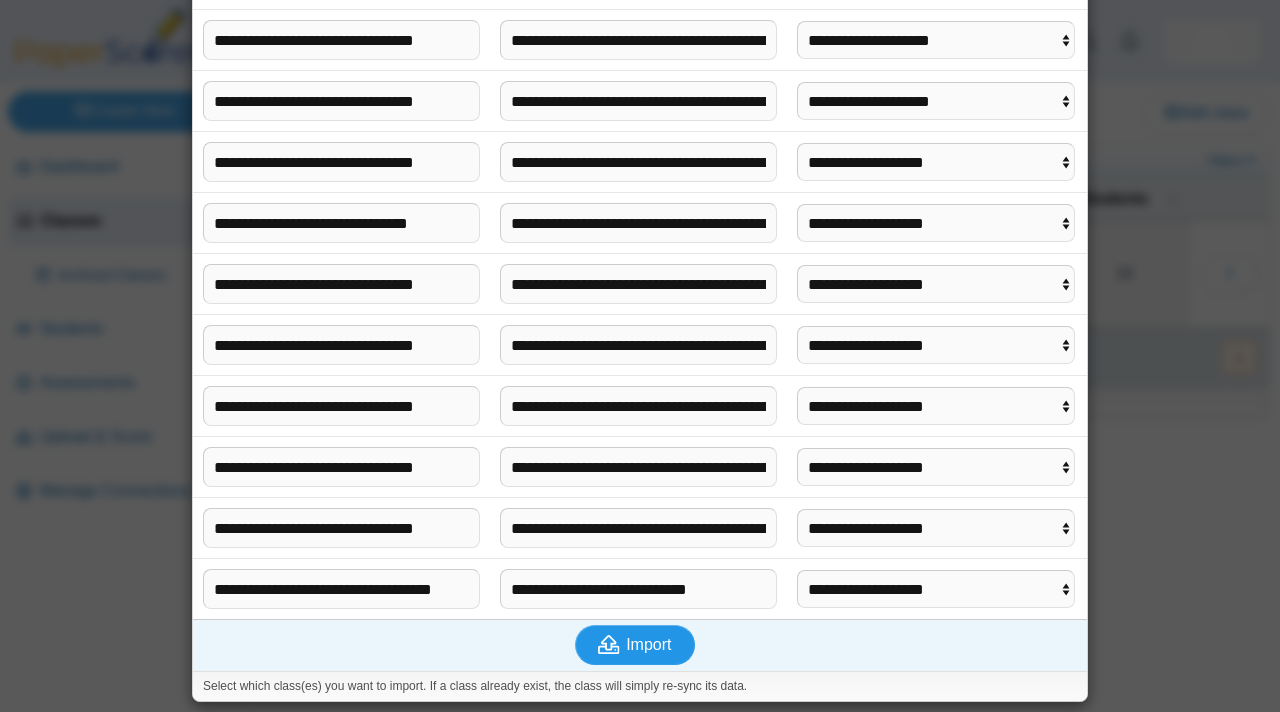 click on "Import" at bounding box center [635, 645] 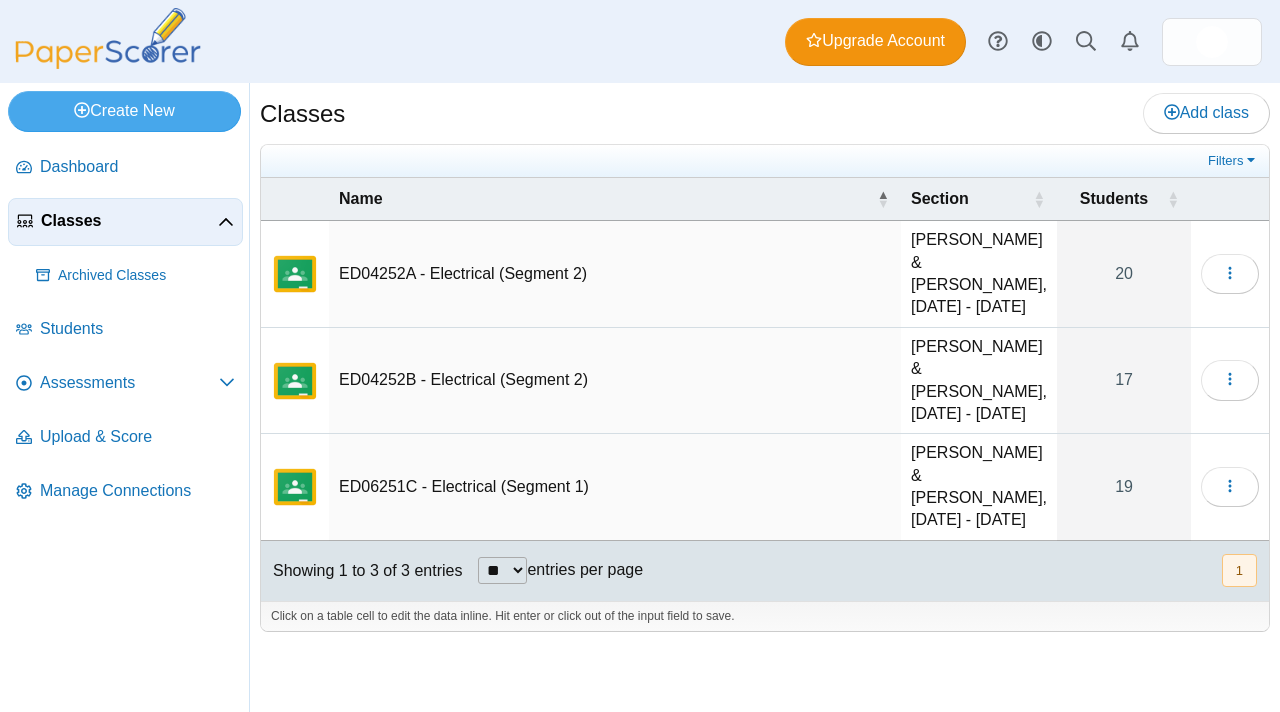 scroll, scrollTop: 0, scrollLeft: 0, axis: both 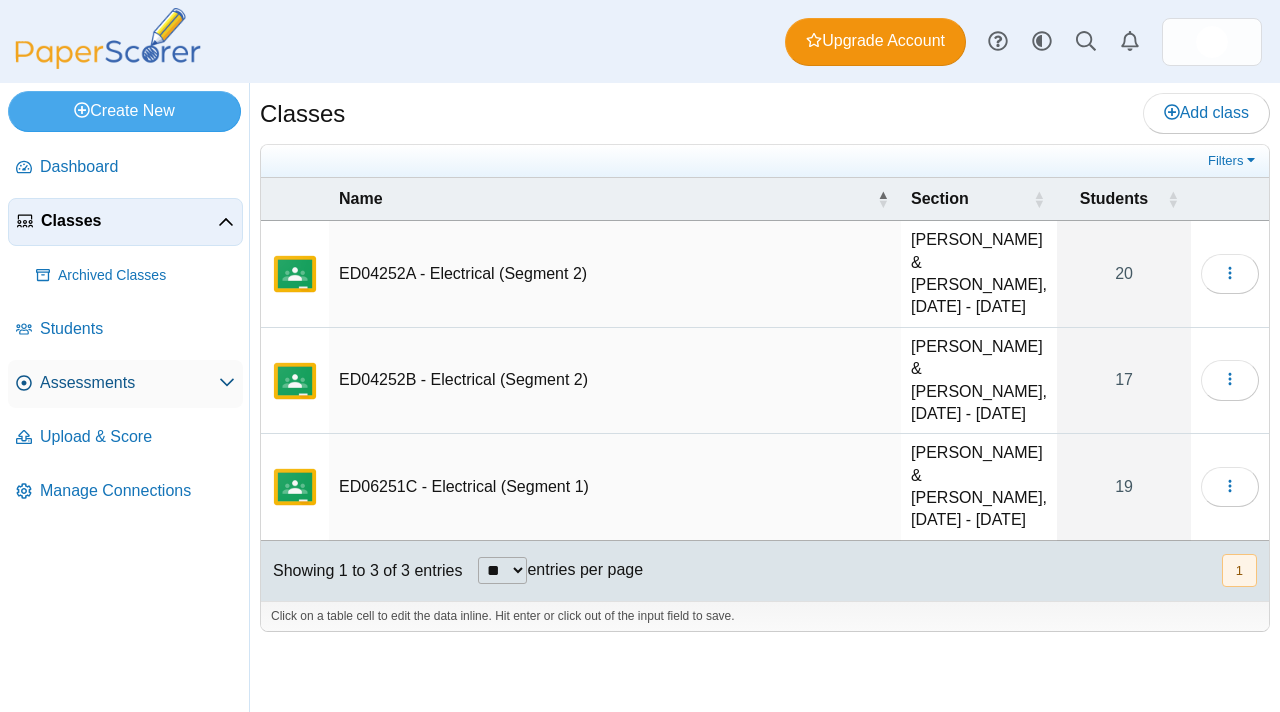 click on "Assessments" at bounding box center (129, 383) 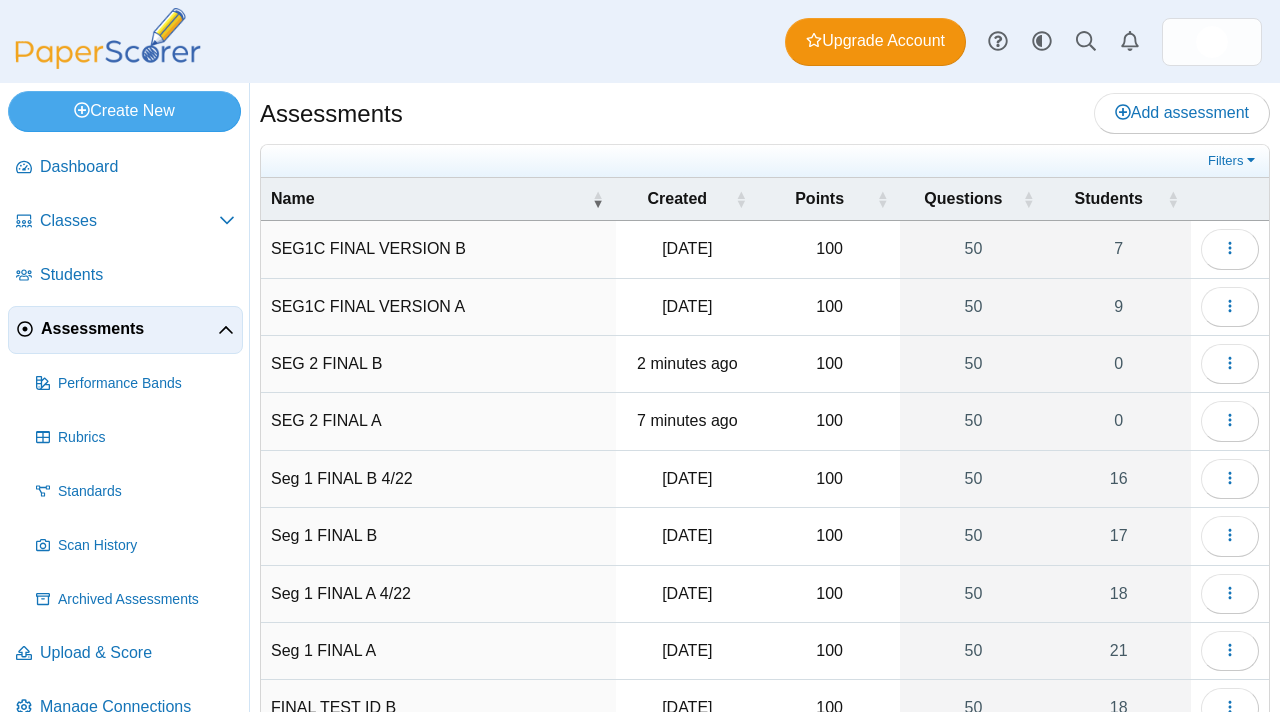 scroll, scrollTop: 0, scrollLeft: 0, axis: both 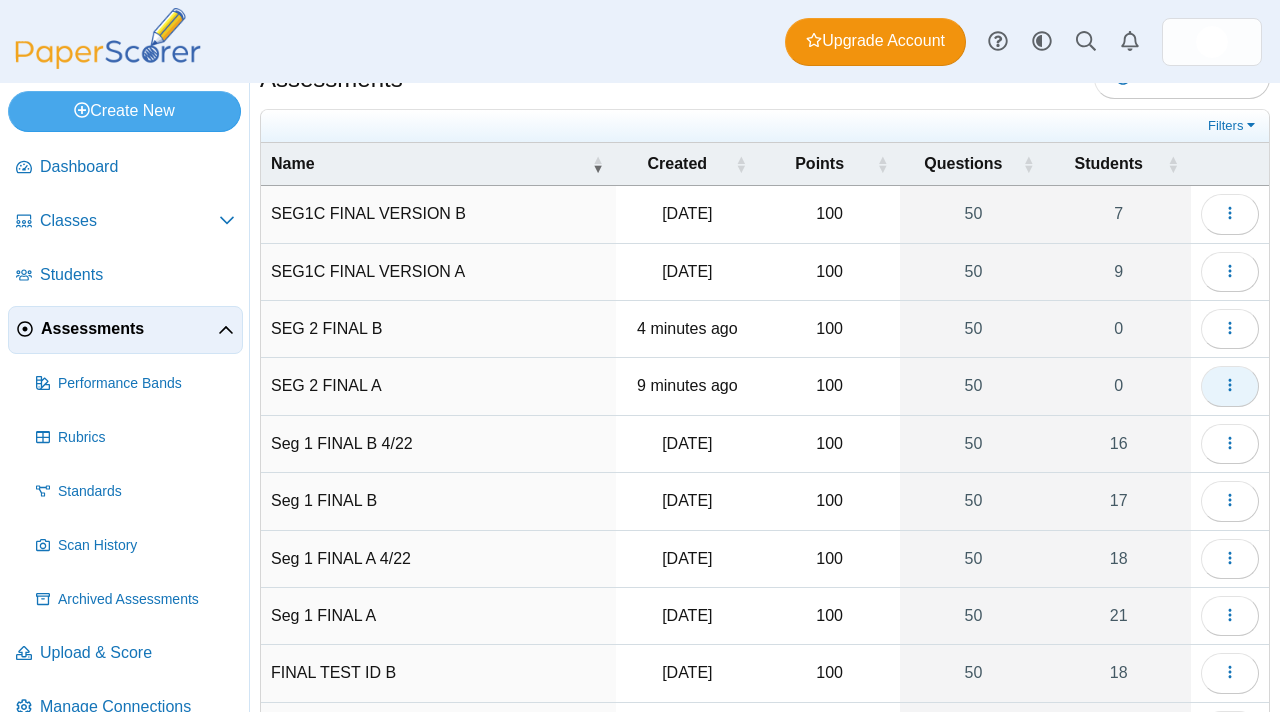 click at bounding box center [1230, 386] 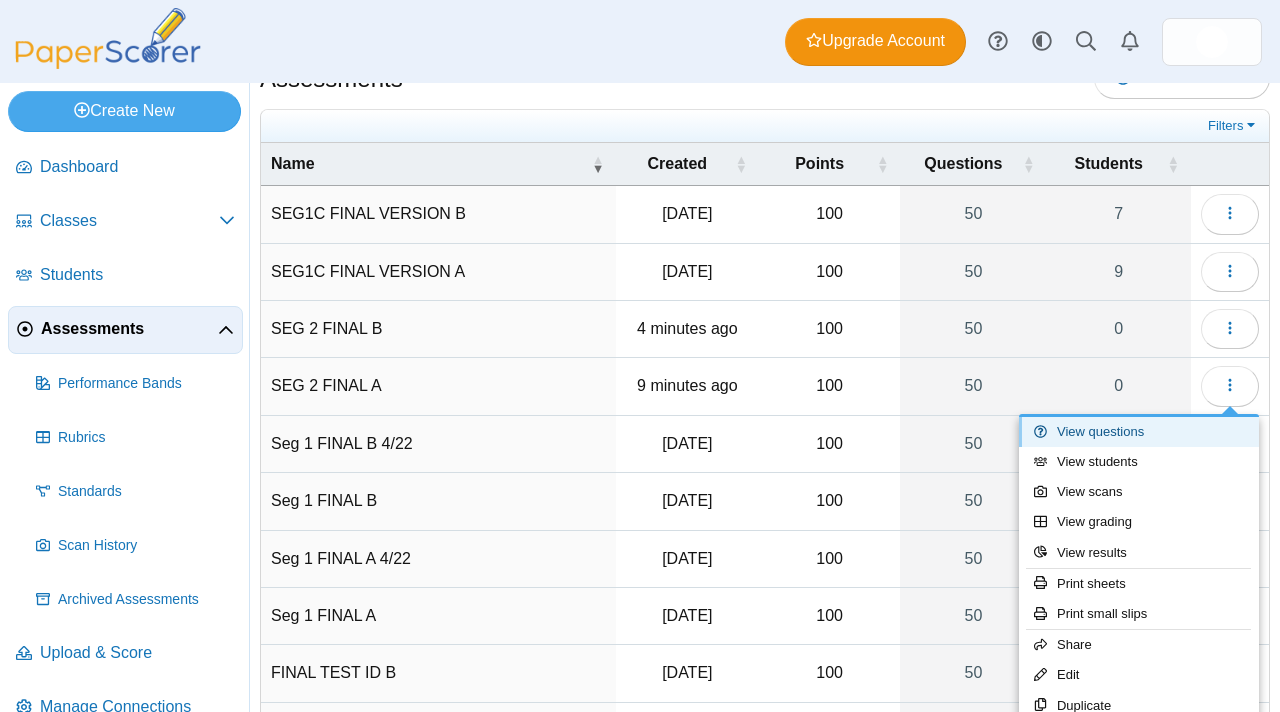 click on "View questions" at bounding box center [1139, 432] 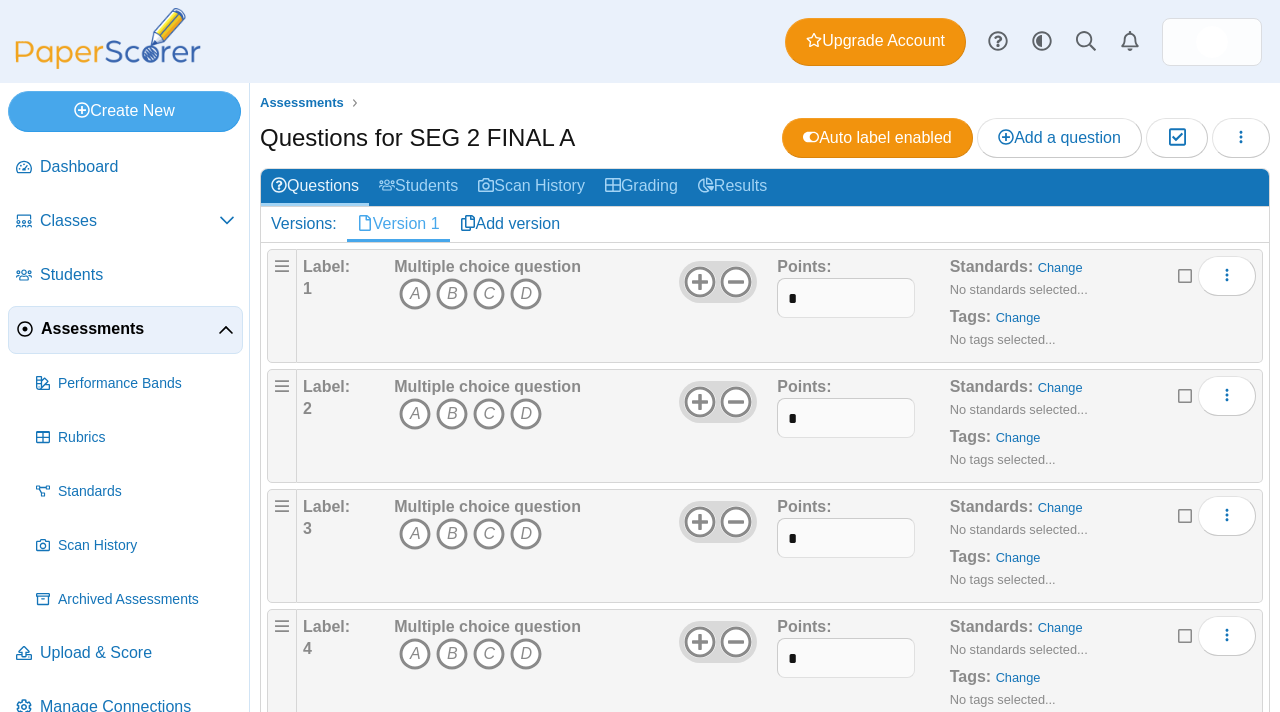 scroll, scrollTop: 0, scrollLeft: 0, axis: both 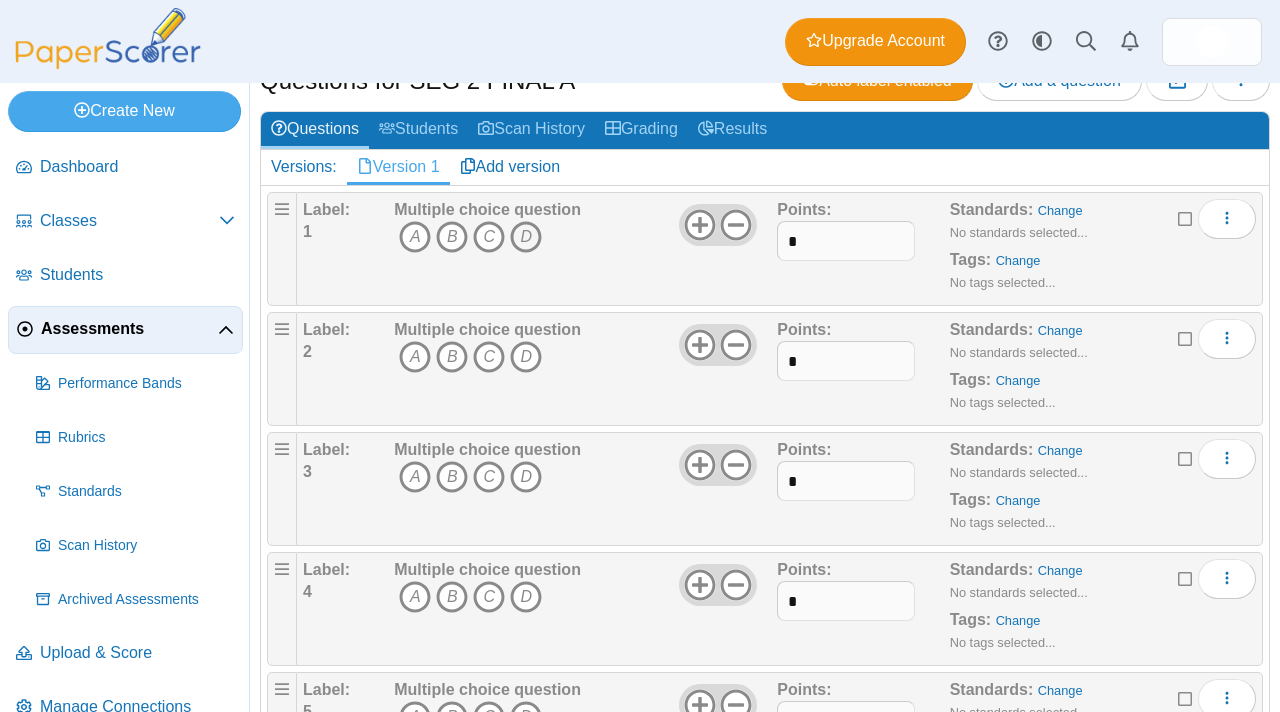 click on "D" at bounding box center [526, 237] 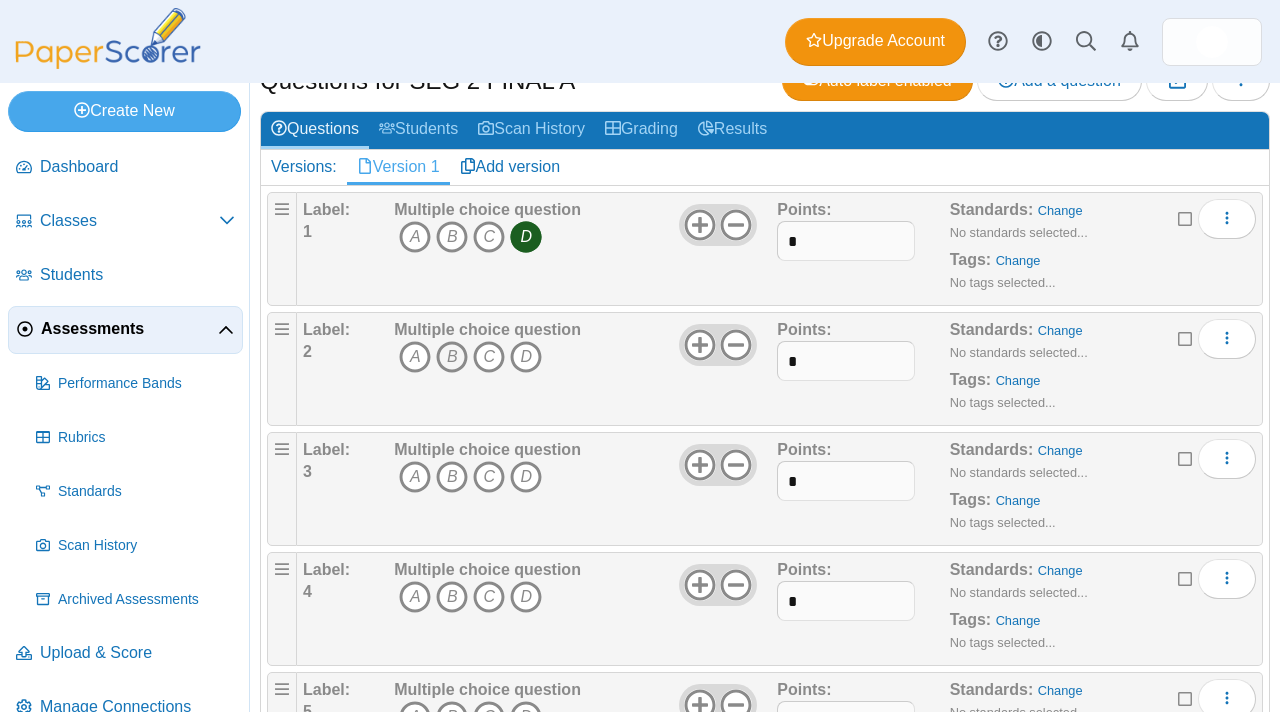click on "B" at bounding box center (452, 357) 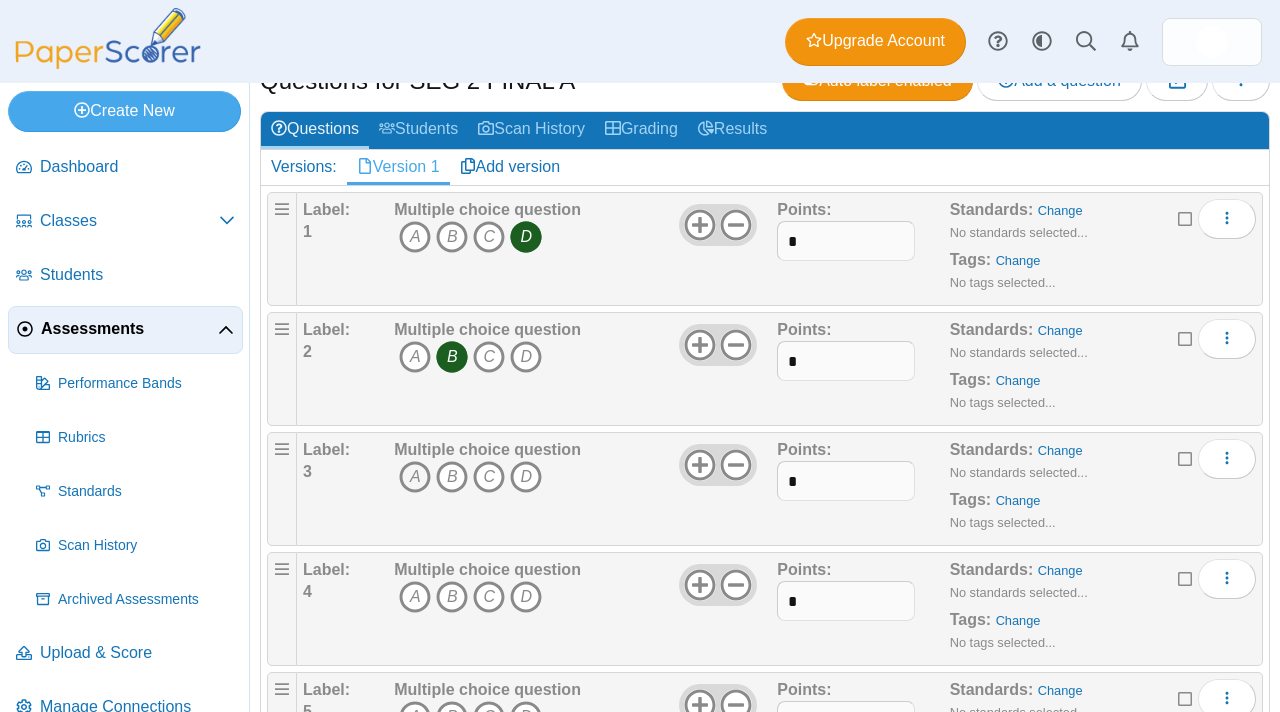 click on "A" at bounding box center [415, 477] 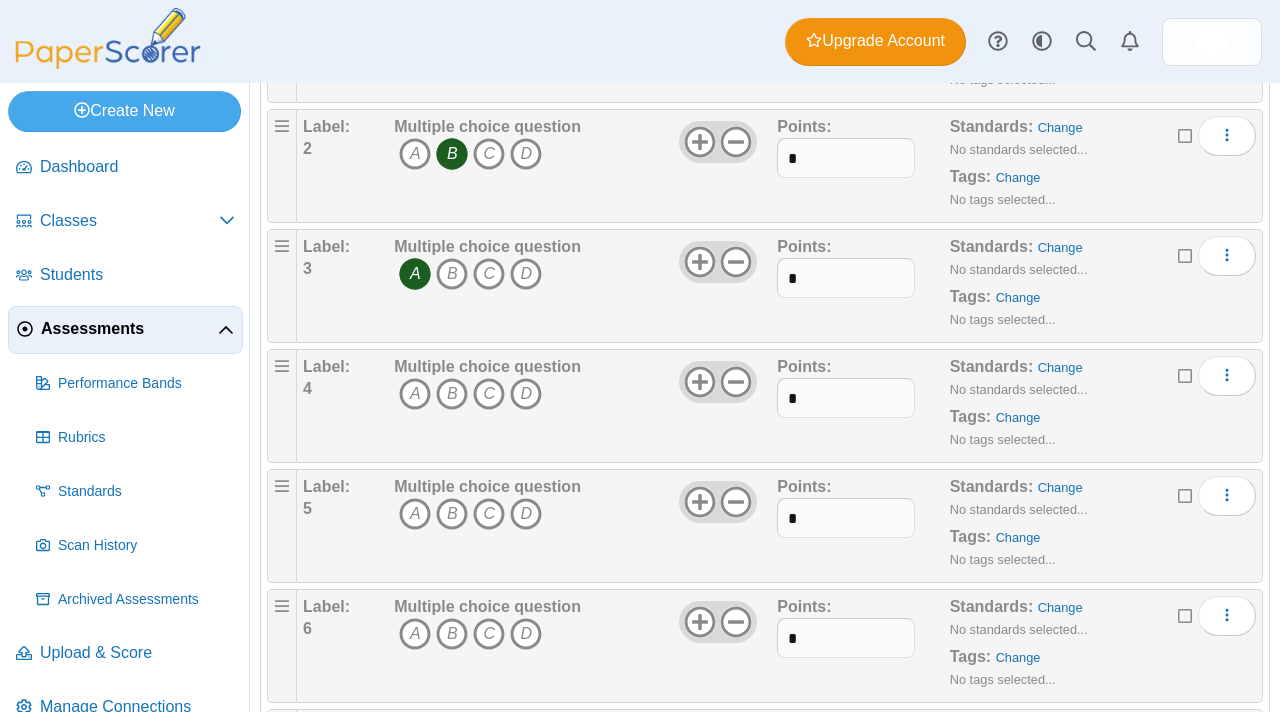 scroll, scrollTop: 288, scrollLeft: 0, axis: vertical 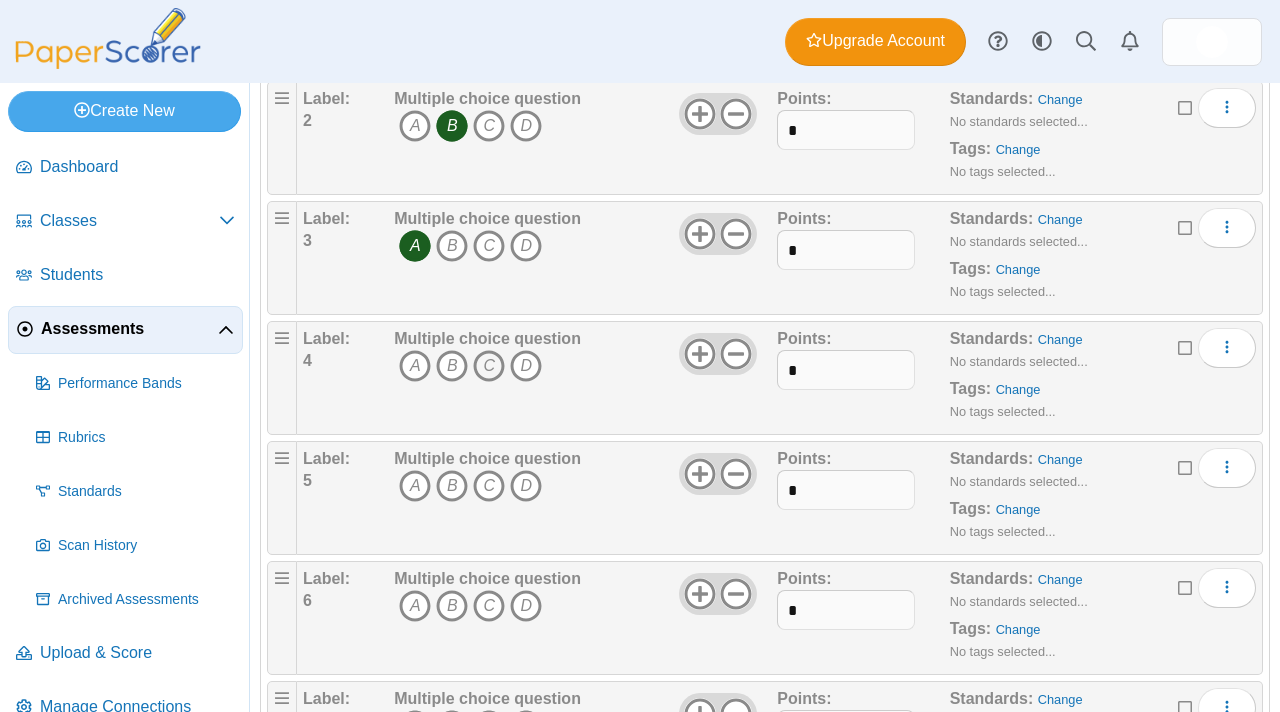 click on "C" at bounding box center [489, 366] 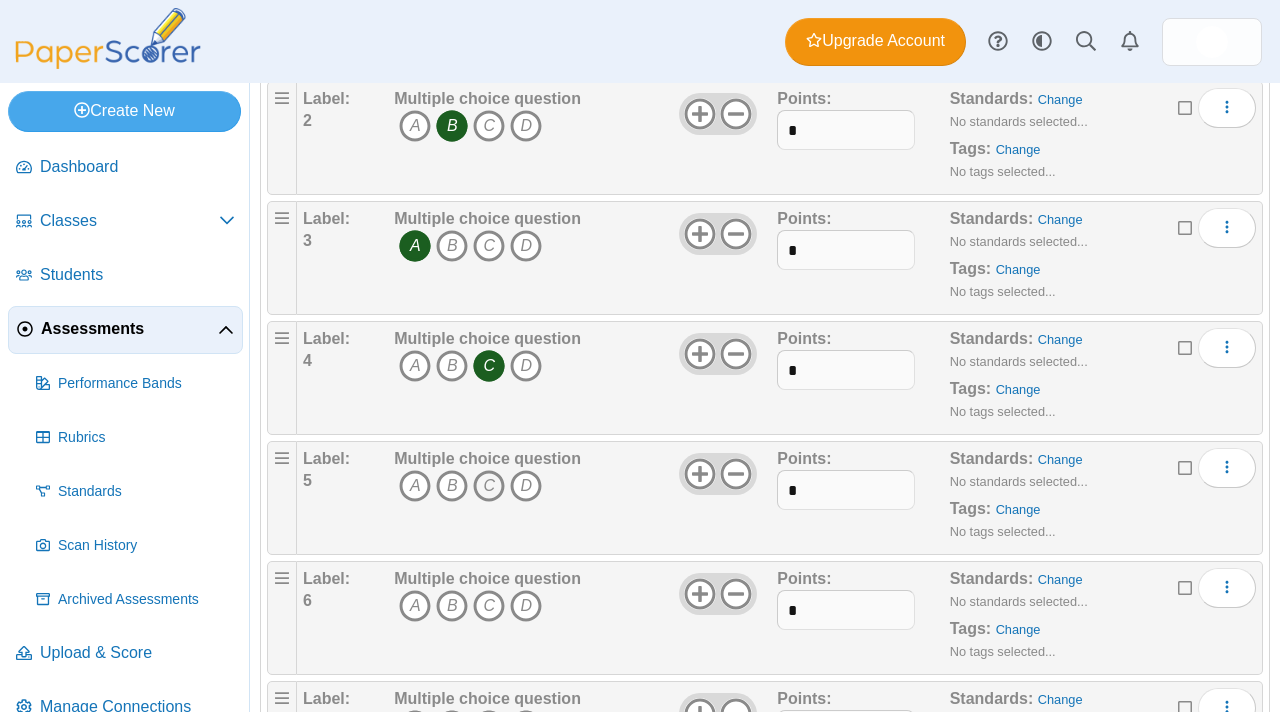 click on "C" at bounding box center [489, 486] 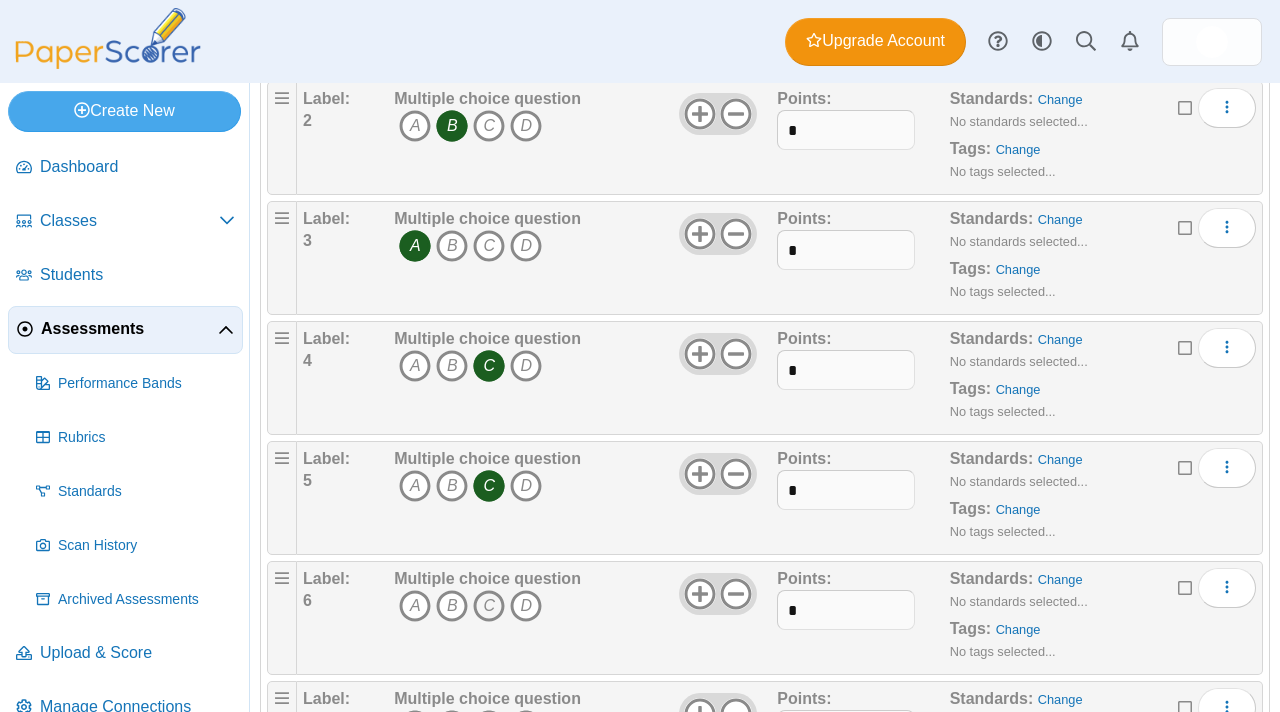 click on "C" at bounding box center (489, 606) 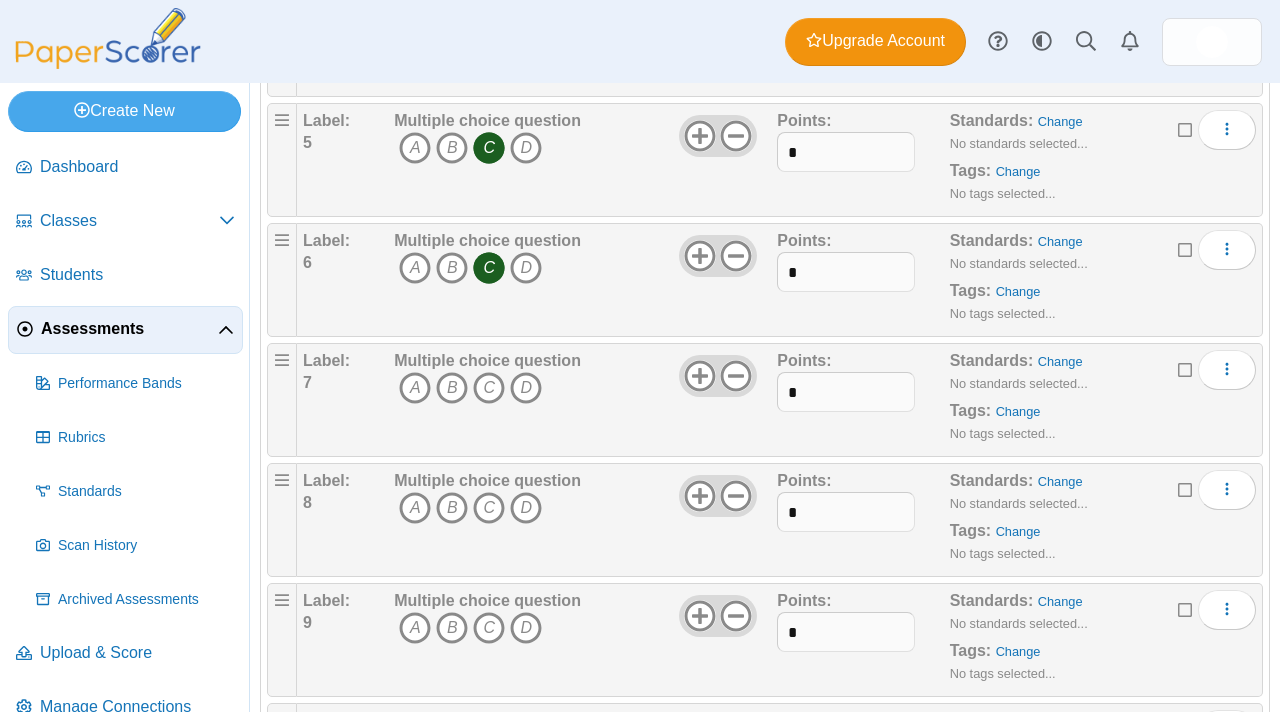 scroll, scrollTop: 627, scrollLeft: 0, axis: vertical 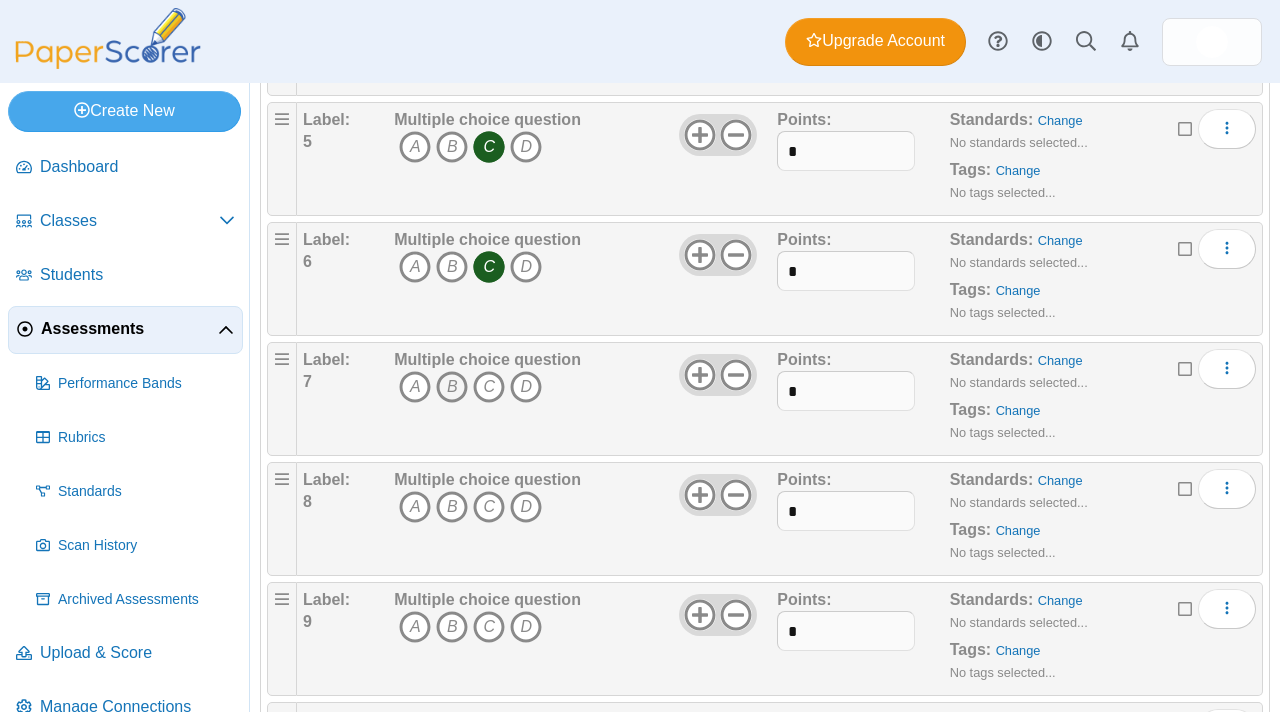 click on "B" at bounding box center (452, 387) 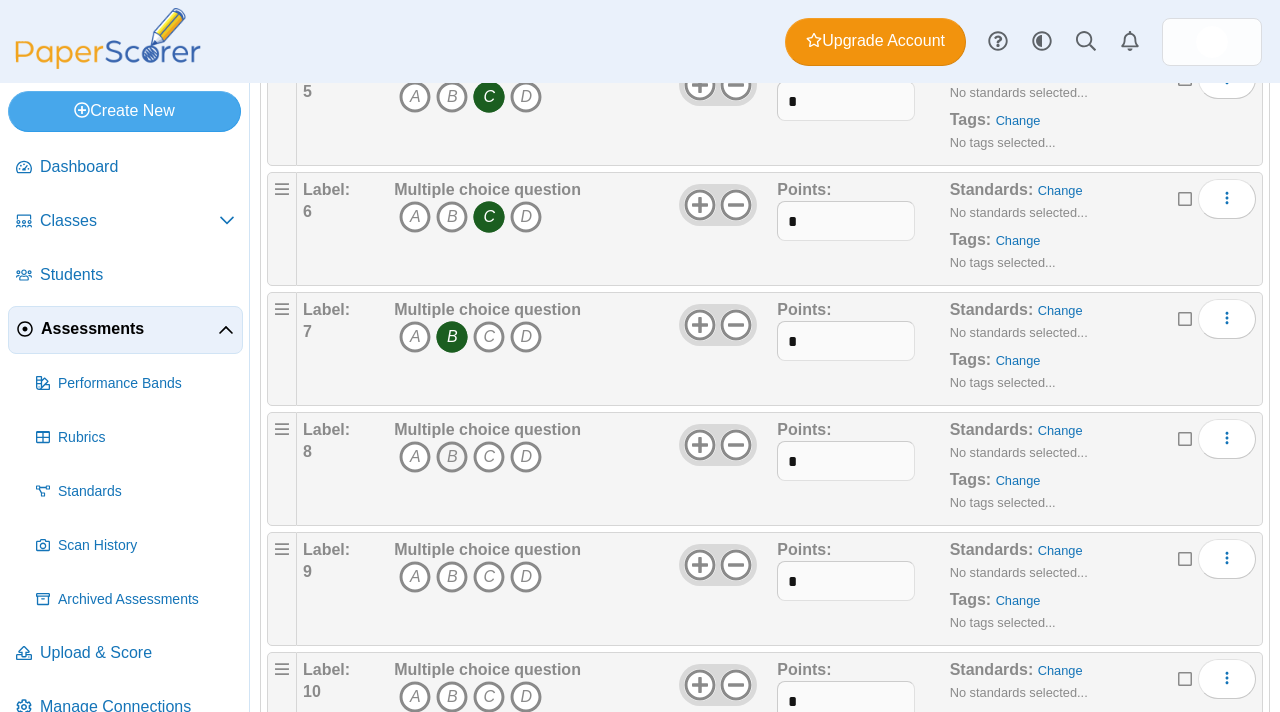 scroll, scrollTop: 700, scrollLeft: 0, axis: vertical 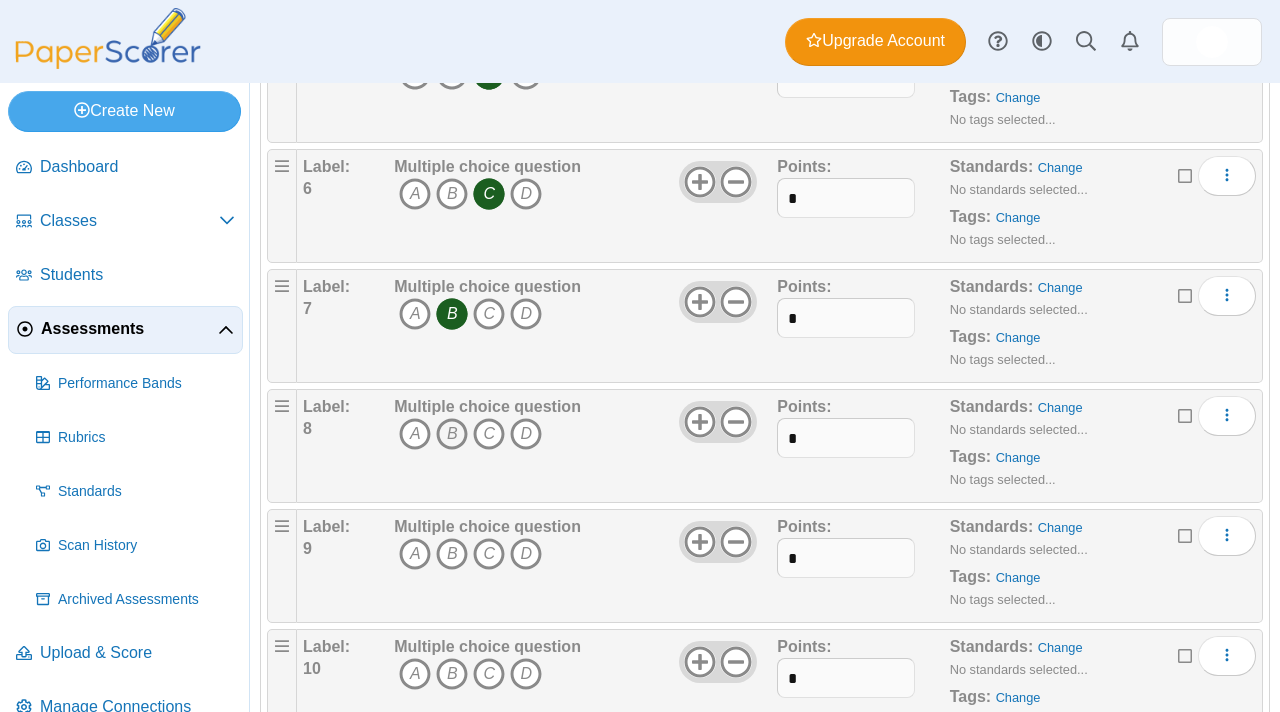 click on "B" at bounding box center (452, 434) 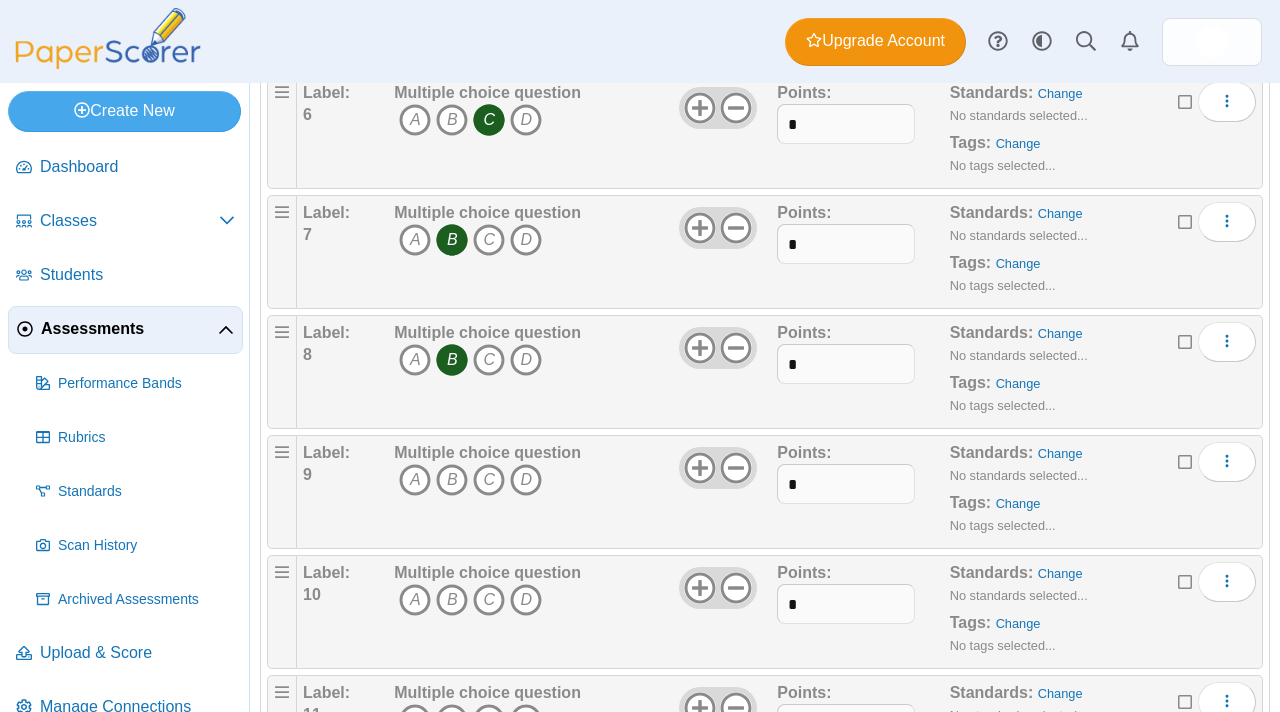 scroll, scrollTop: 778, scrollLeft: 0, axis: vertical 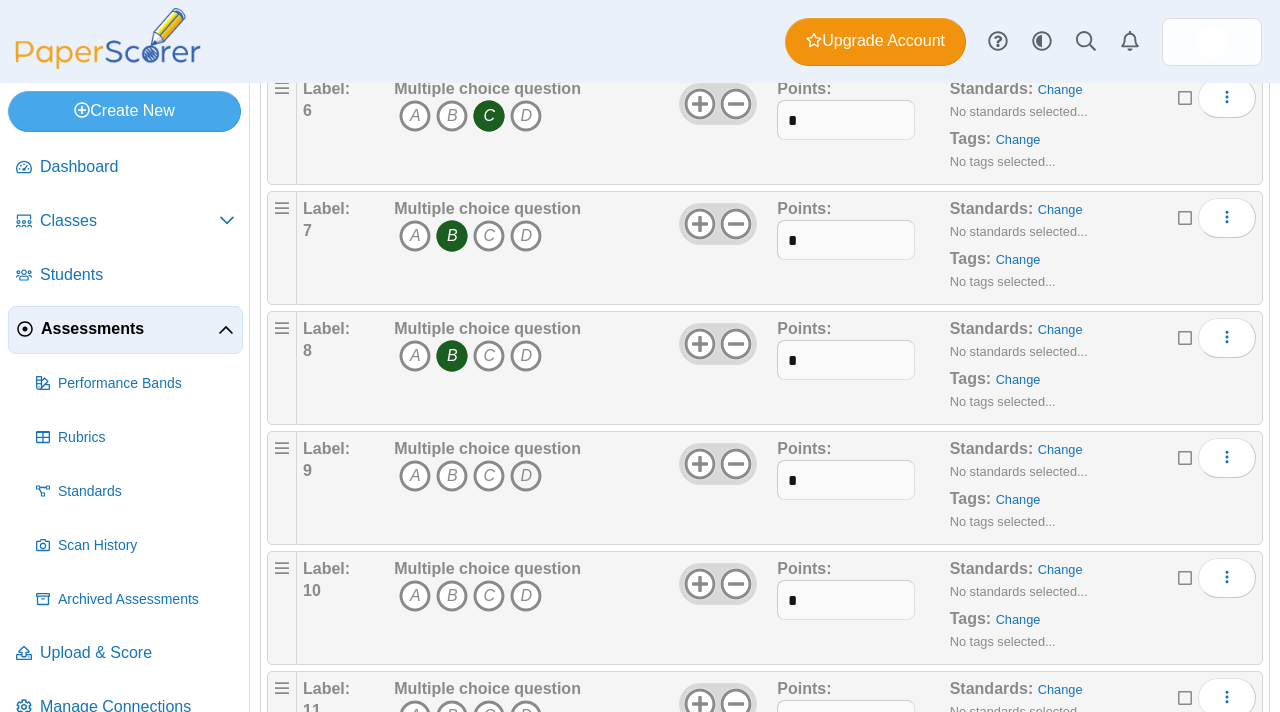 click on "D" at bounding box center (526, 476) 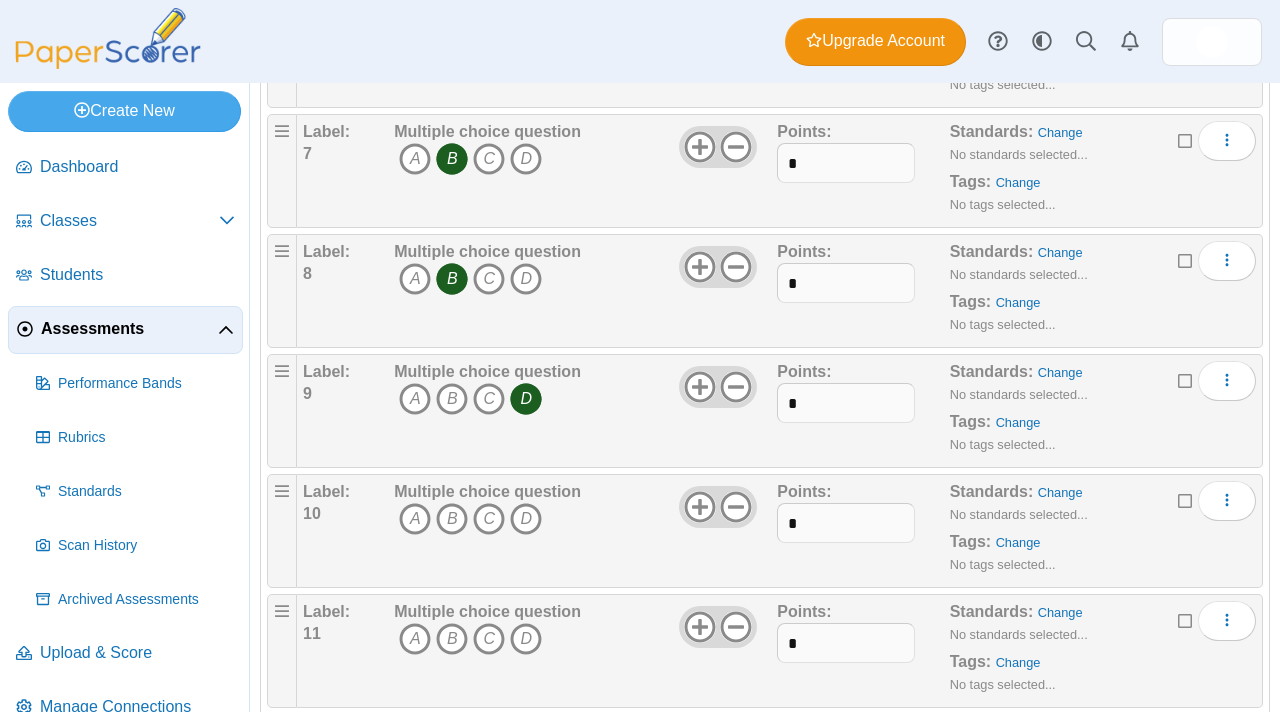 scroll, scrollTop: 857, scrollLeft: 0, axis: vertical 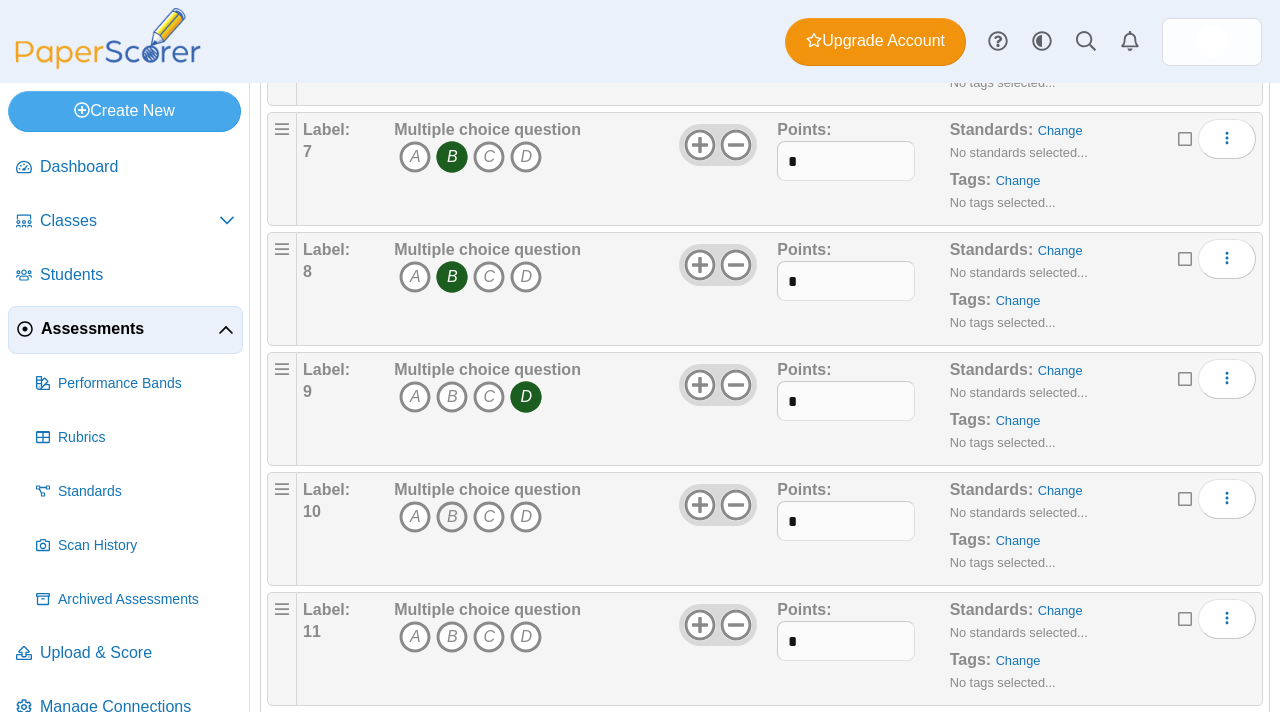 click on "B" at bounding box center (452, 517) 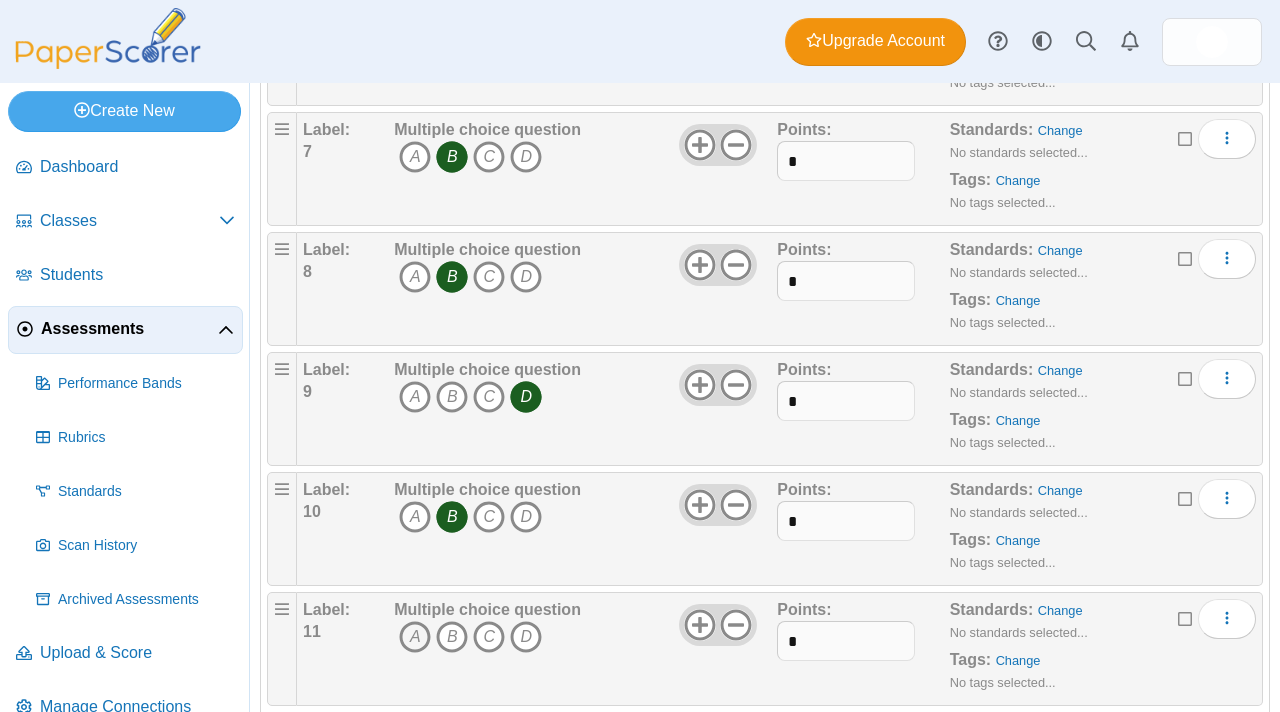 click on "A" at bounding box center [415, 637] 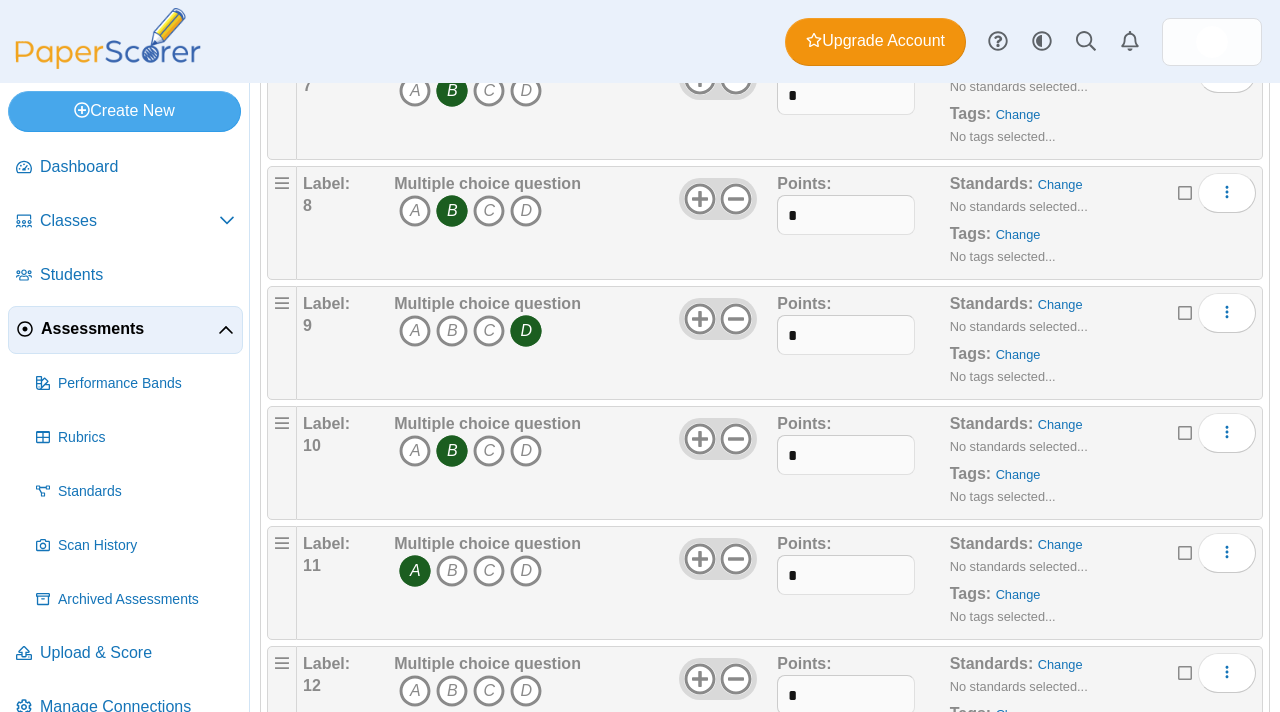 scroll, scrollTop: 979, scrollLeft: 0, axis: vertical 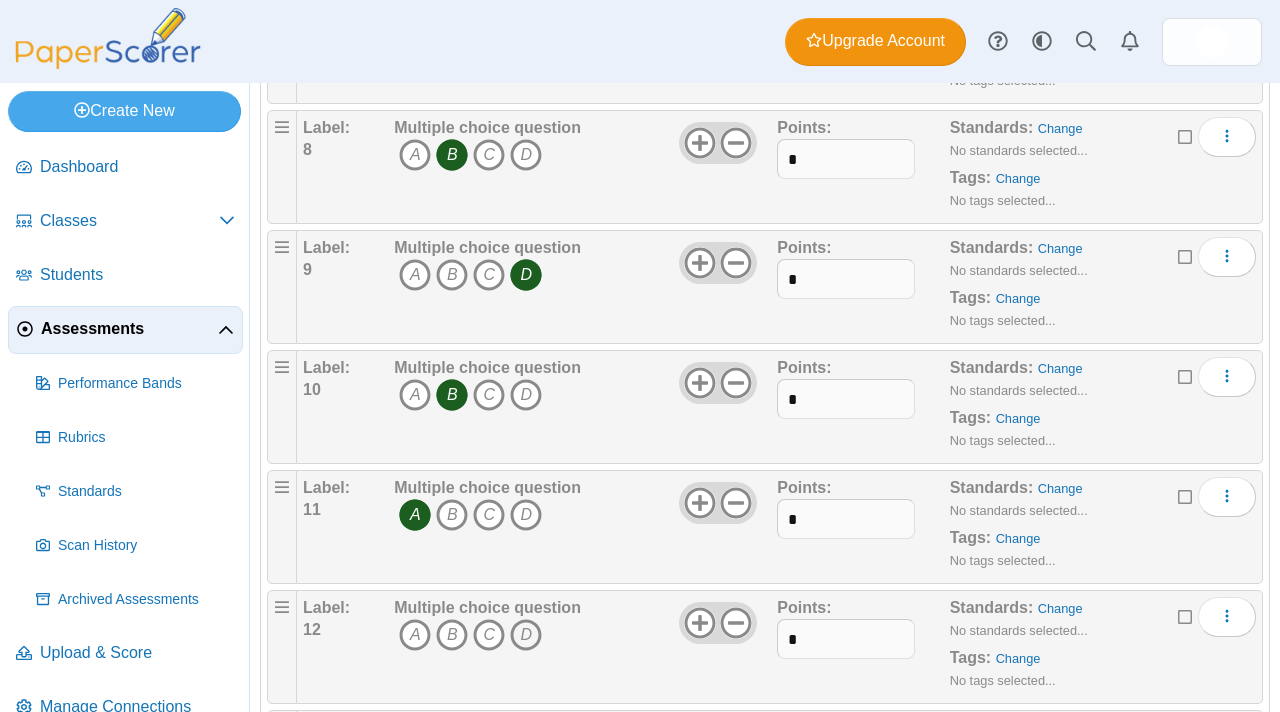 click on "D" at bounding box center (526, 635) 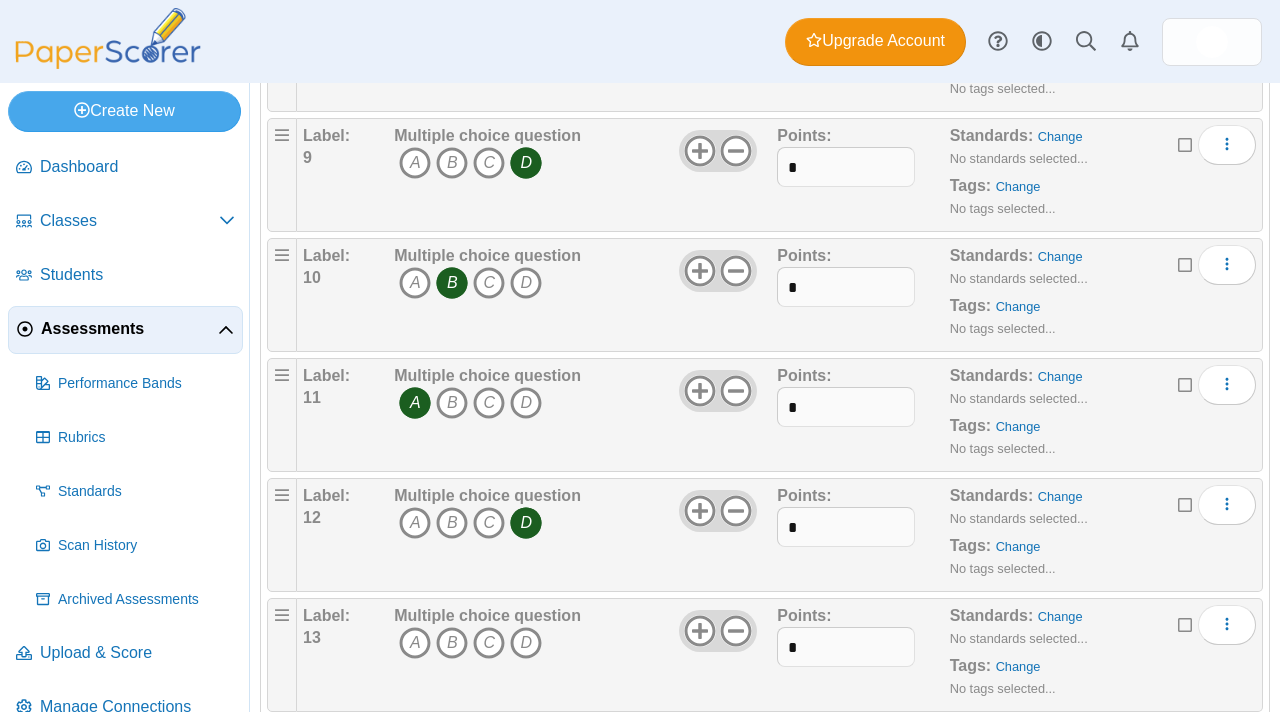 scroll, scrollTop: 1125, scrollLeft: 0, axis: vertical 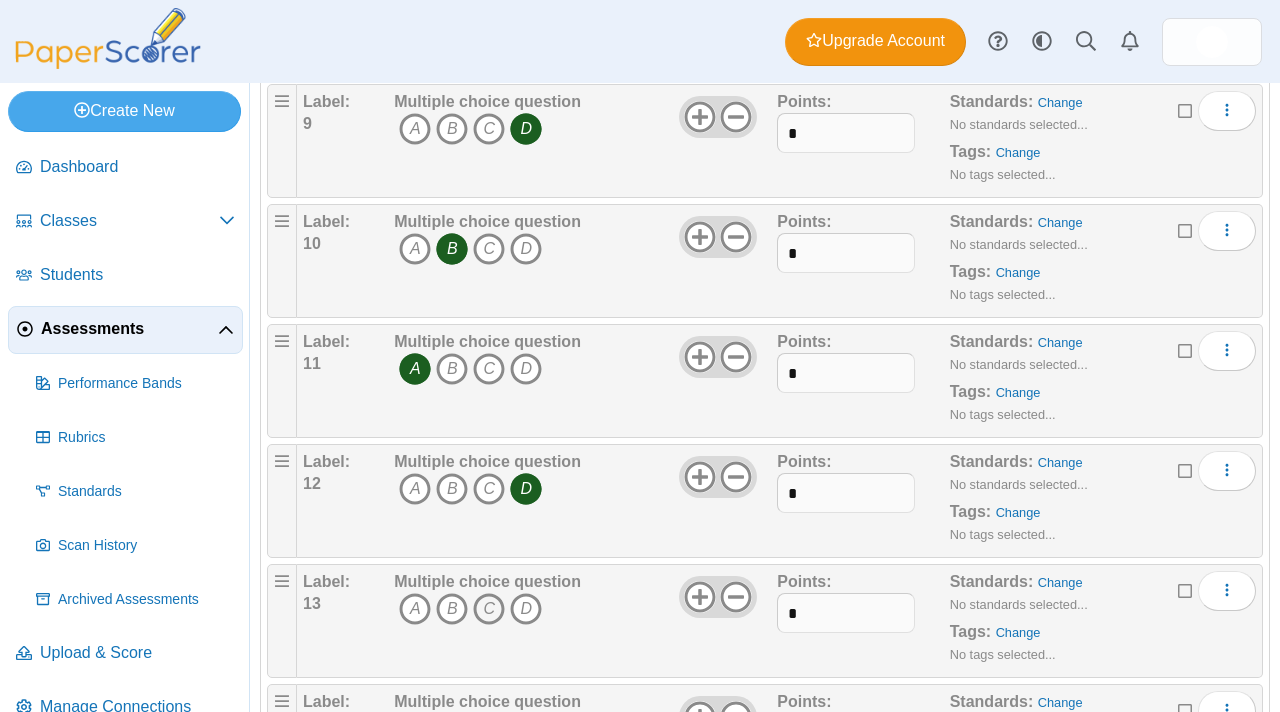 click on "C" at bounding box center (489, 609) 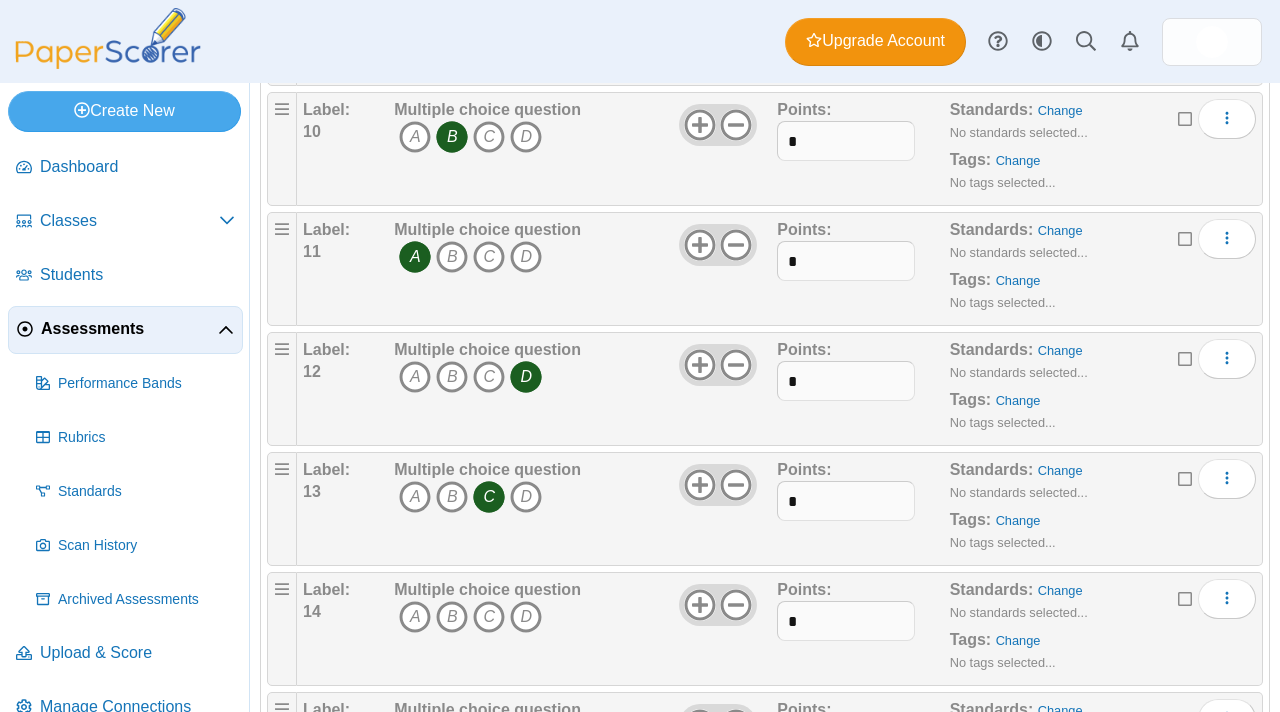scroll, scrollTop: 1240, scrollLeft: 0, axis: vertical 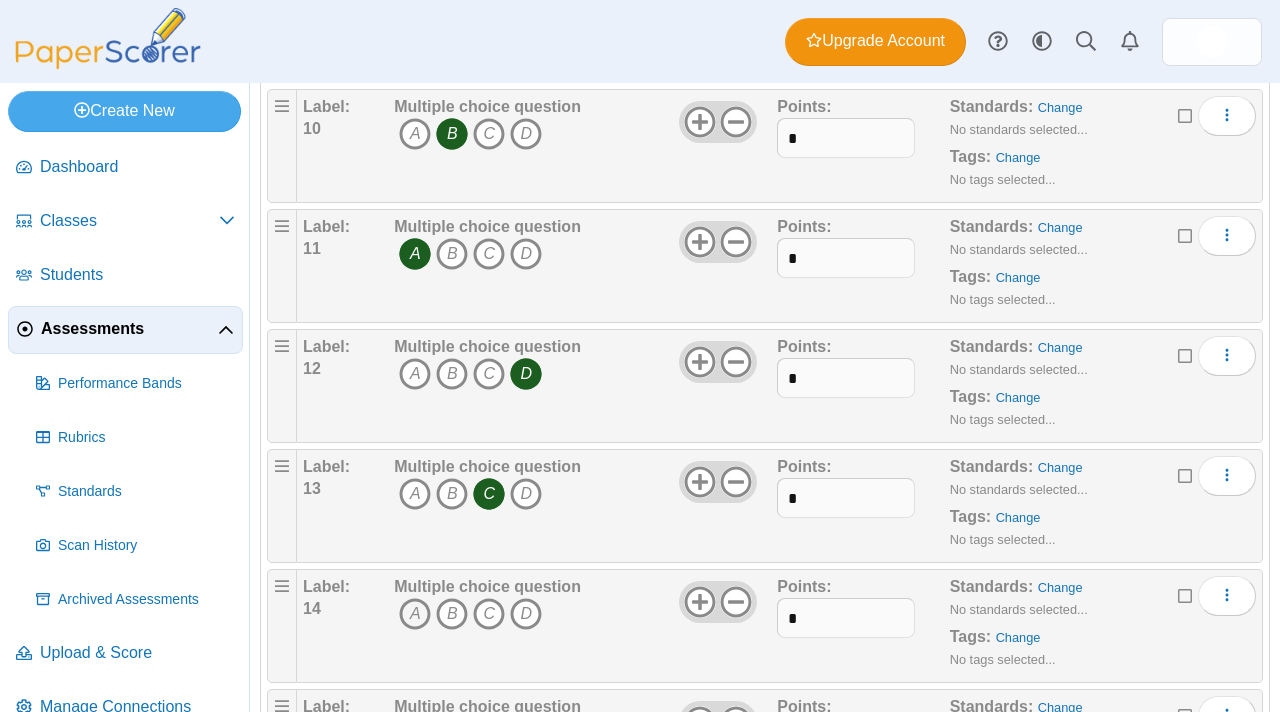 click on "A" at bounding box center (415, 614) 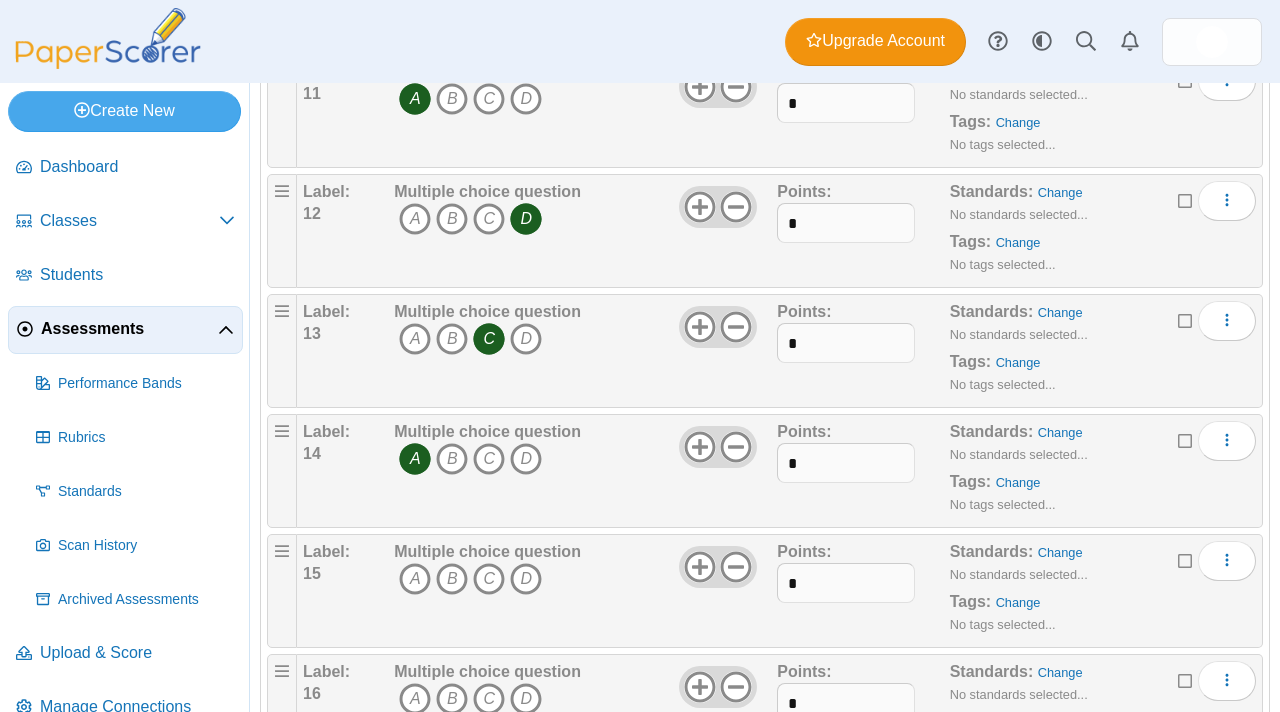 scroll, scrollTop: 1399, scrollLeft: 0, axis: vertical 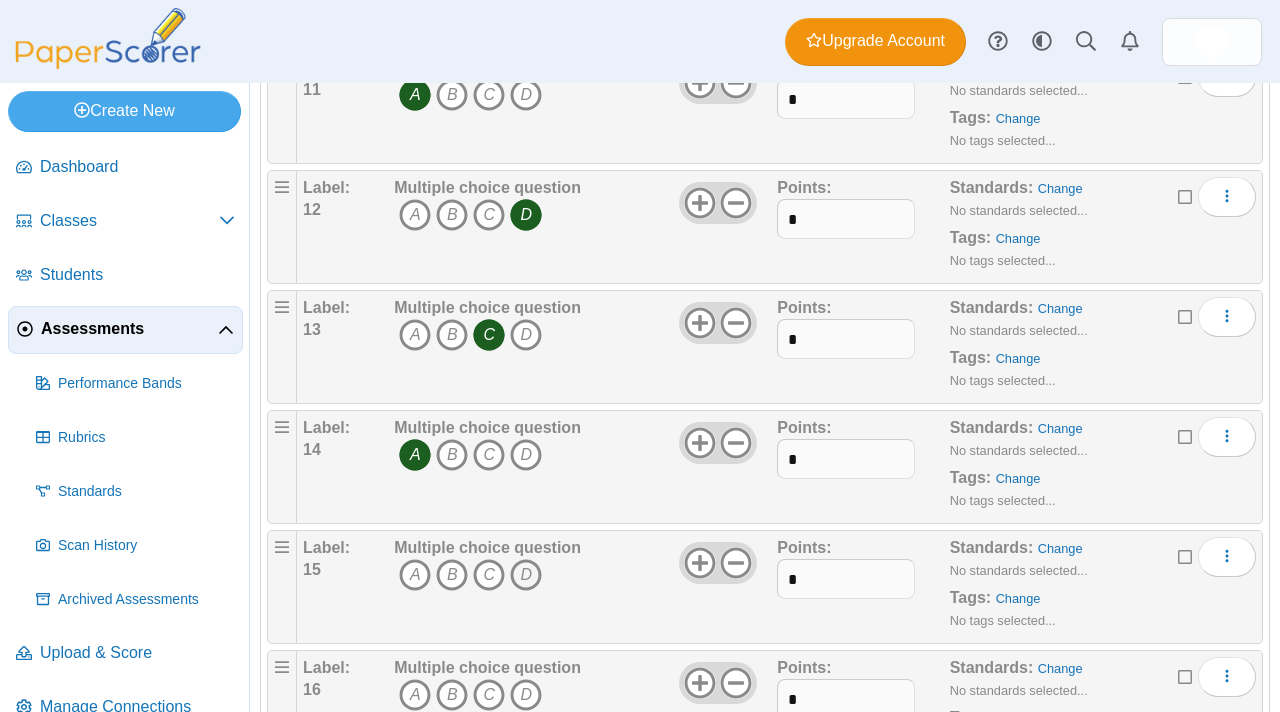 click on "D" at bounding box center (526, 575) 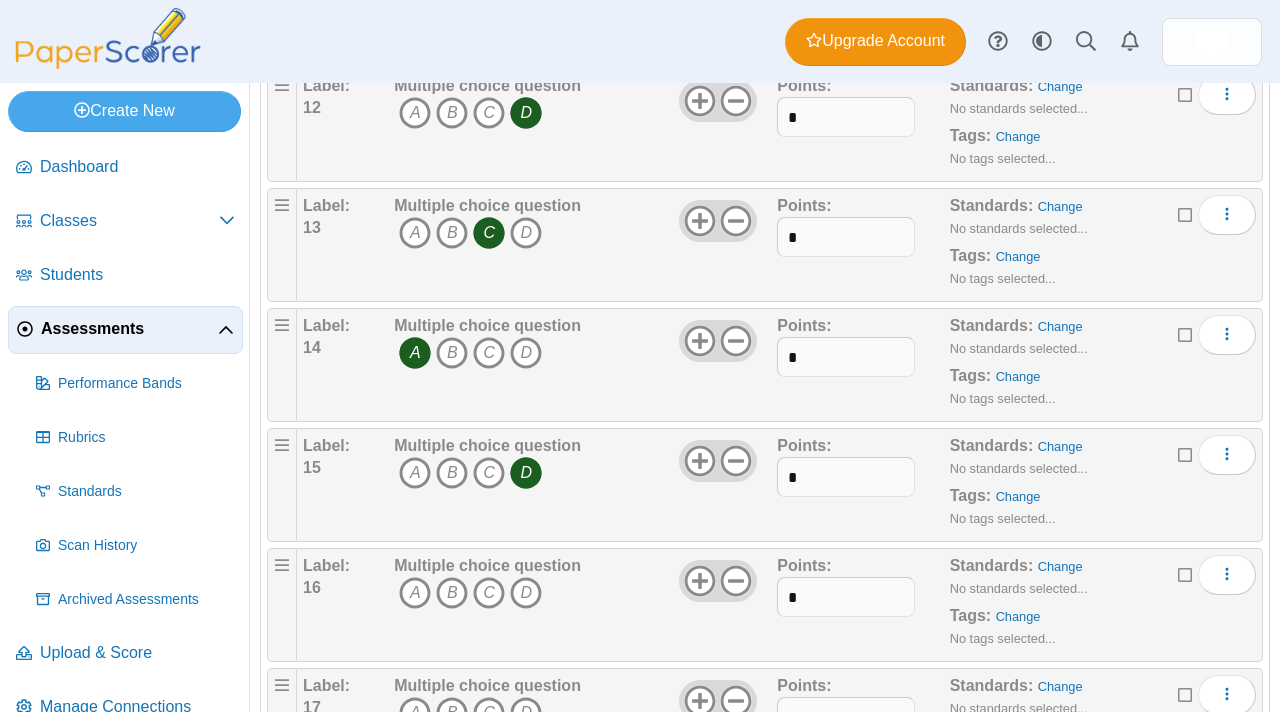 scroll, scrollTop: 1507, scrollLeft: 0, axis: vertical 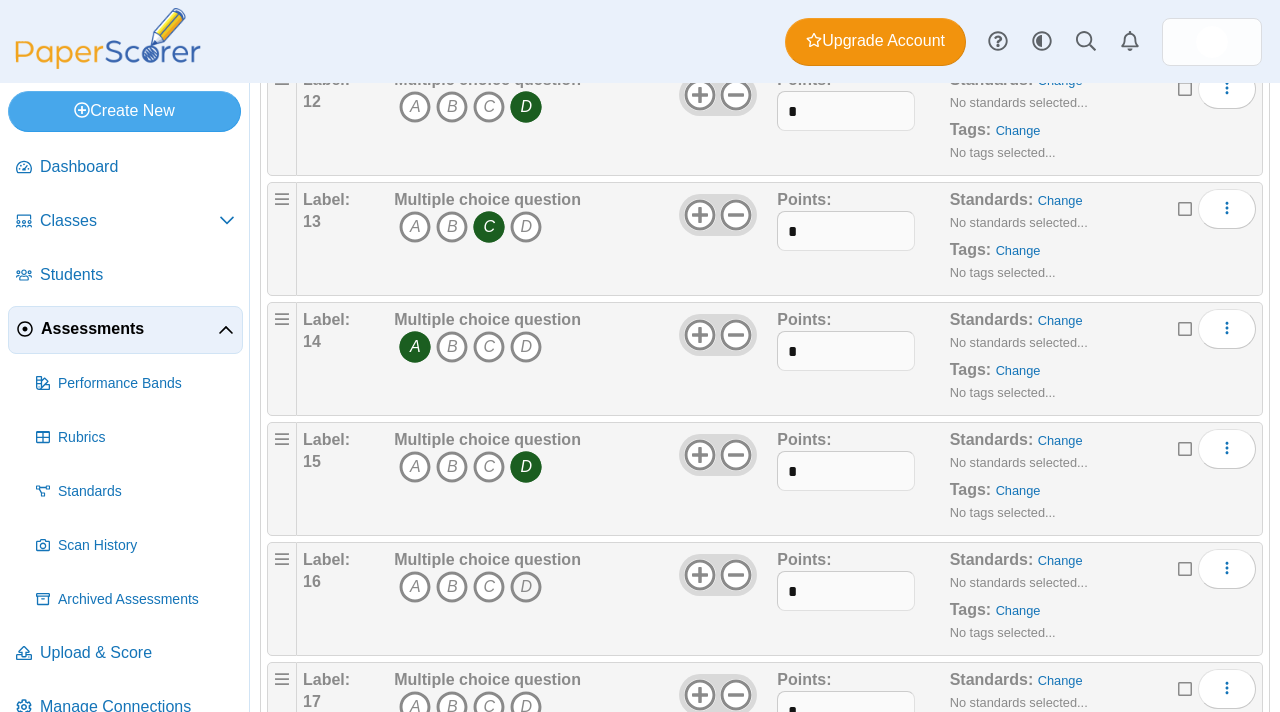 click on "D" at bounding box center [526, 587] 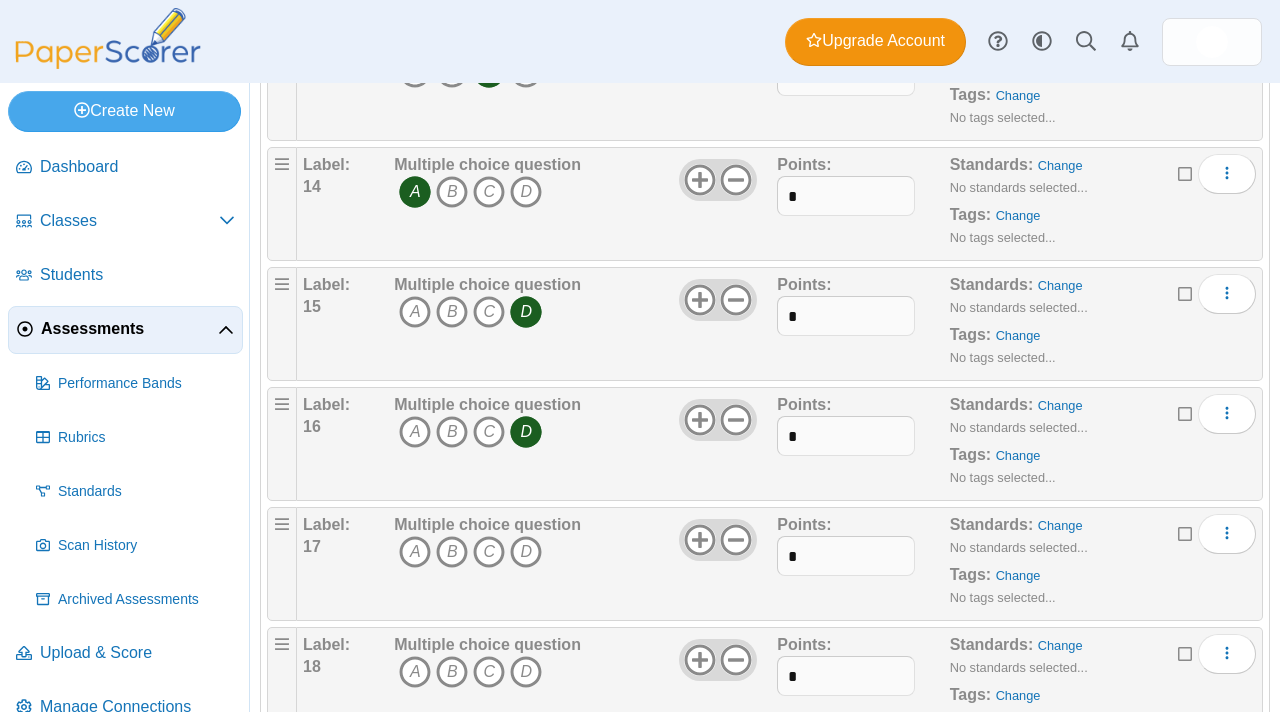scroll, scrollTop: 1676, scrollLeft: 0, axis: vertical 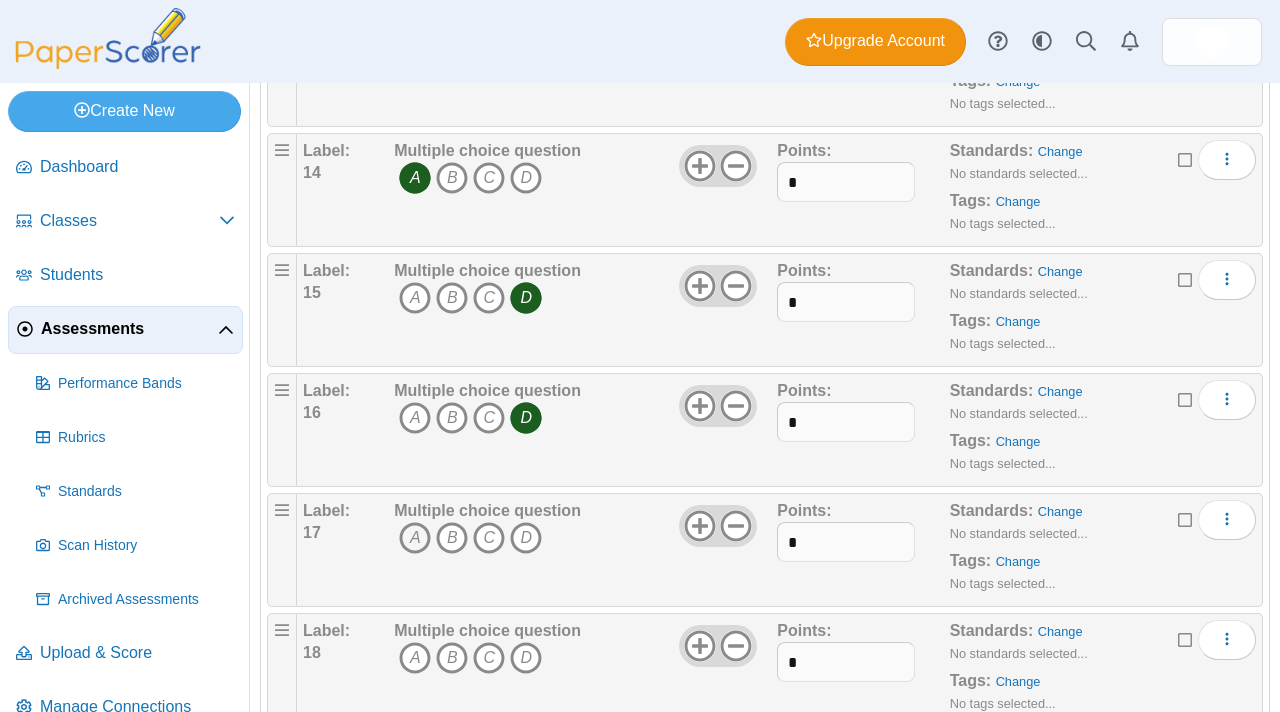 click on "A" at bounding box center [415, 538] 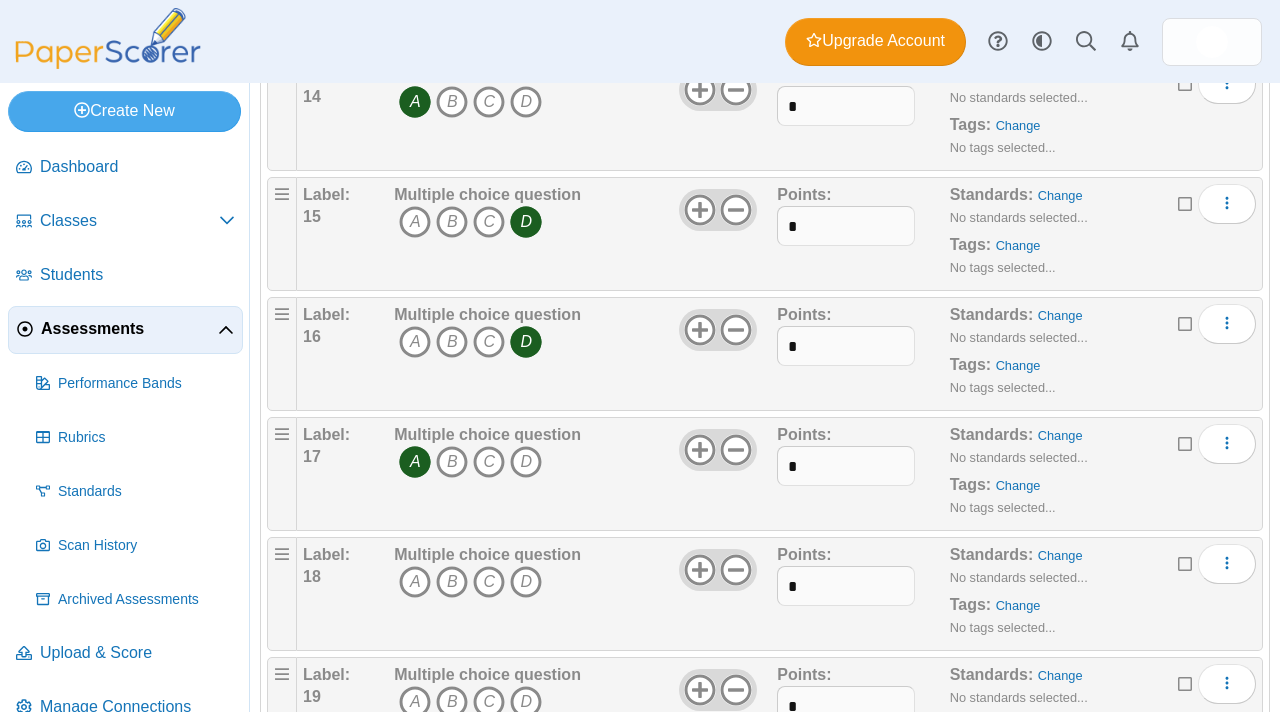 scroll, scrollTop: 1751, scrollLeft: 0, axis: vertical 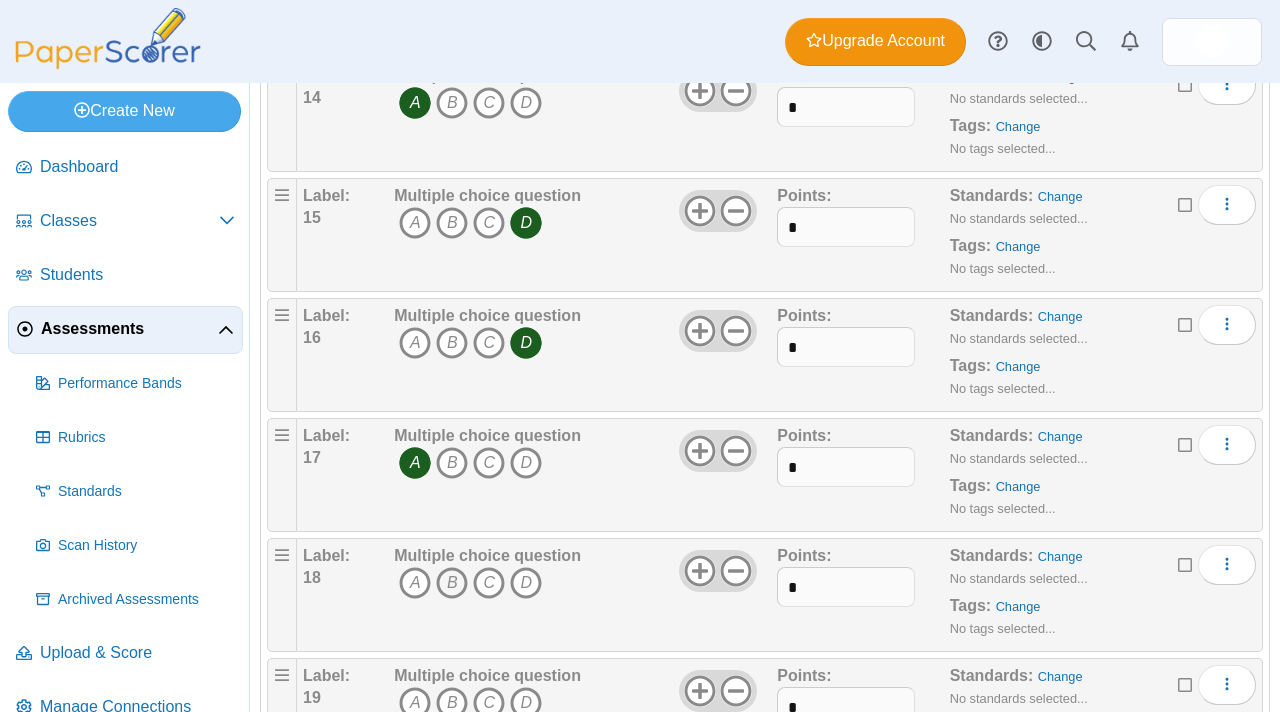 click on "B" at bounding box center [452, 583] 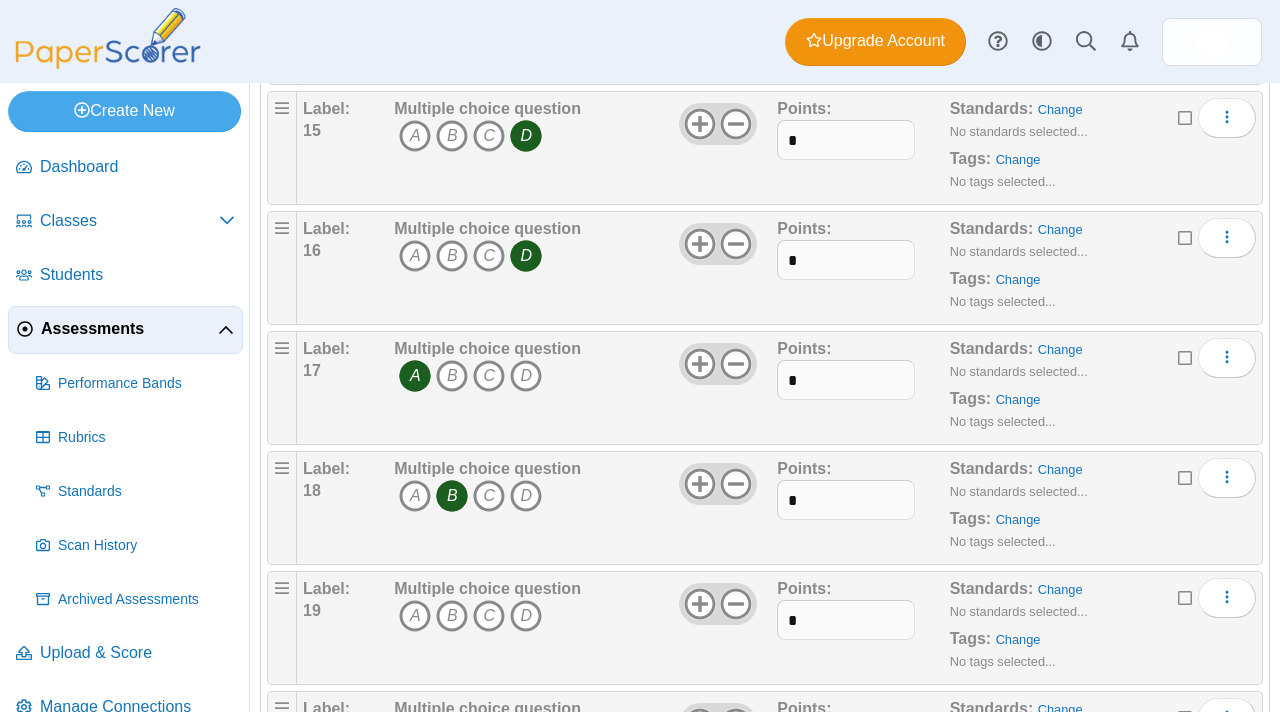 scroll, scrollTop: 1847, scrollLeft: 0, axis: vertical 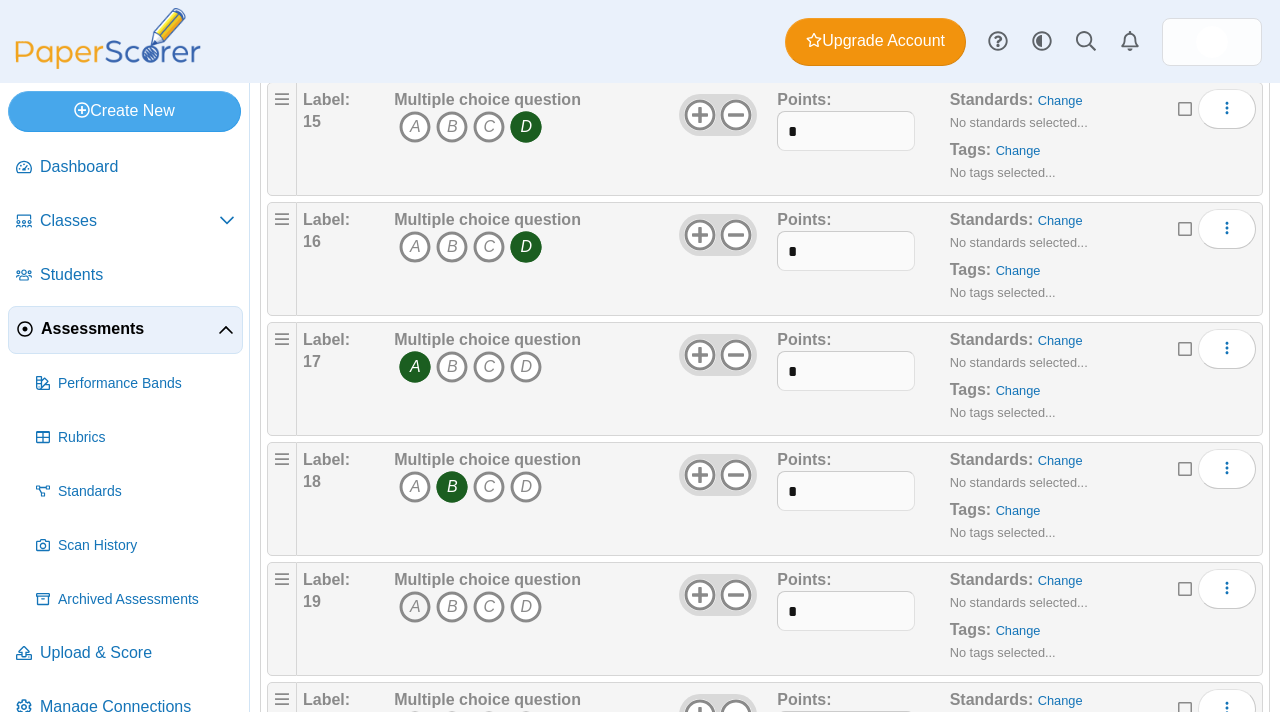 click on "A" at bounding box center [415, 607] 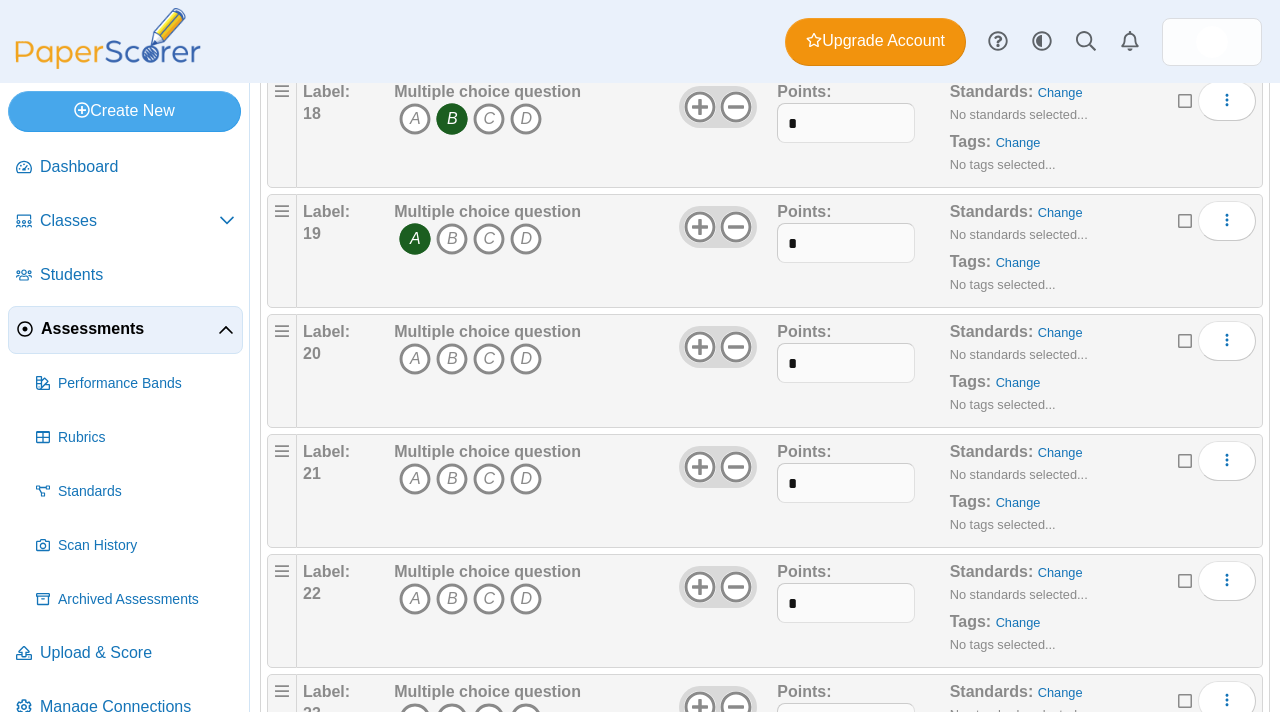 scroll, scrollTop: 2237, scrollLeft: 0, axis: vertical 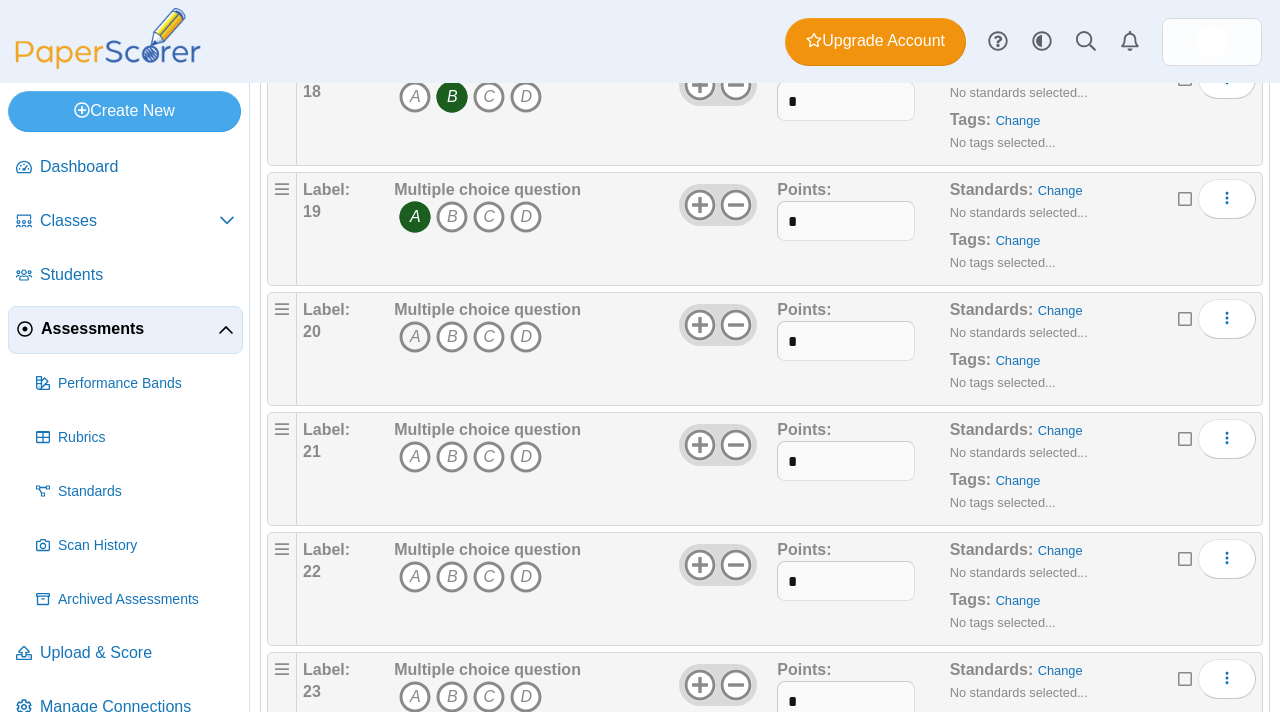 click on "A" at bounding box center (415, 337) 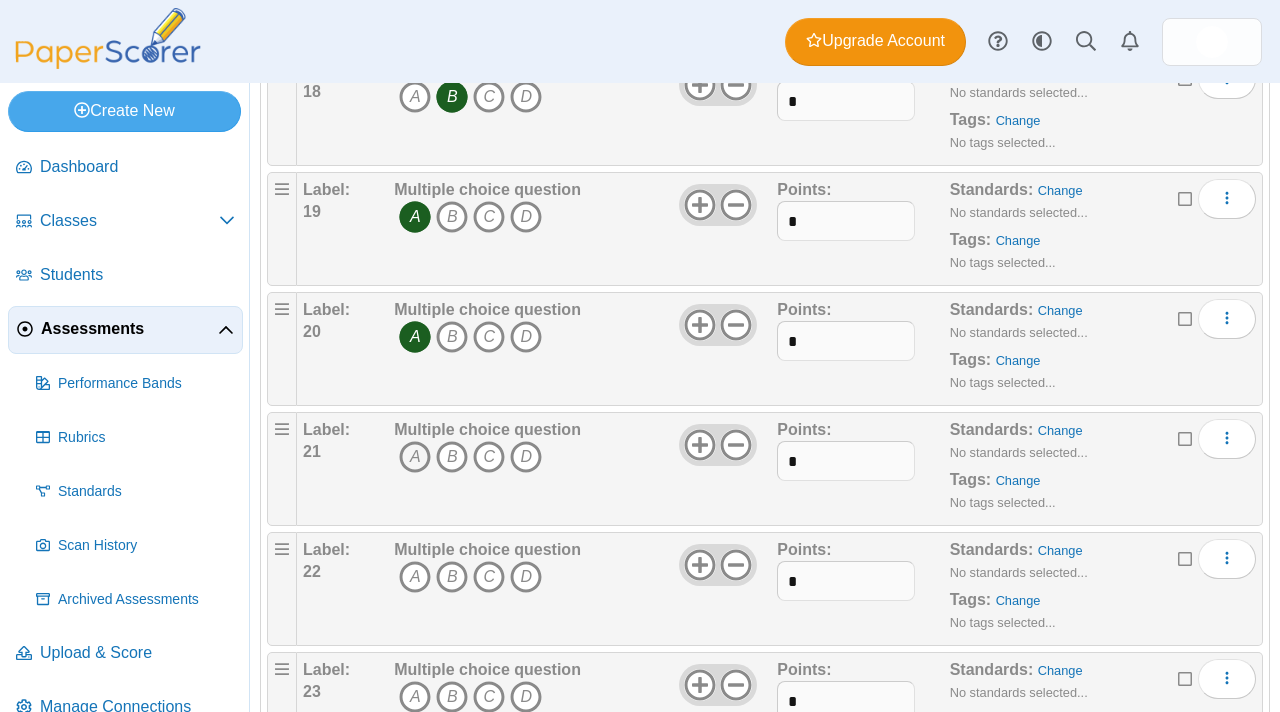 click on "A" at bounding box center (415, 457) 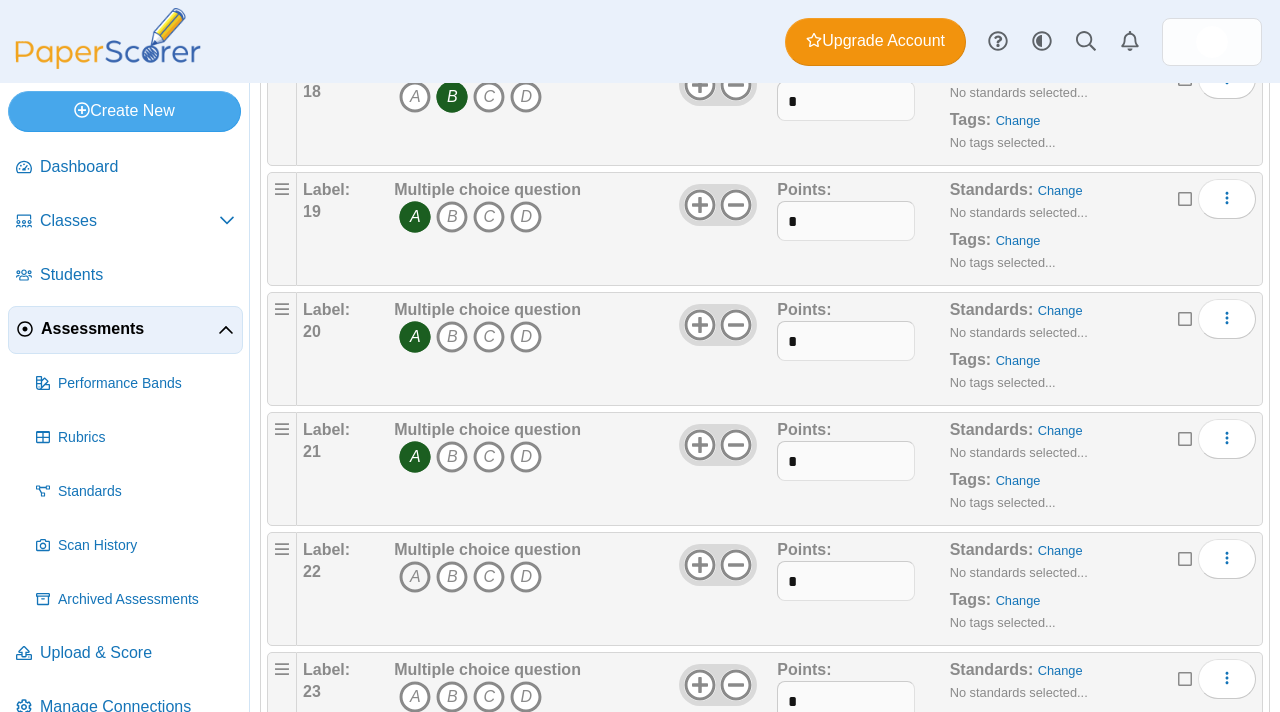 click on "A" at bounding box center (415, 577) 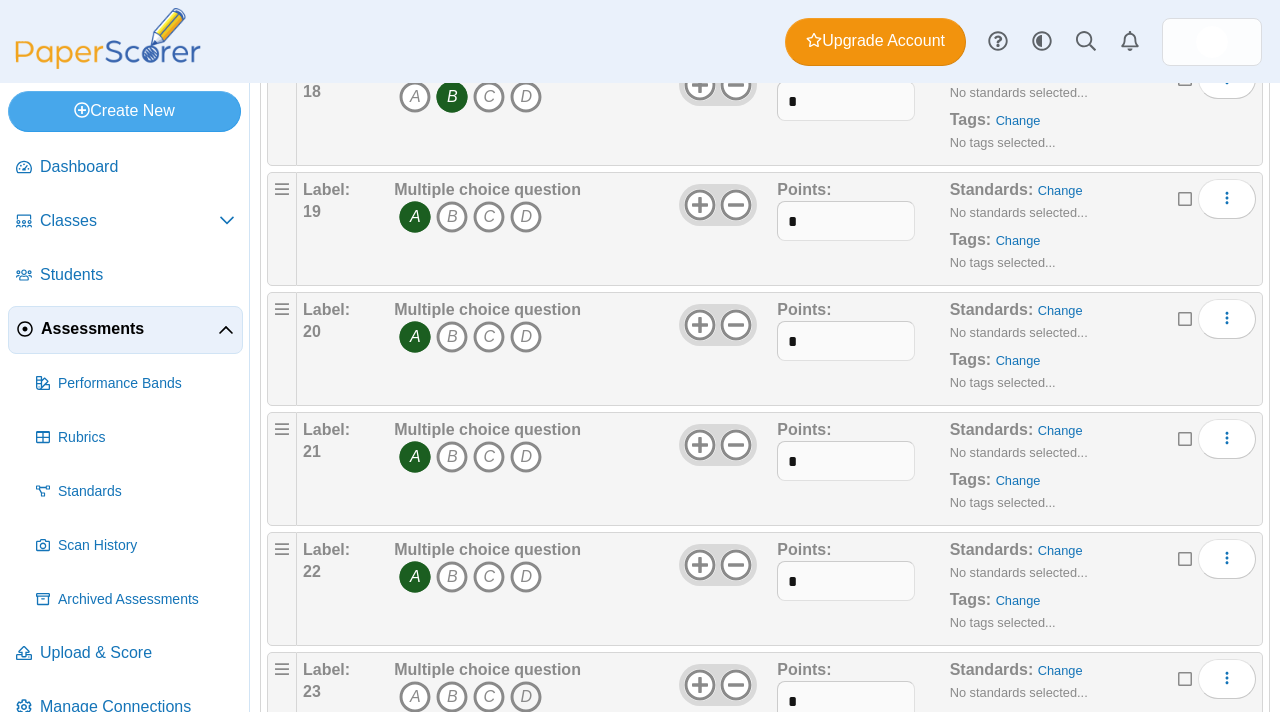 click on "D" at bounding box center [526, 697] 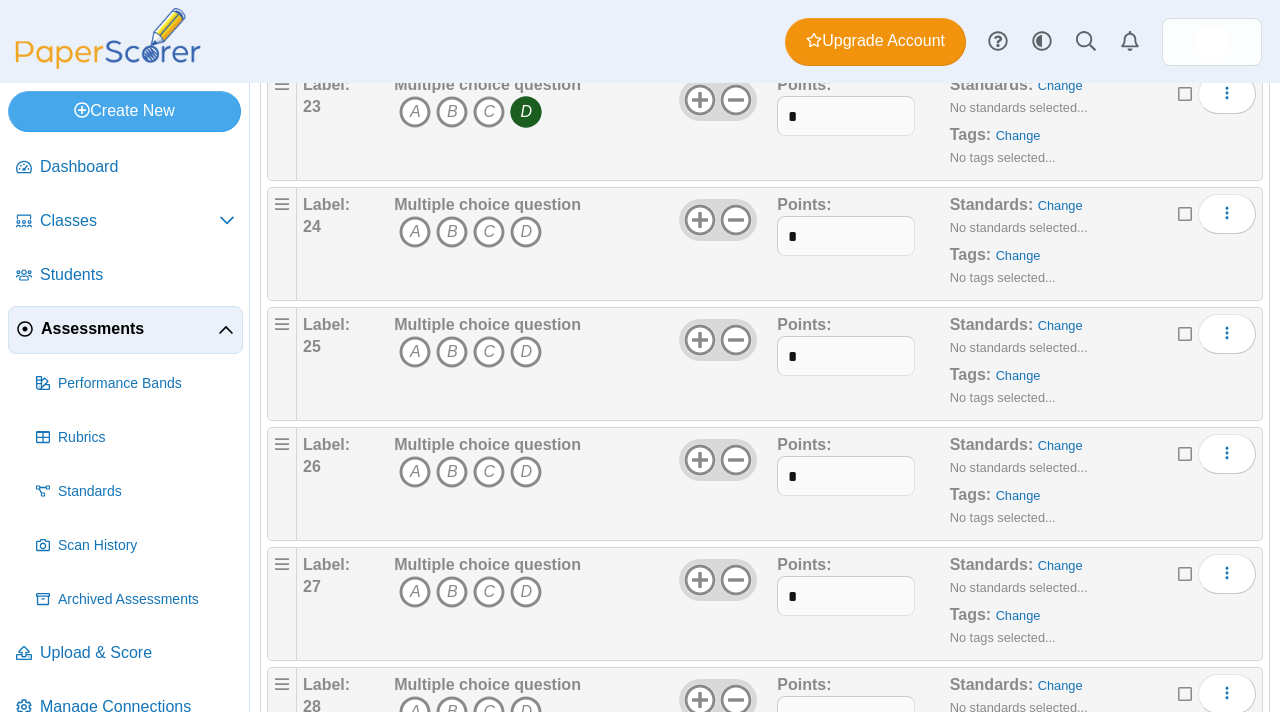 scroll, scrollTop: 2824, scrollLeft: 0, axis: vertical 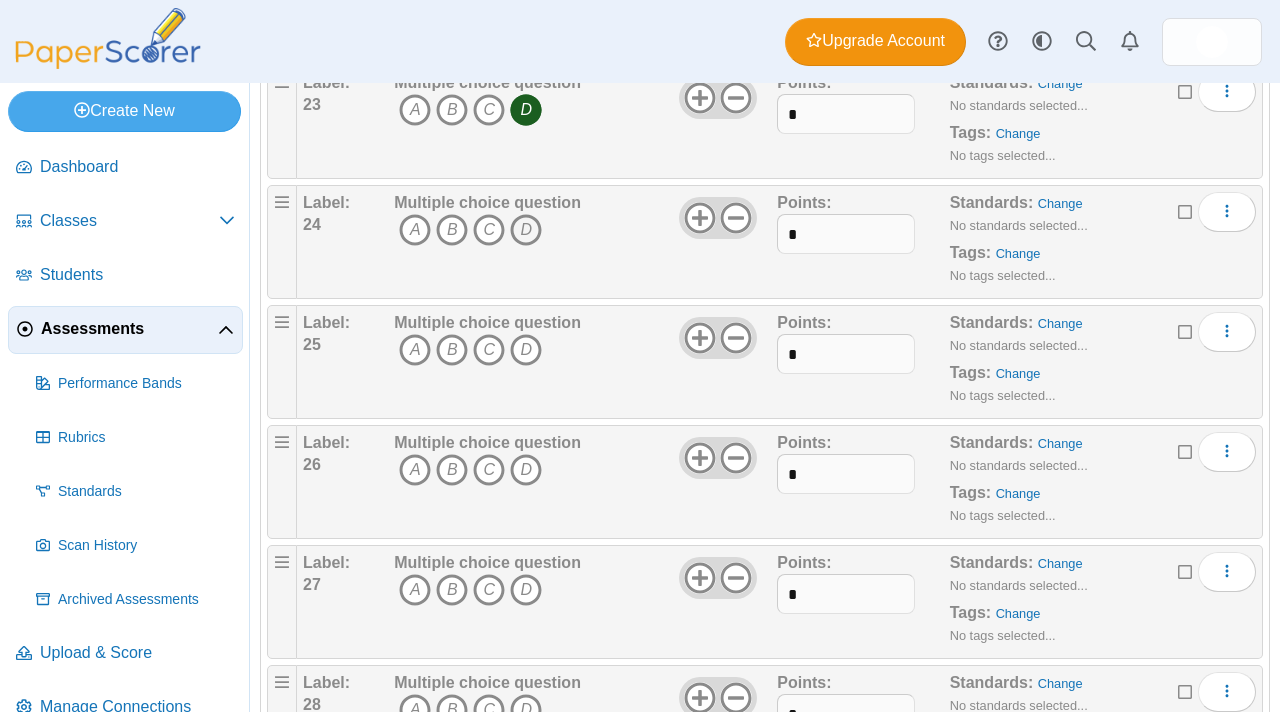 click on "D" at bounding box center (526, 230) 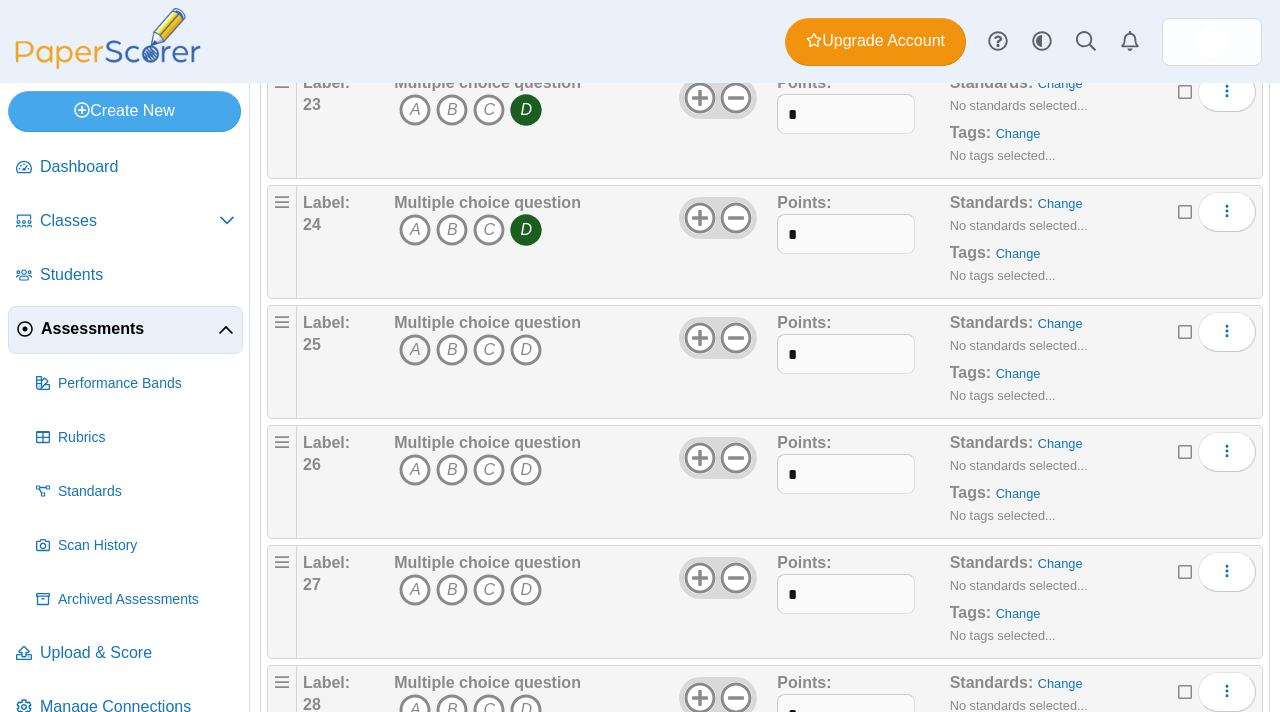 click on "A" at bounding box center [415, 350] 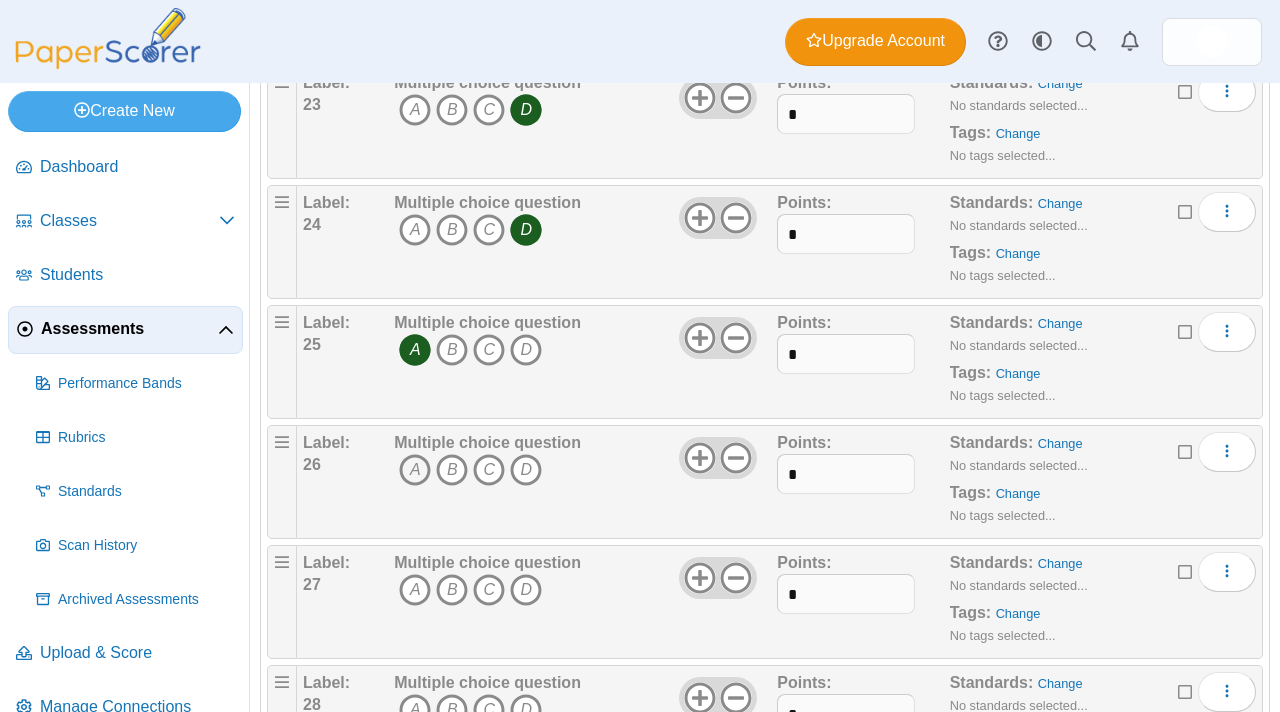 click on "A" at bounding box center (415, 470) 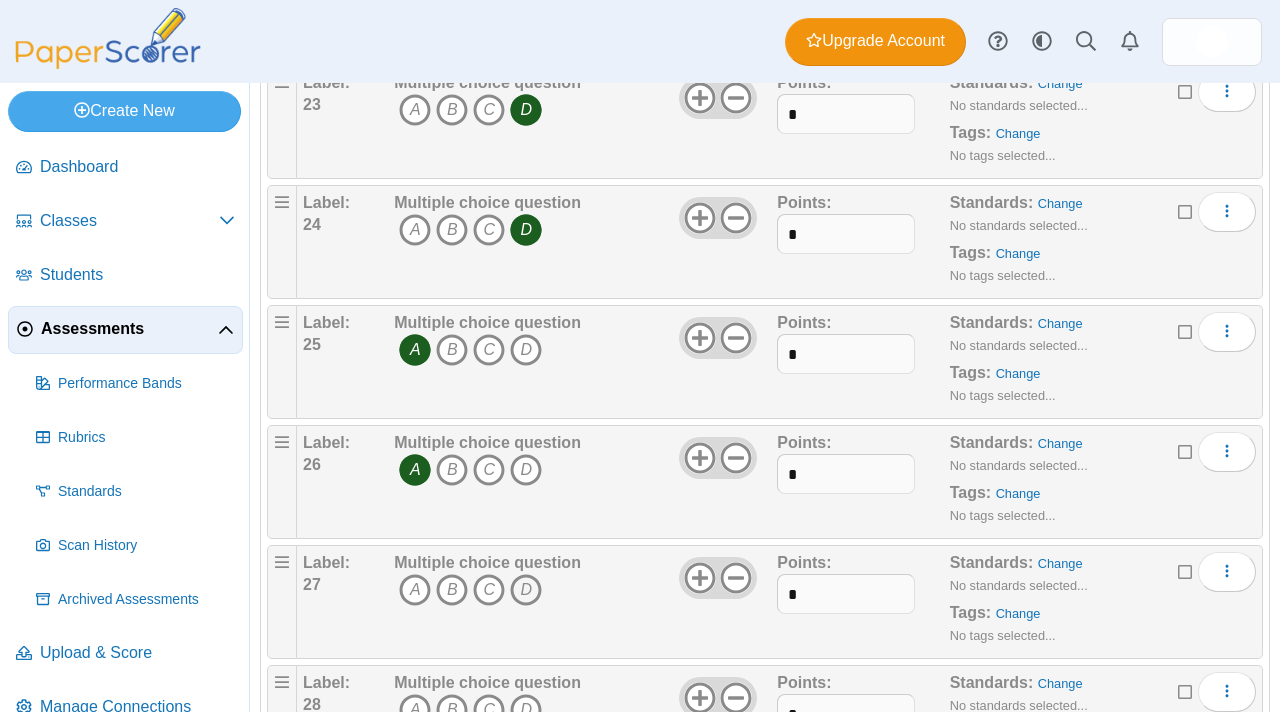 click on "D" at bounding box center [526, 590] 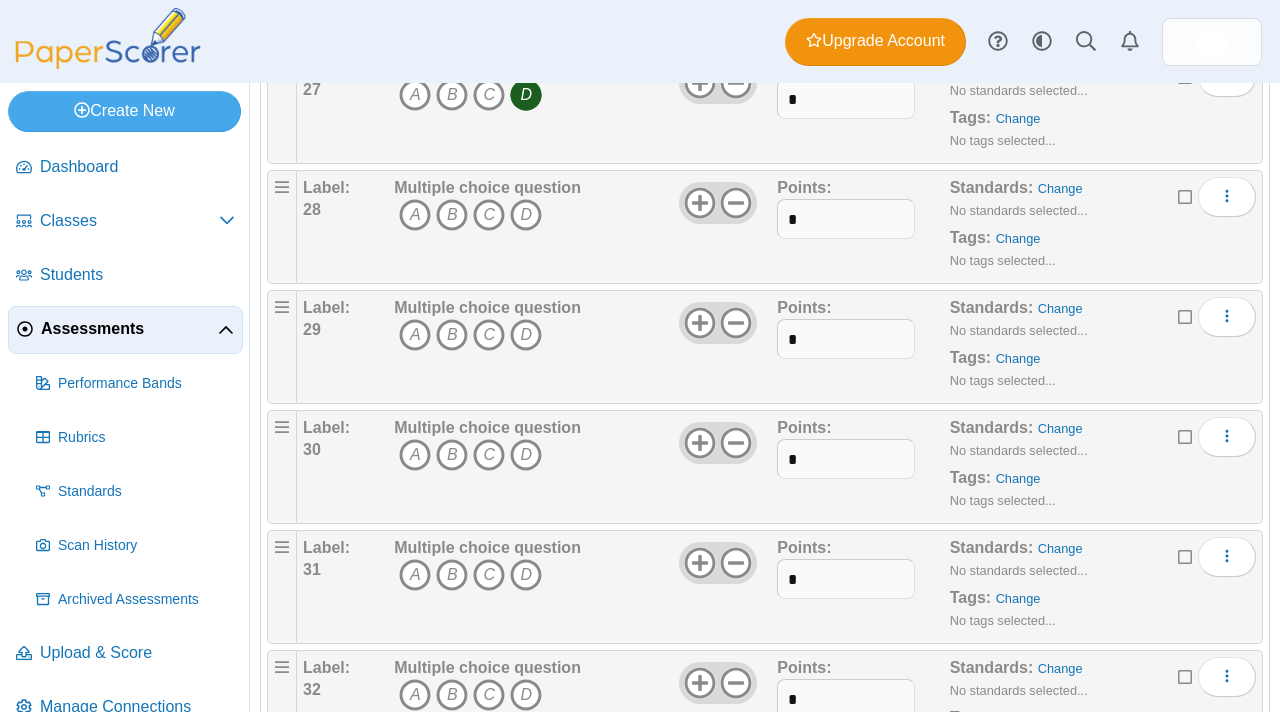 scroll, scrollTop: 3362, scrollLeft: 0, axis: vertical 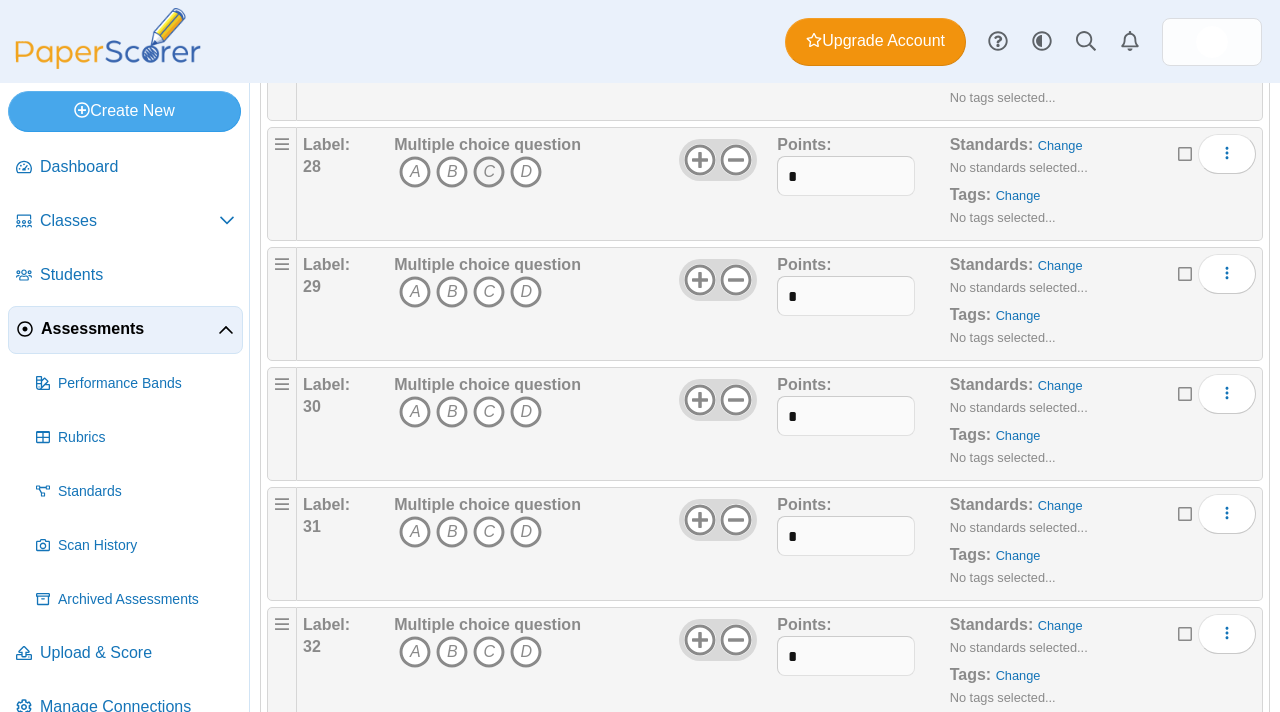 click on "C" at bounding box center (489, 172) 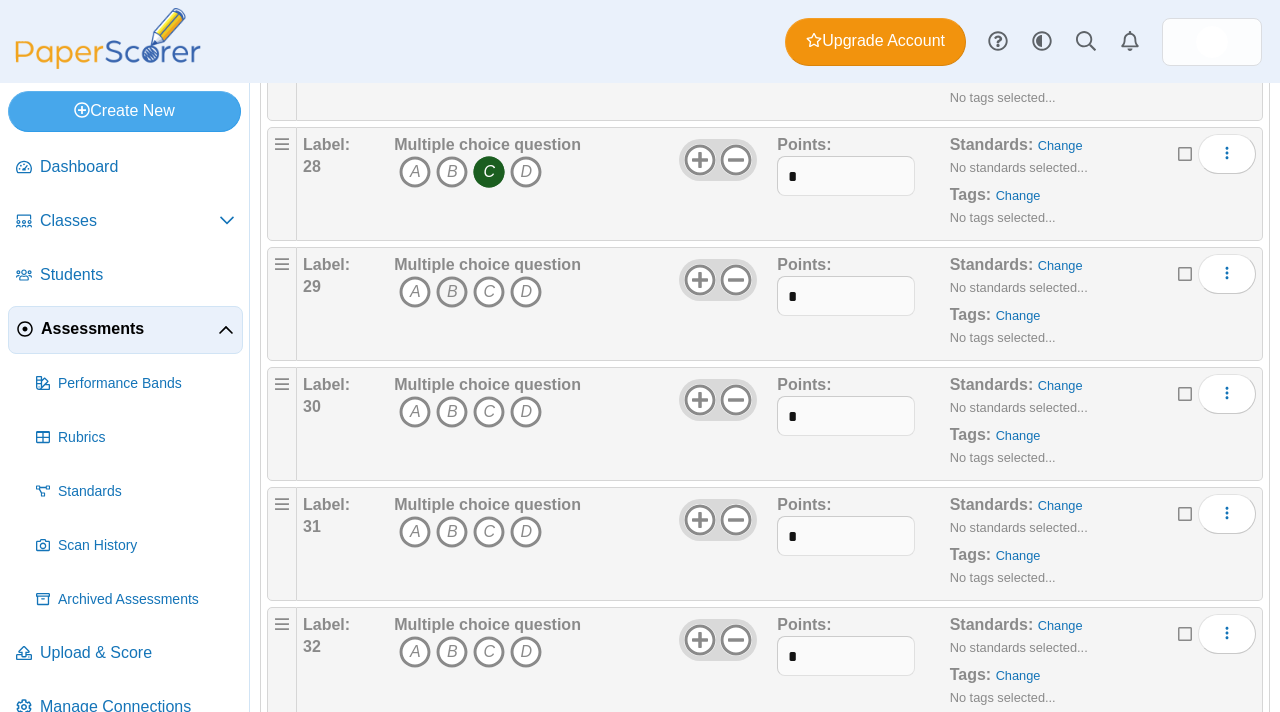 click on "B" at bounding box center (452, 292) 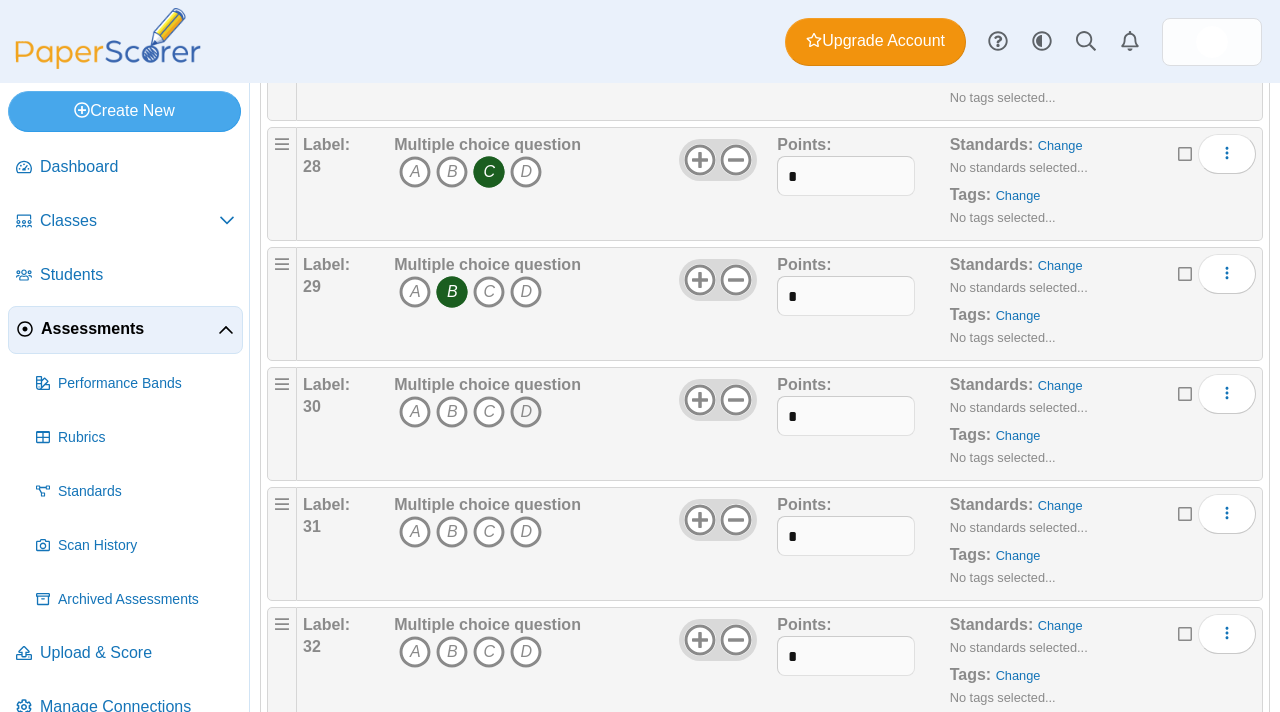 click on "D" at bounding box center (526, 412) 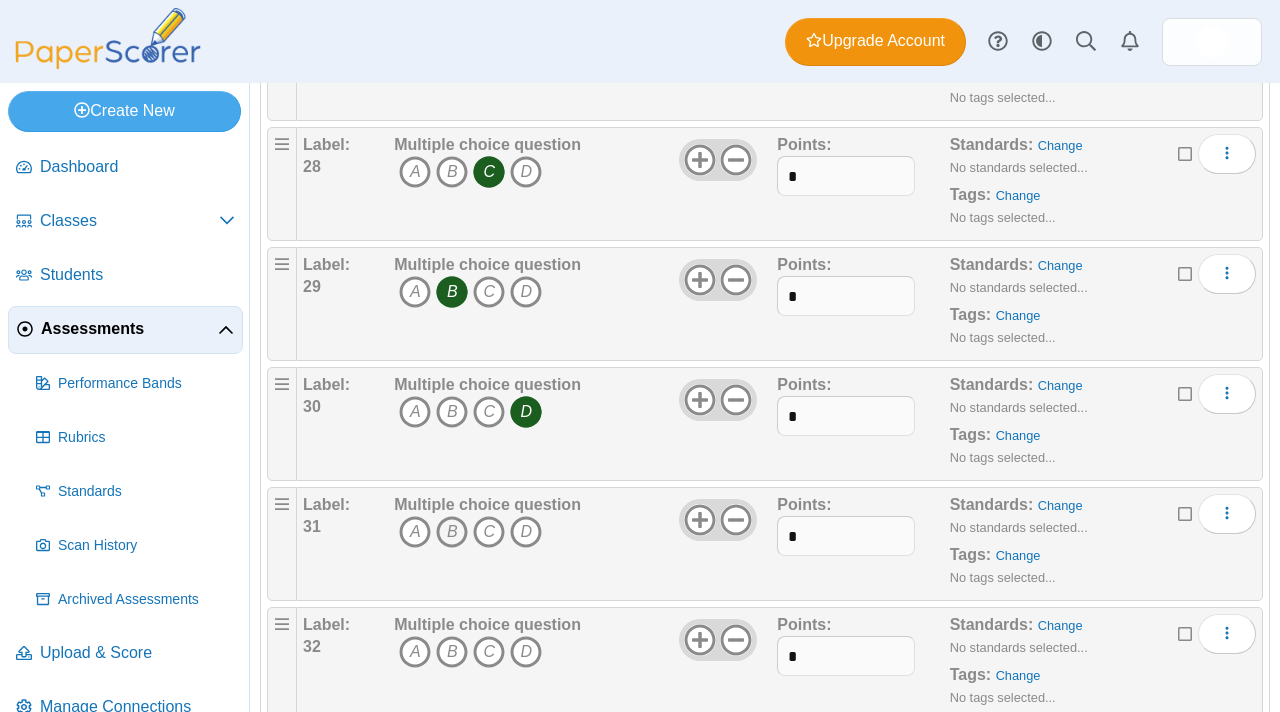 click on "B" at bounding box center (452, 532) 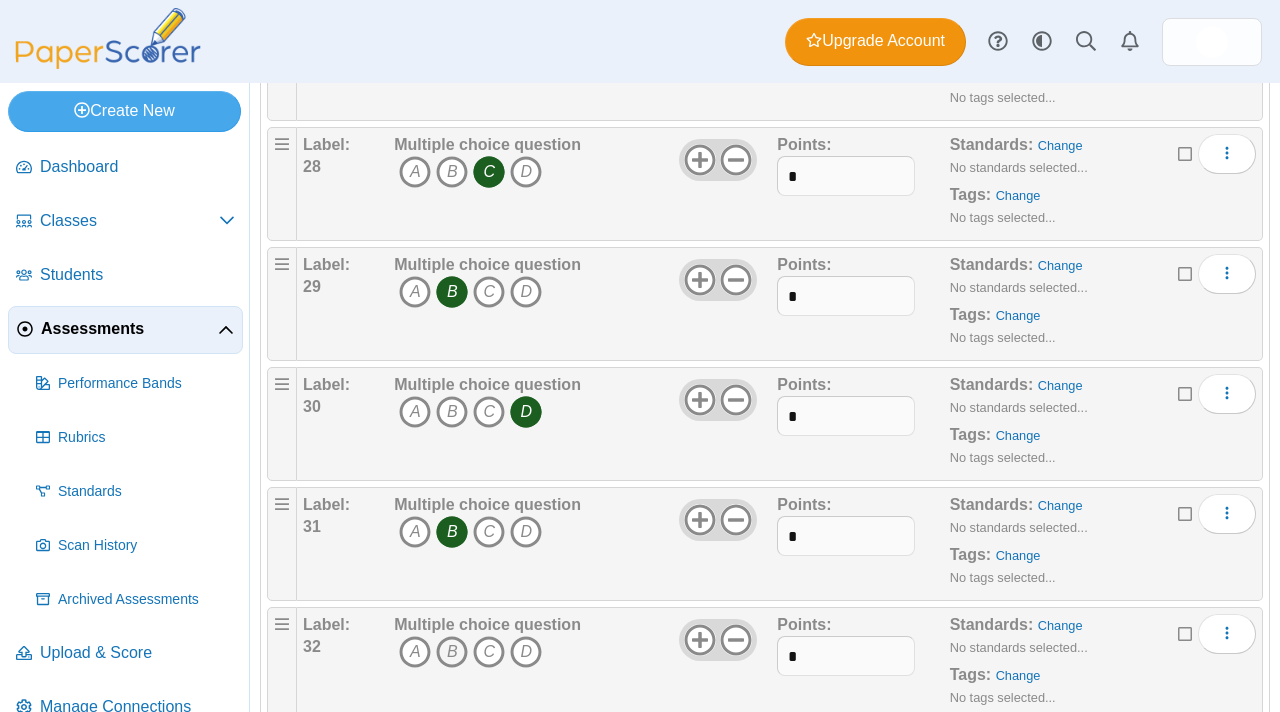 click on "B" at bounding box center [452, 652] 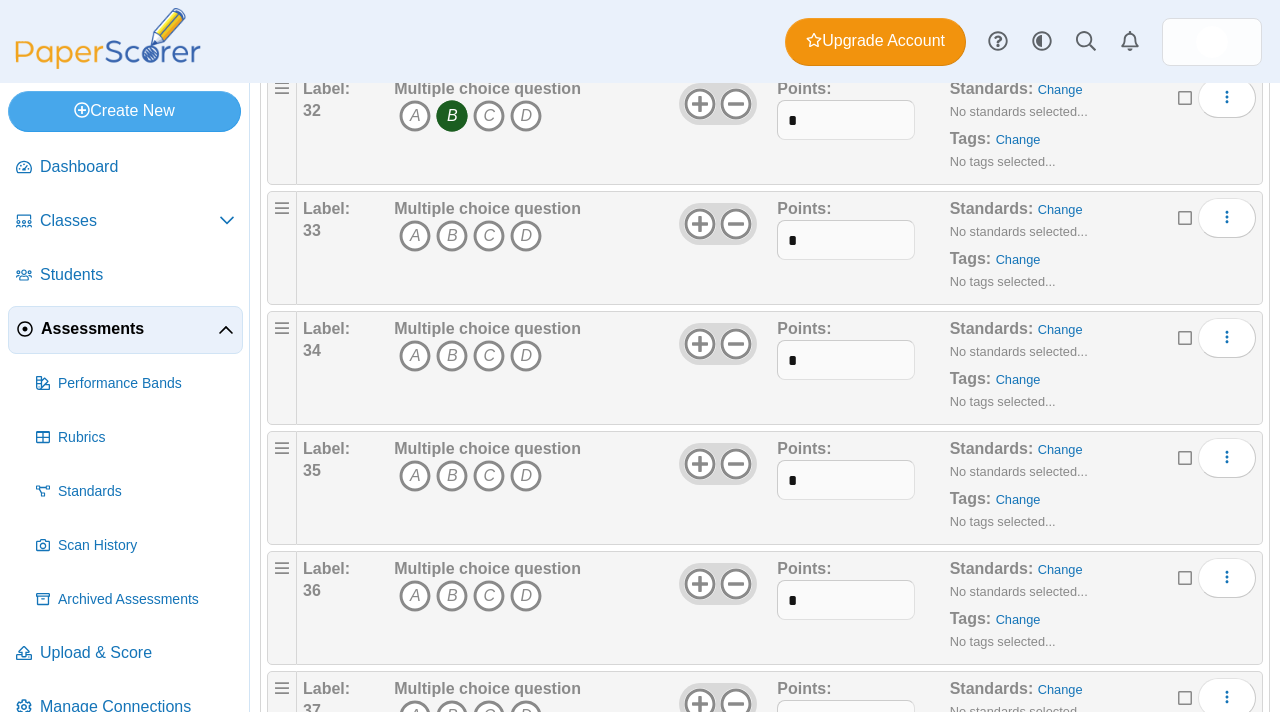 scroll, scrollTop: 3904, scrollLeft: 0, axis: vertical 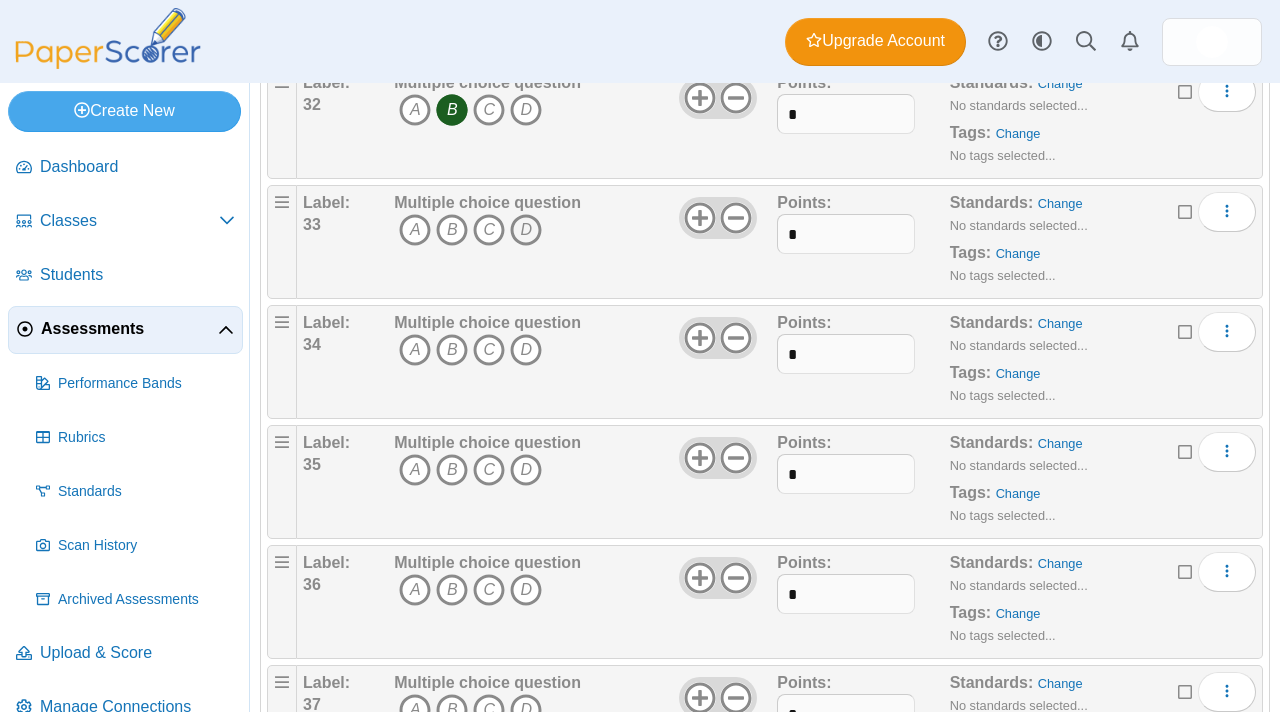 click on "D" at bounding box center (526, 230) 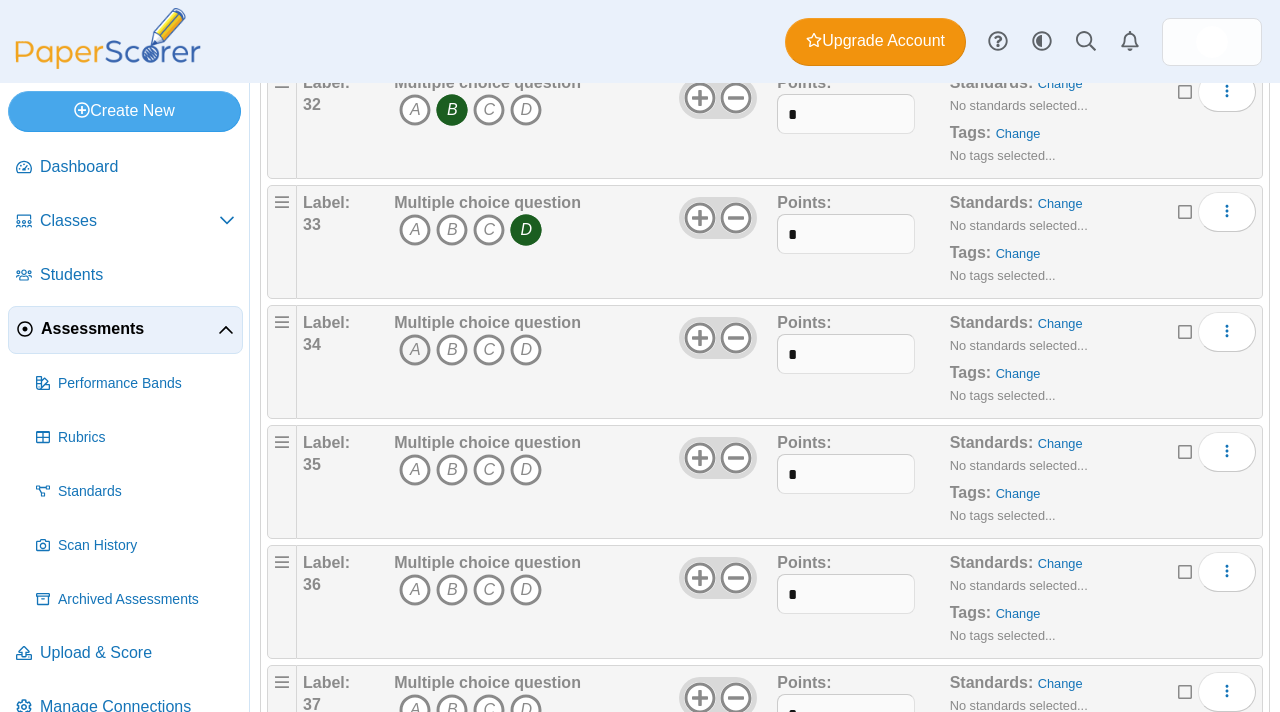 click on "A" at bounding box center (415, 350) 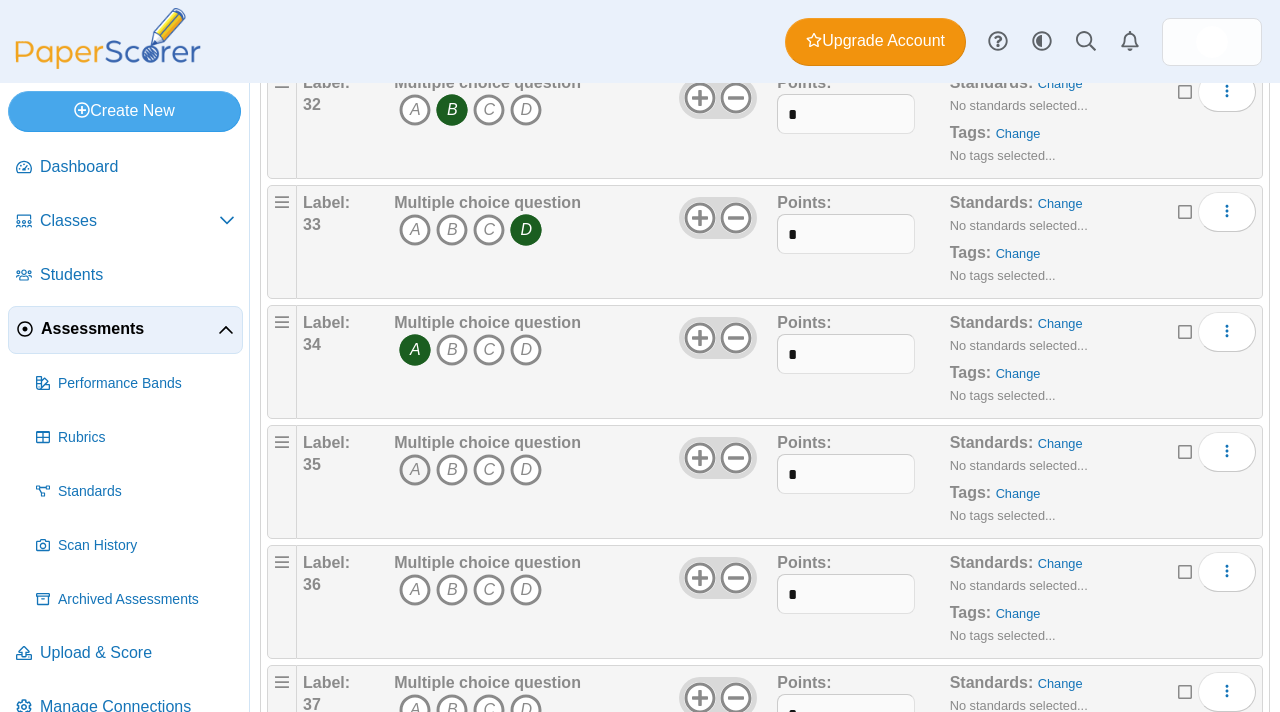 click on "A" at bounding box center (415, 470) 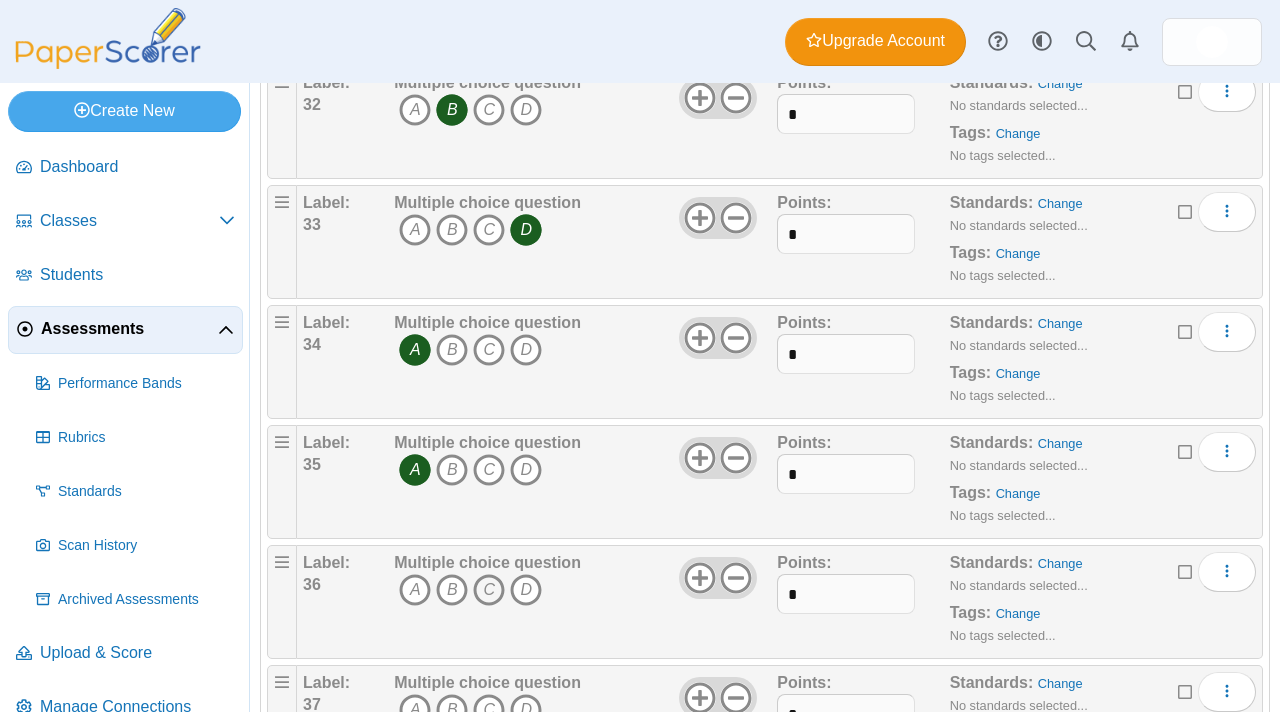 click on "C" at bounding box center (489, 590) 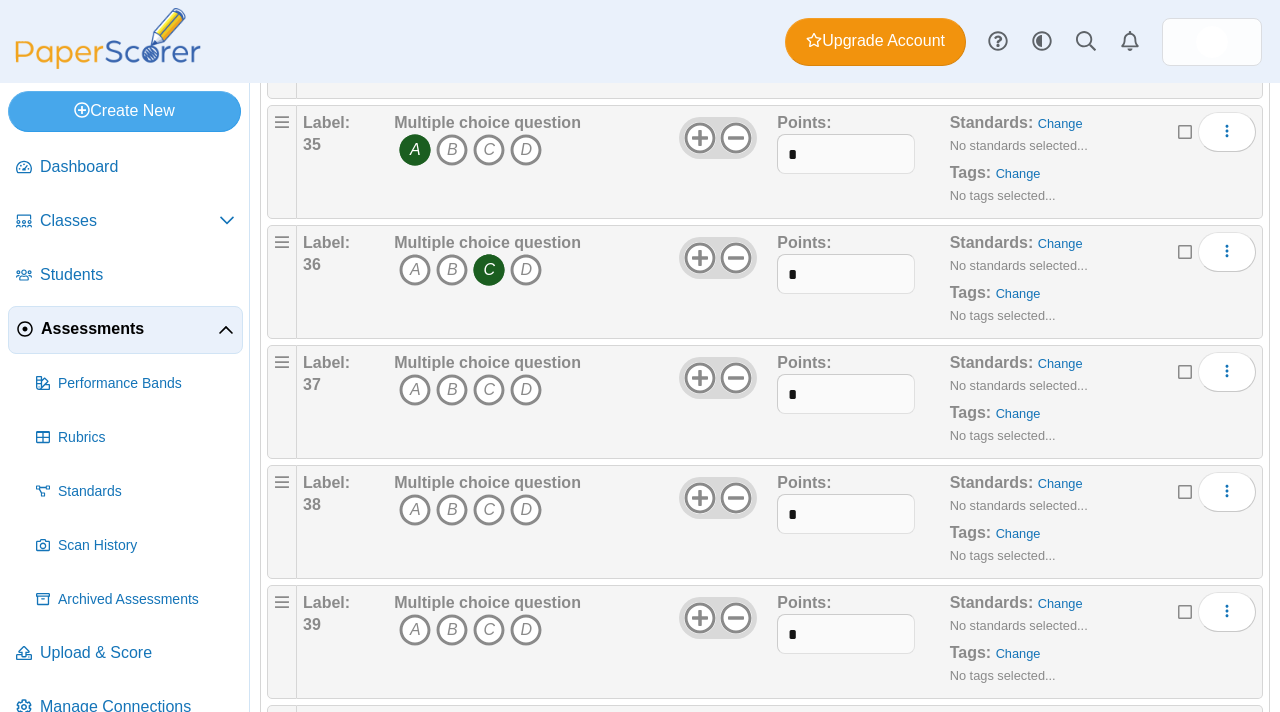 scroll, scrollTop: 4228, scrollLeft: 0, axis: vertical 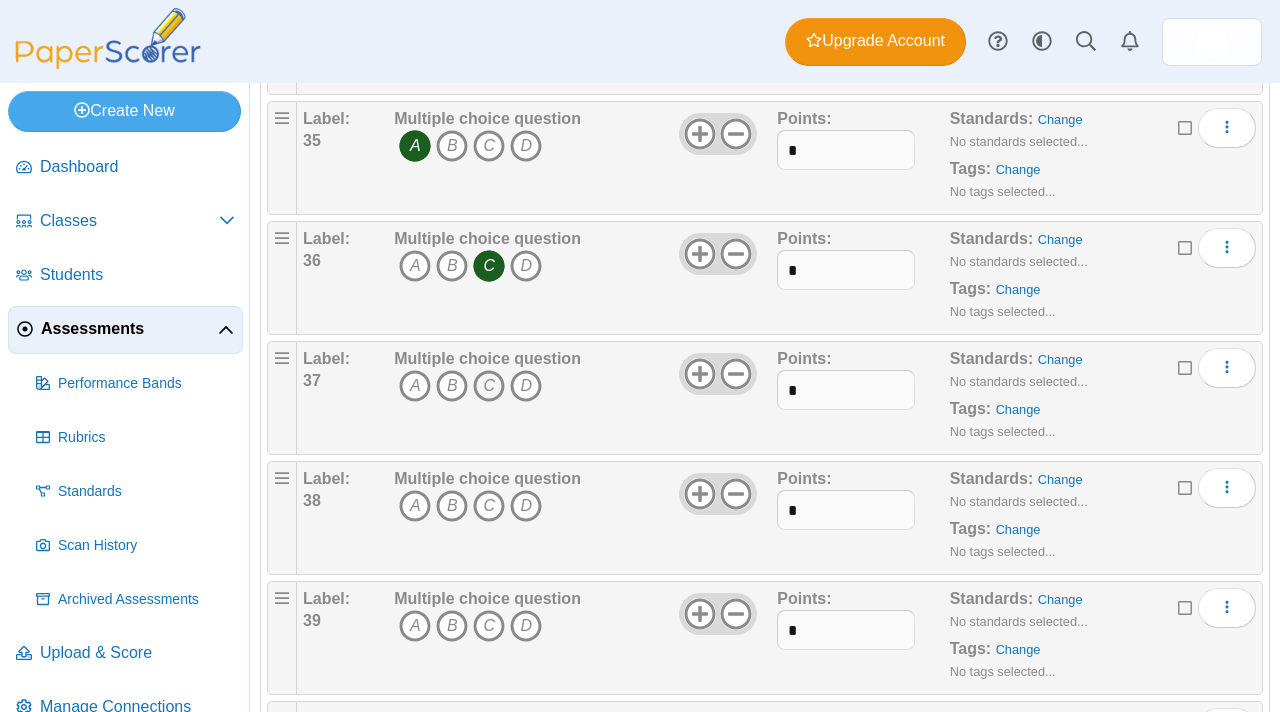 click on "C" at bounding box center (489, 386) 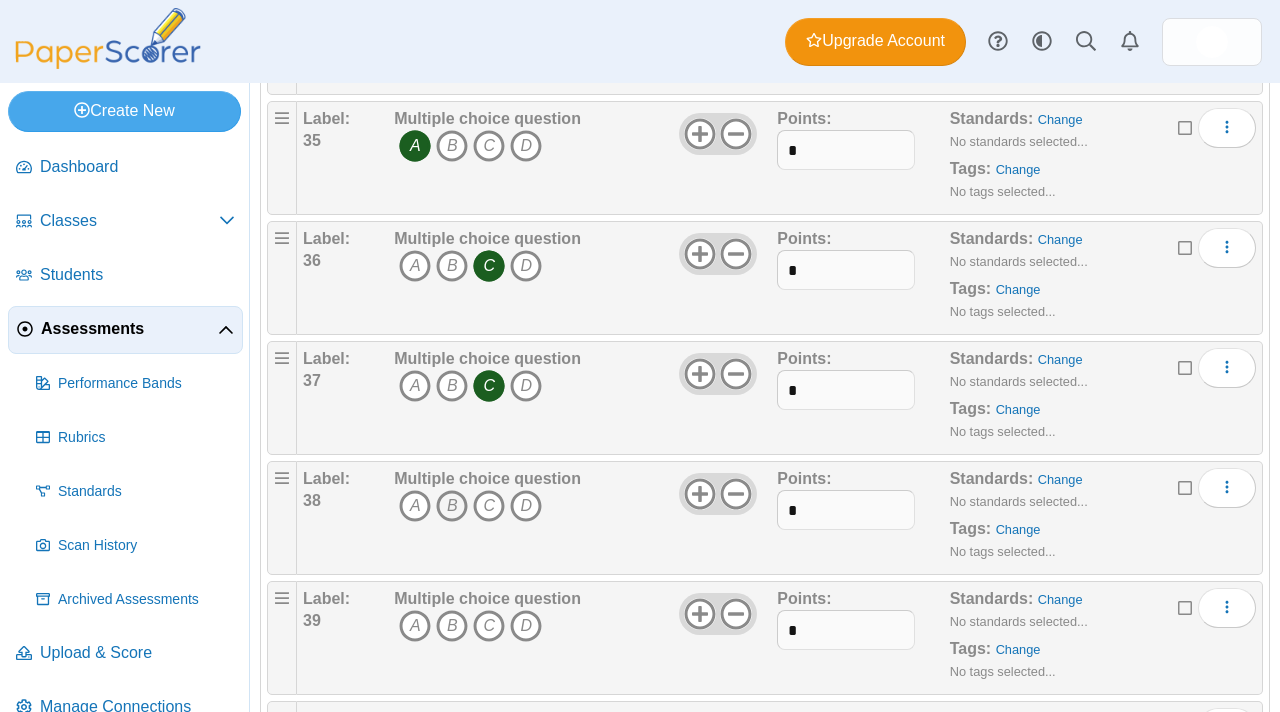 click on "B" at bounding box center [452, 506] 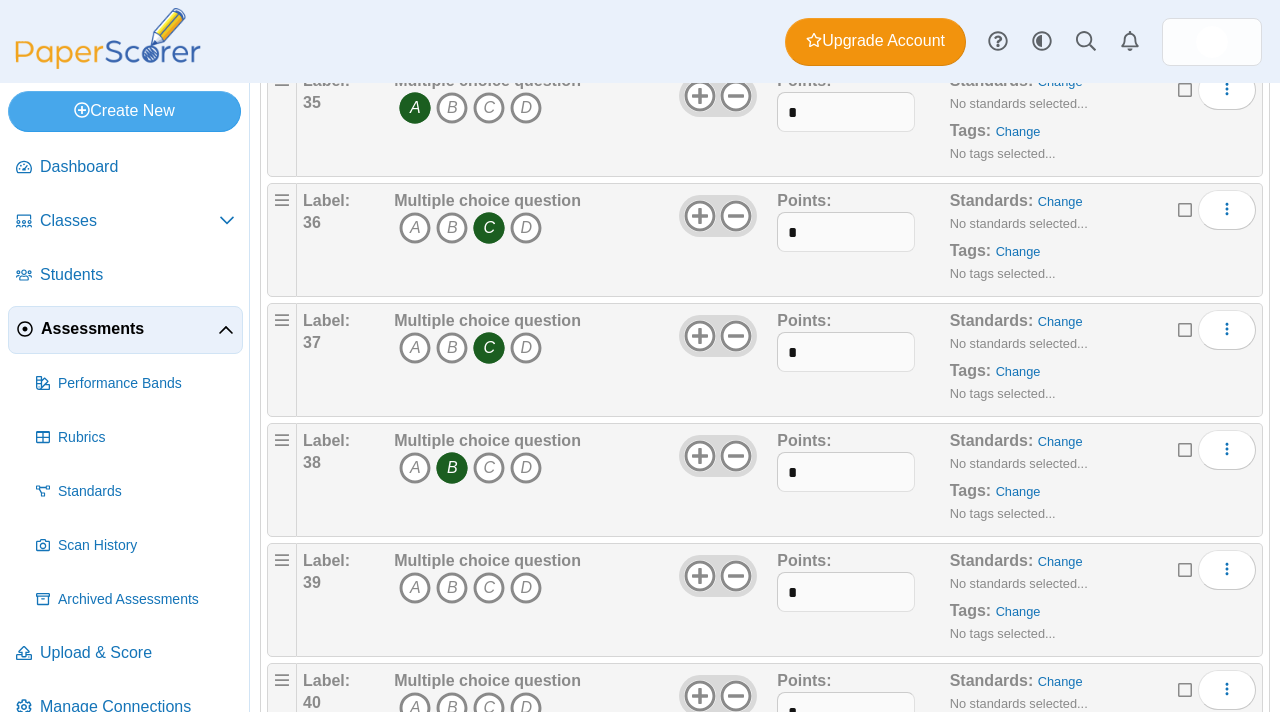 scroll, scrollTop: 4288, scrollLeft: 0, axis: vertical 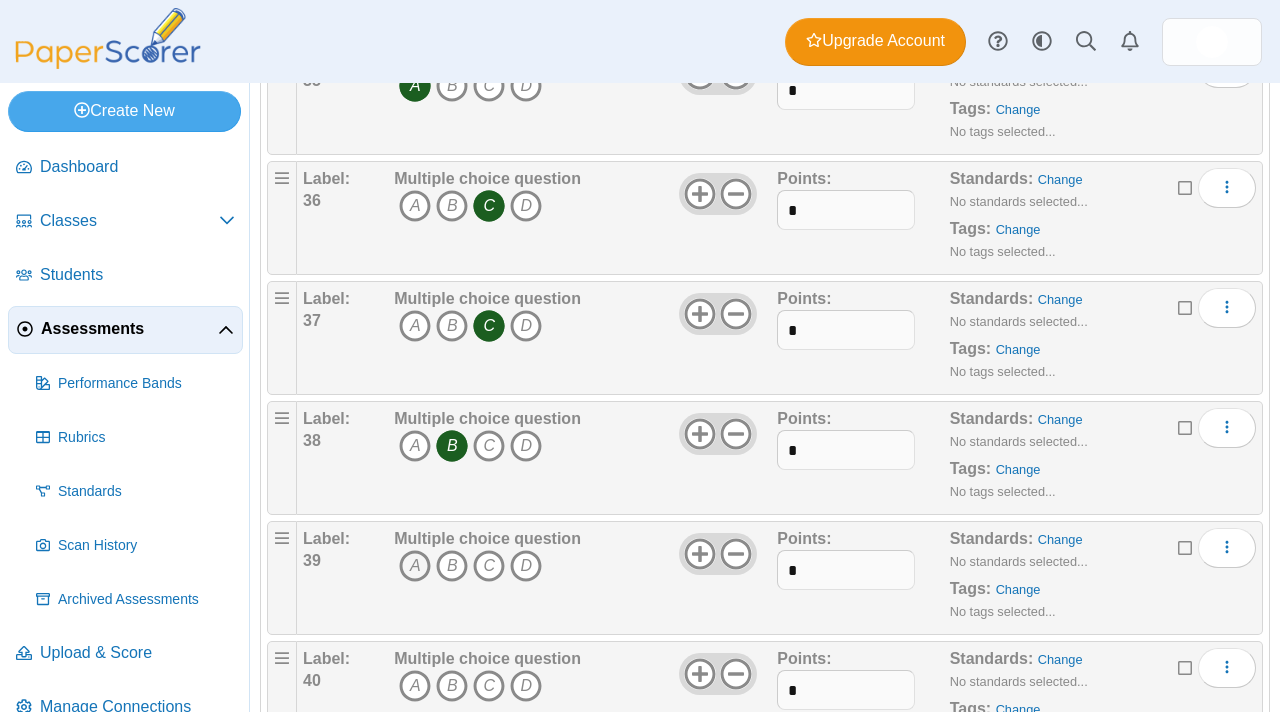 click on "A" at bounding box center (415, 566) 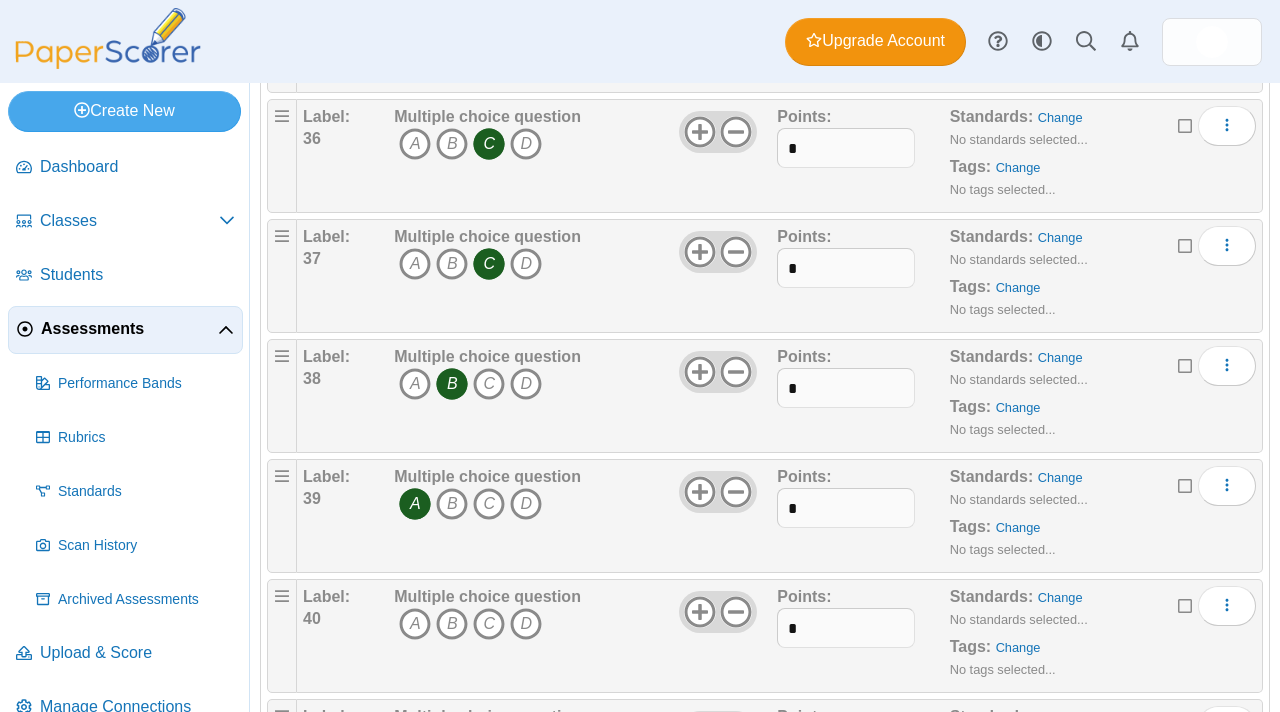 scroll, scrollTop: 4371, scrollLeft: 0, axis: vertical 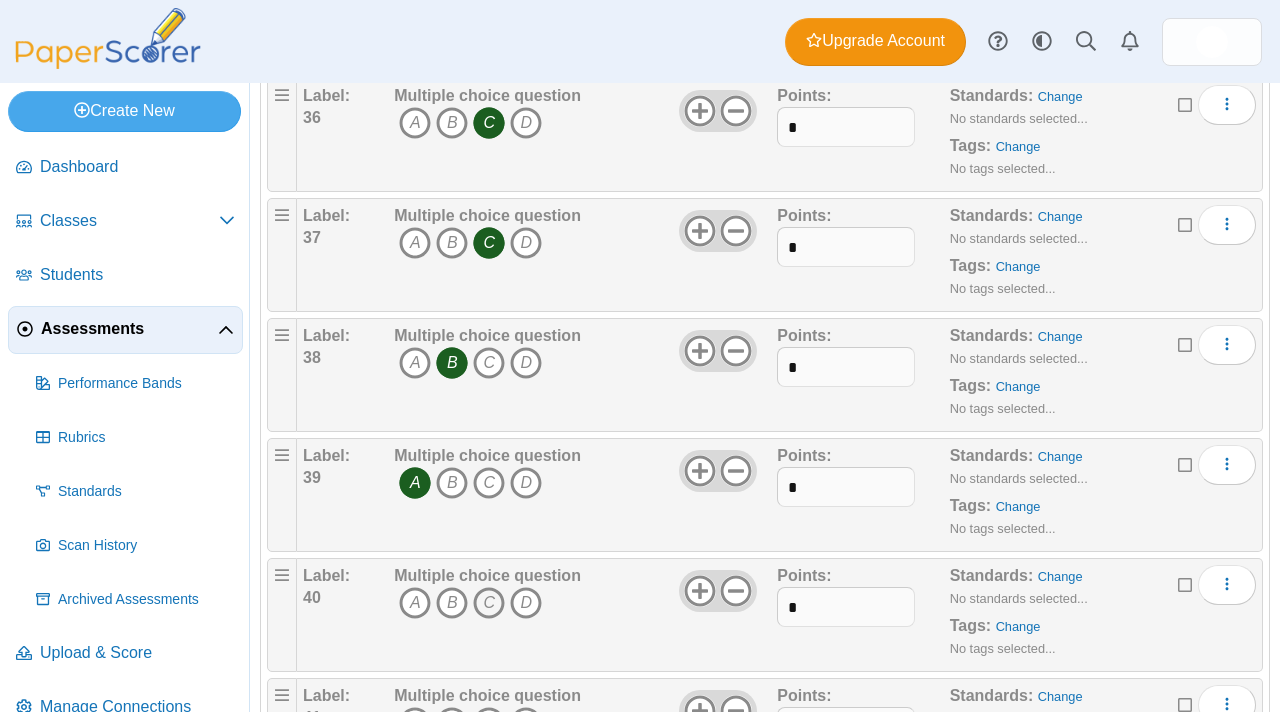 click on "C" at bounding box center (489, 603) 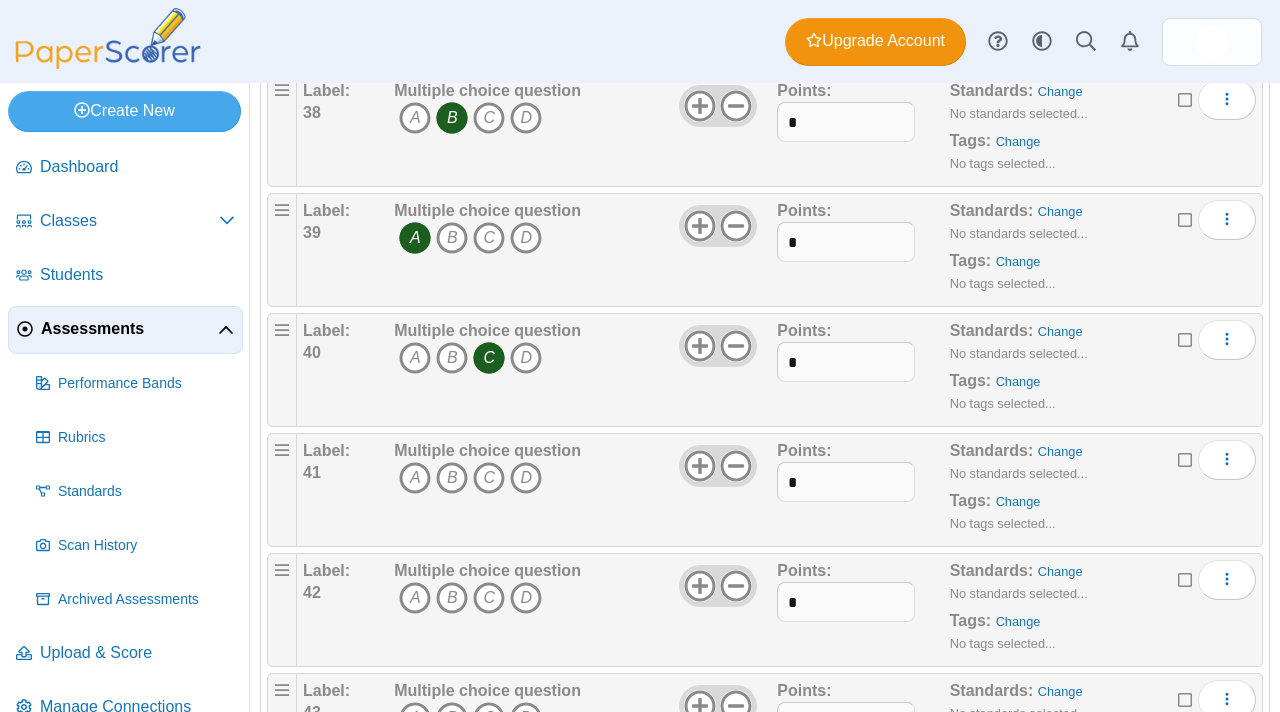 scroll, scrollTop: 4618, scrollLeft: 0, axis: vertical 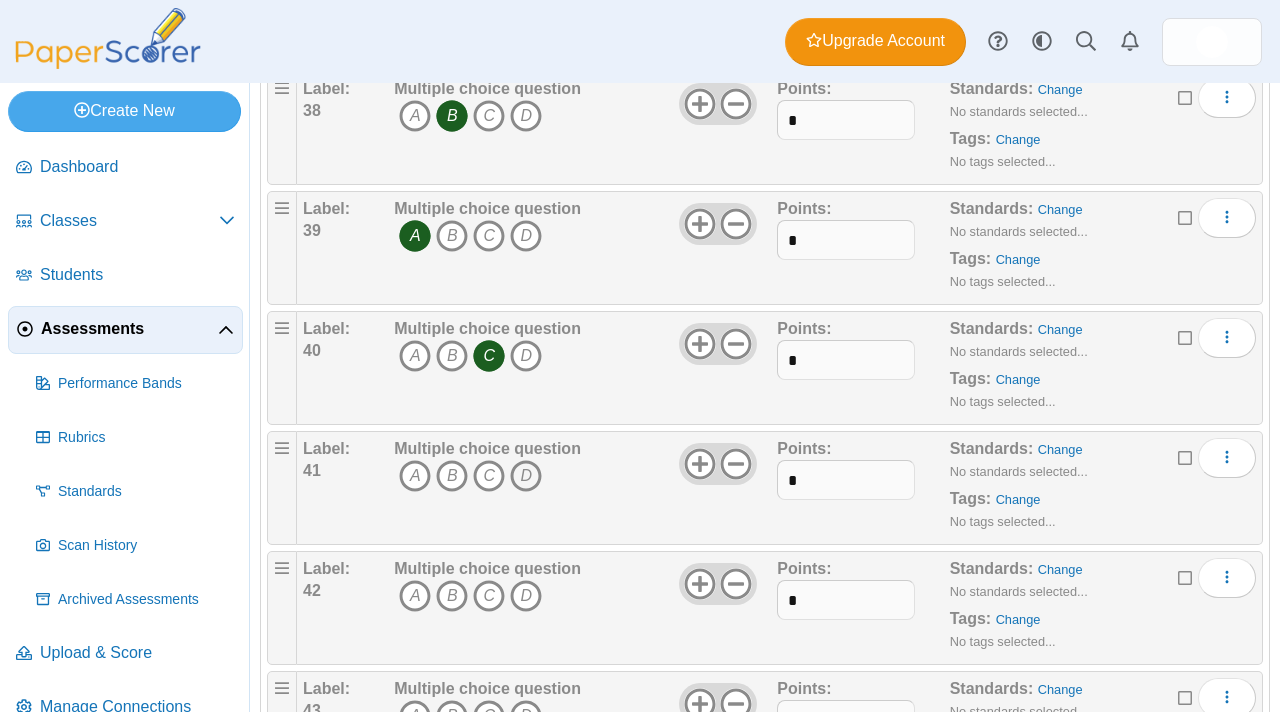 click on "D" at bounding box center [526, 476] 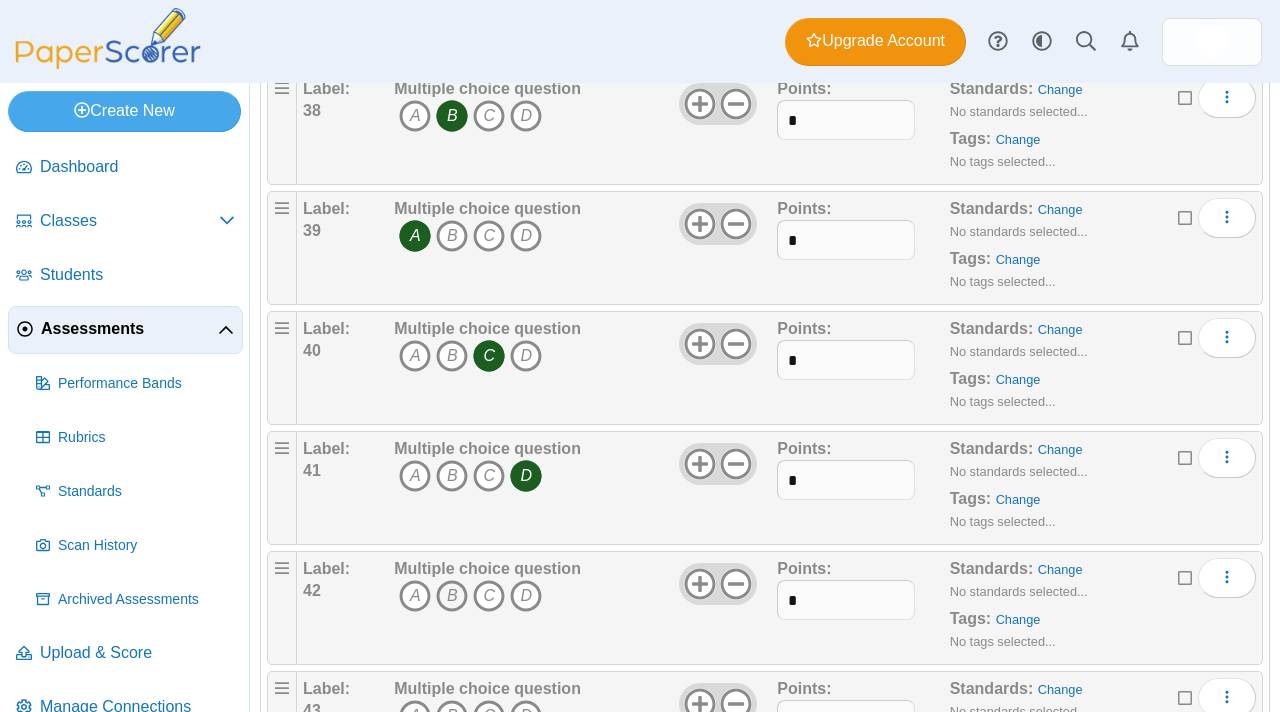 click on "B" at bounding box center [452, 596] 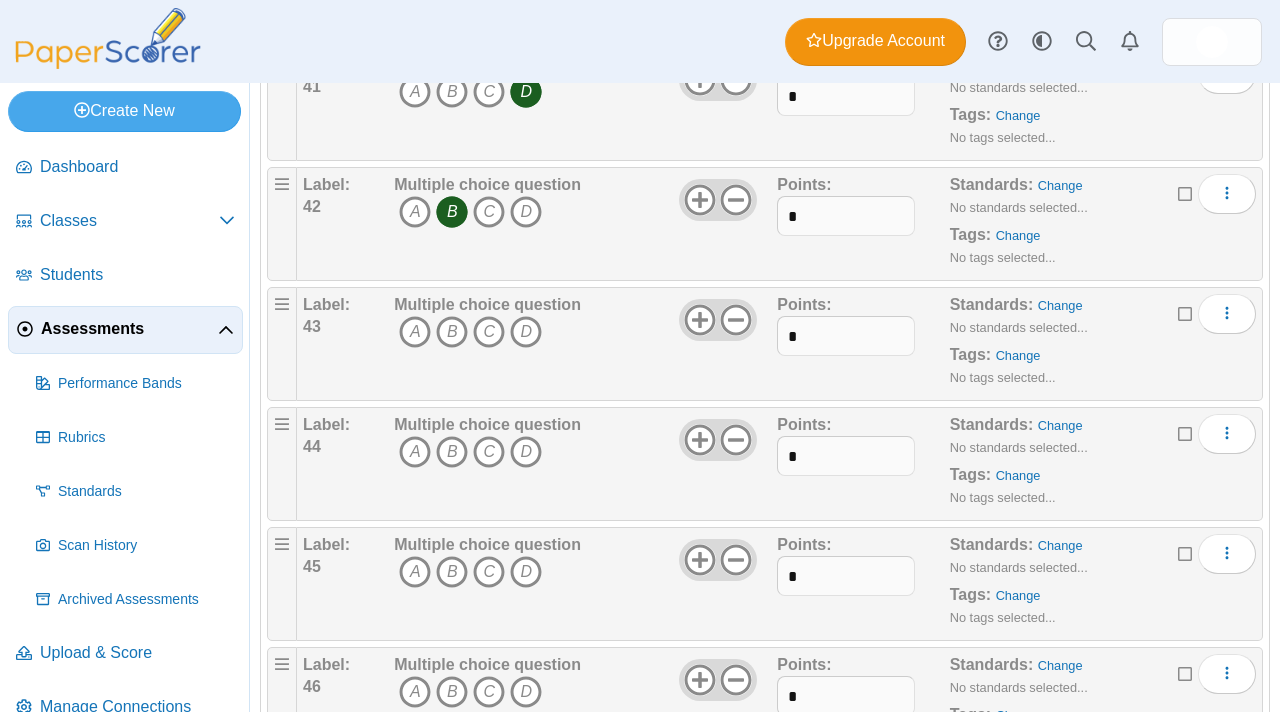 scroll, scrollTop: 5093, scrollLeft: 0, axis: vertical 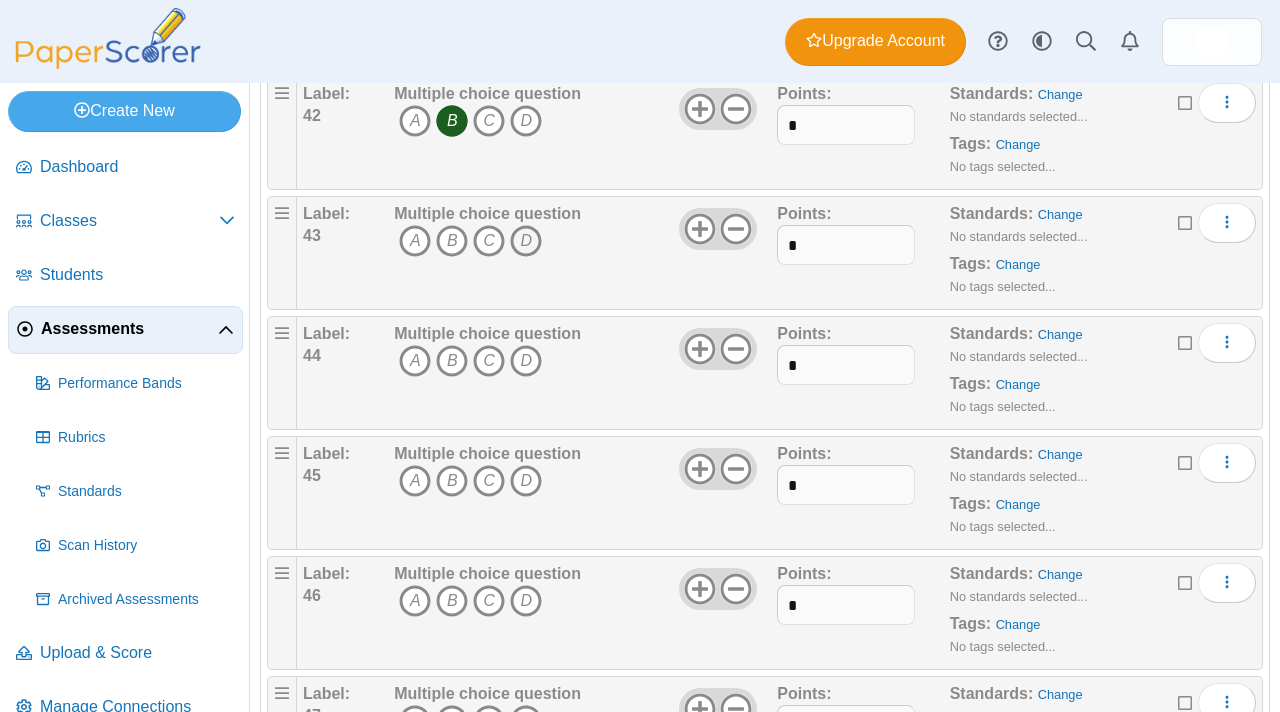 click on "D" at bounding box center [526, 241] 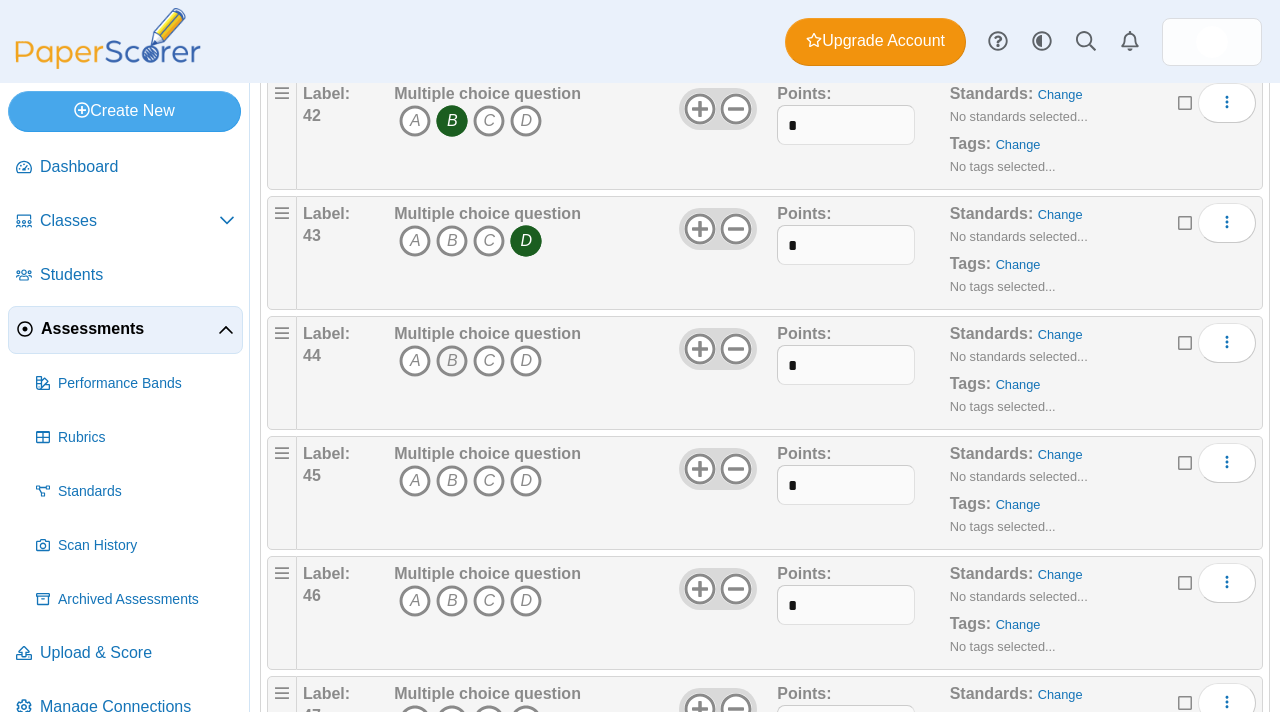click on "B" at bounding box center (452, 361) 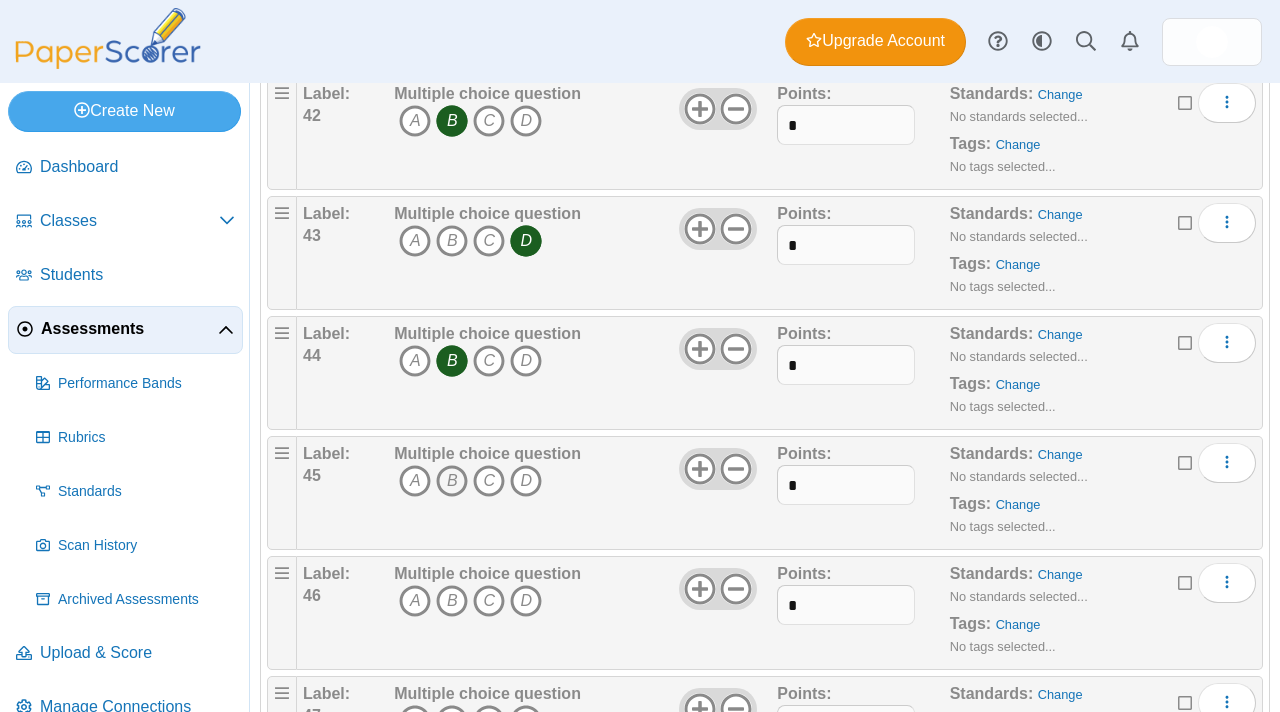 click on "B" at bounding box center (452, 481) 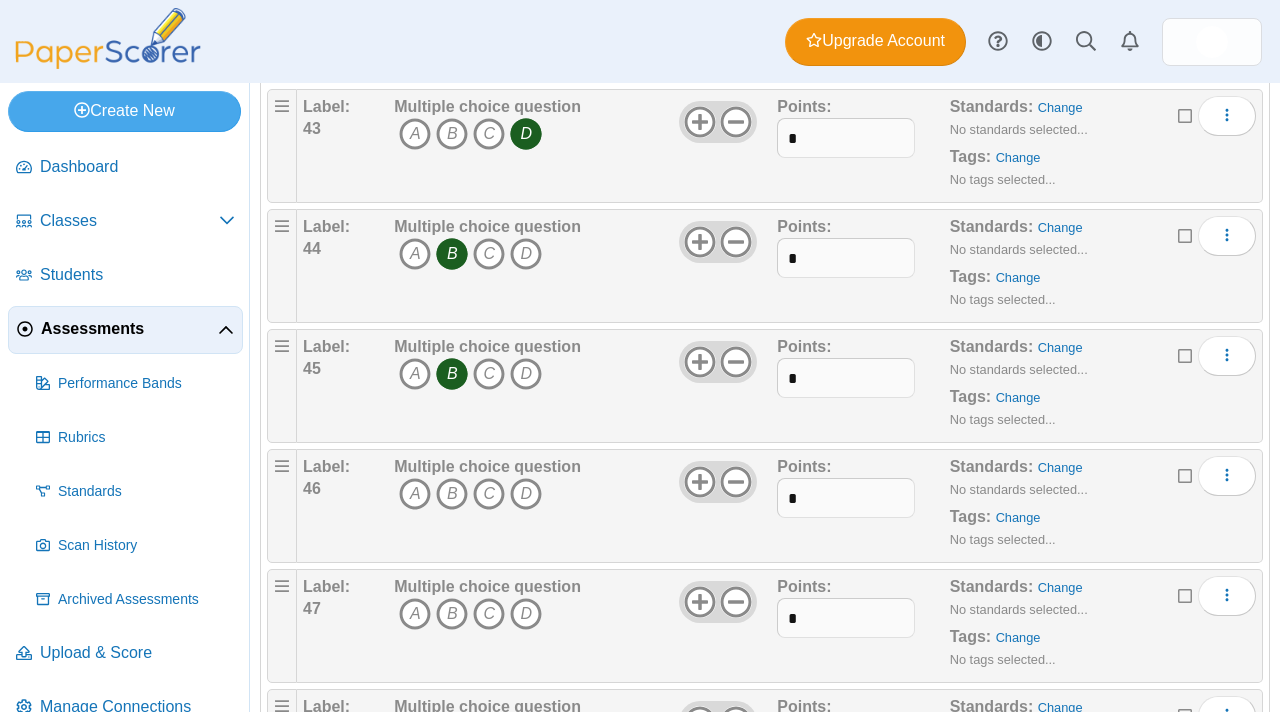 scroll, scrollTop: 5210, scrollLeft: 0, axis: vertical 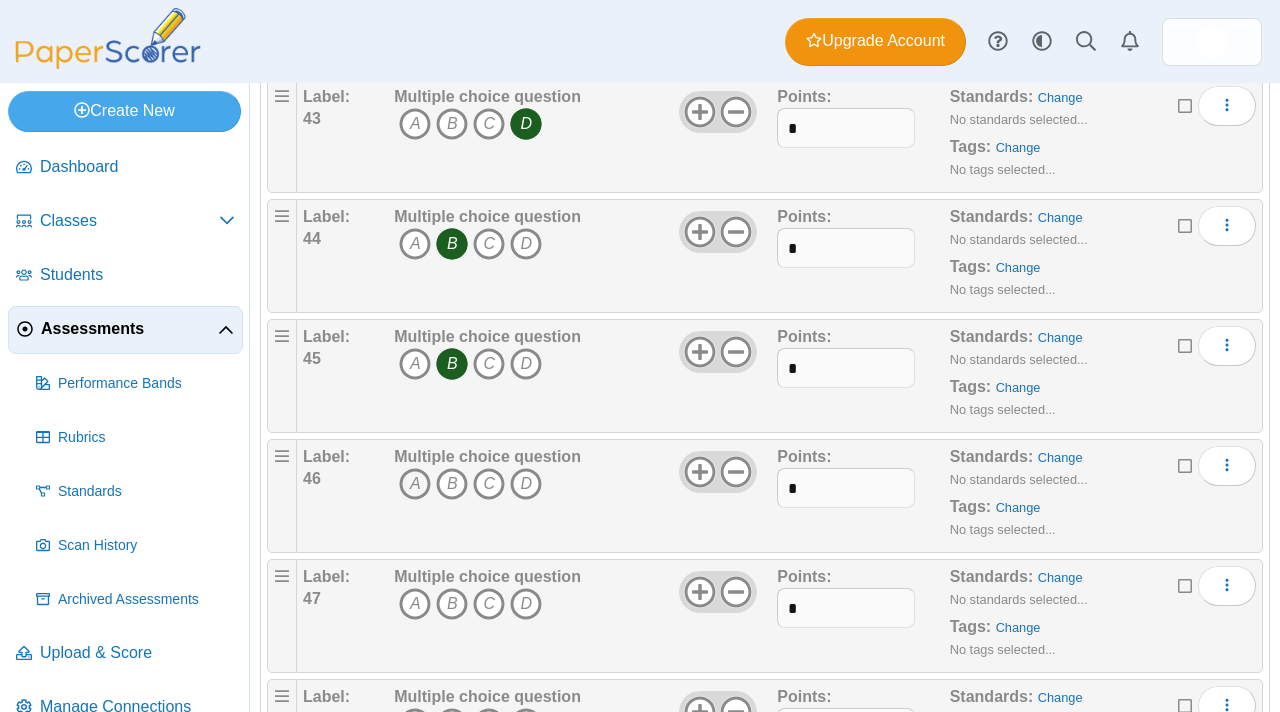 click on "A" at bounding box center (415, 484) 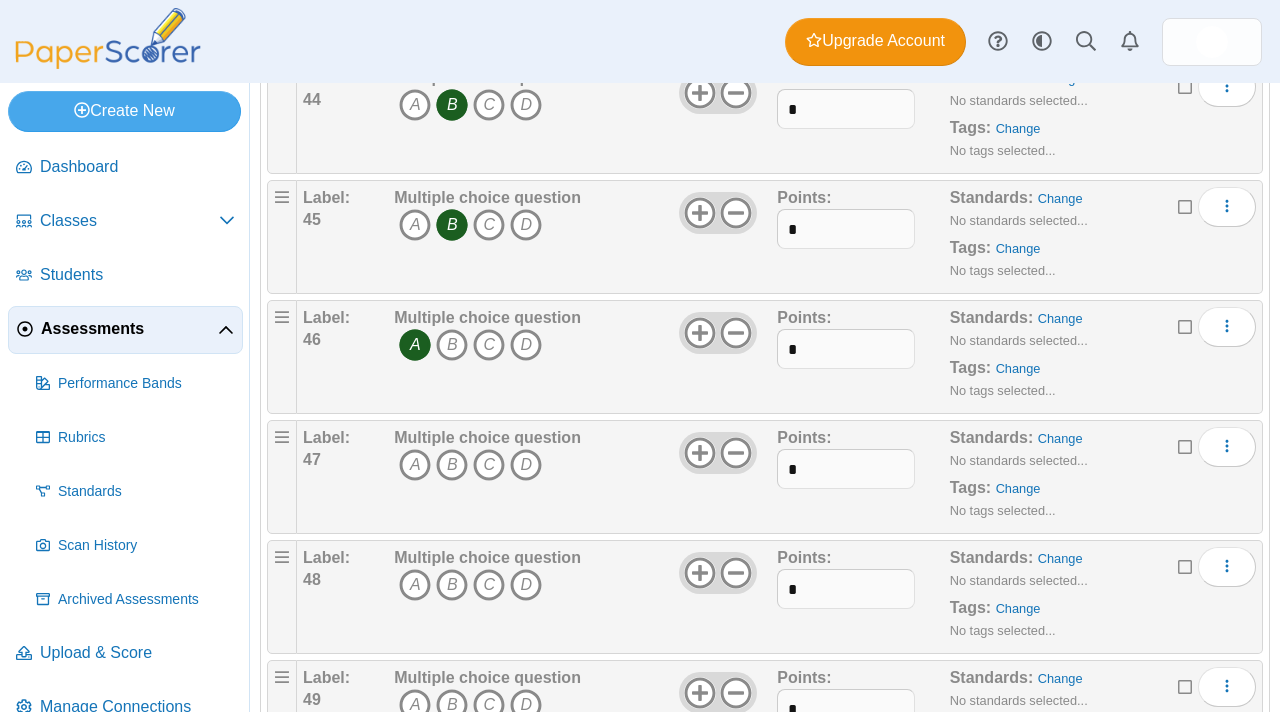 scroll, scrollTop: 5357, scrollLeft: 0, axis: vertical 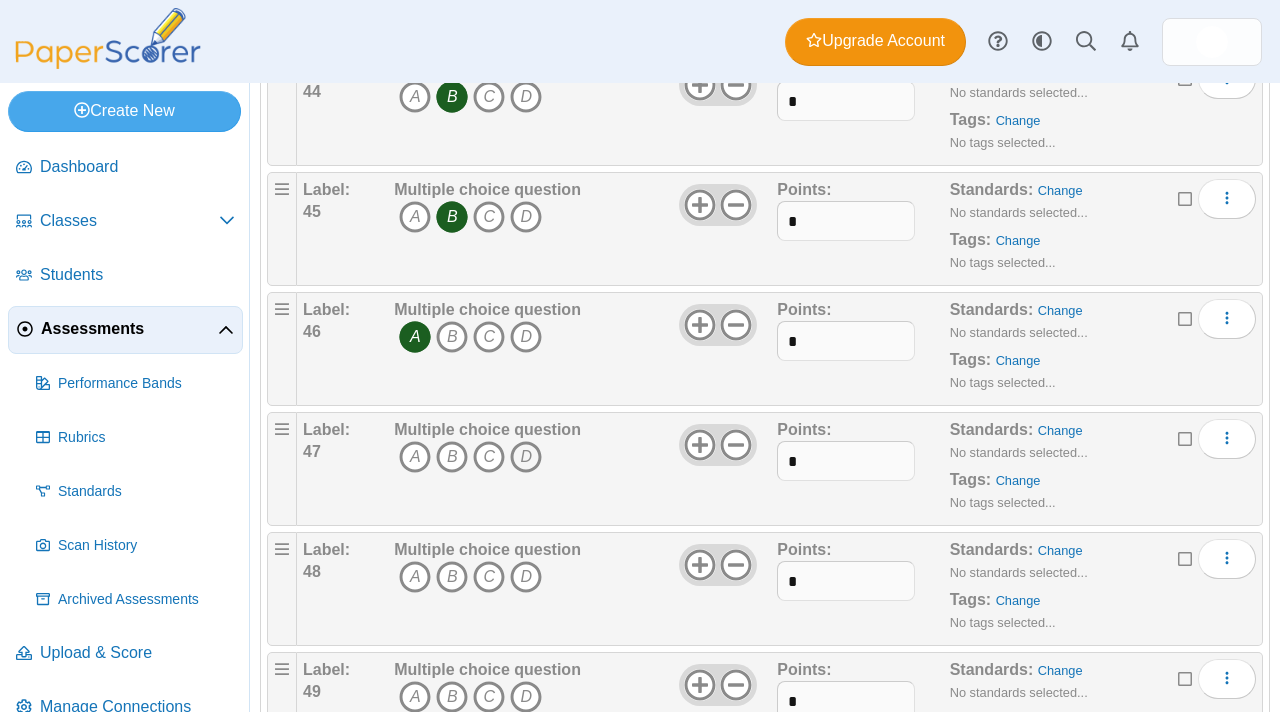 click on "D" at bounding box center (526, 457) 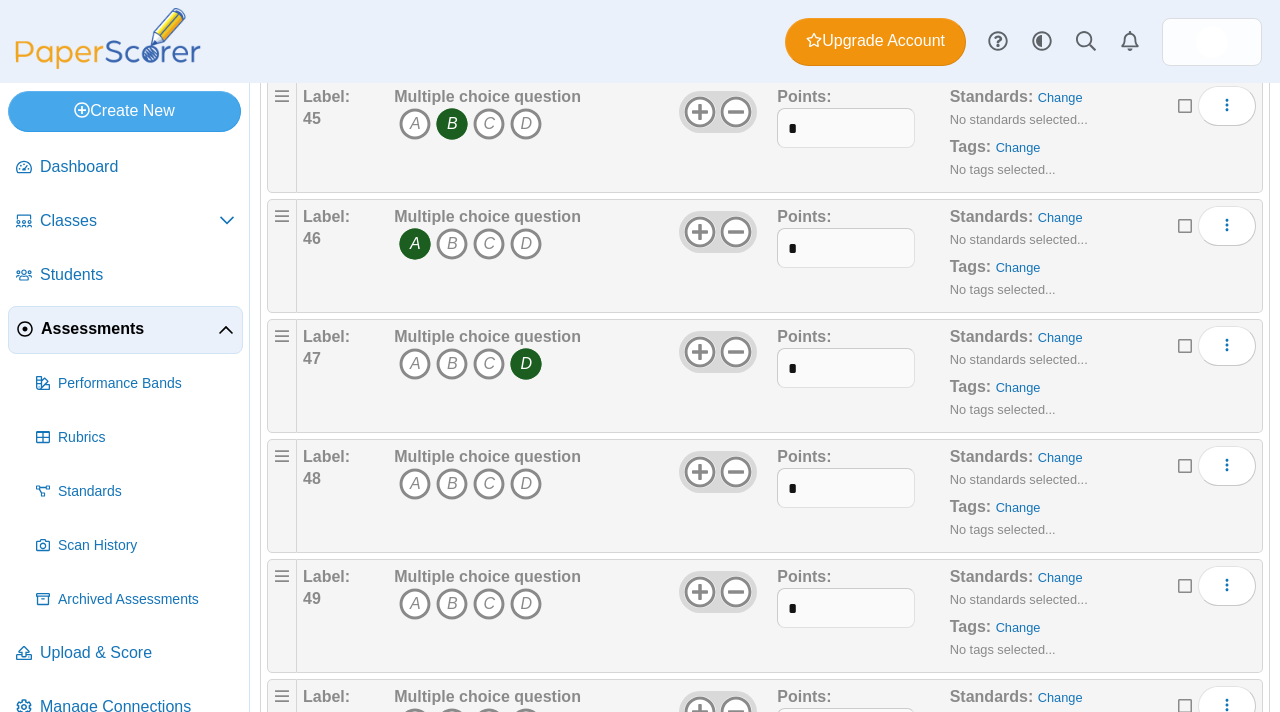 scroll, scrollTop: 5461, scrollLeft: 0, axis: vertical 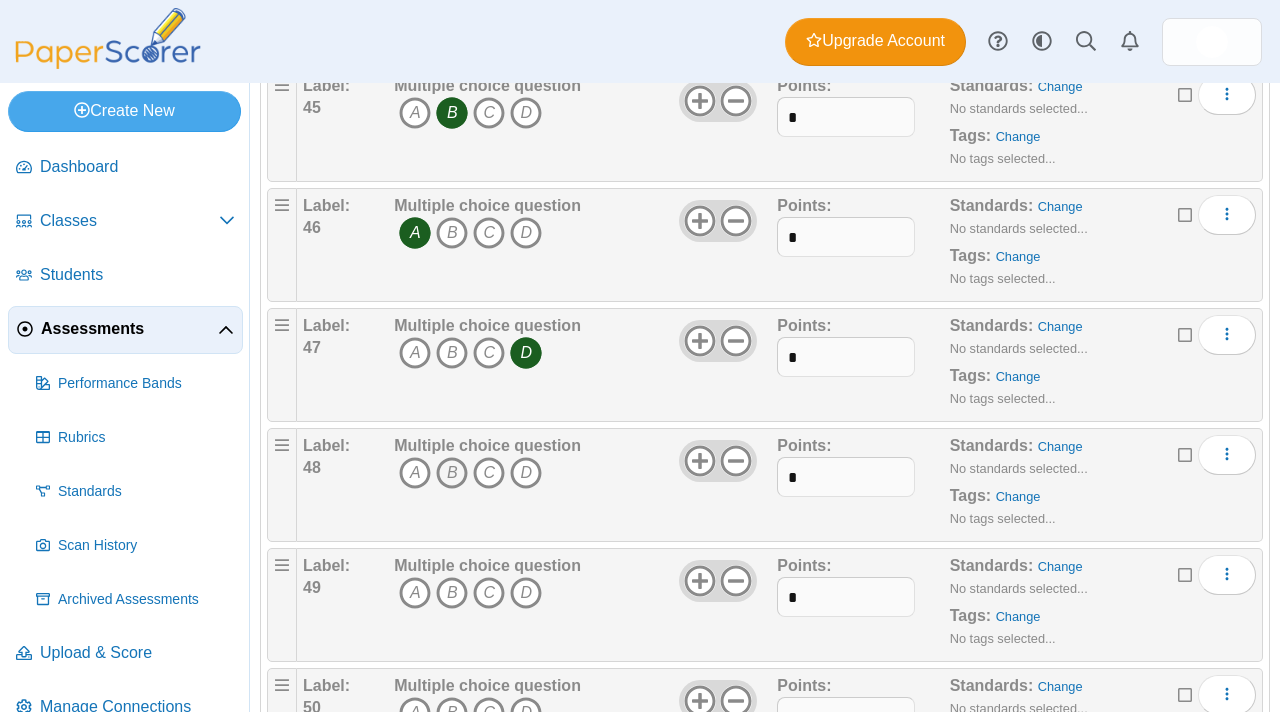 click on "B" at bounding box center [452, 473] 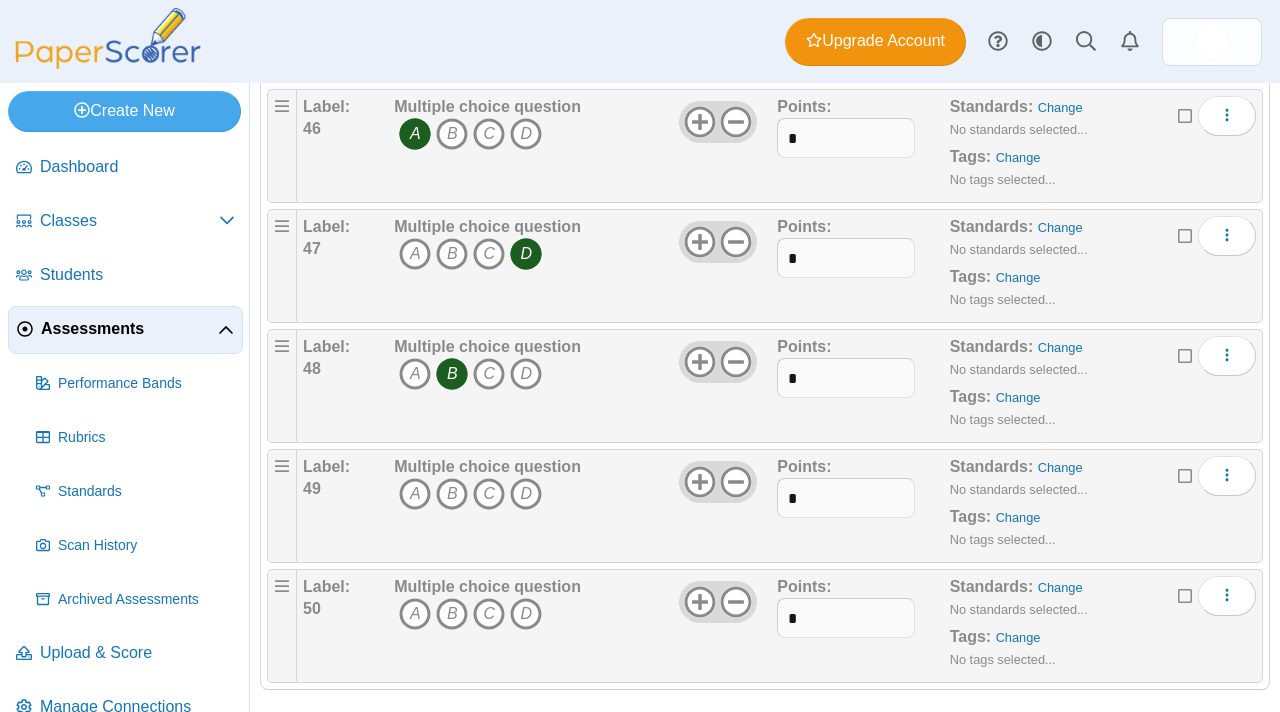 scroll, scrollTop: 5564, scrollLeft: 0, axis: vertical 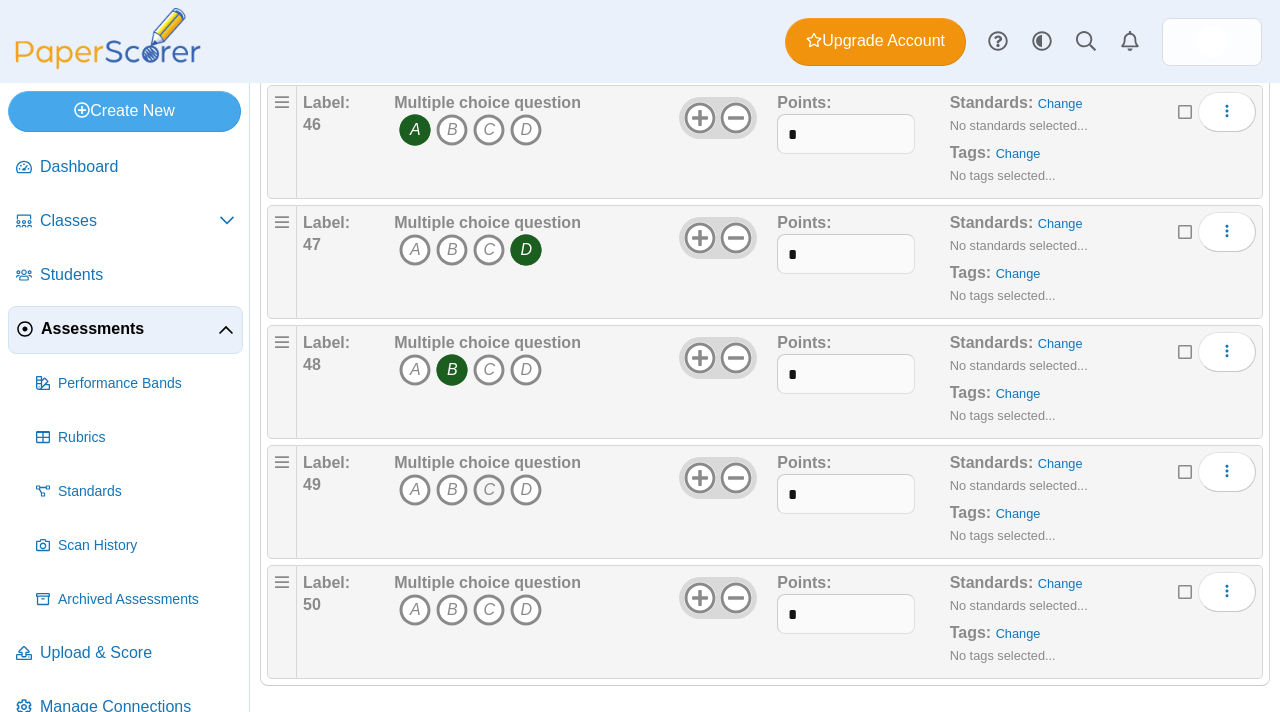 click on "C" at bounding box center (489, 490) 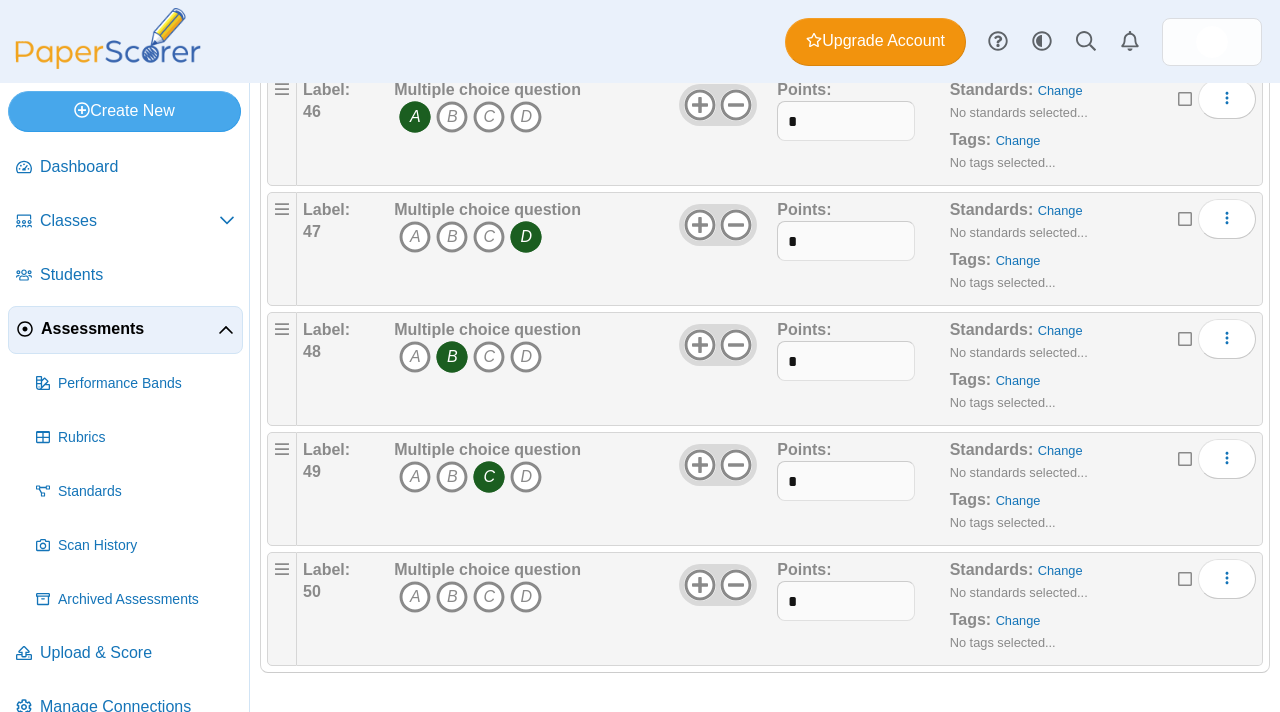 scroll, scrollTop: 5573, scrollLeft: 0, axis: vertical 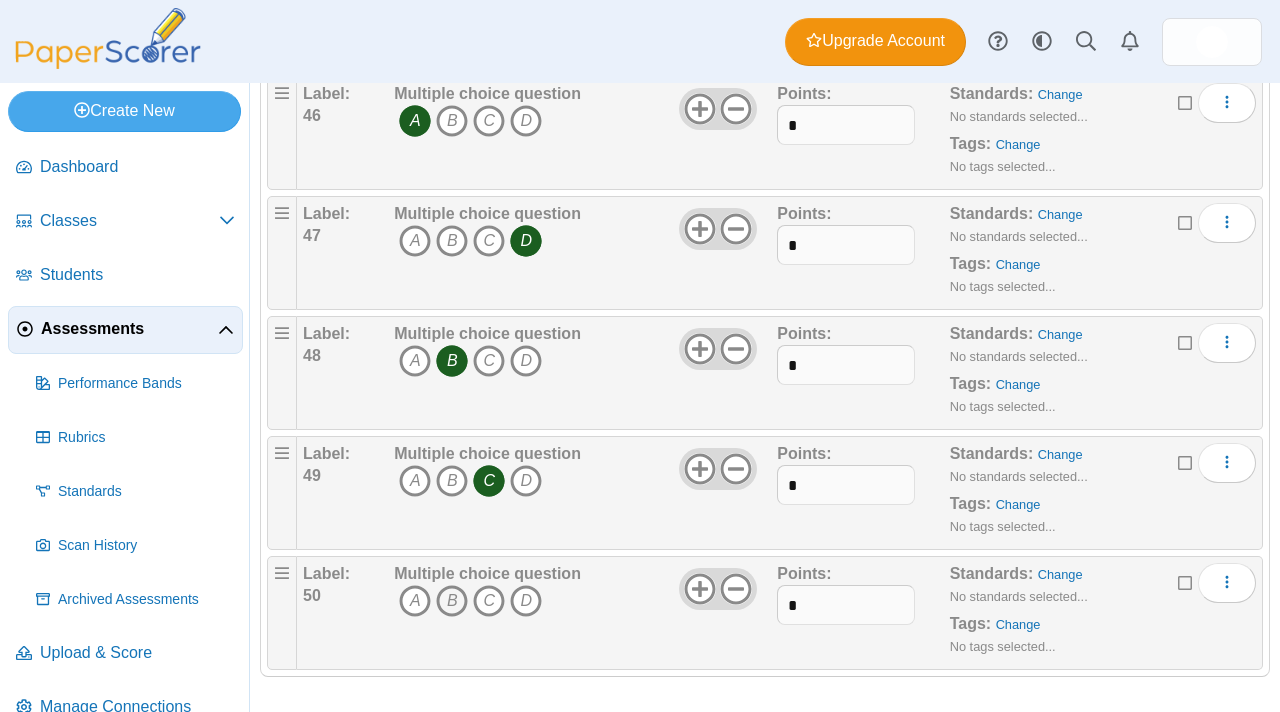 click on "B" at bounding box center [452, 601] 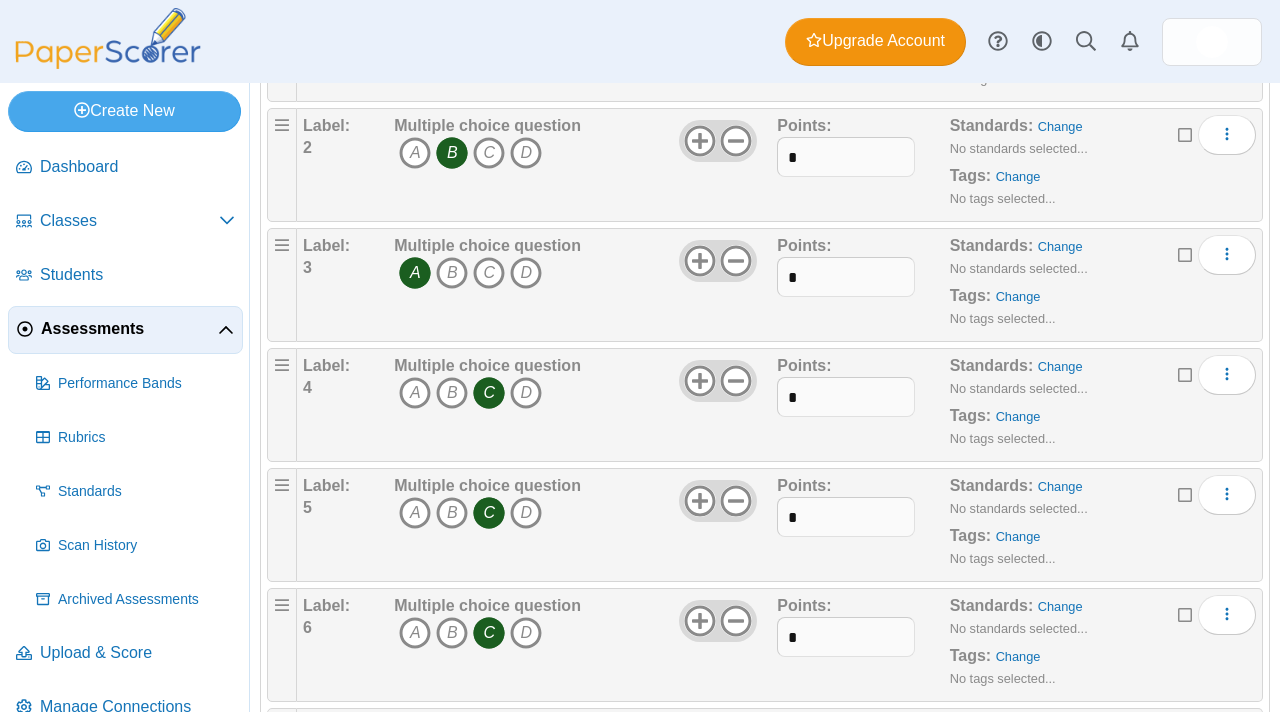 scroll, scrollTop: 0, scrollLeft: 0, axis: both 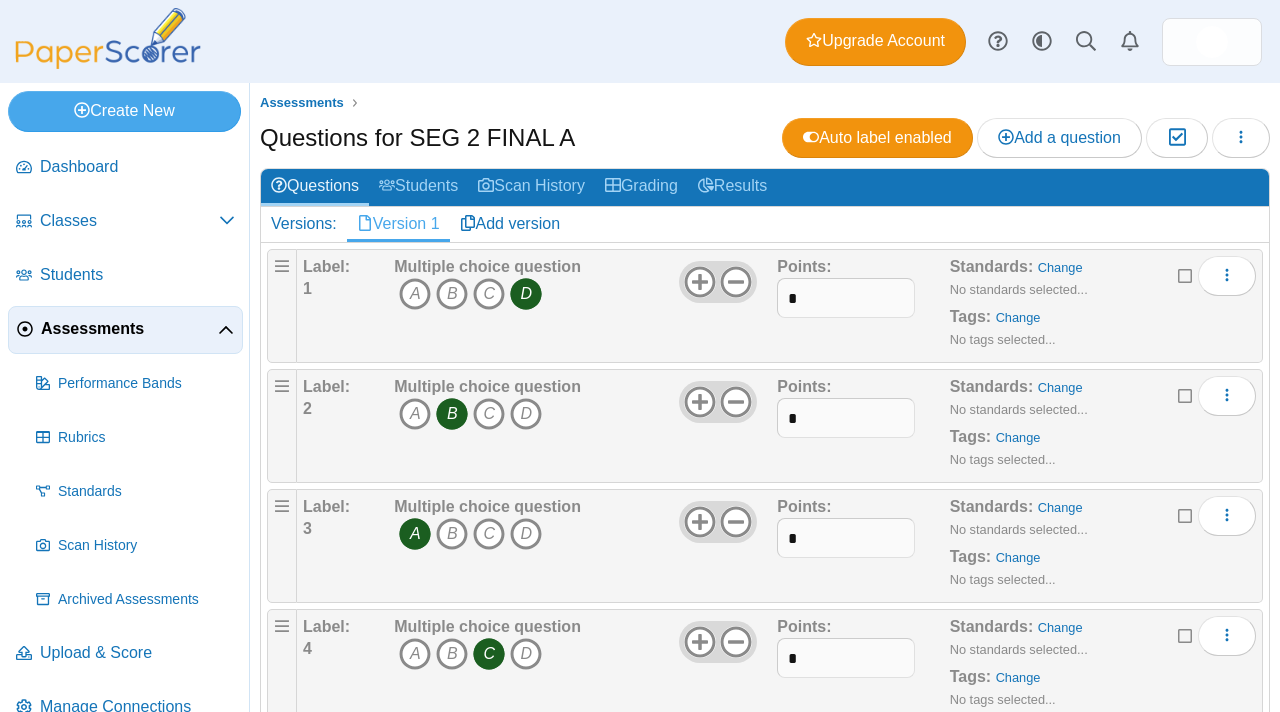 click on "Assessments" at bounding box center (129, 329) 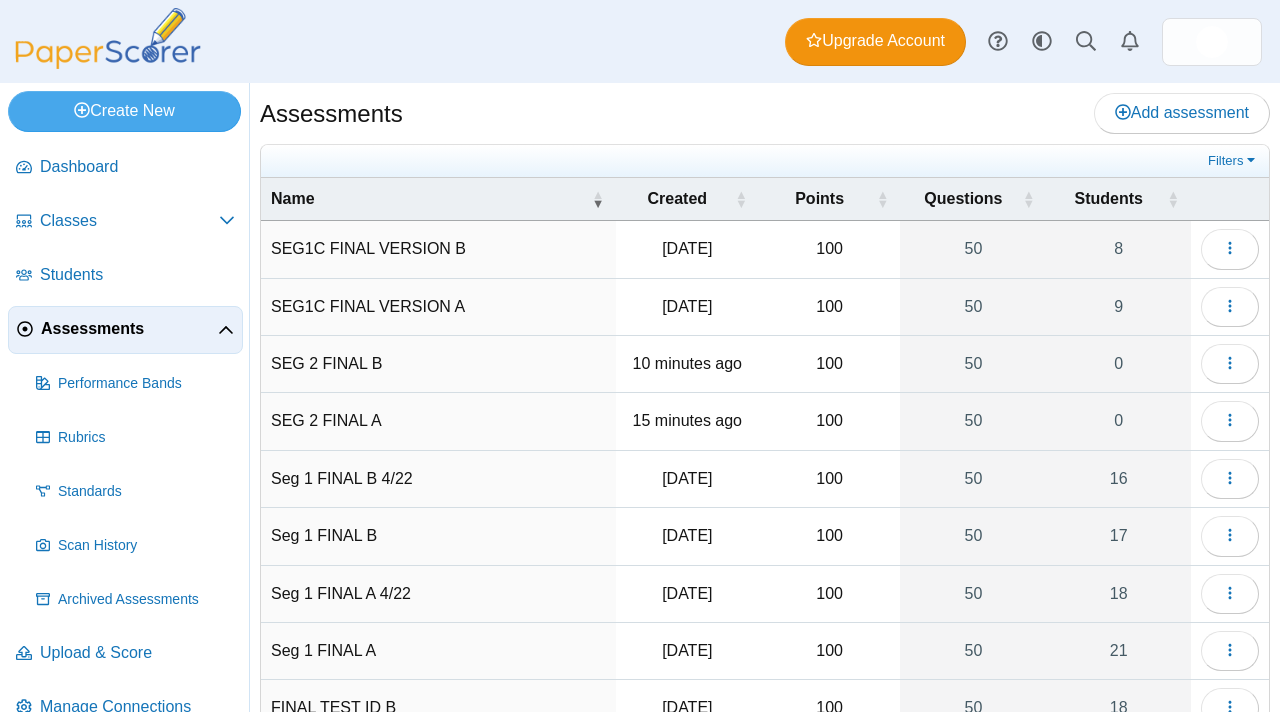 scroll, scrollTop: 0, scrollLeft: 0, axis: both 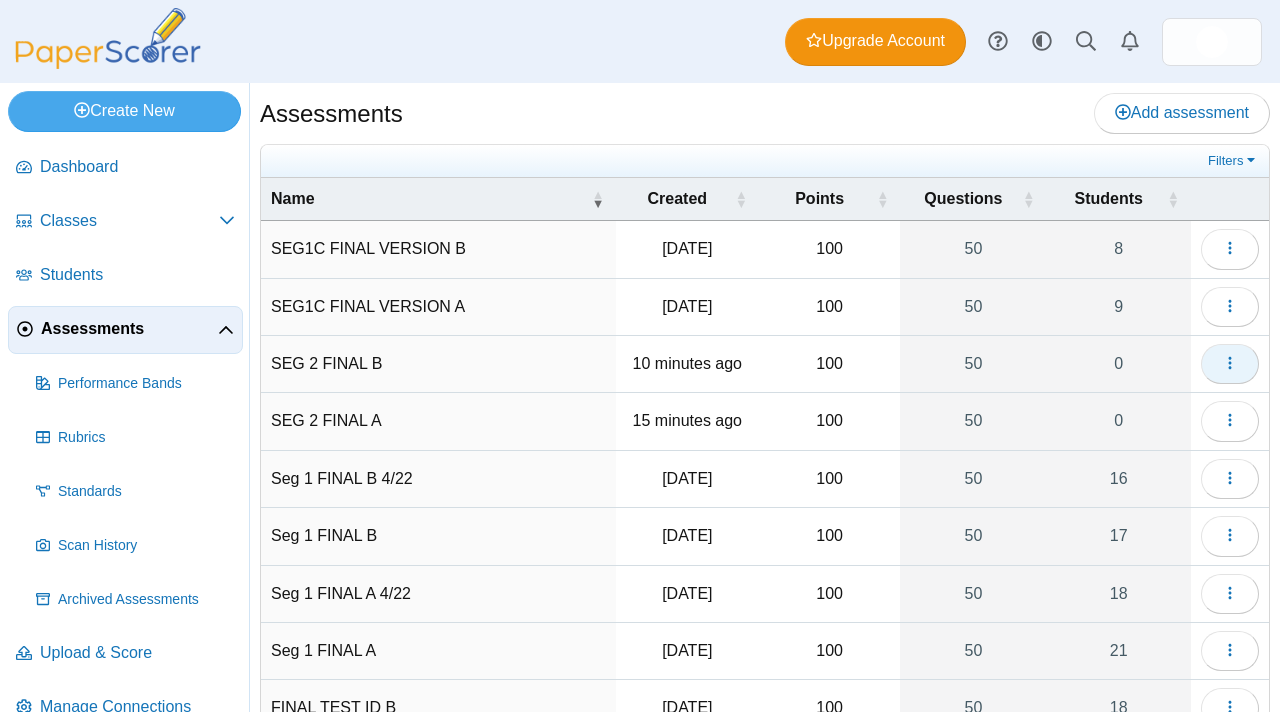click 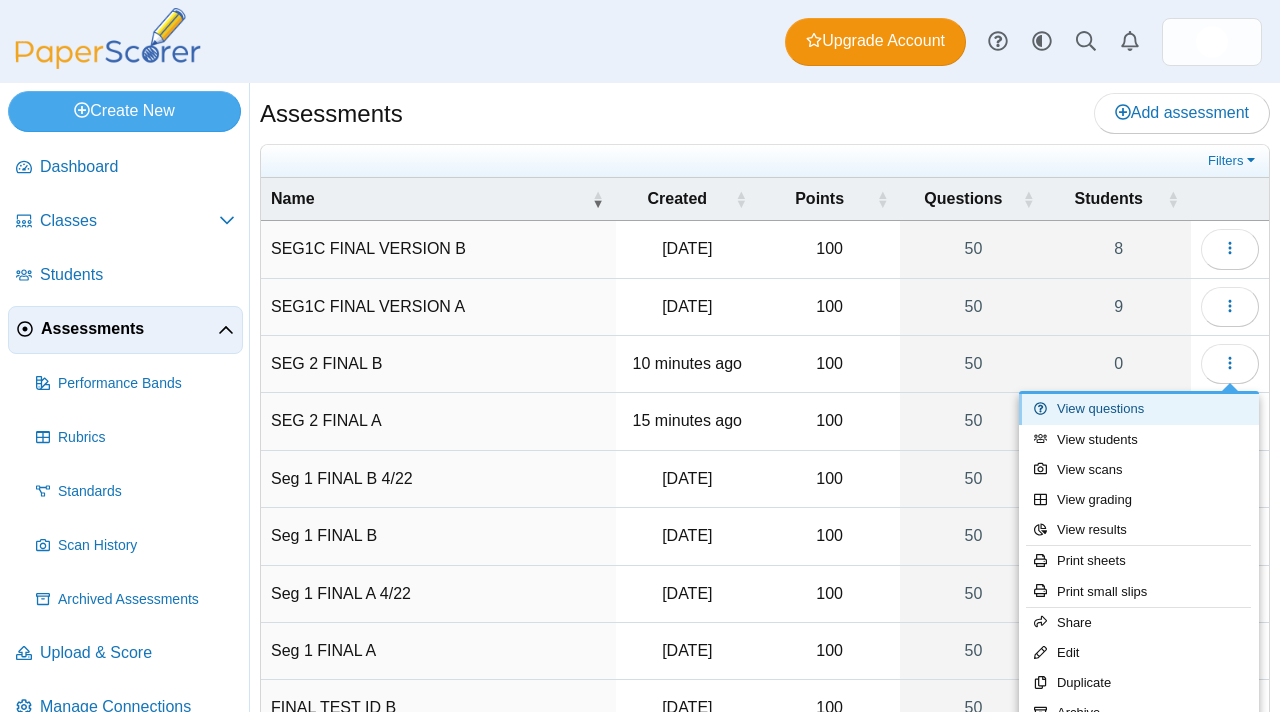 click on "View questions" at bounding box center [1139, 409] 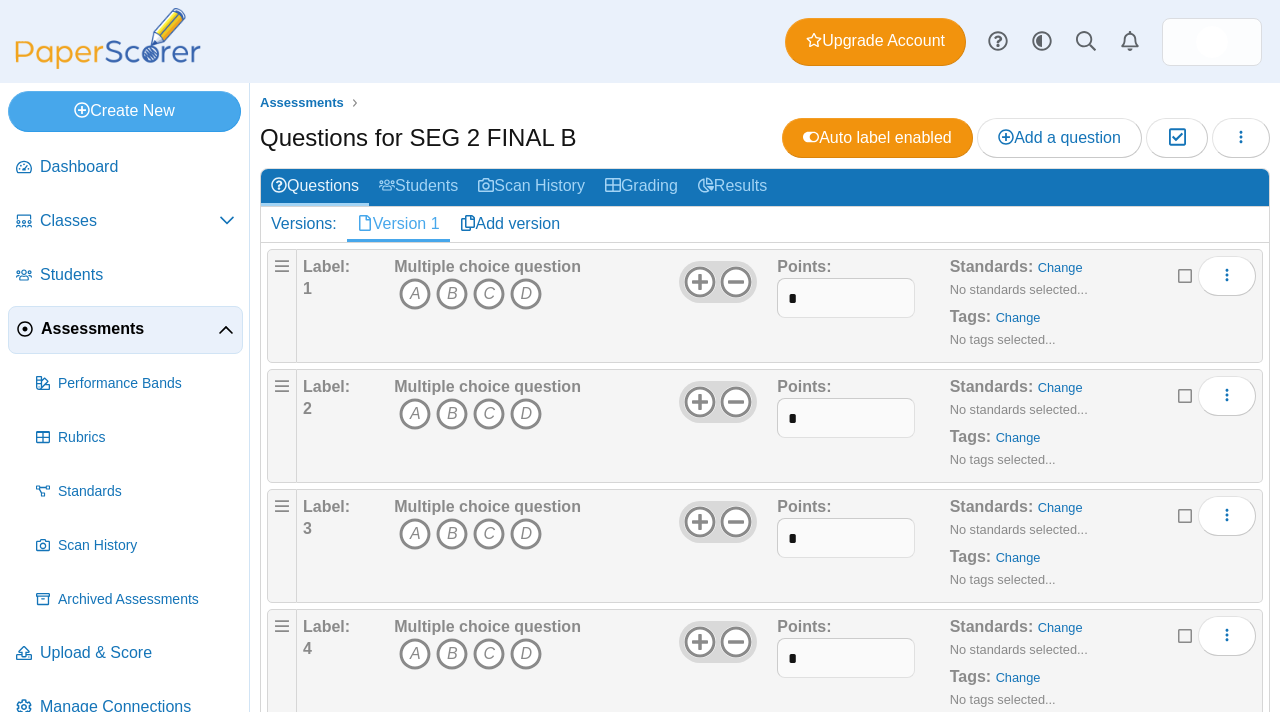 scroll, scrollTop: 0, scrollLeft: 0, axis: both 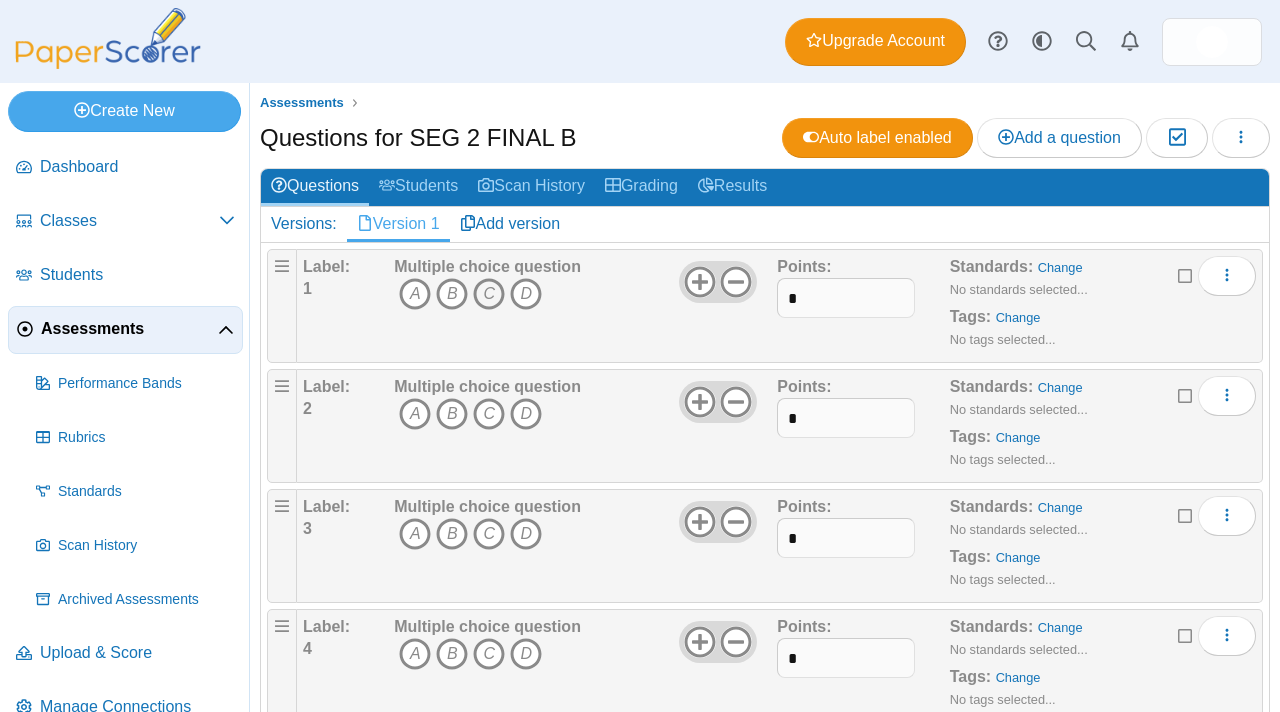 click on "C" at bounding box center (489, 294) 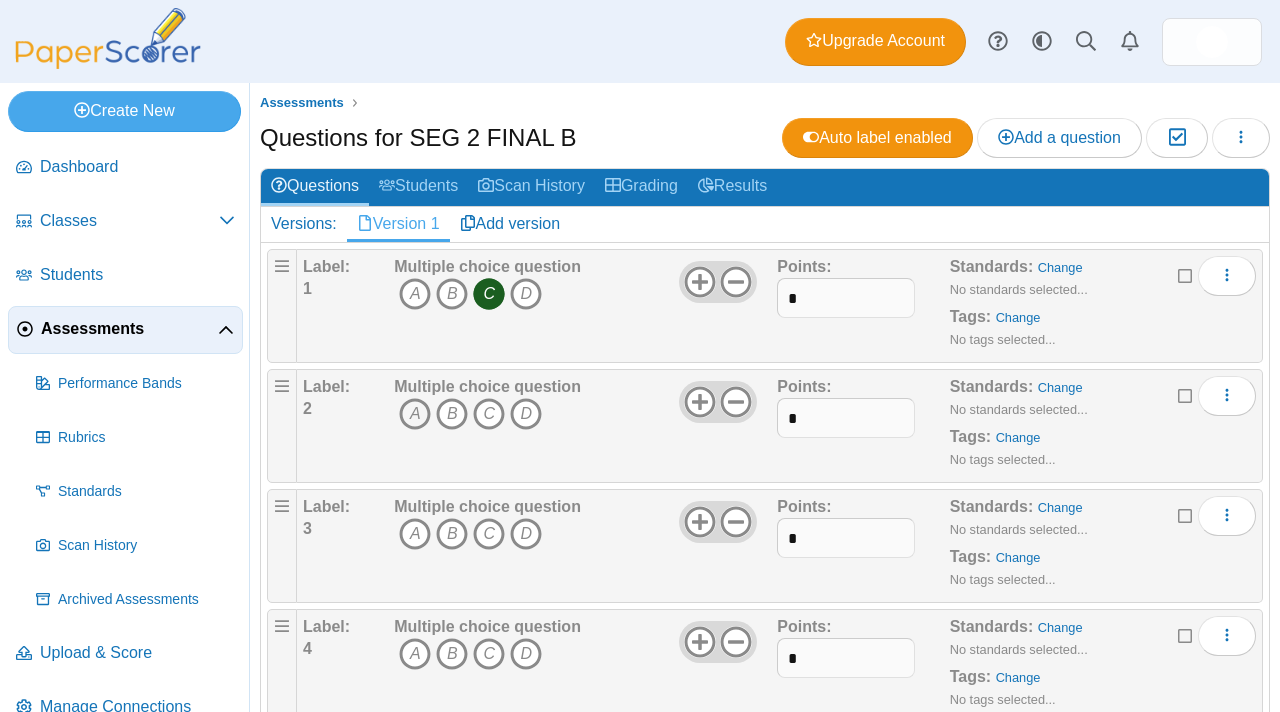 click on "A" at bounding box center (415, 414) 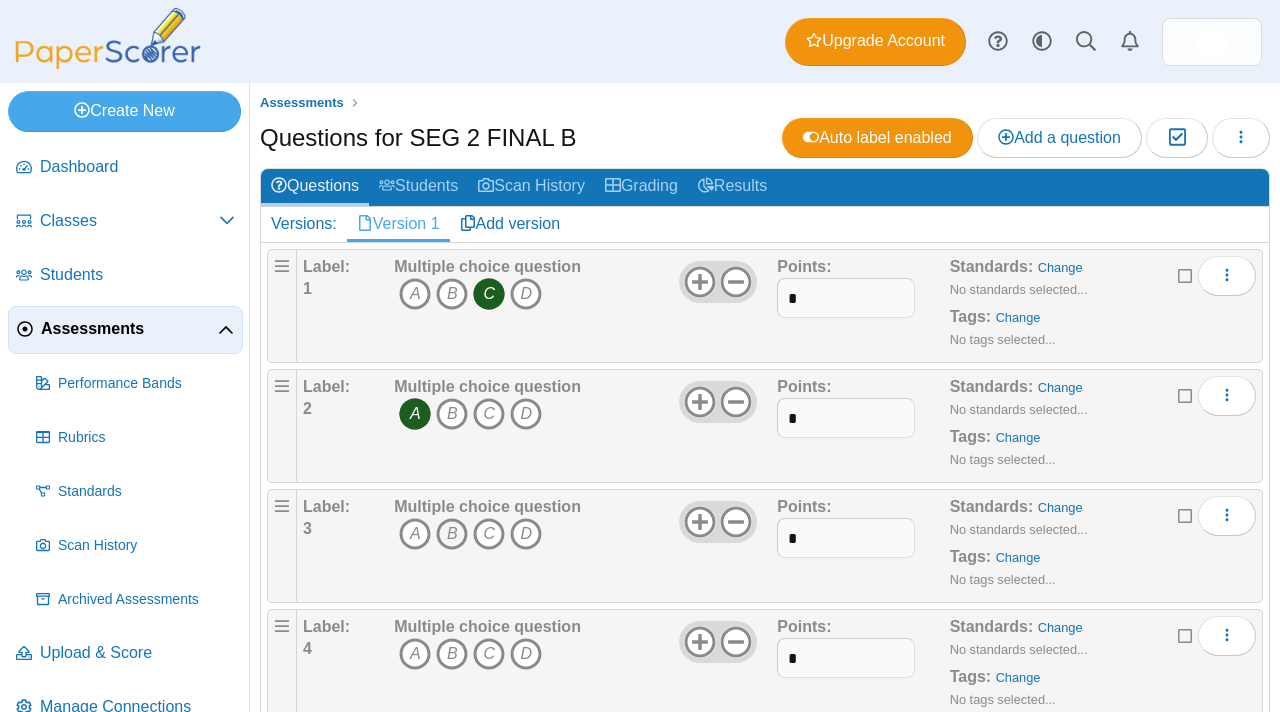 click on "B" at bounding box center (452, 534) 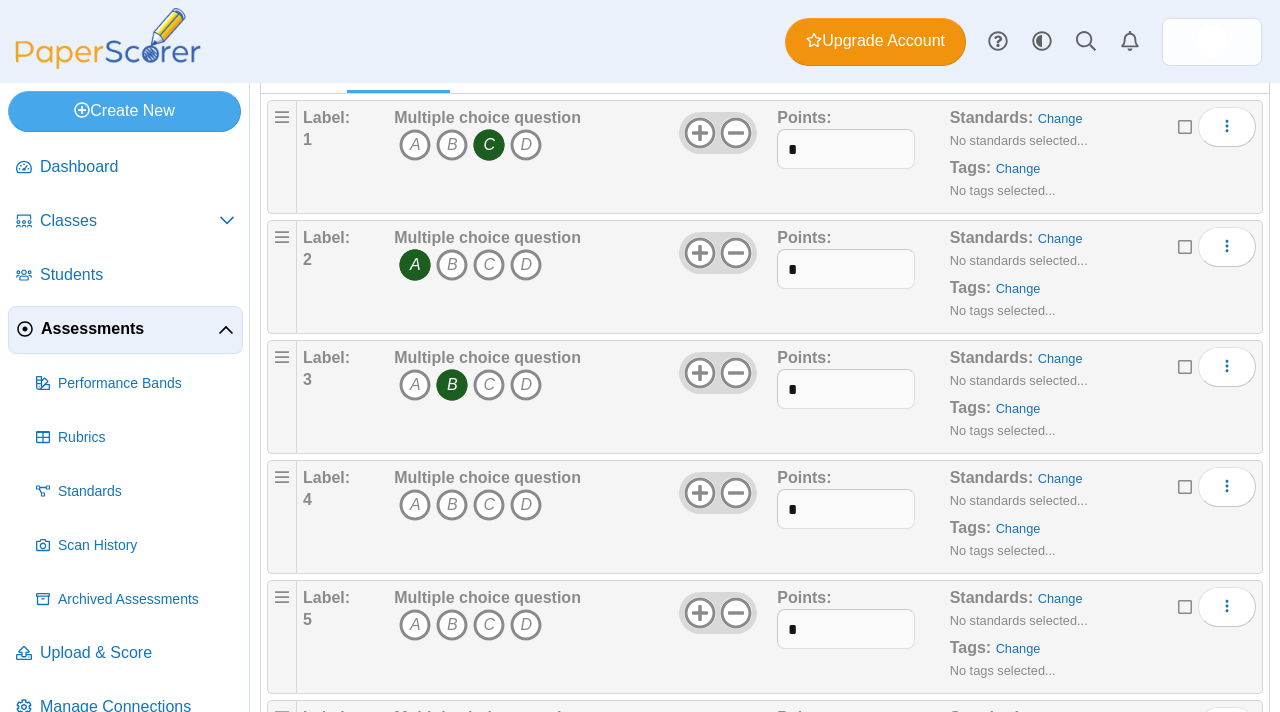 scroll, scrollTop: 171, scrollLeft: 0, axis: vertical 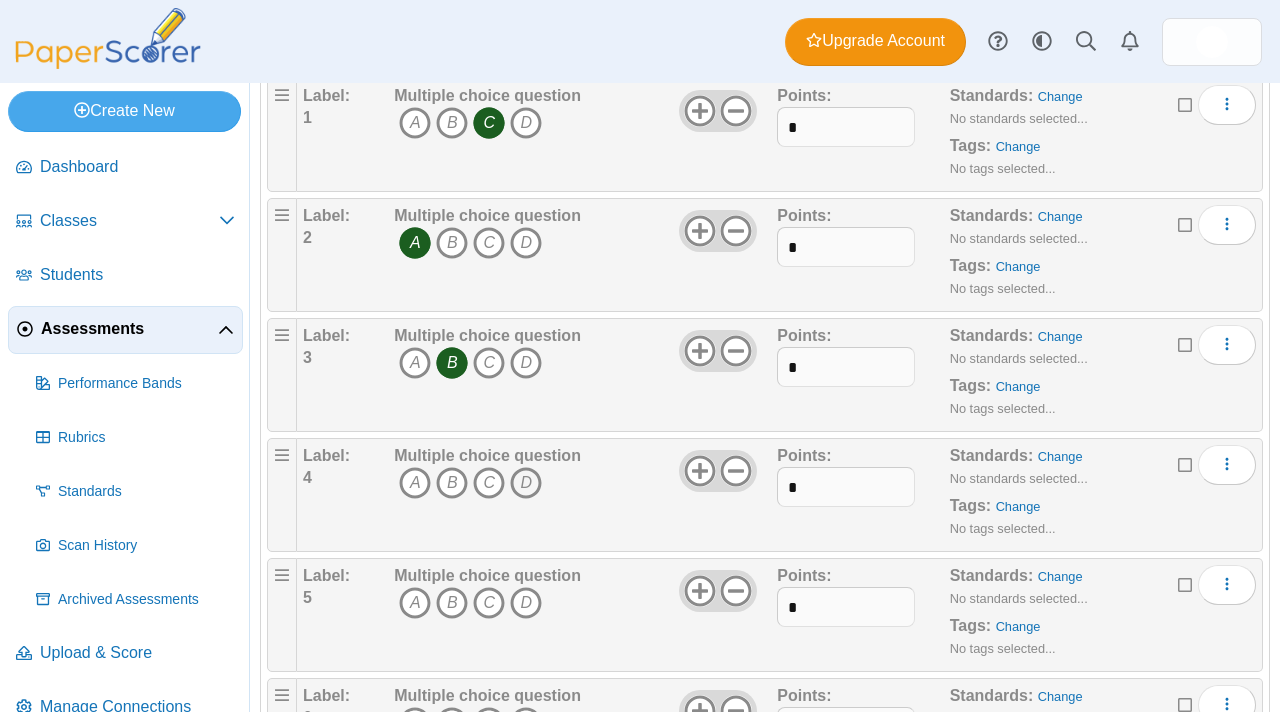 click on "D" at bounding box center [526, 483] 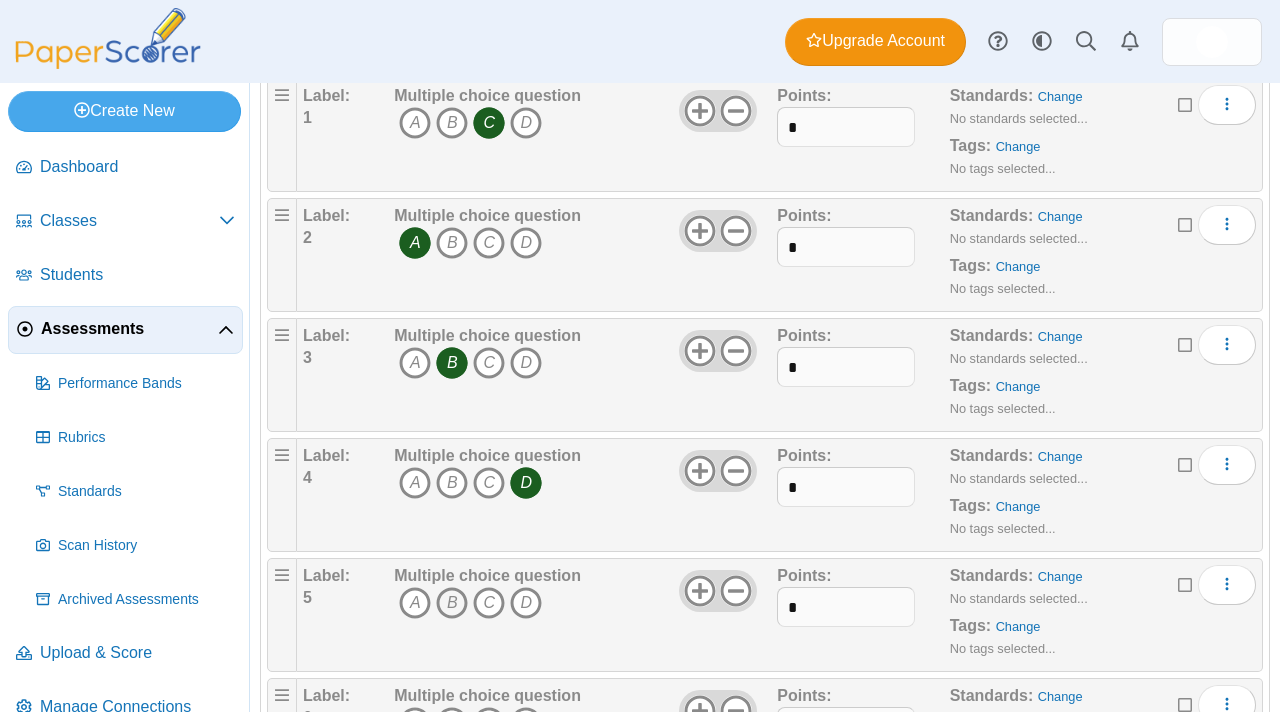 click on "B" at bounding box center [452, 603] 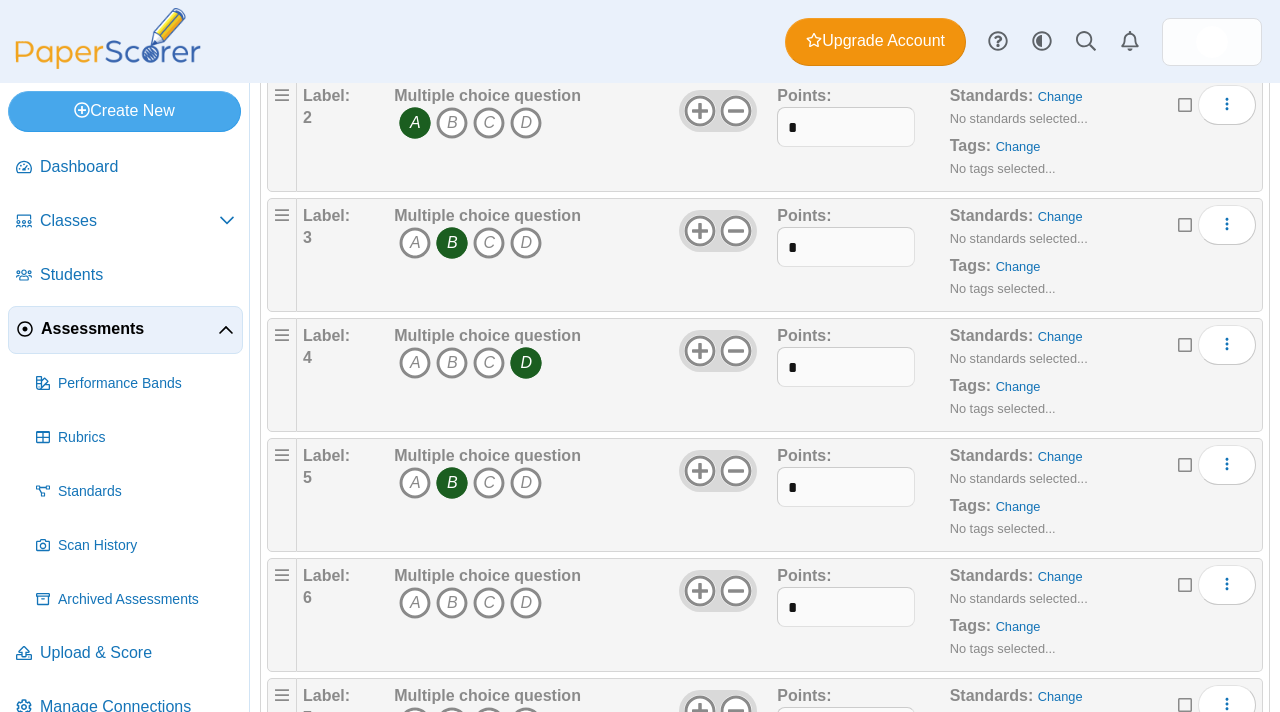 scroll, scrollTop: 302, scrollLeft: 0, axis: vertical 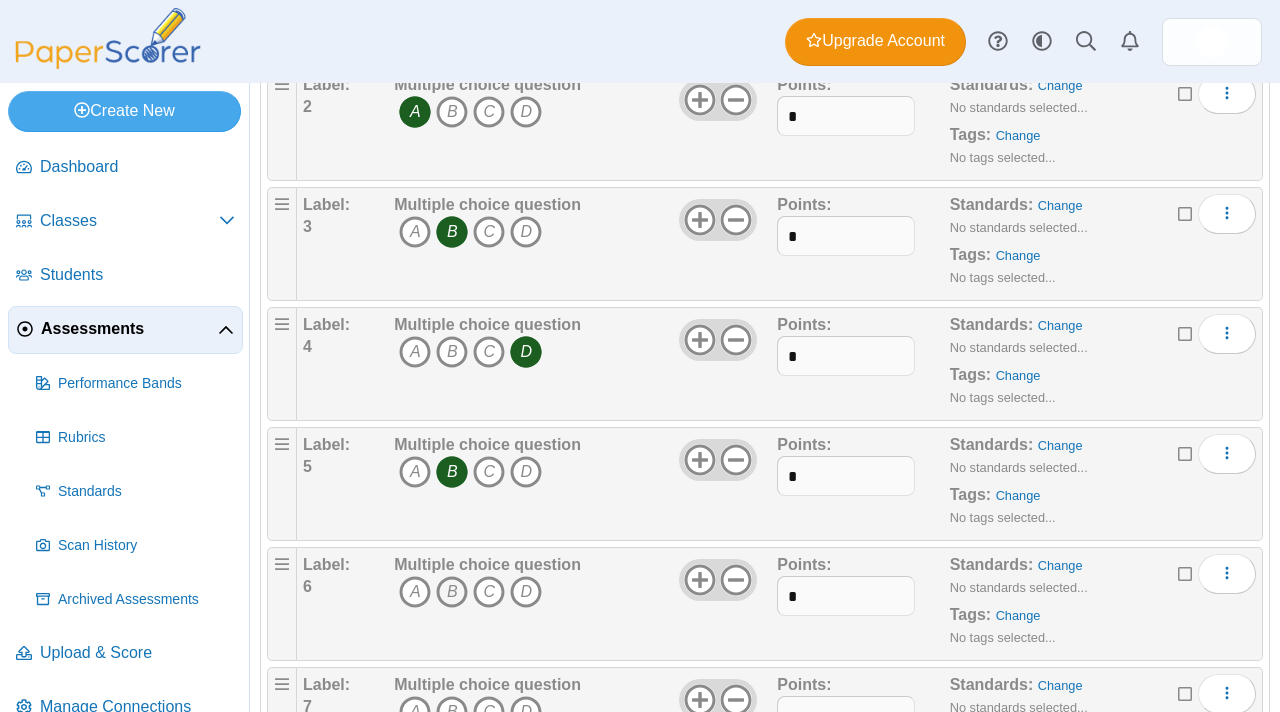 click on "B" at bounding box center [452, 592] 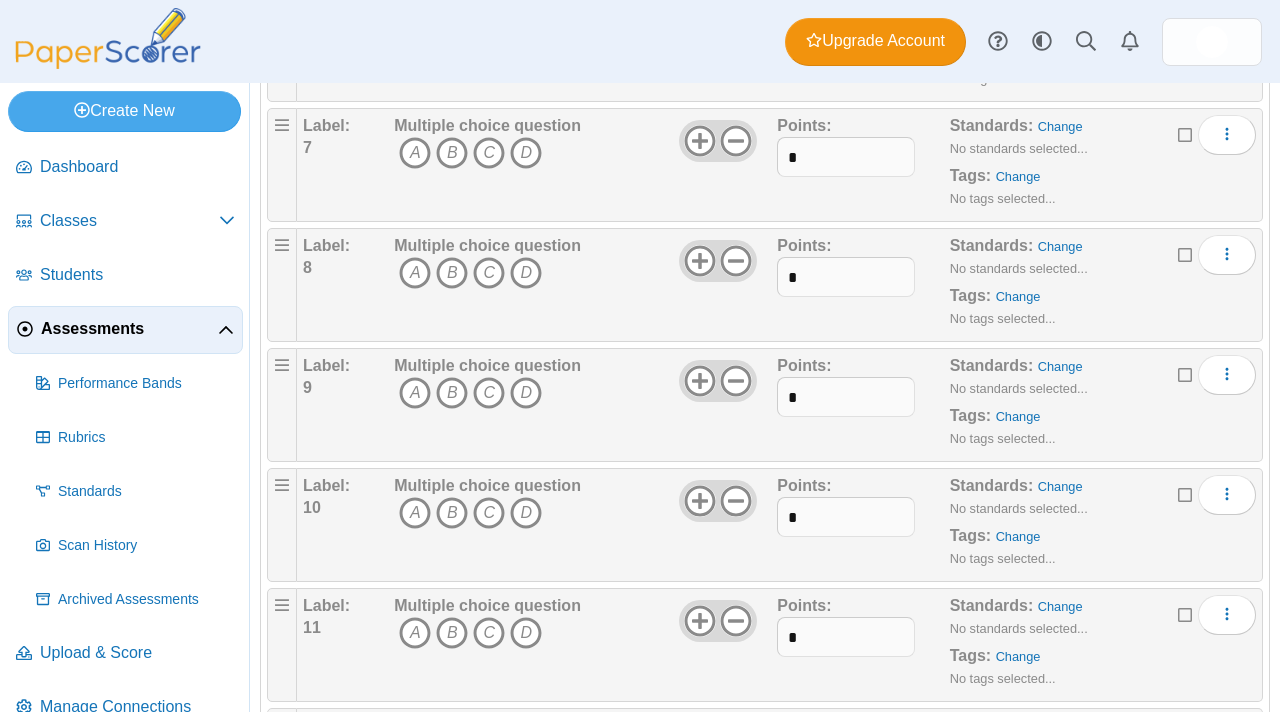 scroll, scrollTop: 859, scrollLeft: 0, axis: vertical 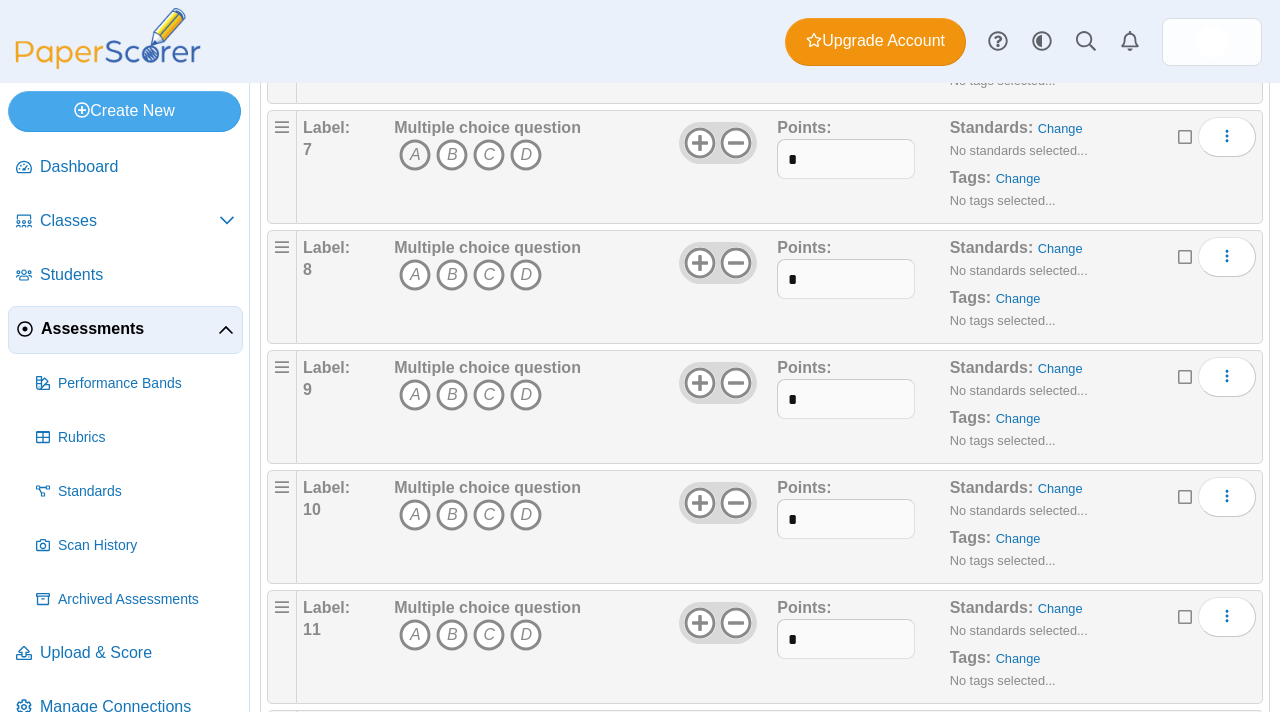 click on "A" at bounding box center [415, 155] 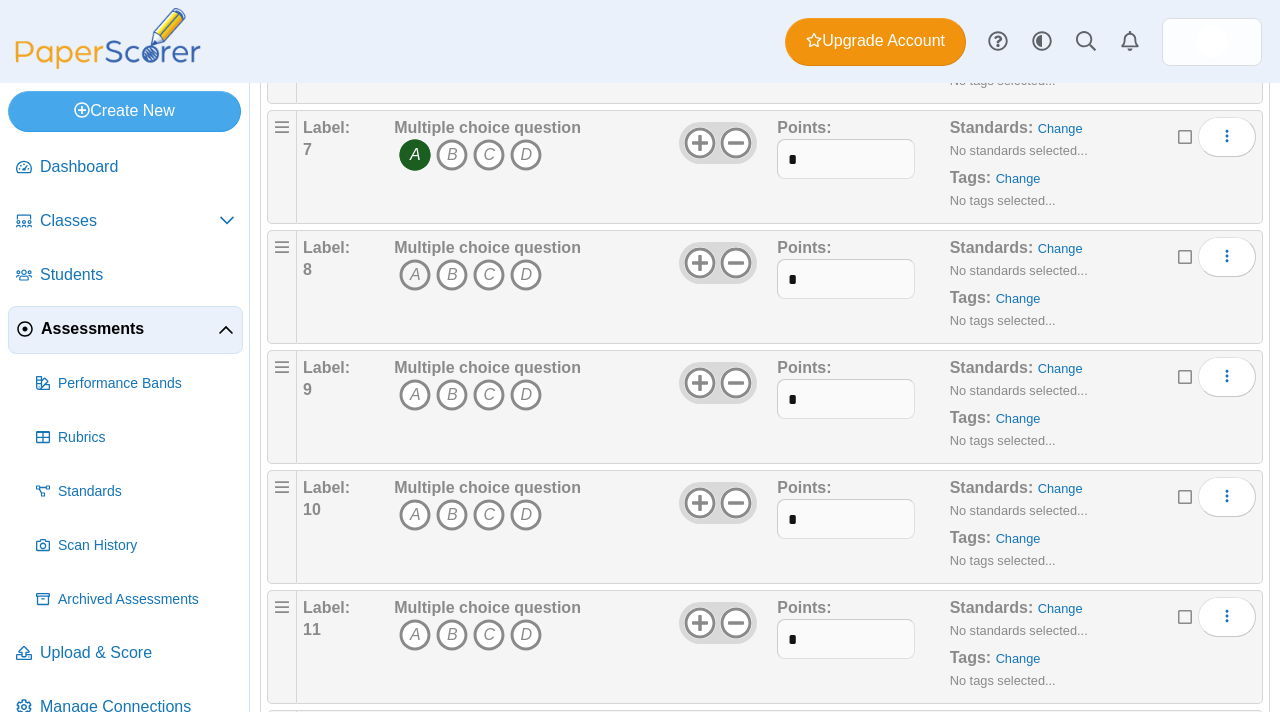 click on "A" at bounding box center (415, 275) 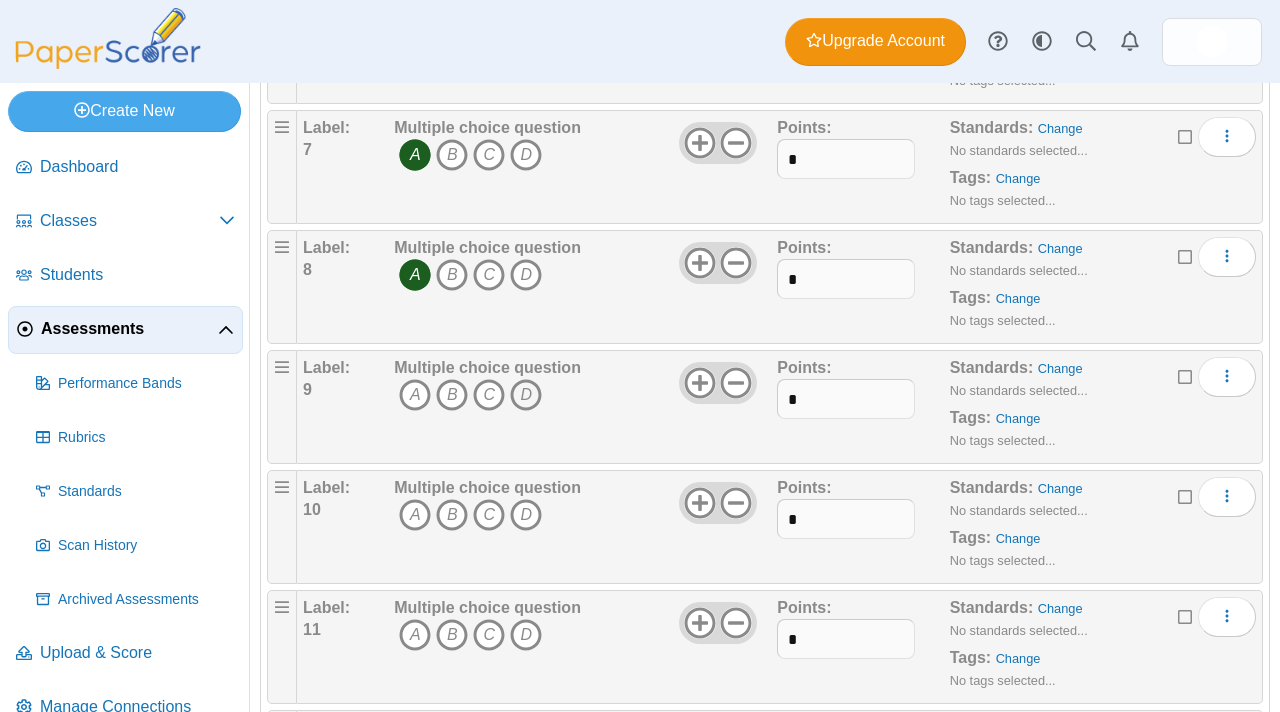 click on "D" at bounding box center [526, 395] 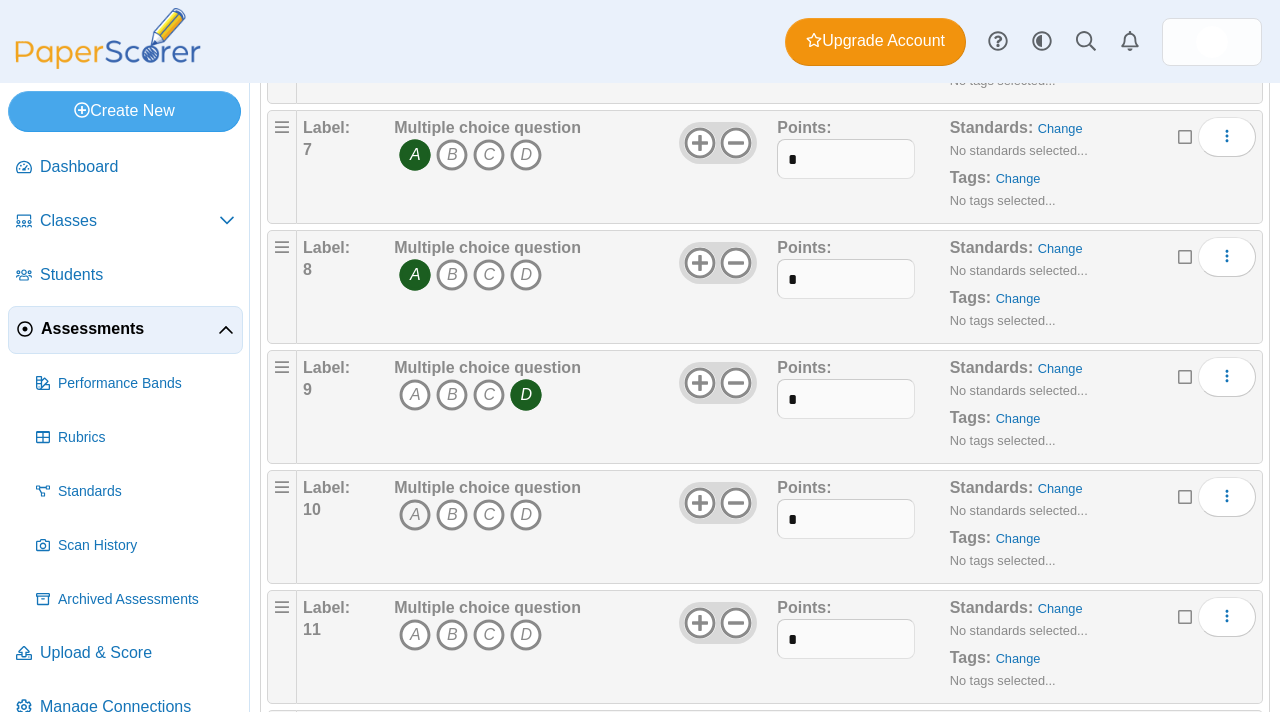 click on "A" at bounding box center [415, 515] 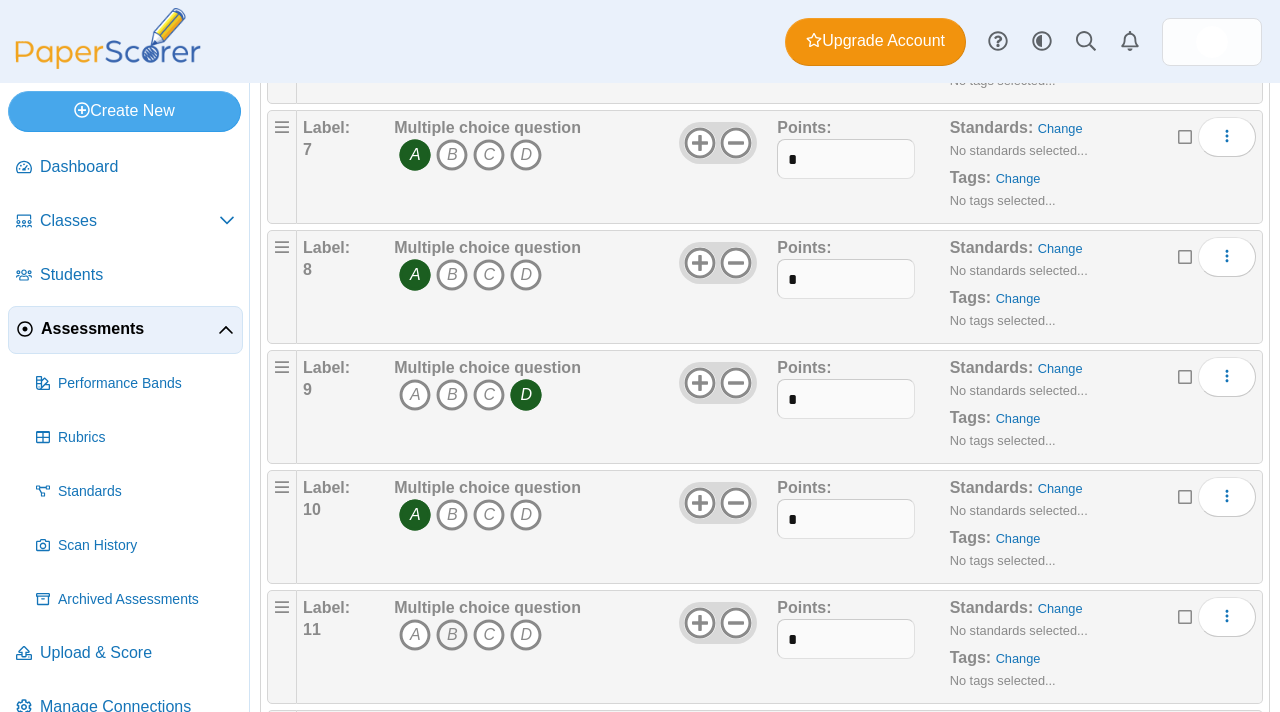 click on "B" at bounding box center (452, 635) 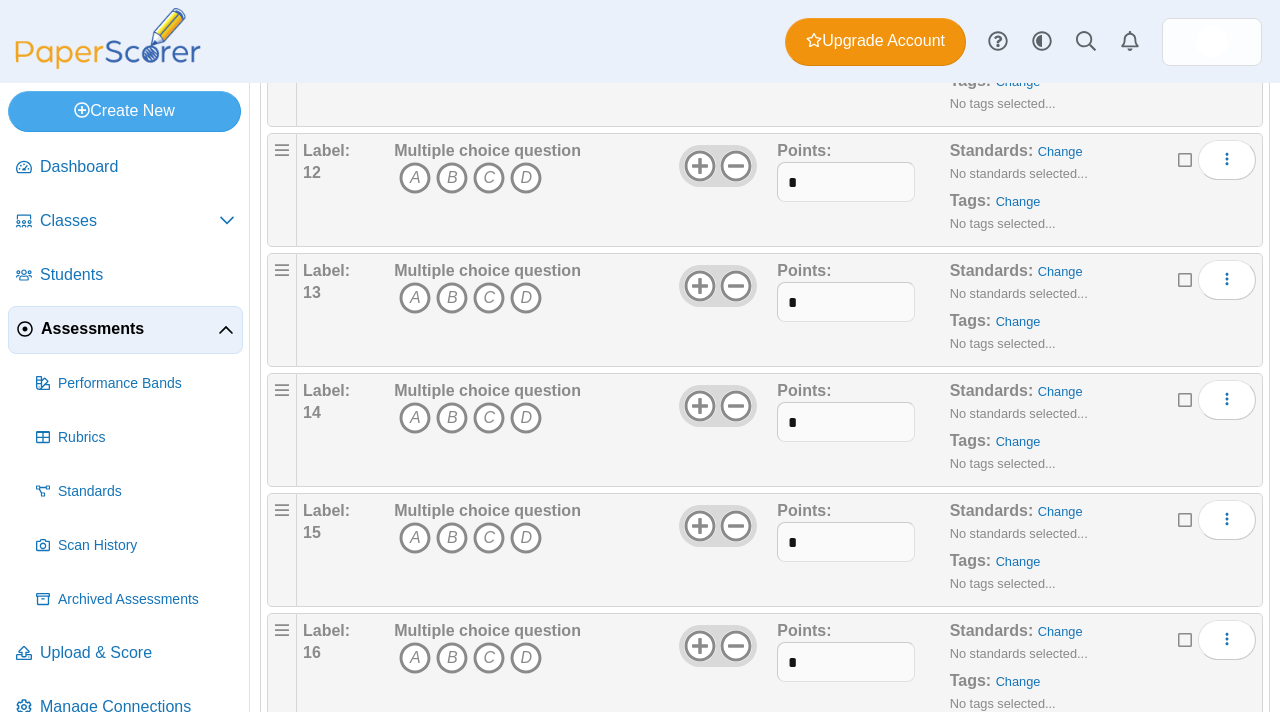 scroll, scrollTop: 1450, scrollLeft: 0, axis: vertical 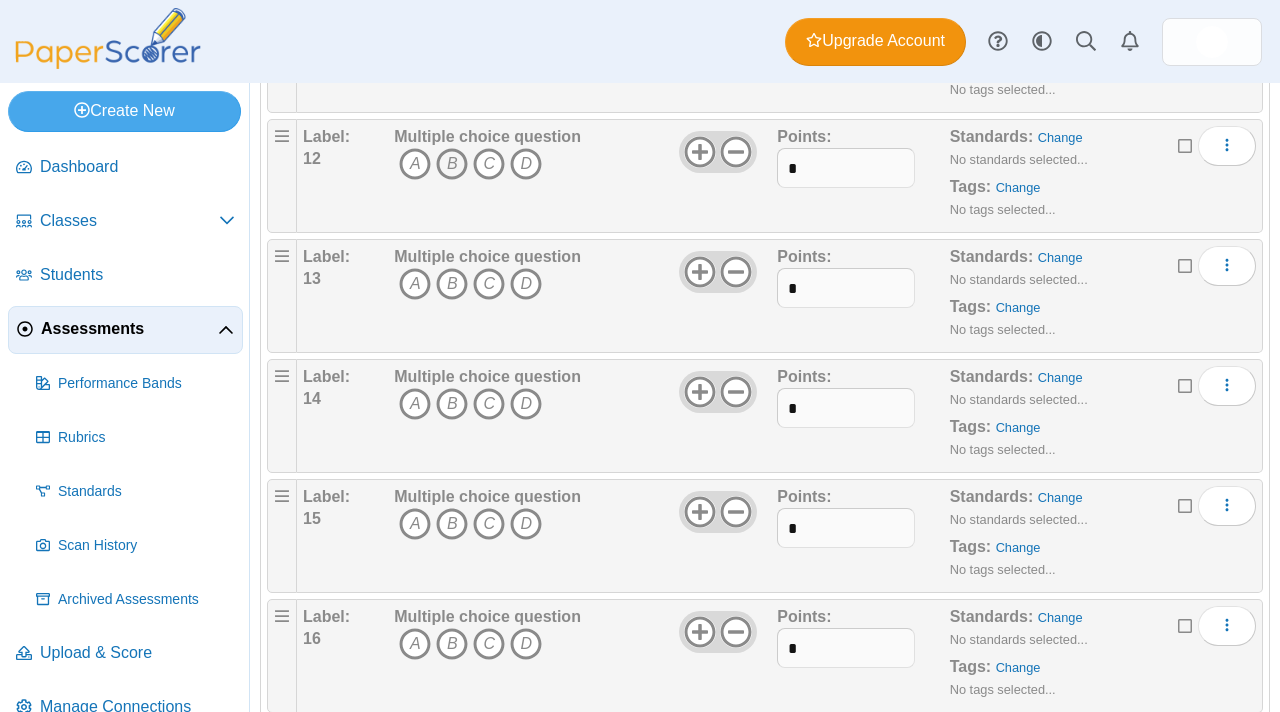 click on "B" at bounding box center [452, 164] 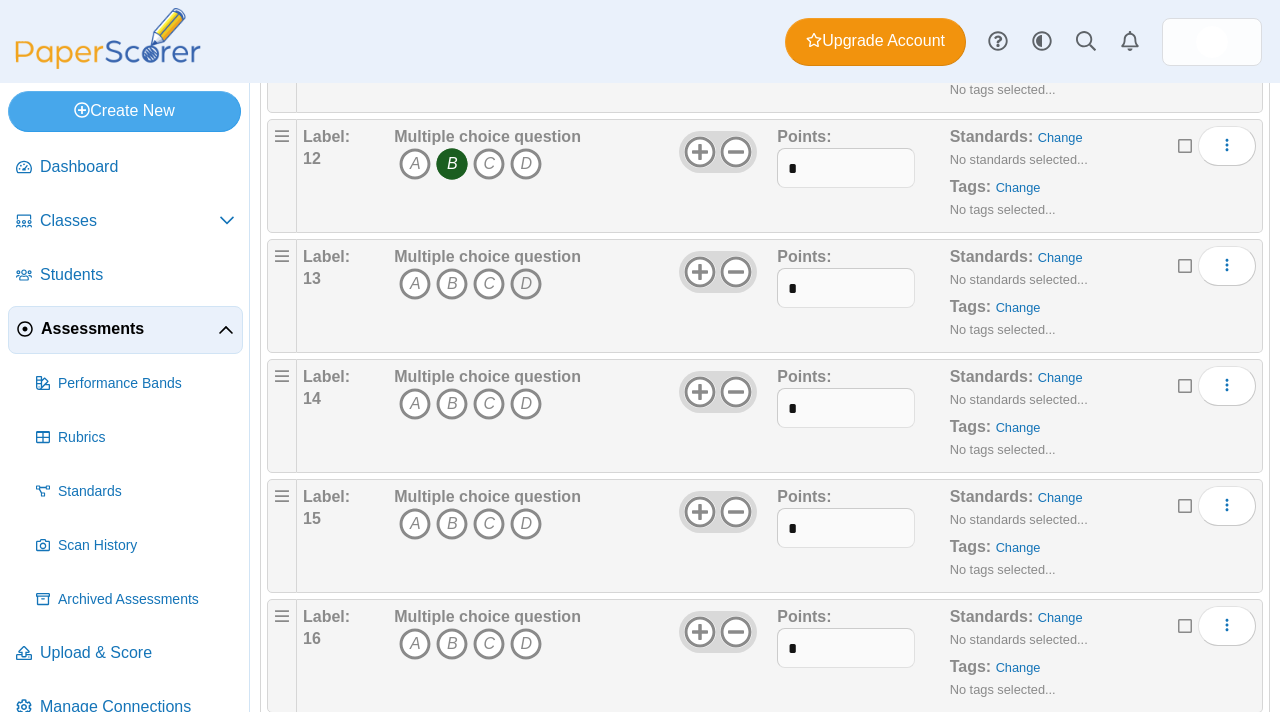 click on "D" at bounding box center [526, 284] 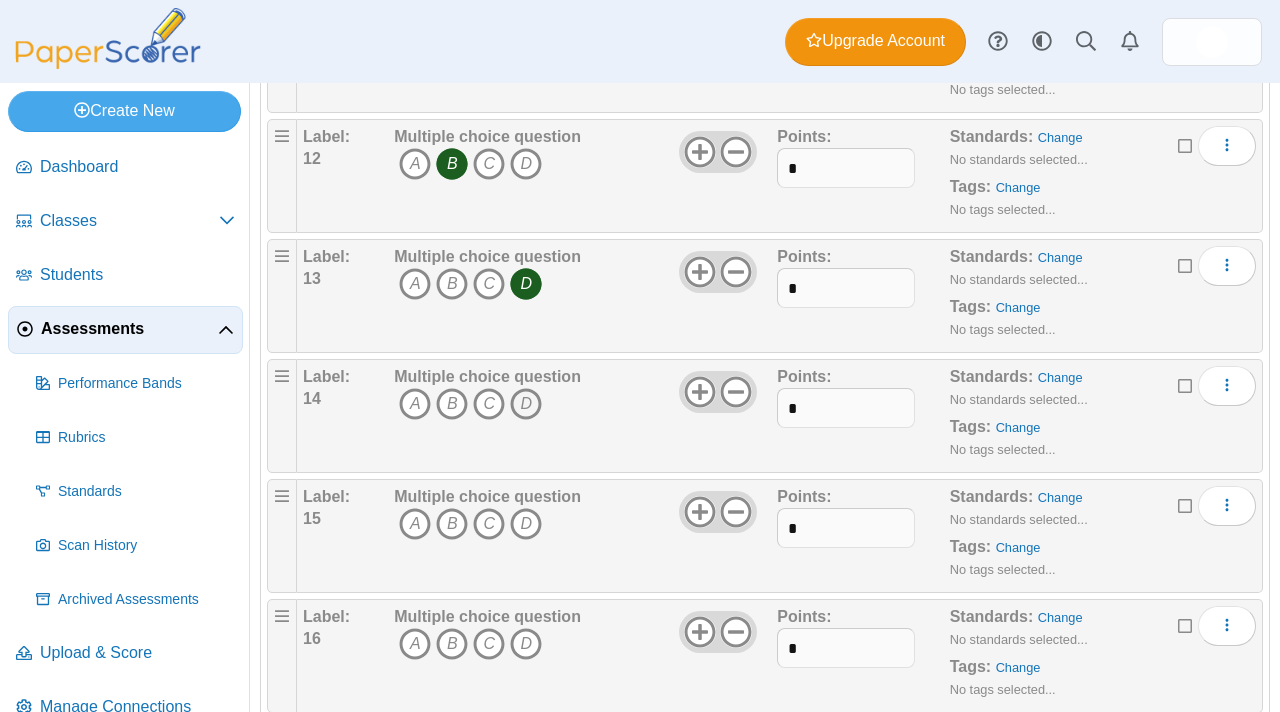 click on "D" at bounding box center (526, 404) 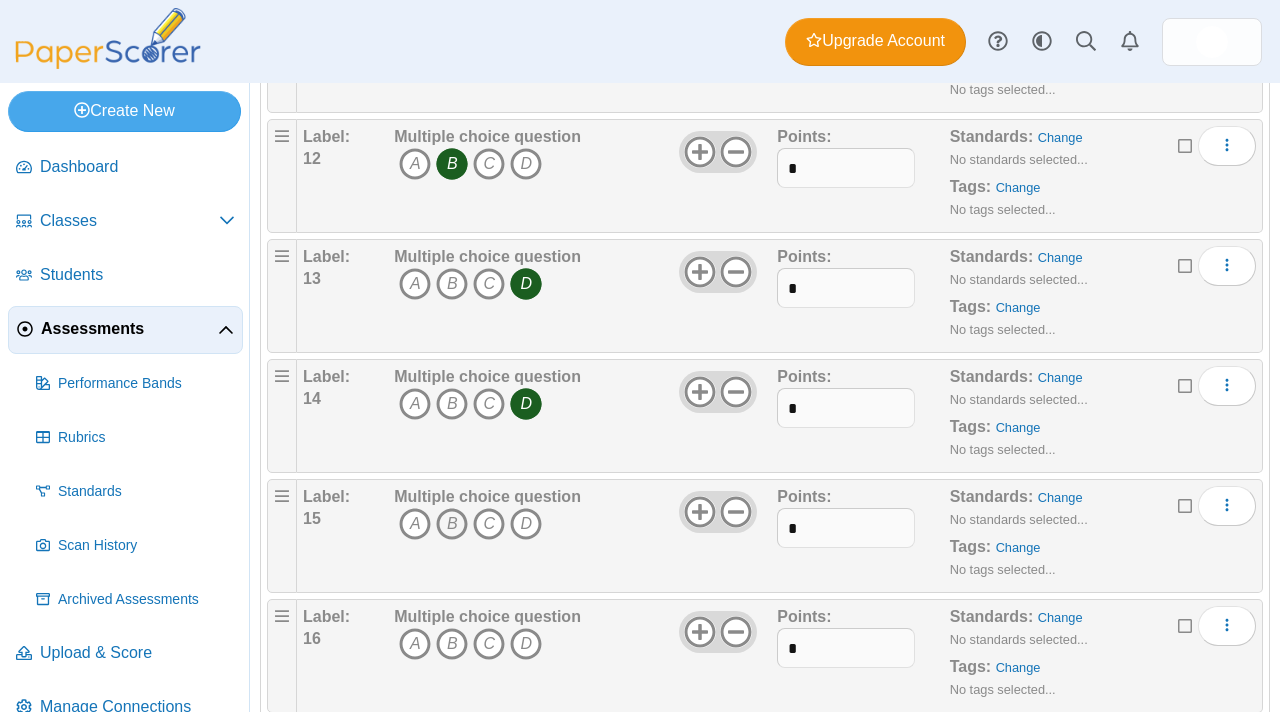 click on "B" at bounding box center (452, 524) 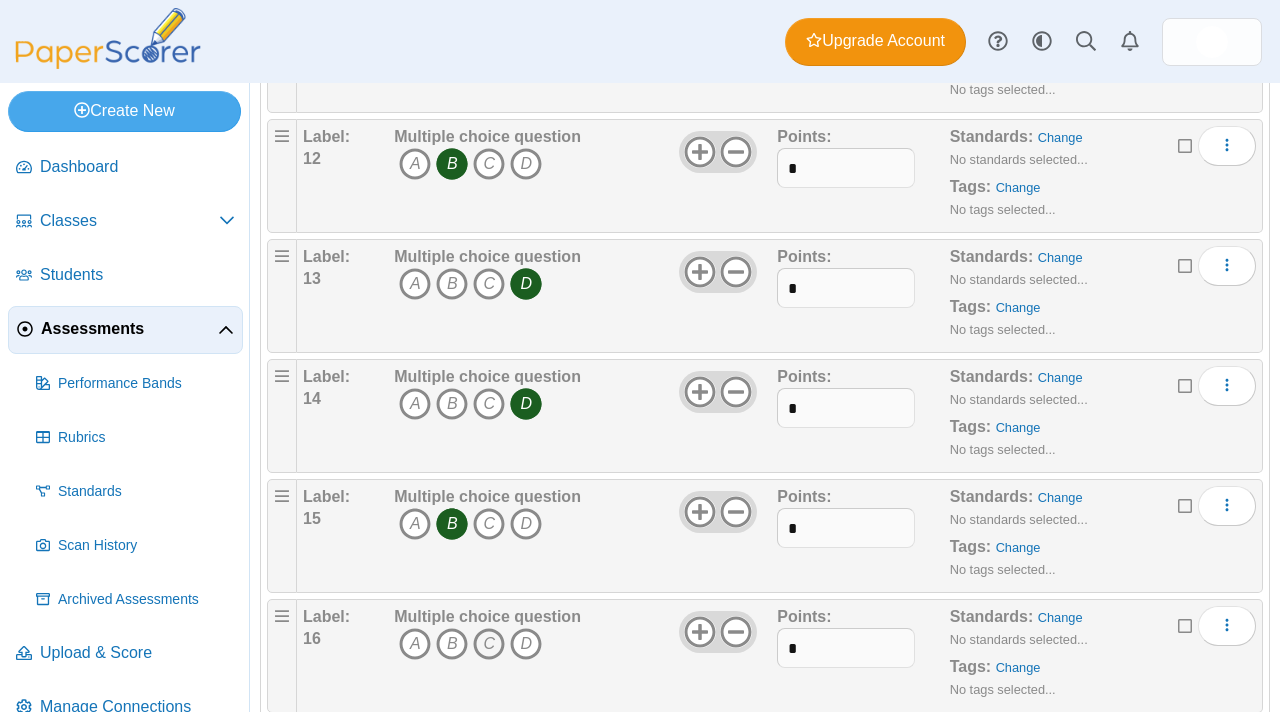 click on "C" at bounding box center (489, 644) 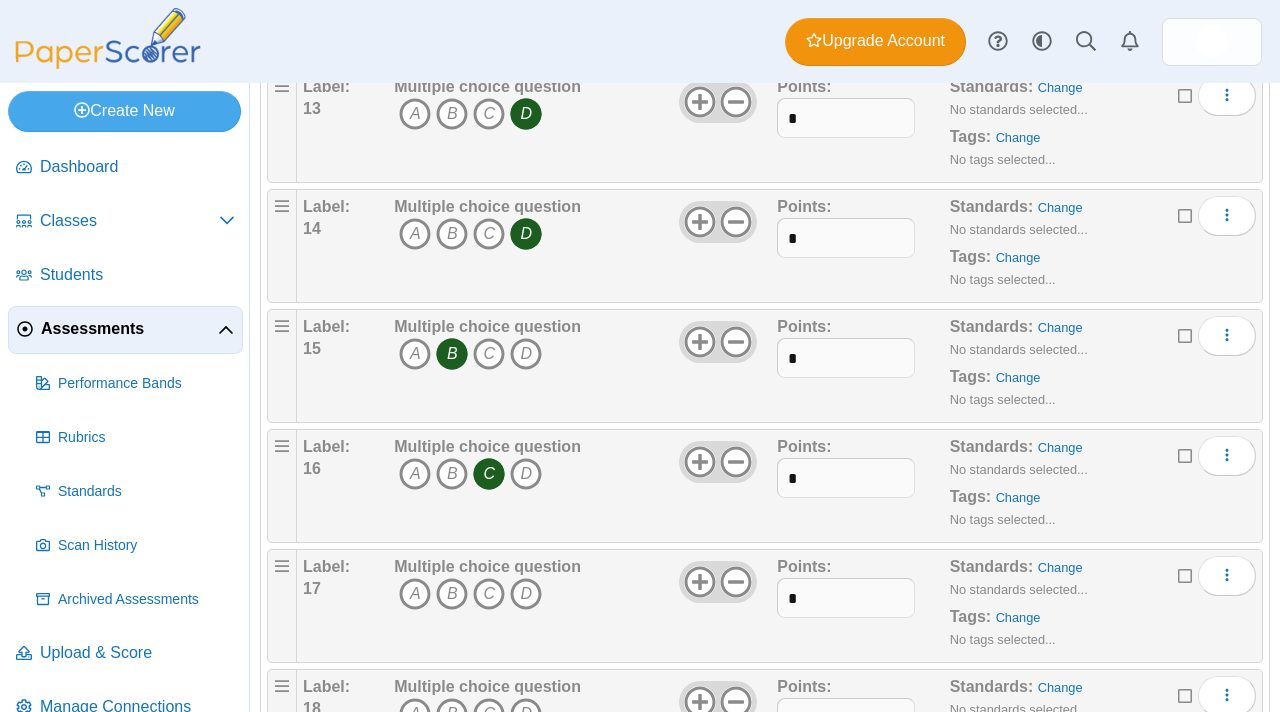 scroll, scrollTop: 1626, scrollLeft: 0, axis: vertical 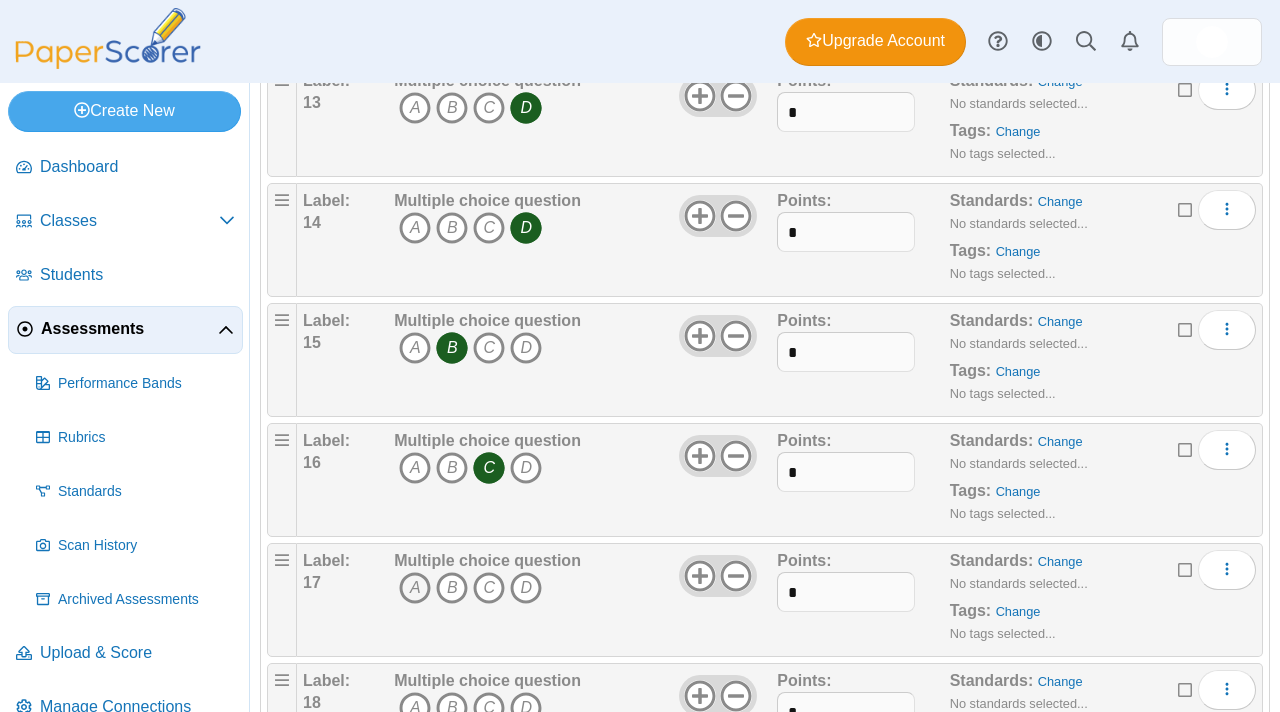 click on "A" at bounding box center (415, 588) 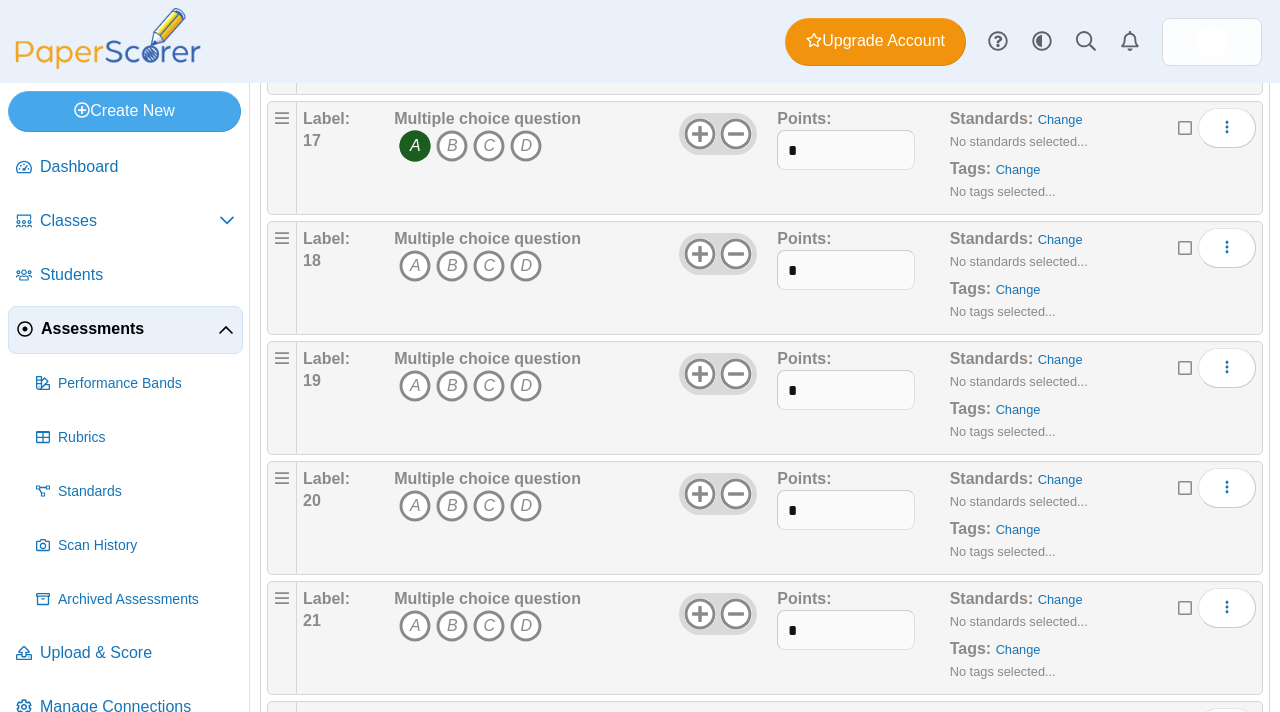 scroll, scrollTop: 2069, scrollLeft: 0, axis: vertical 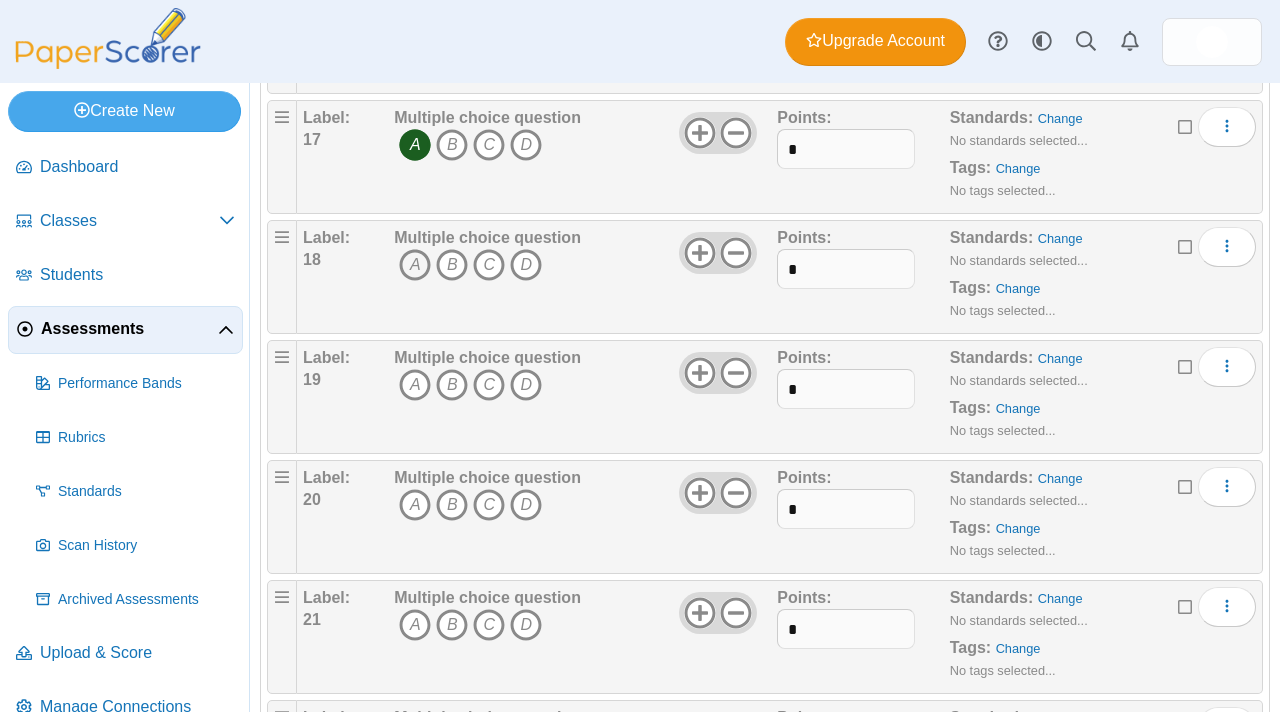 click on "A" at bounding box center (415, 265) 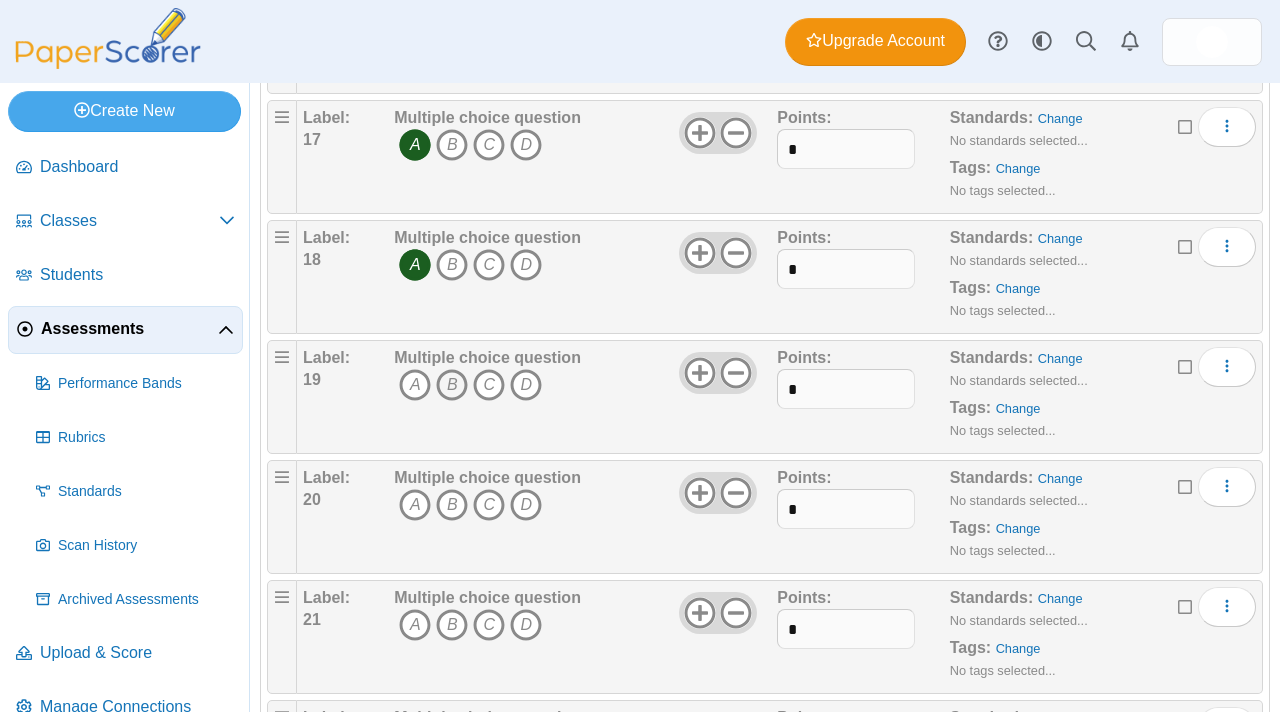 click on "B" at bounding box center [452, 385] 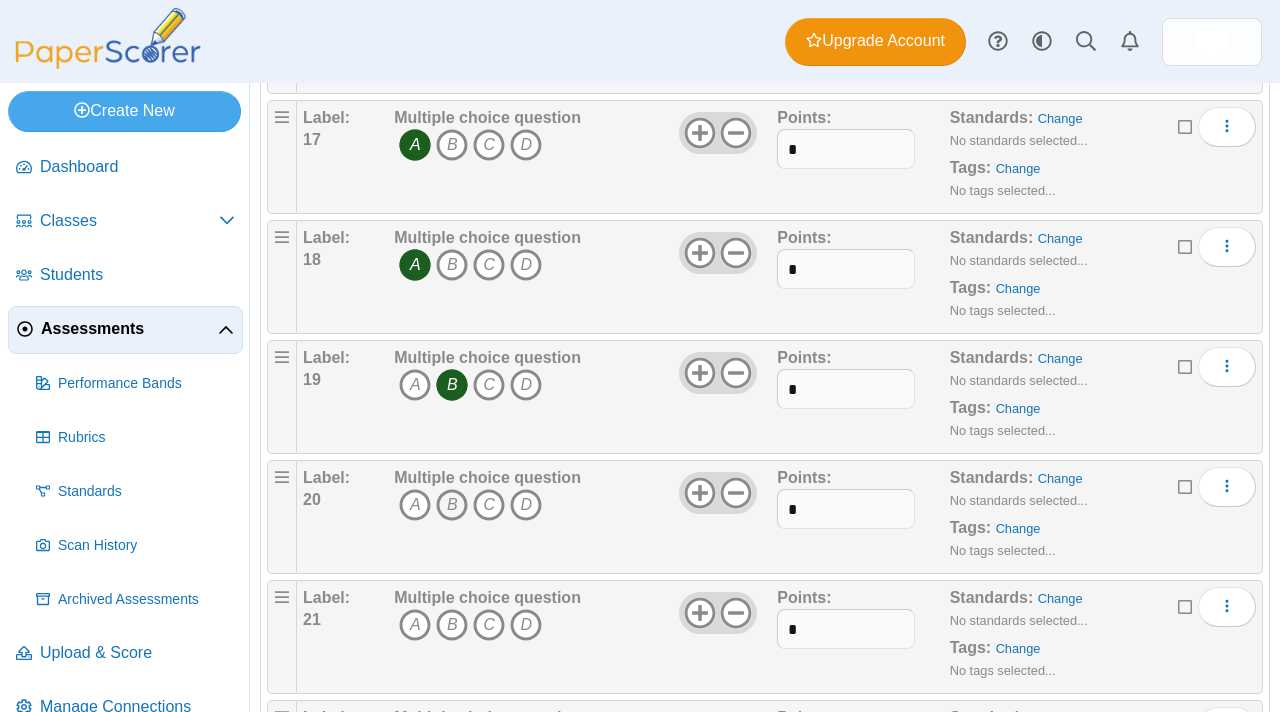 click on "B" at bounding box center (452, 505) 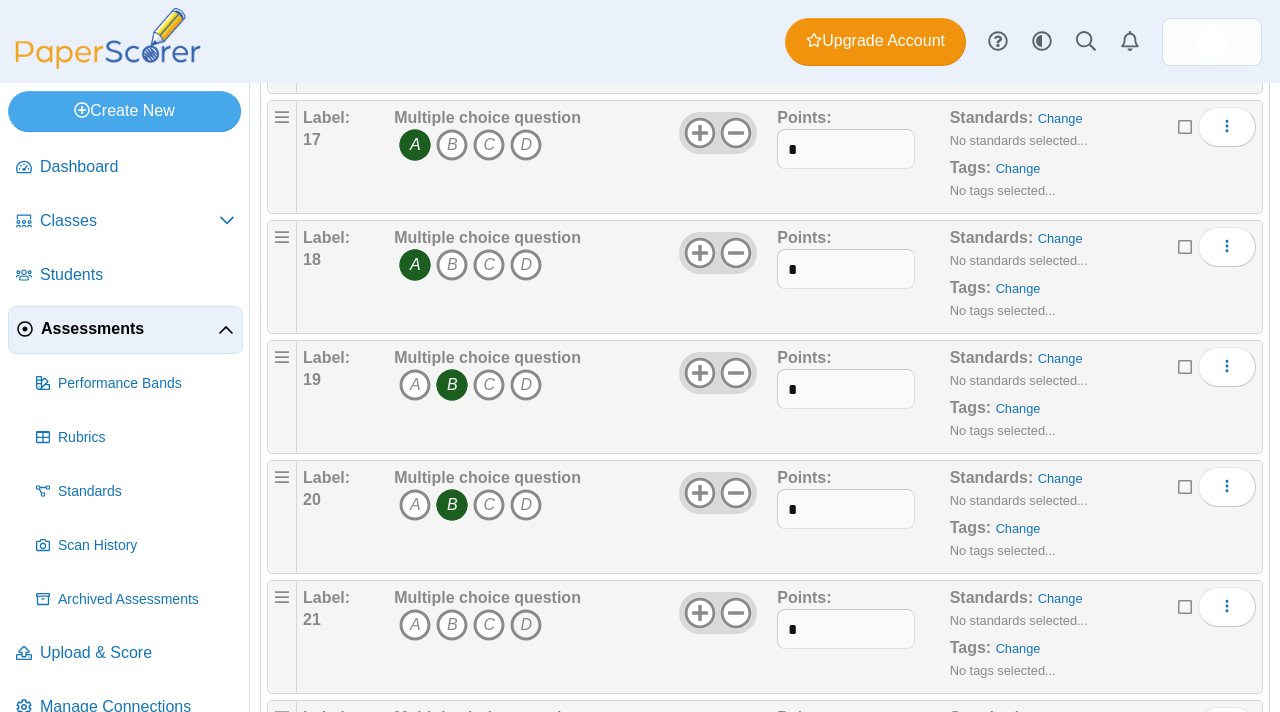 click on "D" at bounding box center [526, 625] 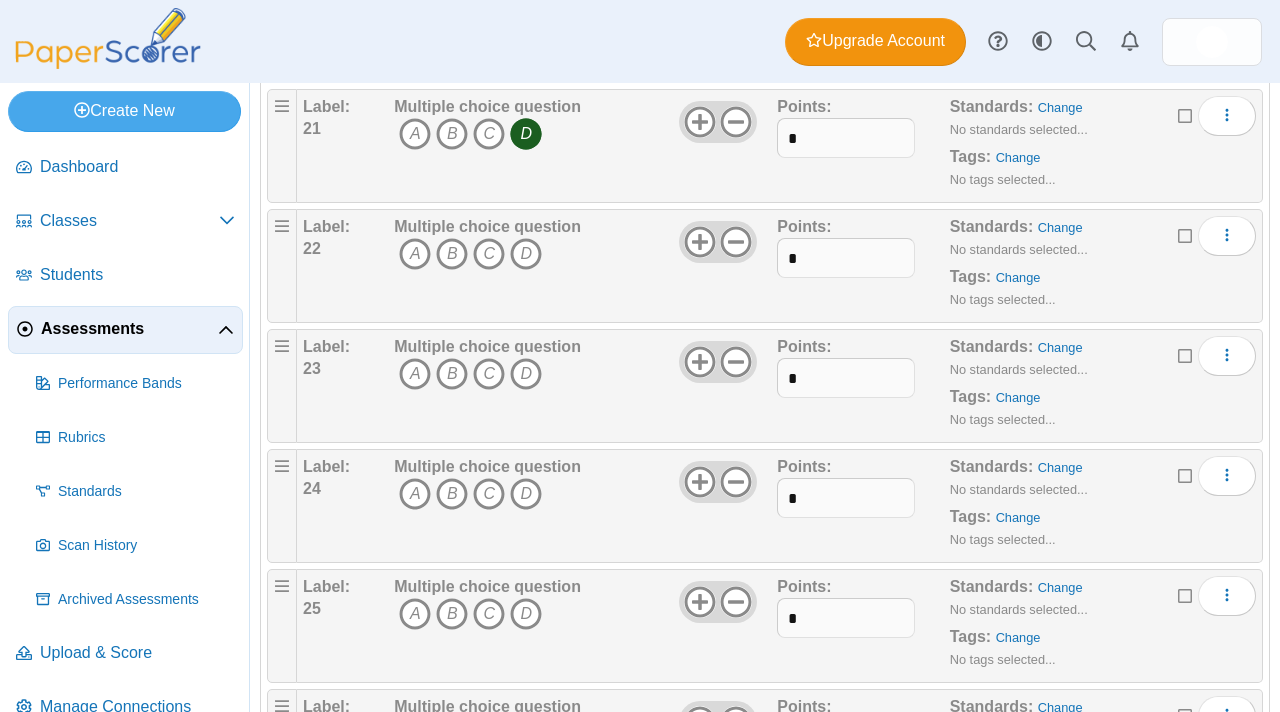 scroll, scrollTop: 2585, scrollLeft: 0, axis: vertical 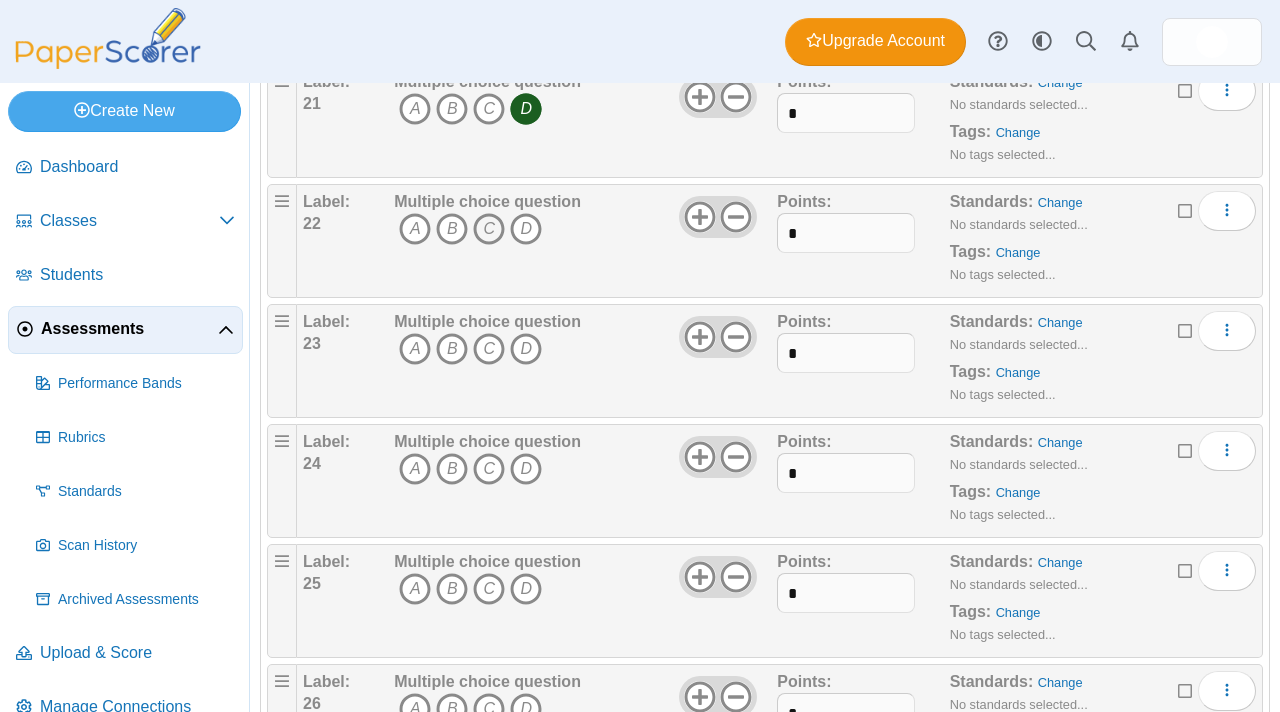 click on "C" at bounding box center (489, 229) 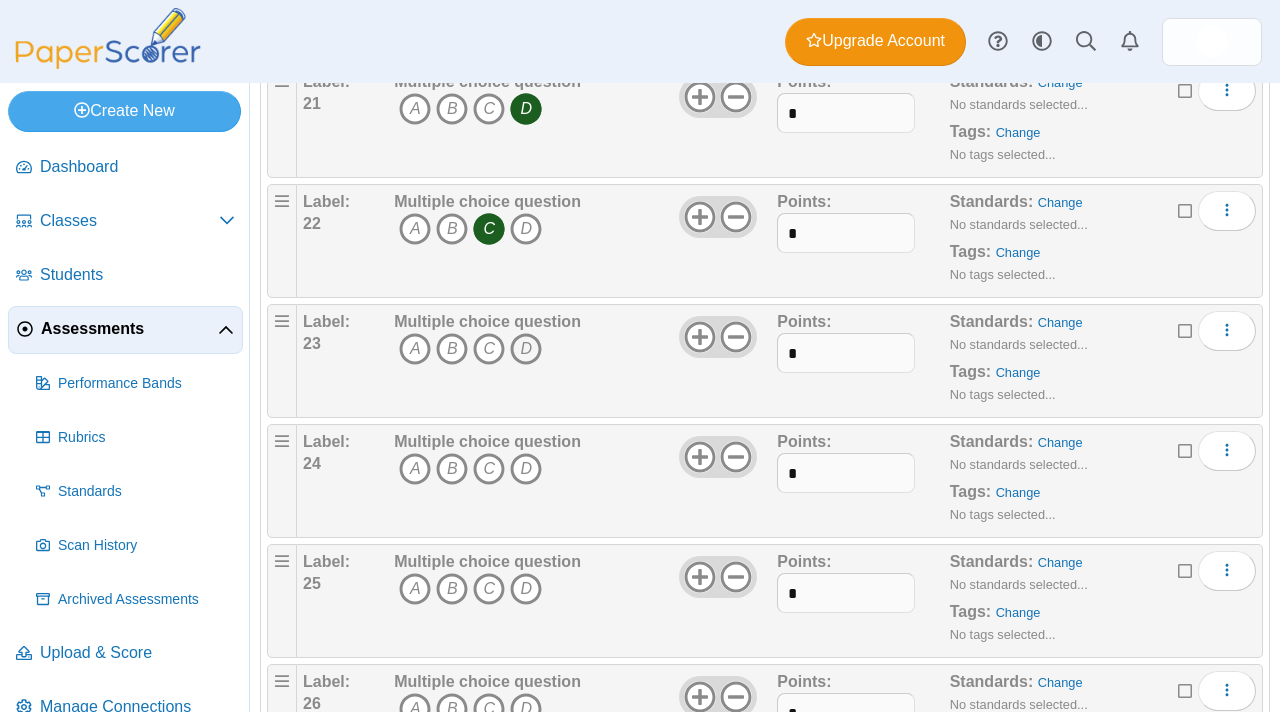 click on "D" at bounding box center [526, 349] 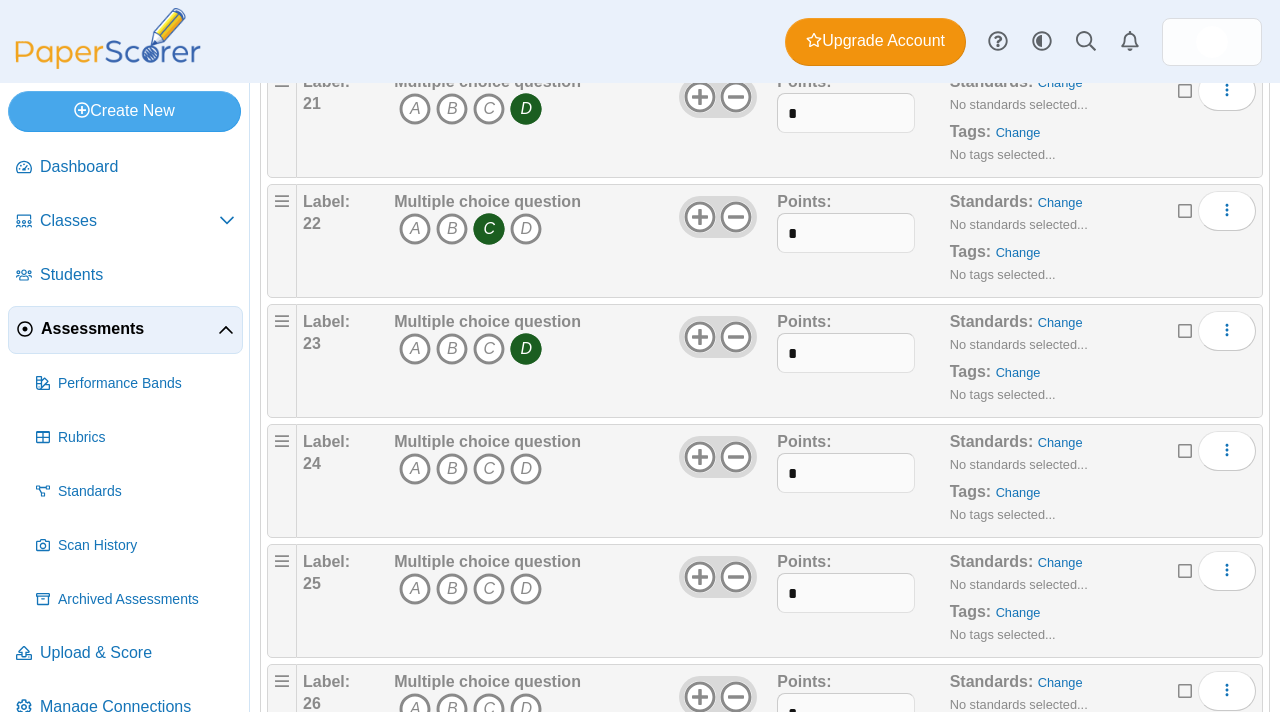 click on "A
B
C
D" at bounding box center (487, 471) 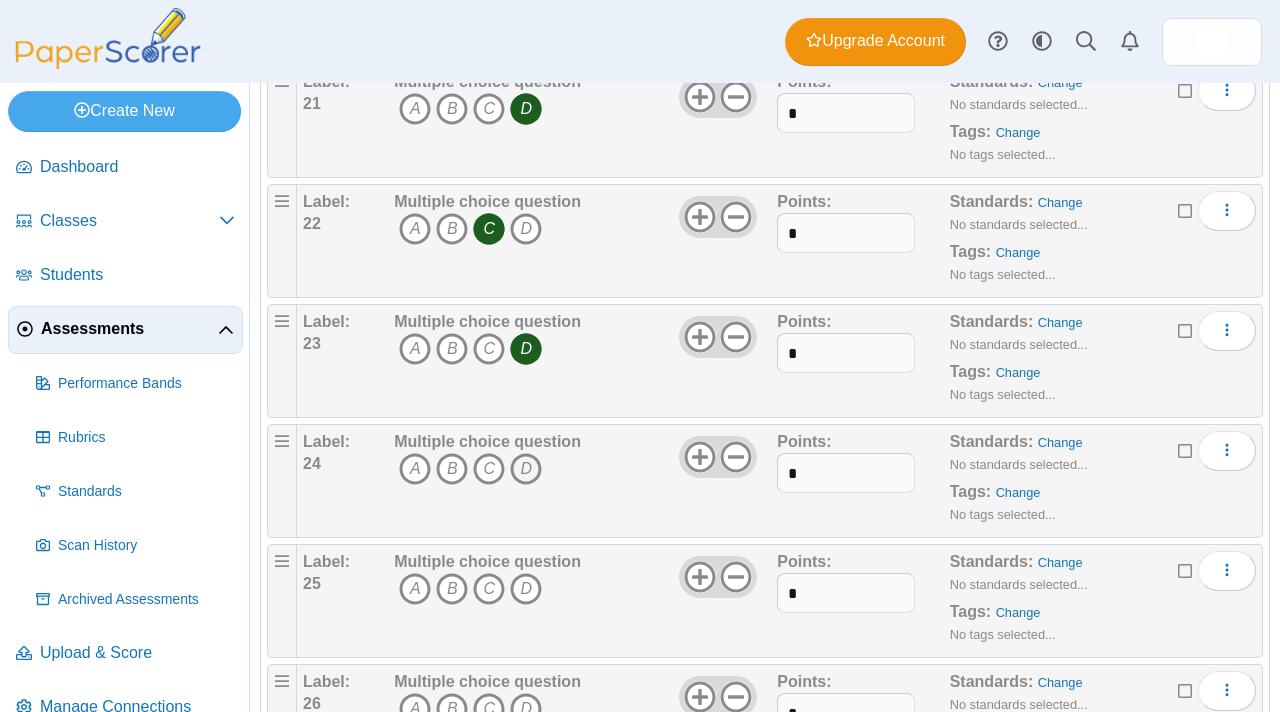 click on "D" at bounding box center (526, 469) 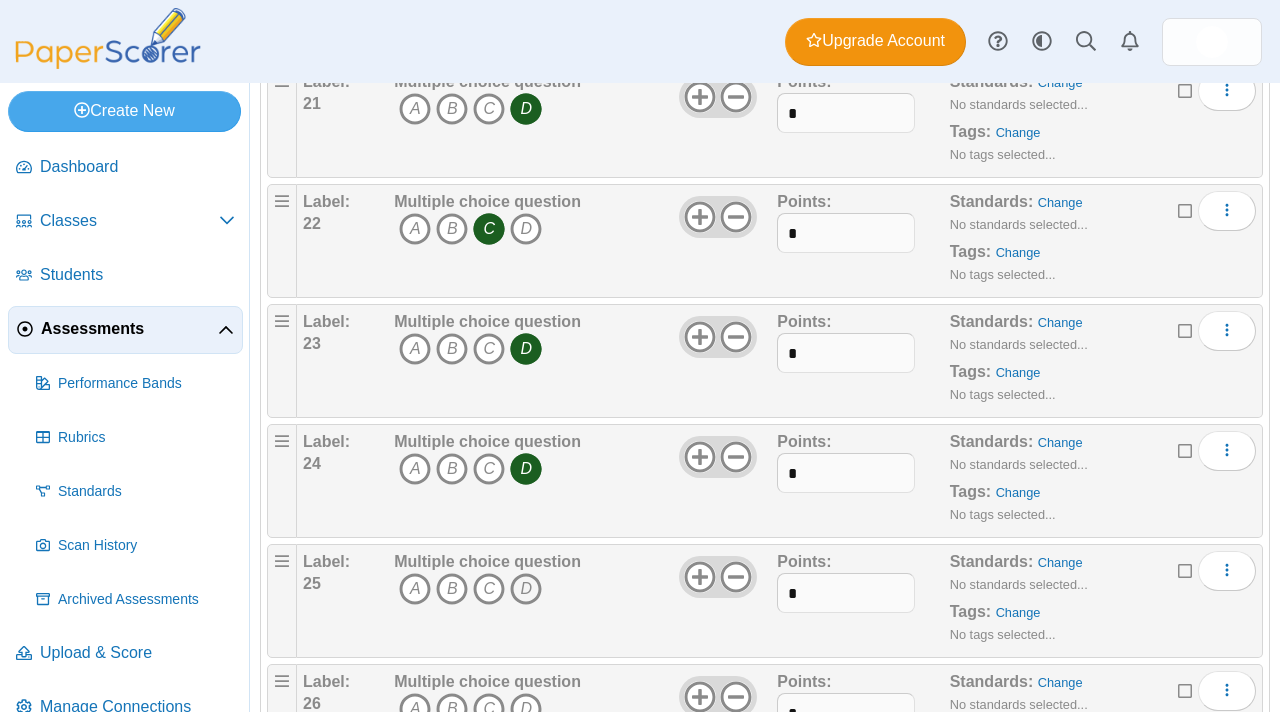 click on "D" at bounding box center [526, 589] 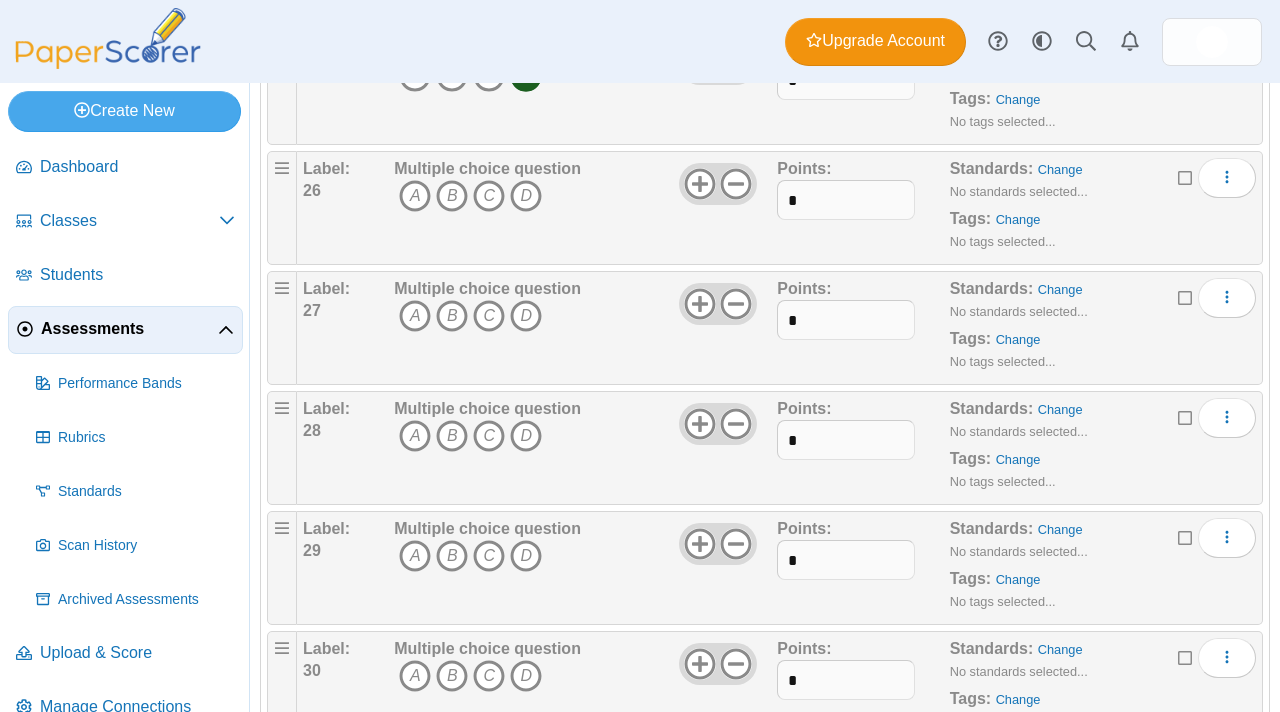 scroll, scrollTop: 3096, scrollLeft: 0, axis: vertical 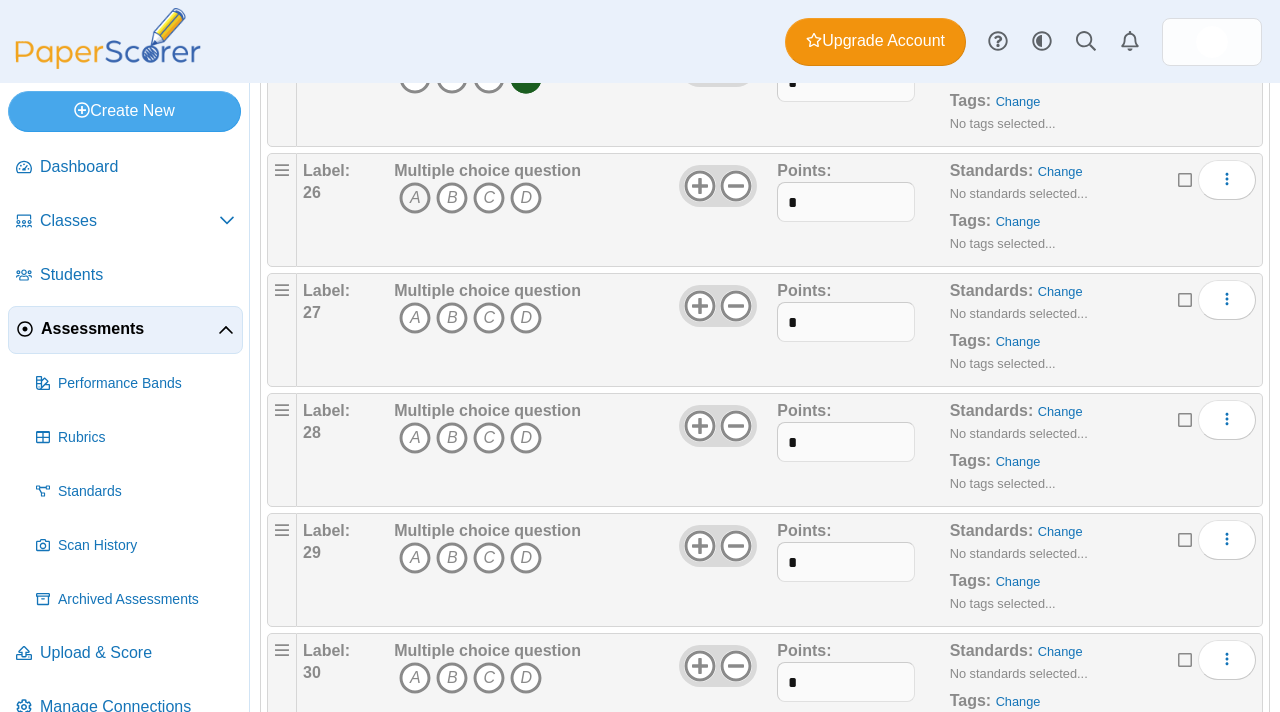 click on "A" at bounding box center [415, 198] 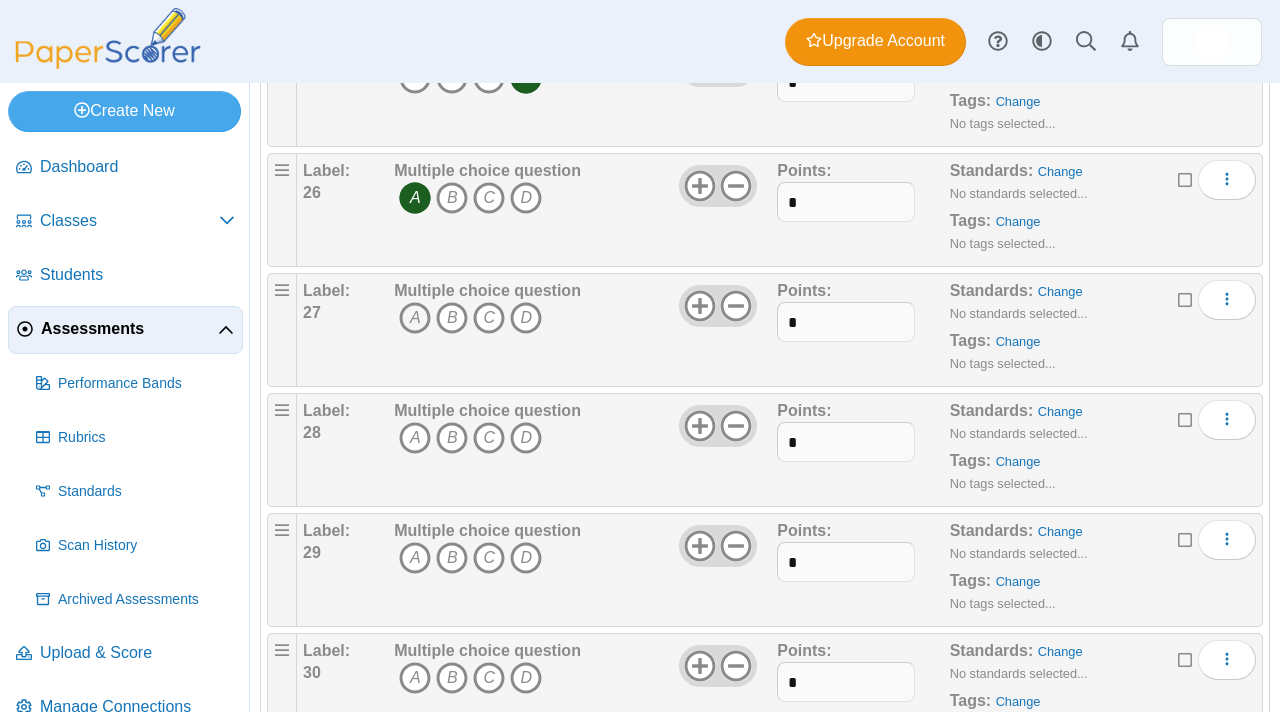 click on "A" at bounding box center [415, 318] 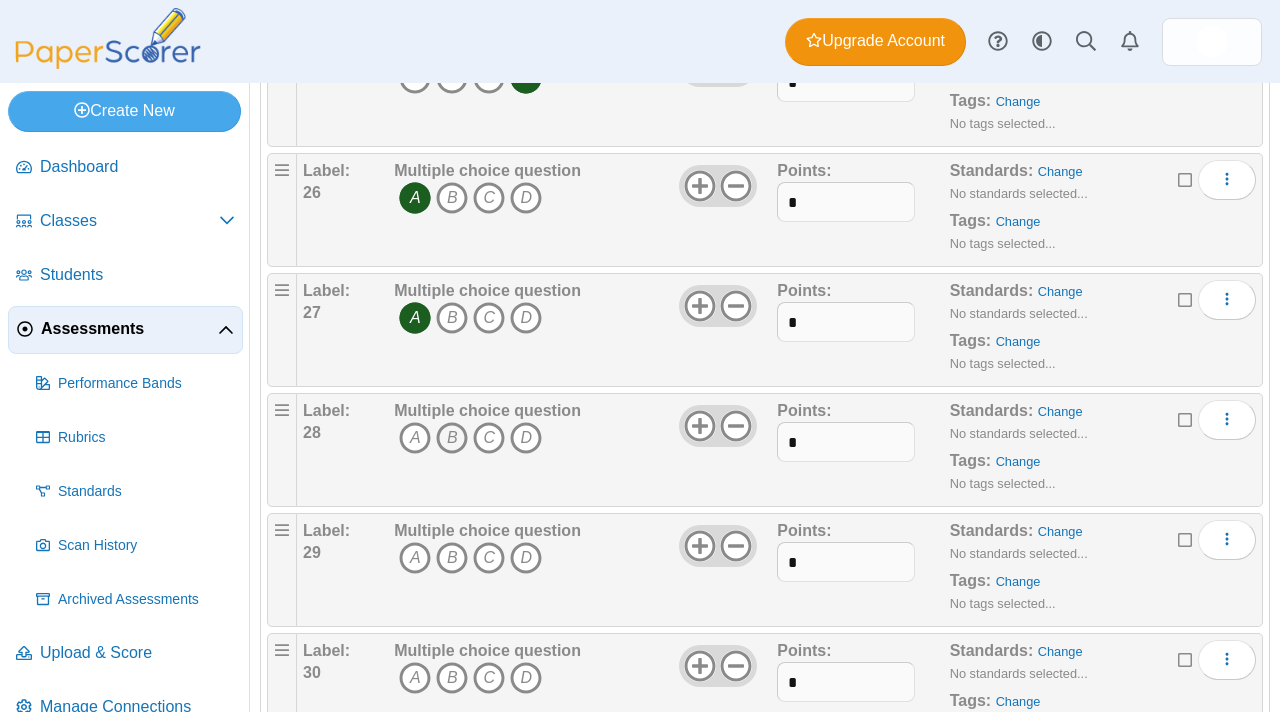 click on "B" at bounding box center (452, 438) 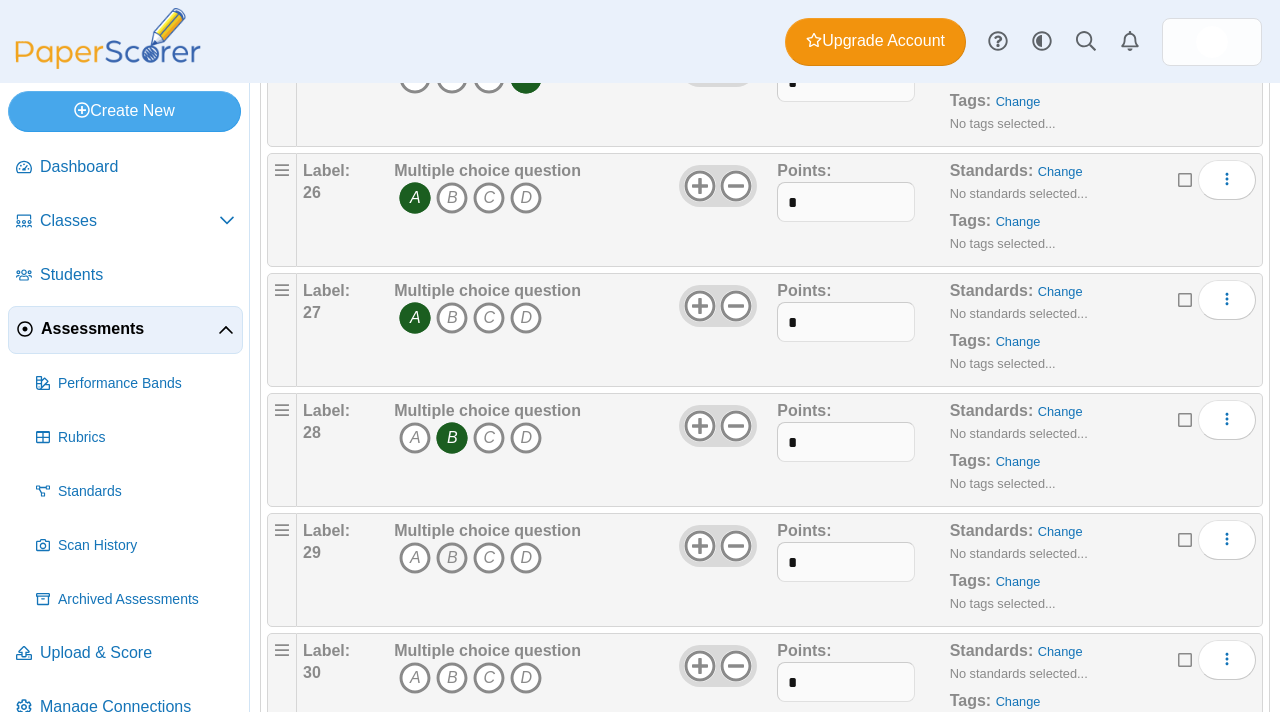click on "B" at bounding box center [452, 558] 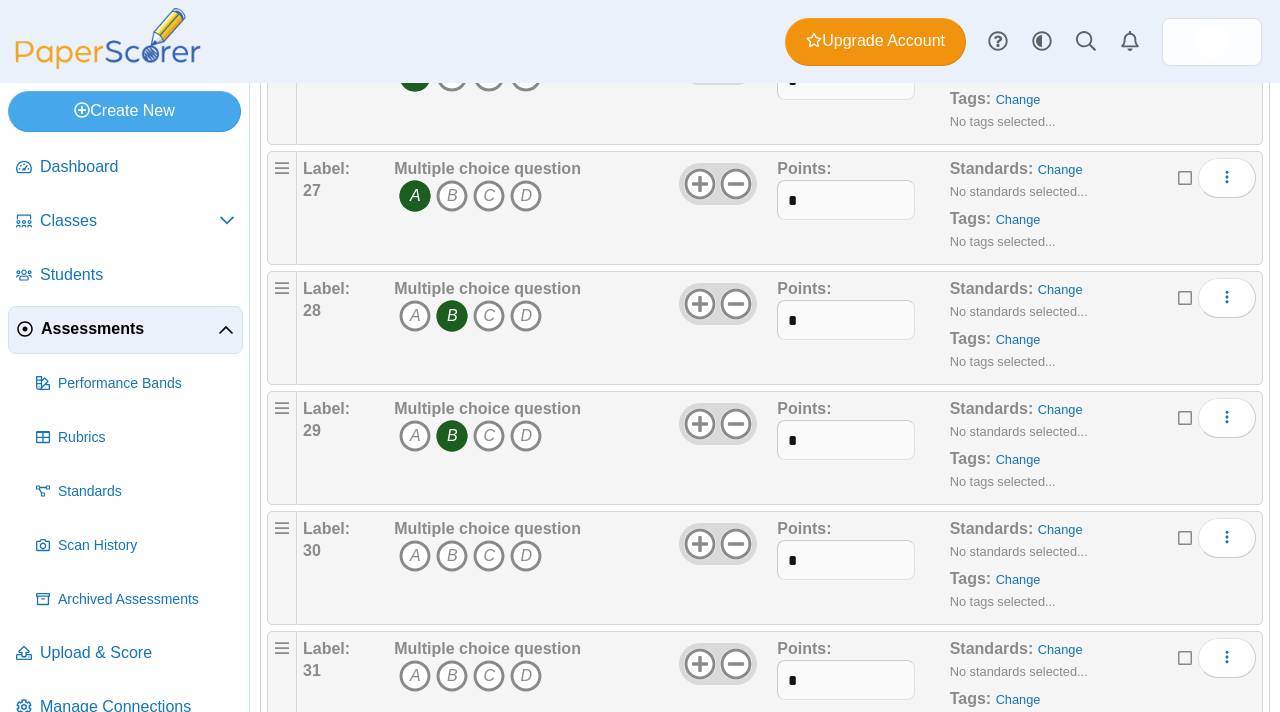 scroll, scrollTop: 3223, scrollLeft: 0, axis: vertical 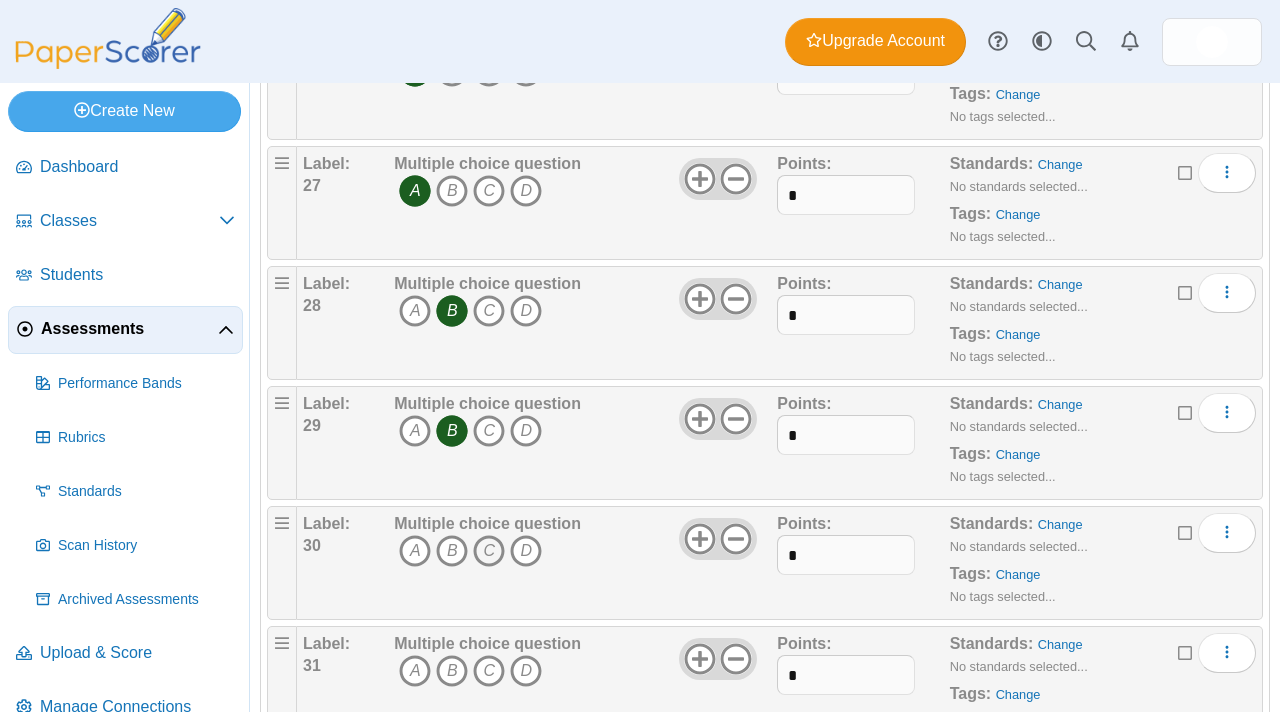 click on "C" at bounding box center [489, 551] 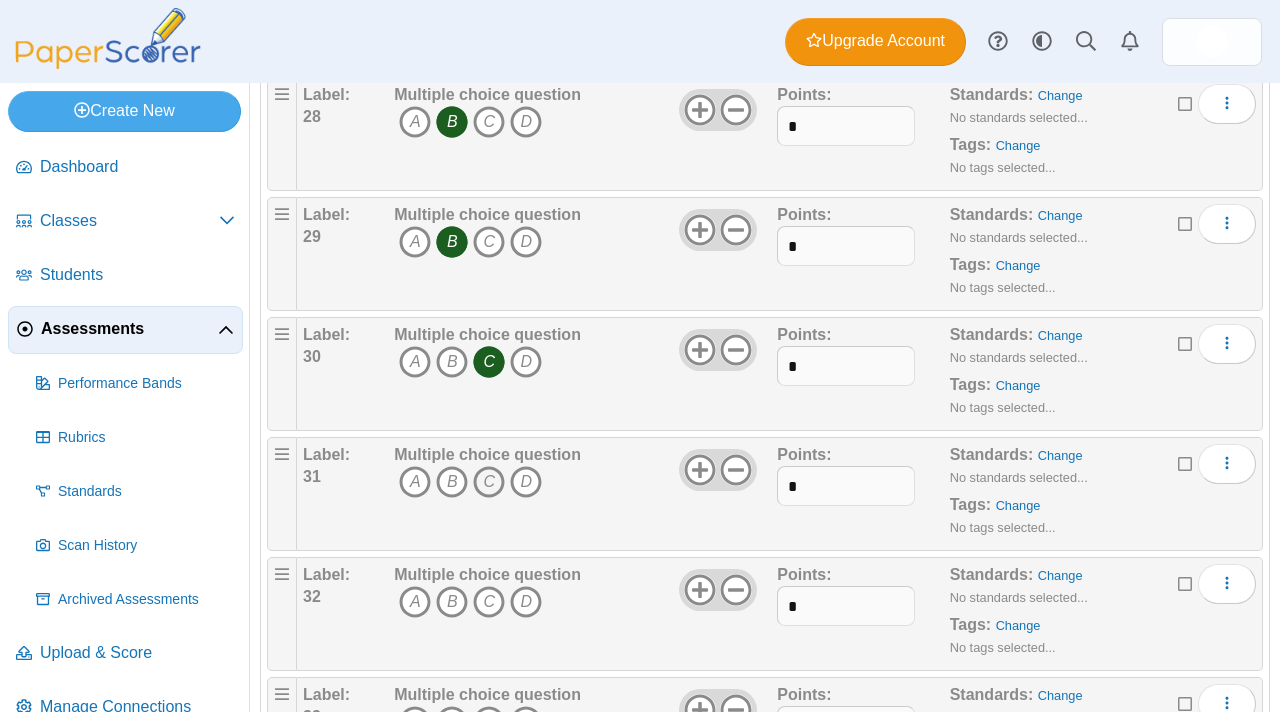scroll, scrollTop: 3426, scrollLeft: 0, axis: vertical 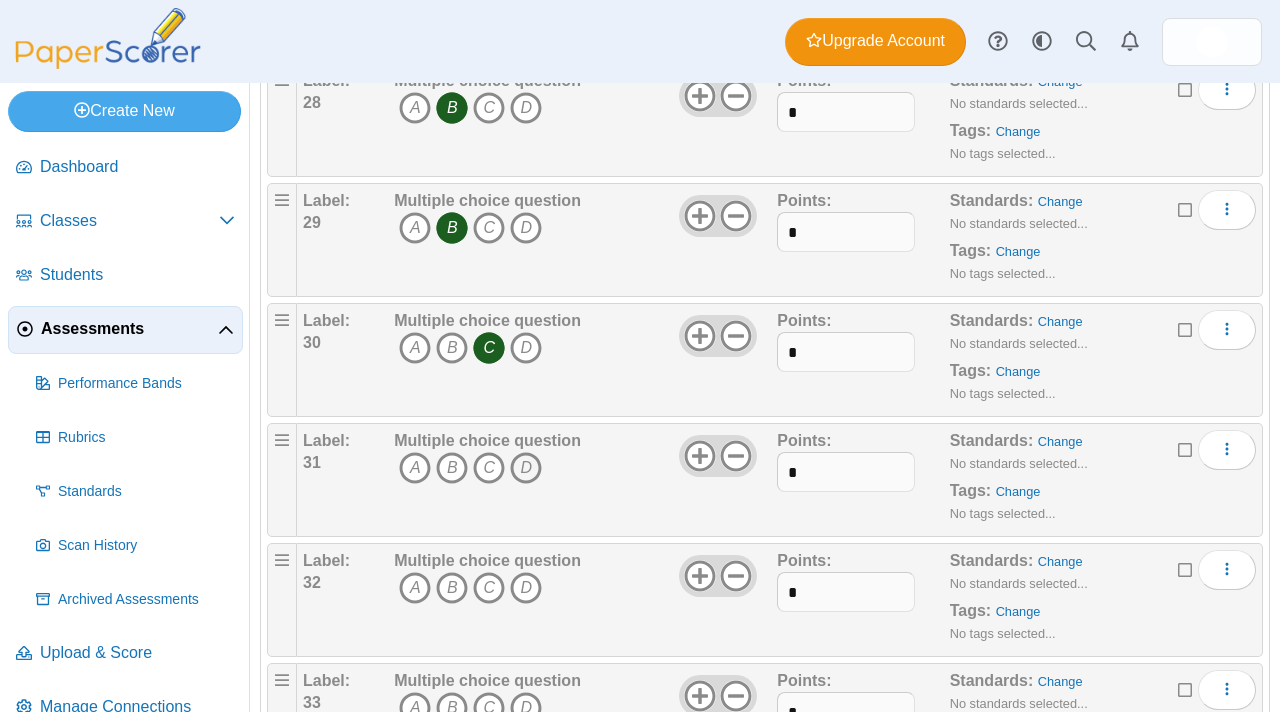 click on "D" at bounding box center [526, 468] 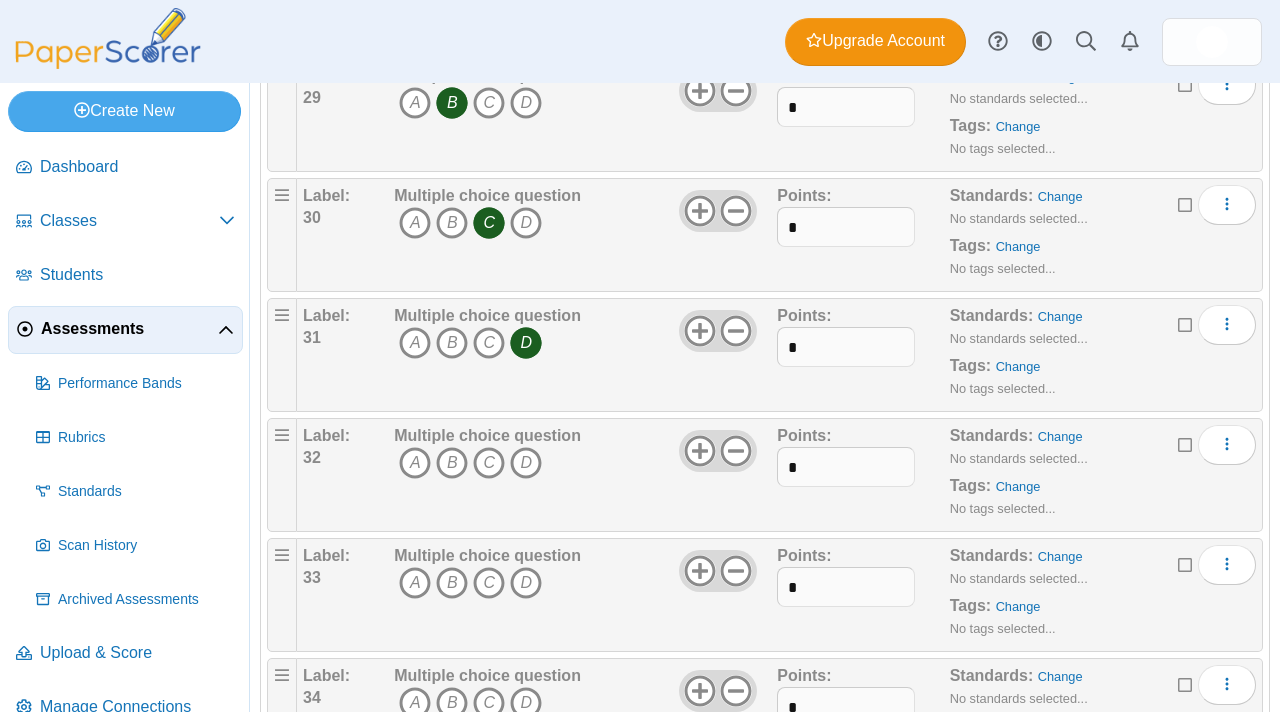 scroll, scrollTop: 3566, scrollLeft: 0, axis: vertical 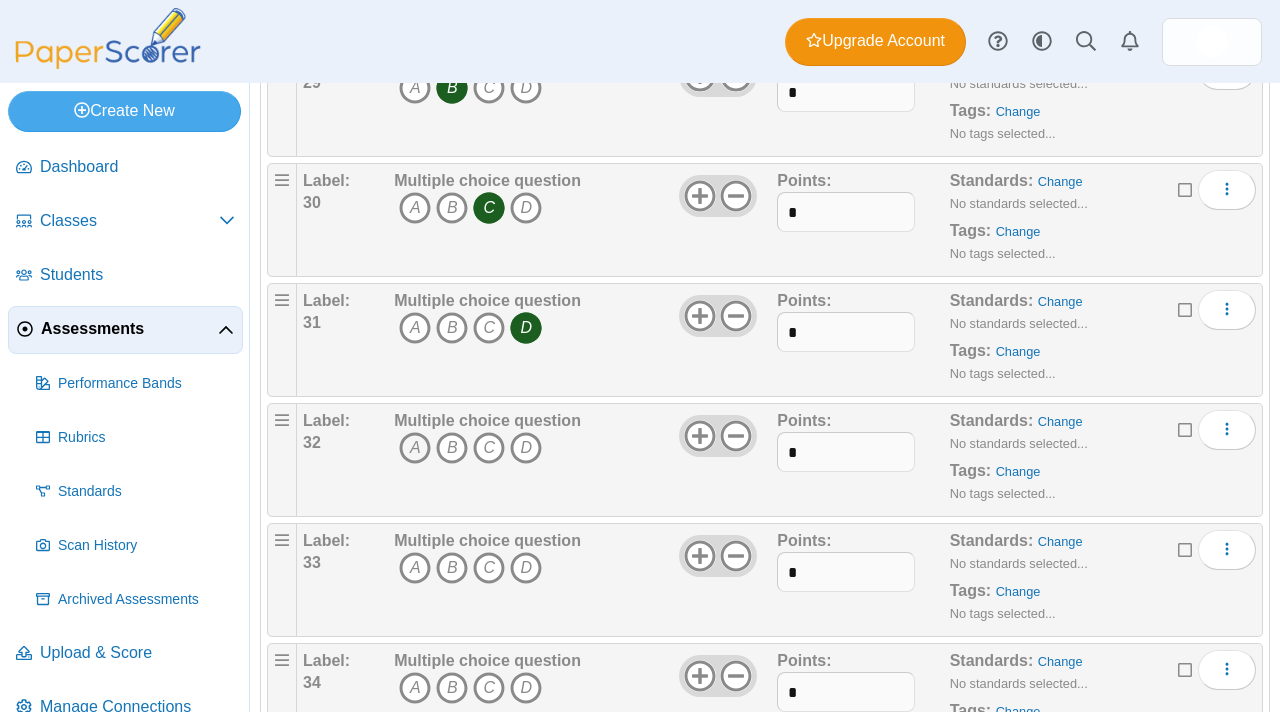 click on "A" at bounding box center [415, 448] 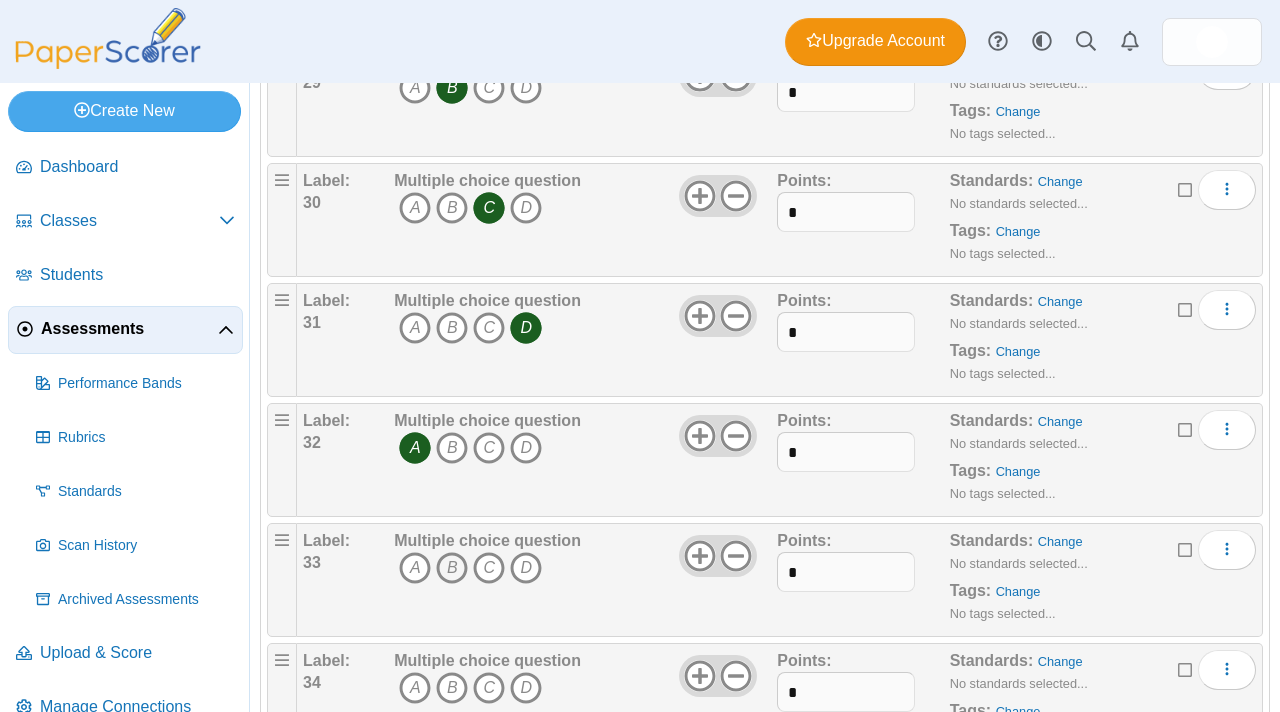 click on "B" at bounding box center (452, 568) 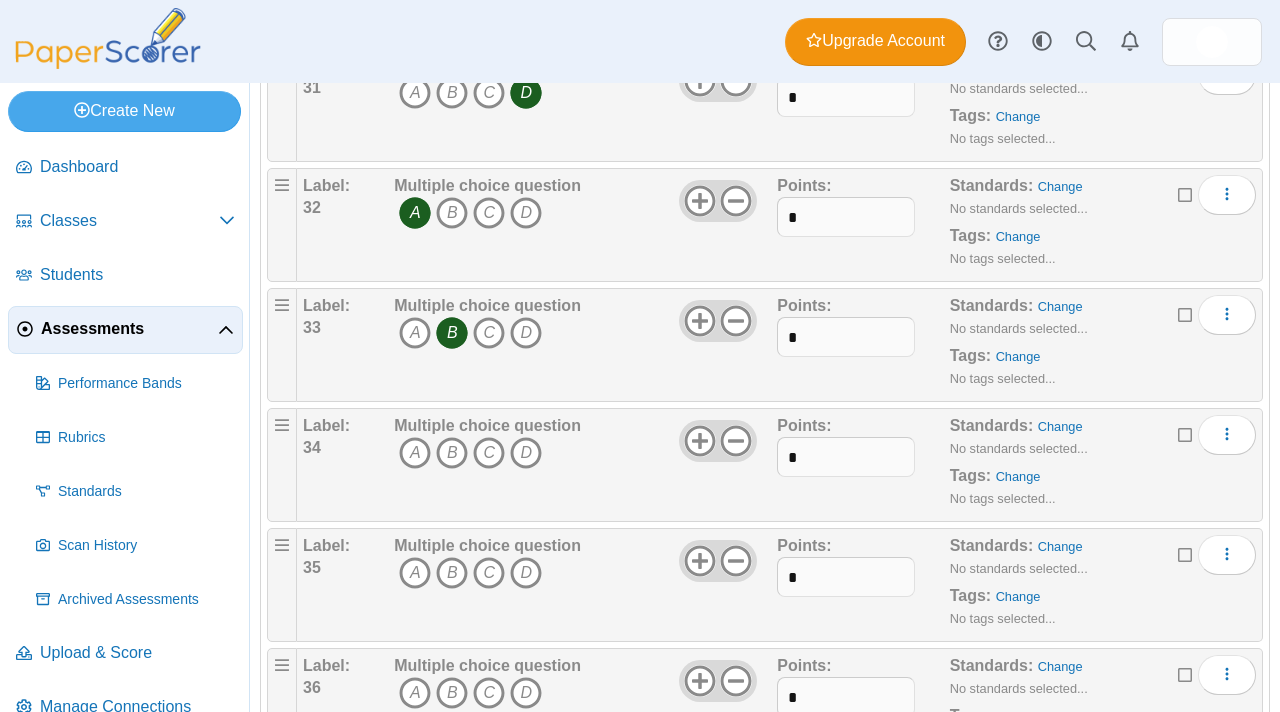 scroll, scrollTop: 3800, scrollLeft: 0, axis: vertical 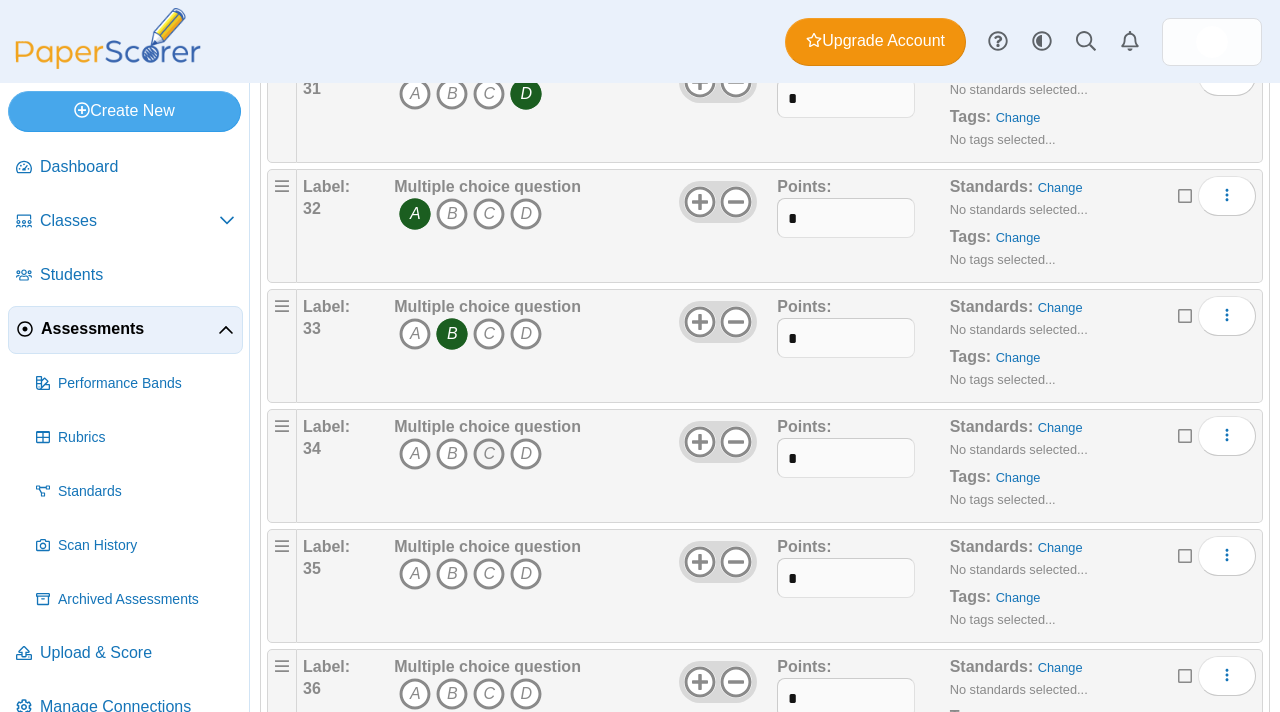 click on "C" at bounding box center (489, 454) 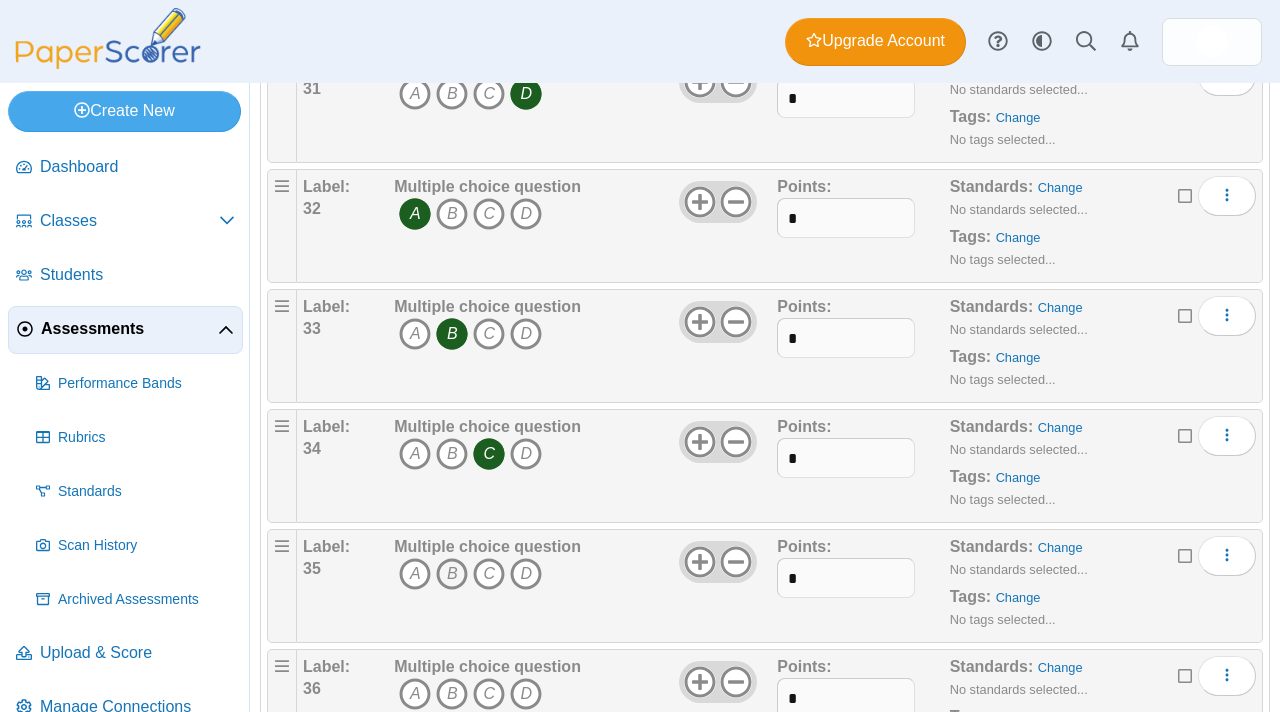 click on "B" at bounding box center [452, 574] 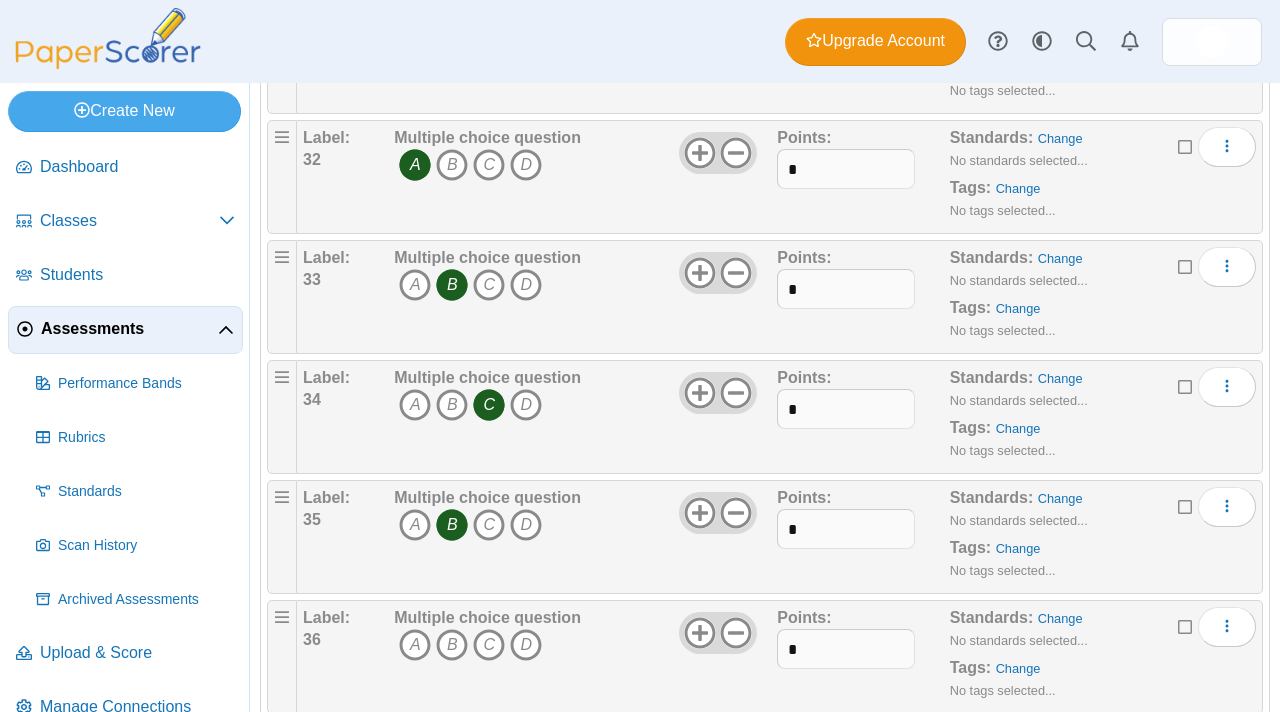 scroll, scrollTop: 3881, scrollLeft: 0, axis: vertical 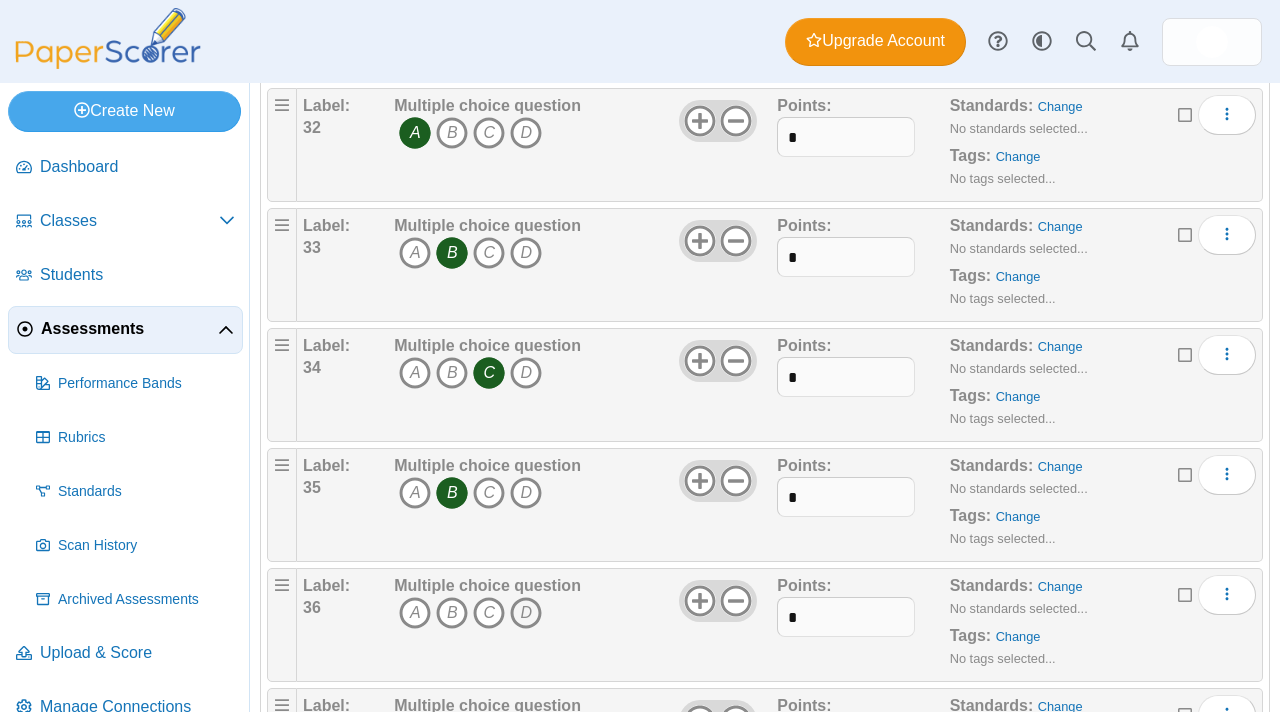 click on "D" at bounding box center [526, 613] 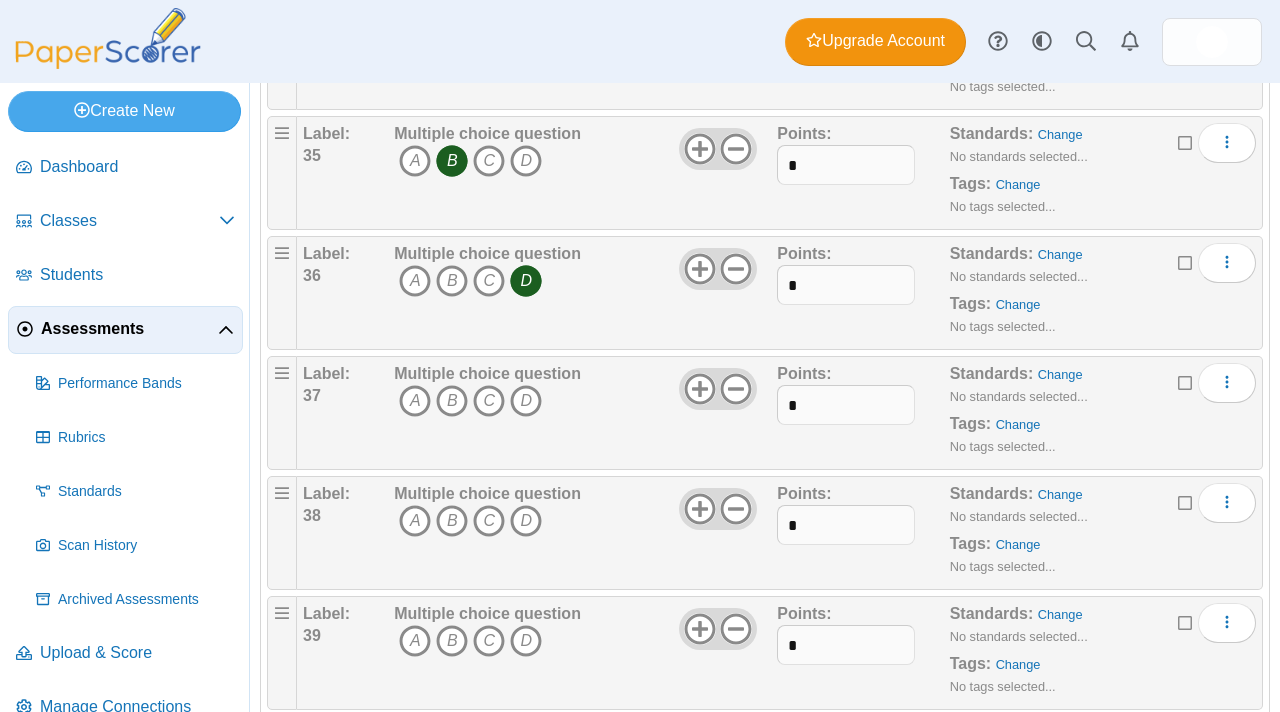 scroll, scrollTop: 4245, scrollLeft: 0, axis: vertical 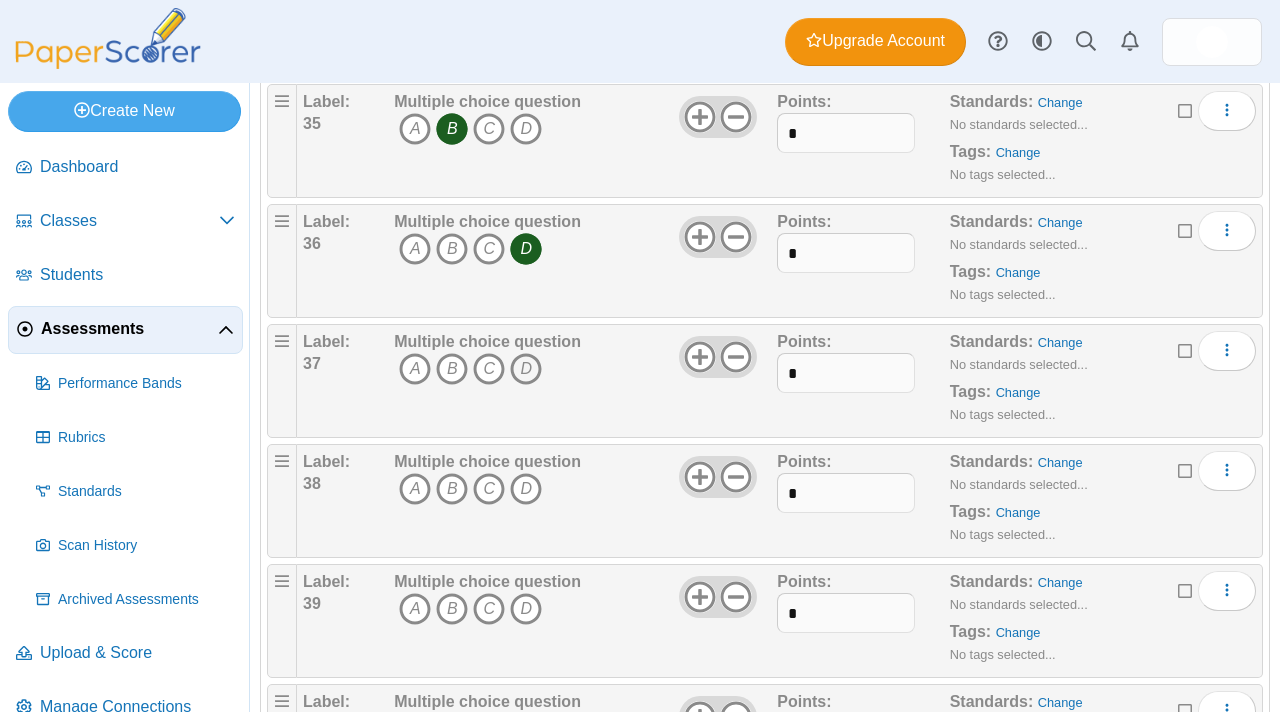 click on "D" at bounding box center [526, 369] 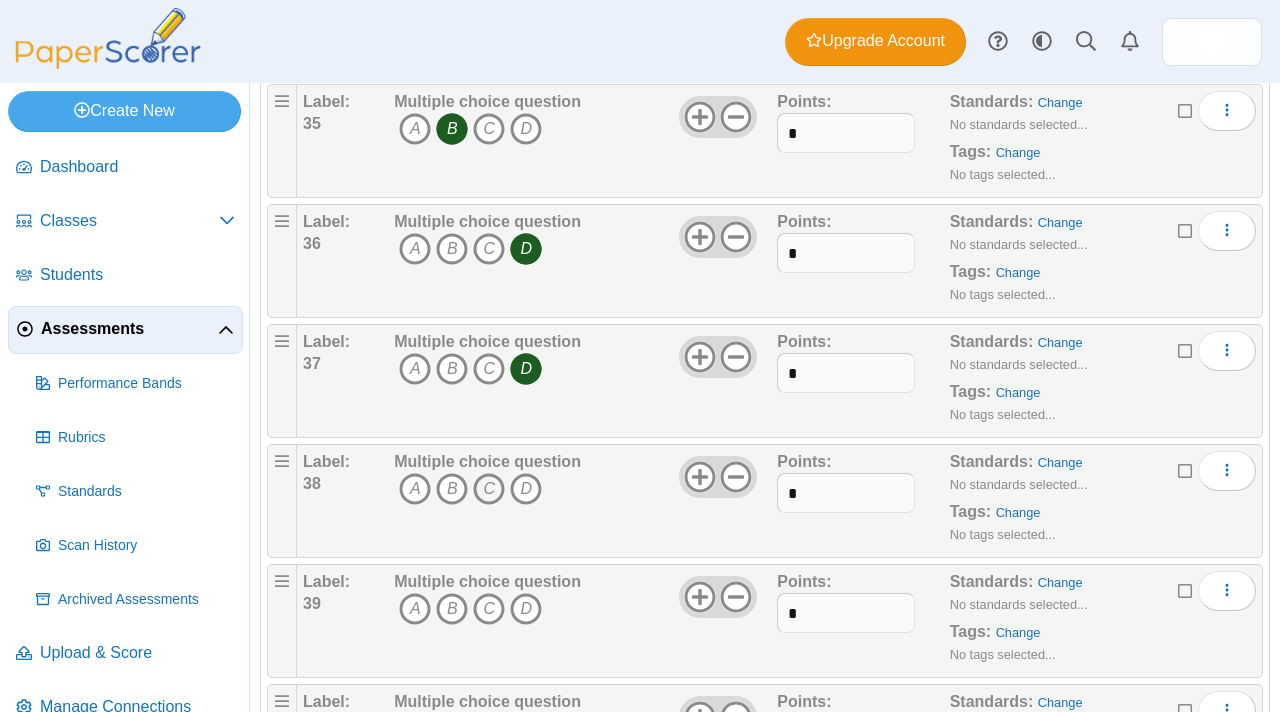 click on "C" at bounding box center (489, 489) 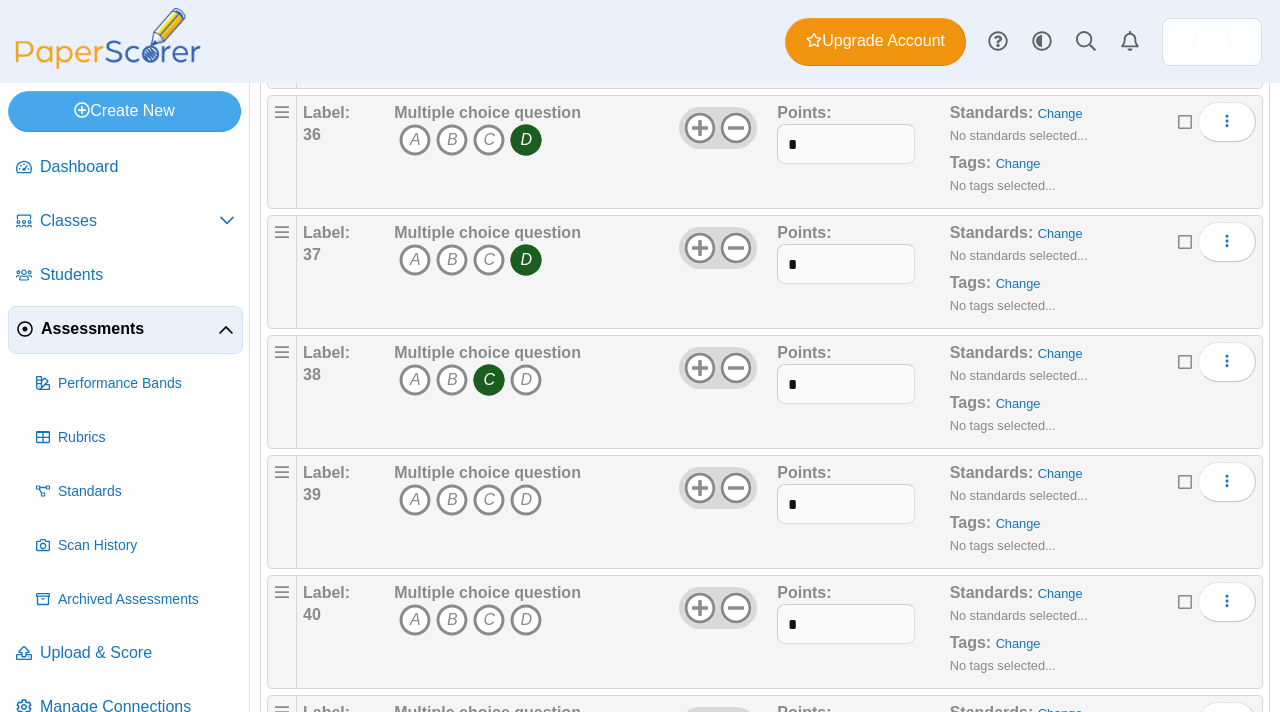 scroll, scrollTop: 4356, scrollLeft: 0, axis: vertical 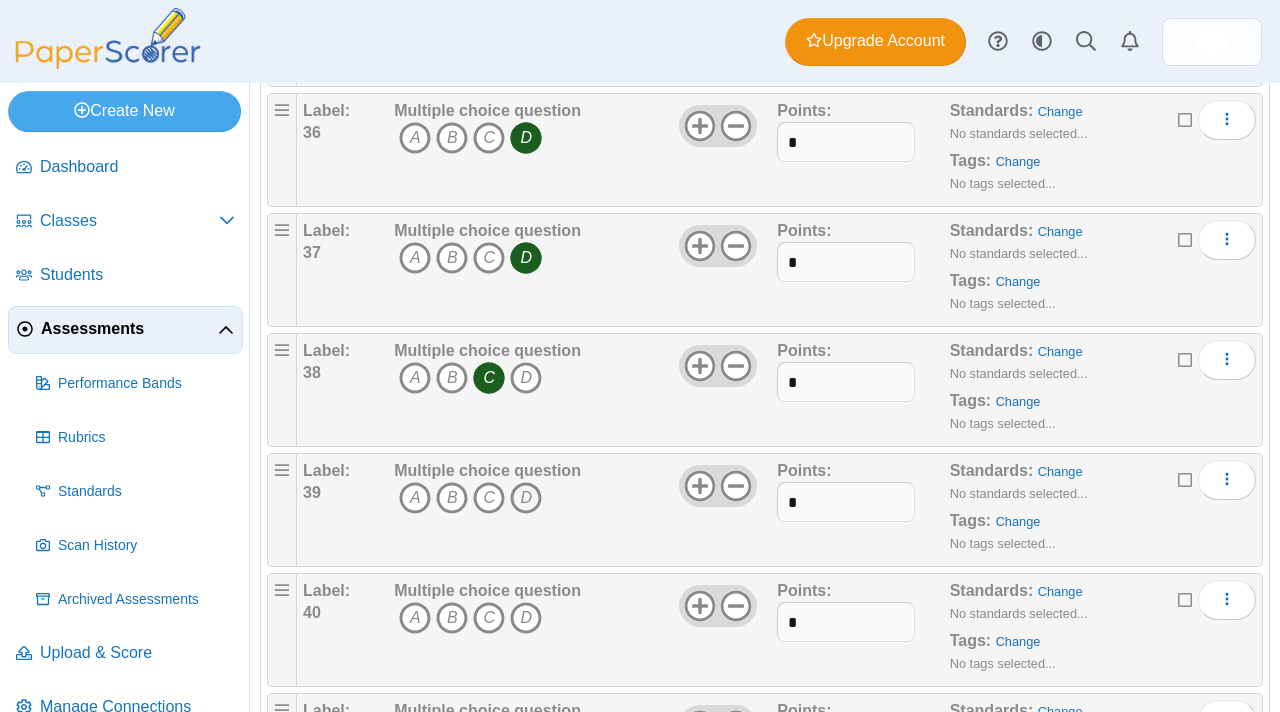 click on "D" at bounding box center (526, 498) 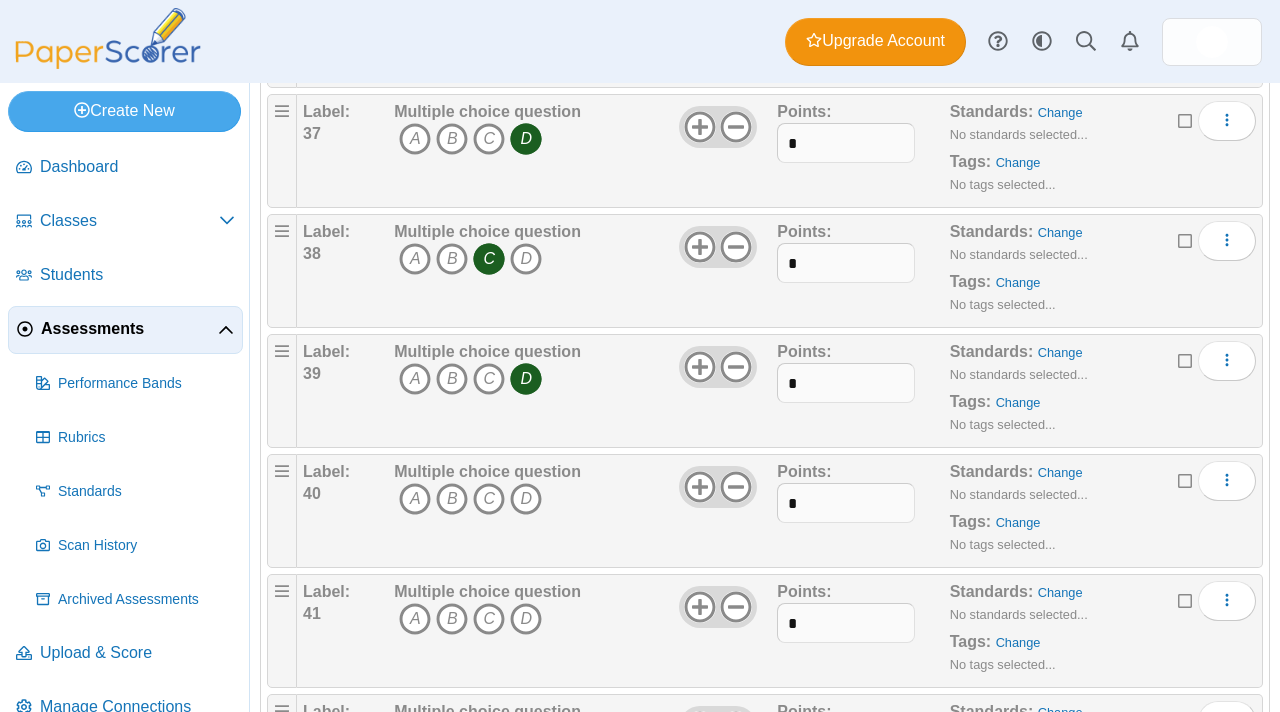 scroll, scrollTop: 4499, scrollLeft: 0, axis: vertical 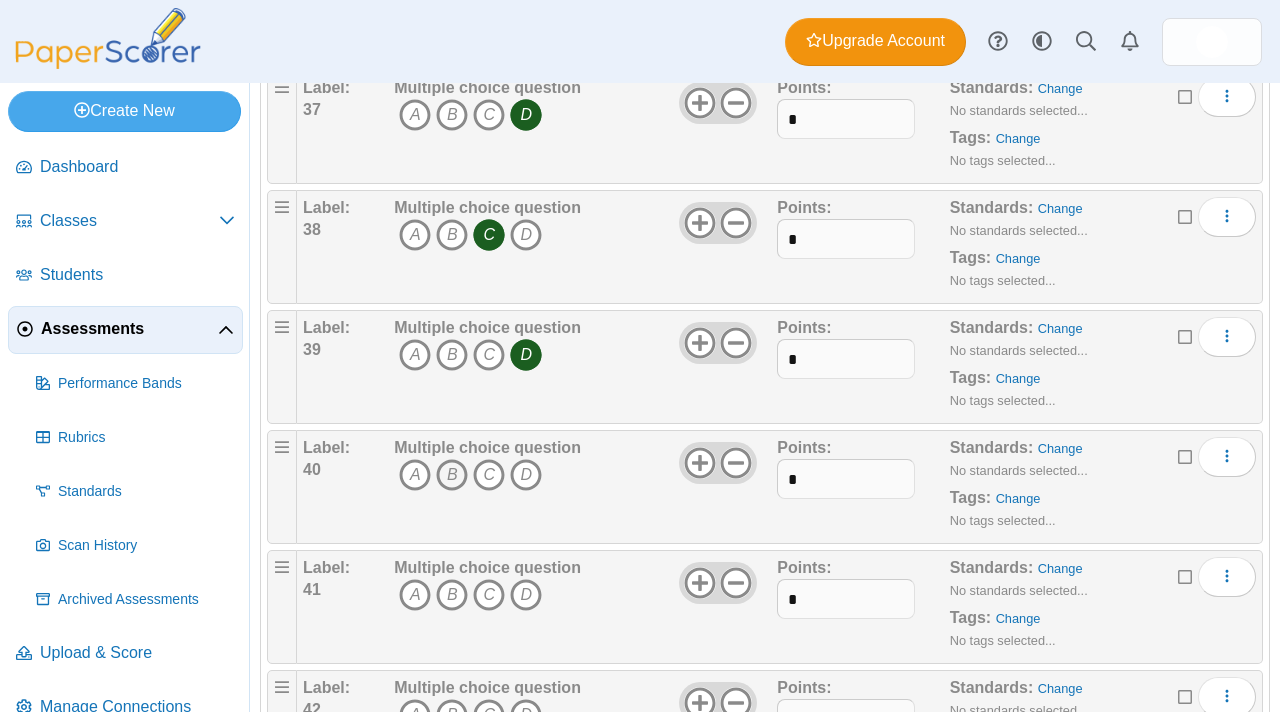 click on "B" at bounding box center [452, 475] 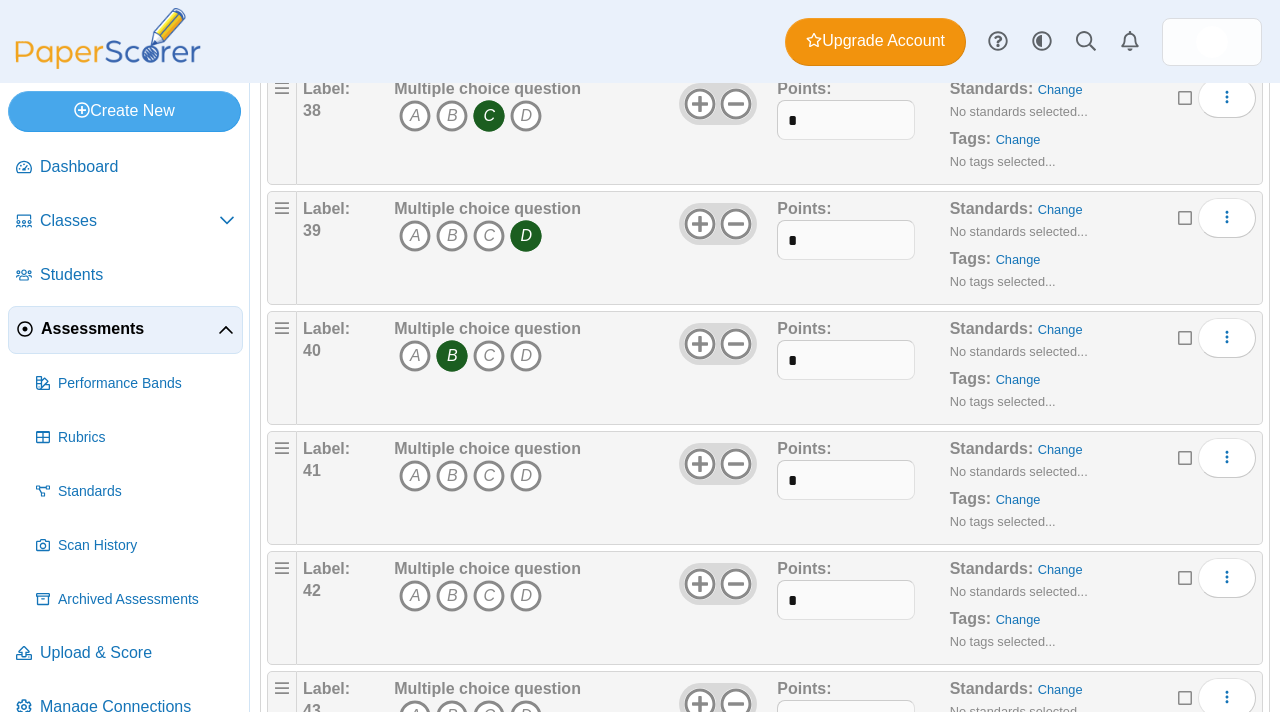 scroll, scrollTop: 4627, scrollLeft: 0, axis: vertical 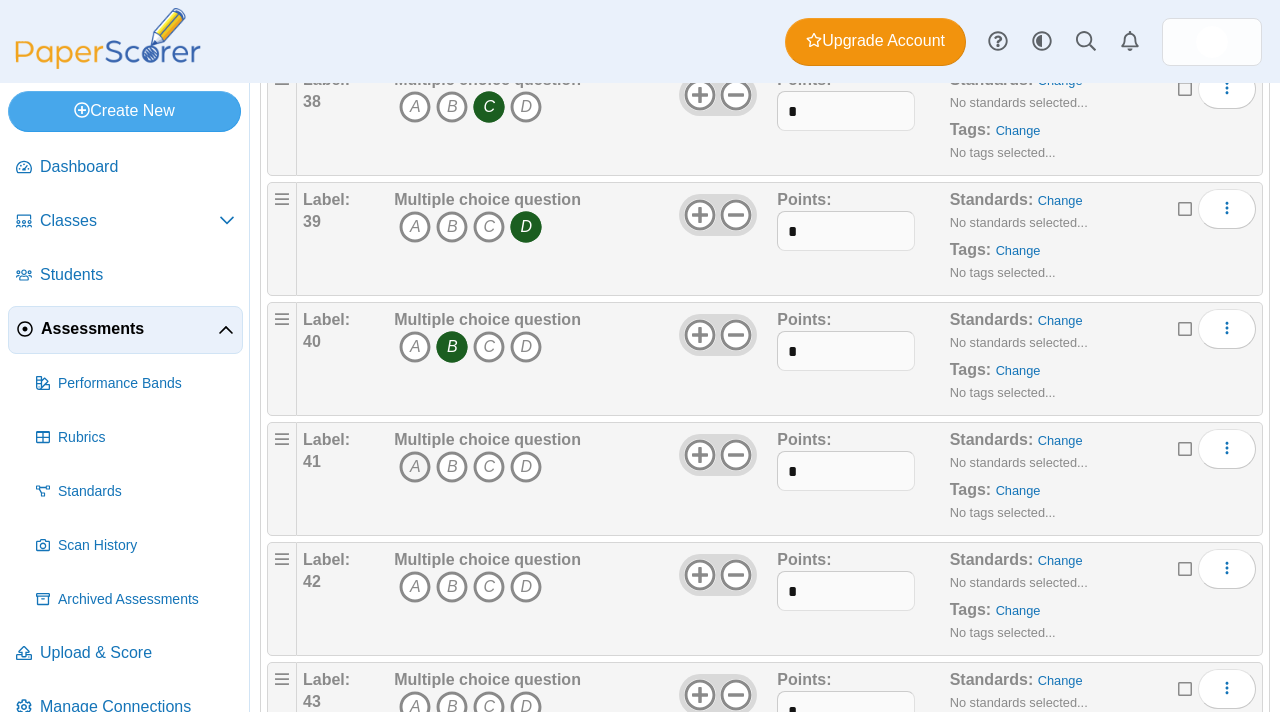click on "A" at bounding box center [415, 467] 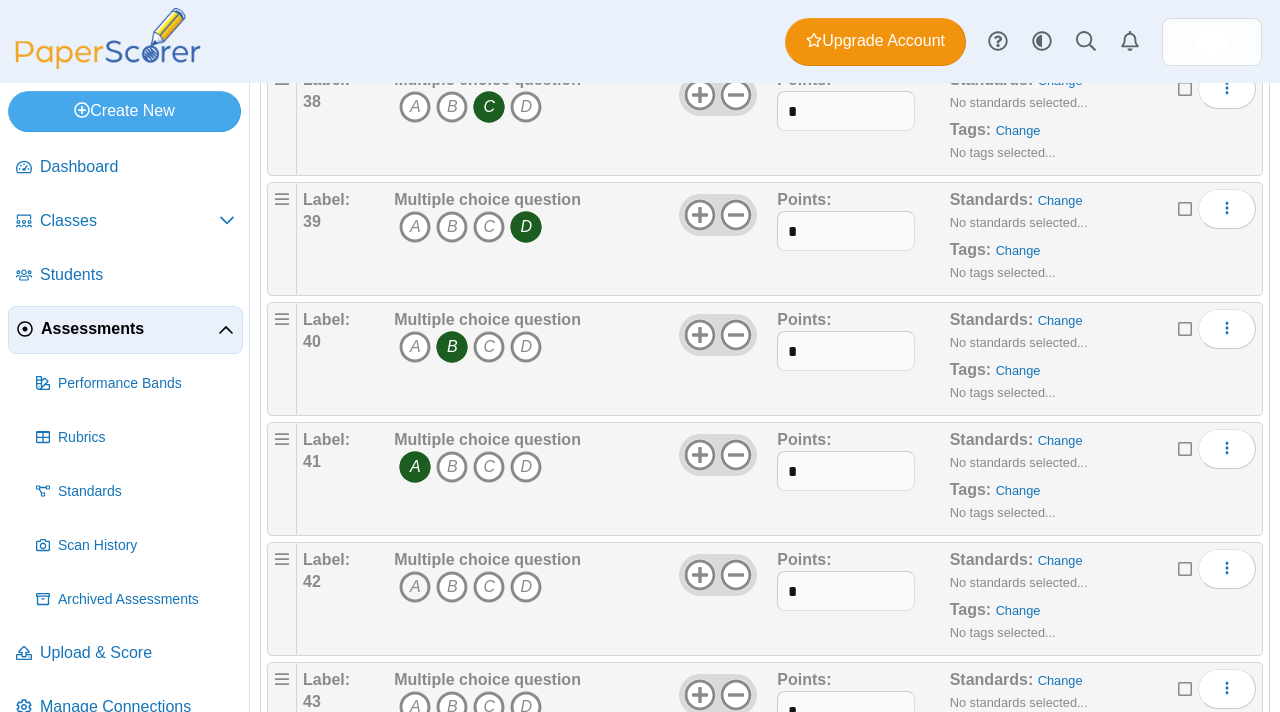 click on "A" at bounding box center [415, 587] 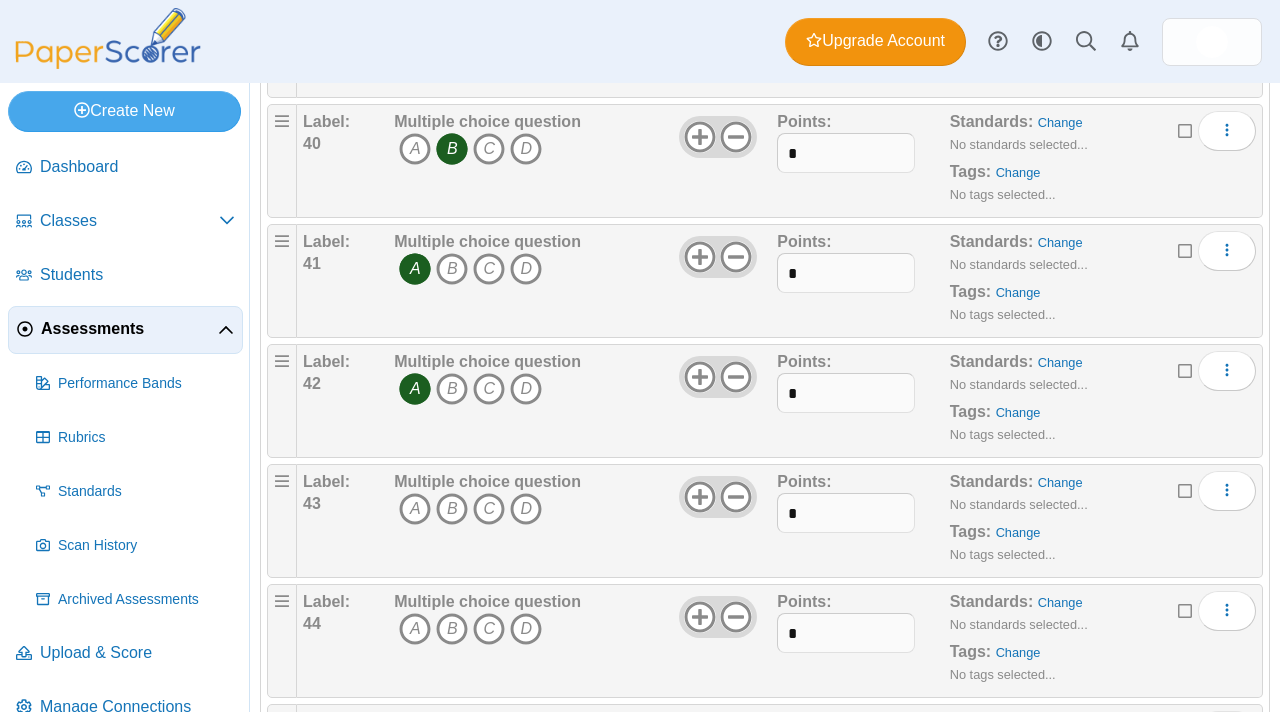 scroll, scrollTop: 4824, scrollLeft: 0, axis: vertical 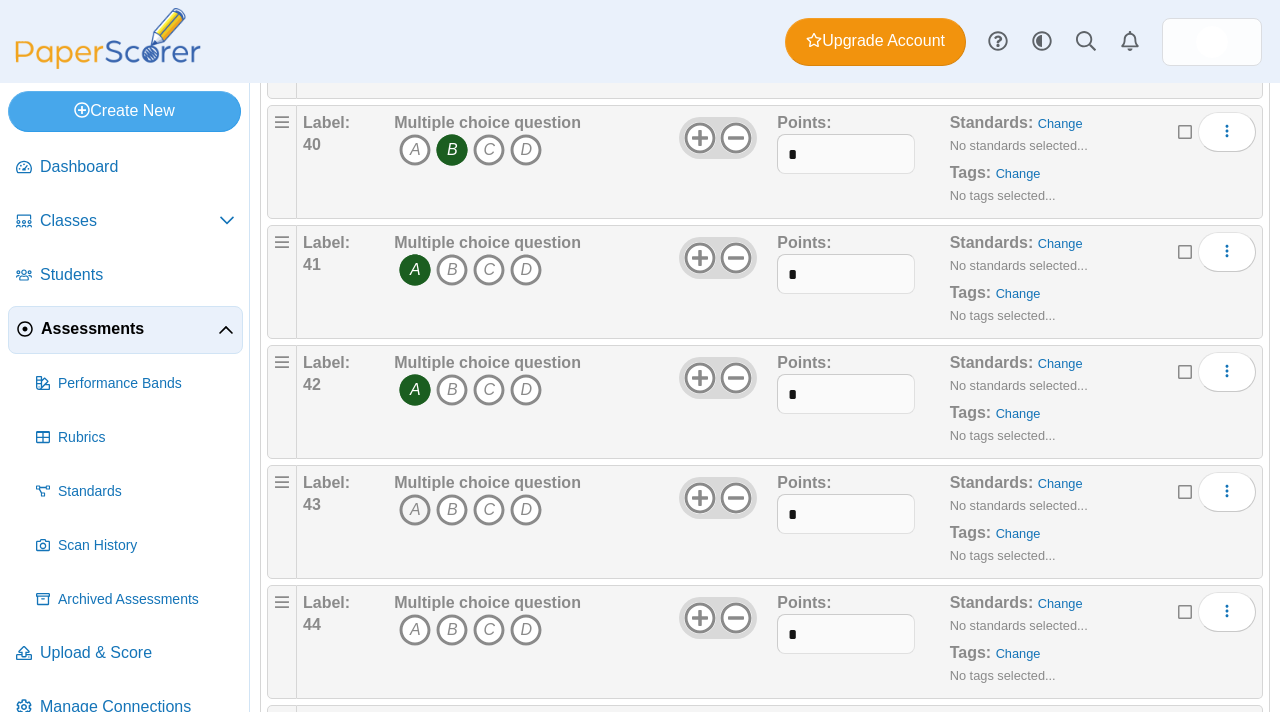 click on "A" at bounding box center (415, 510) 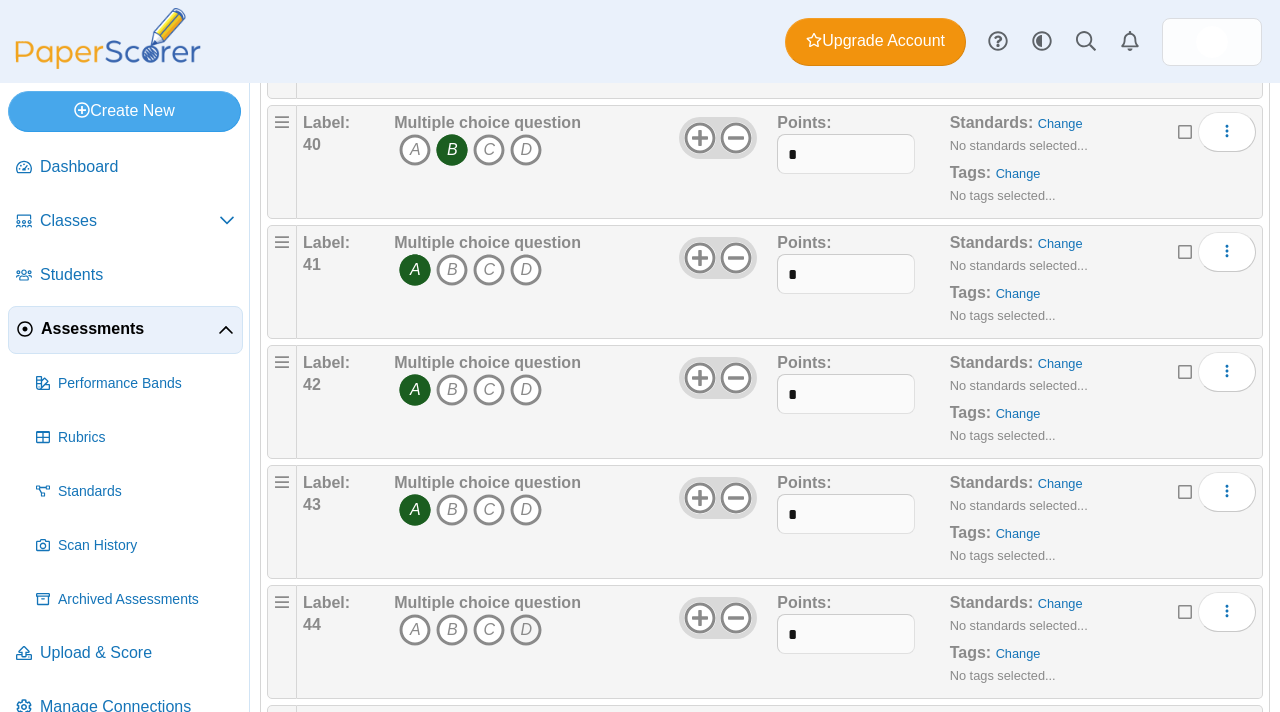 click on "D" at bounding box center [526, 630] 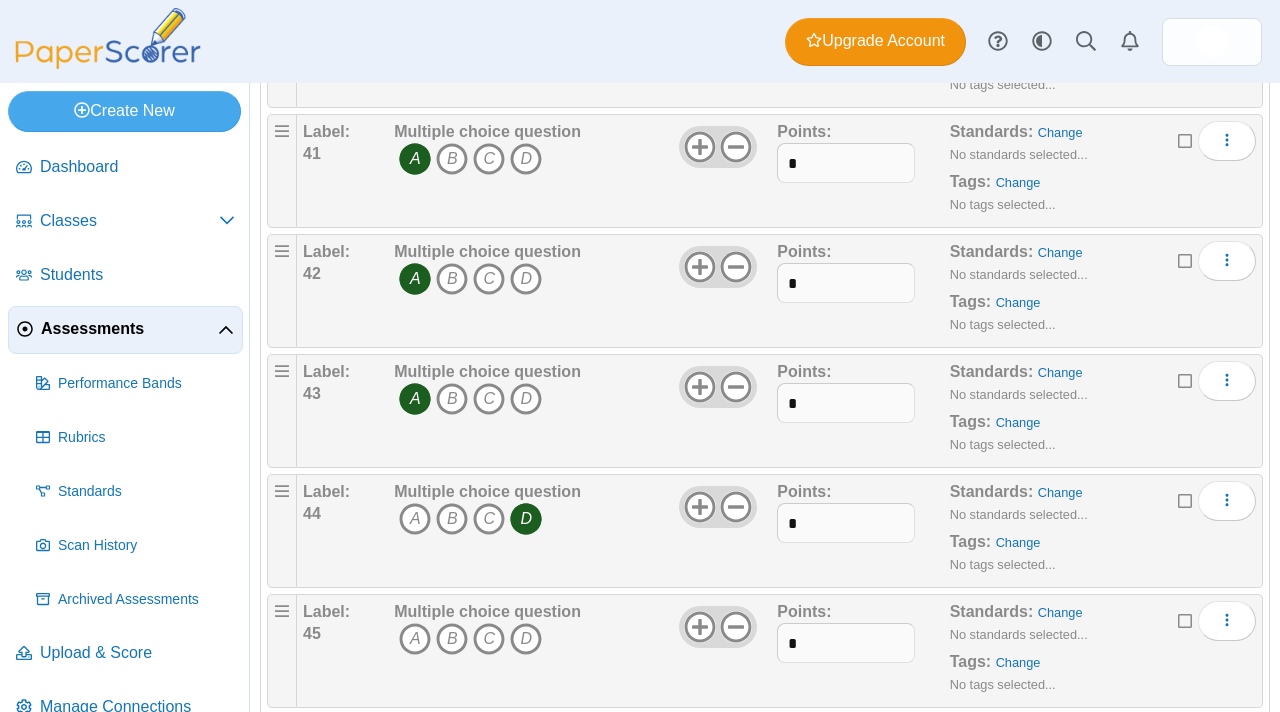 scroll, scrollTop: 4995, scrollLeft: 0, axis: vertical 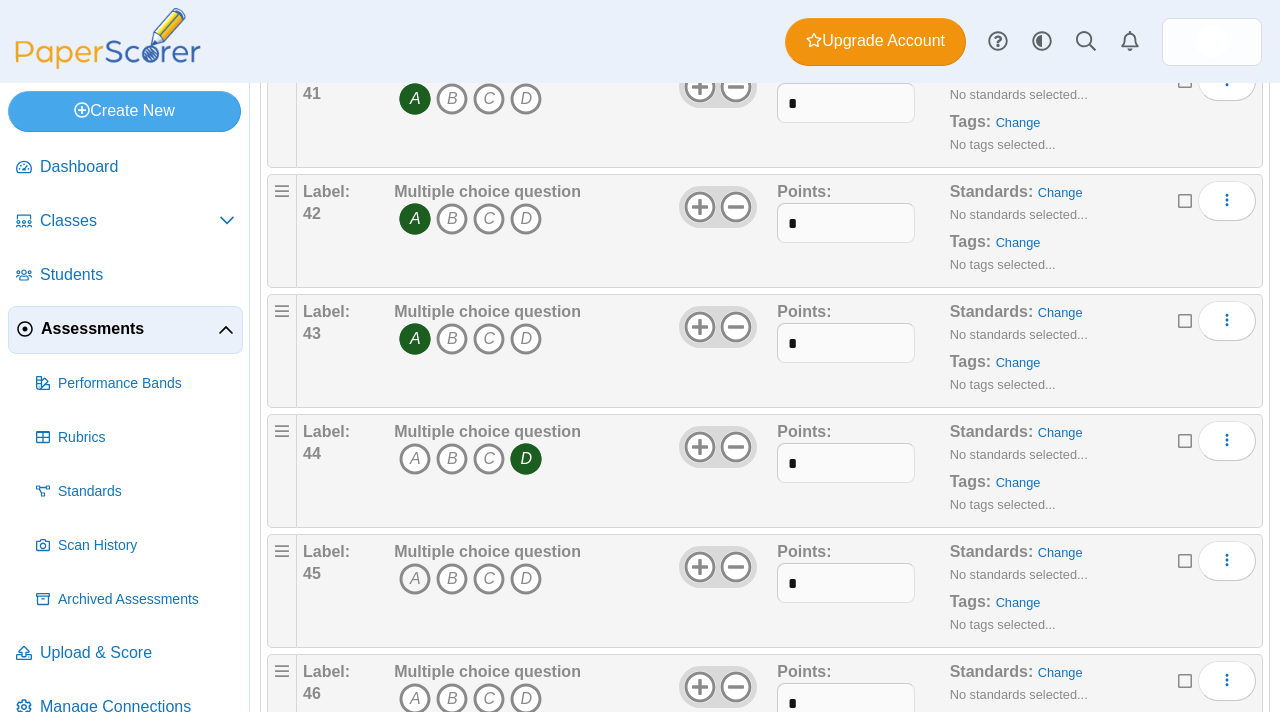 click on "A" at bounding box center (415, 579) 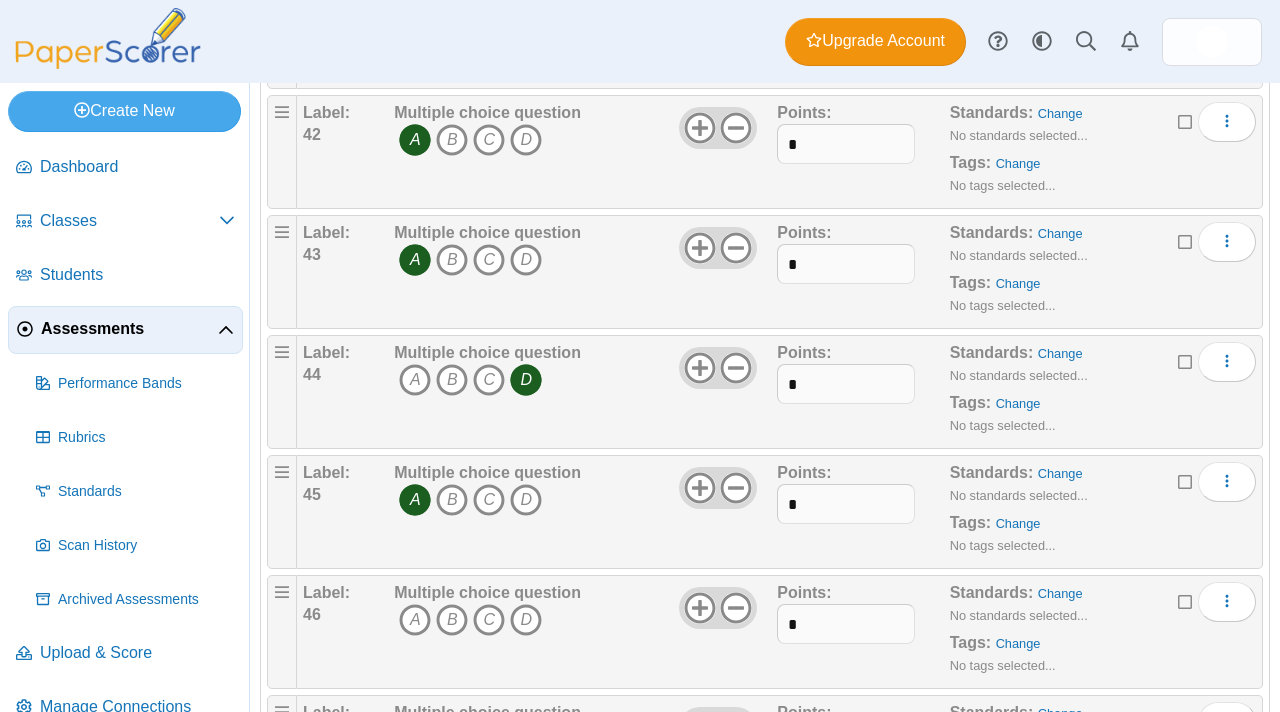 scroll, scrollTop: 5092, scrollLeft: 0, axis: vertical 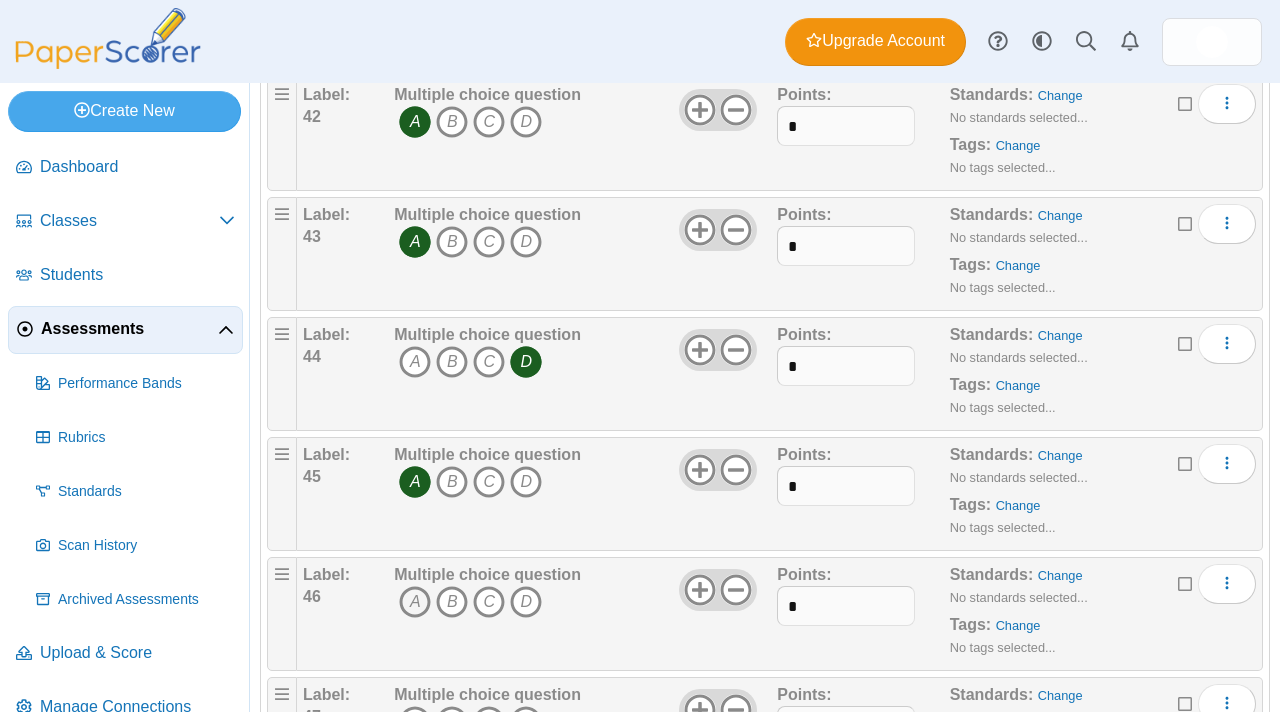 click on "A" at bounding box center (415, 602) 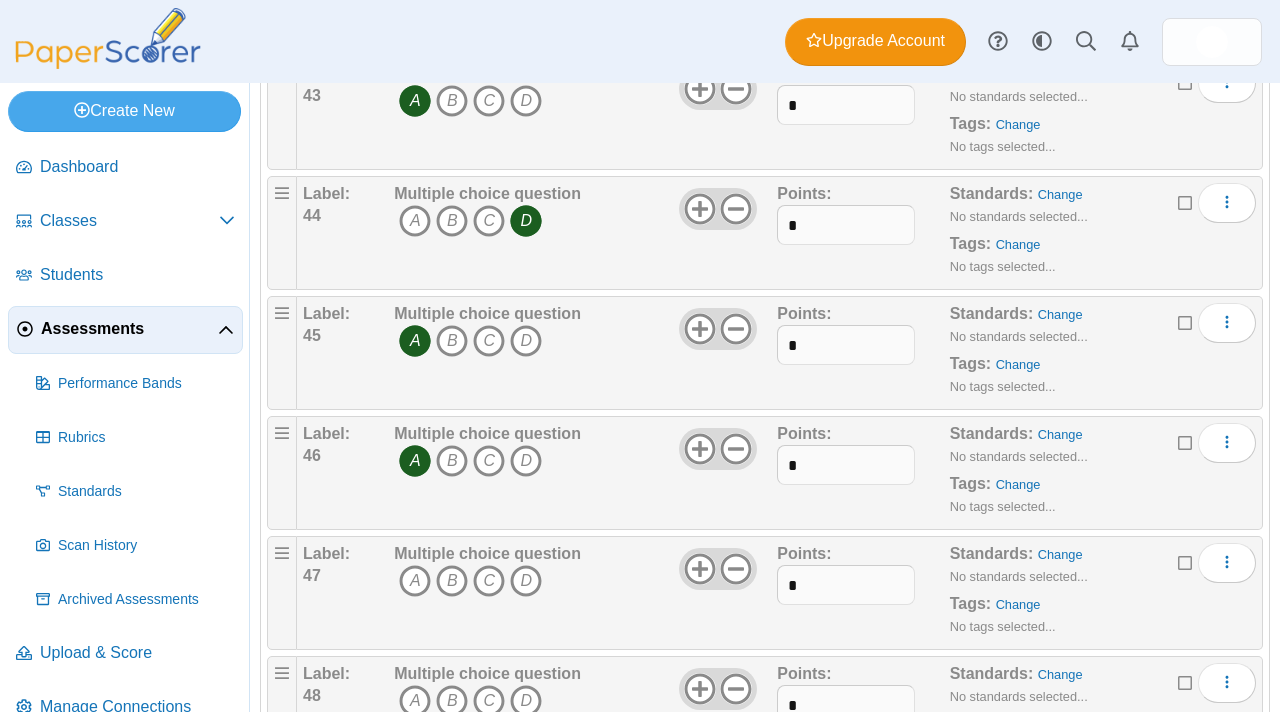 scroll, scrollTop: 5242, scrollLeft: 0, axis: vertical 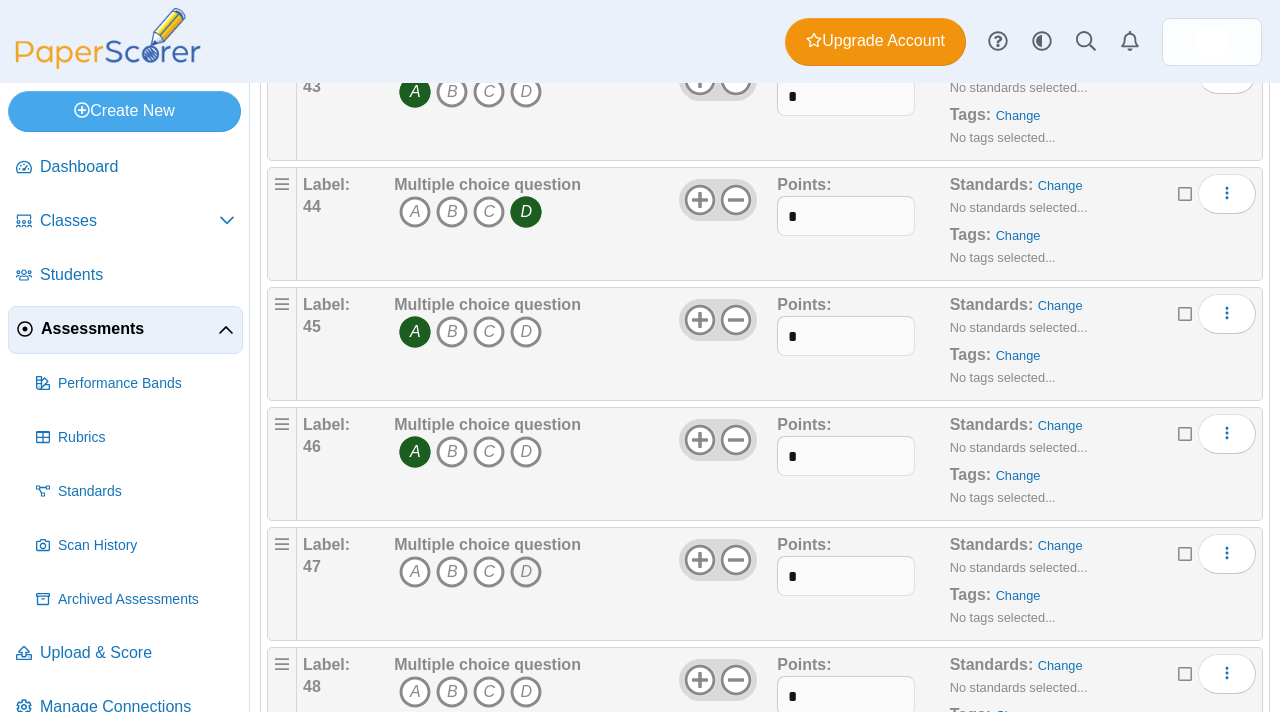 click on "D" at bounding box center [526, 572] 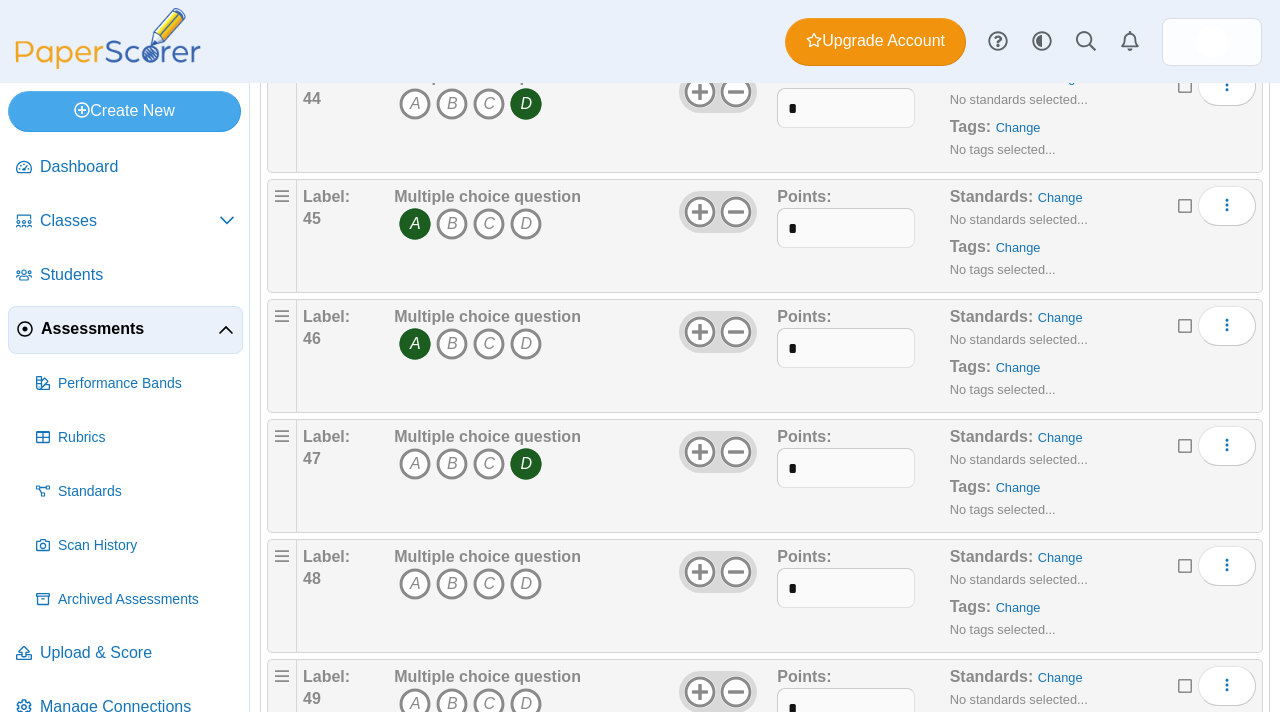 scroll, scrollTop: 5352, scrollLeft: 0, axis: vertical 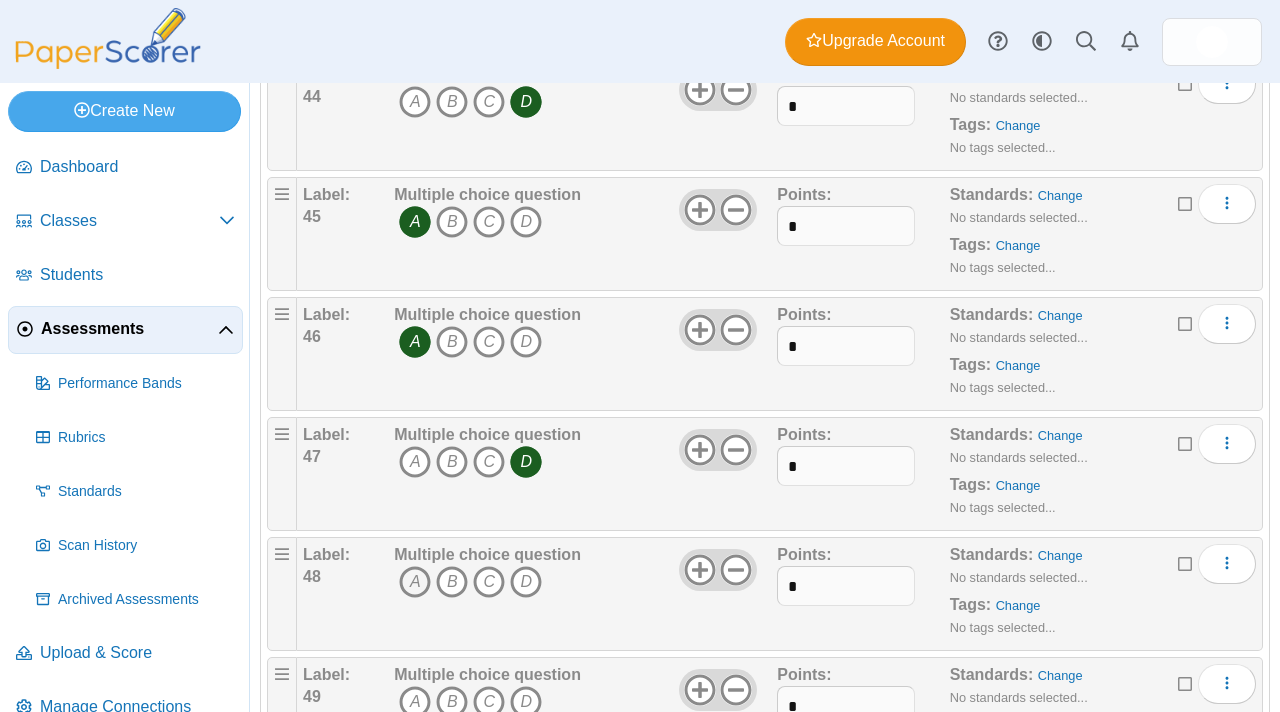 click on "A" at bounding box center (415, 582) 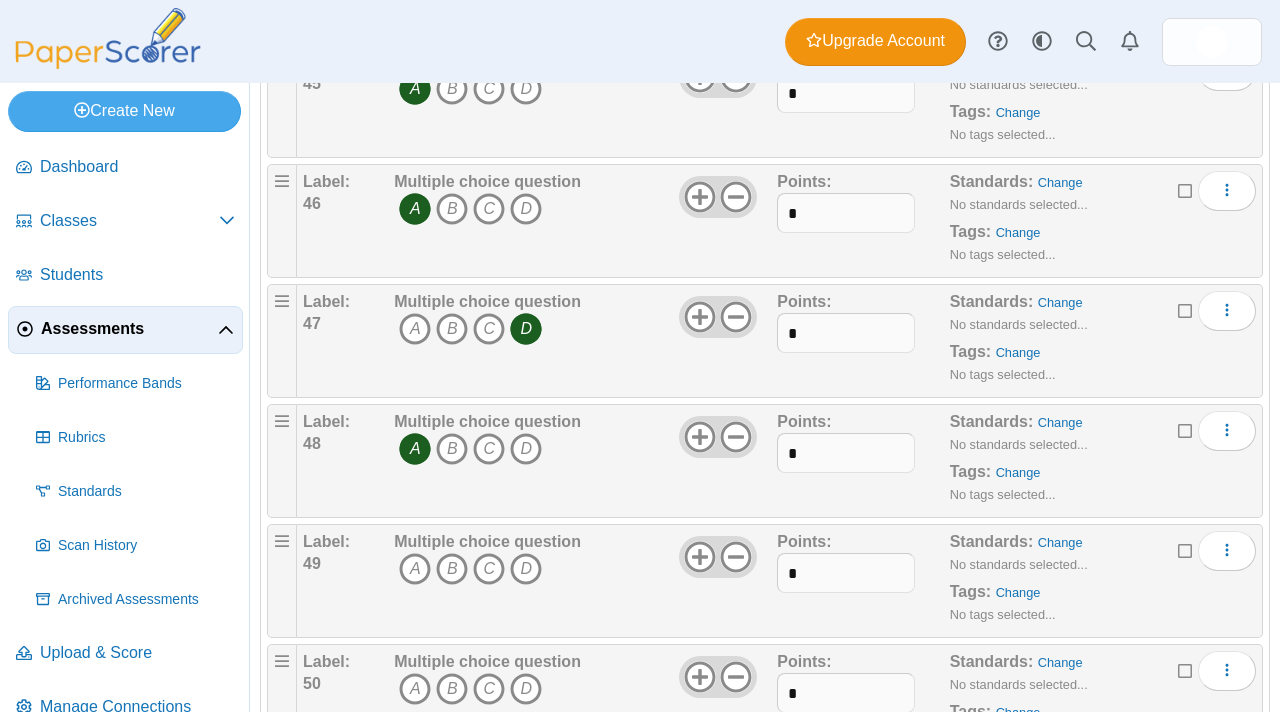 scroll, scrollTop: 5496, scrollLeft: 0, axis: vertical 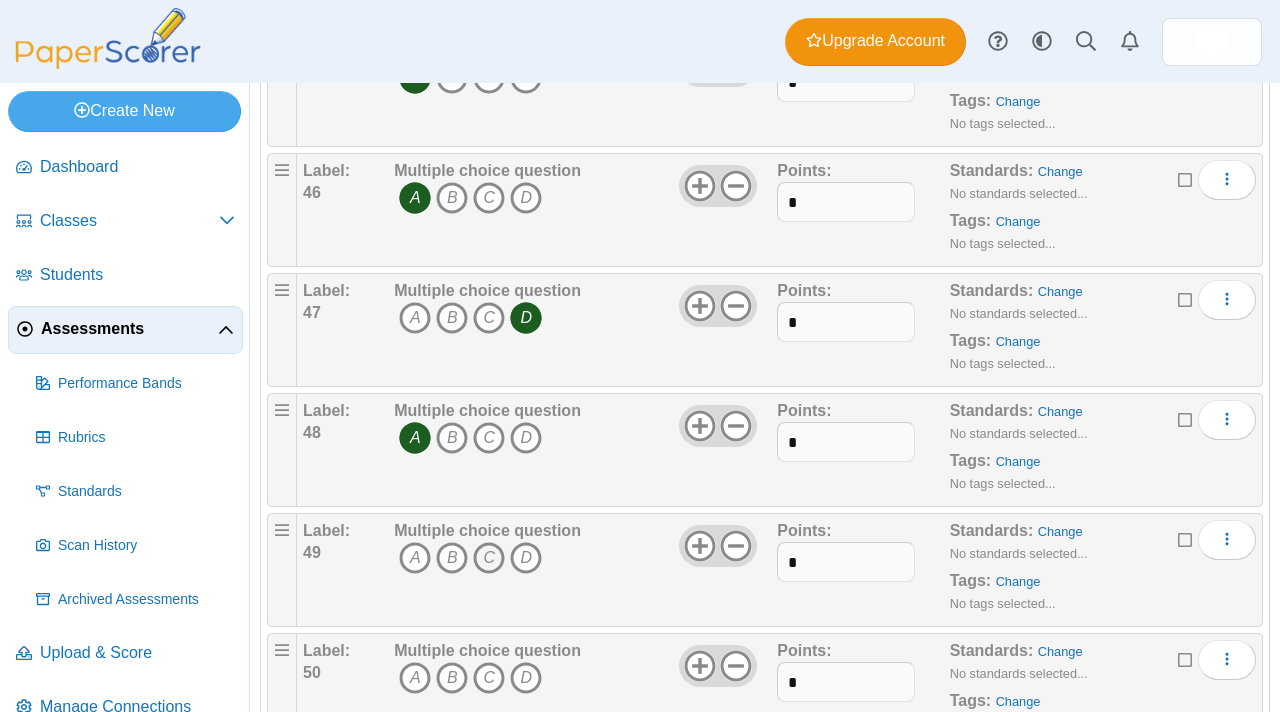 click on "C" at bounding box center [489, 558] 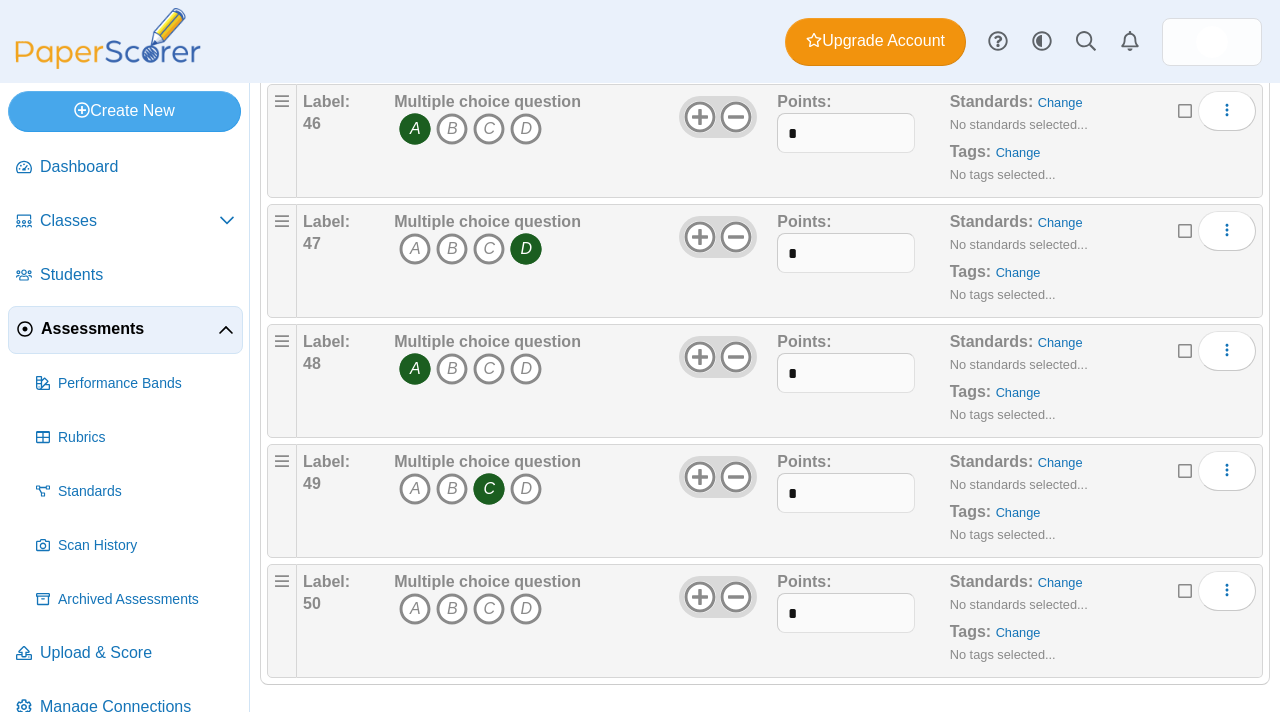 scroll, scrollTop: 5577, scrollLeft: 0, axis: vertical 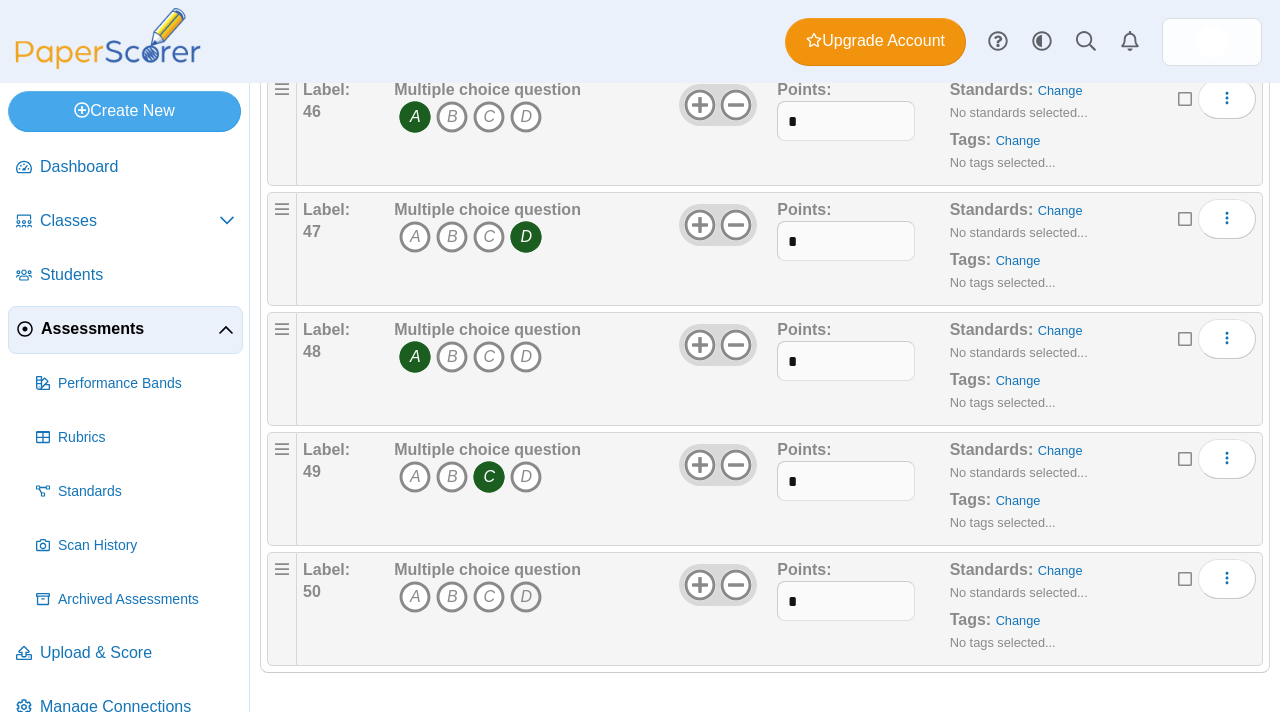 click on "D" at bounding box center [526, 597] 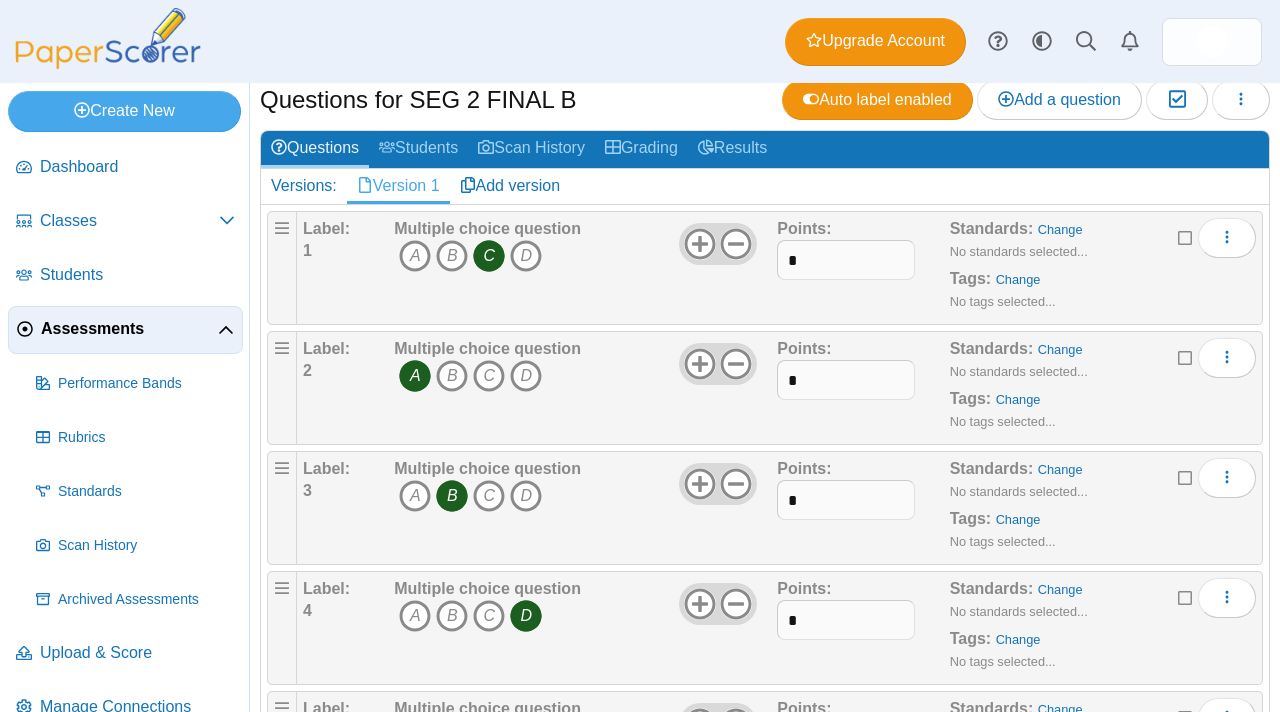 scroll, scrollTop: 0, scrollLeft: 0, axis: both 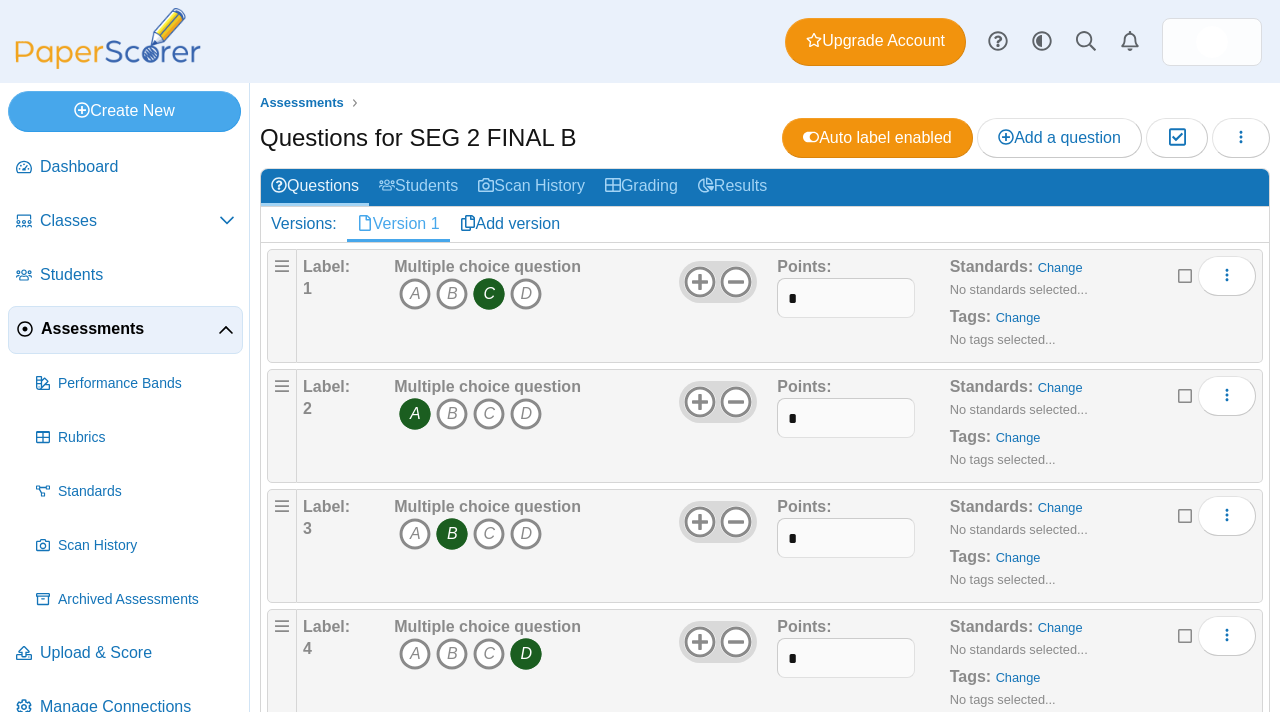 click on "Assessments" at bounding box center [125, 330] 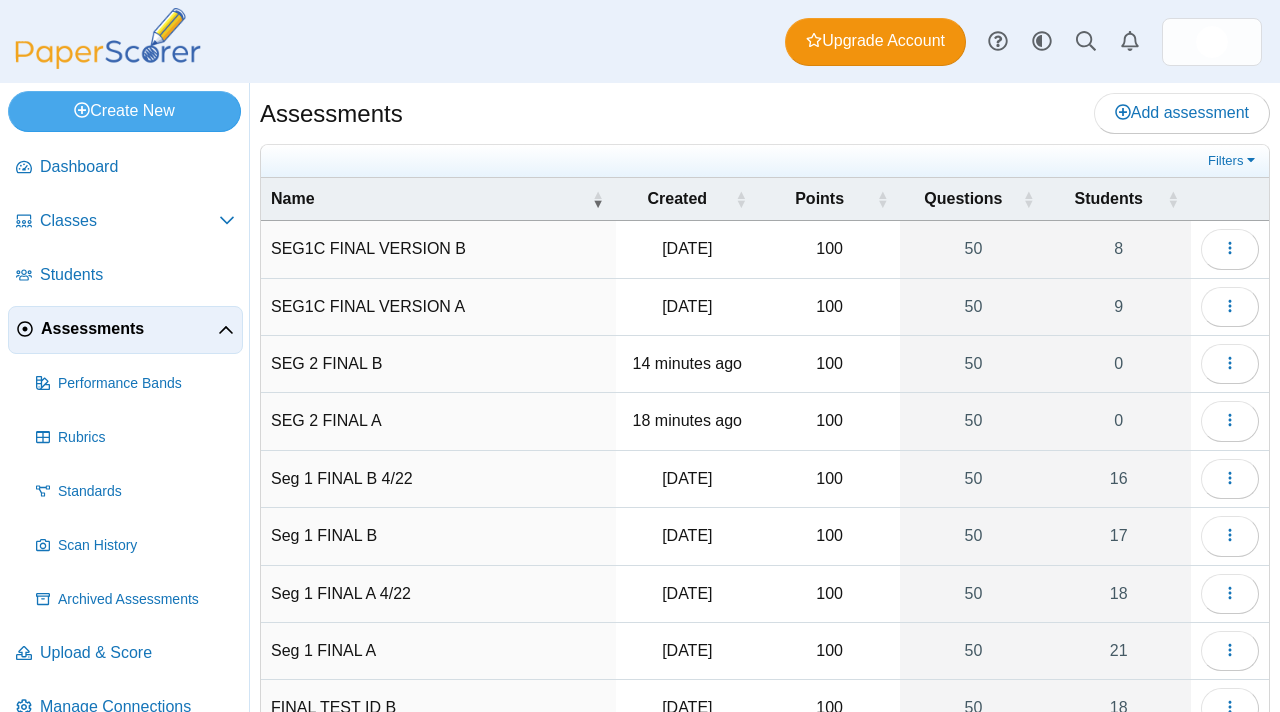scroll, scrollTop: 0, scrollLeft: 0, axis: both 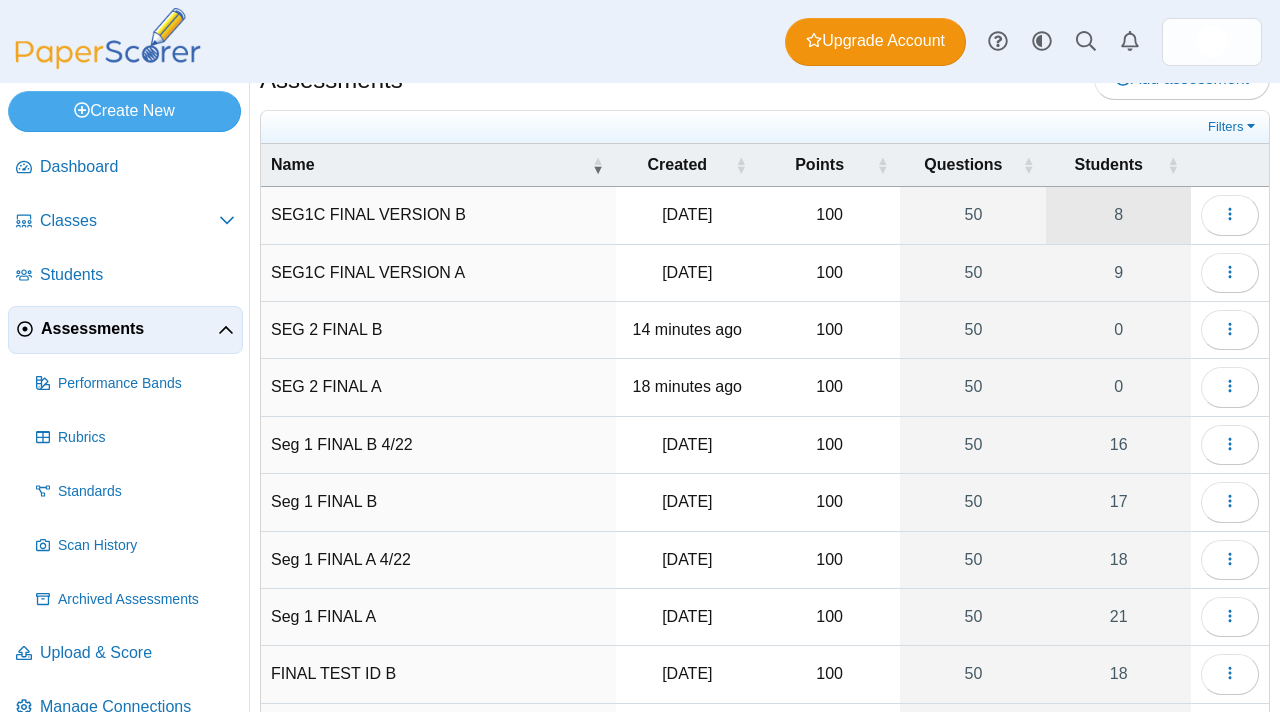 click on "8" at bounding box center [1118, 215] 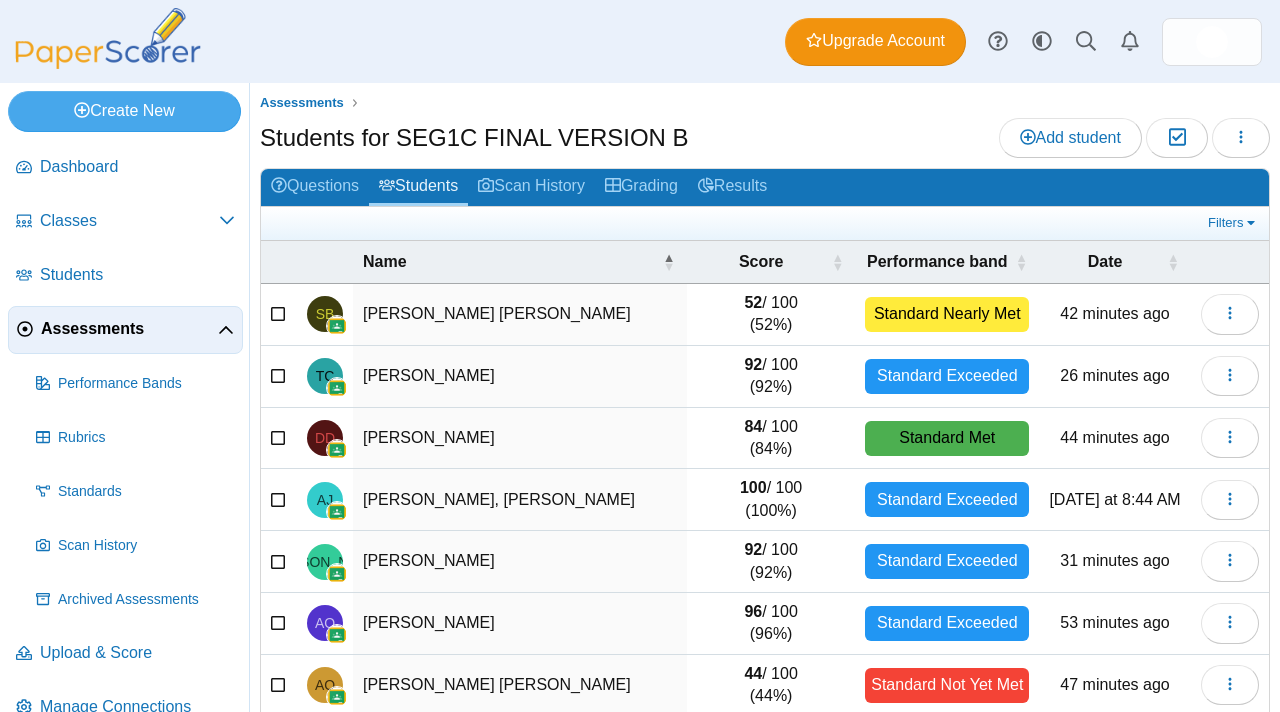 scroll, scrollTop: 0, scrollLeft: 0, axis: both 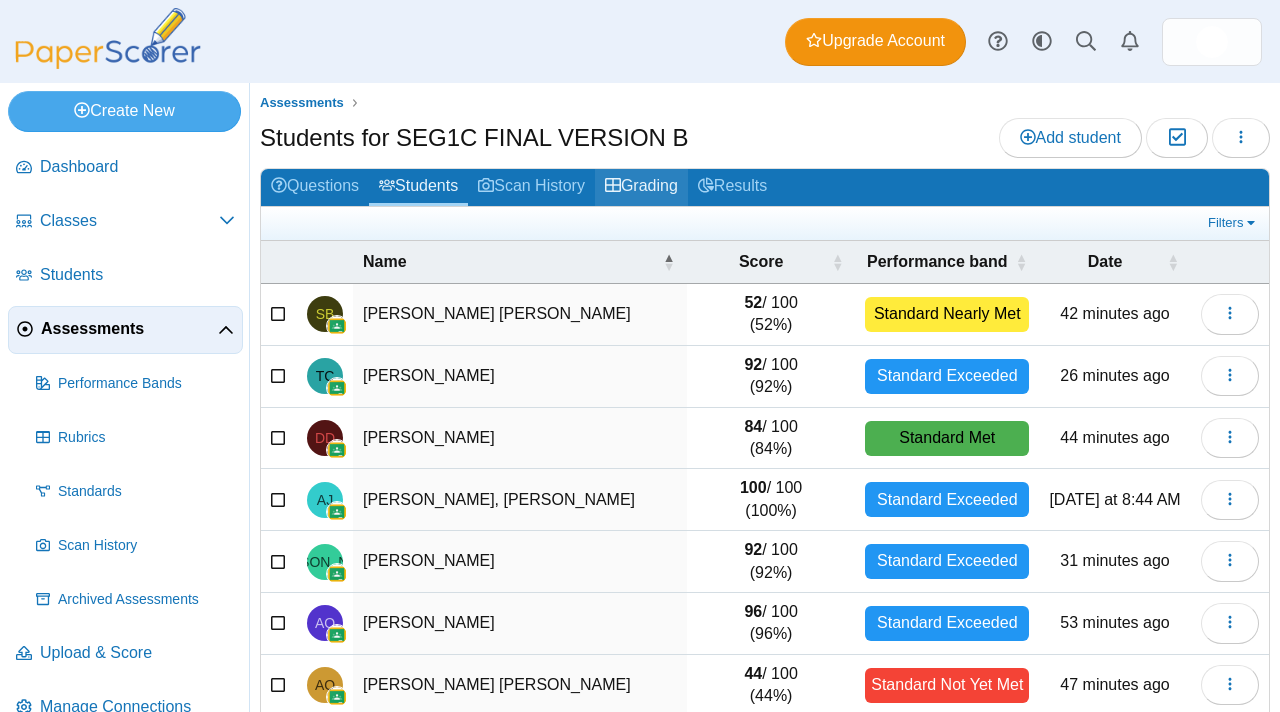 click on "Grading" at bounding box center (641, 187) 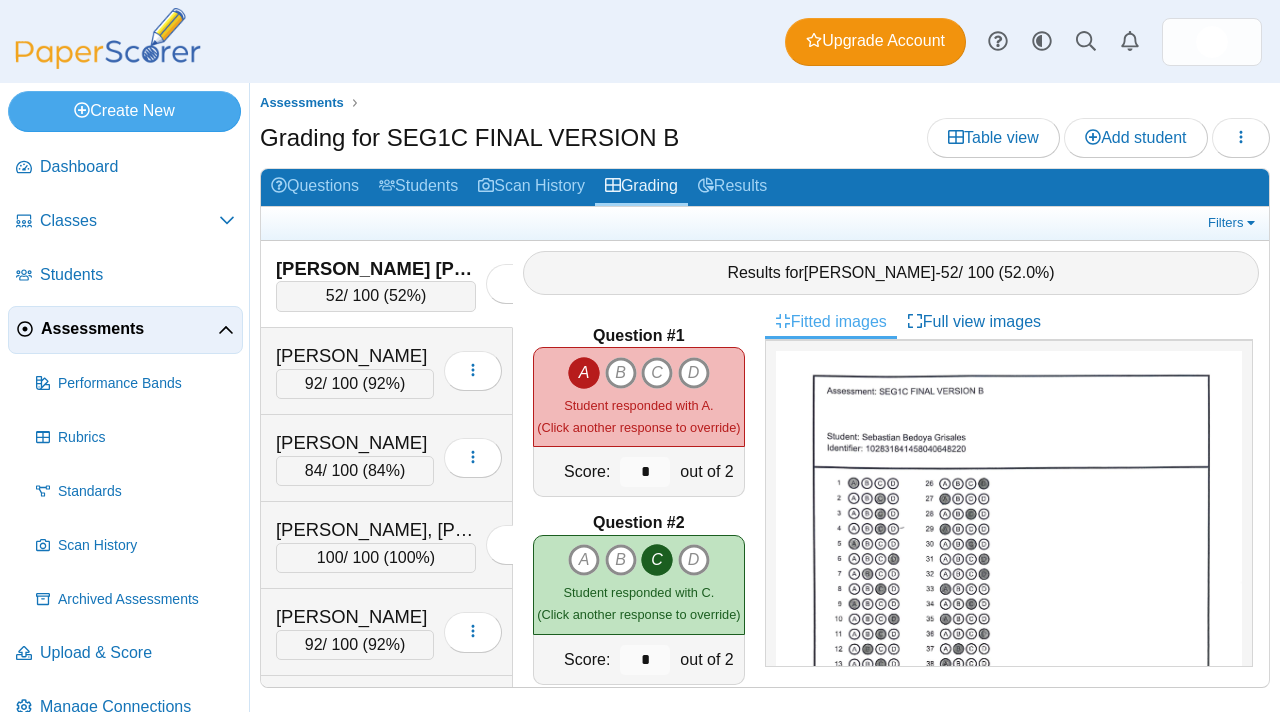 scroll, scrollTop: 0, scrollLeft: 0, axis: both 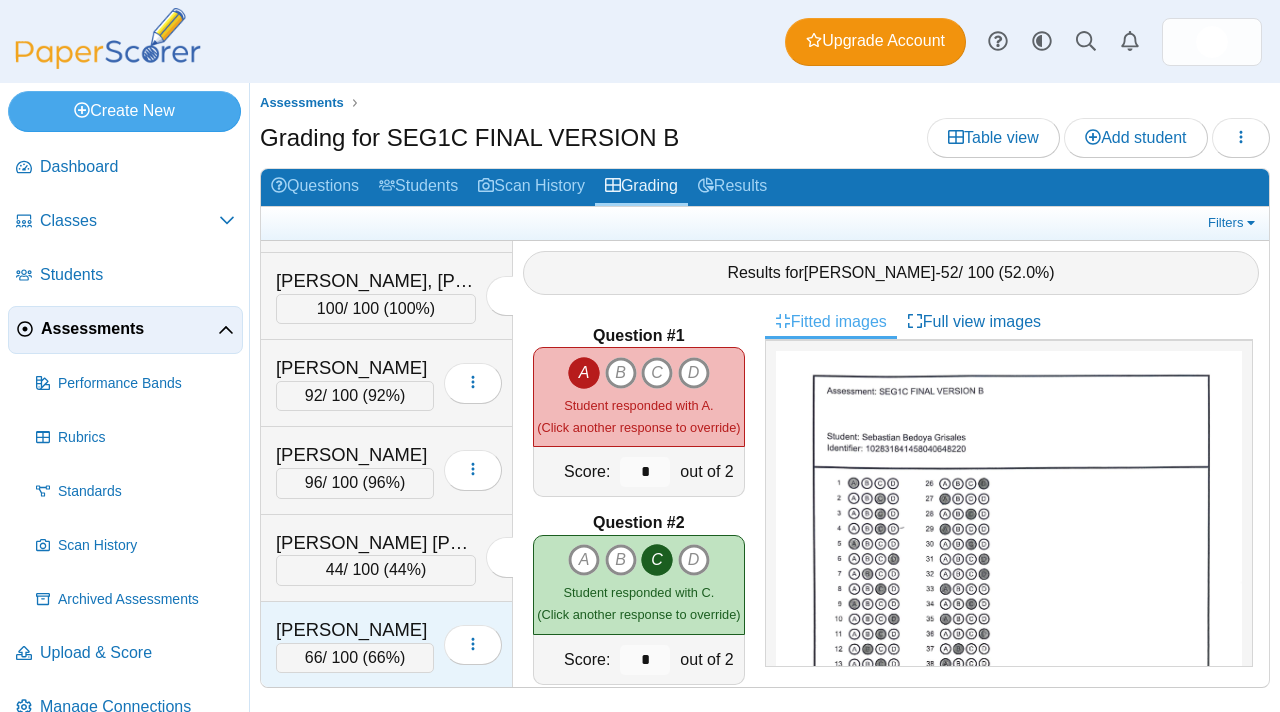 click on "[PERSON_NAME]" at bounding box center (355, 630) 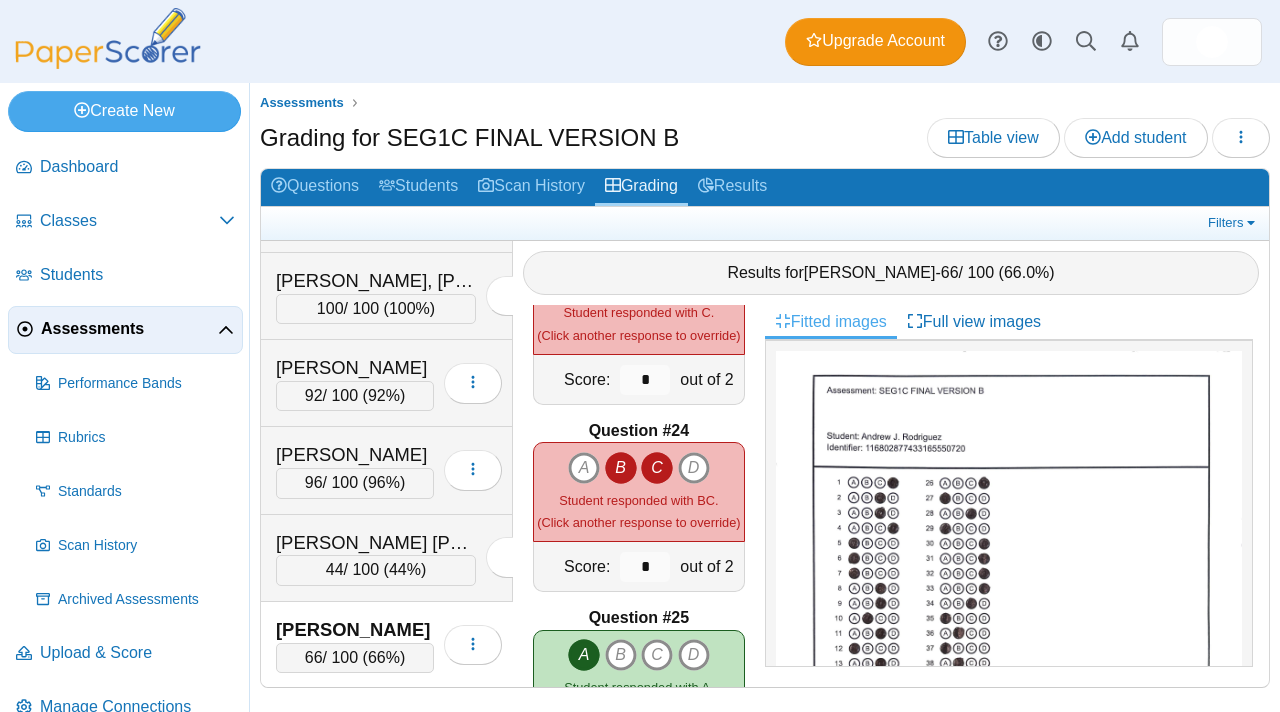 scroll, scrollTop: 4203, scrollLeft: 0, axis: vertical 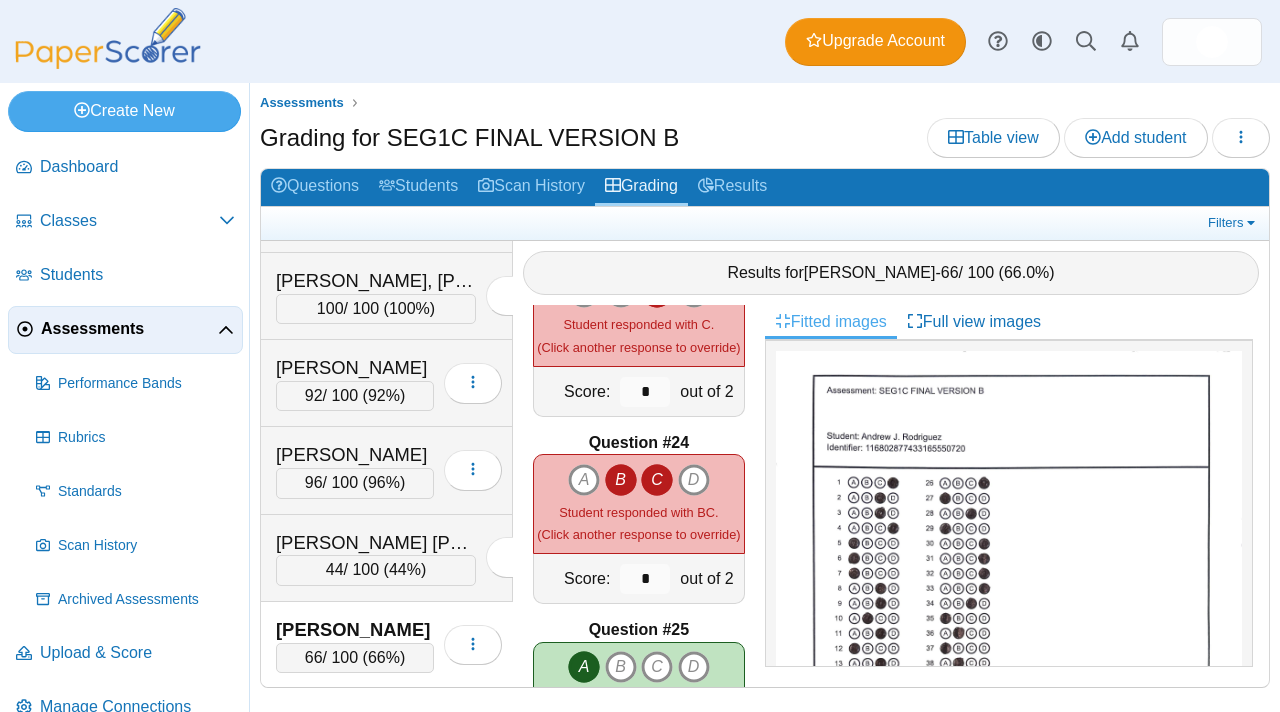 click on "C" at bounding box center [657, 480] 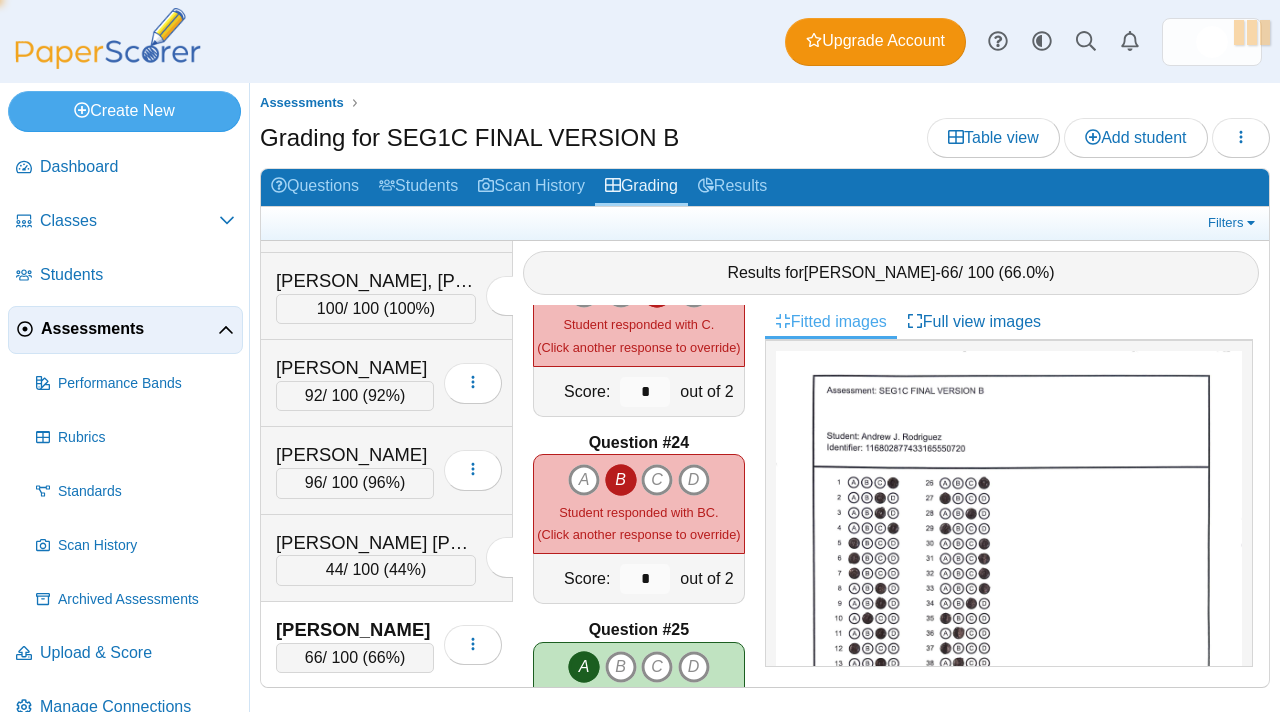 type on "*" 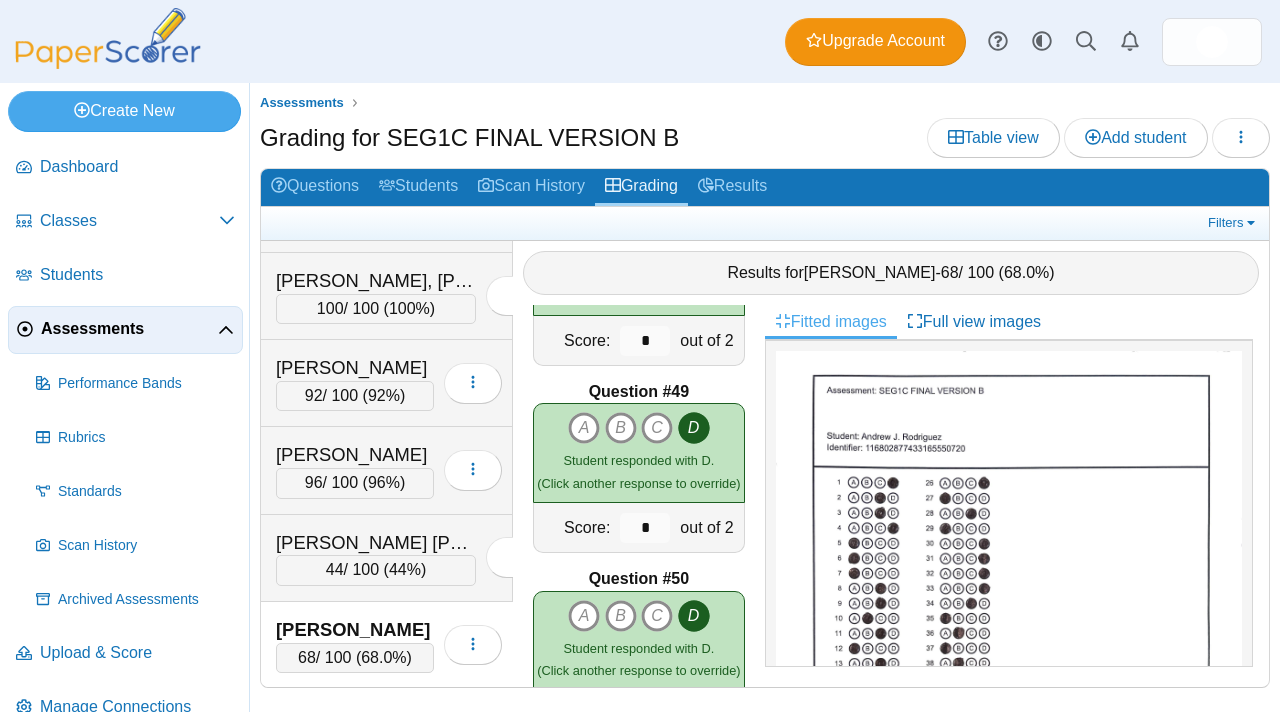 scroll, scrollTop: 9027, scrollLeft: 0, axis: vertical 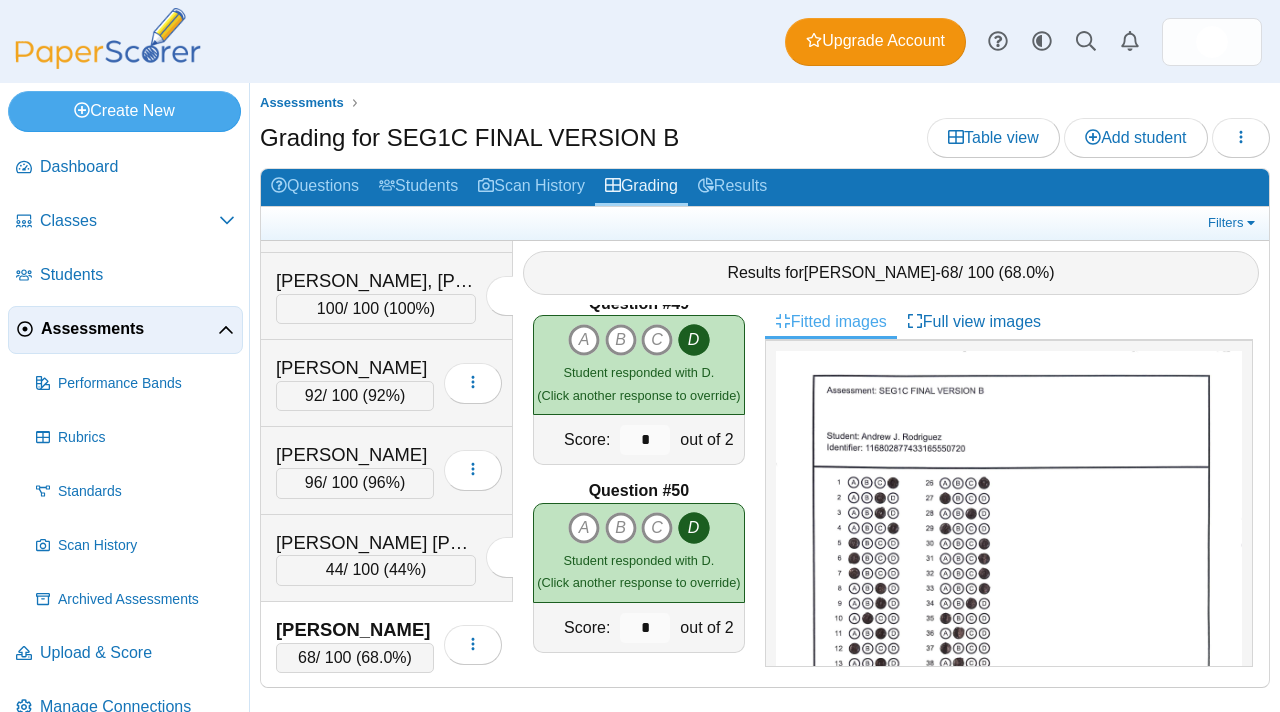 click on "Assessments" at bounding box center (125, 330) 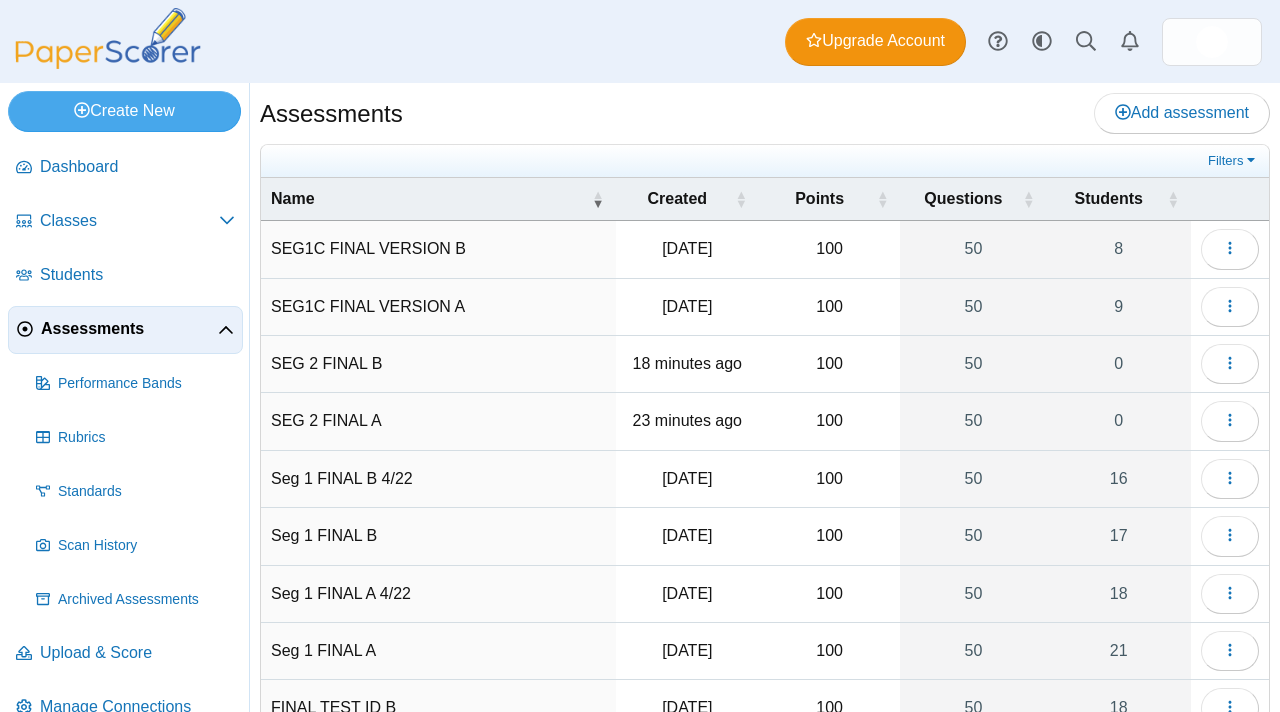 scroll, scrollTop: 0, scrollLeft: 0, axis: both 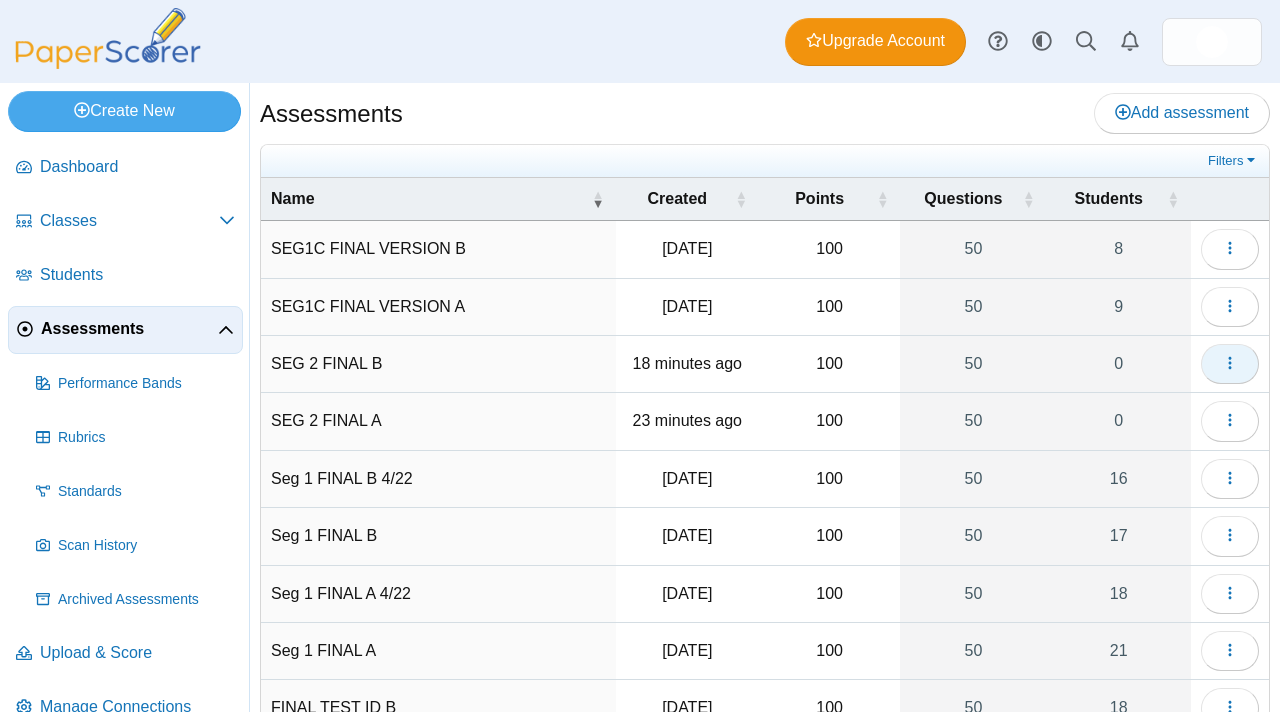click 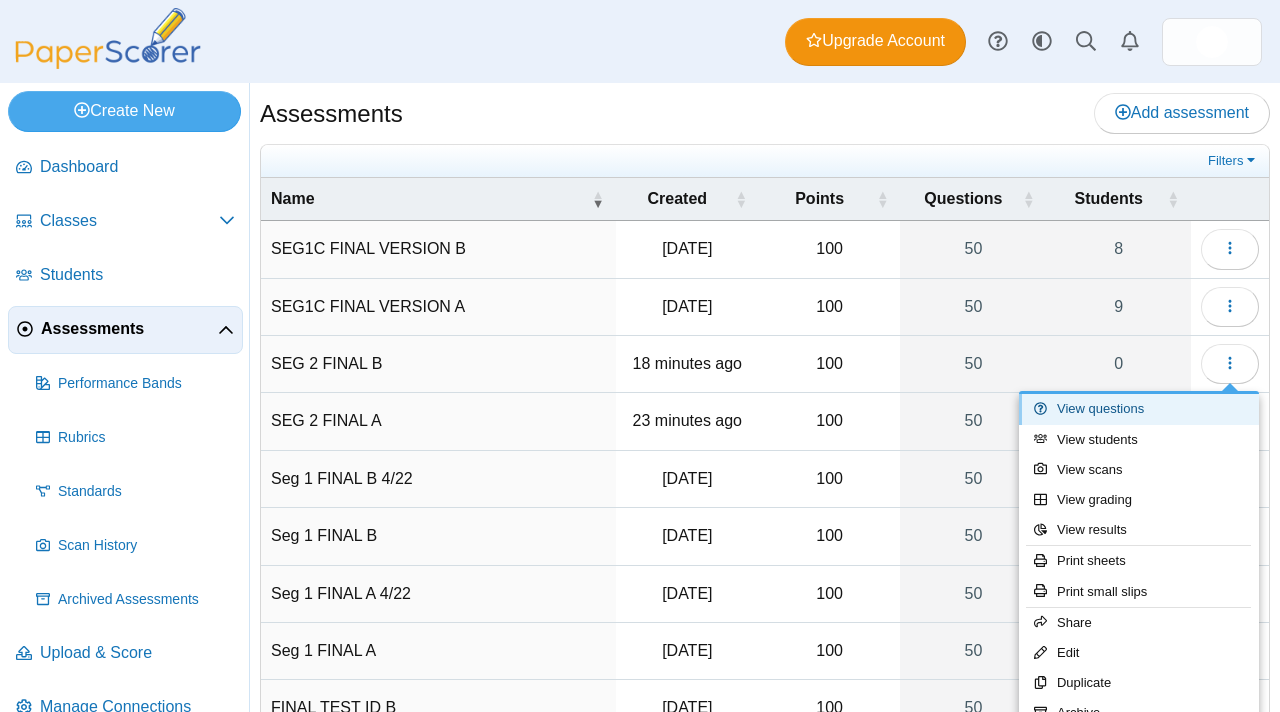 click on "View questions" at bounding box center (1139, 409) 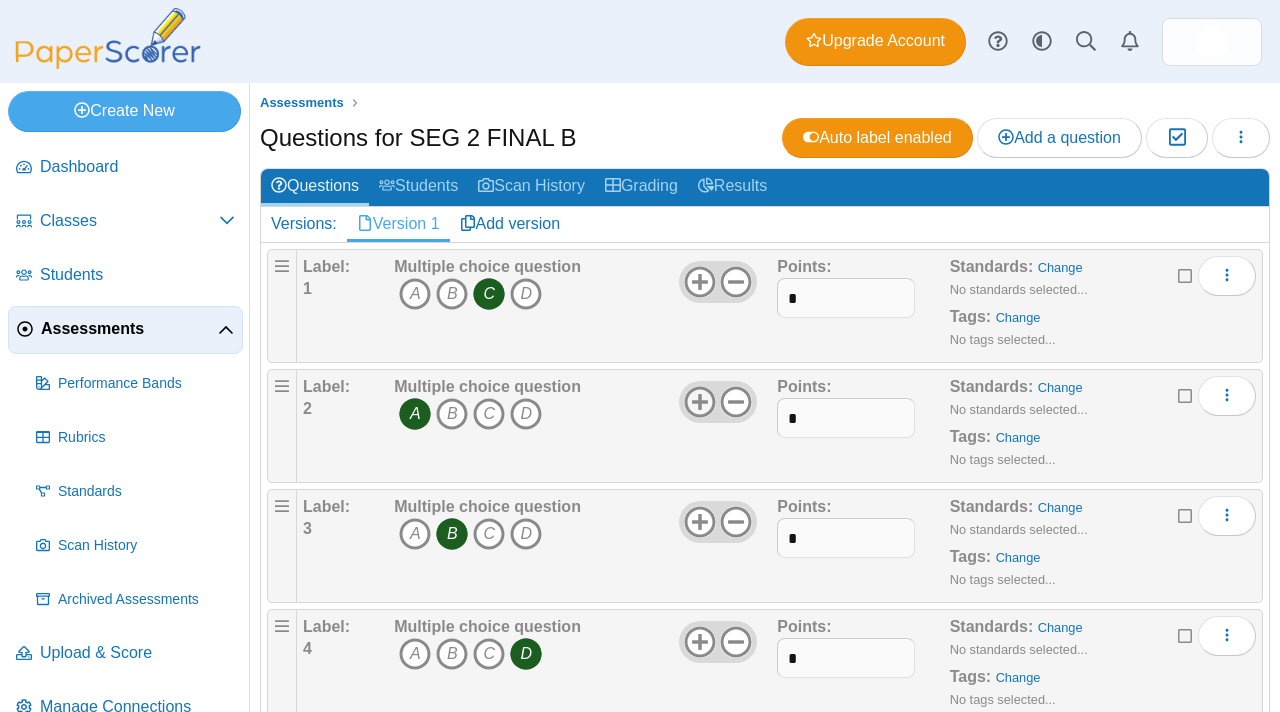 scroll, scrollTop: 0, scrollLeft: 0, axis: both 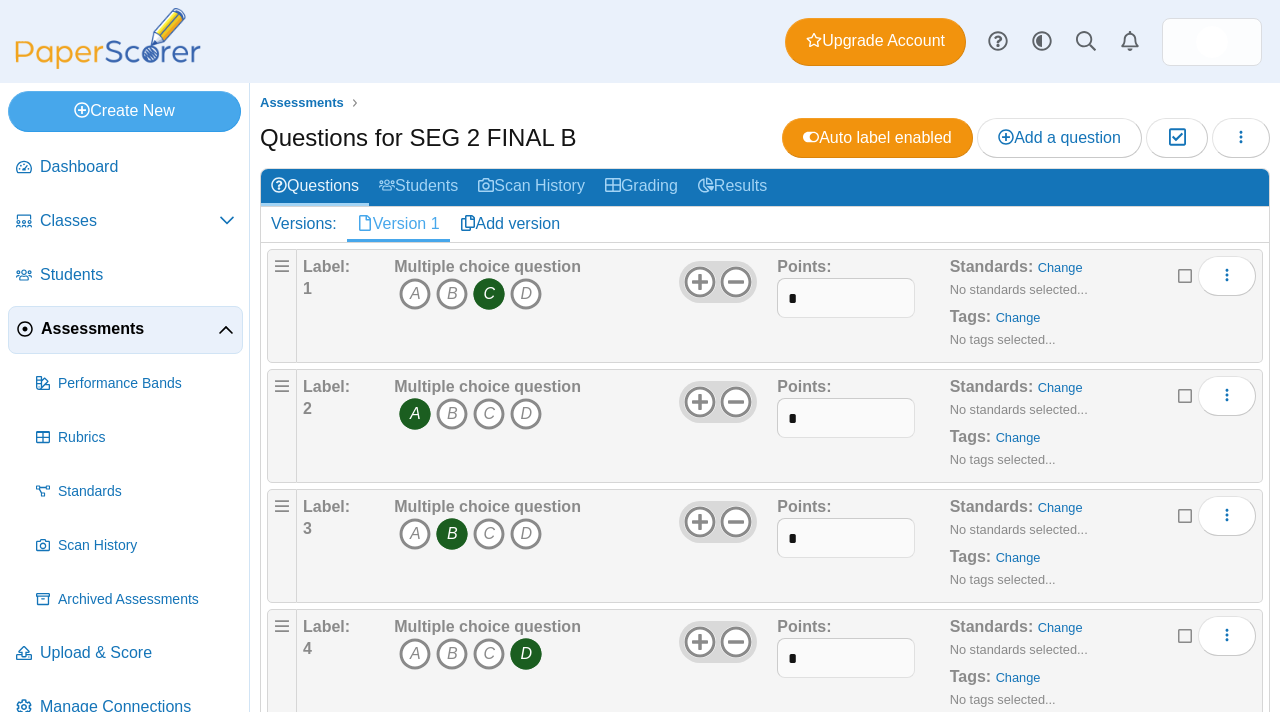 click on "Assessments" at bounding box center [129, 329] 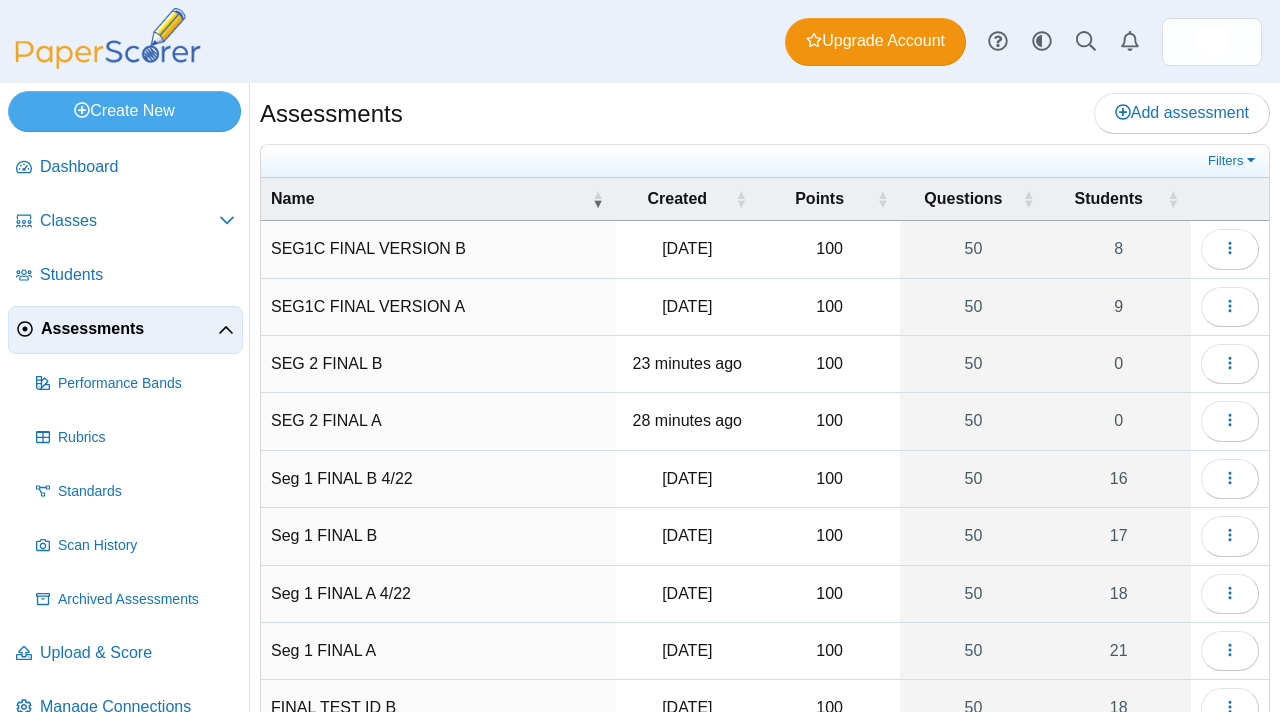 scroll, scrollTop: 0, scrollLeft: 0, axis: both 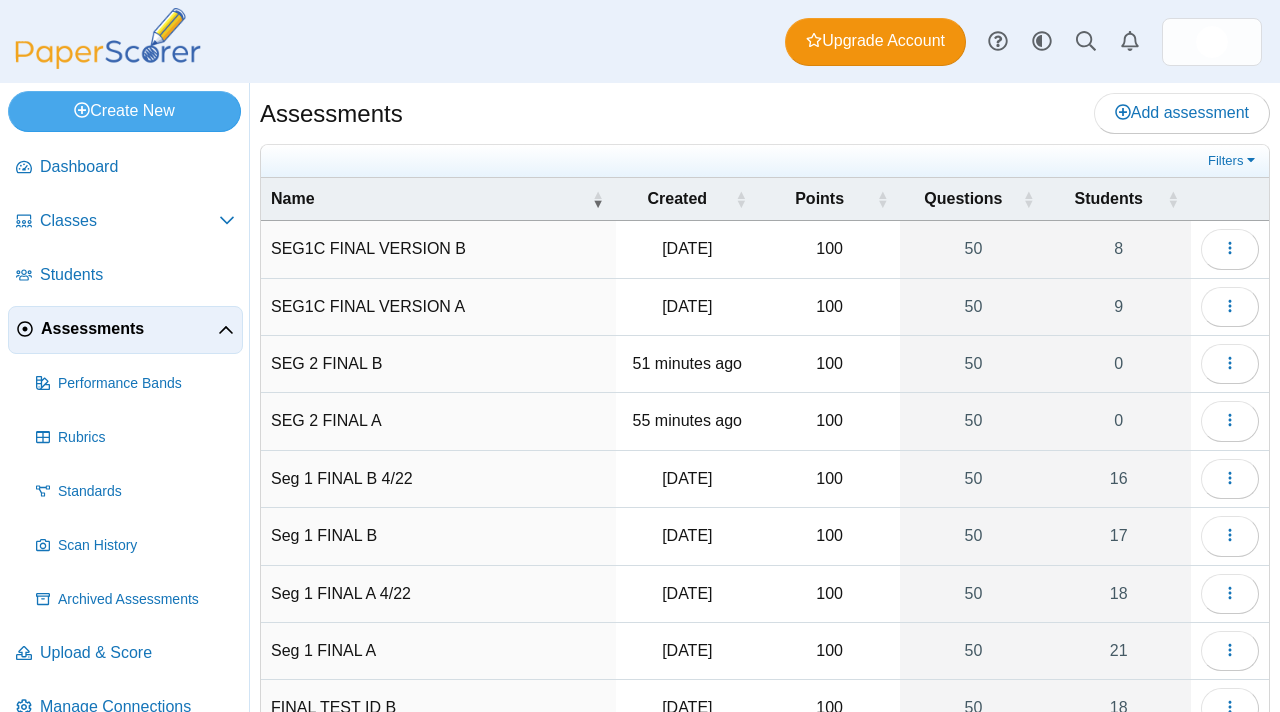 click on "Assessments" at bounding box center [129, 329] 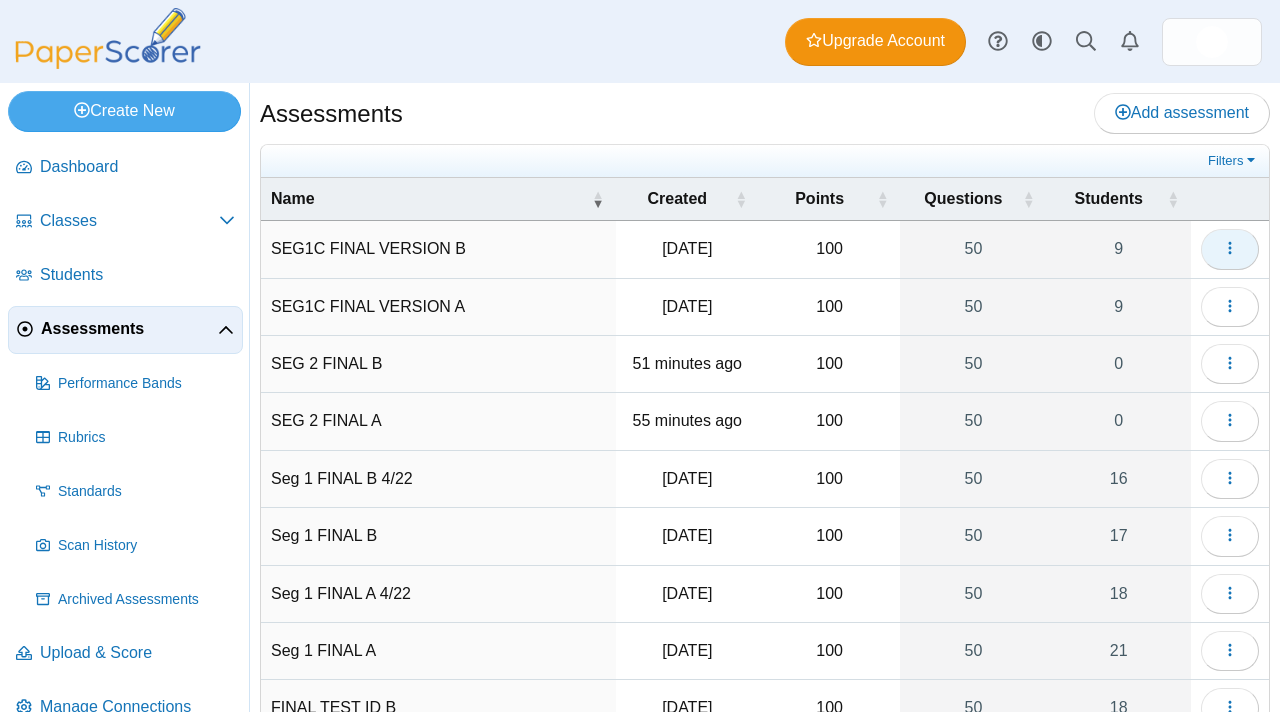 scroll, scrollTop: 0, scrollLeft: 0, axis: both 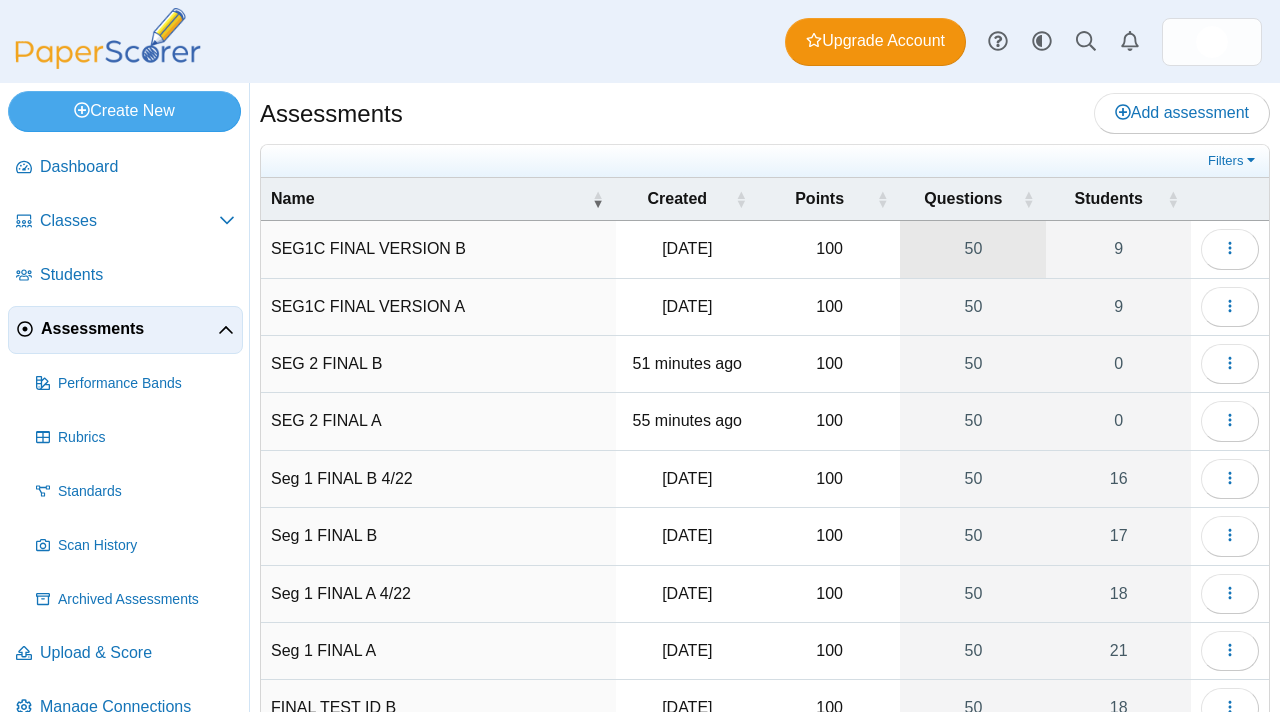 click on "50" at bounding box center [973, 249] 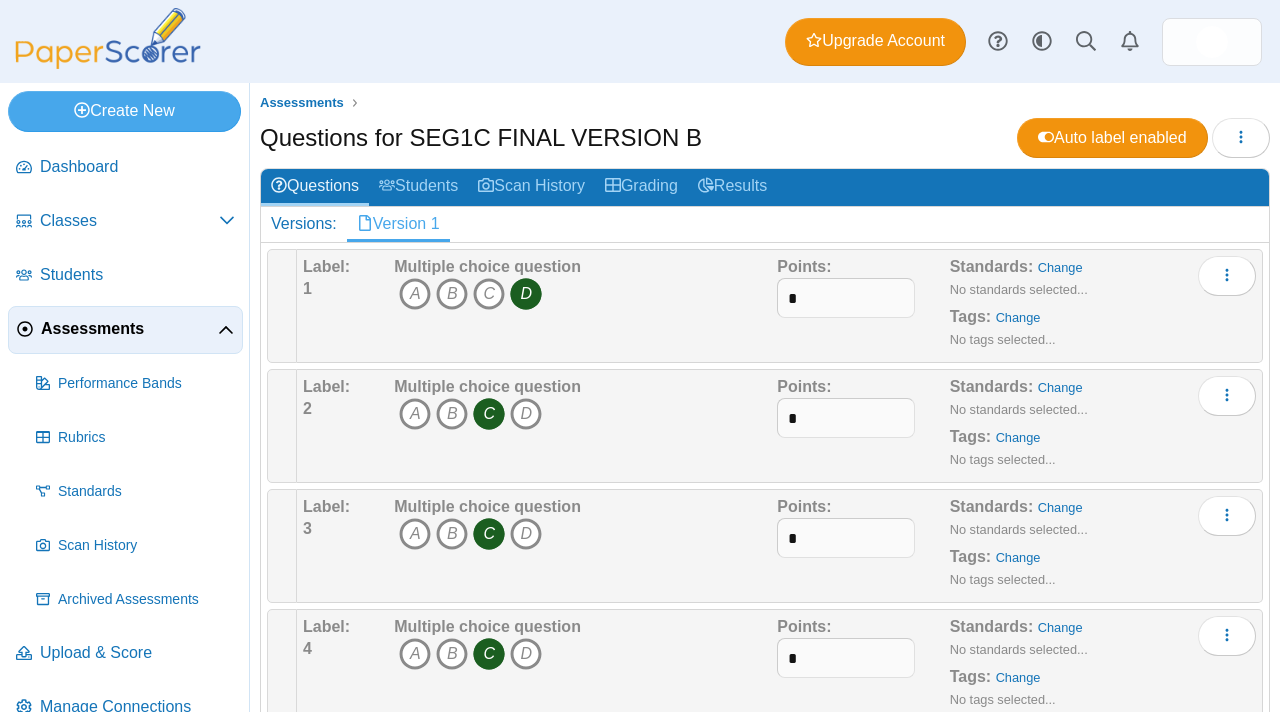 scroll, scrollTop: 0, scrollLeft: 0, axis: both 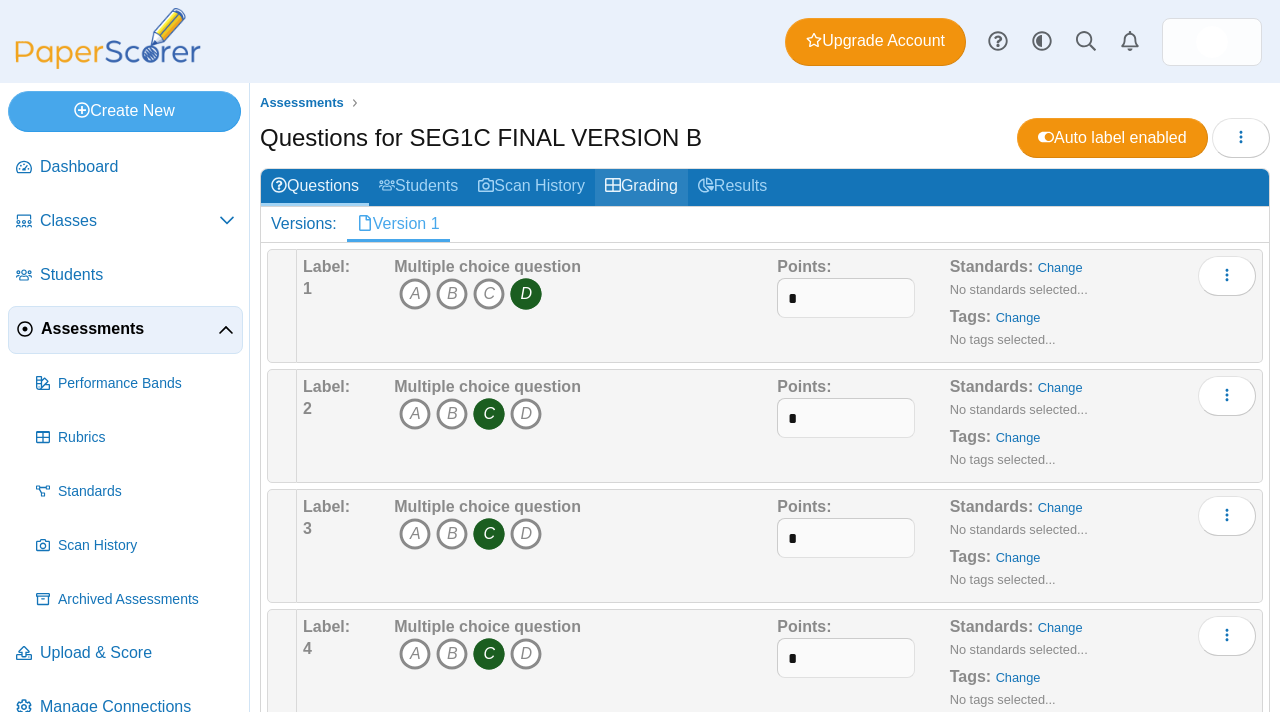 click on "Grading" at bounding box center [641, 187] 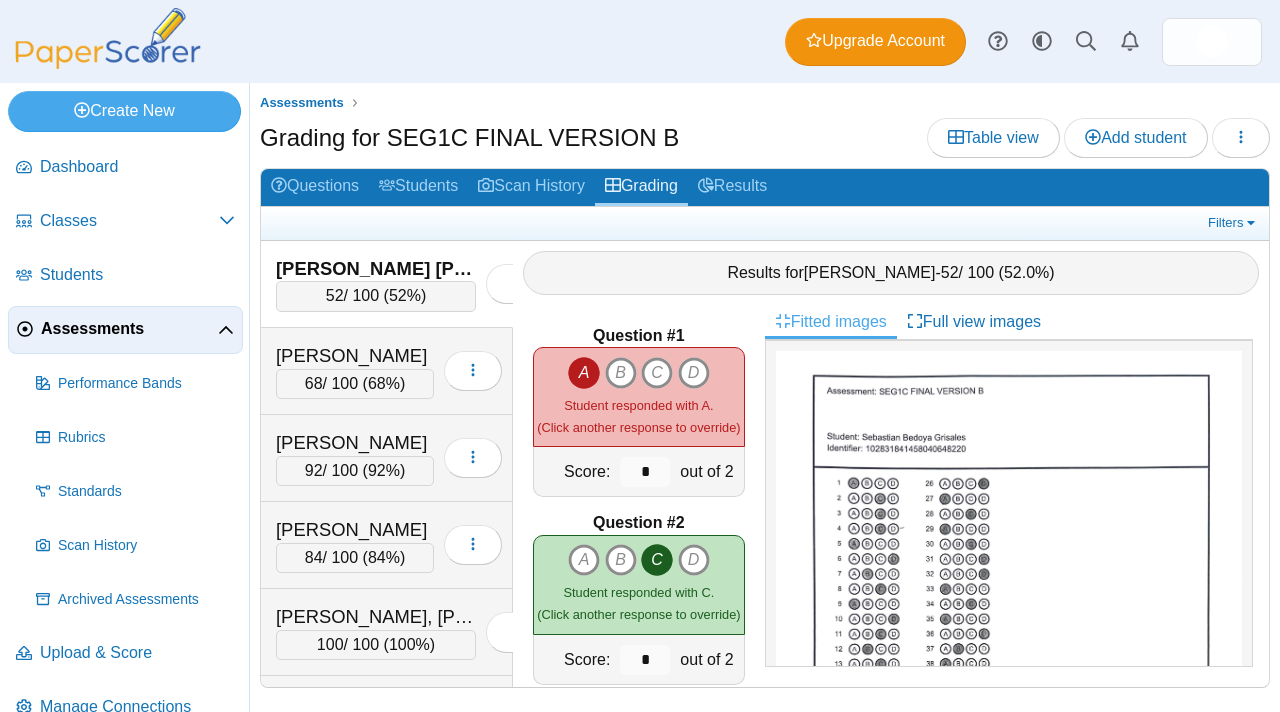 scroll, scrollTop: 0, scrollLeft: 0, axis: both 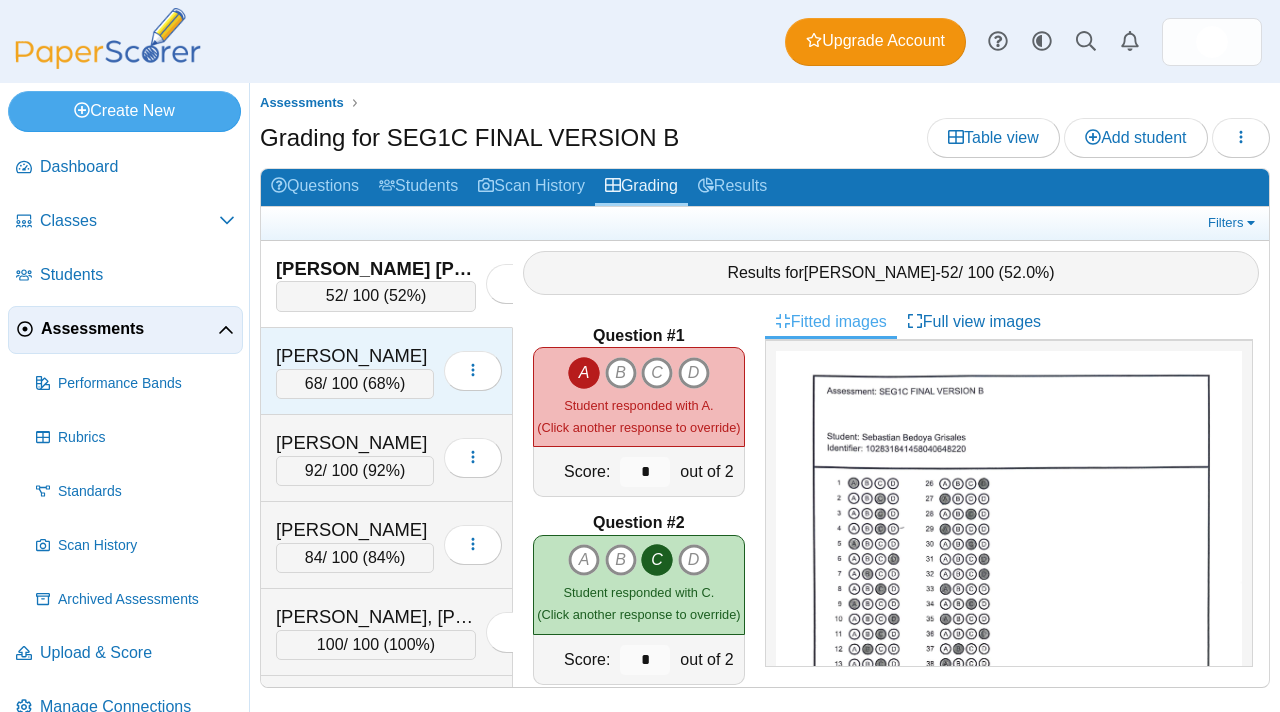 click on "[PERSON_NAME]" at bounding box center (355, 356) 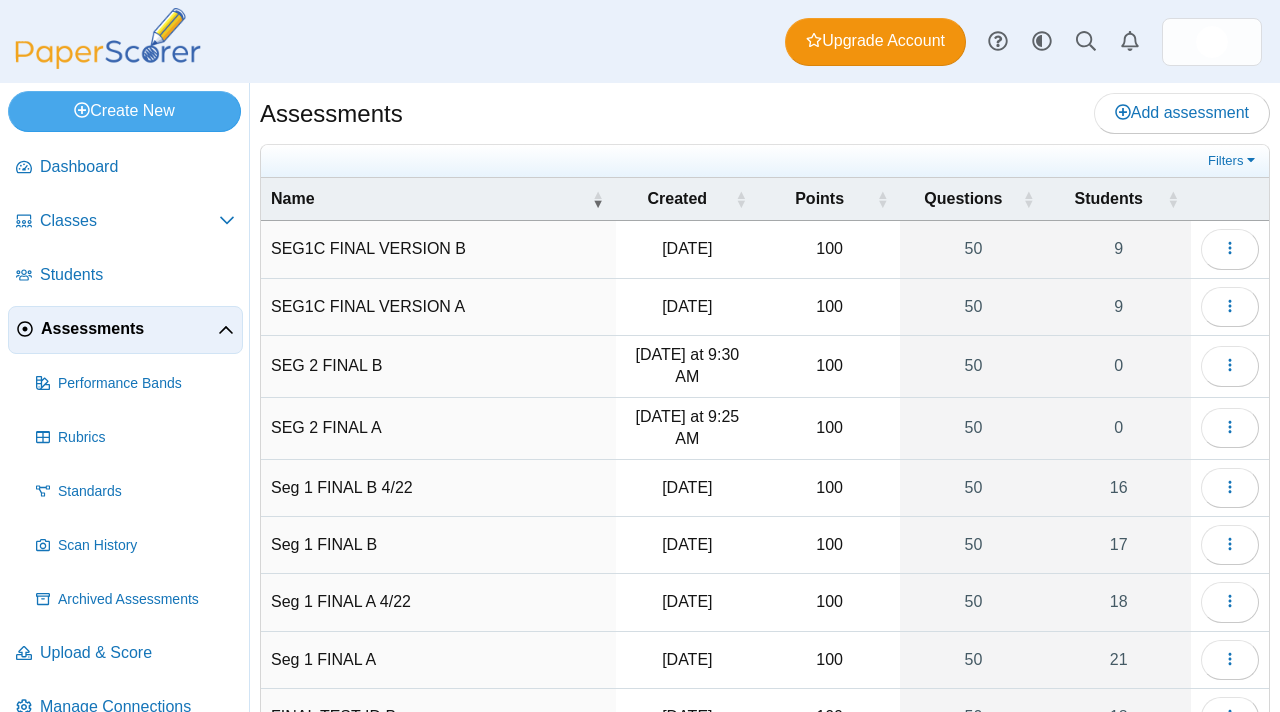 scroll, scrollTop: 0, scrollLeft: 0, axis: both 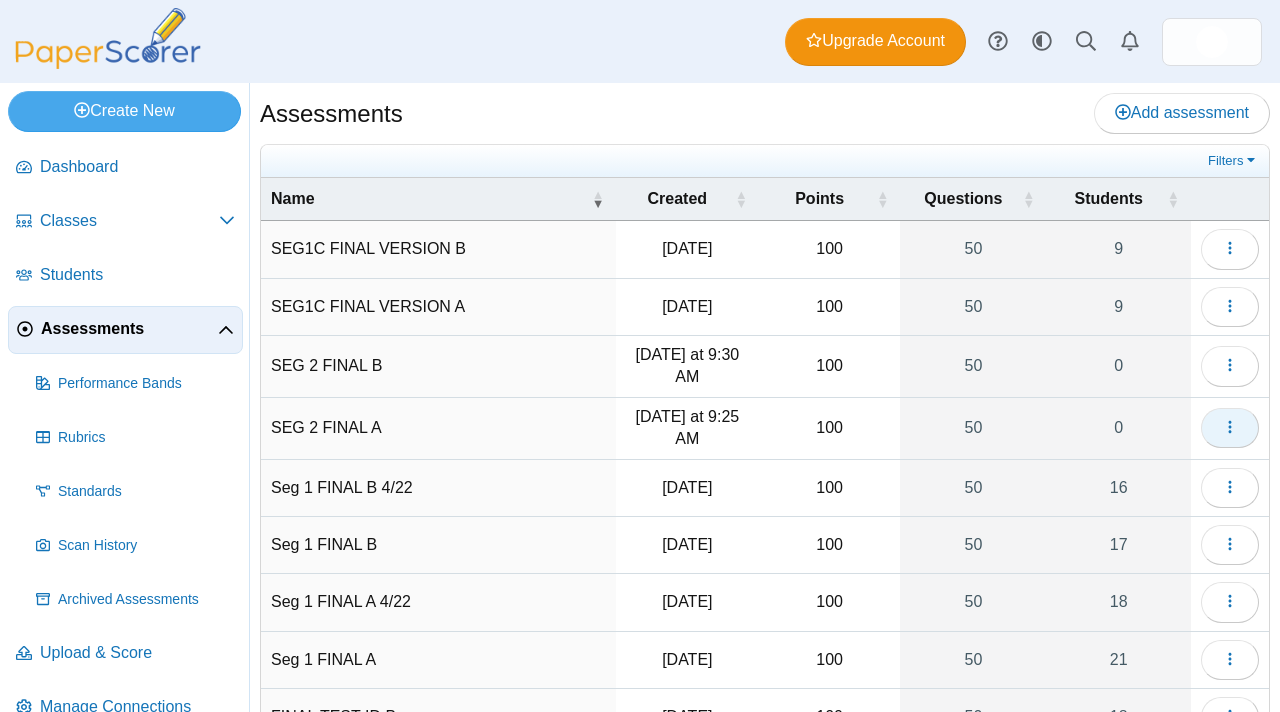 click at bounding box center [1230, 428] 